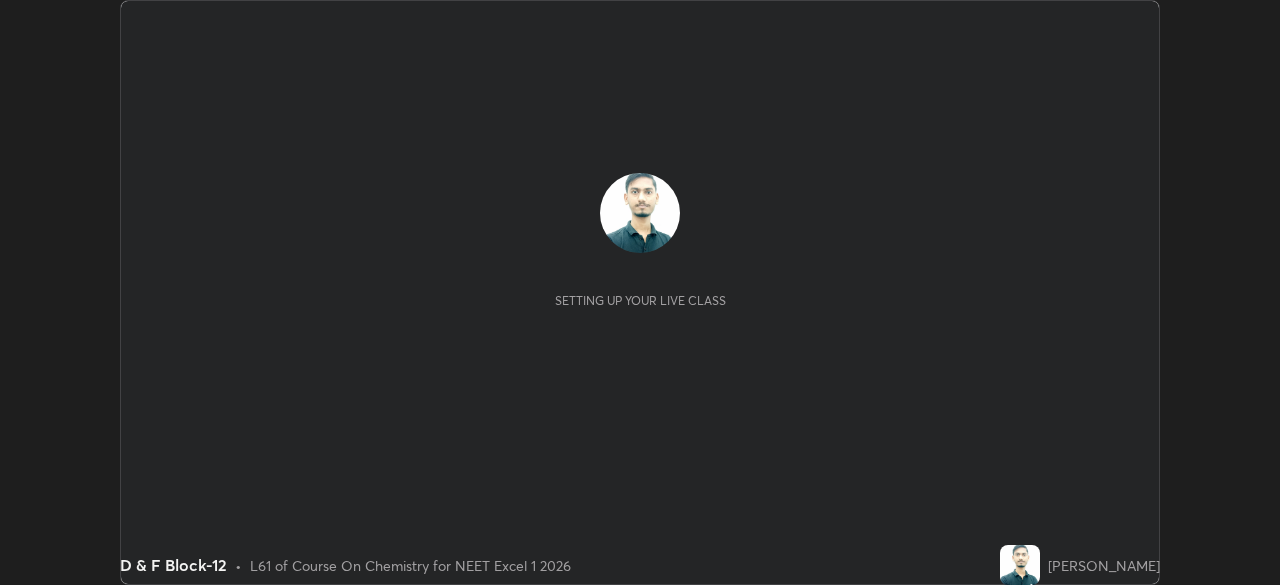 scroll, scrollTop: 0, scrollLeft: 0, axis: both 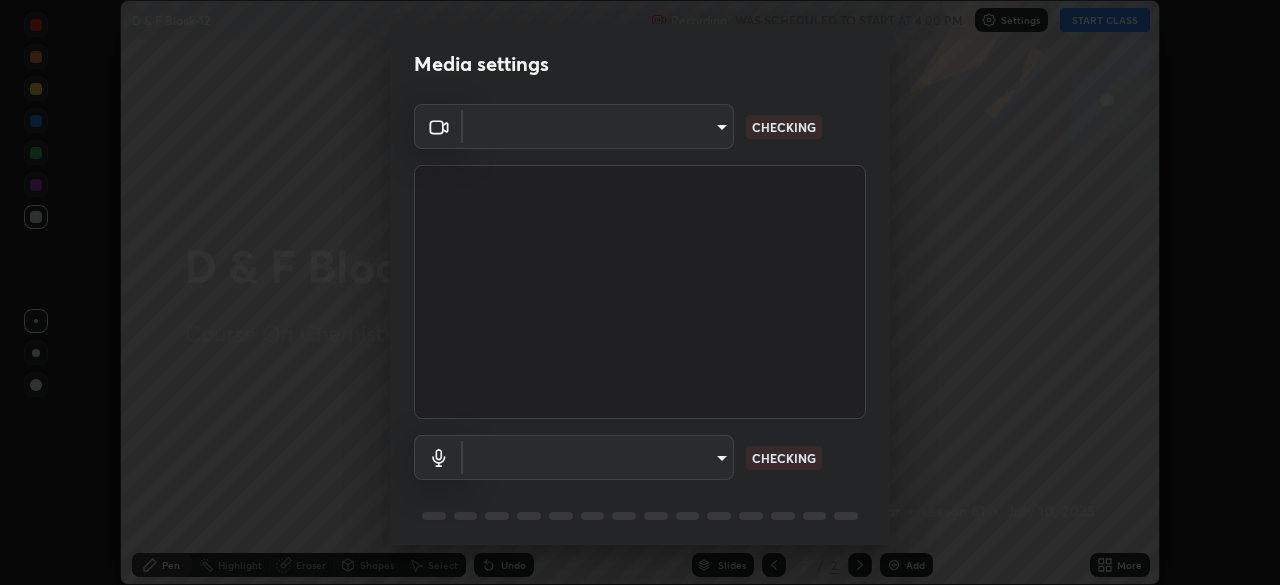 type on "7bd102edd56287573846b34e99e3721b3fba3352739ebe38680e0305d7be8a54" 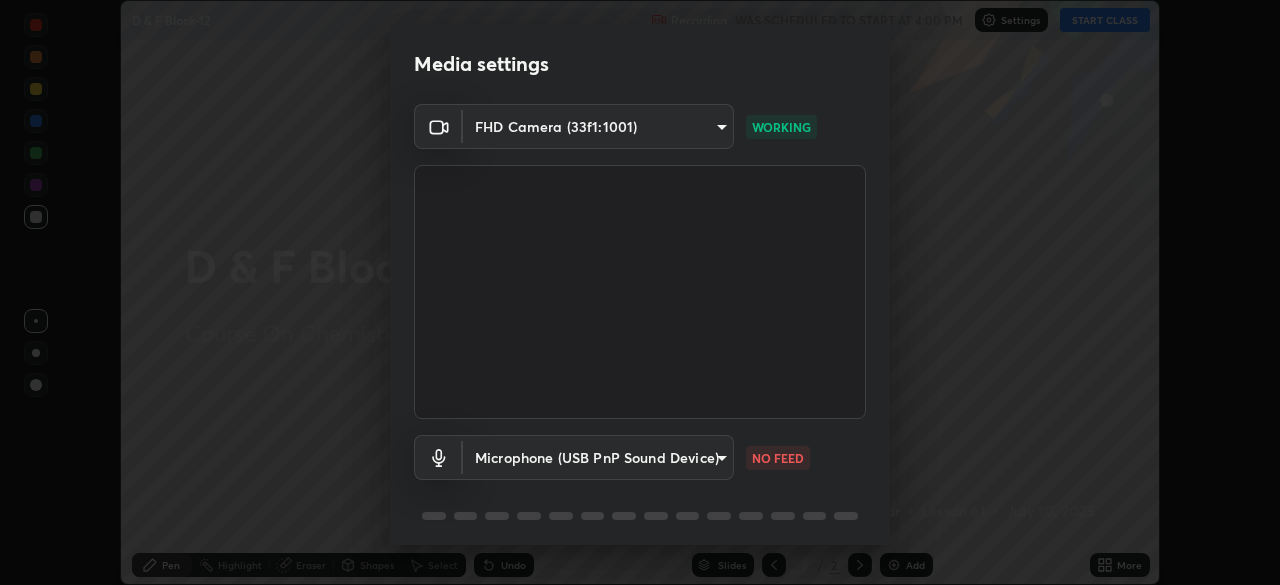 click on "Erase all D & F Block-12 Recording WAS SCHEDULED TO START AT  4:00 PM Settings START CLASS Setting up your live class D & F Block-12 • L61 of Course On Chemistry for NEET Excel 1 2026 Robins Kumar Pen Highlight Eraser Shapes Select Undo Slides 2 / 2 Add More No doubts shared Encourage your learners to ask a doubt for better clarity Report an issue Reason for reporting Buffering Chat not working Audio - Video sync issue Educator video quality low ​ Attach an image Report Media settings FHD Camera (33f1:1001) 7bd102edd56287573846b34e99e3721b3fba3352739ebe38680e0305d7be8a54 WORKING Microphone (USB PnP Sound Device) a150da985995e54ec4dc9e45f80181cb7f1f1cd89aa2f80acaf17c2e5075df74 NO FEED 1 / 5 Next" at bounding box center [640, 292] 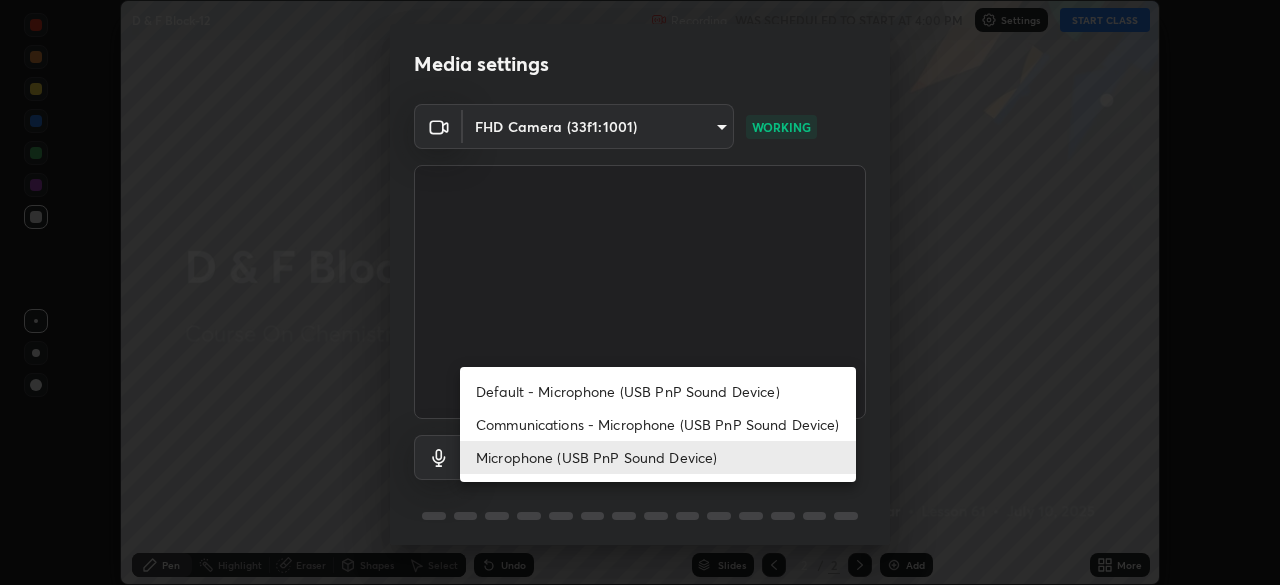 click on "Communications - Microphone (USB PnP Sound Device)" at bounding box center [658, 424] 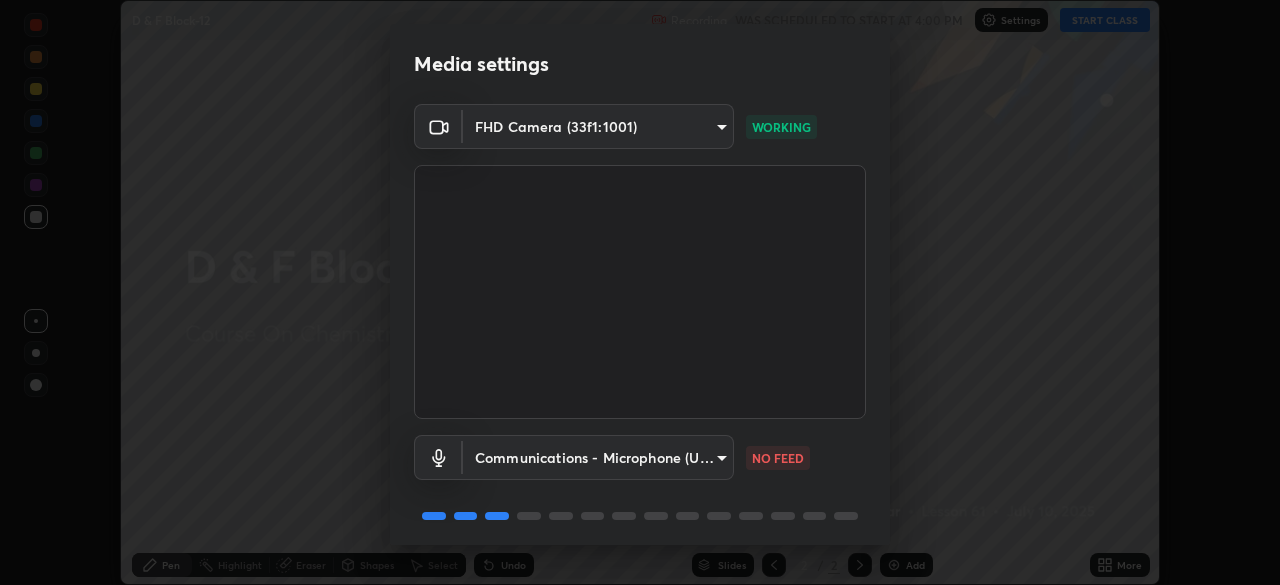 click on "Erase all D & F Block-12 Recording WAS SCHEDULED TO START AT  4:00 PM Settings START CLASS Setting up your live class D & F Block-12 • L61 of Course On Chemistry for NEET Excel 1 2026 Robins Kumar Pen Highlight Eraser Shapes Select Undo Slides 2 / 2 Add More No doubts shared Encourage your learners to ask a doubt for better clarity Report an issue Reason for reporting Buffering Chat not working Audio - Video sync issue Educator video quality low ​ Attach an image Report Media settings FHD Camera (33f1:1001) 7bd102edd56287573846b34e99e3721b3fba3352739ebe38680e0305d7be8a54 WORKING Communications - Microphone (USB PnP Sound Device) communications NO FEED 1 / 5 Next" at bounding box center (640, 292) 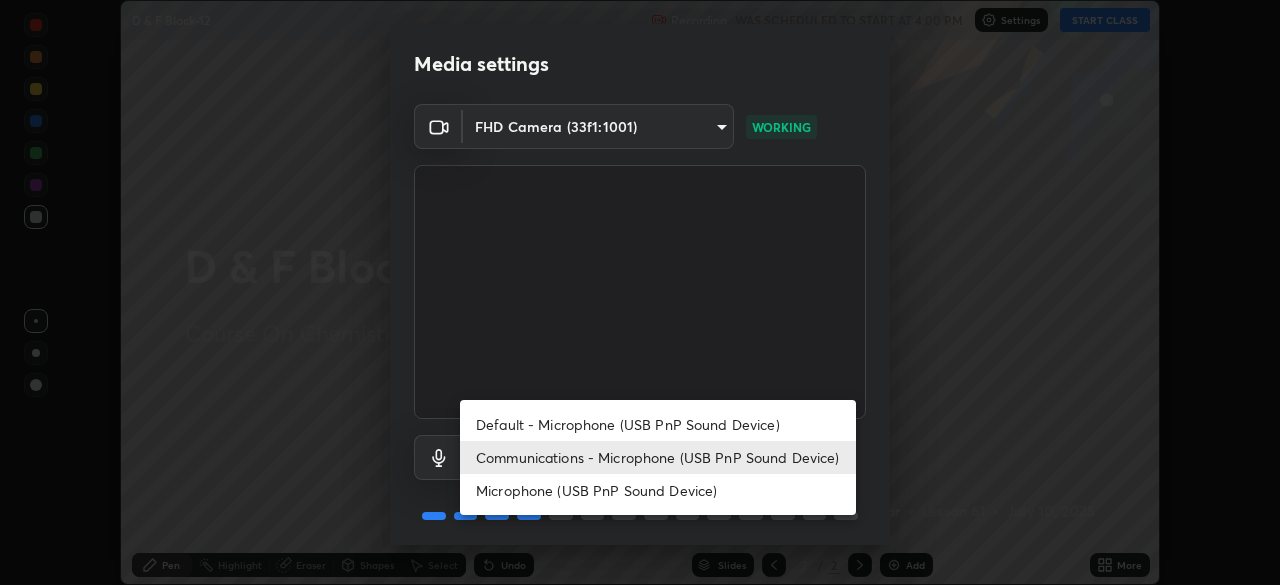 click on "Microphone (USB PnP Sound Device)" at bounding box center (658, 490) 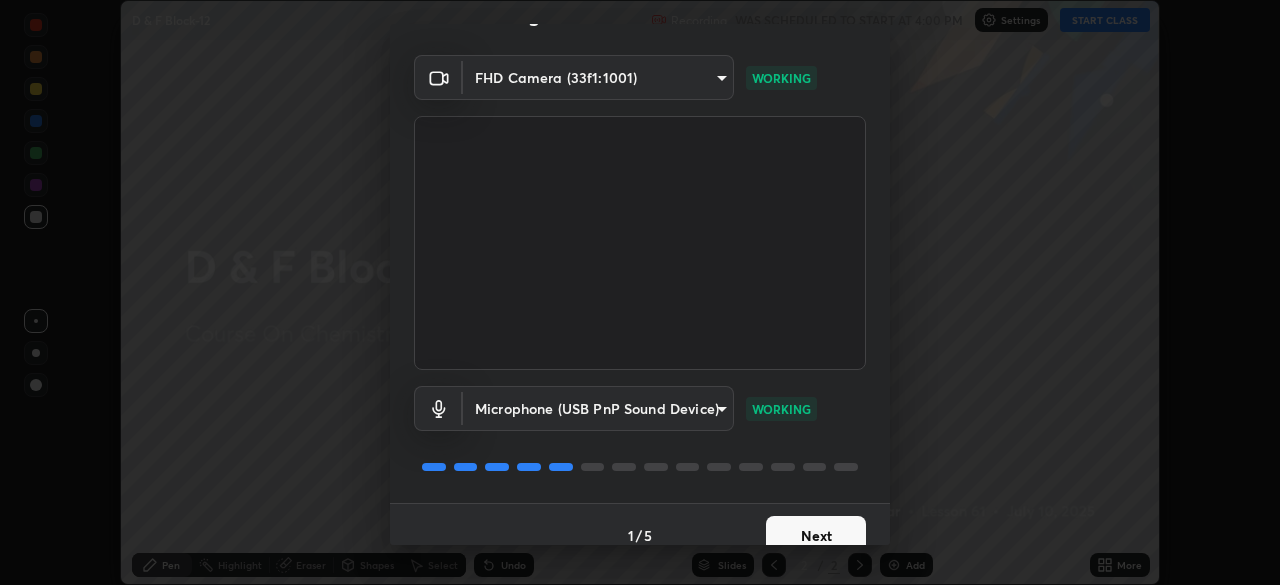 scroll, scrollTop: 71, scrollLeft: 0, axis: vertical 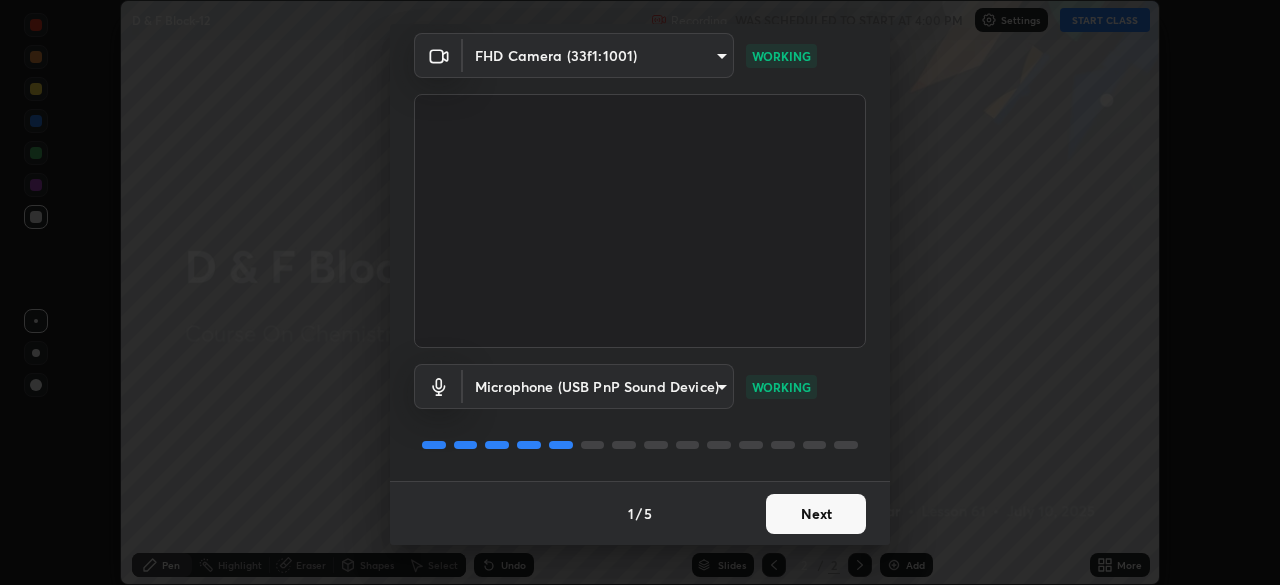 click on "Next" at bounding box center (816, 514) 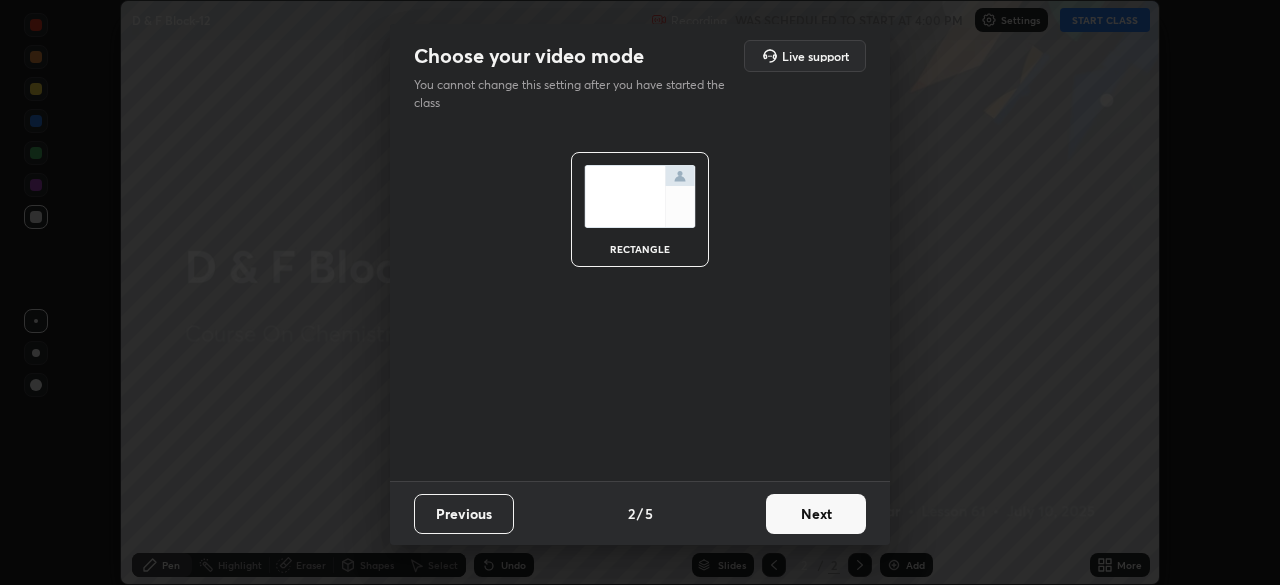 scroll, scrollTop: 0, scrollLeft: 0, axis: both 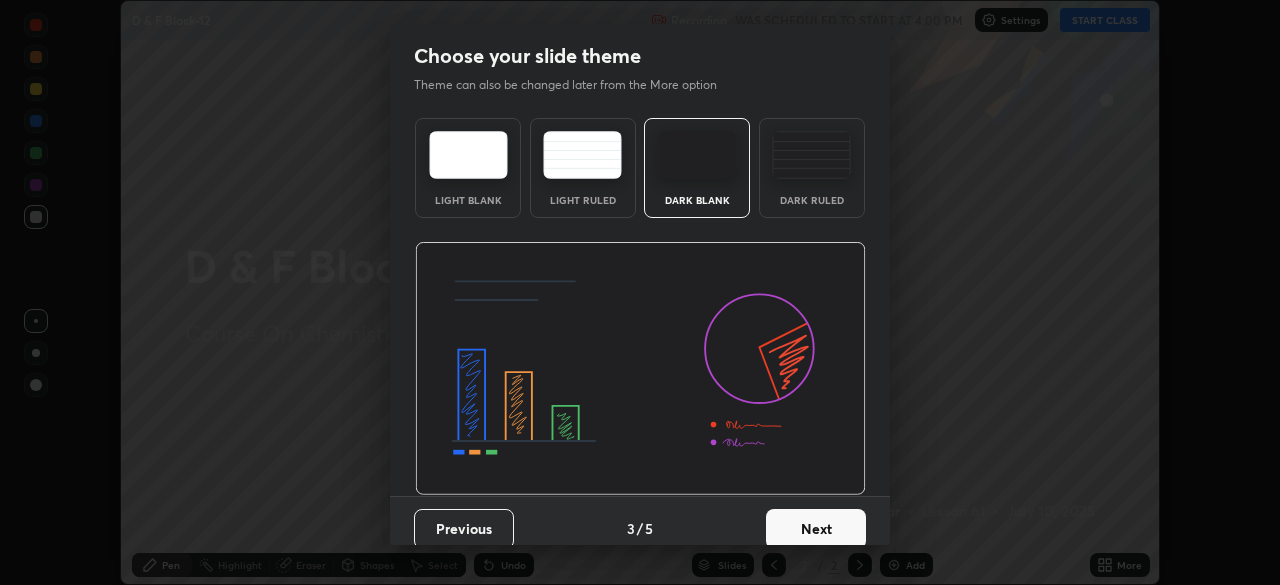 click on "Next" at bounding box center (816, 529) 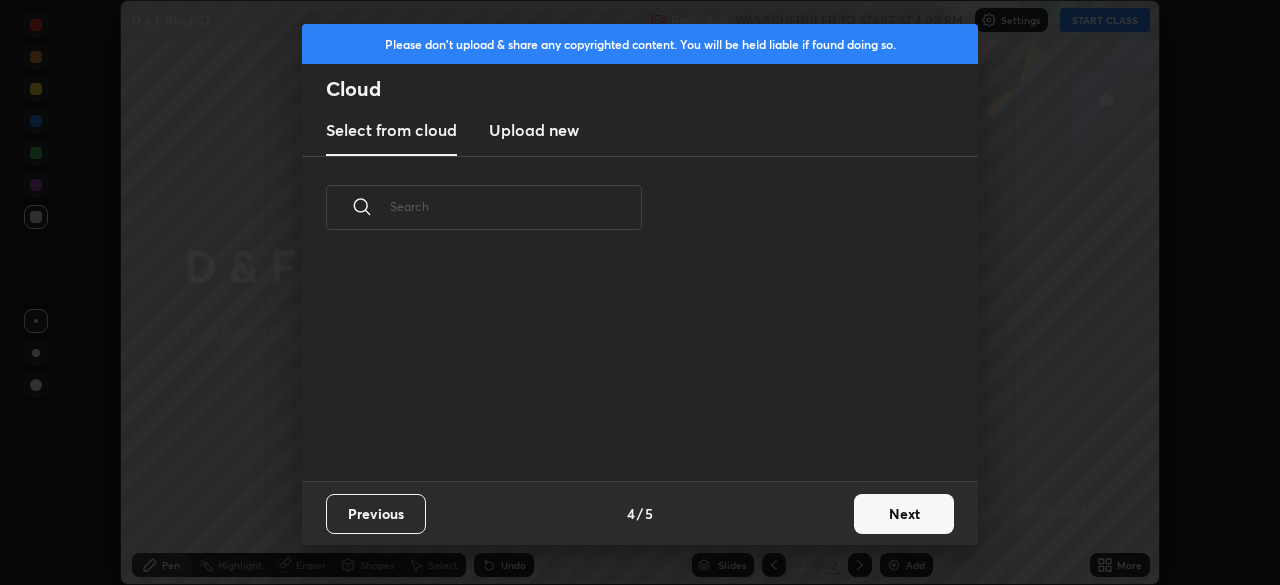 click on "Next" at bounding box center (904, 514) 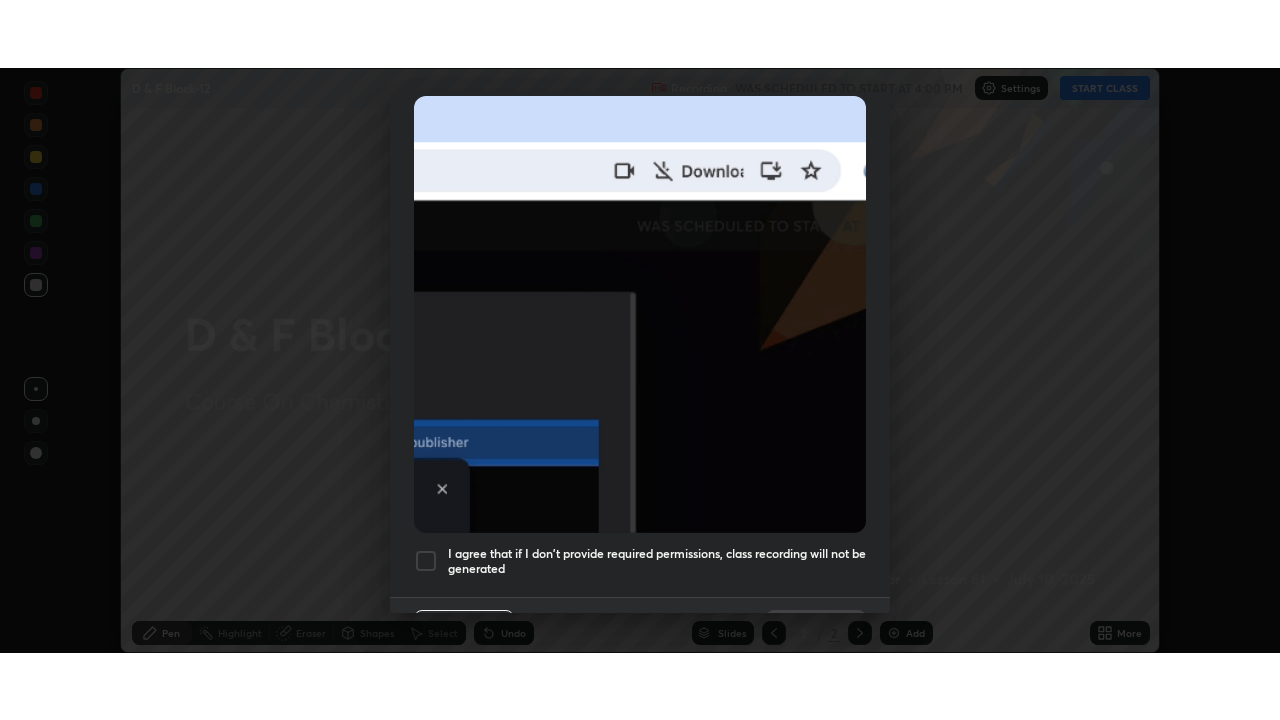 scroll, scrollTop: 479, scrollLeft: 0, axis: vertical 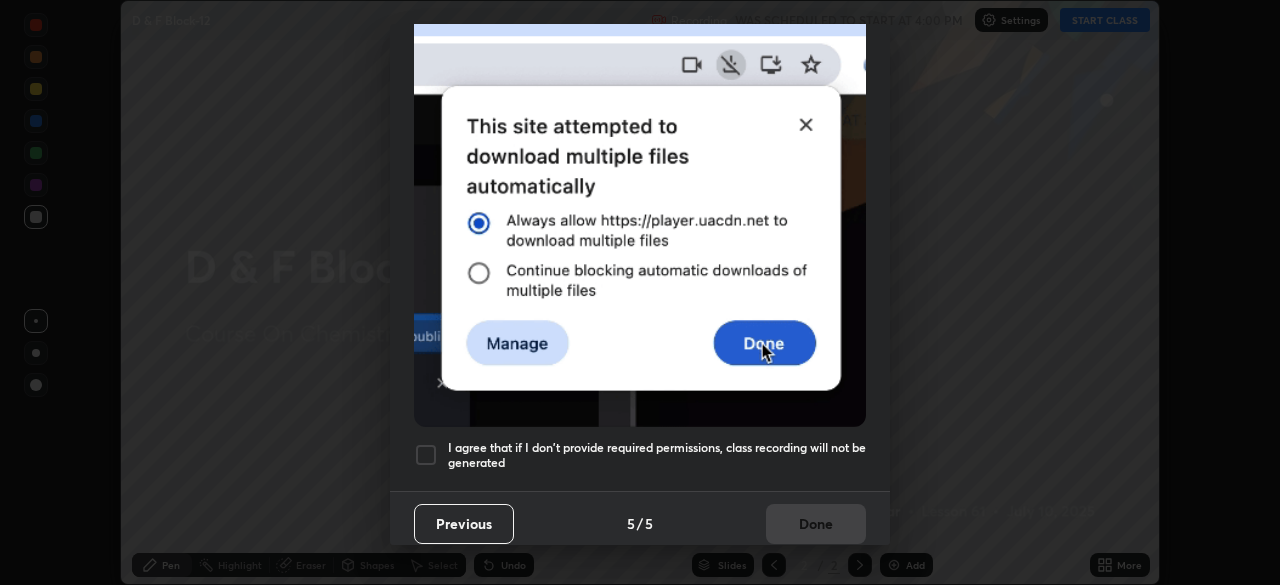 click on "I agree that if I don't provide required permissions, class recording will not be generated" at bounding box center [657, 455] 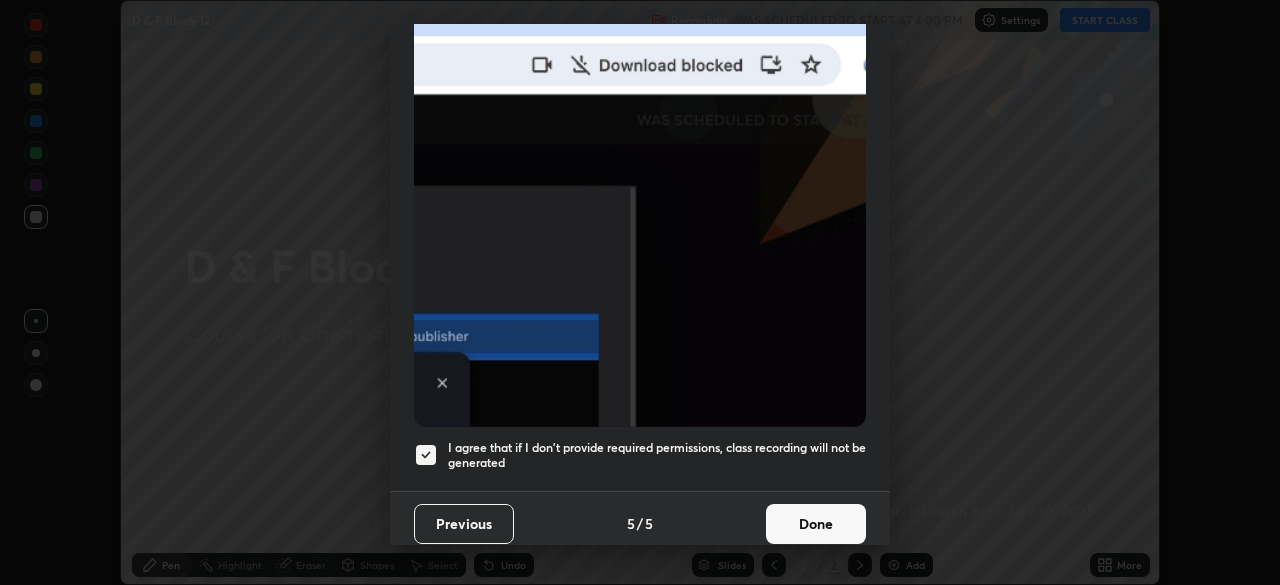 click on "Done" at bounding box center [816, 524] 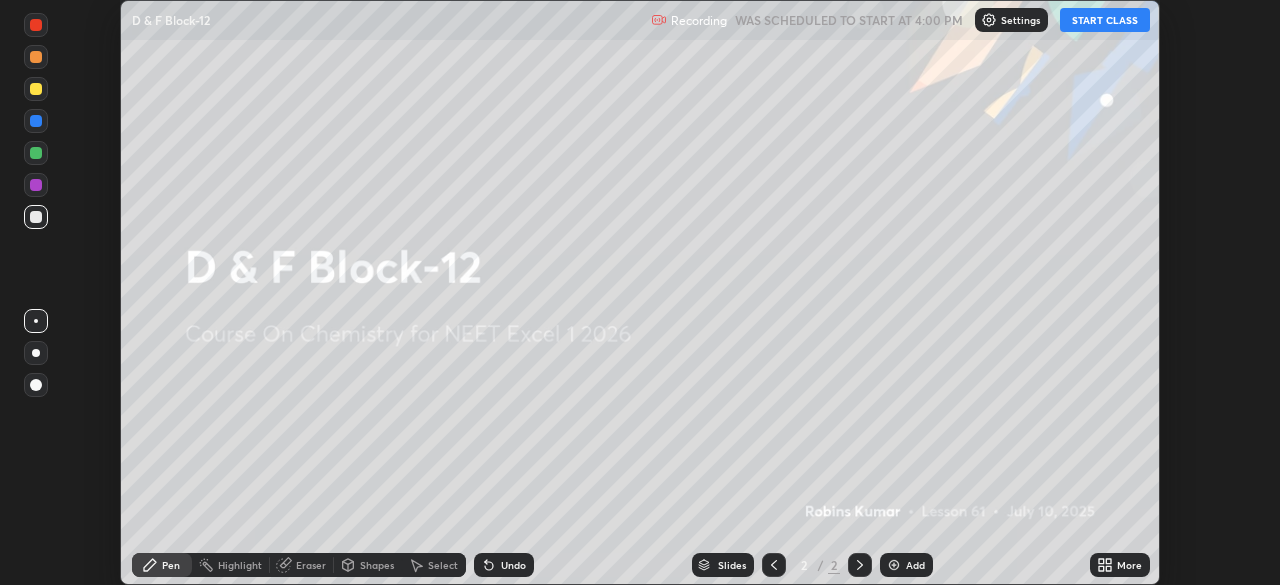 click on "More" at bounding box center (1120, 565) 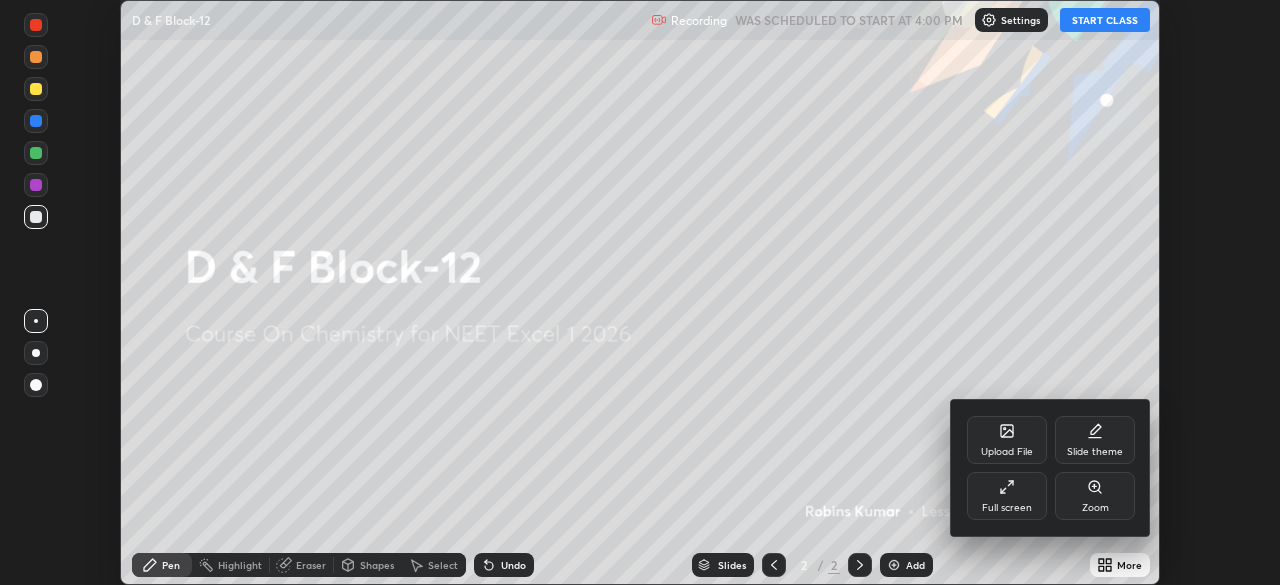 click on "Slide theme" at bounding box center [1095, 440] 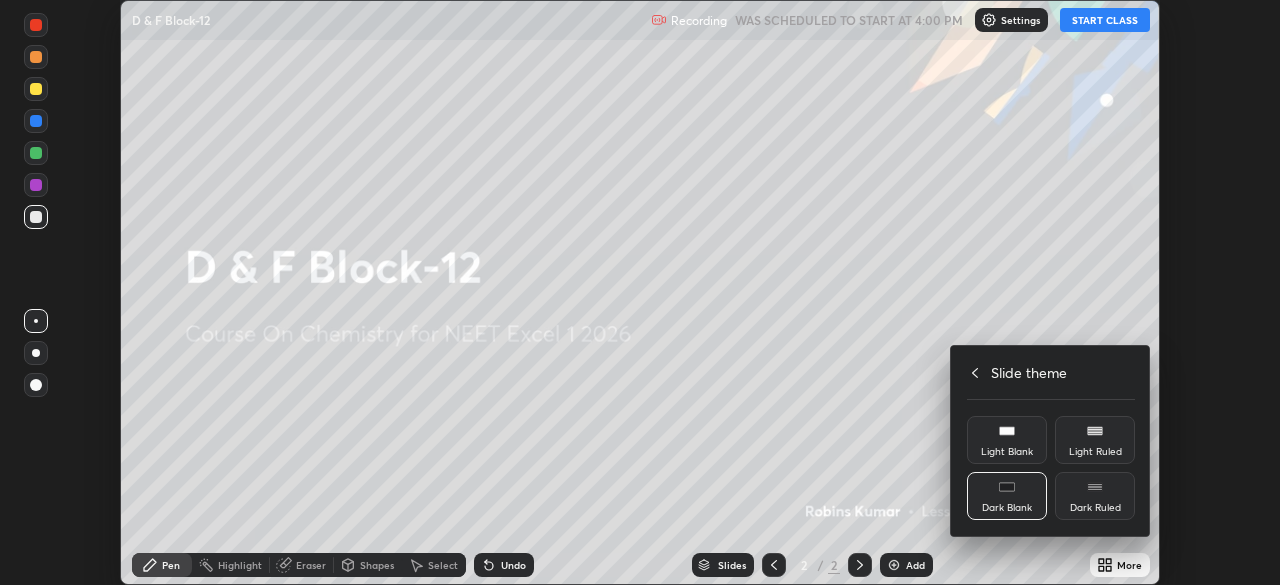 click on "Dark Ruled" at bounding box center [1095, 508] 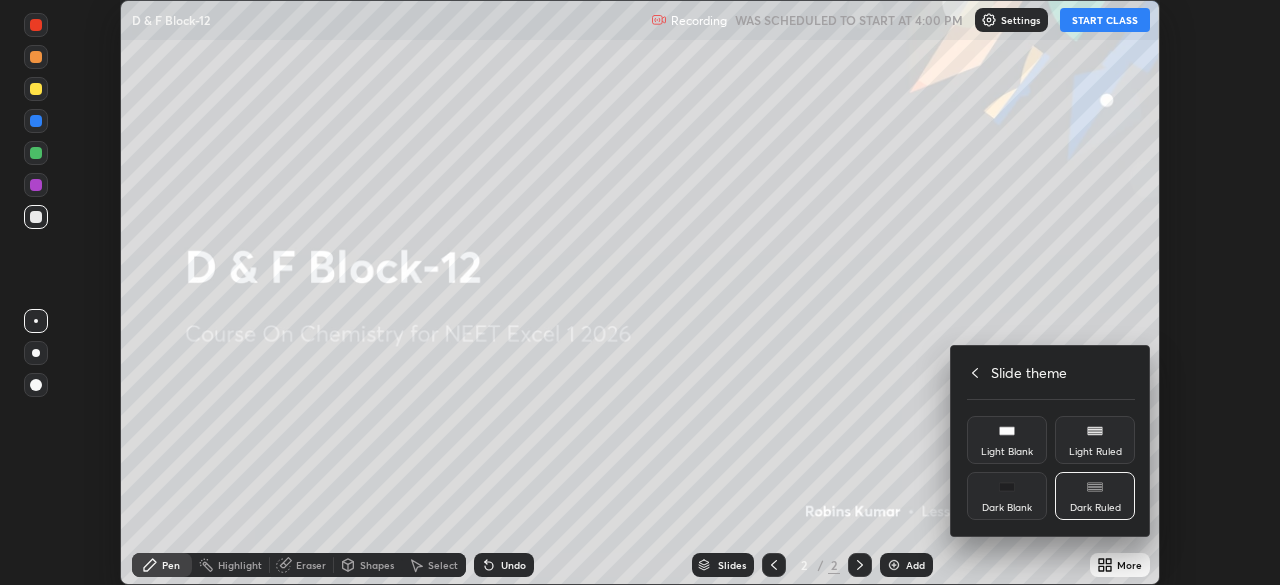 click 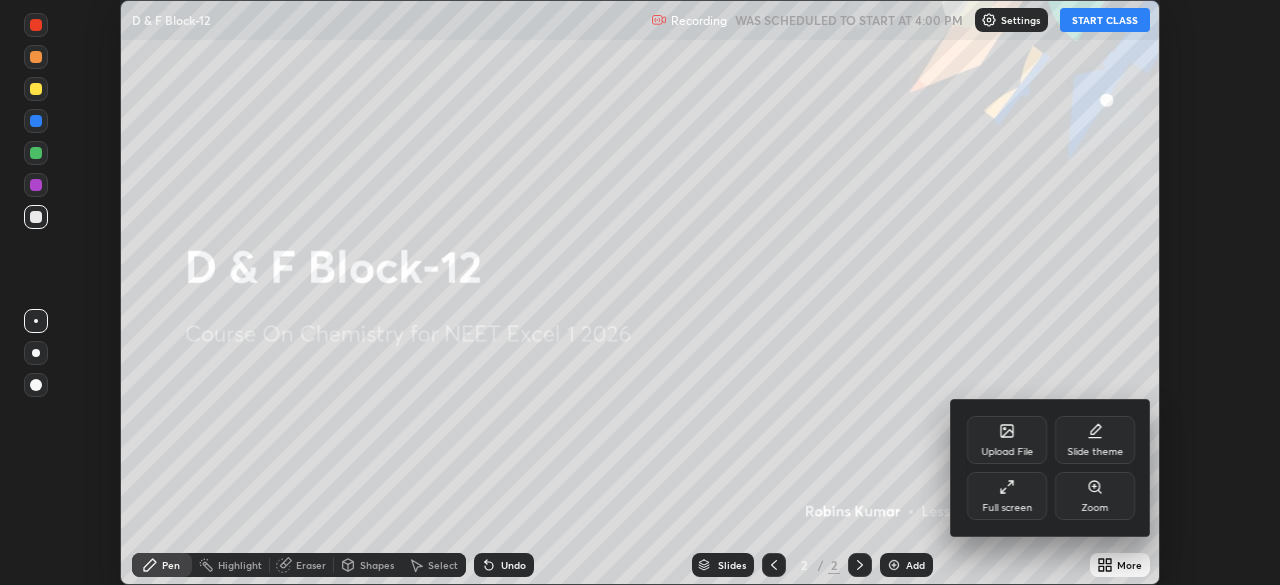 click 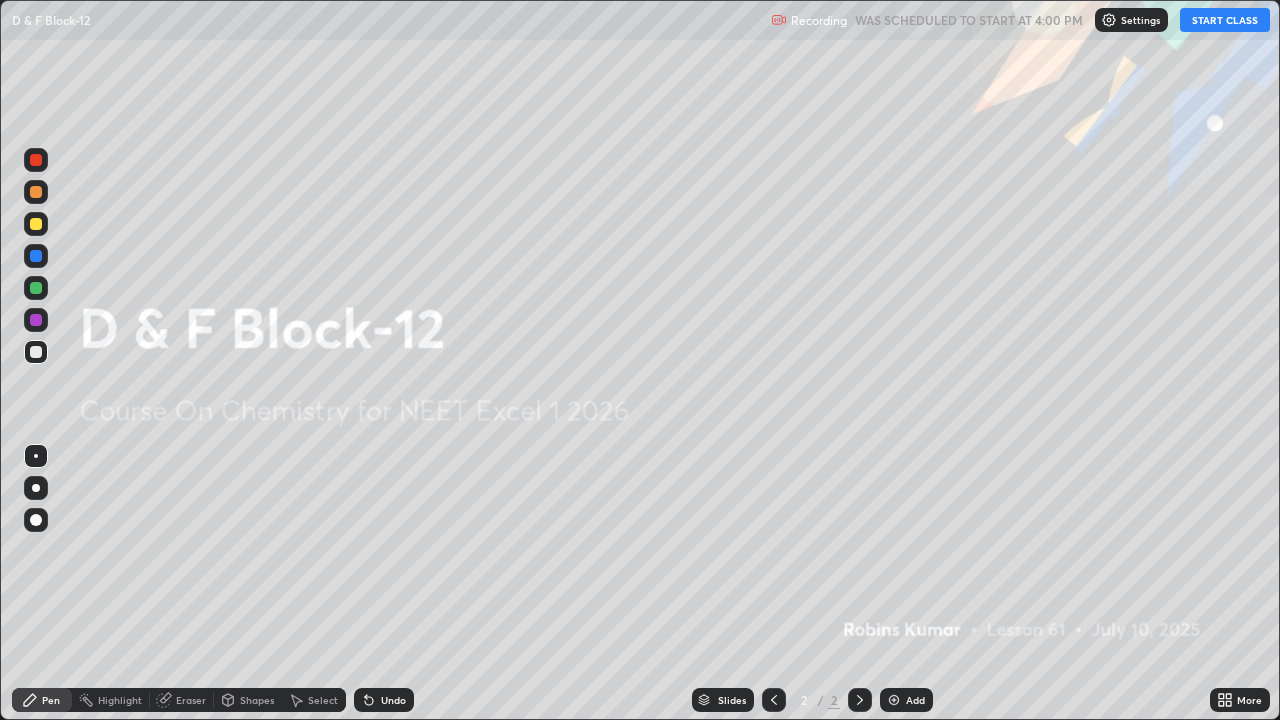 scroll, scrollTop: 99280, scrollLeft: 98720, axis: both 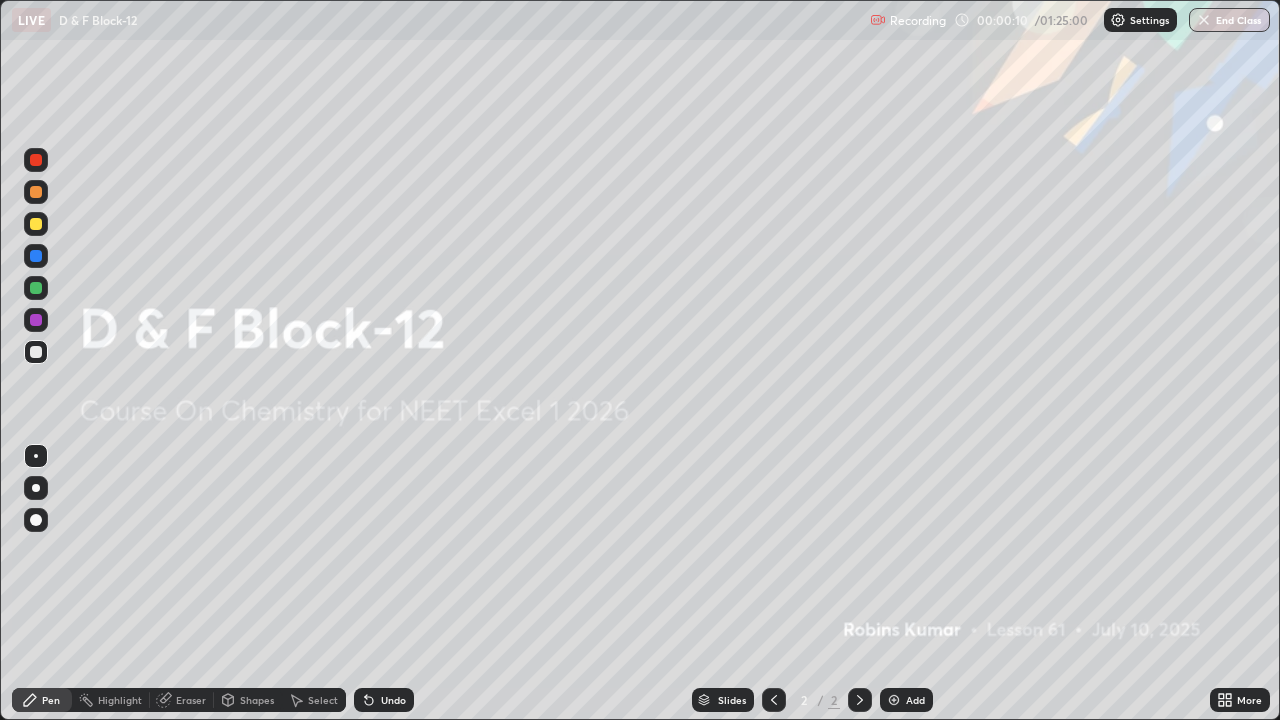 click at bounding box center [894, 700] 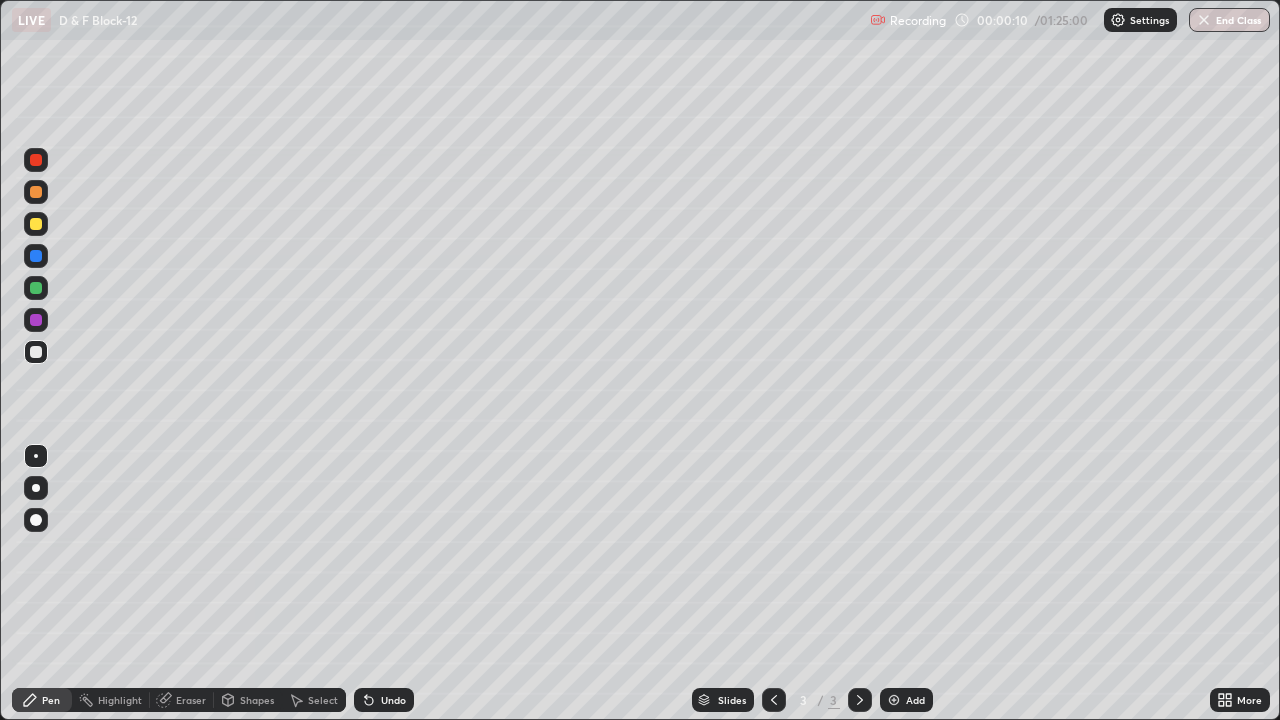 click on "Add" at bounding box center (906, 700) 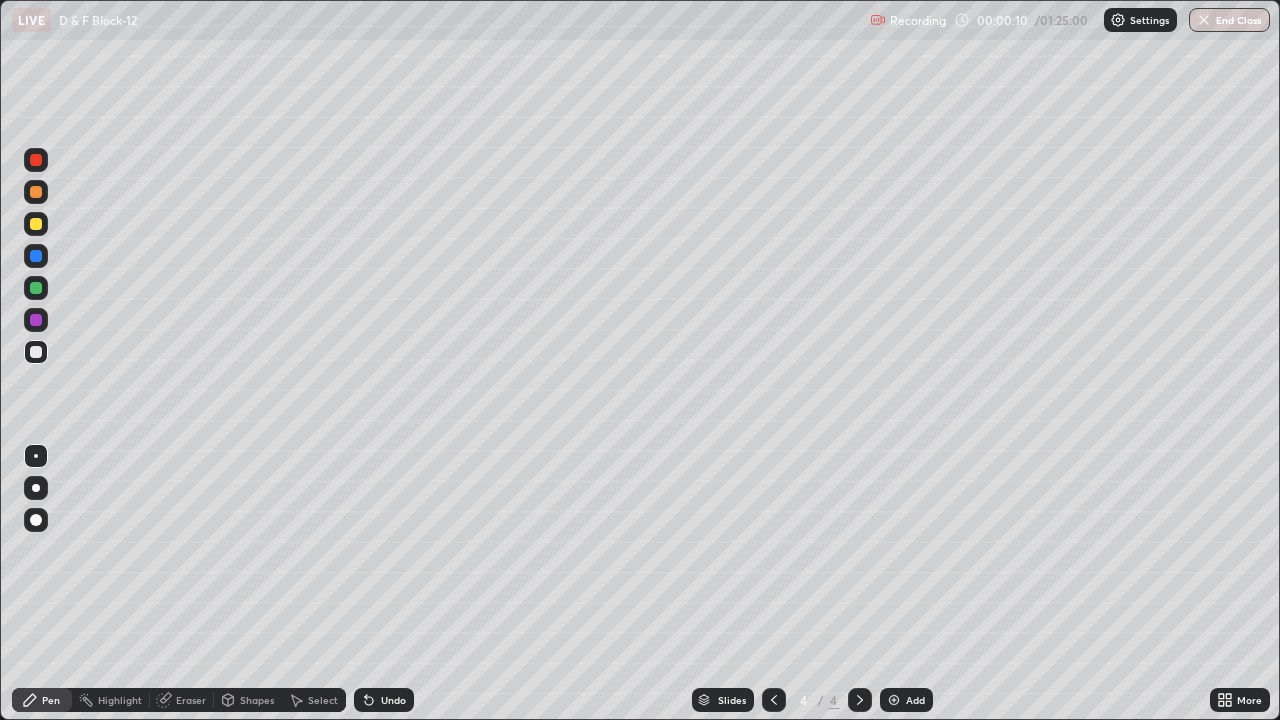 click on "Add" at bounding box center [906, 700] 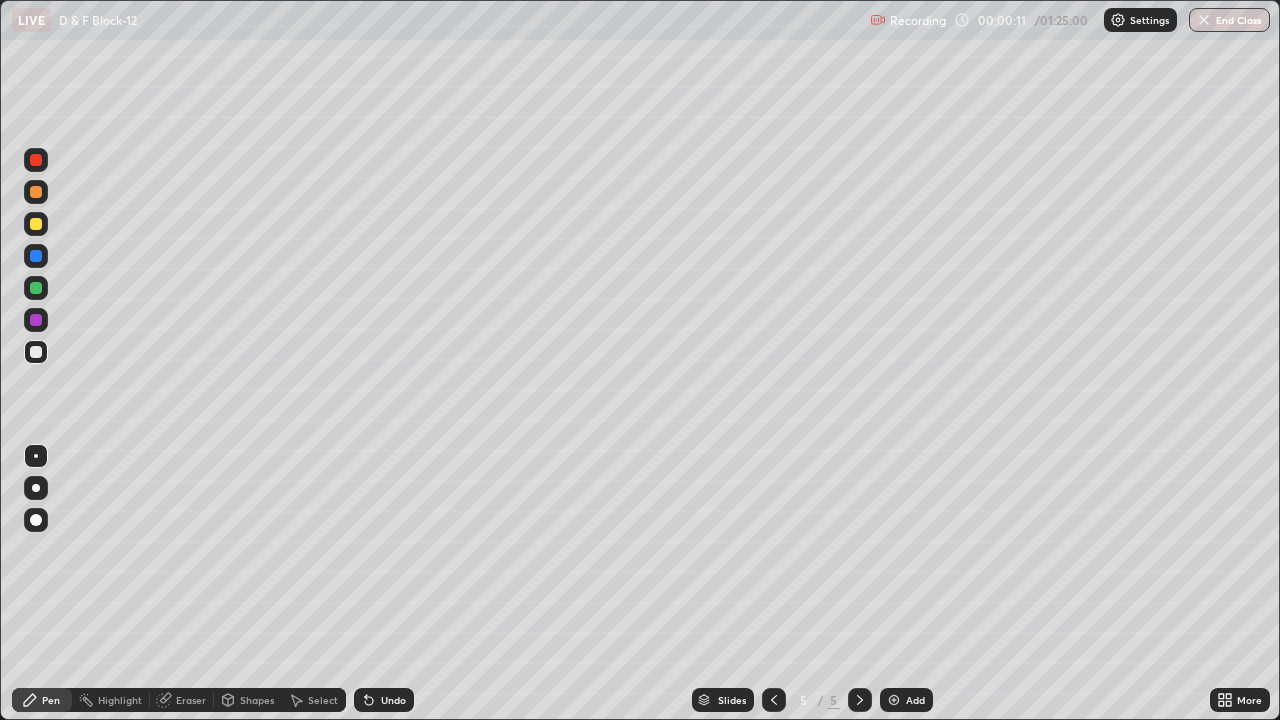 click on "Add" at bounding box center [906, 700] 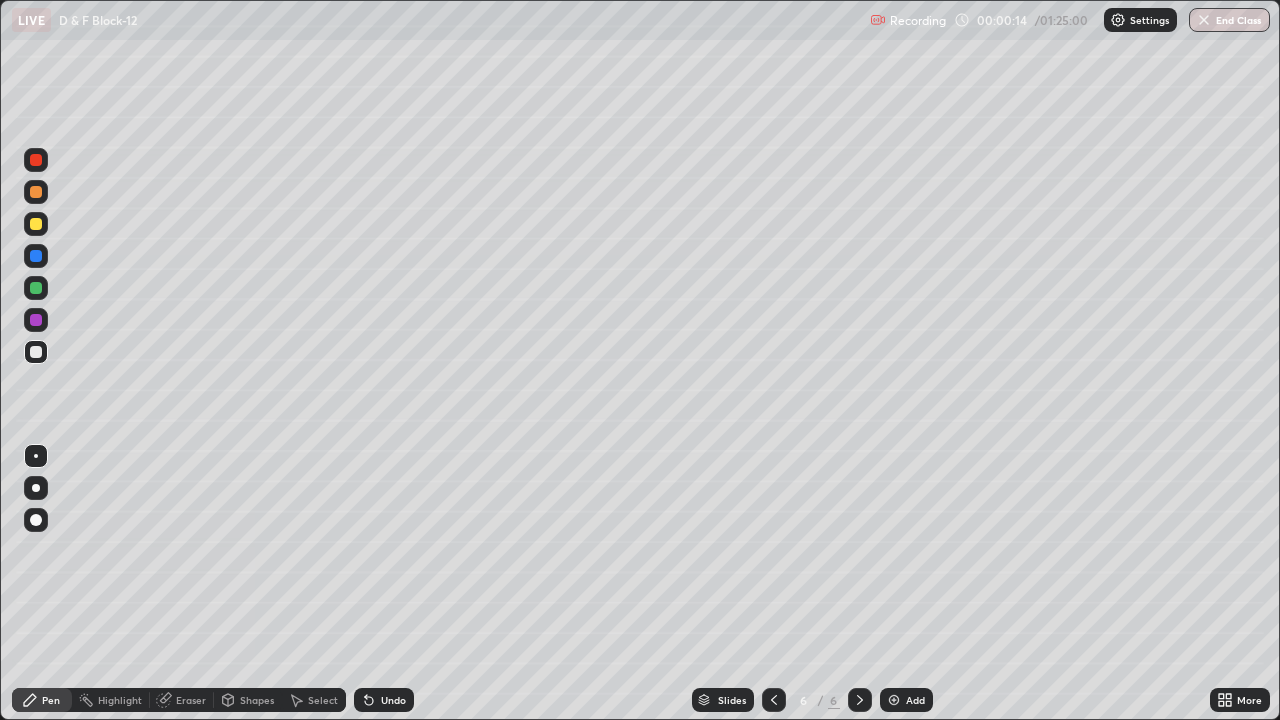 click on "Add" at bounding box center [906, 700] 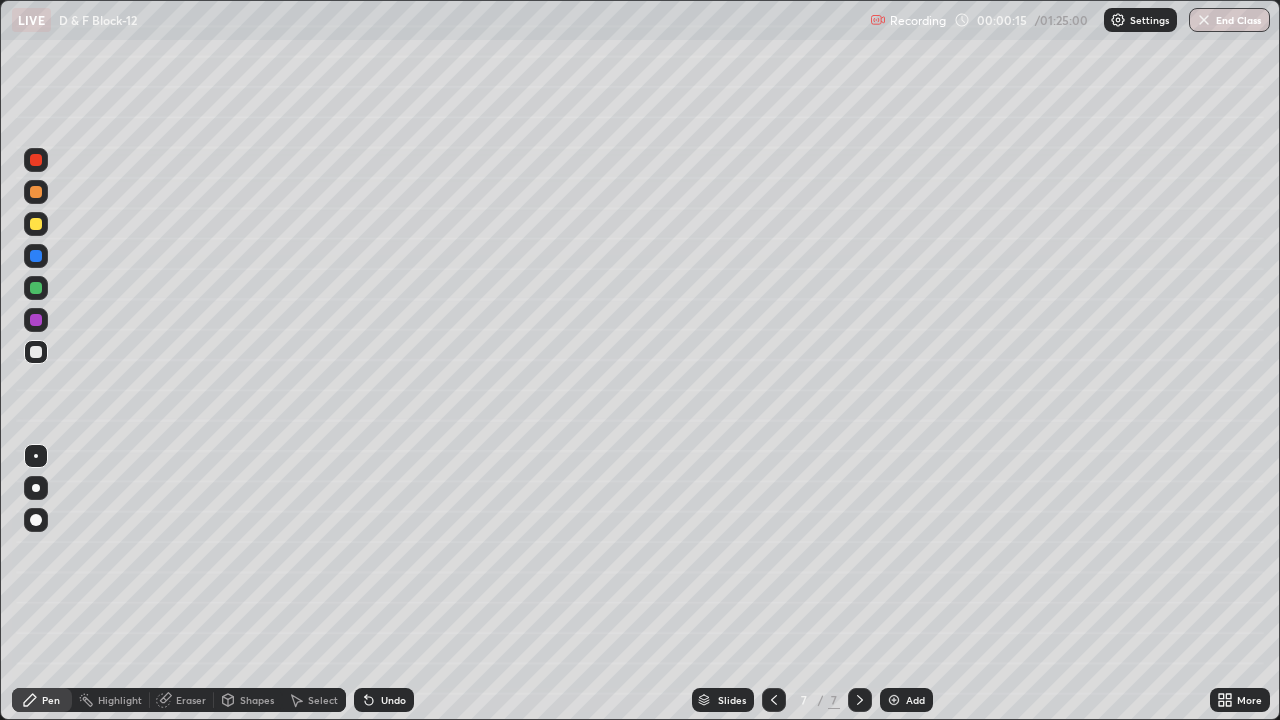 click at bounding box center [894, 700] 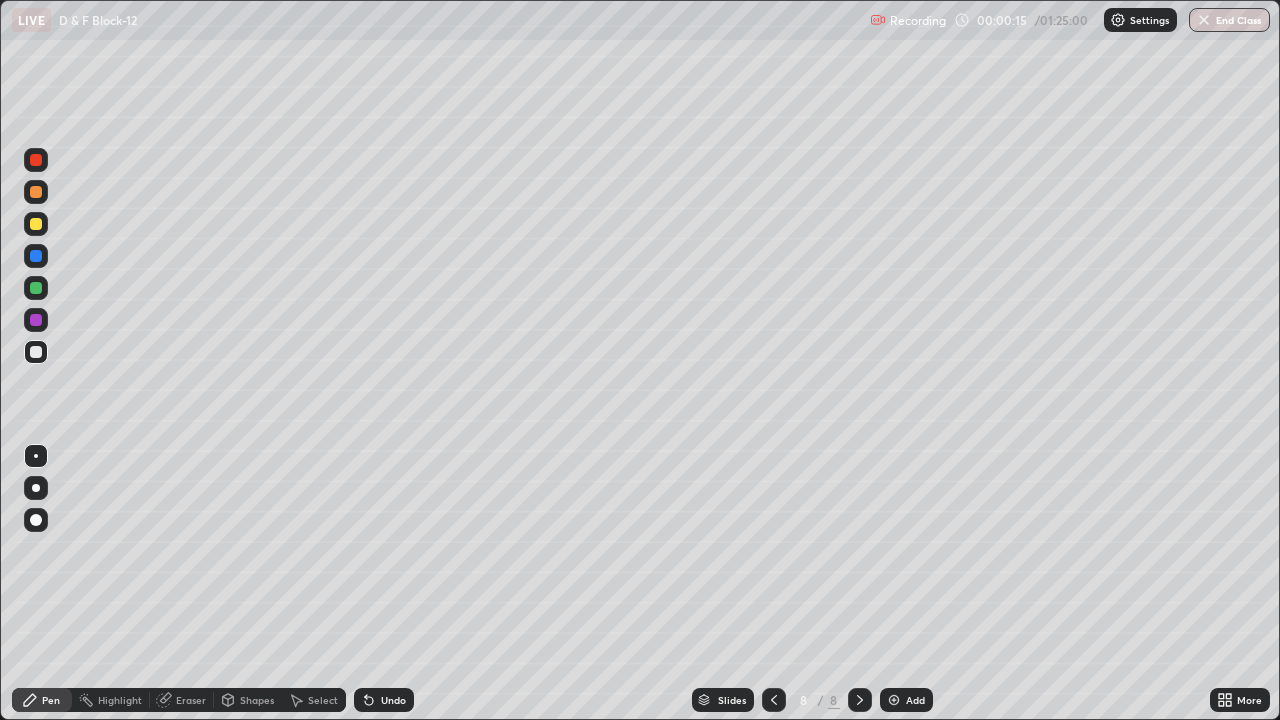click at bounding box center (894, 700) 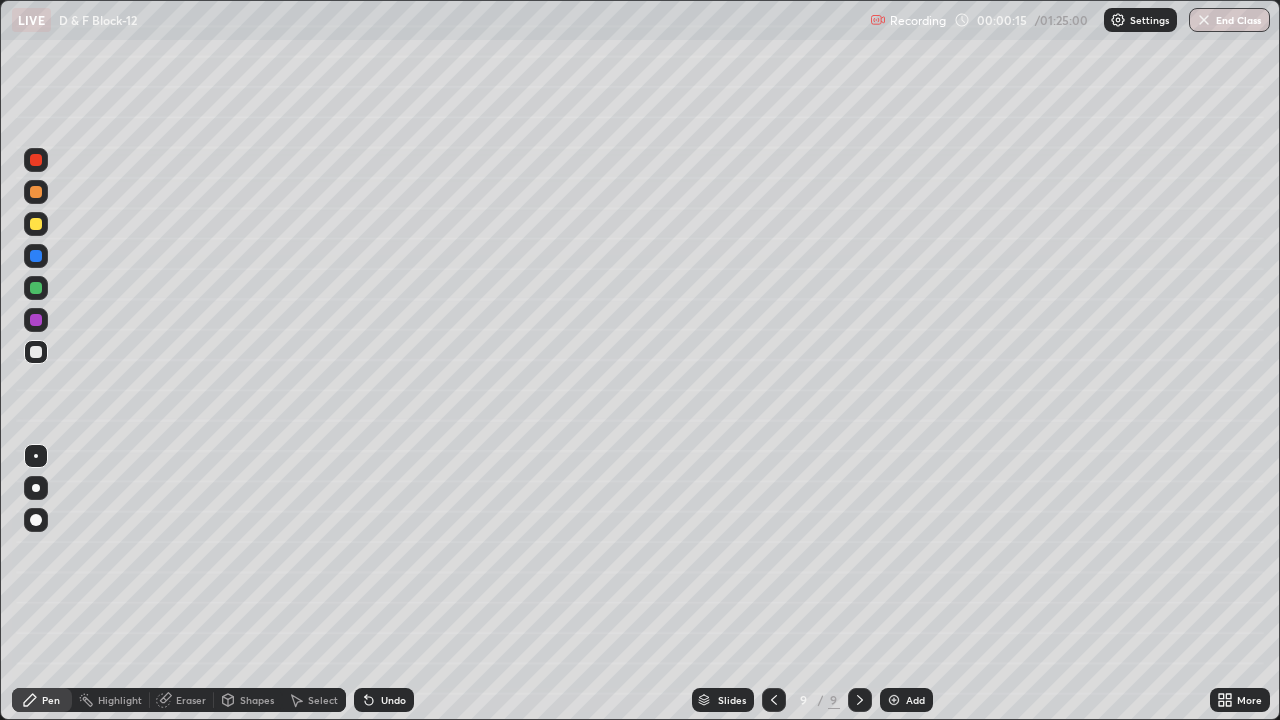 click at bounding box center (894, 700) 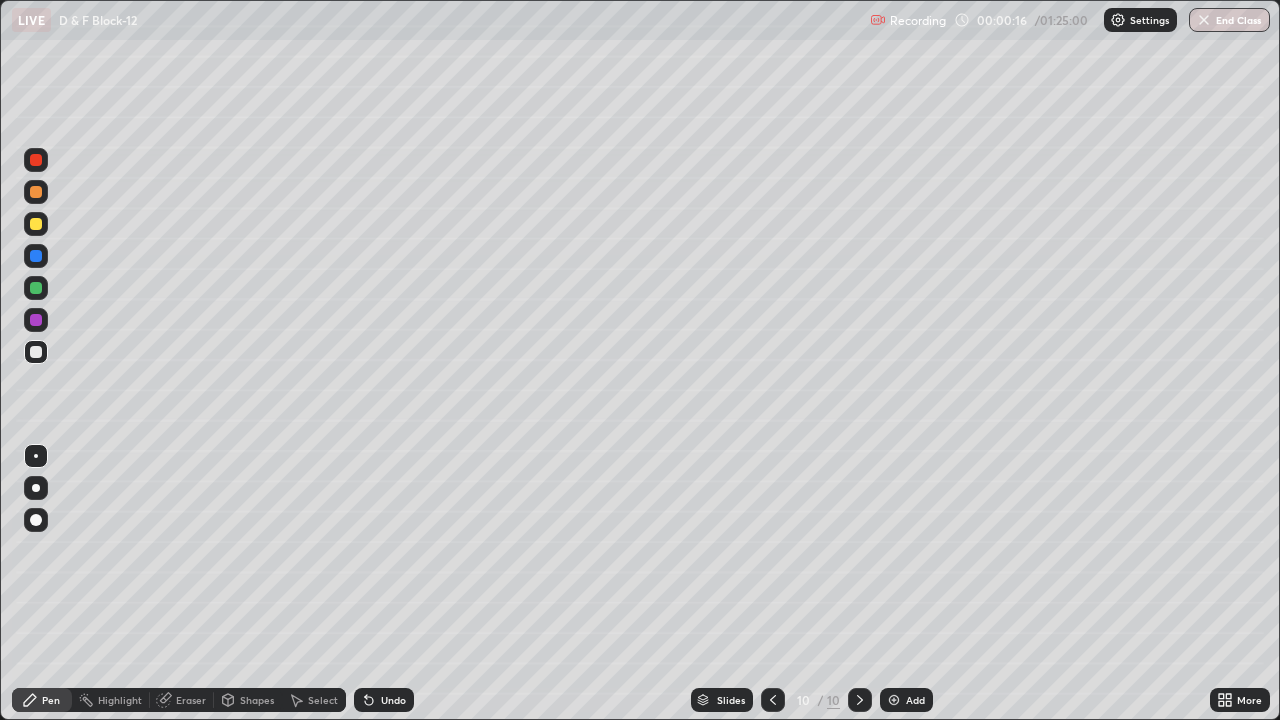 click on "Add" at bounding box center [906, 700] 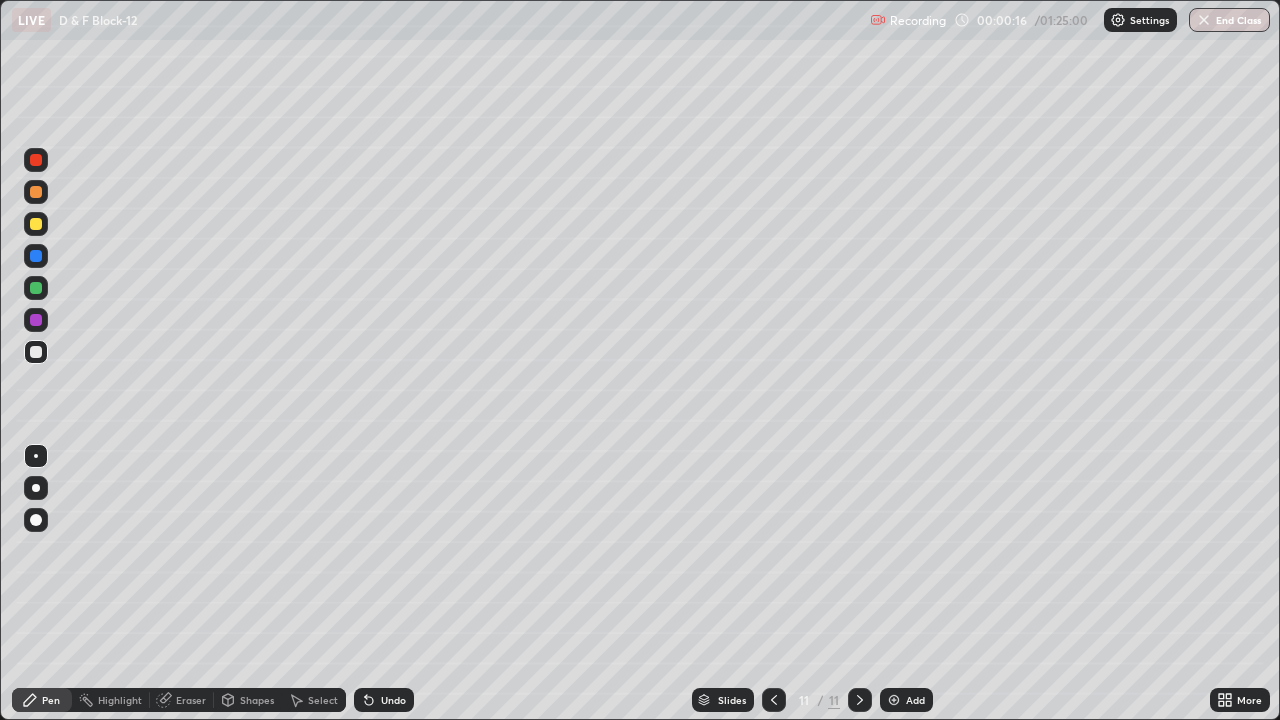 click on "Add" at bounding box center [906, 700] 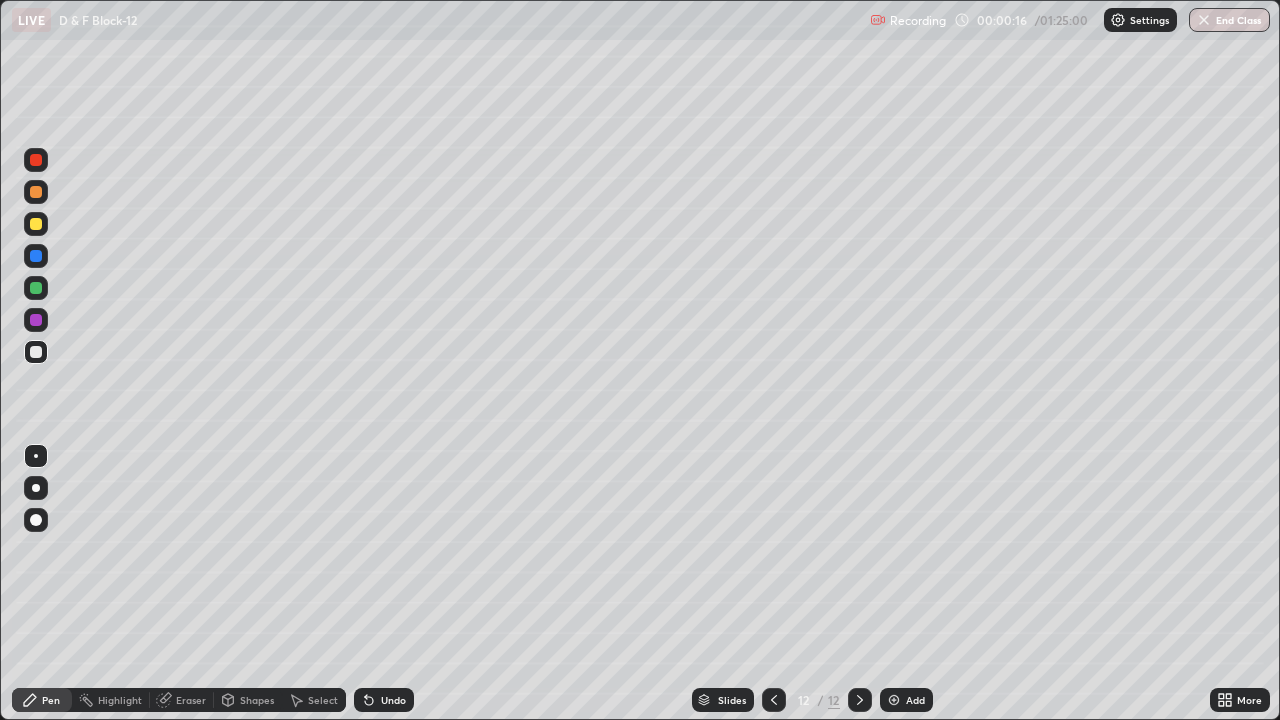 click at bounding box center (894, 700) 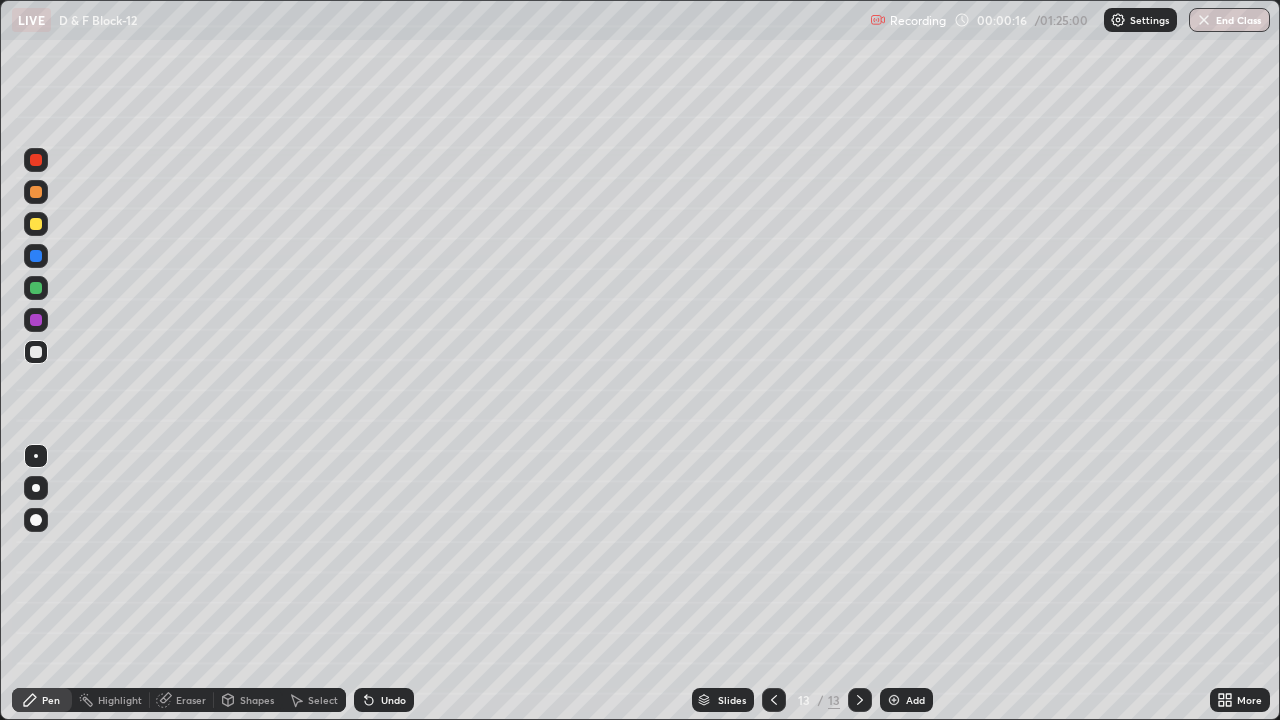 click at bounding box center [894, 700] 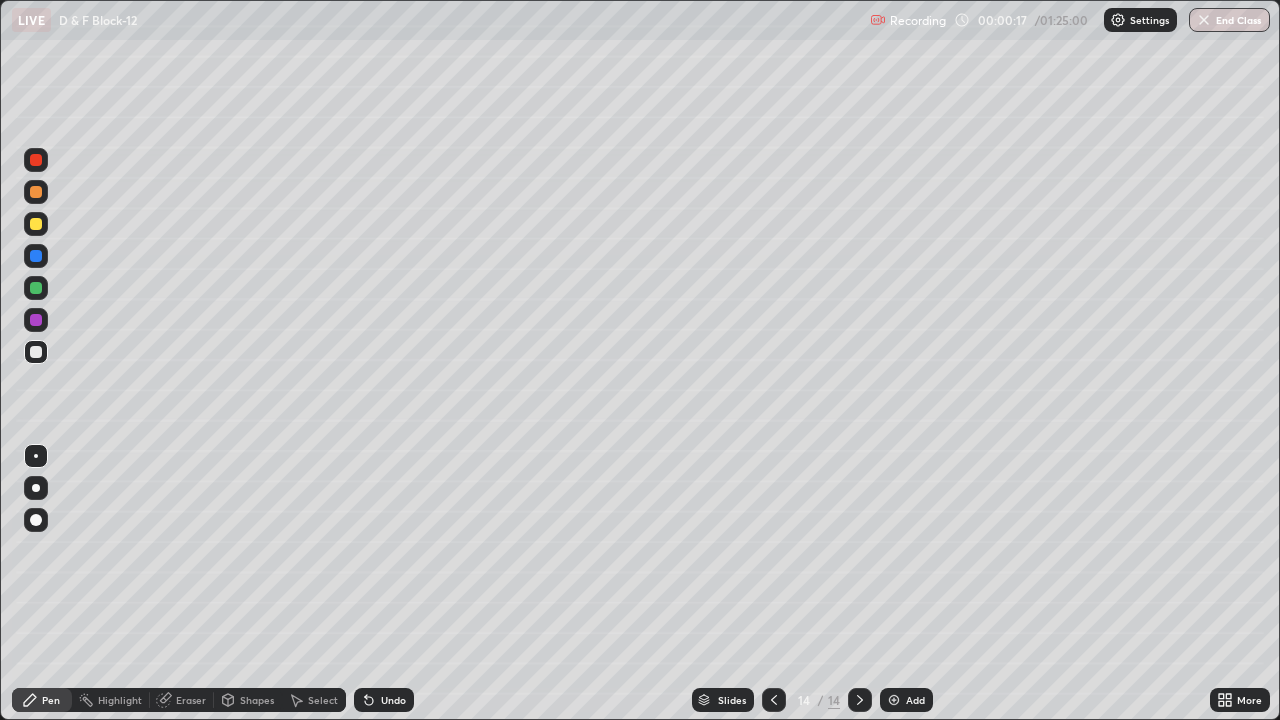 click at bounding box center [894, 700] 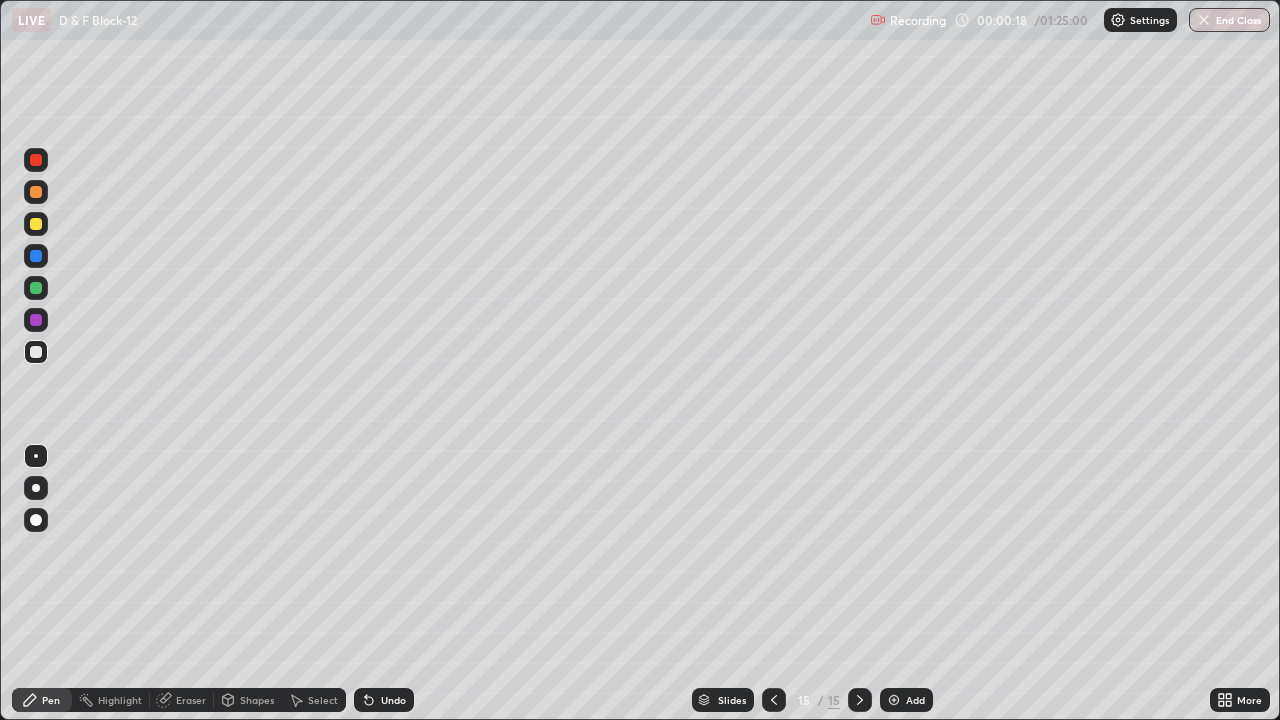 click 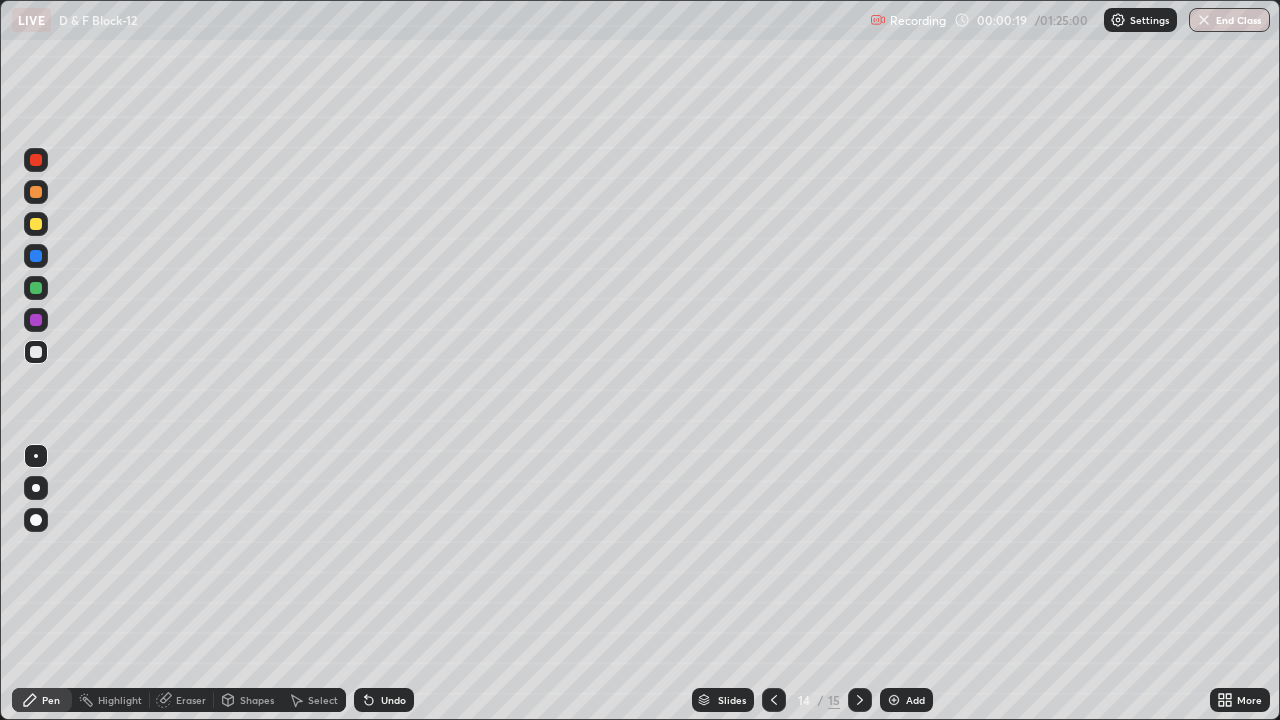 click 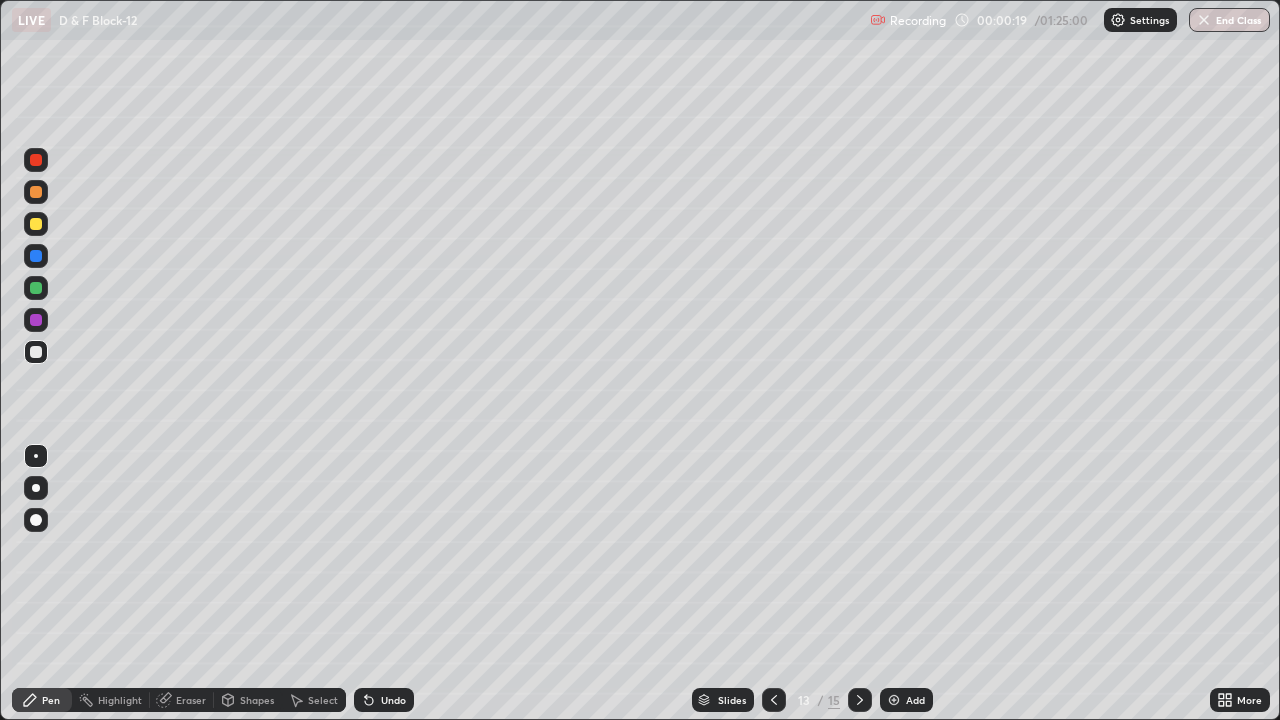 click 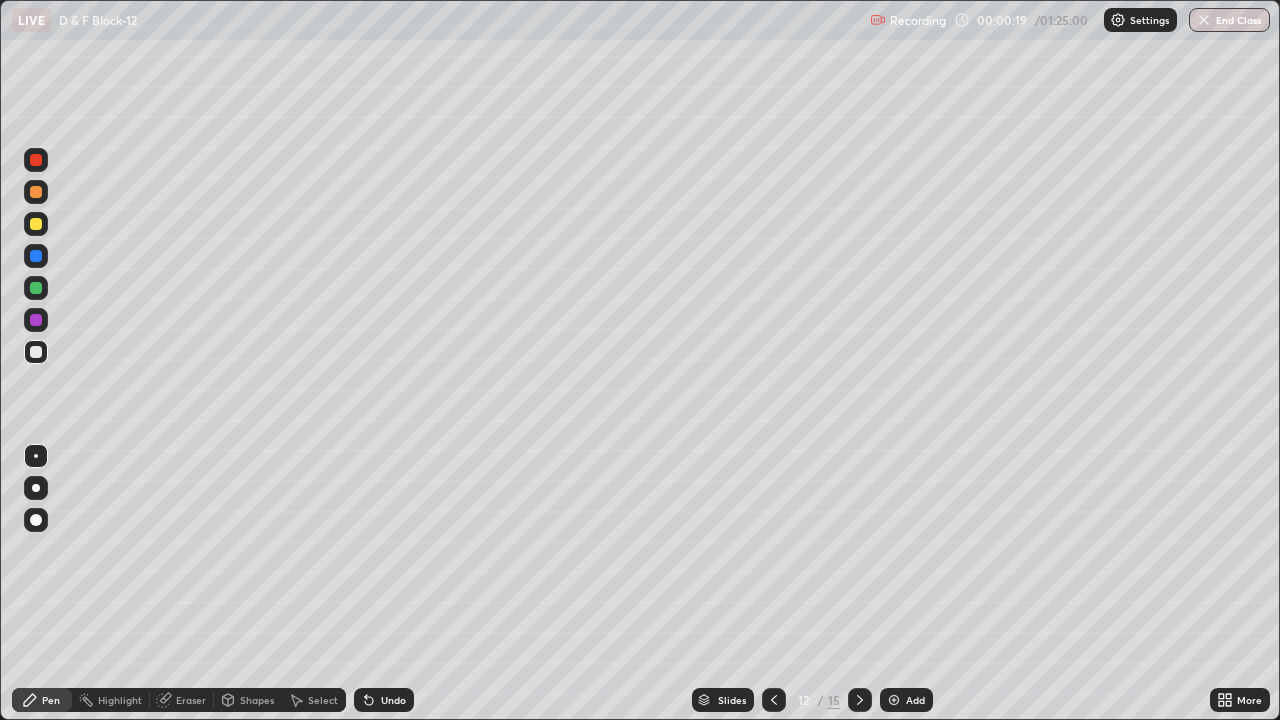click 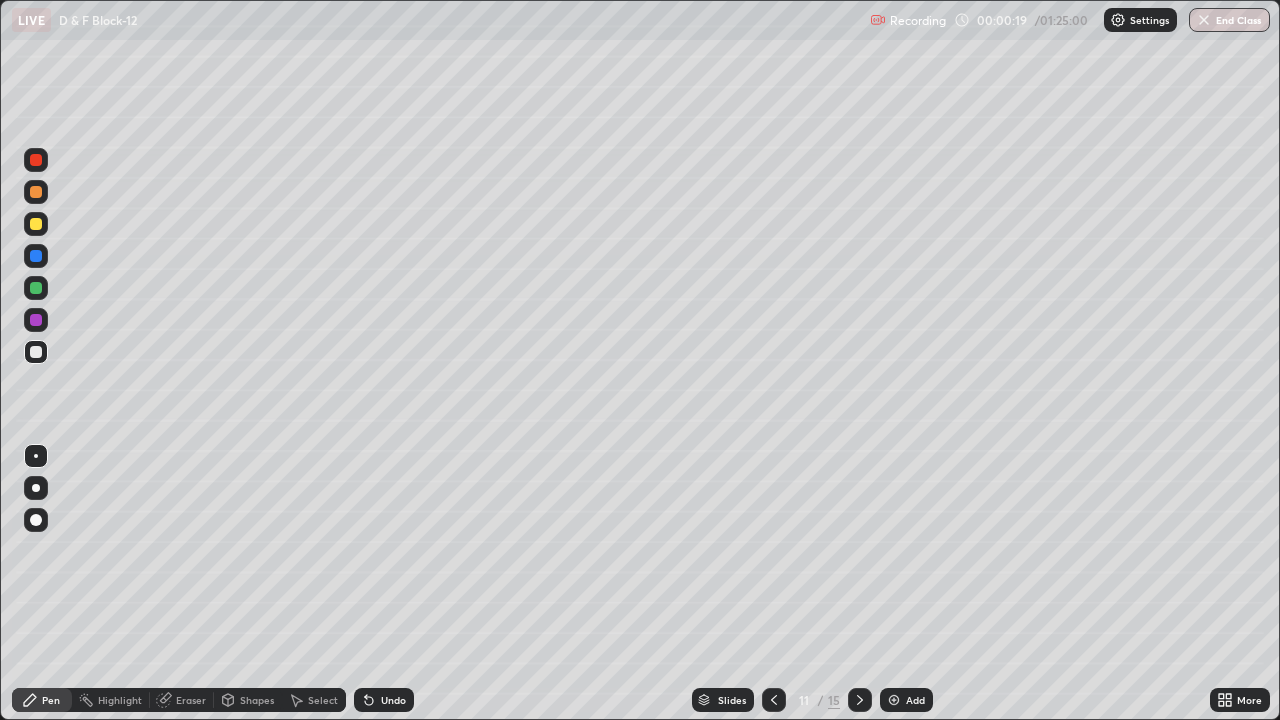 click 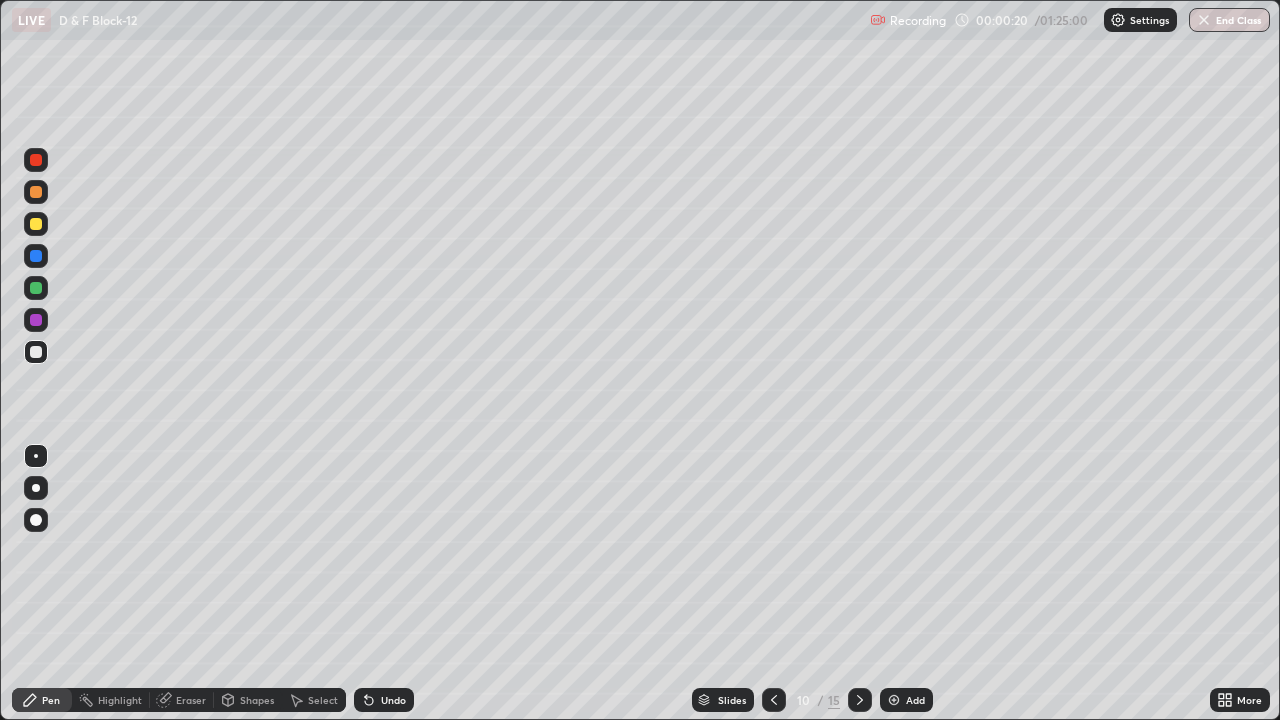 click 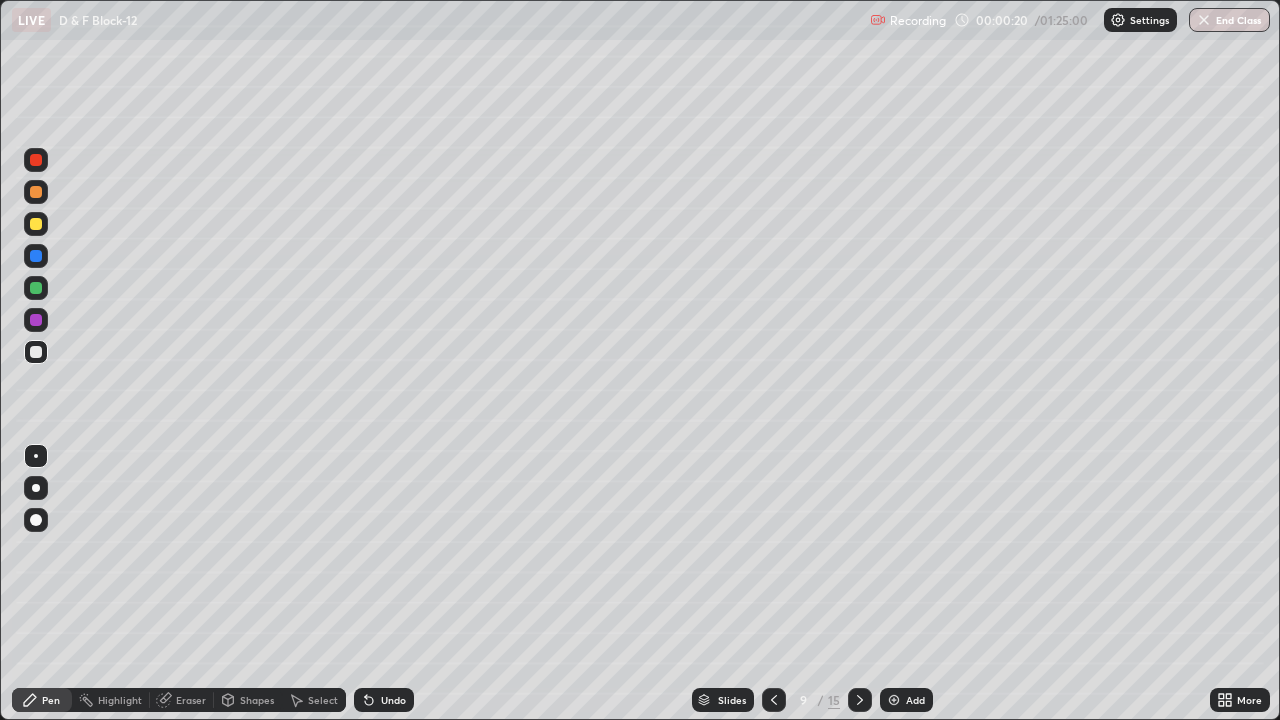 click 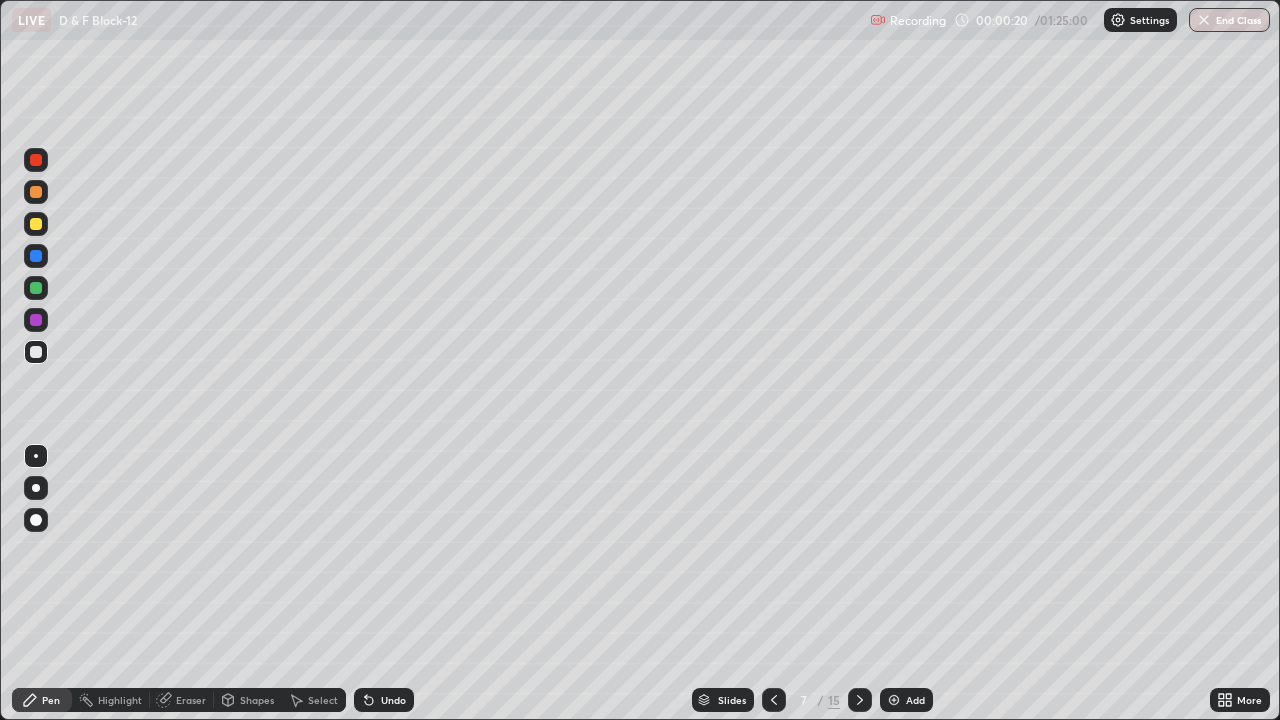click 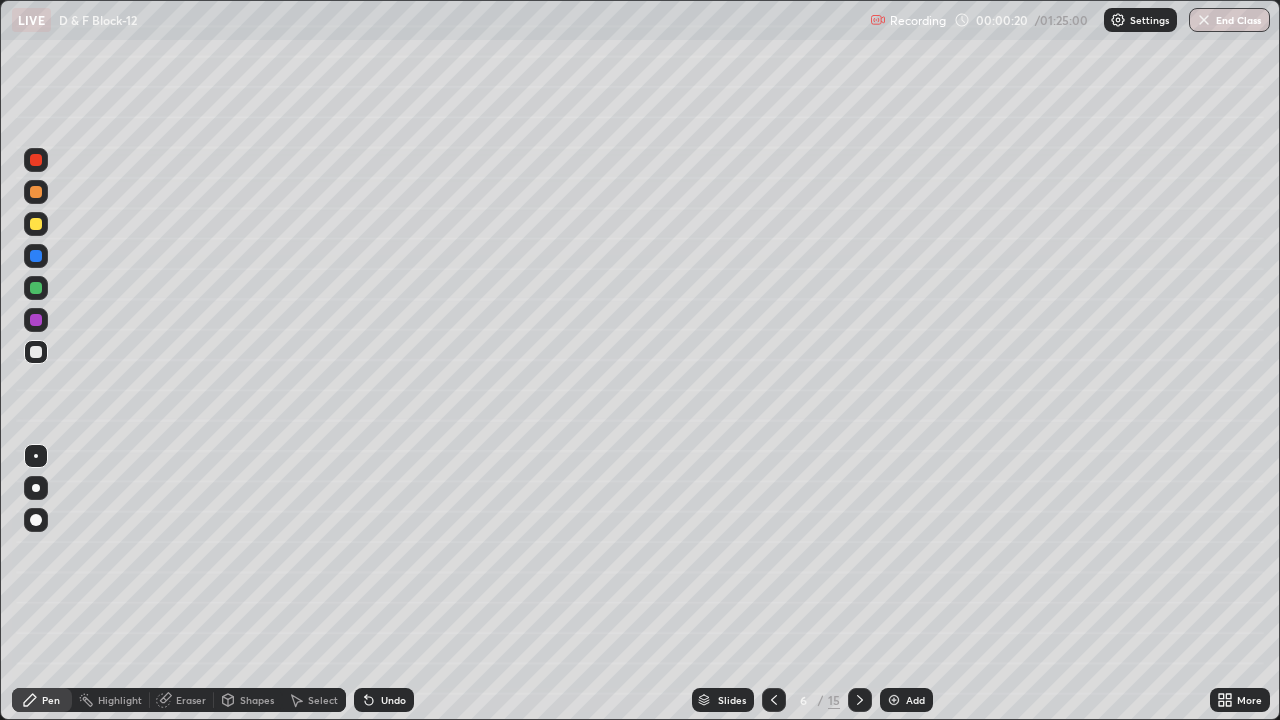 click 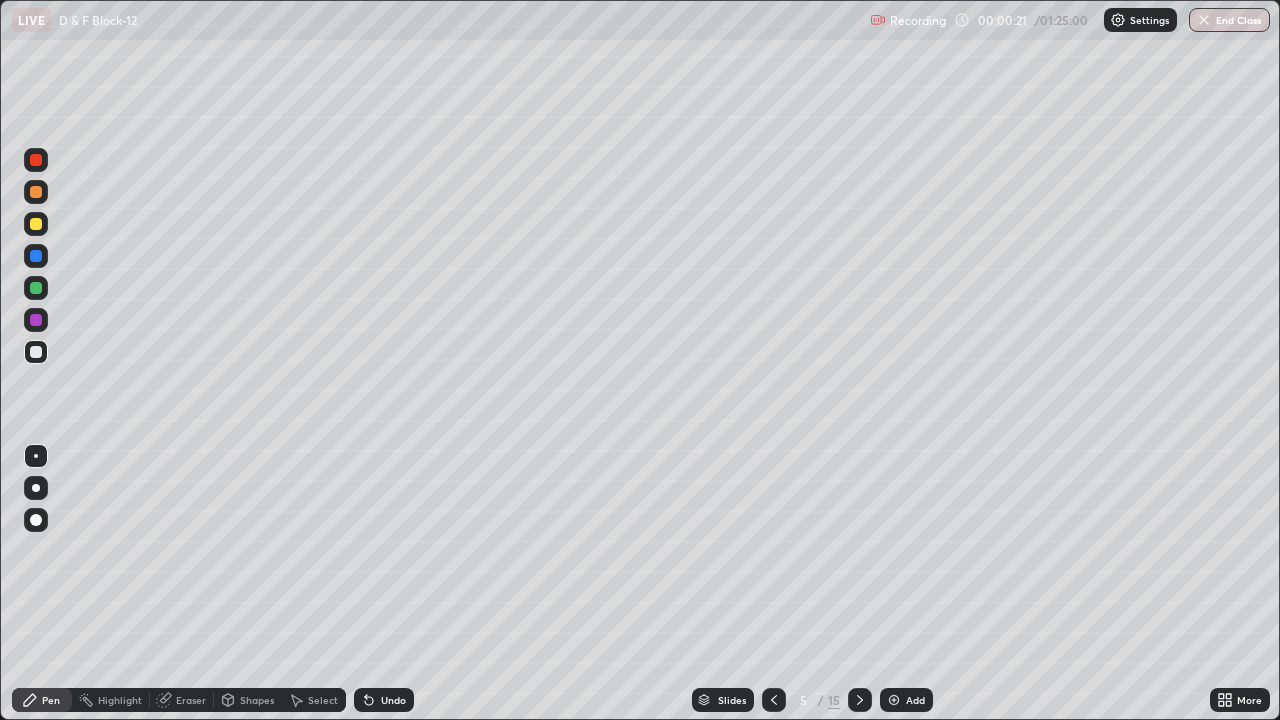 click 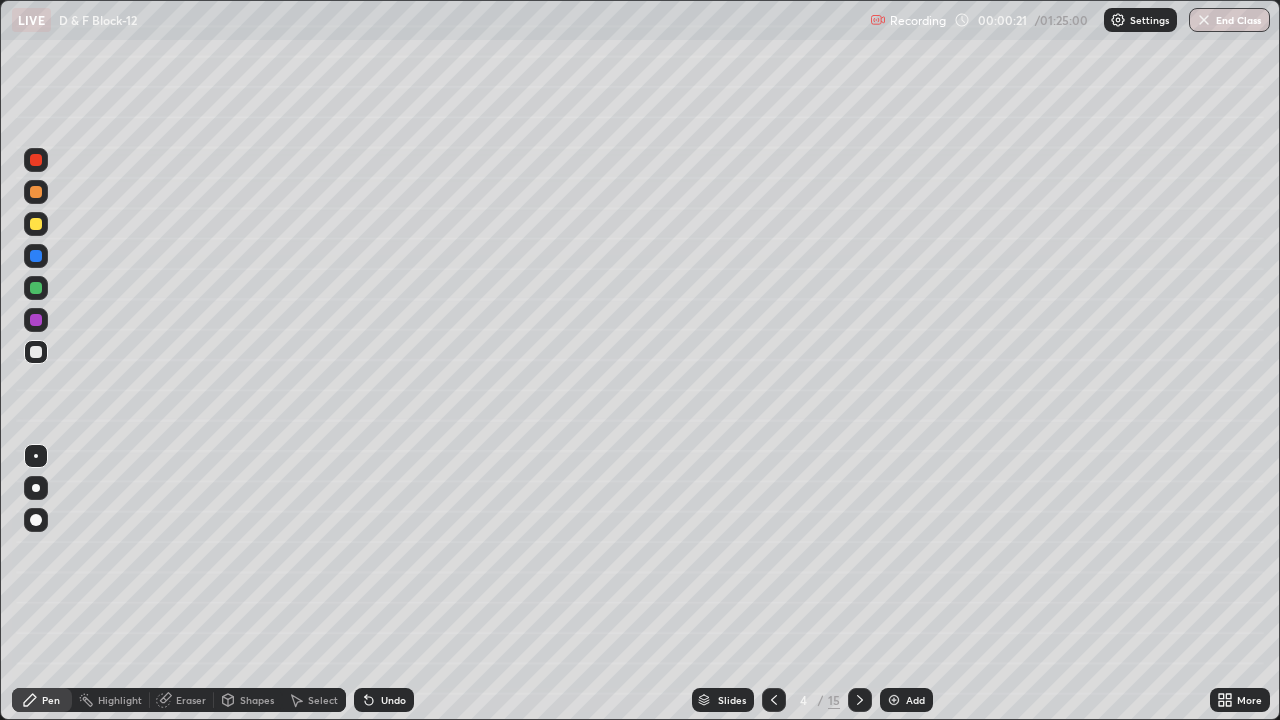 click 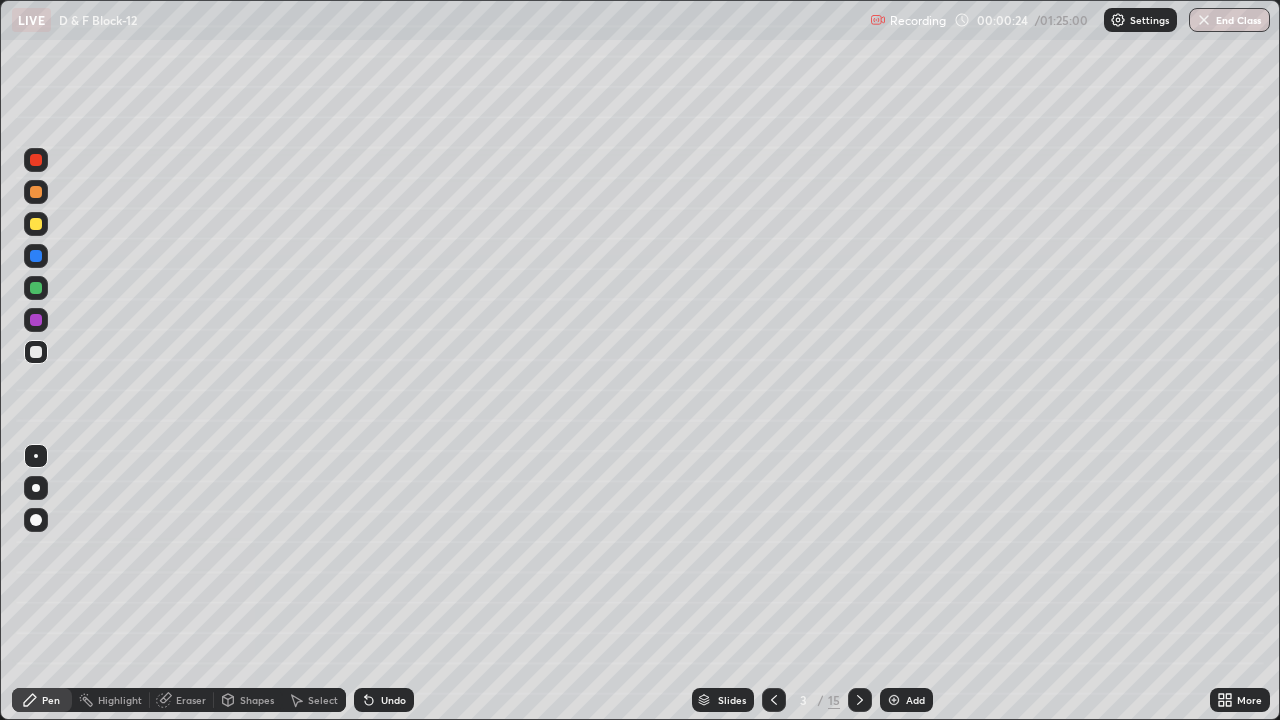 click at bounding box center (36, 224) 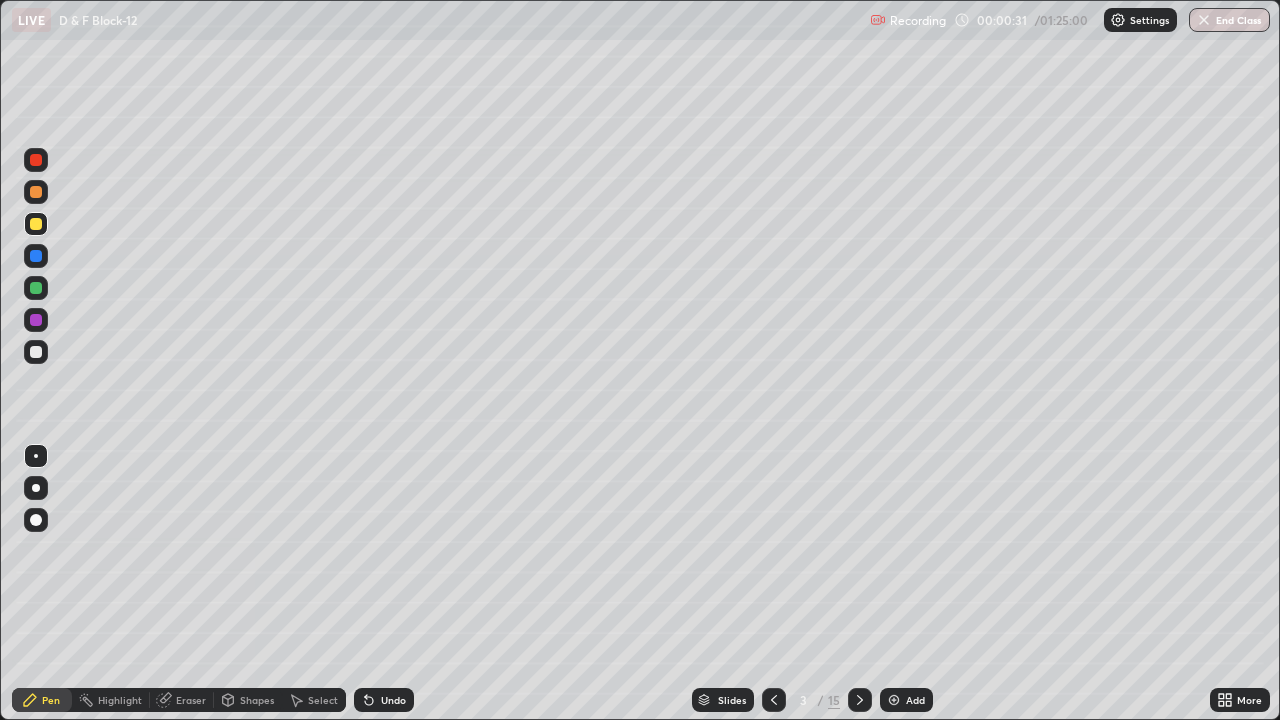 click at bounding box center [36, 192] 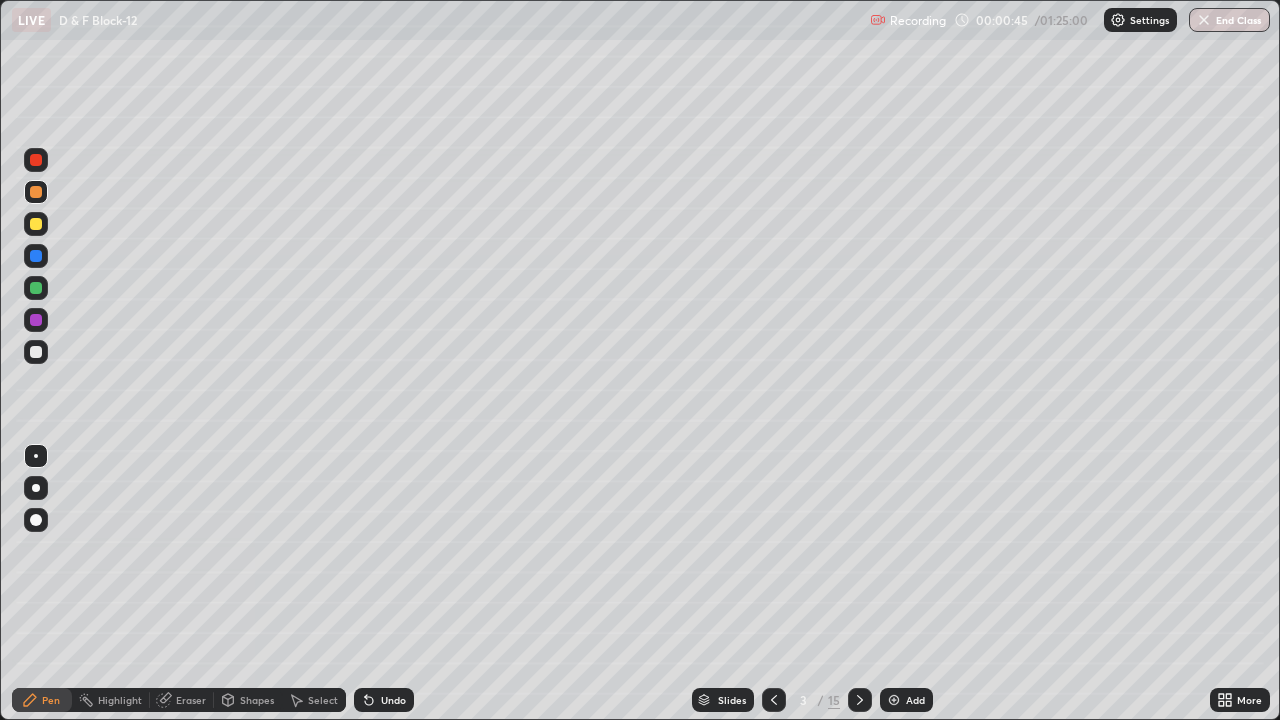 click at bounding box center (36, 224) 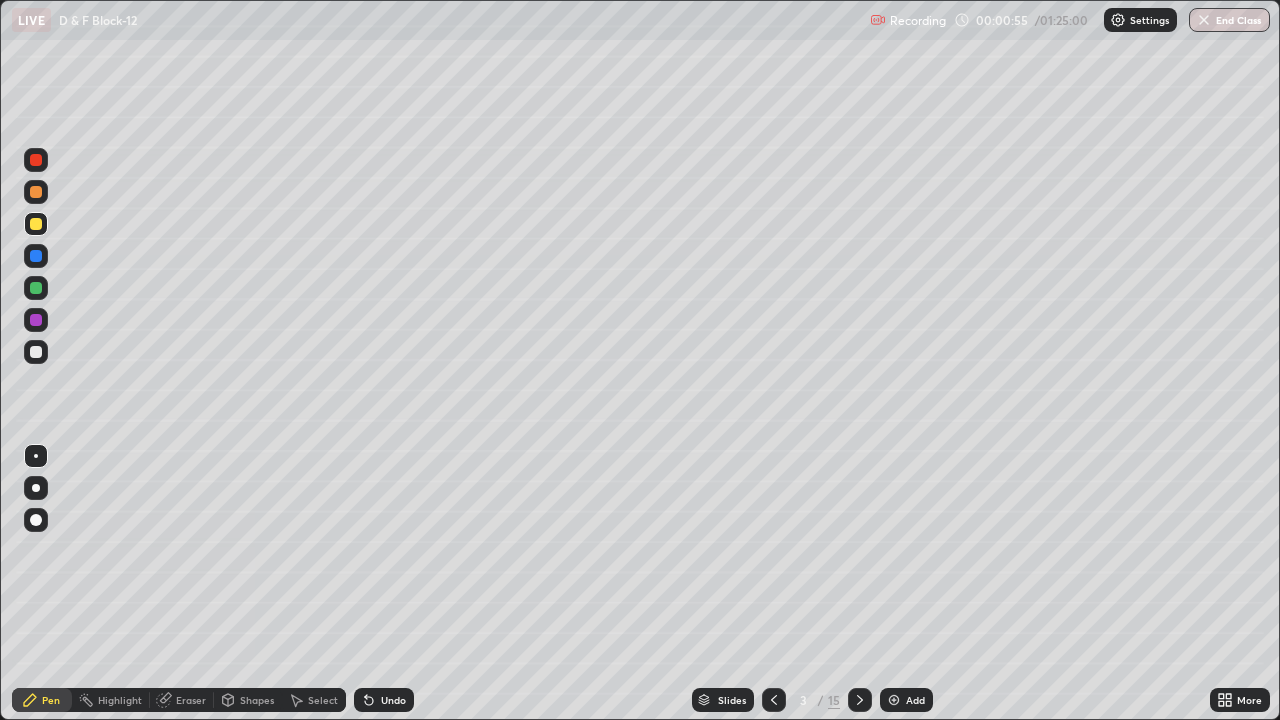 click at bounding box center (36, 320) 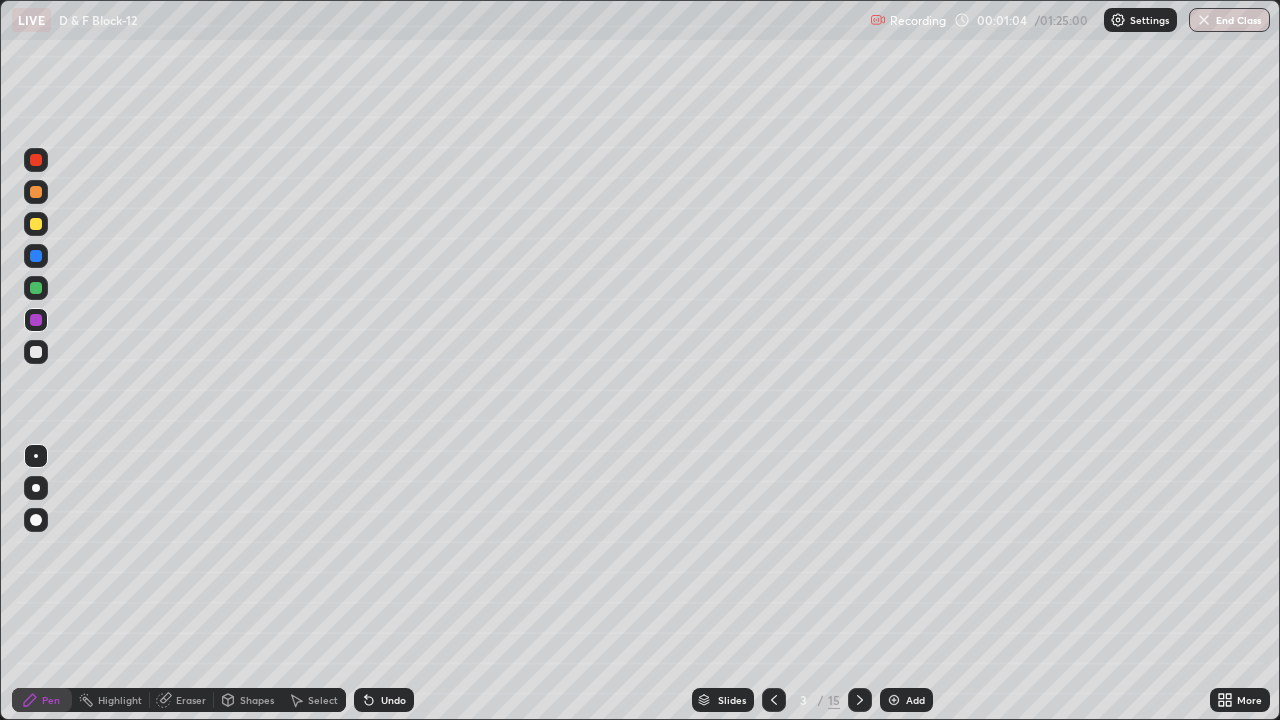 click on "Shapes" at bounding box center (257, 700) 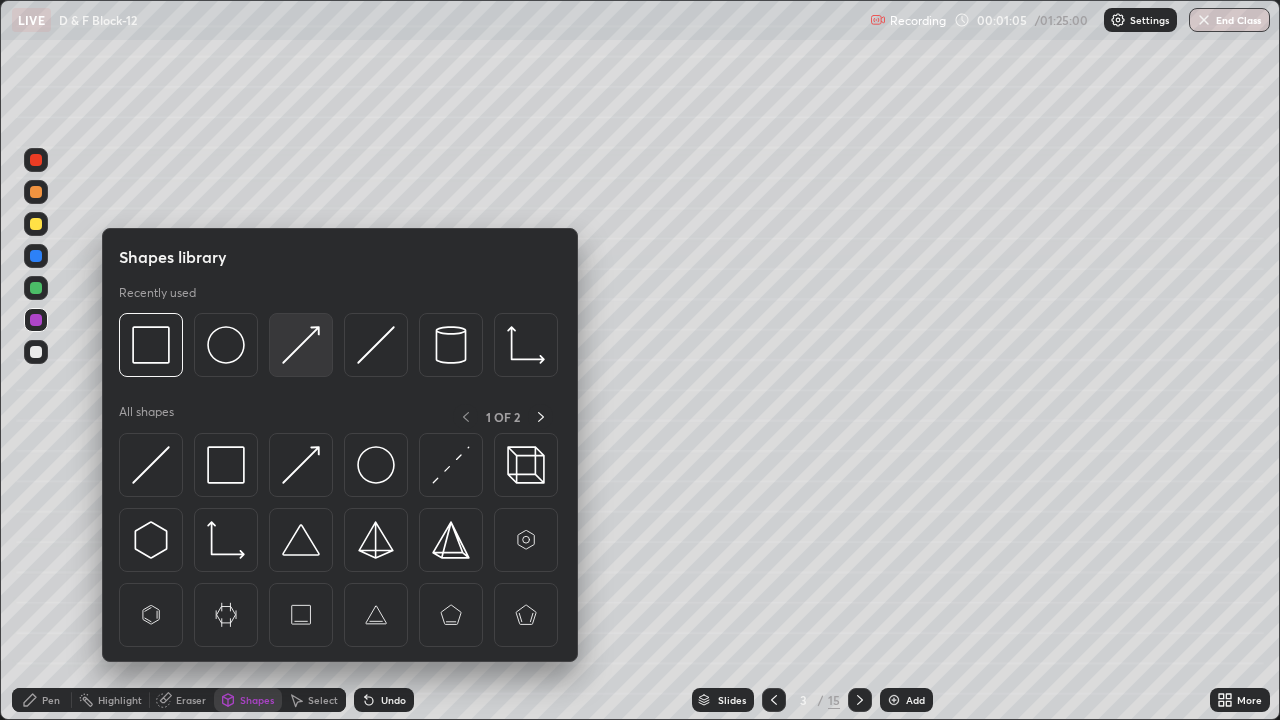 click at bounding box center [301, 345] 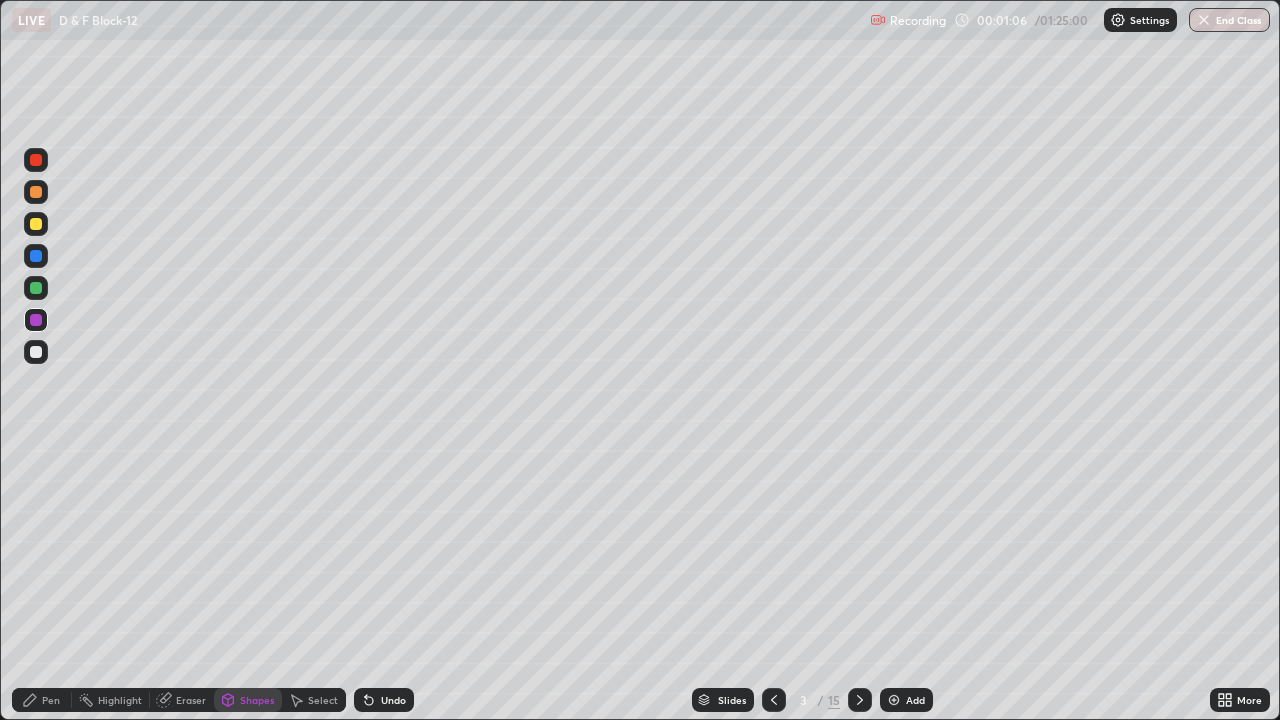 click at bounding box center [36, 192] 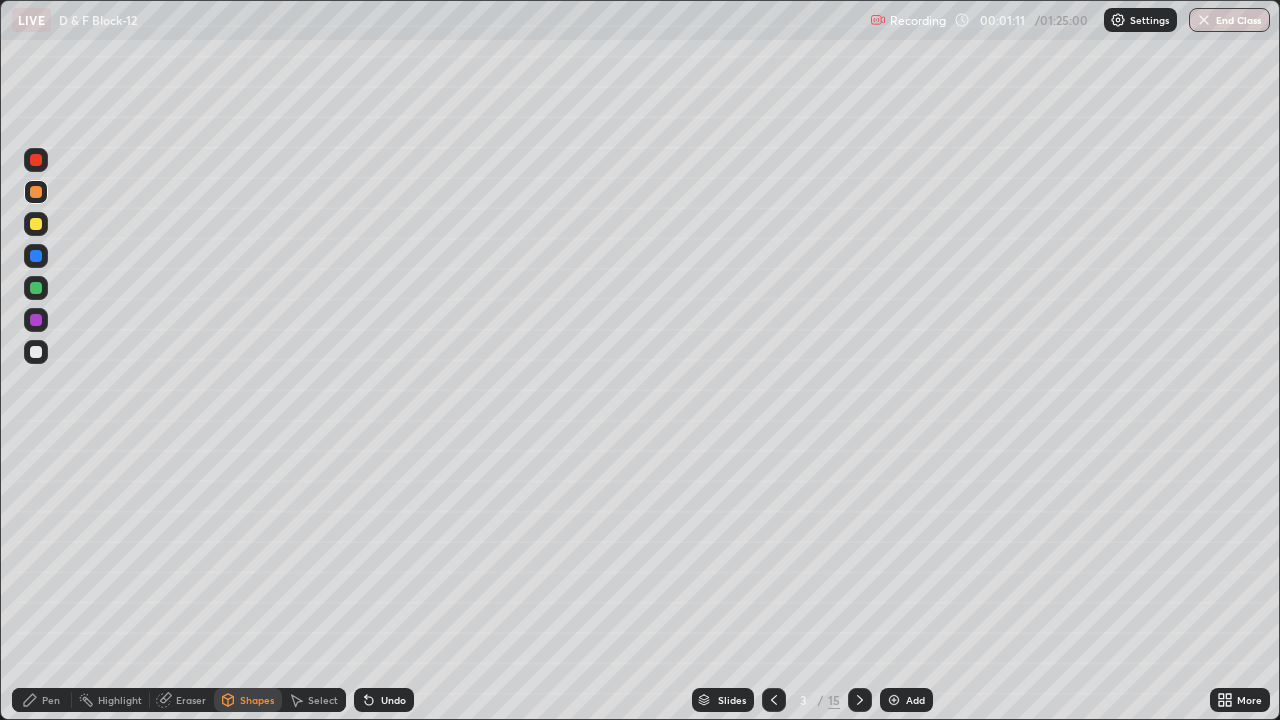 click on "Pen" at bounding box center [51, 700] 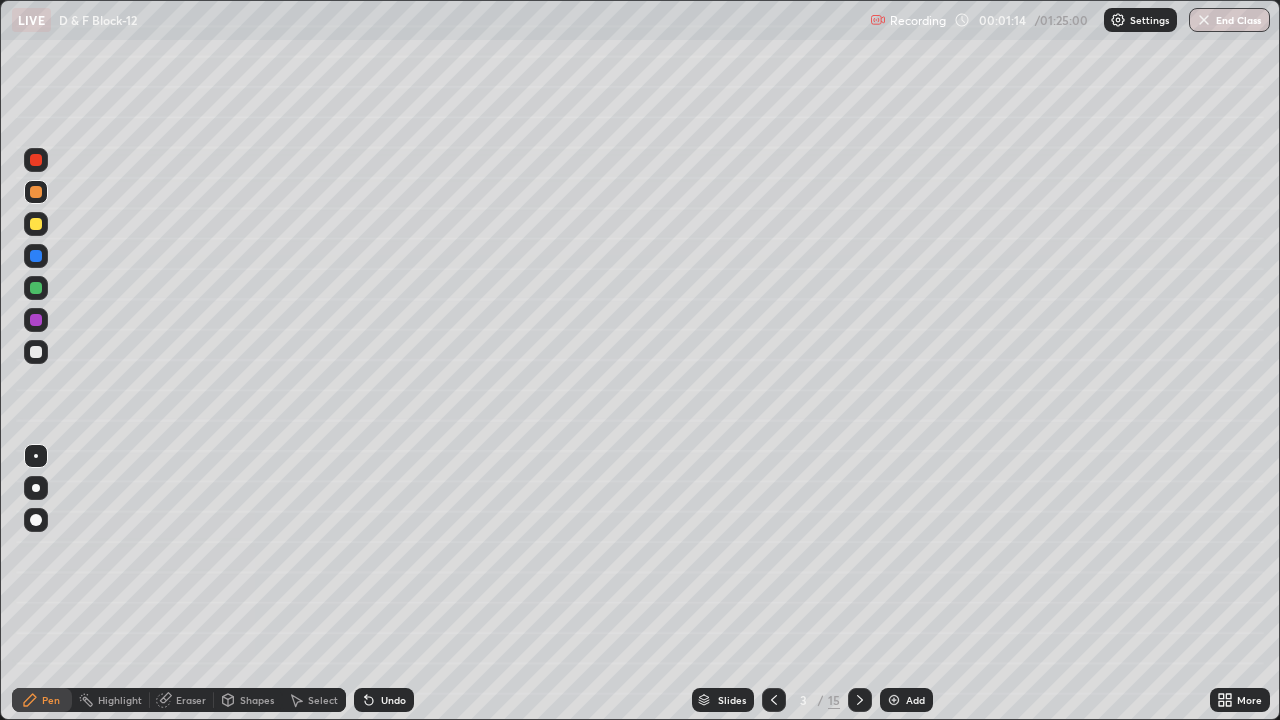 click at bounding box center (36, 224) 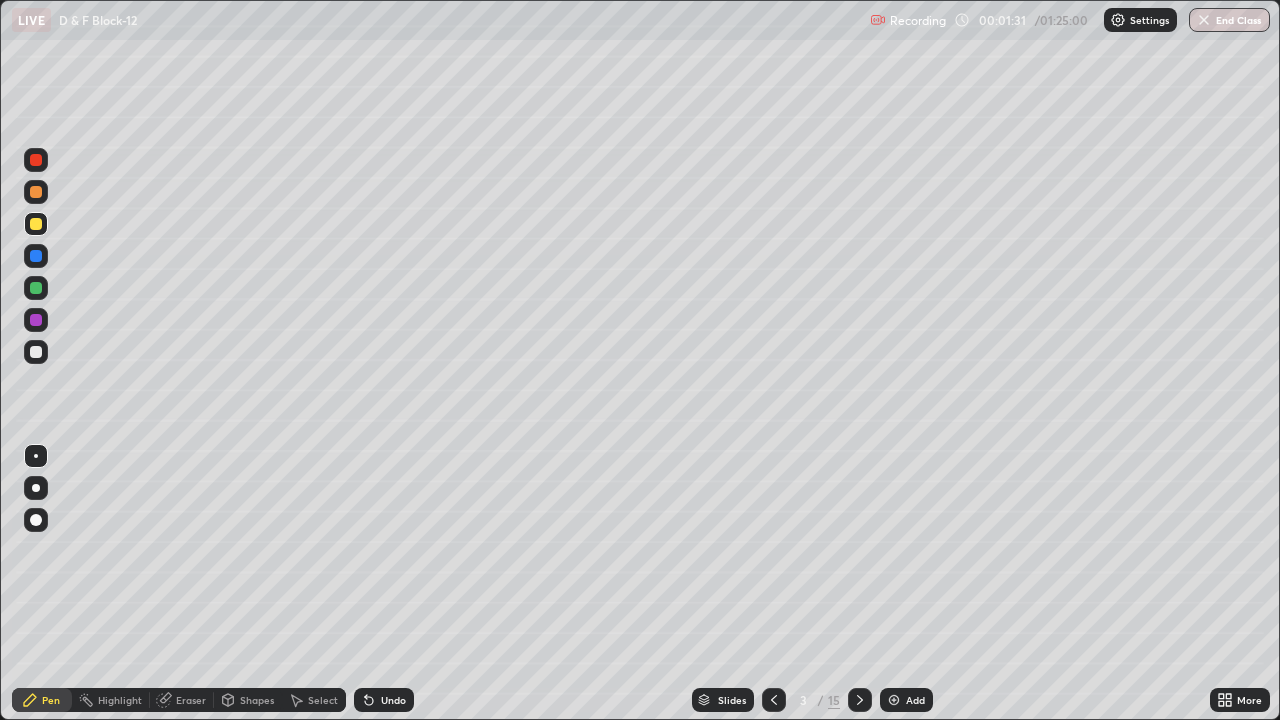 click at bounding box center (36, 320) 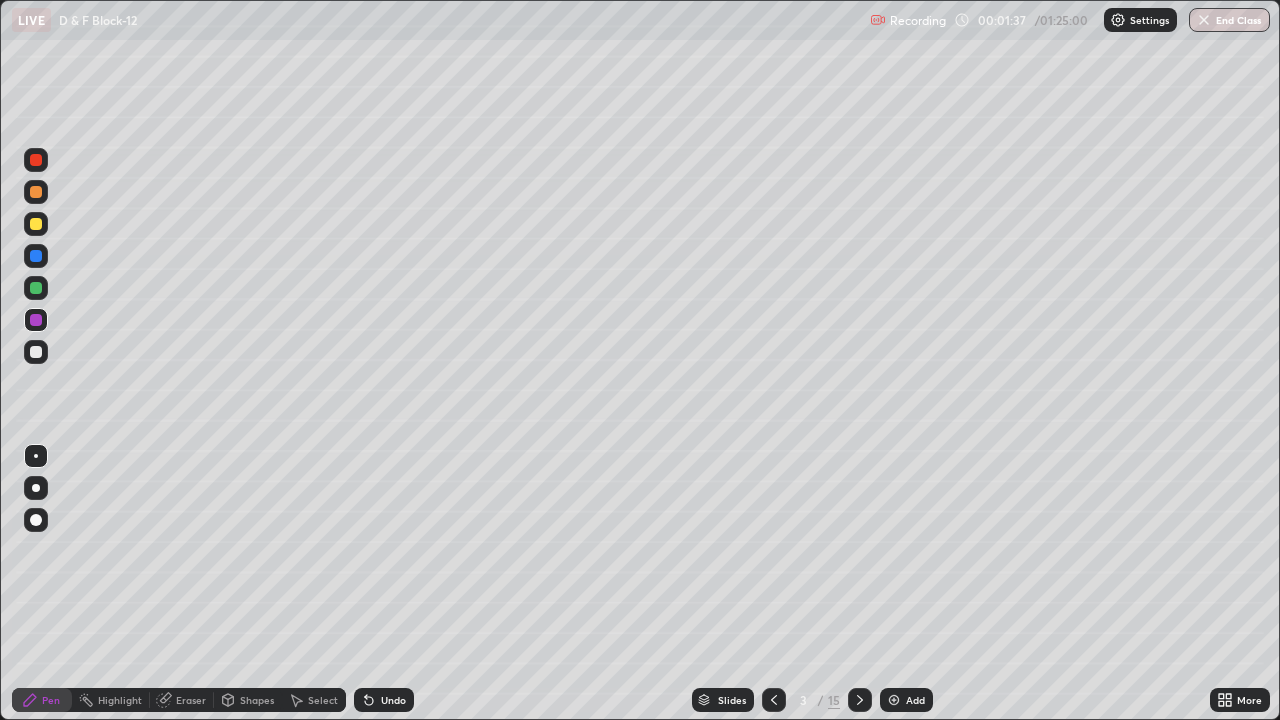 click at bounding box center [36, 256] 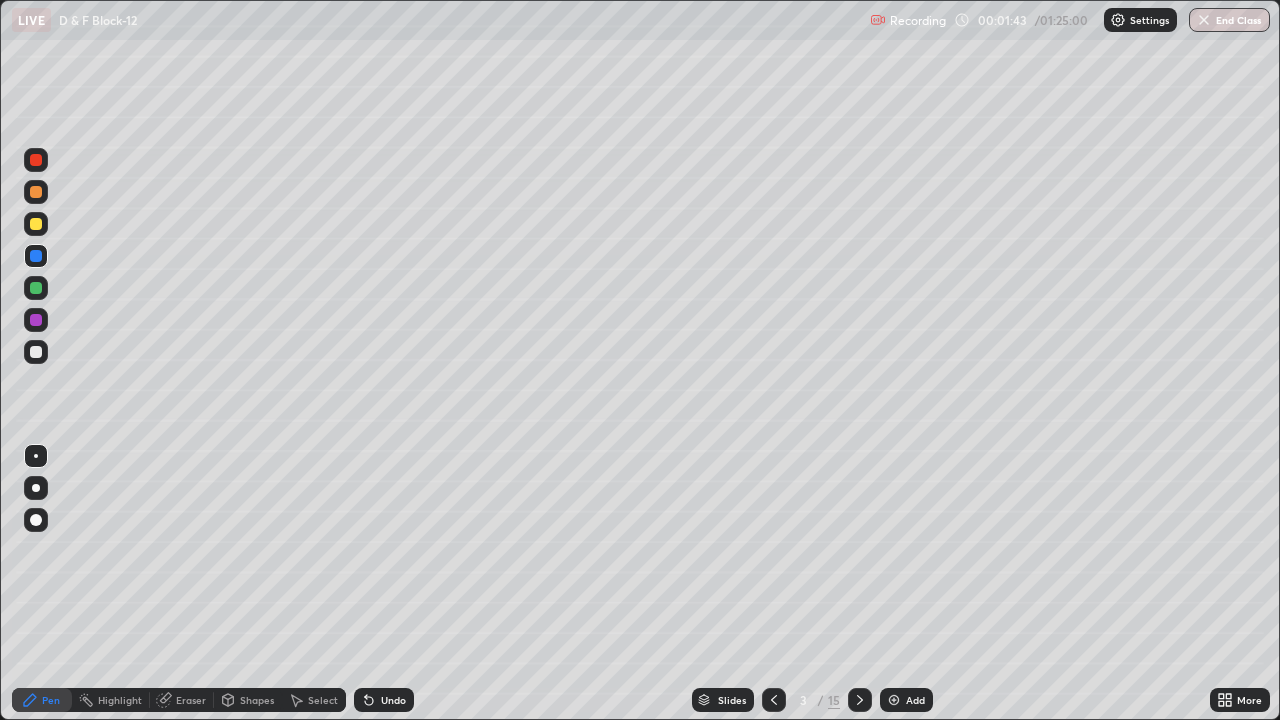 click on "Undo" at bounding box center [384, 700] 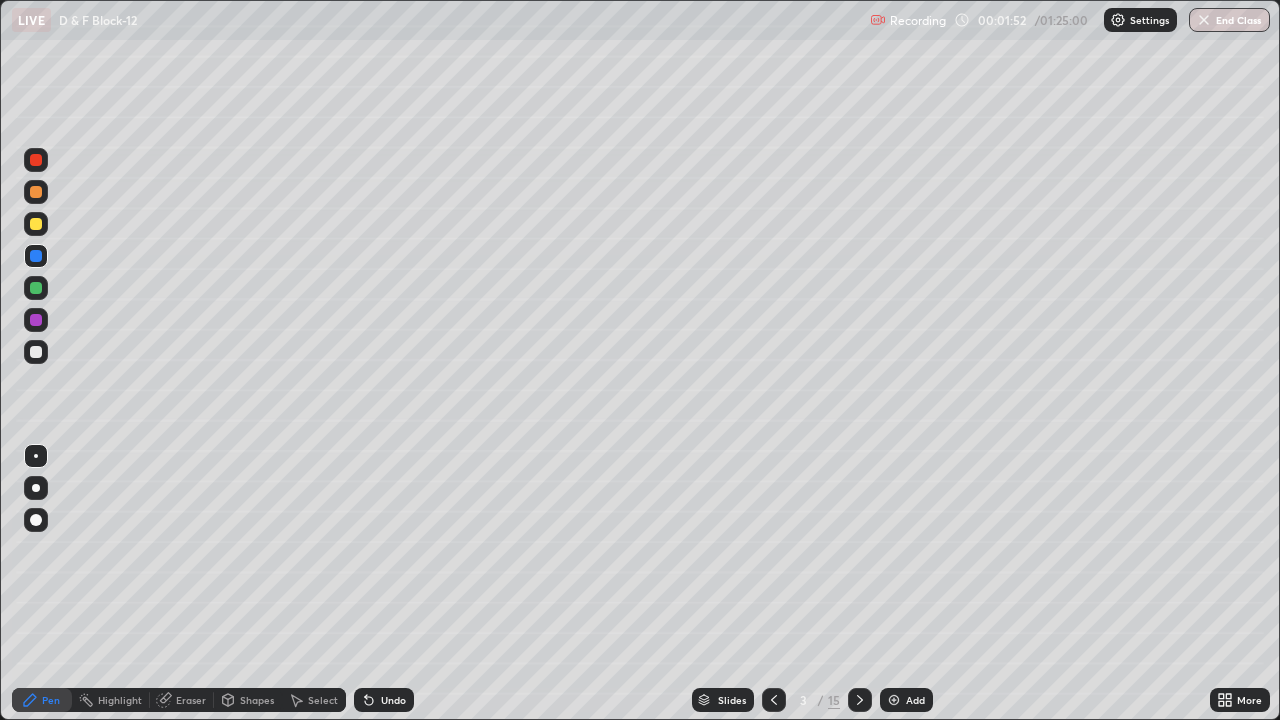 click at bounding box center [36, 352] 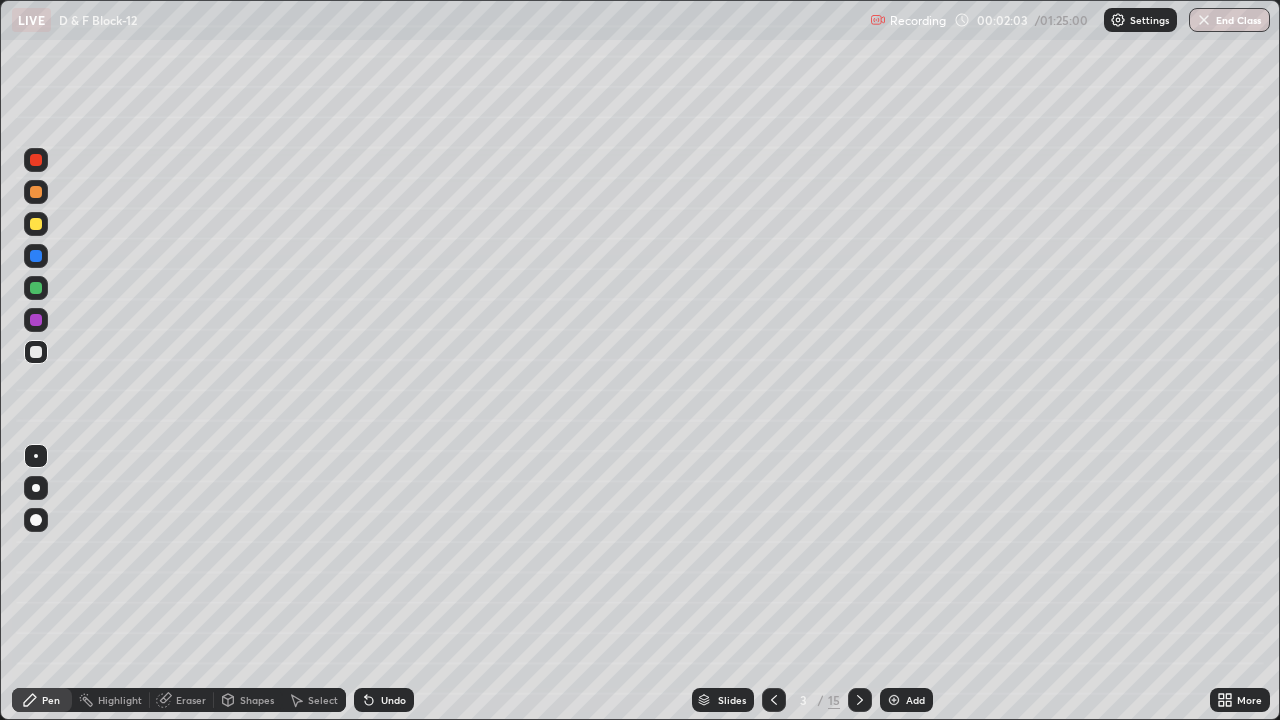 click on "Undo" at bounding box center (384, 700) 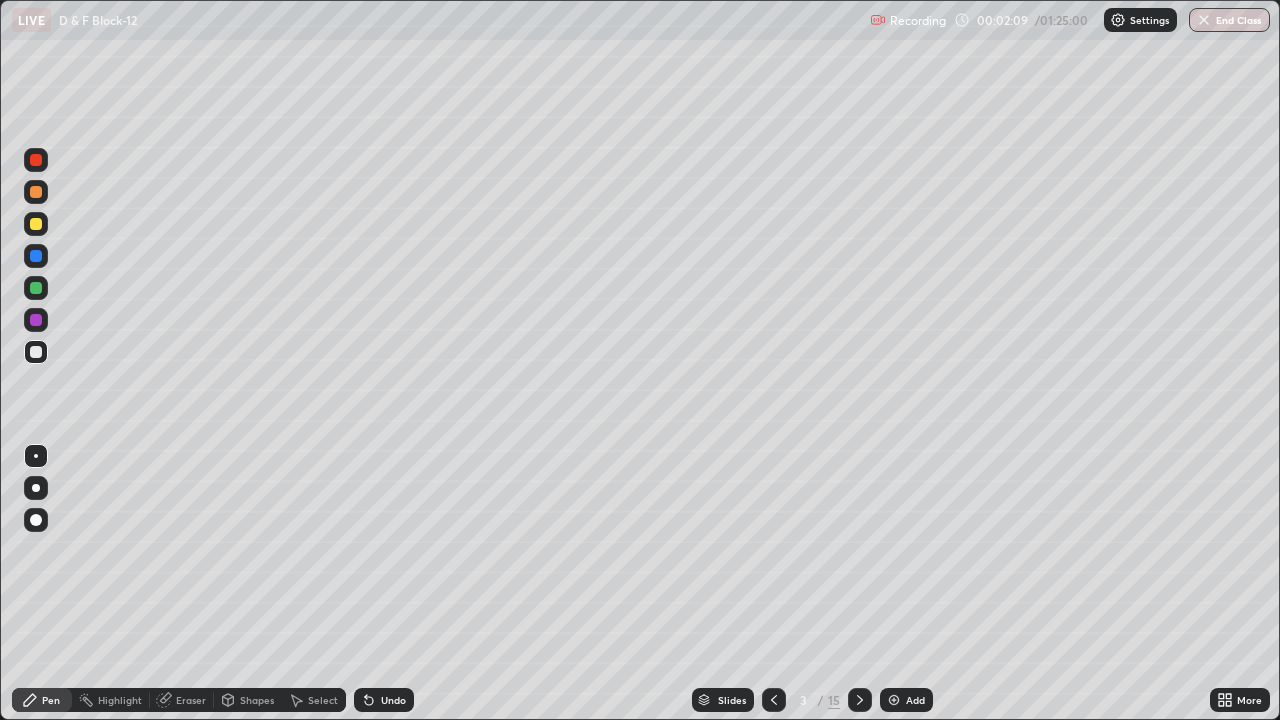 click at bounding box center (36, 320) 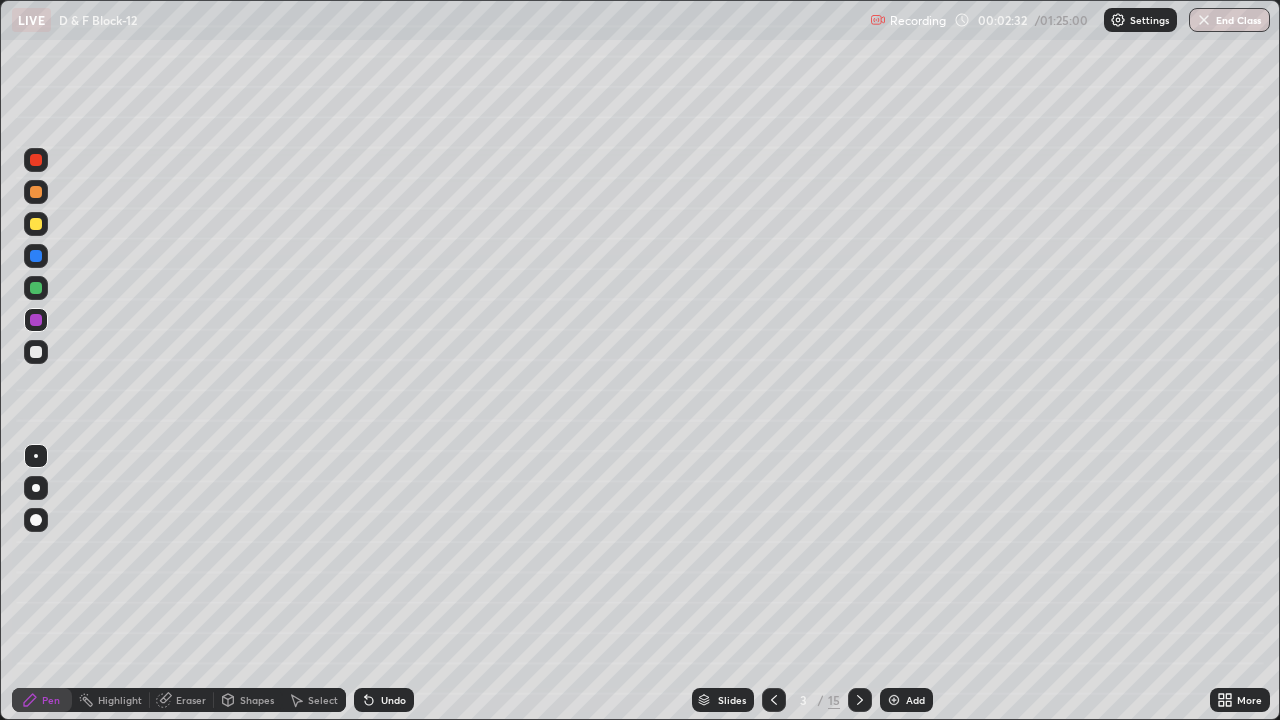 click at bounding box center (36, 288) 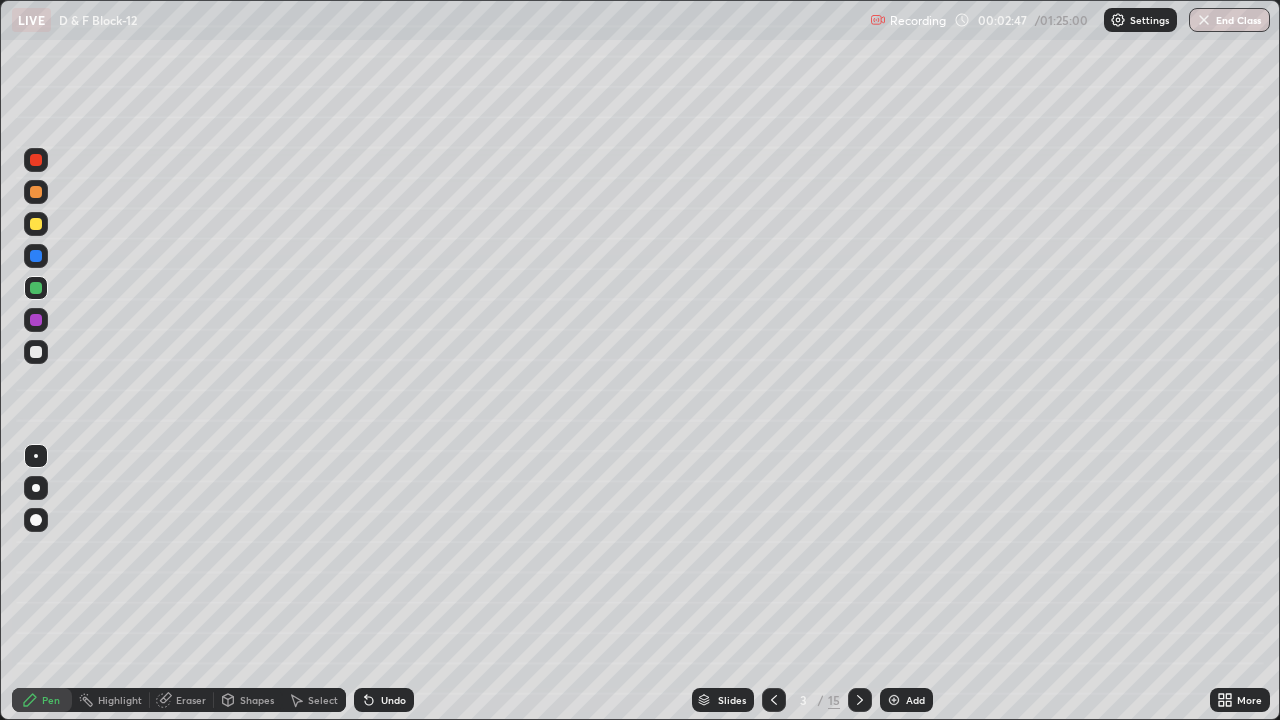 click on "Undo" at bounding box center (393, 700) 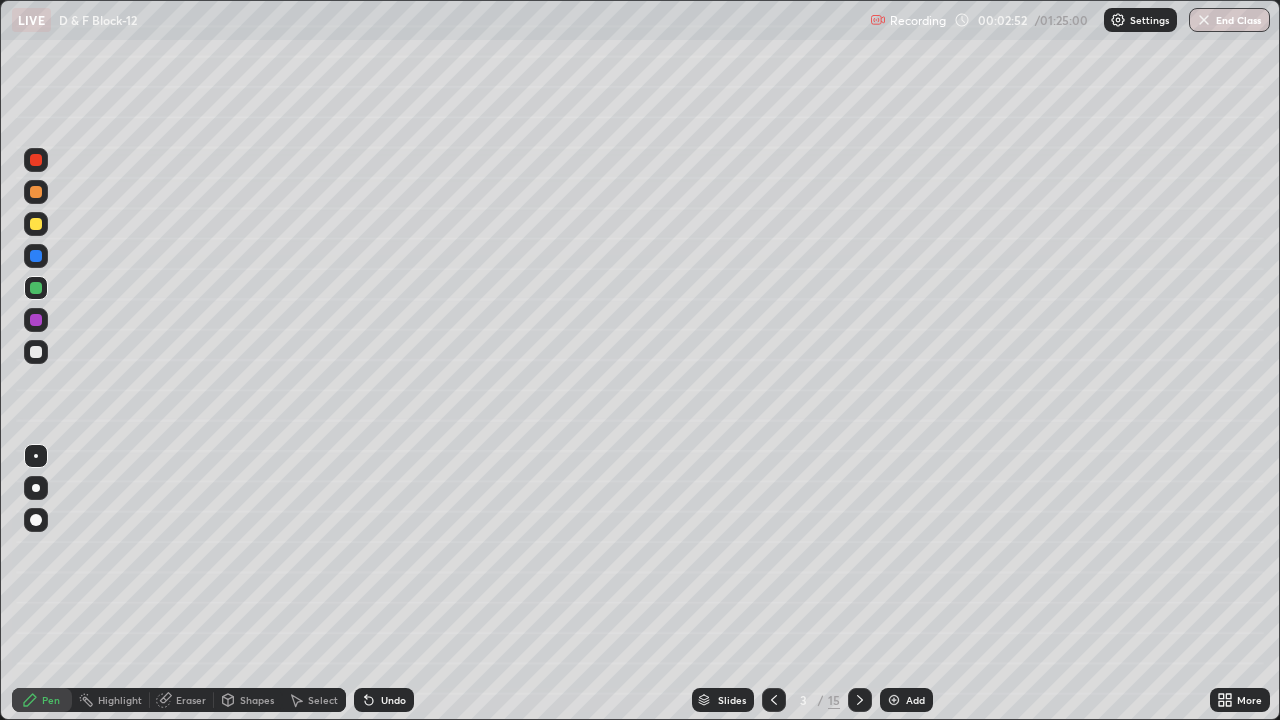 click at bounding box center [36, 160] 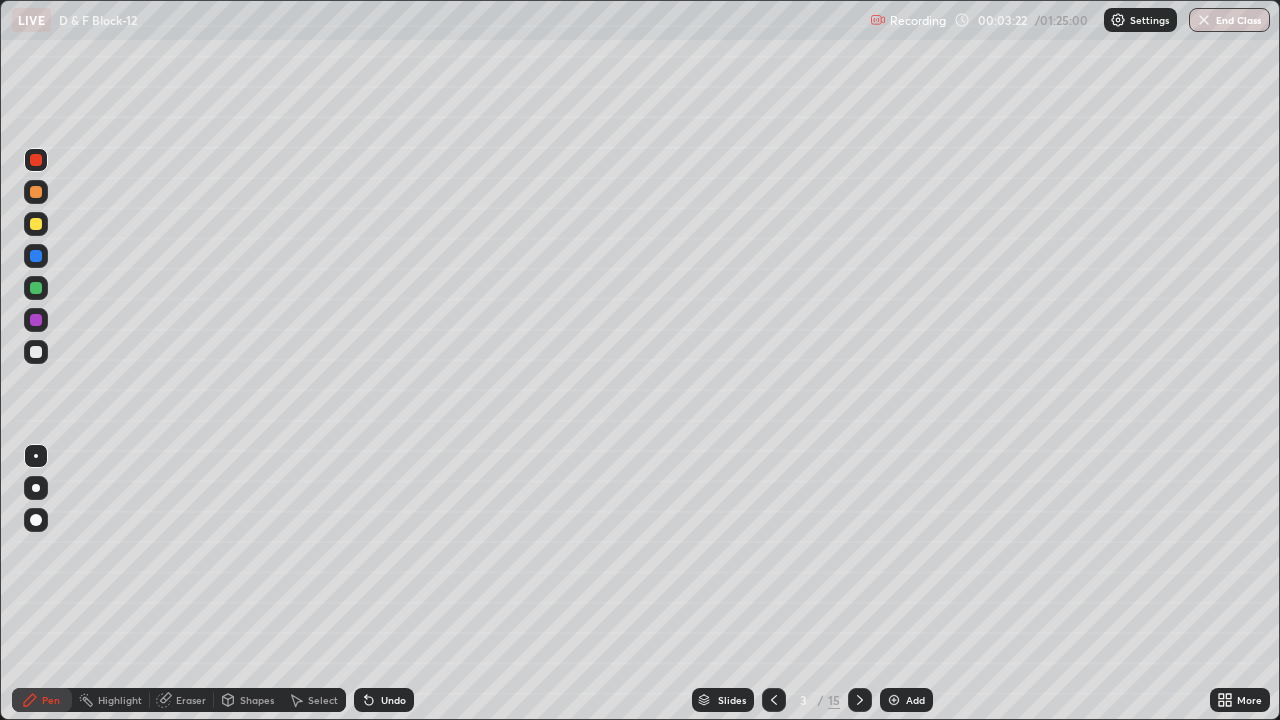 click at bounding box center [36, 352] 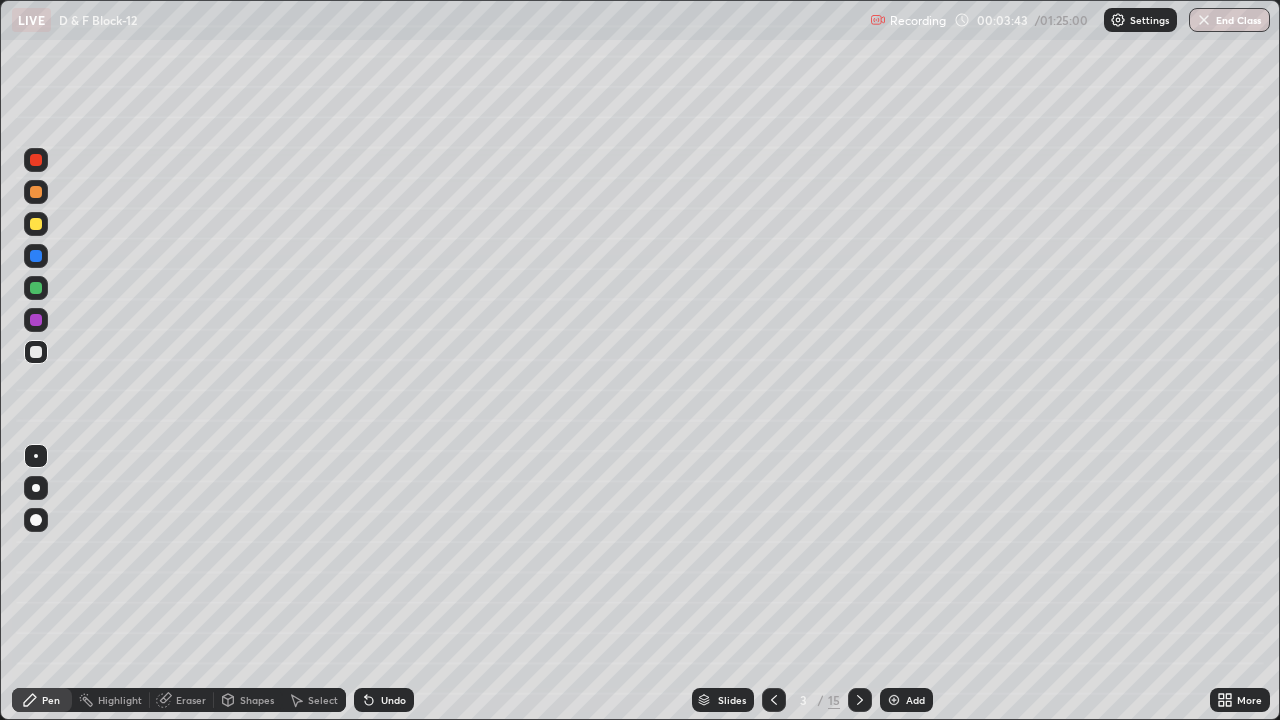 click at bounding box center (36, 160) 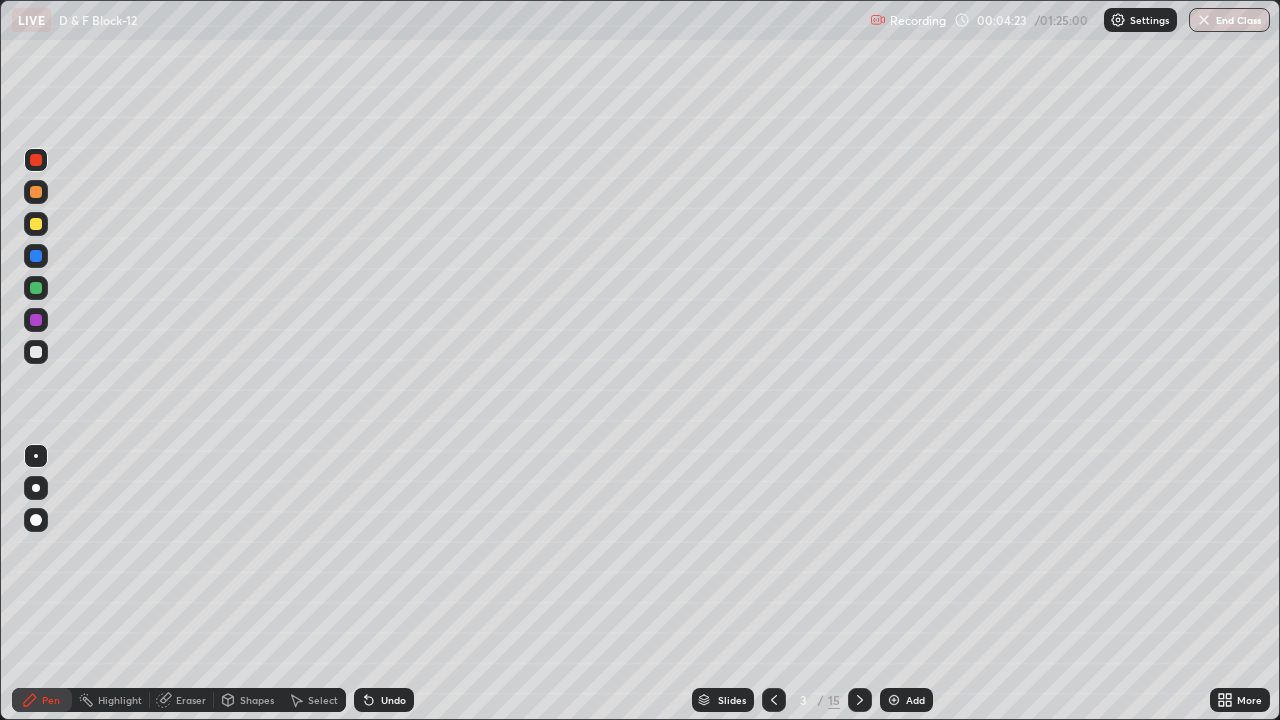 click at bounding box center [36, 224] 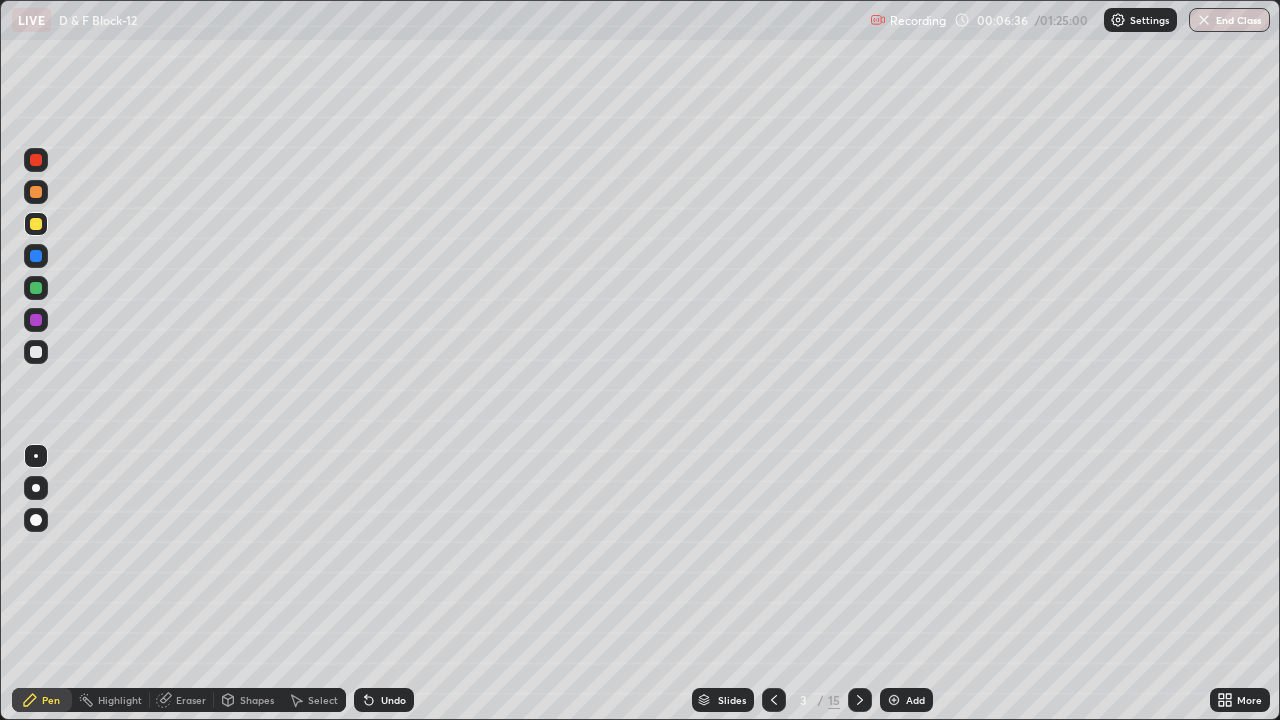 click at bounding box center (36, 352) 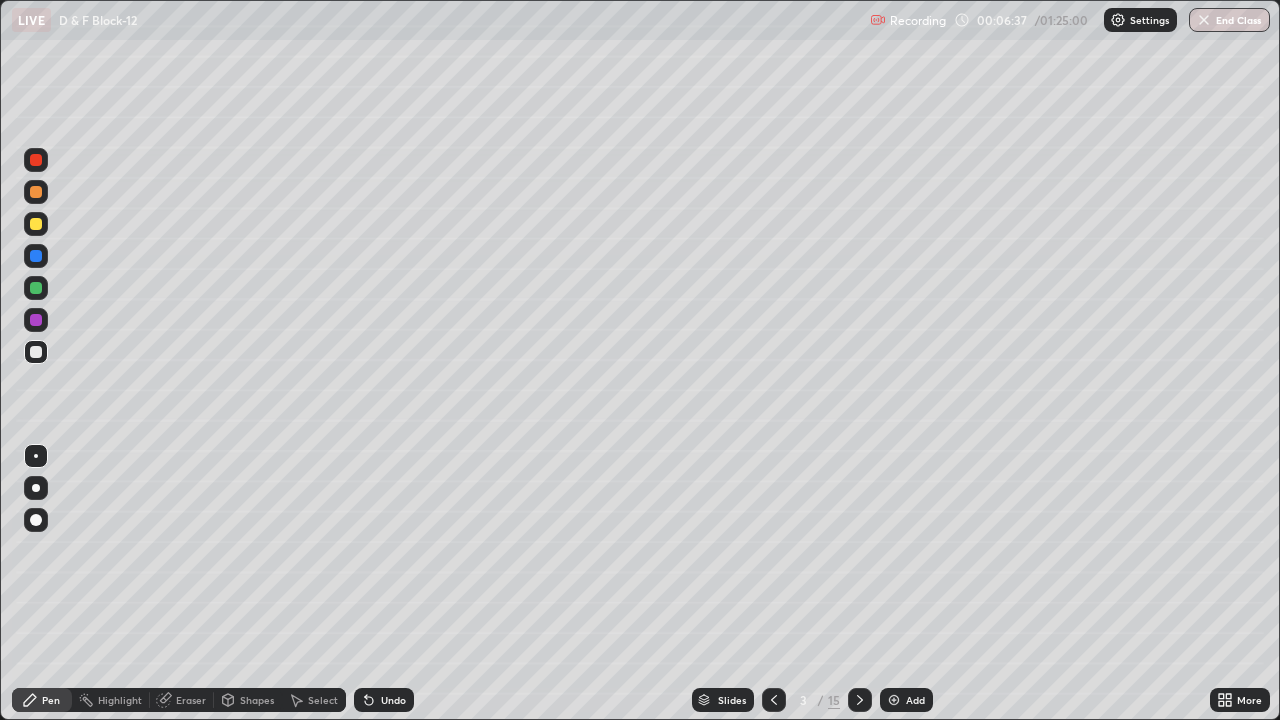 click on "Highlight" at bounding box center (111, 700) 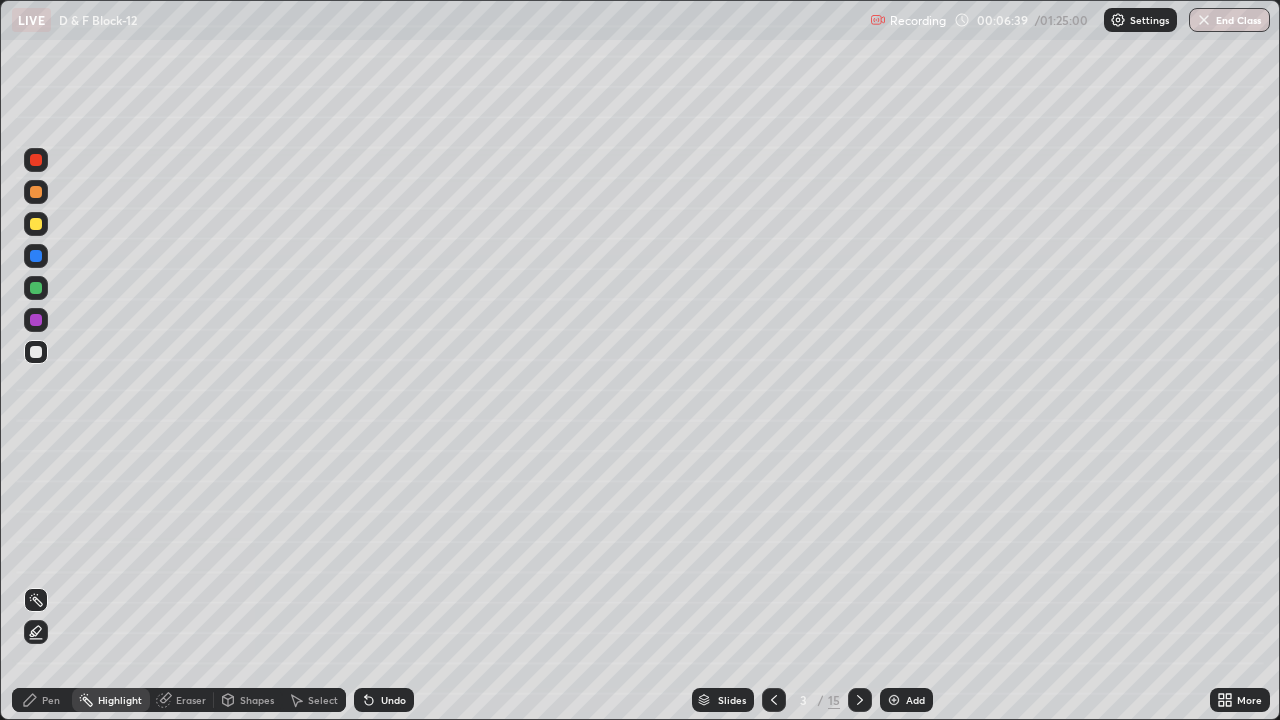 click at bounding box center [36, 288] 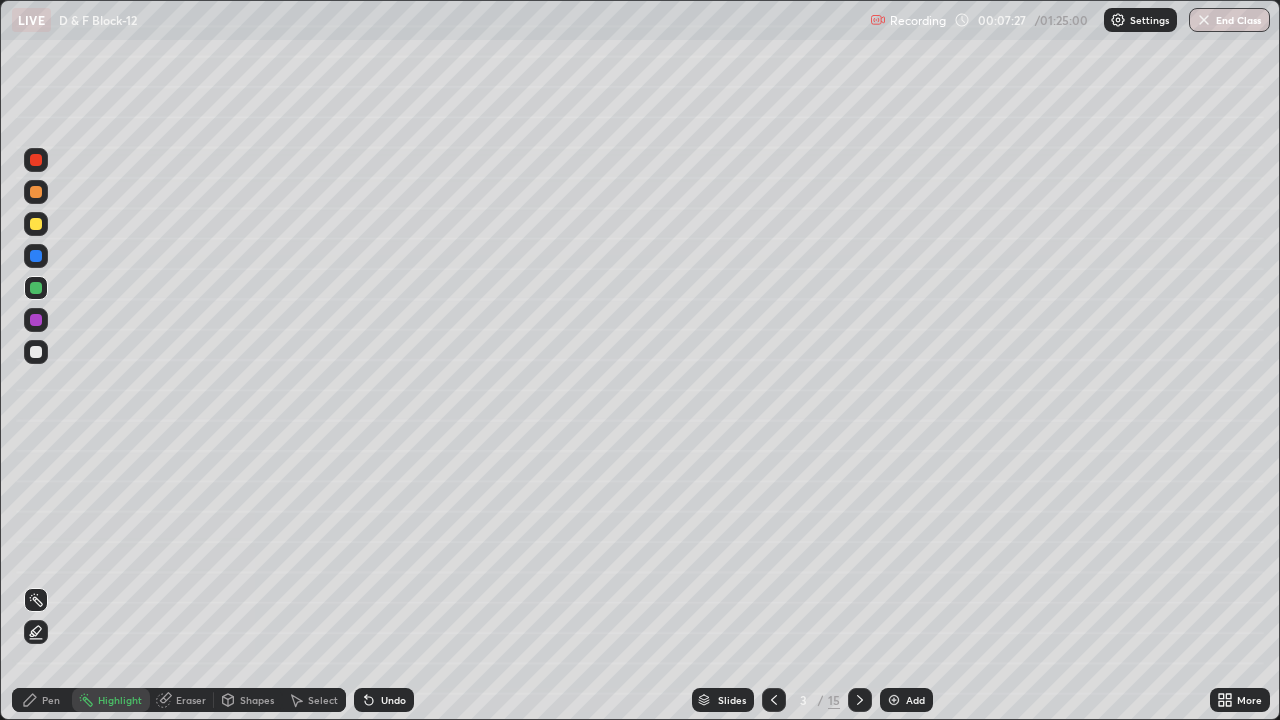 click 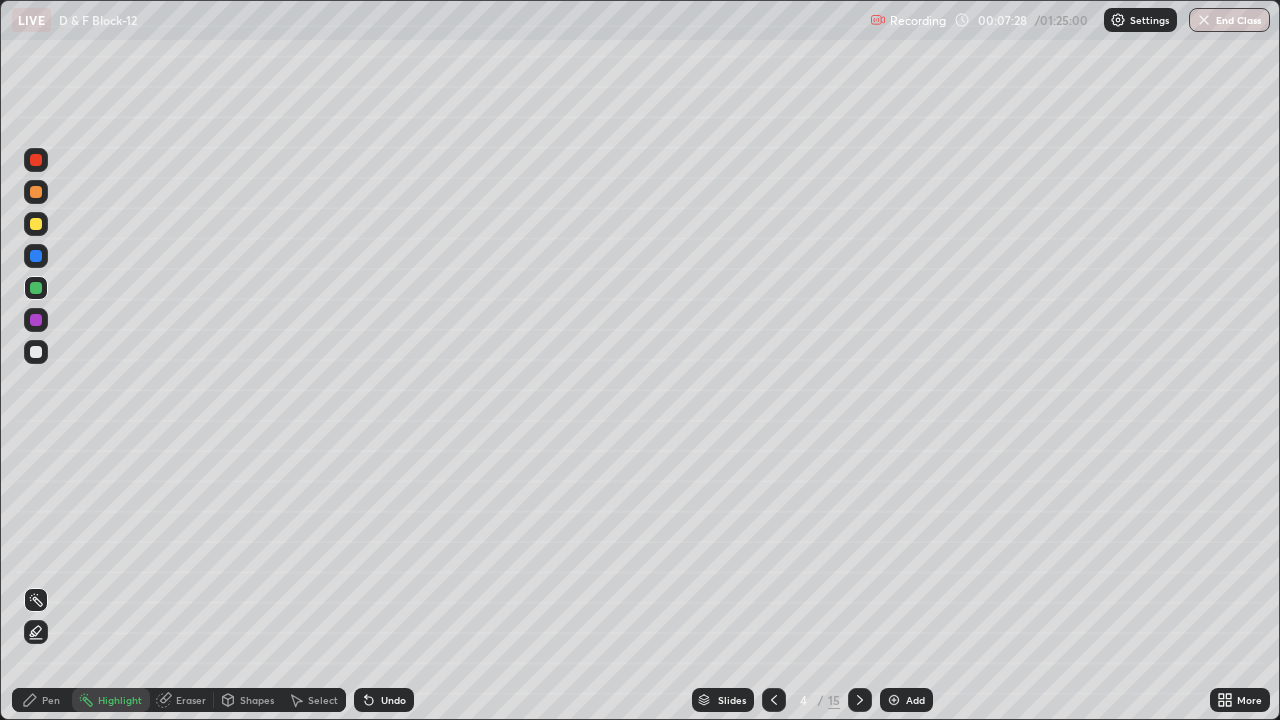 click on "Pen" at bounding box center (51, 700) 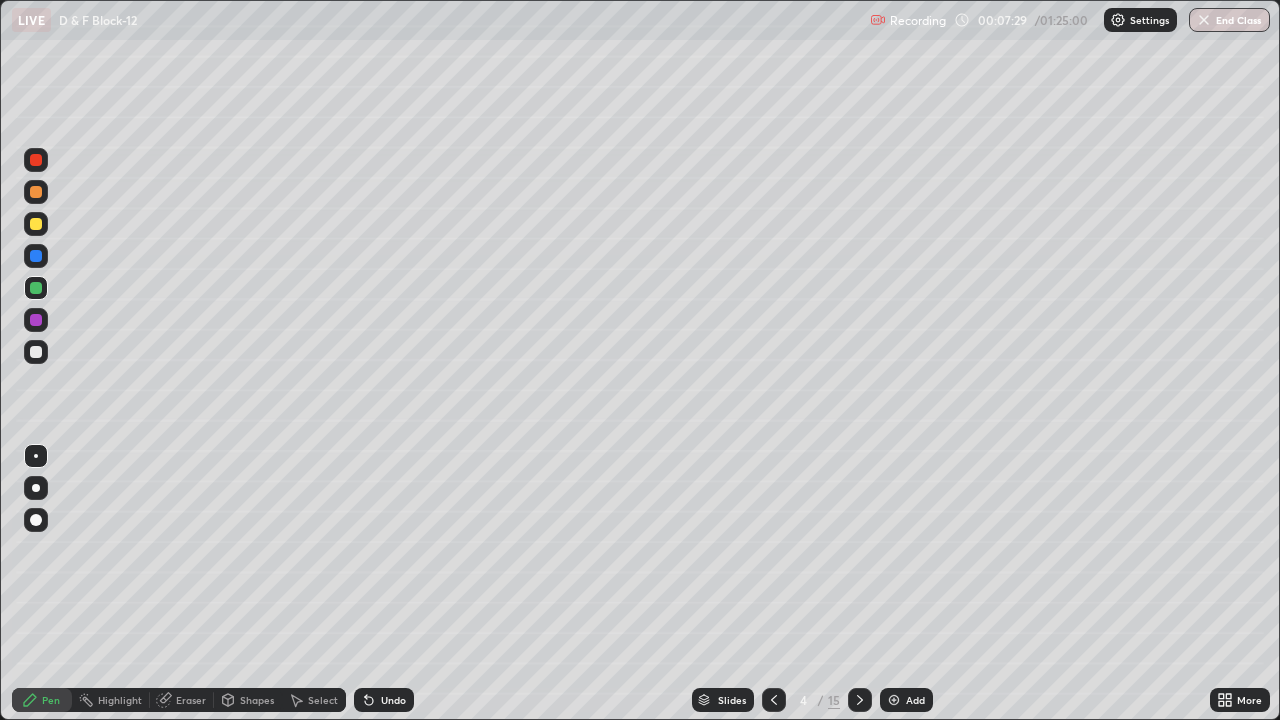 click at bounding box center [36, 192] 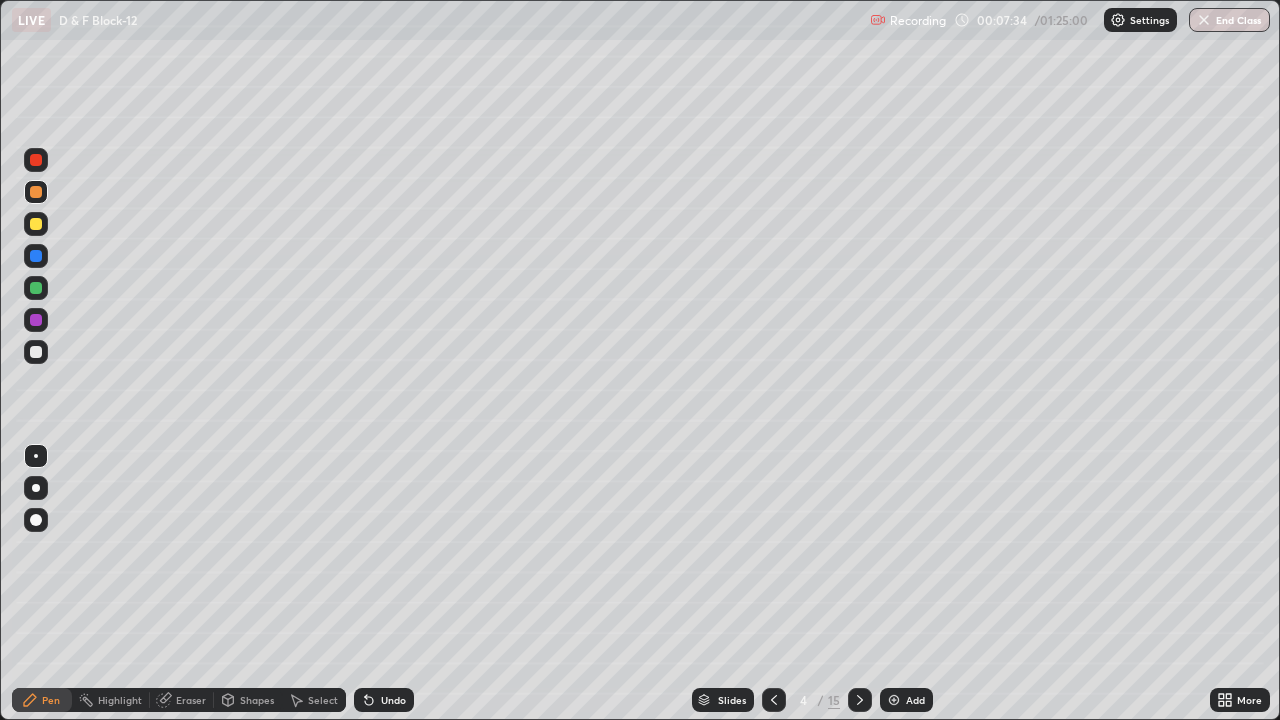 click at bounding box center [36, 320] 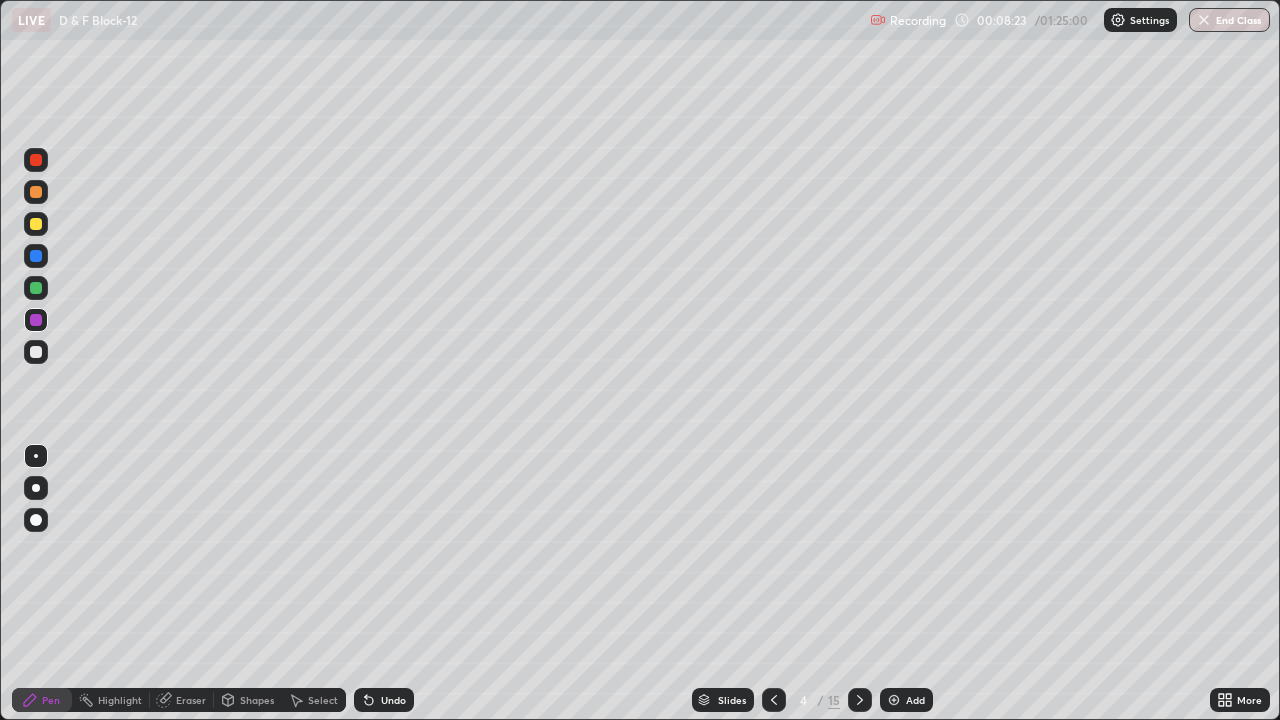 click at bounding box center [36, 288] 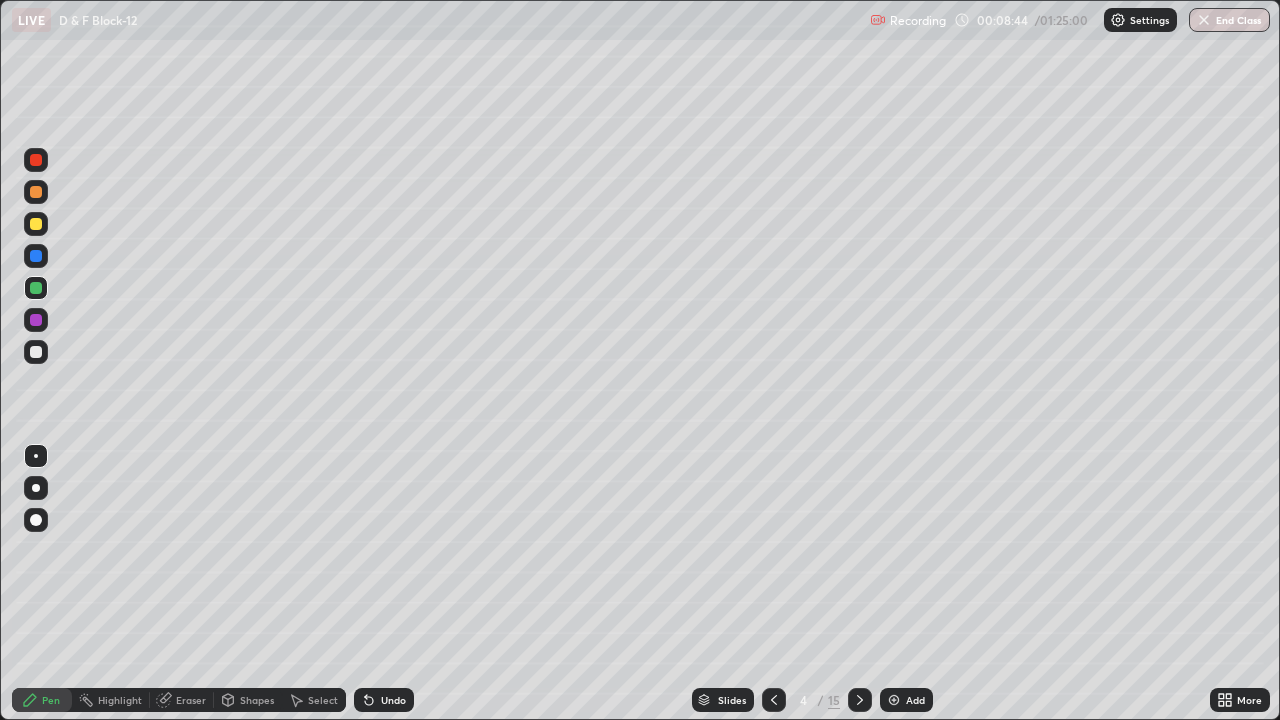 click at bounding box center (36, 320) 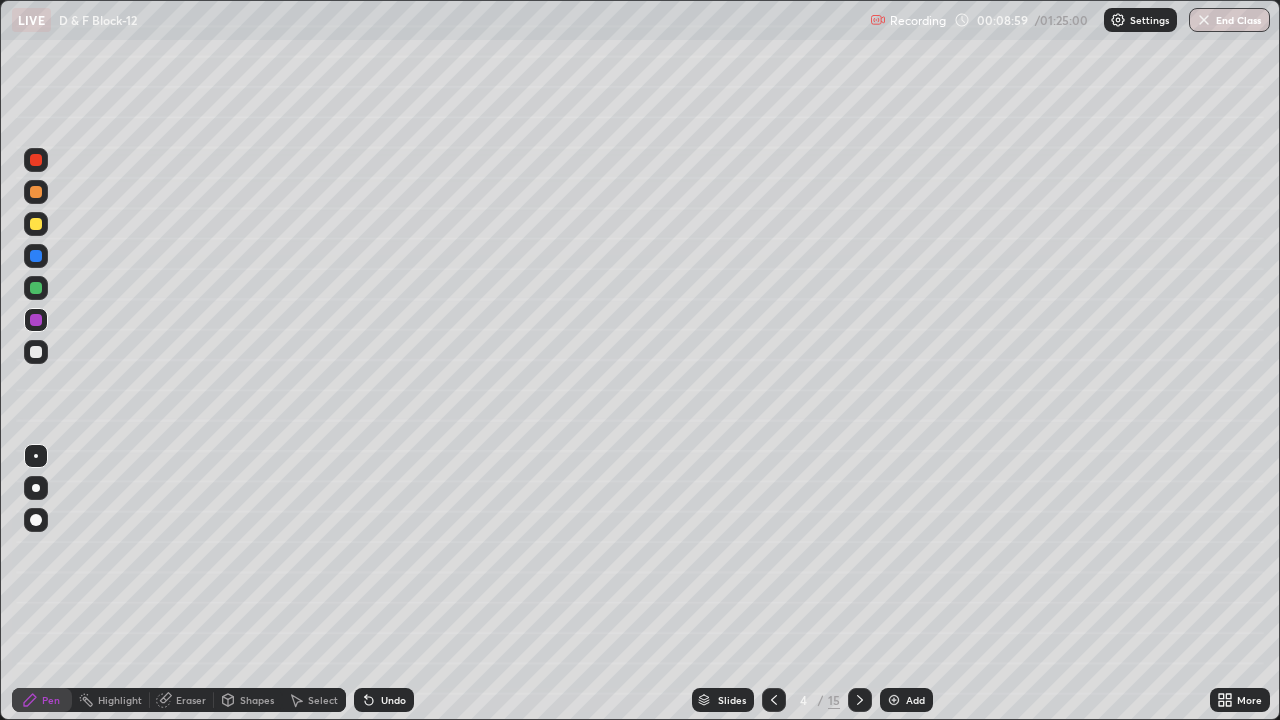 click at bounding box center (36, 224) 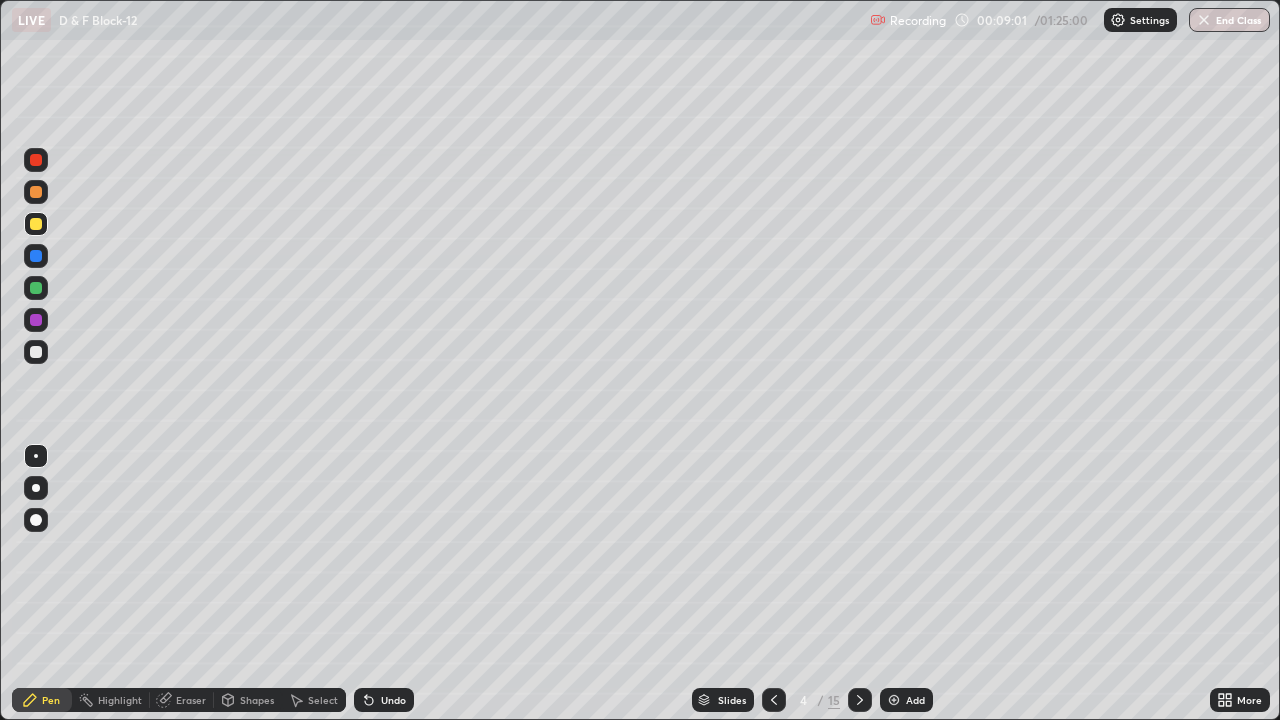click at bounding box center [36, 288] 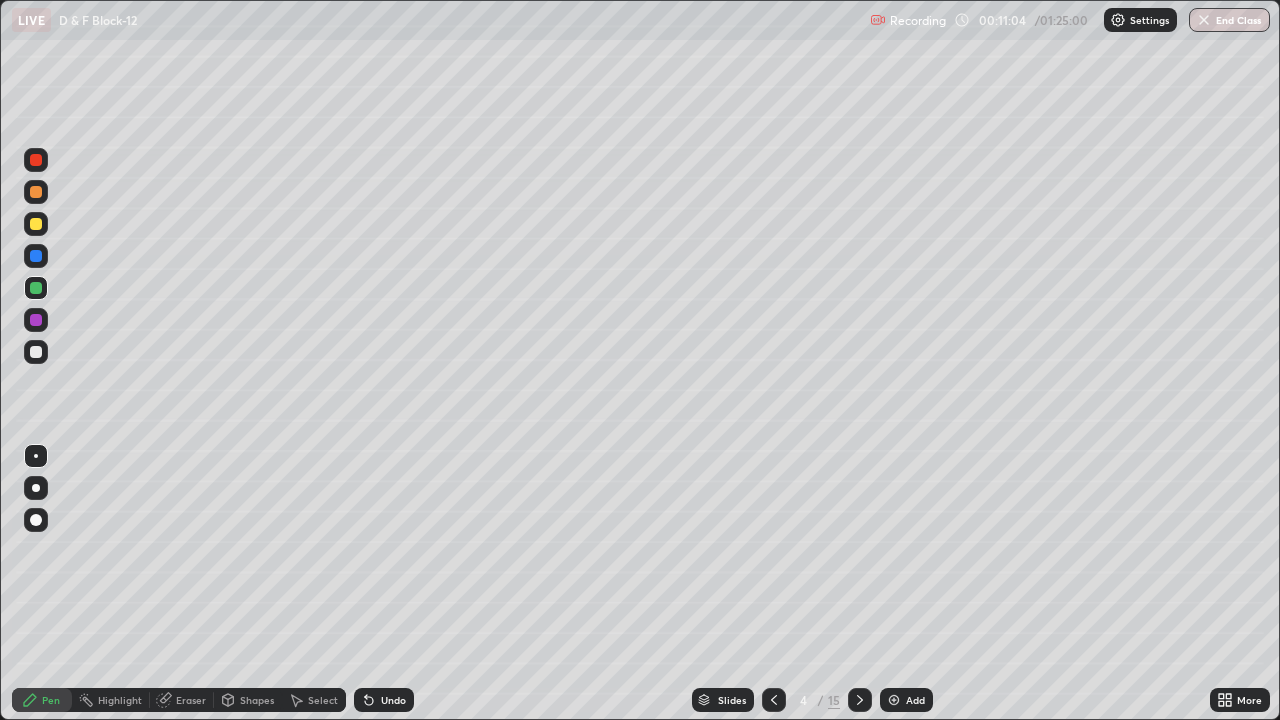 click on "Undo" at bounding box center (393, 700) 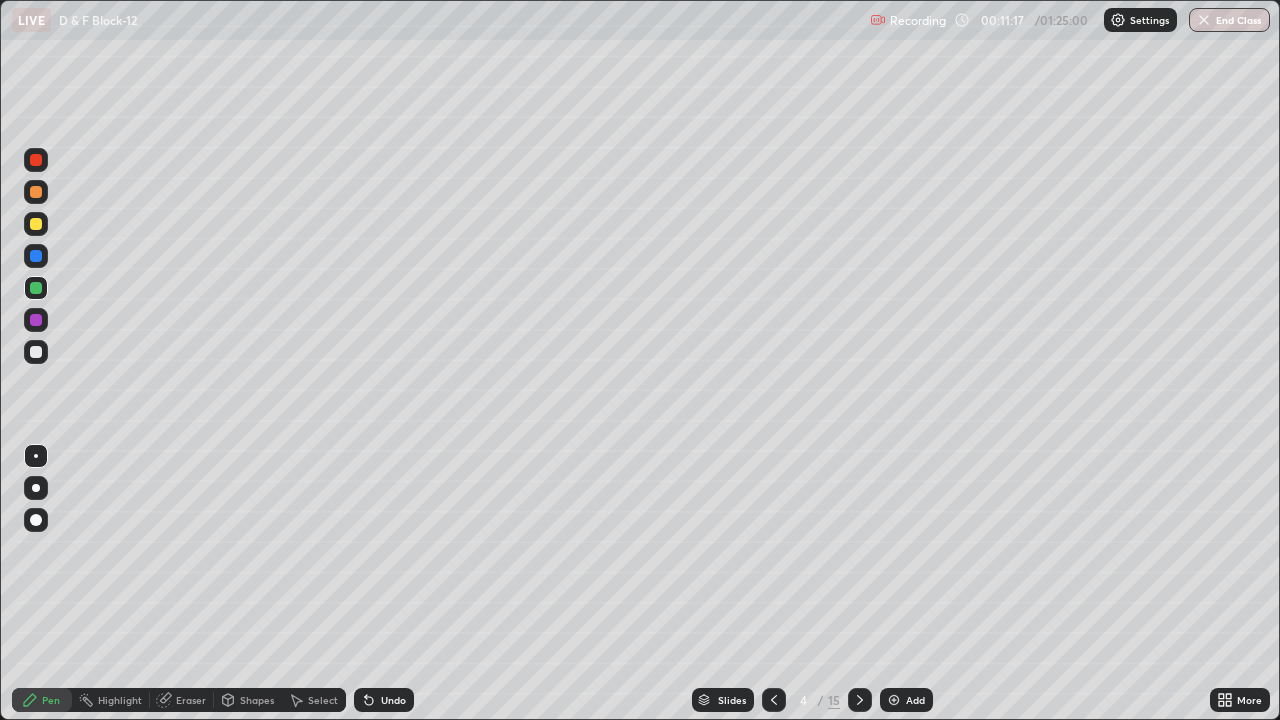 click on "Undo" at bounding box center [393, 700] 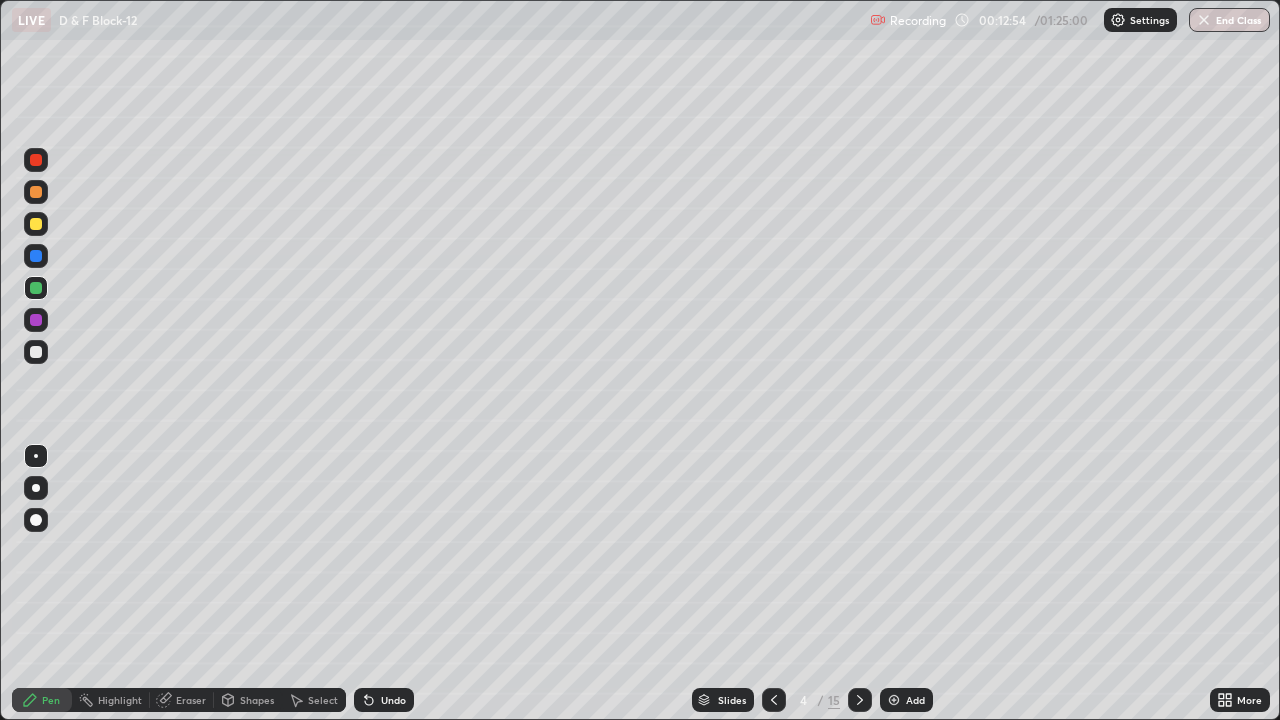 click at bounding box center [36, 224] 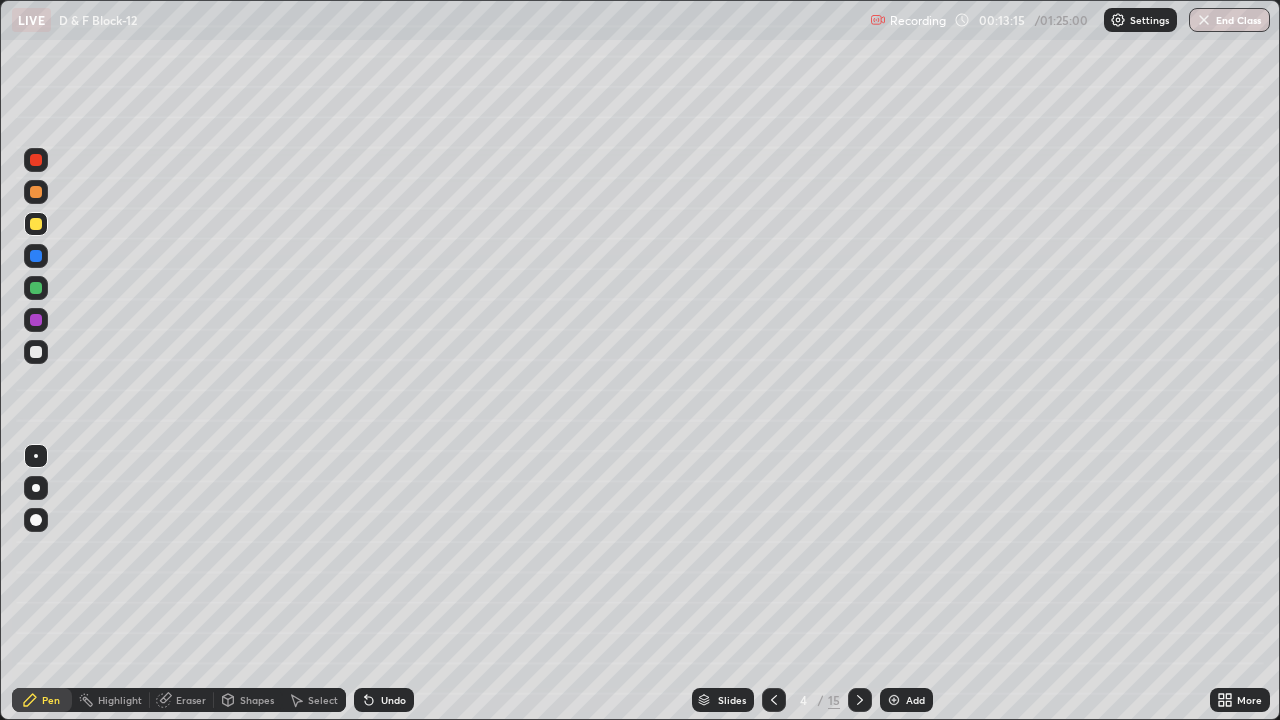 click on "Eraser" at bounding box center (191, 700) 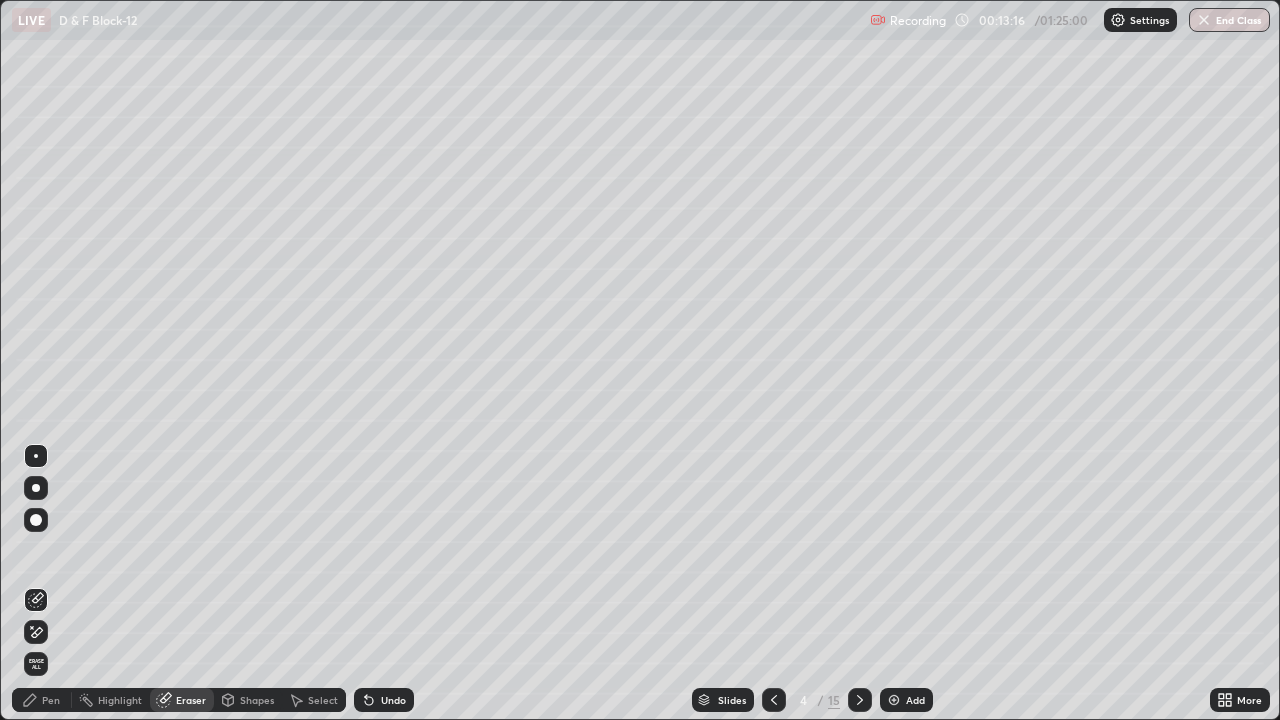 click 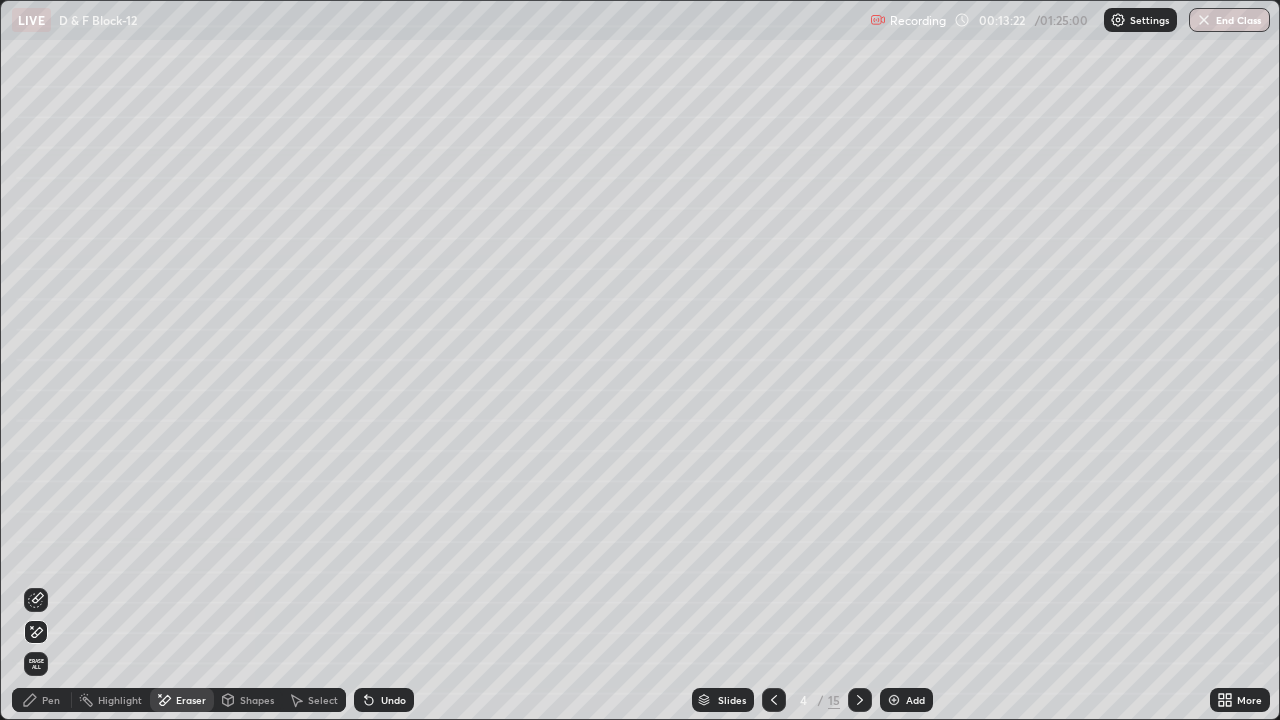 click on "Pen" at bounding box center [51, 700] 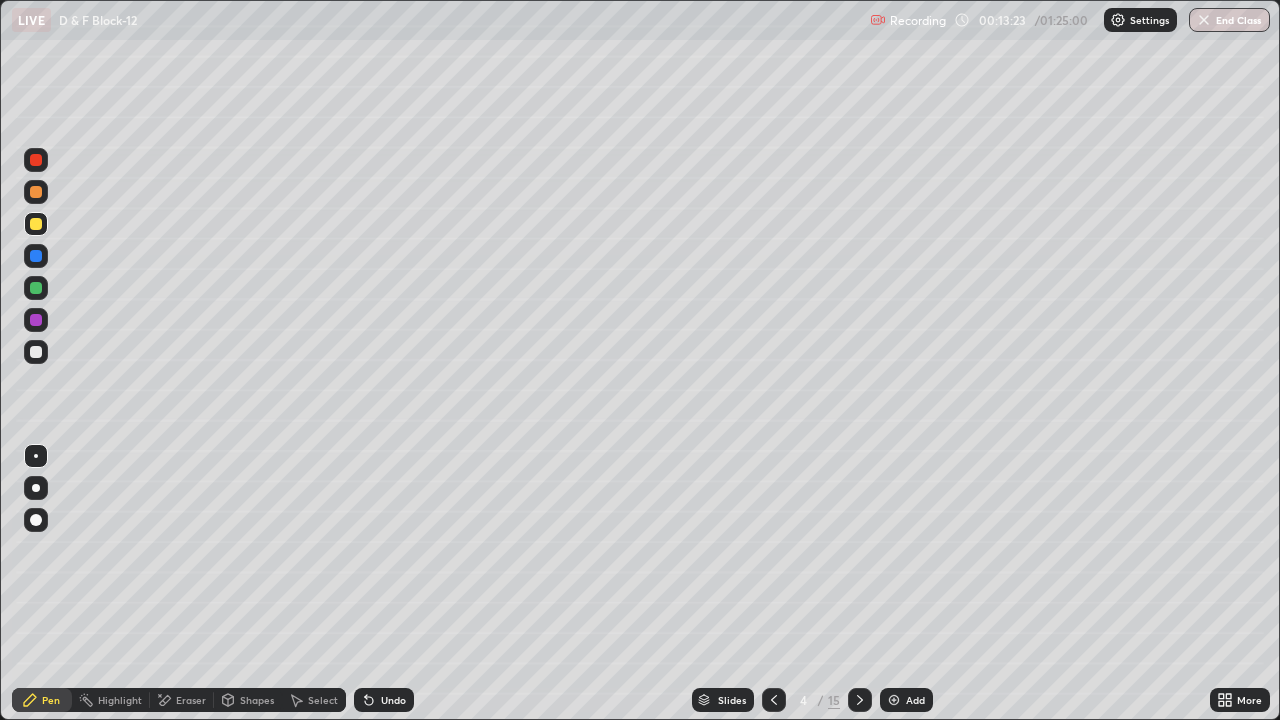 click 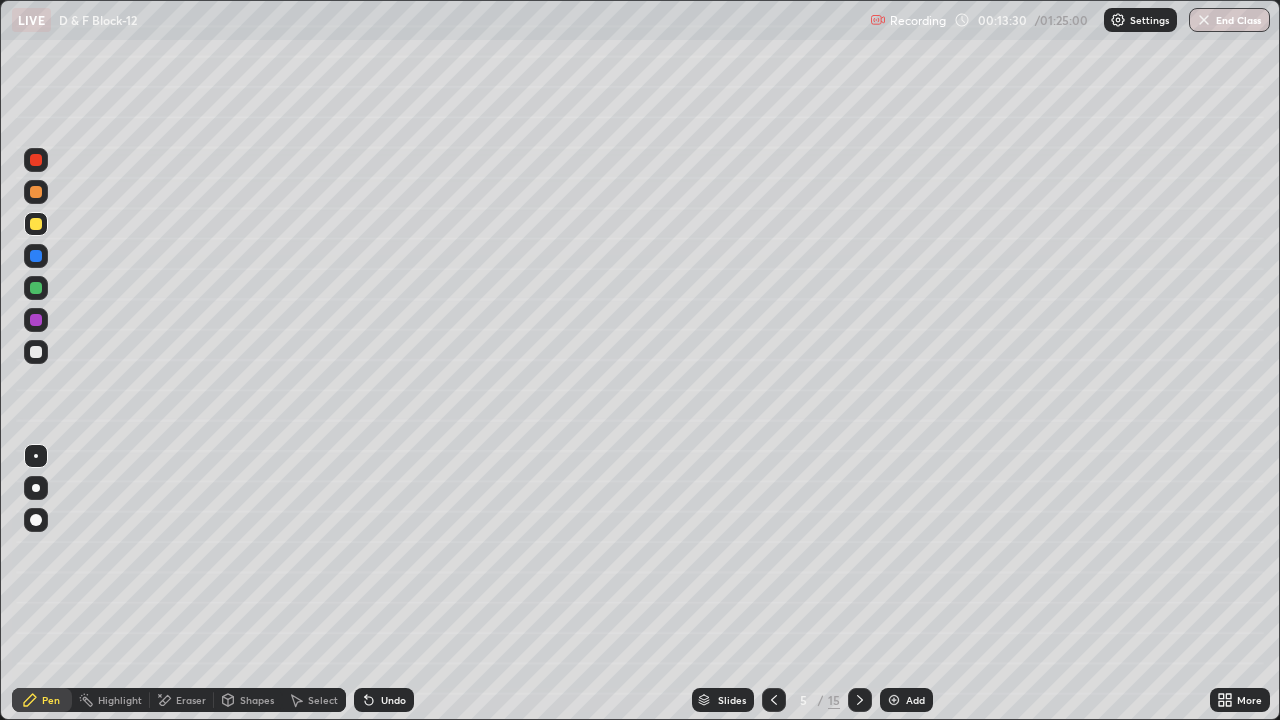 click at bounding box center [36, 192] 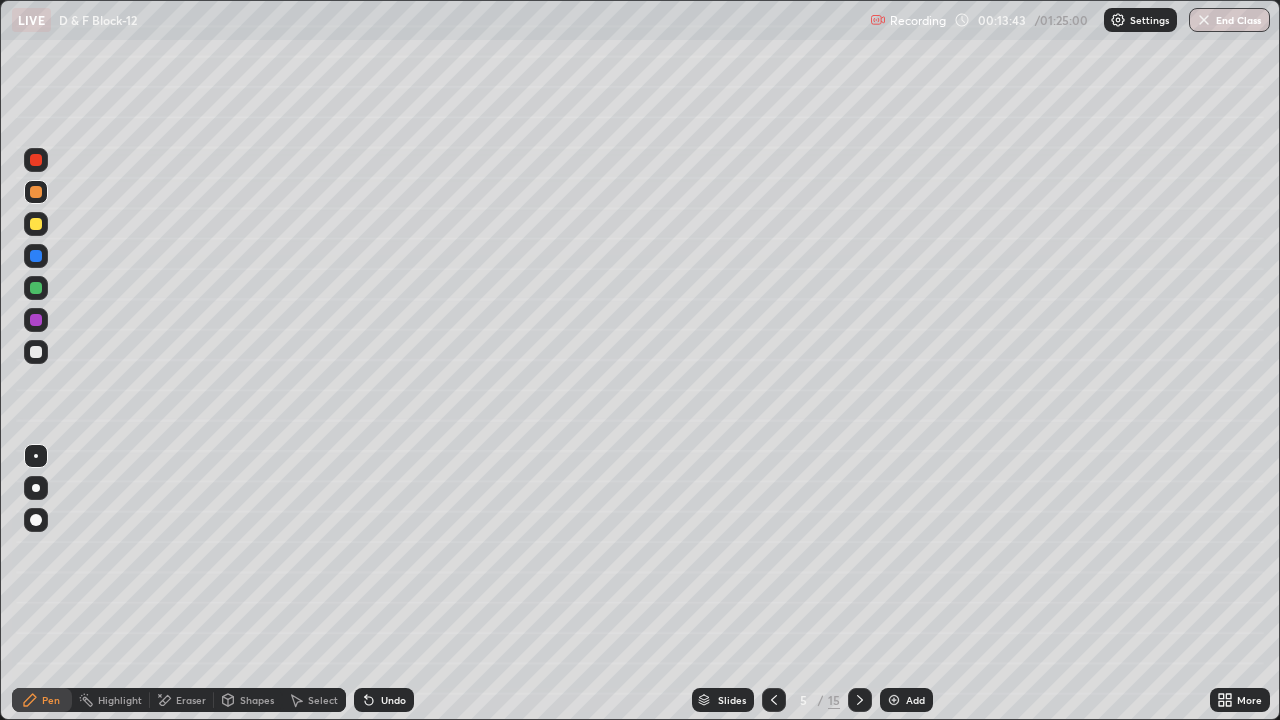 click at bounding box center [36, 288] 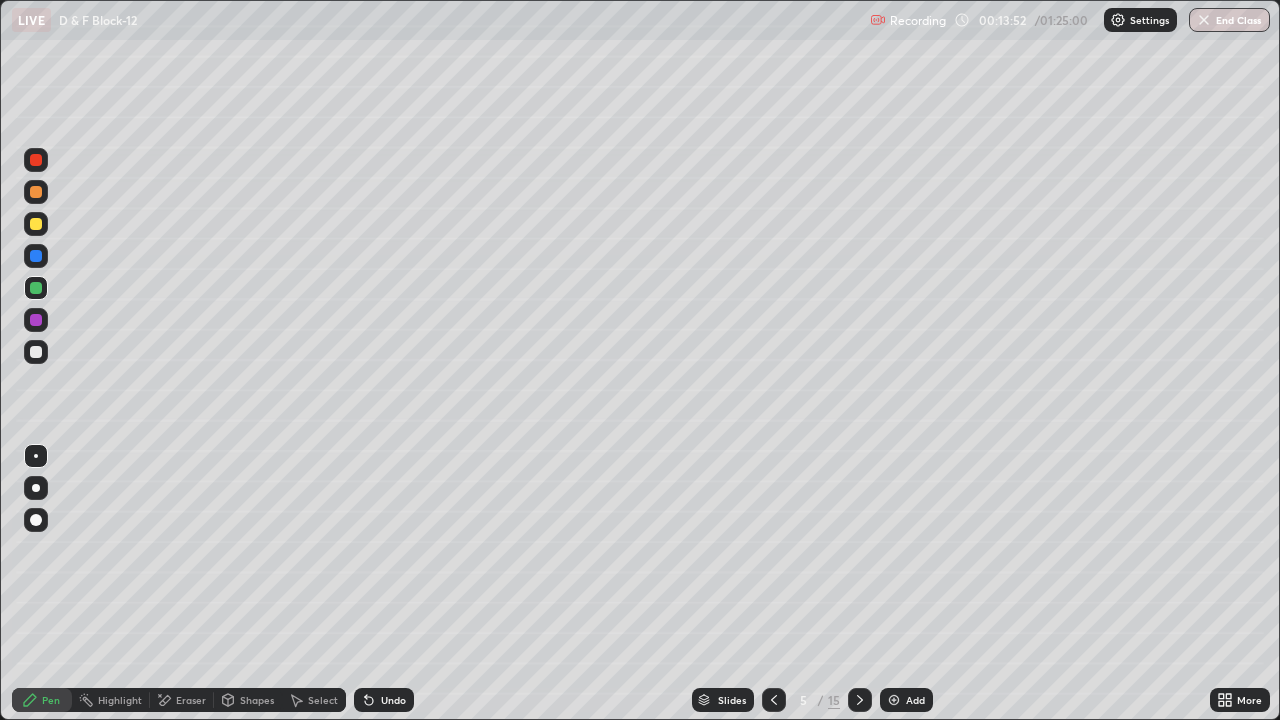 click at bounding box center [36, 256] 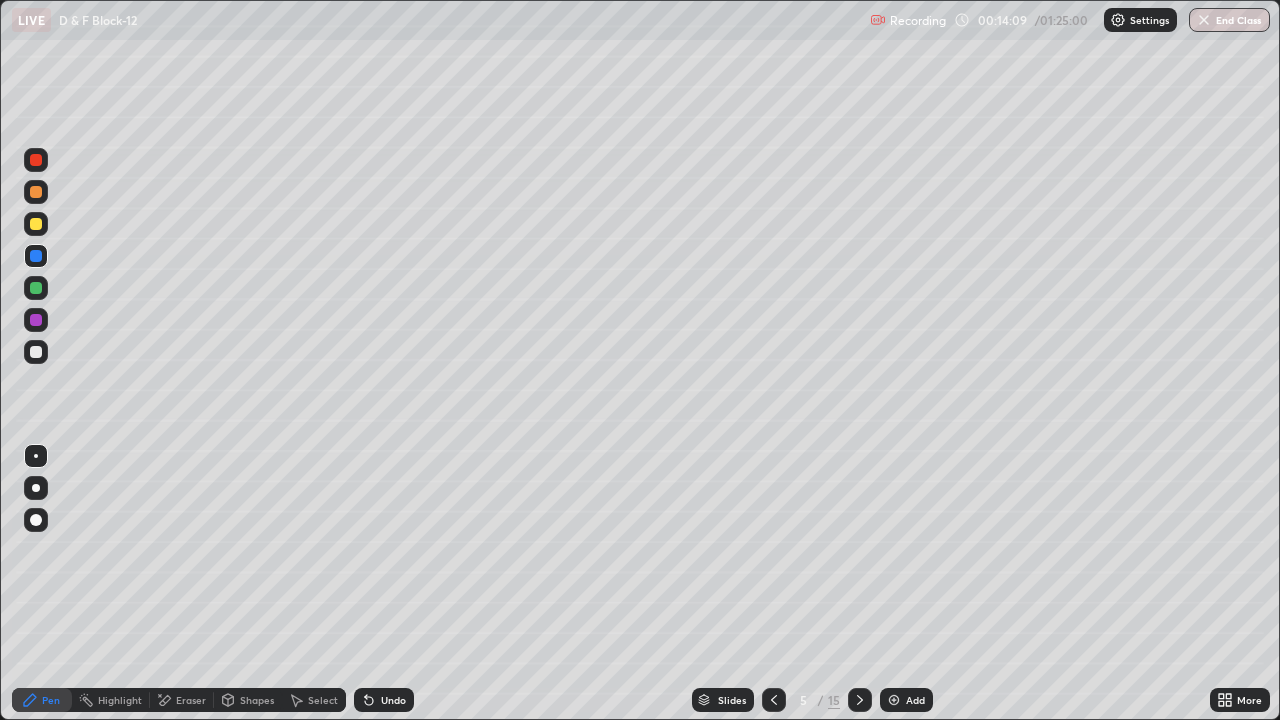 click at bounding box center (36, 320) 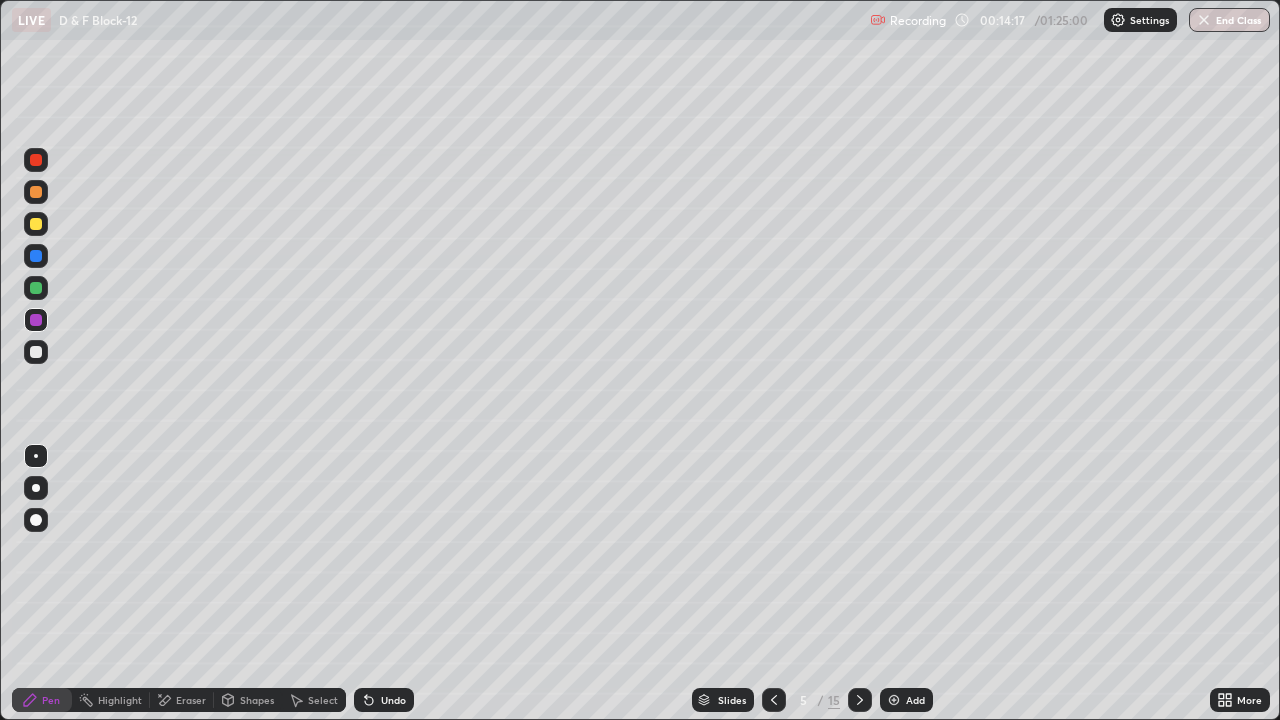 click at bounding box center (36, 352) 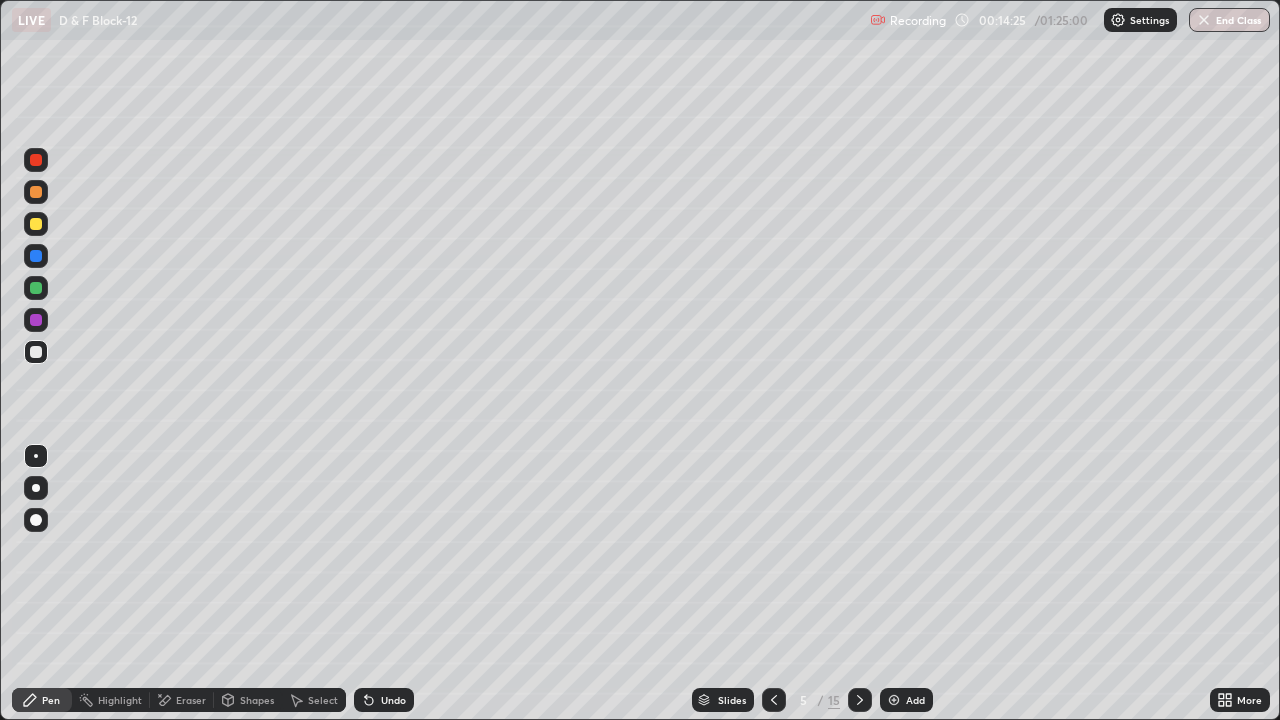 click at bounding box center [36, 256] 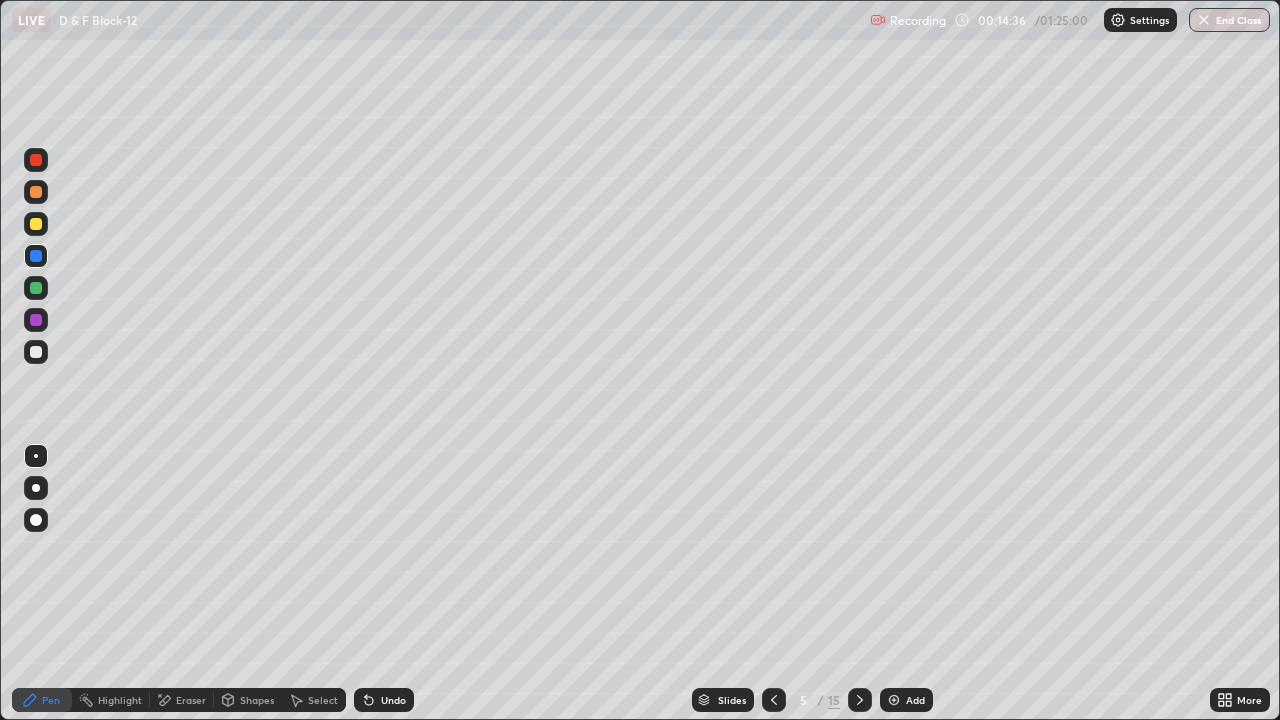 click at bounding box center [36, 320] 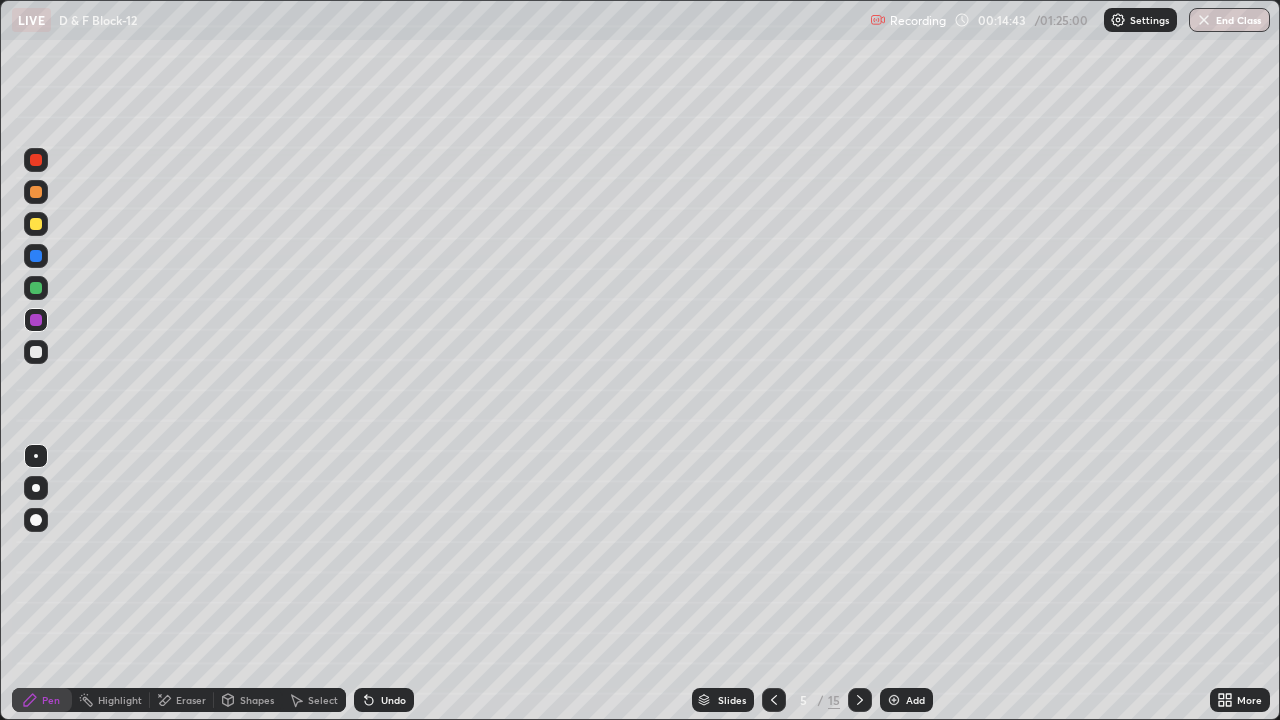 click on "Undo" at bounding box center (393, 700) 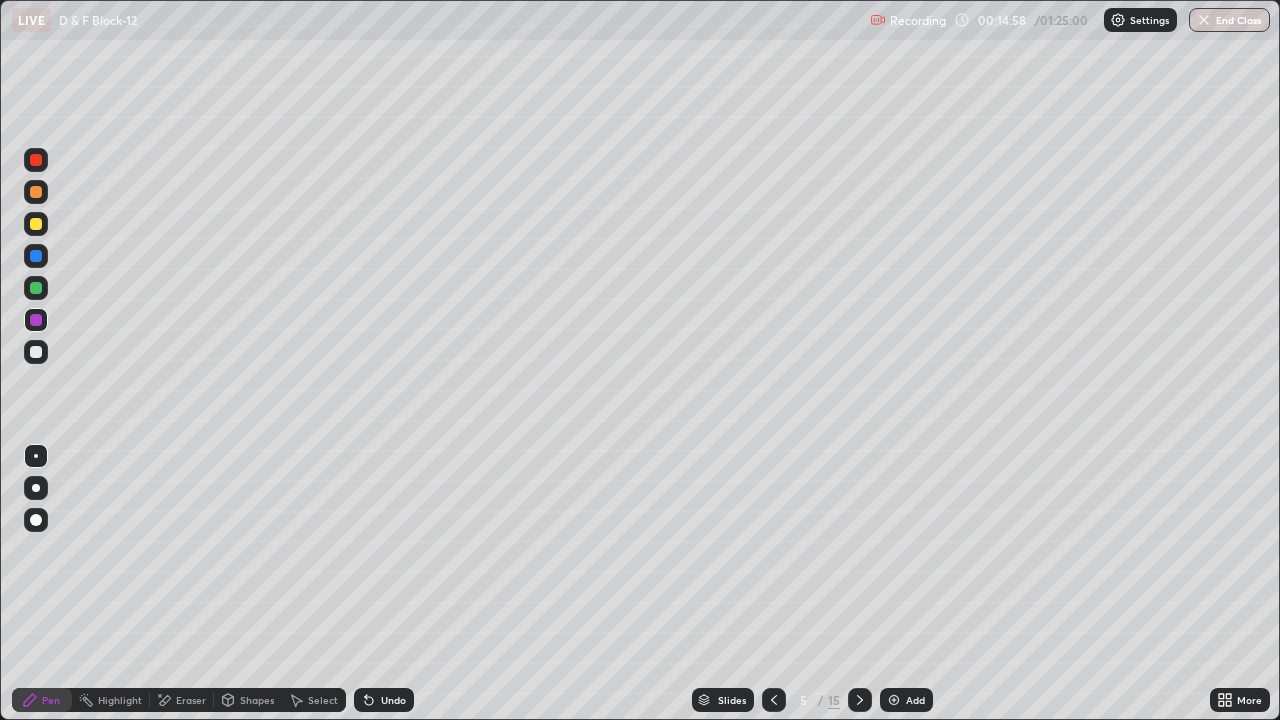 click at bounding box center (36, 224) 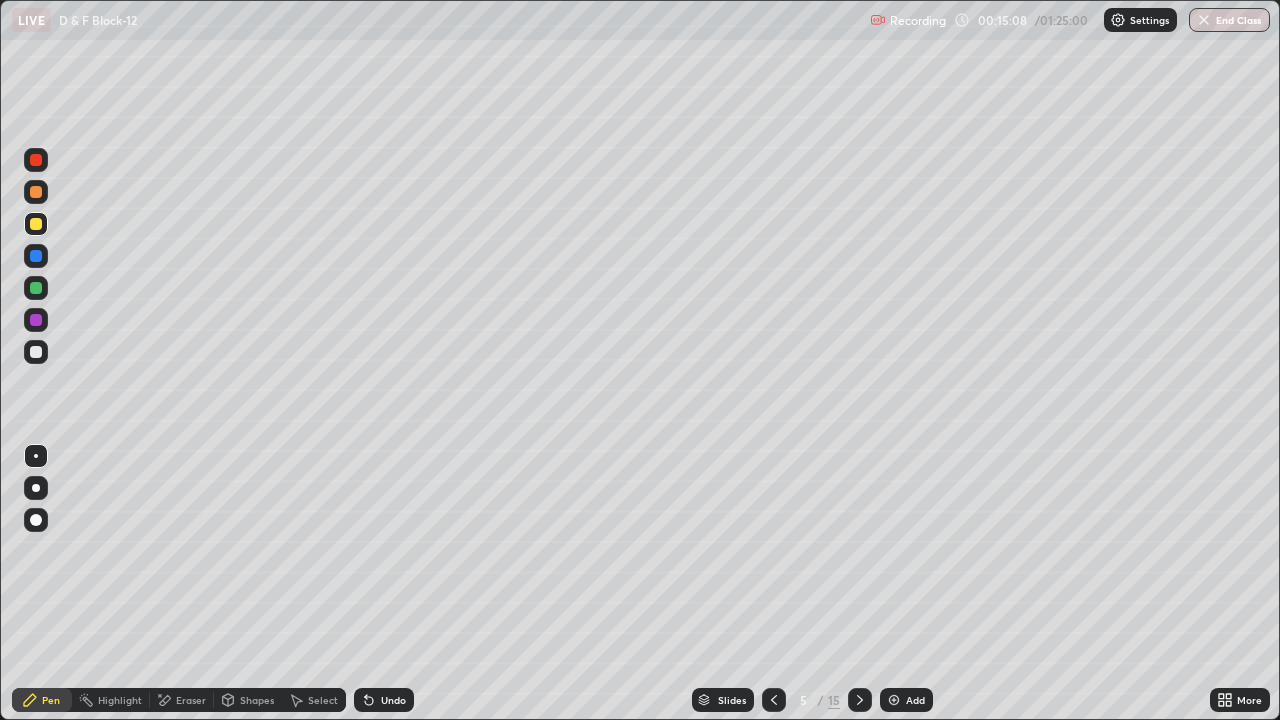 click on "Undo" at bounding box center (393, 700) 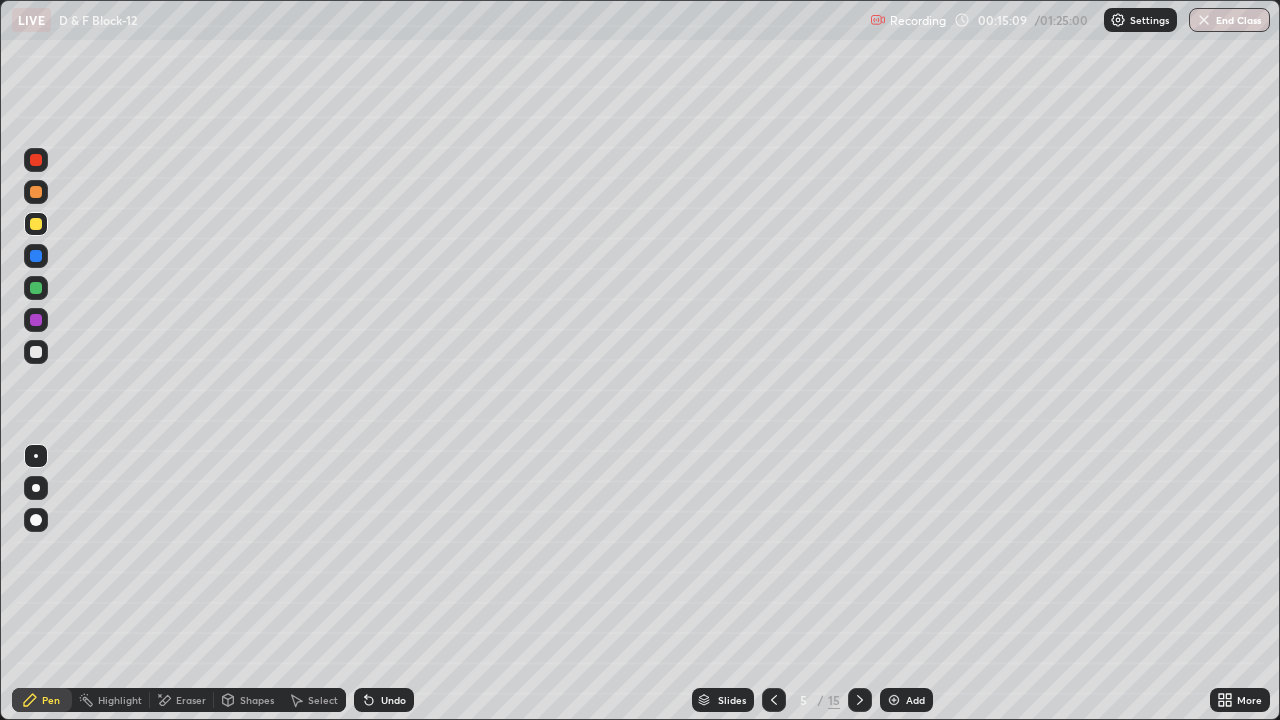 click on "Undo" at bounding box center [393, 700] 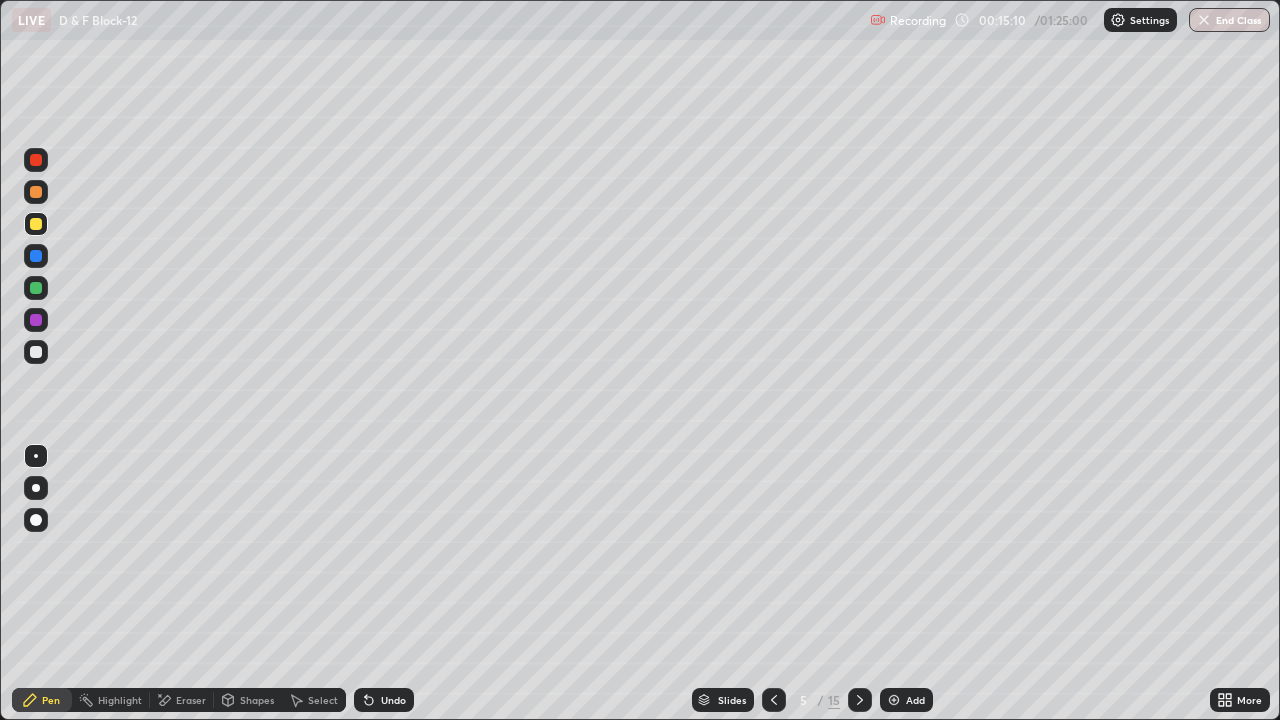 click on "Slides 5 / 15 Add" at bounding box center [812, 700] 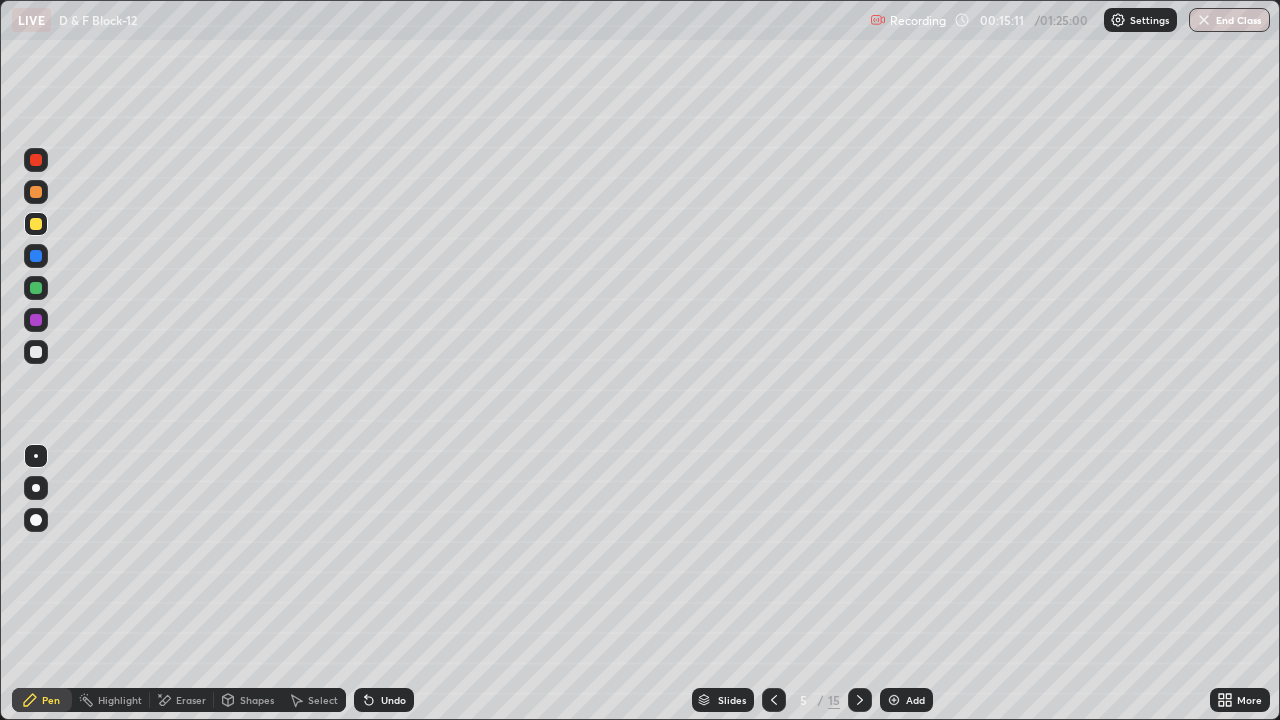 click on "Undo" at bounding box center (384, 700) 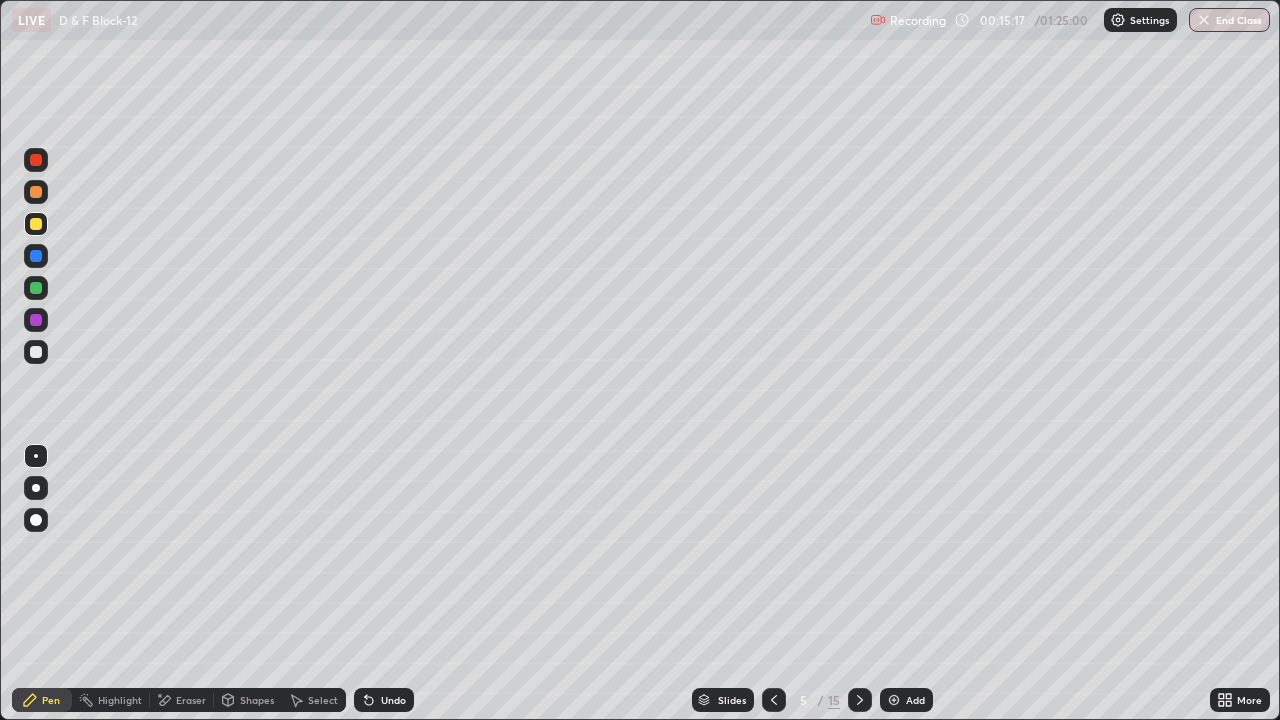 click at bounding box center (36, 256) 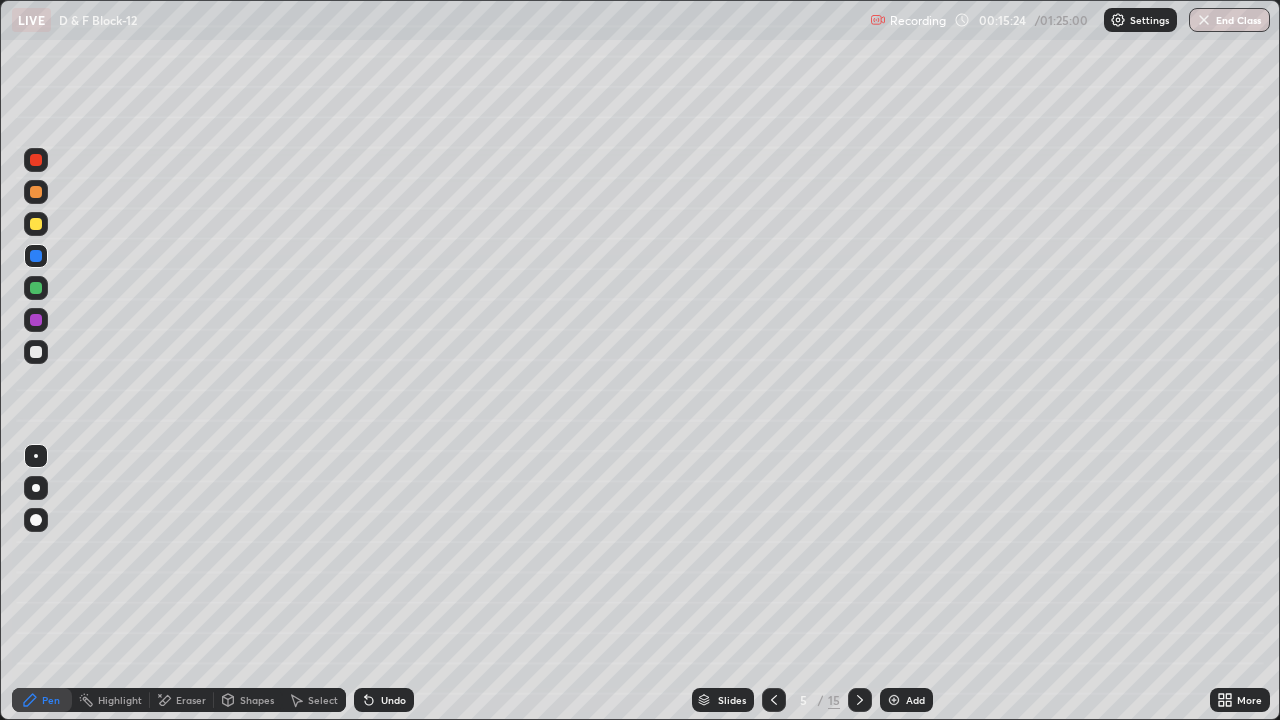 click at bounding box center [36, 288] 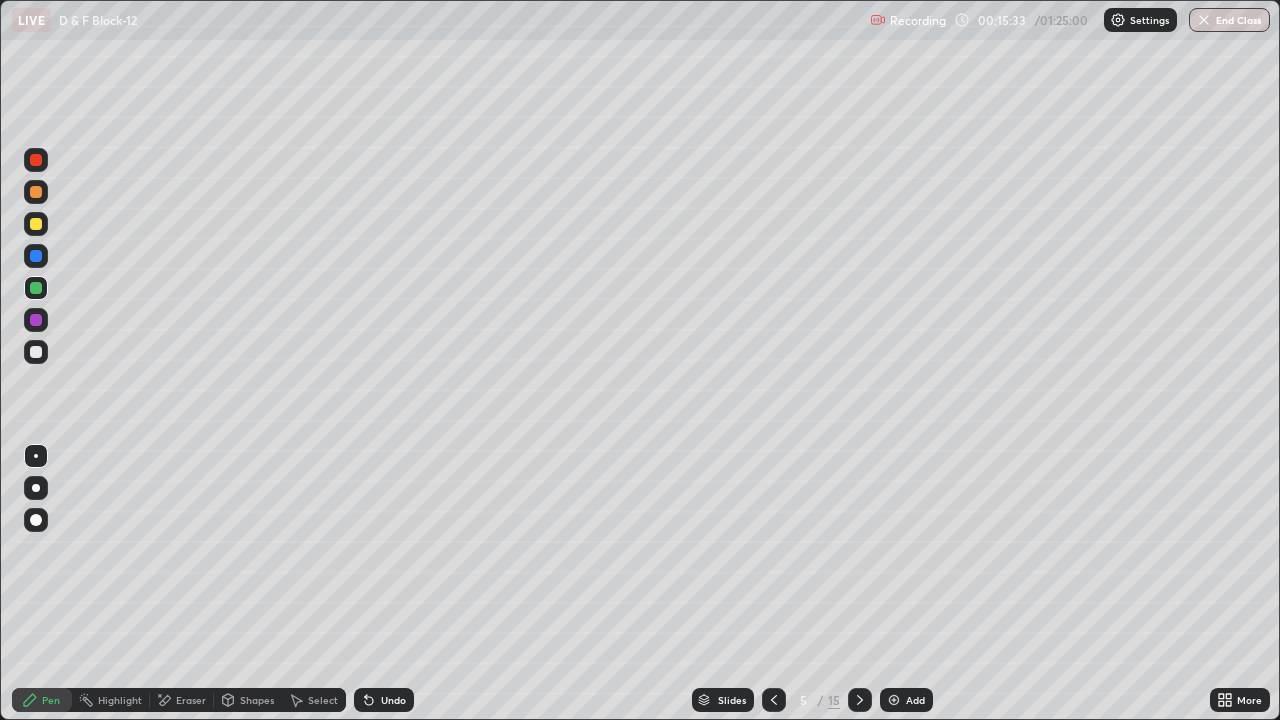 click at bounding box center [36, 192] 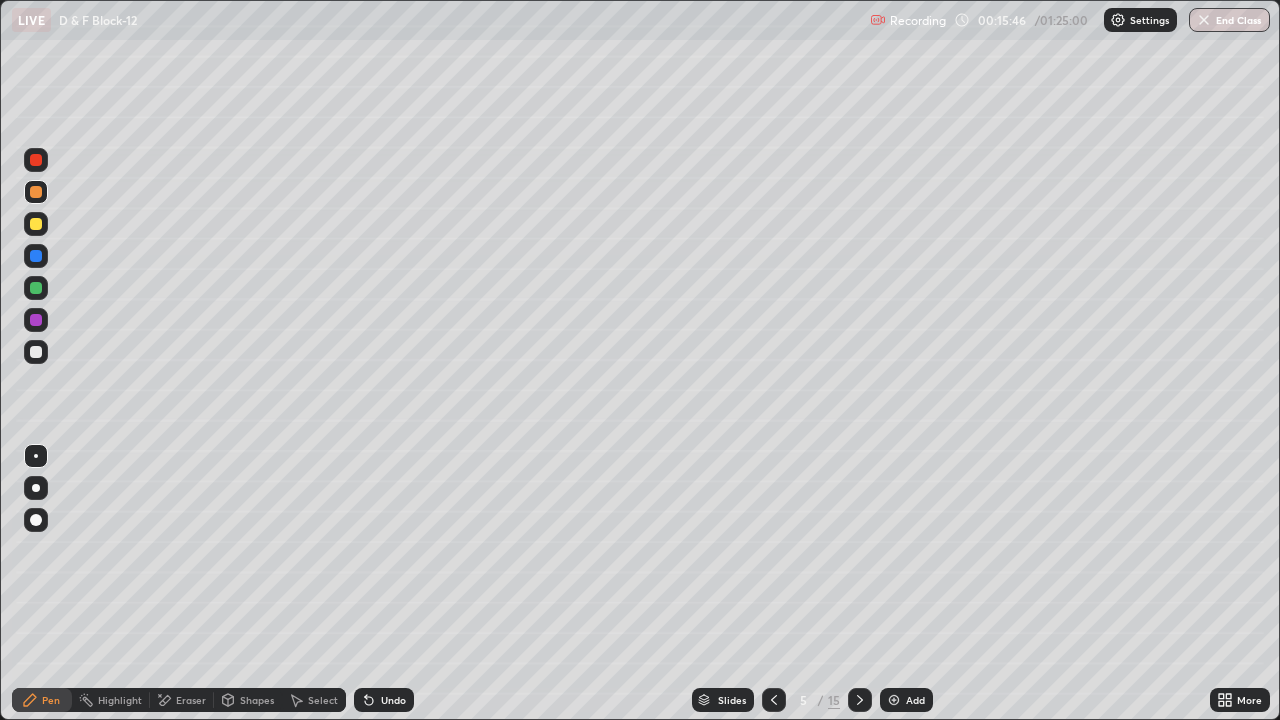 click at bounding box center (36, 288) 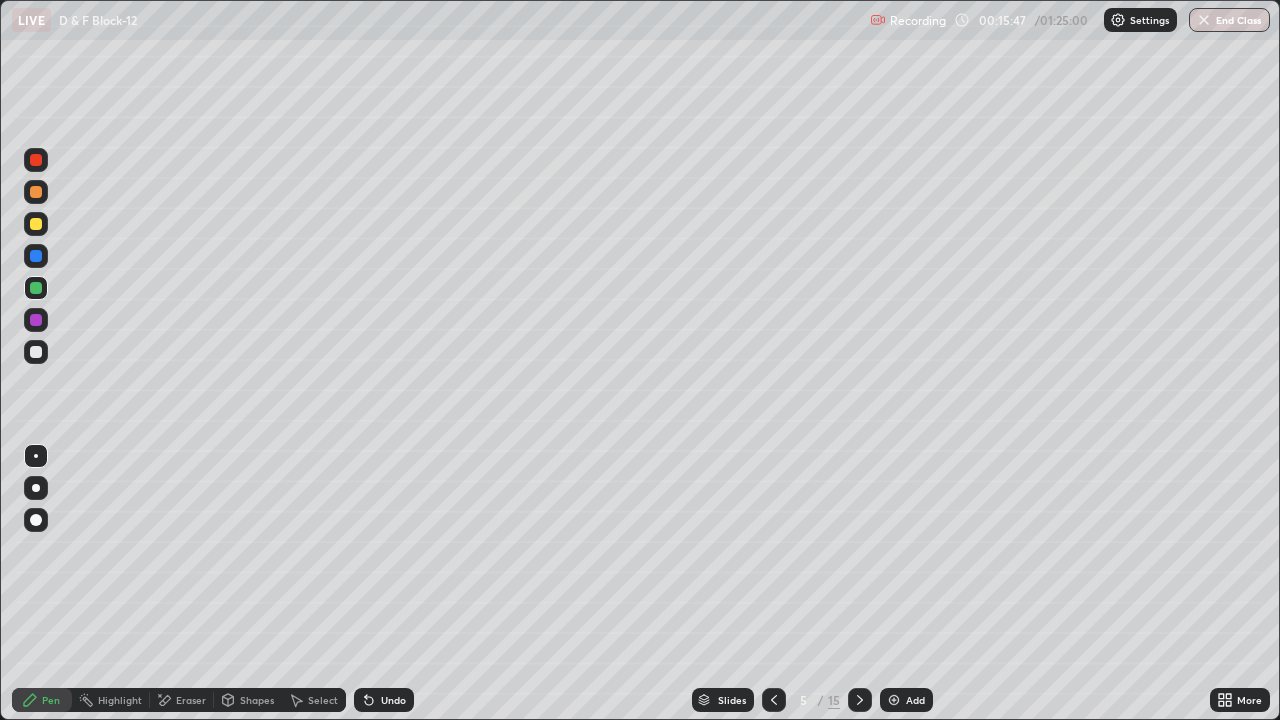 click at bounding box center (36, 192) 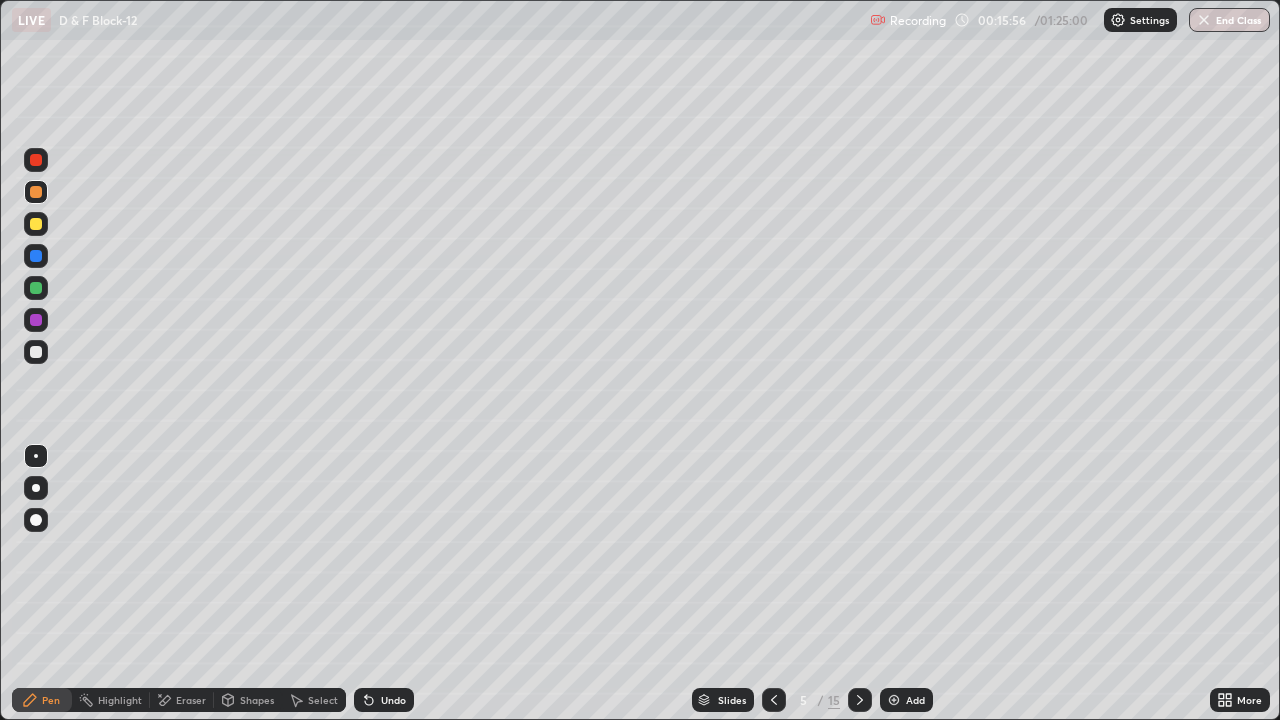 click at bounding box center (36, 224) 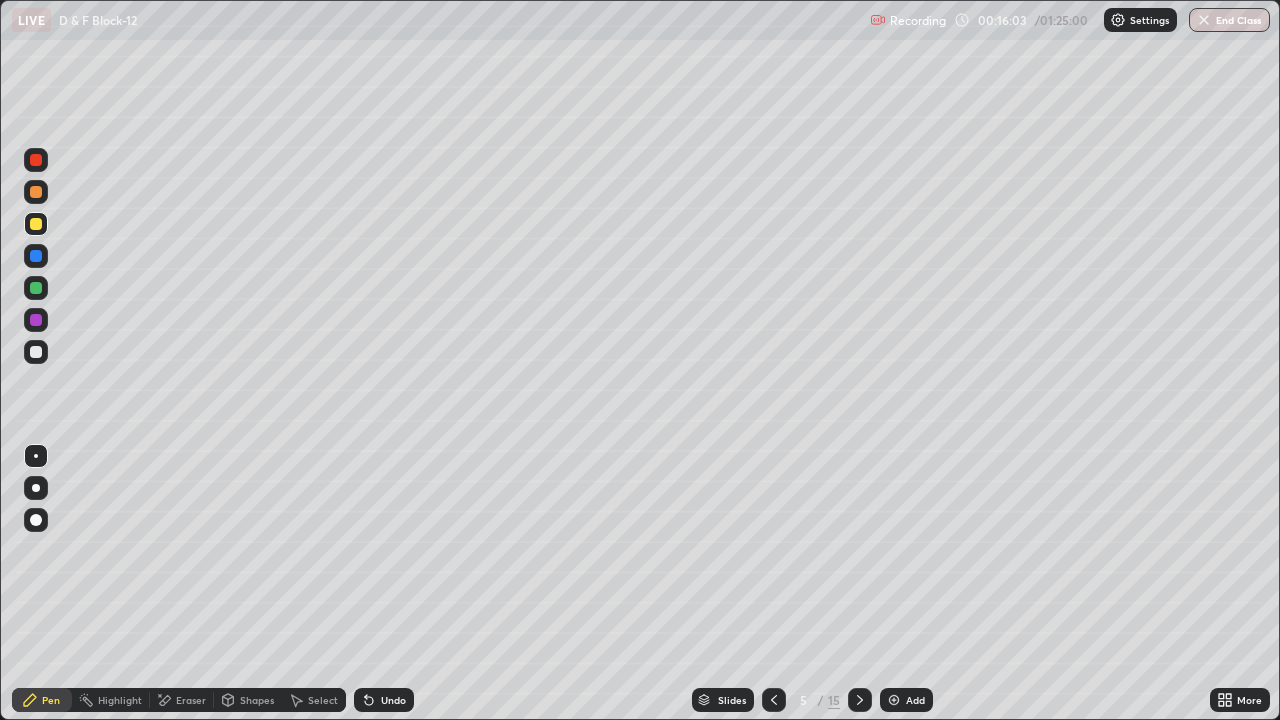 click on "Undo" at bounding box center (393, 700) 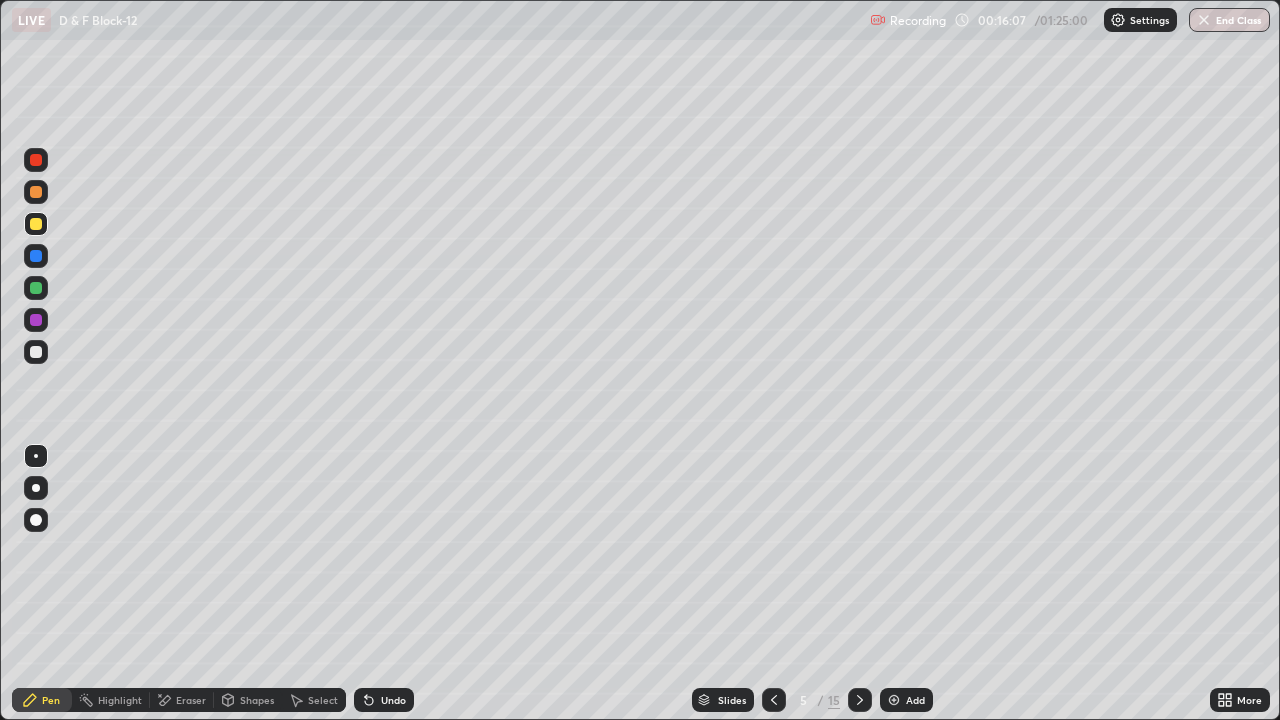 click at bounding box center [36, 192] 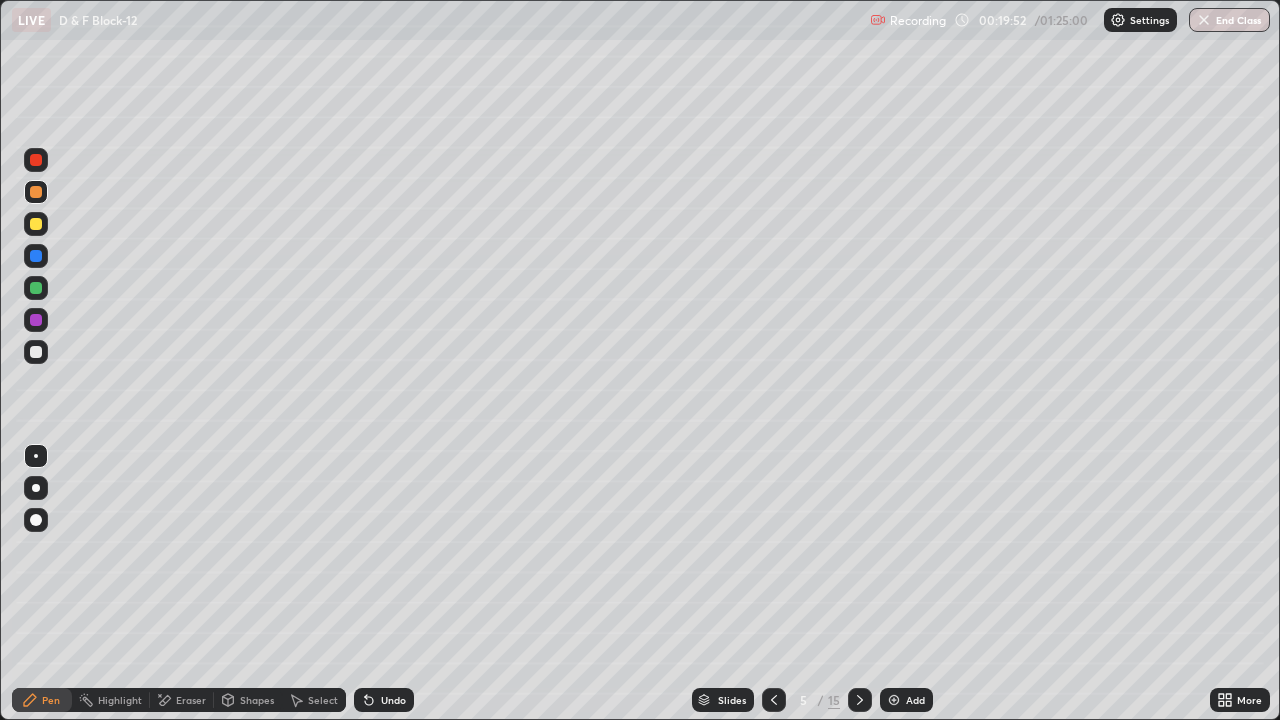 click at bounding box center [36, 224] 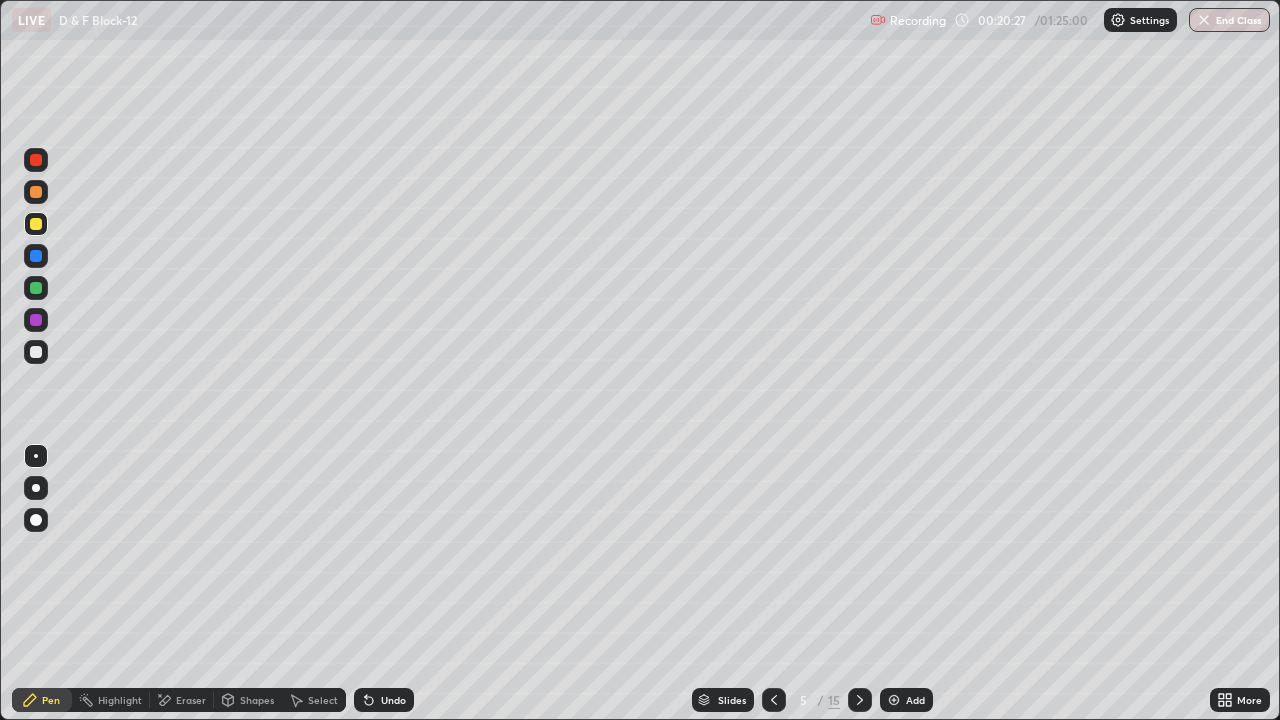 click 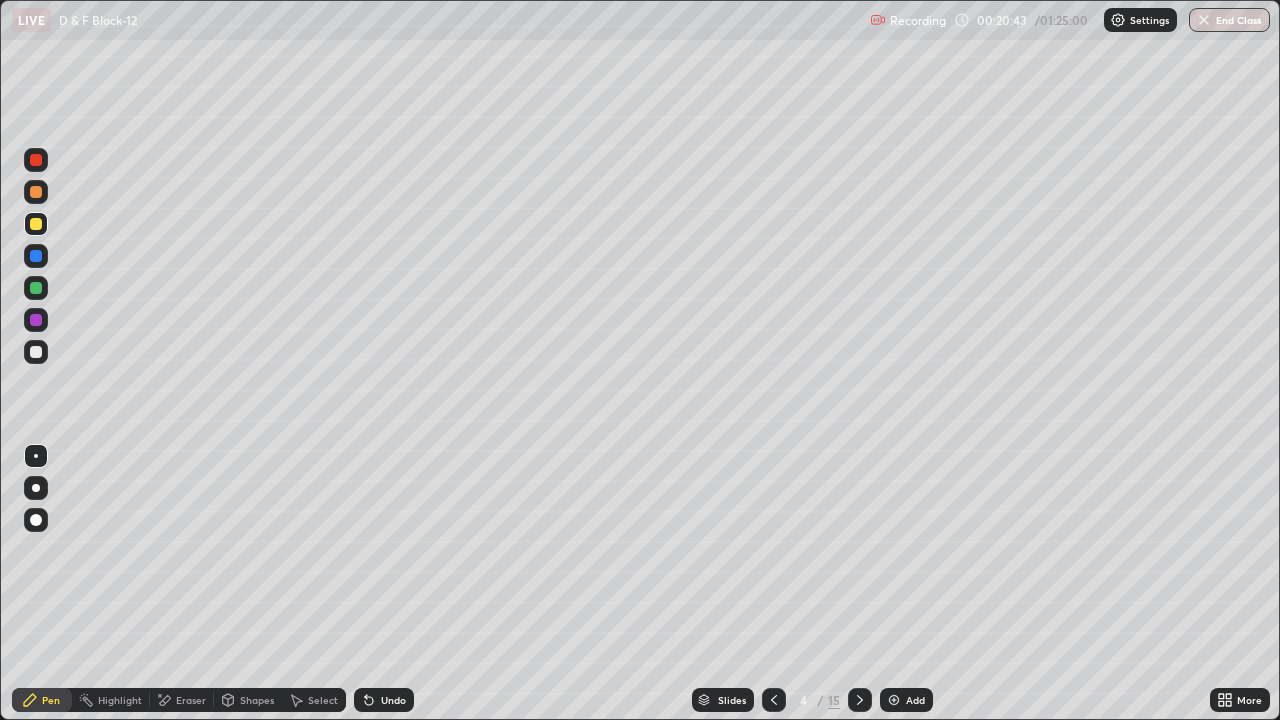 click at bounding box center [36, 320] 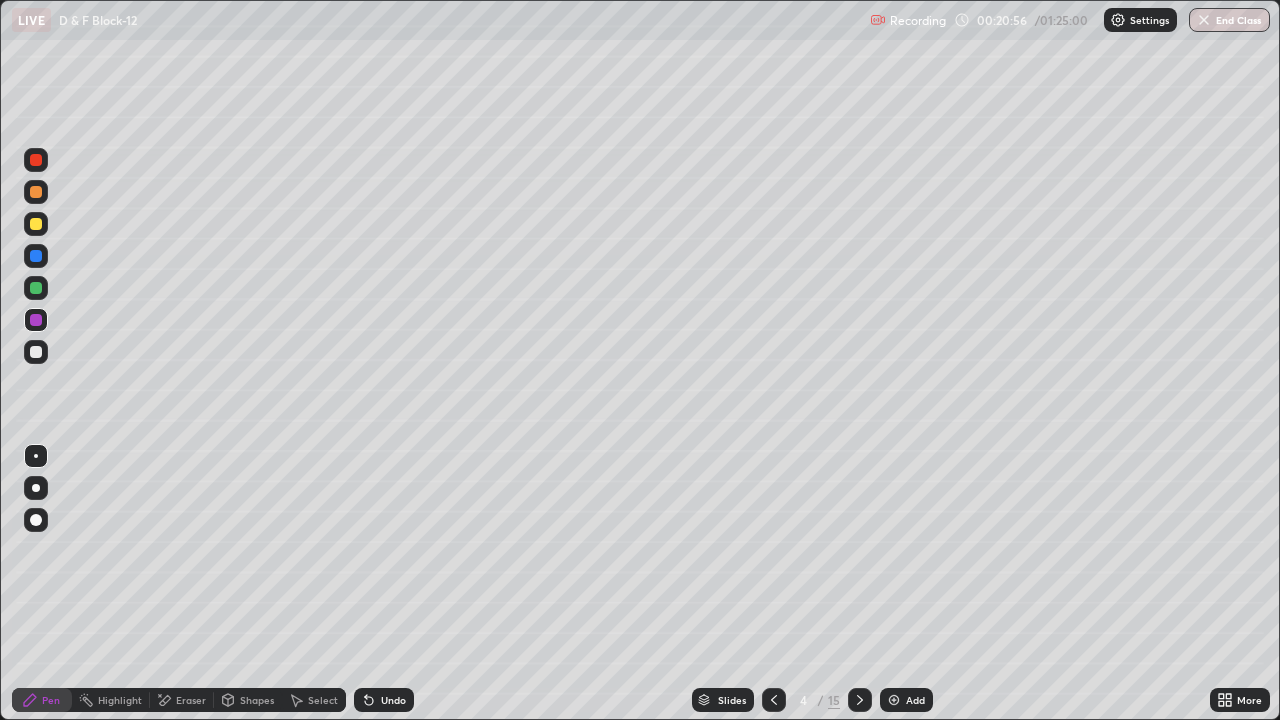 click at bounding box center [36, 352] 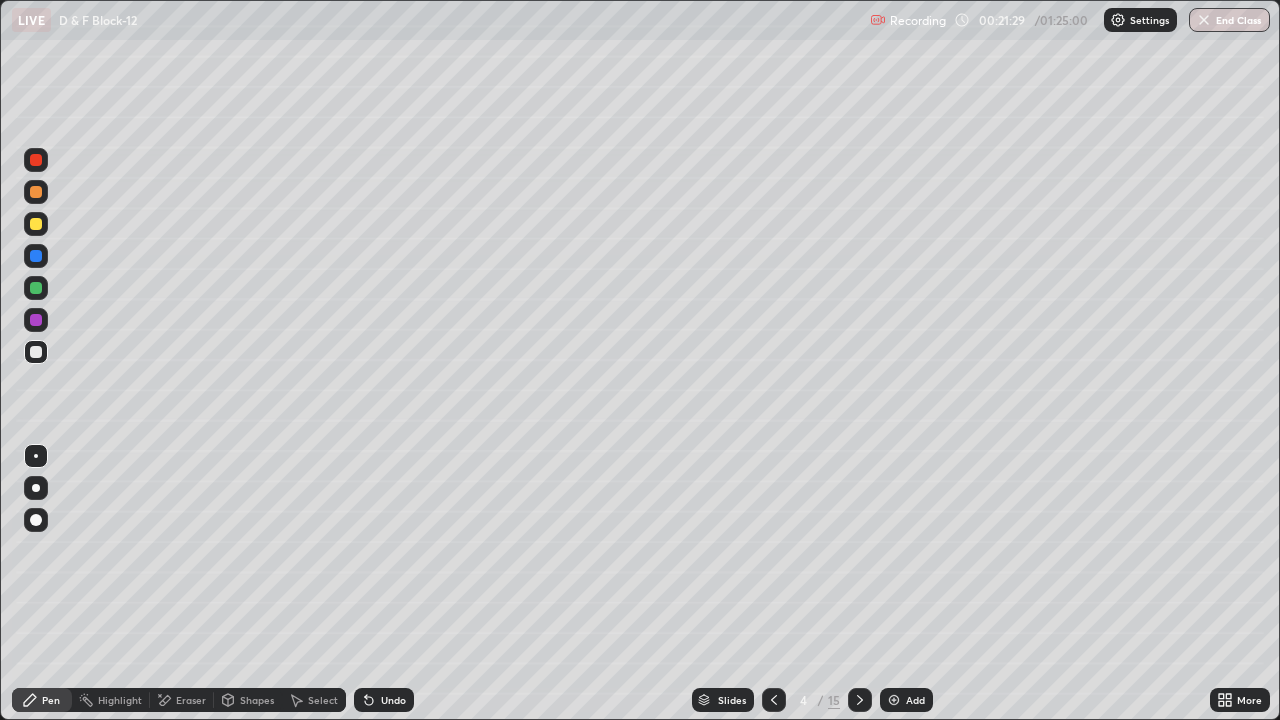 click 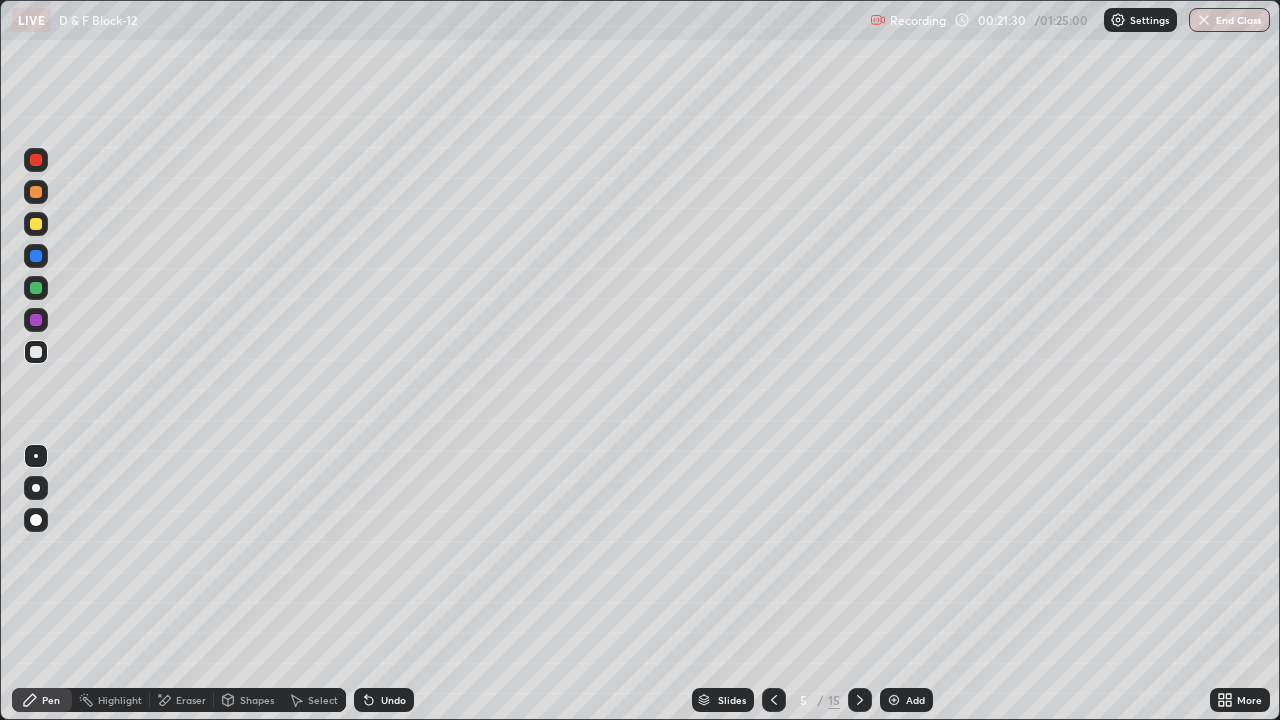 click at bounding box center [774, 700] 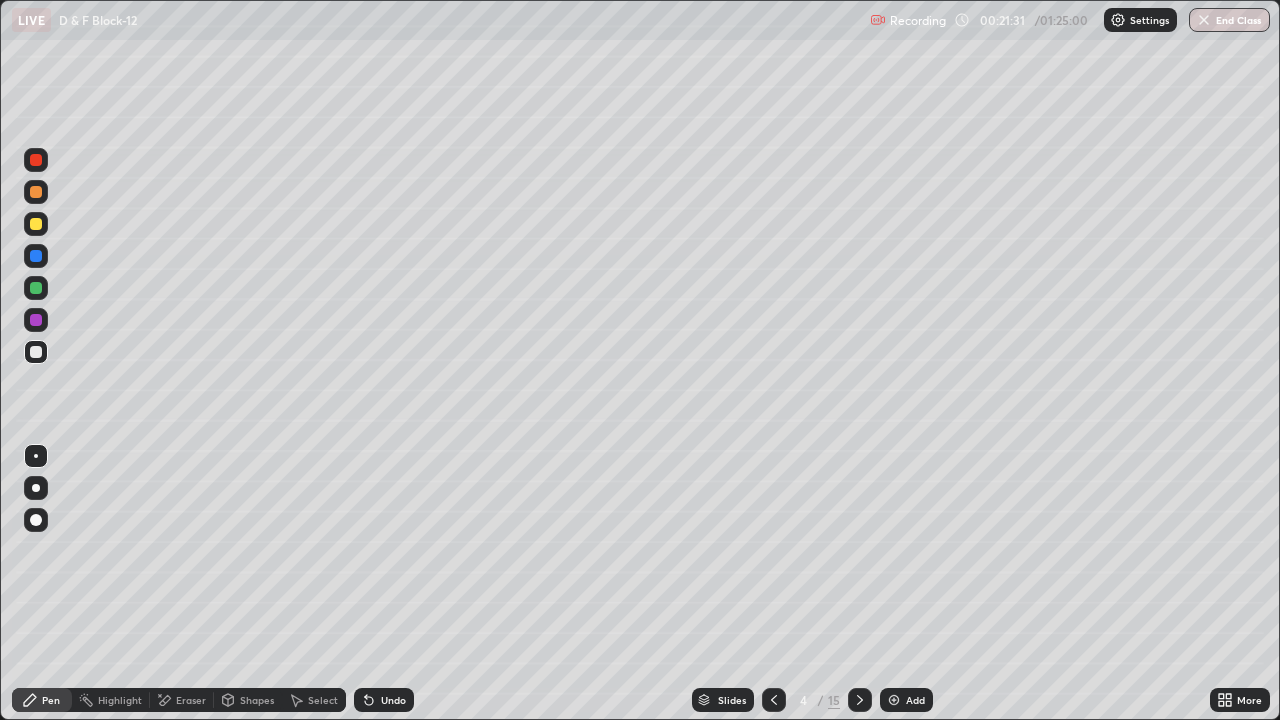 click 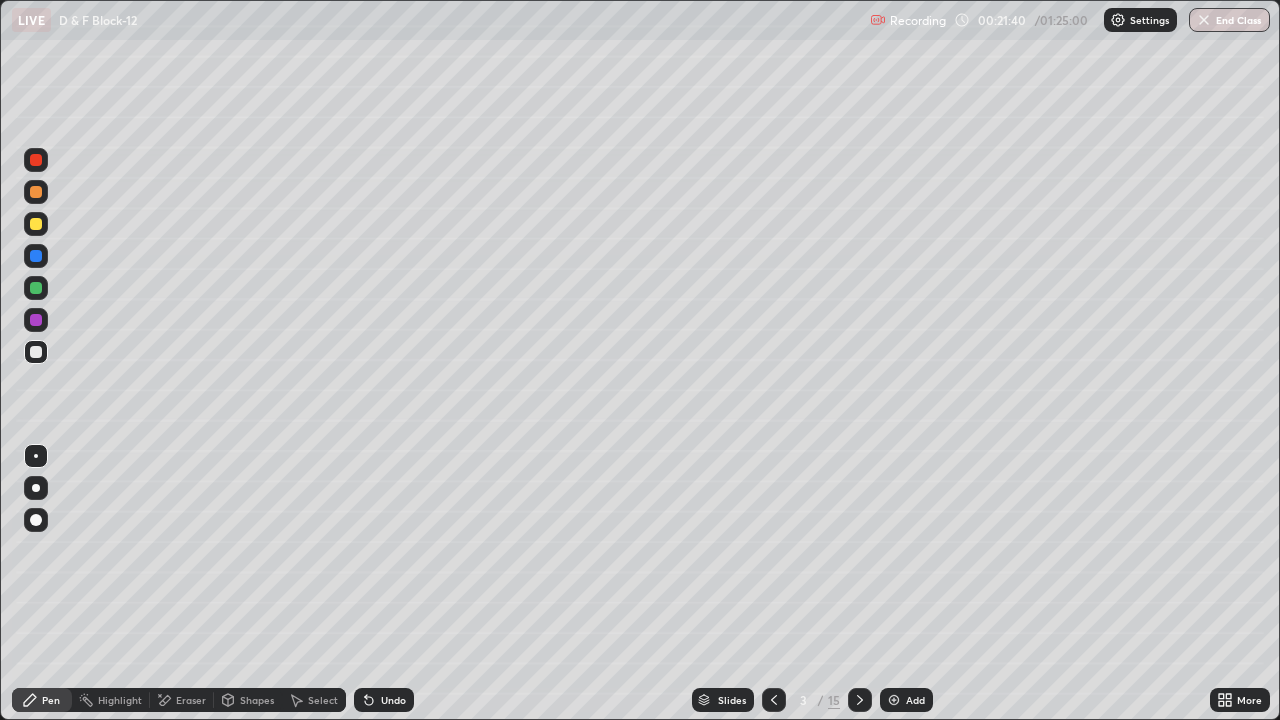 click 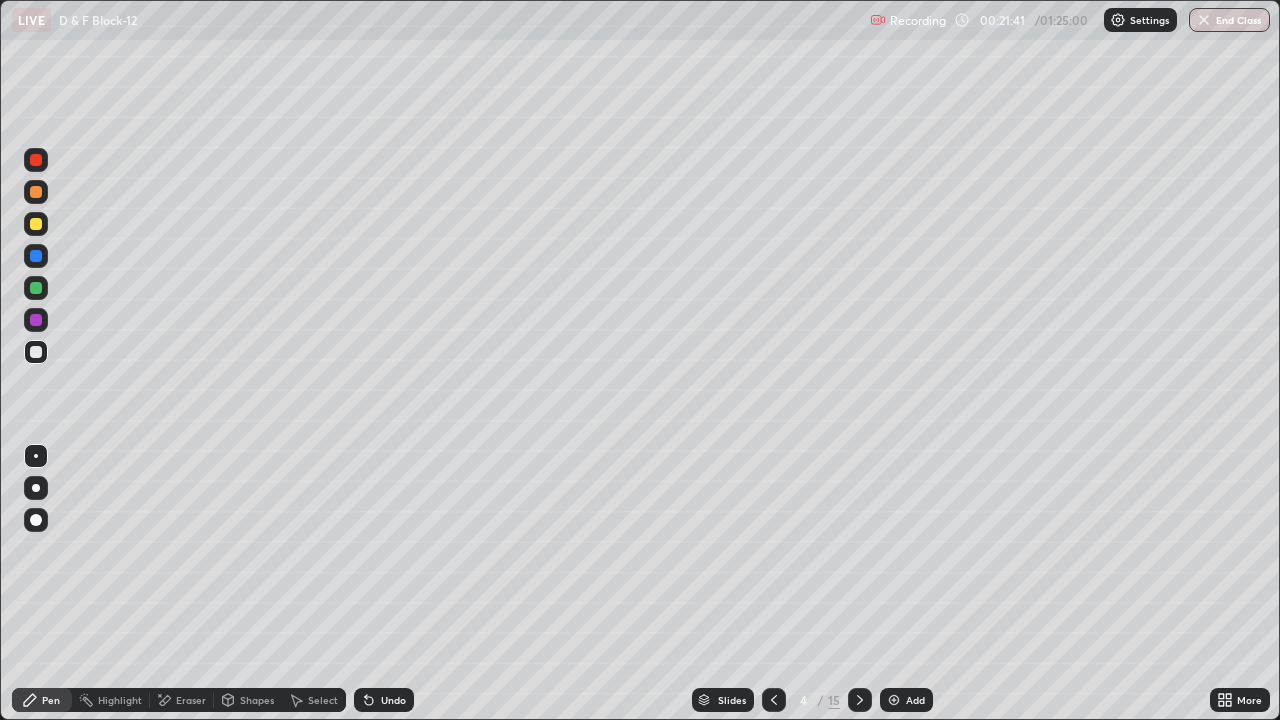 click at bounding box center [860, 700] 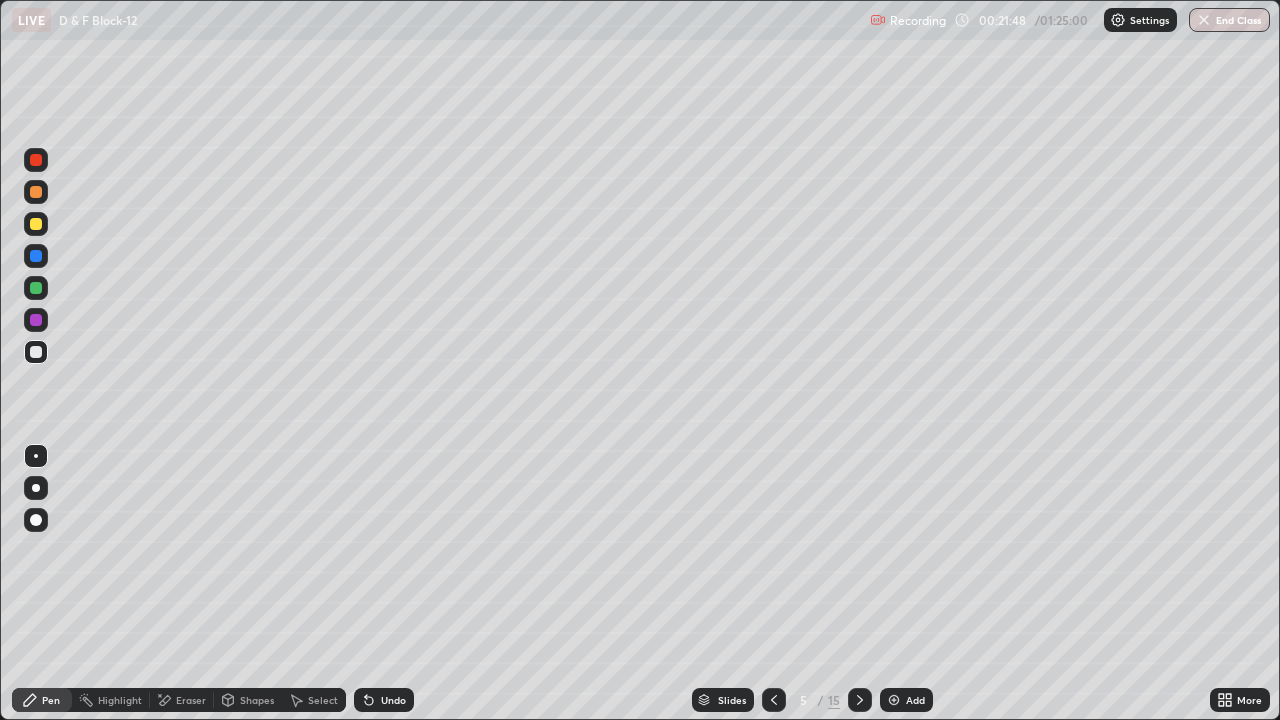 click at bounding box center (36, 288) 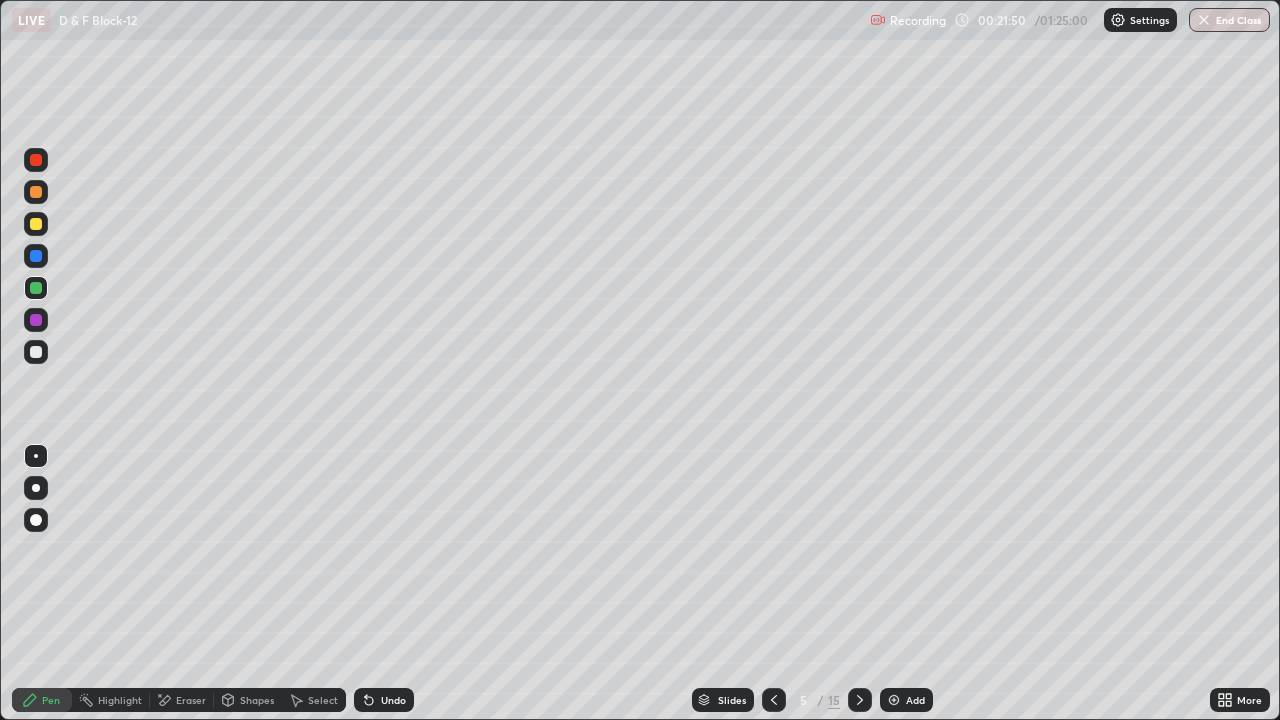 click on "Highlight" at bounding box center [111, 700] 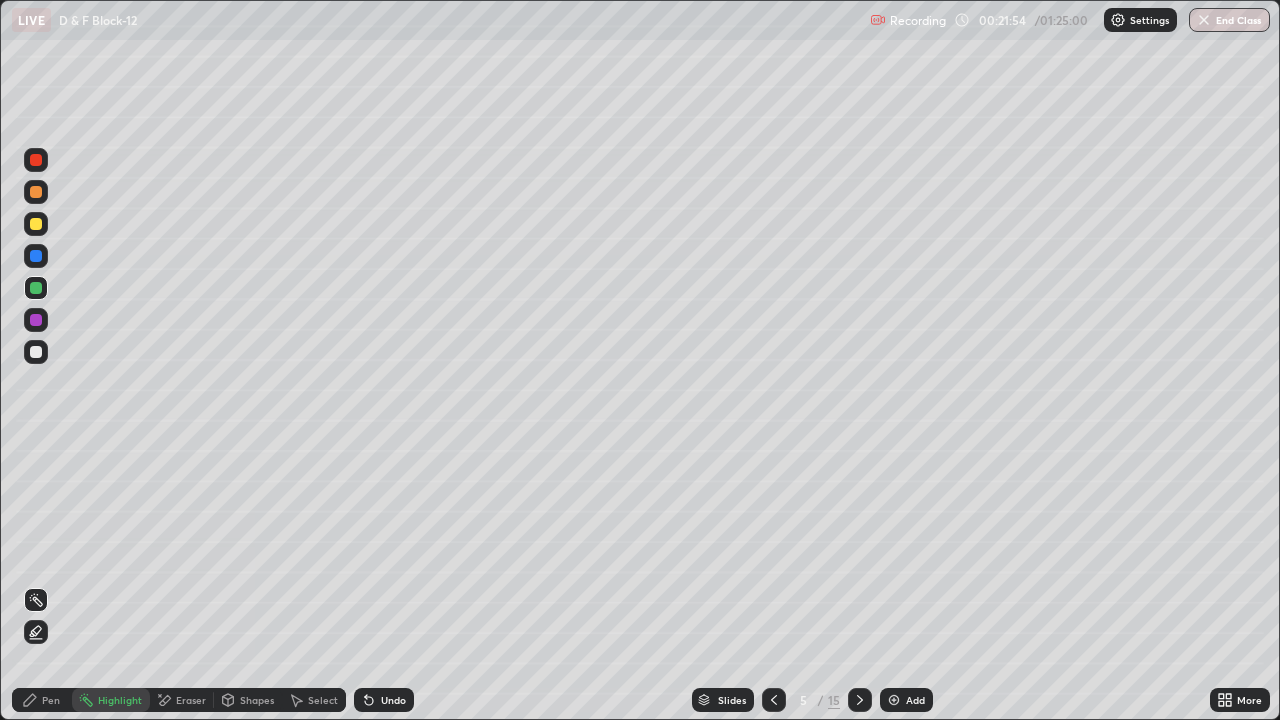 click at bounding box center [36, 192] 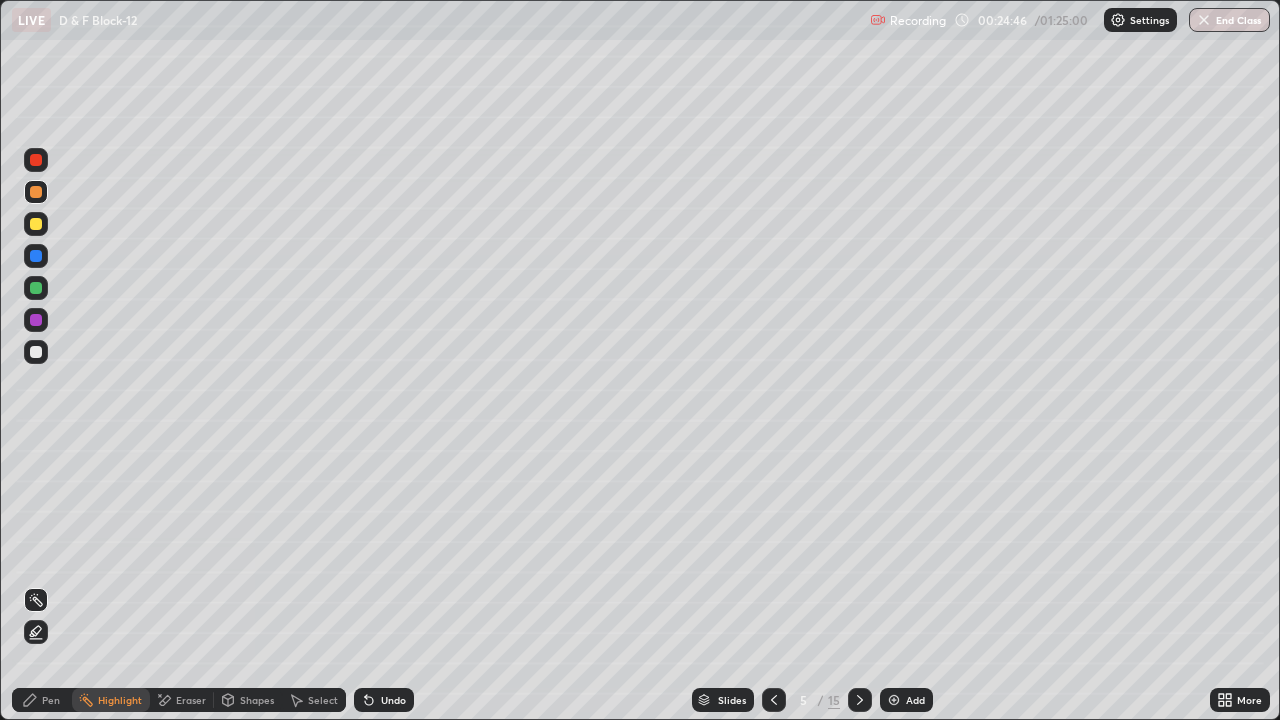 click on "Pen" at bounding box center [51, 700] 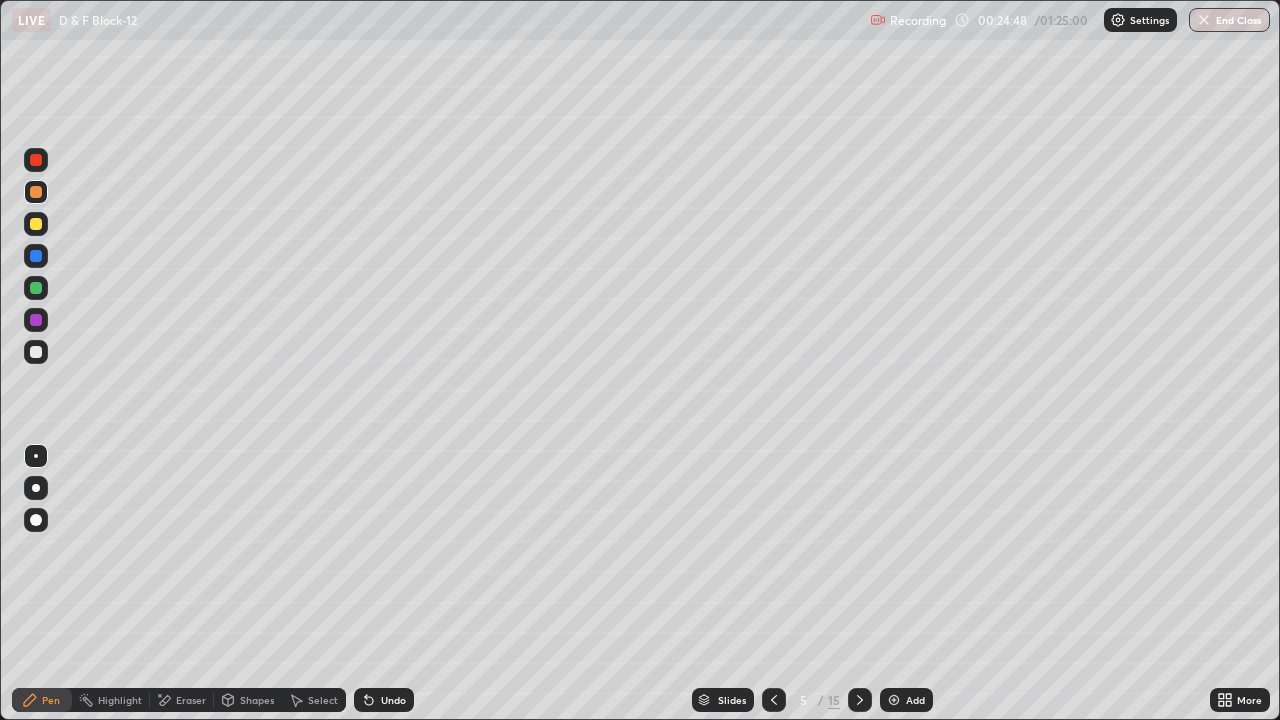 click at bounding box center (36, 224) 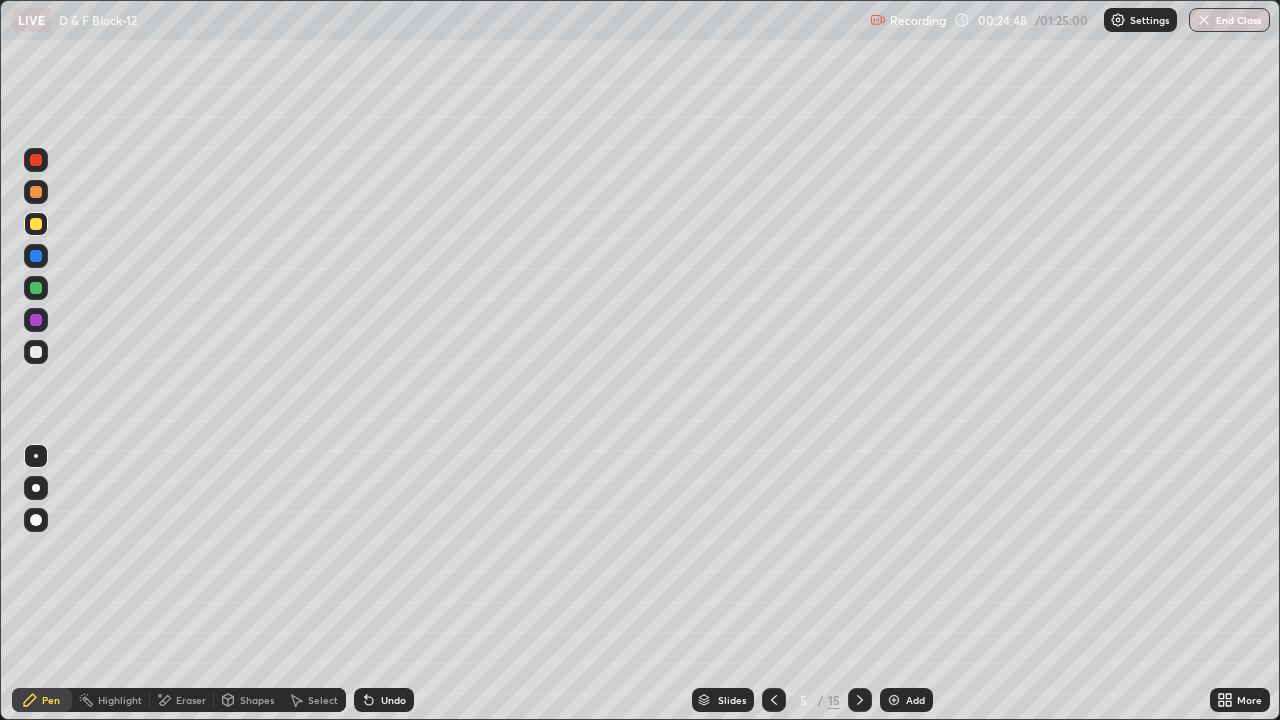 click at bounding box center (36, 288) 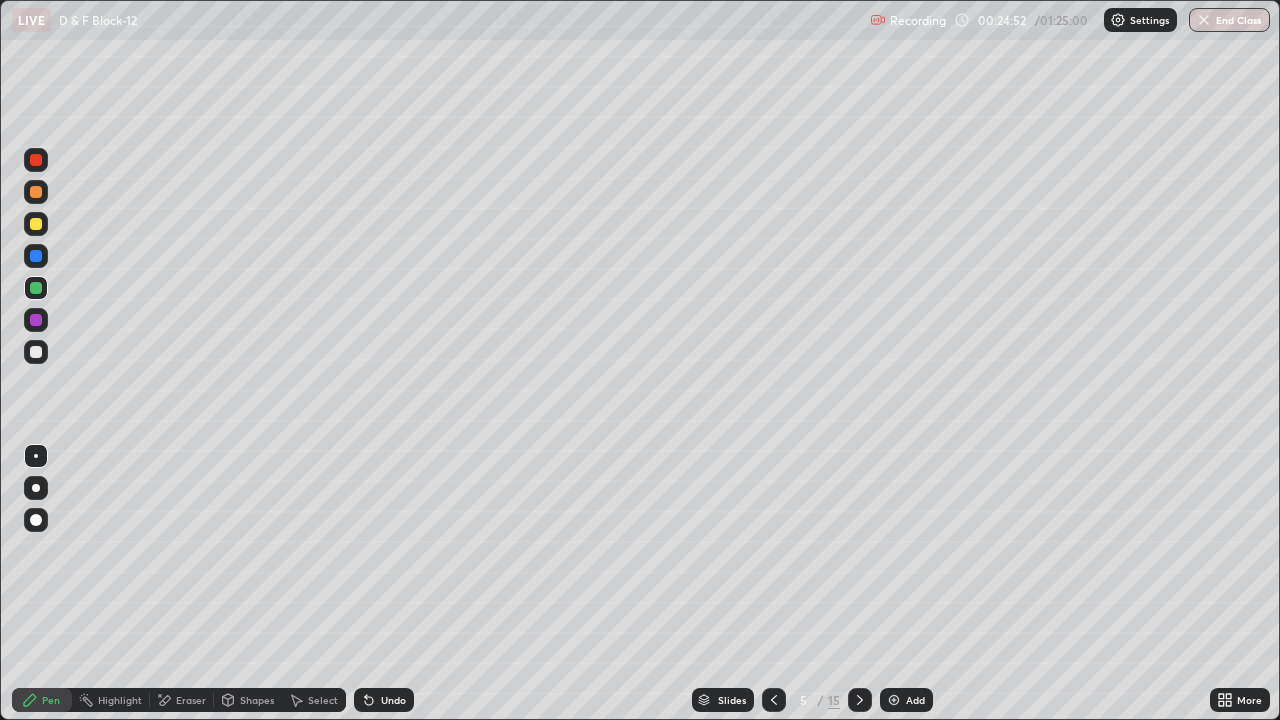 click 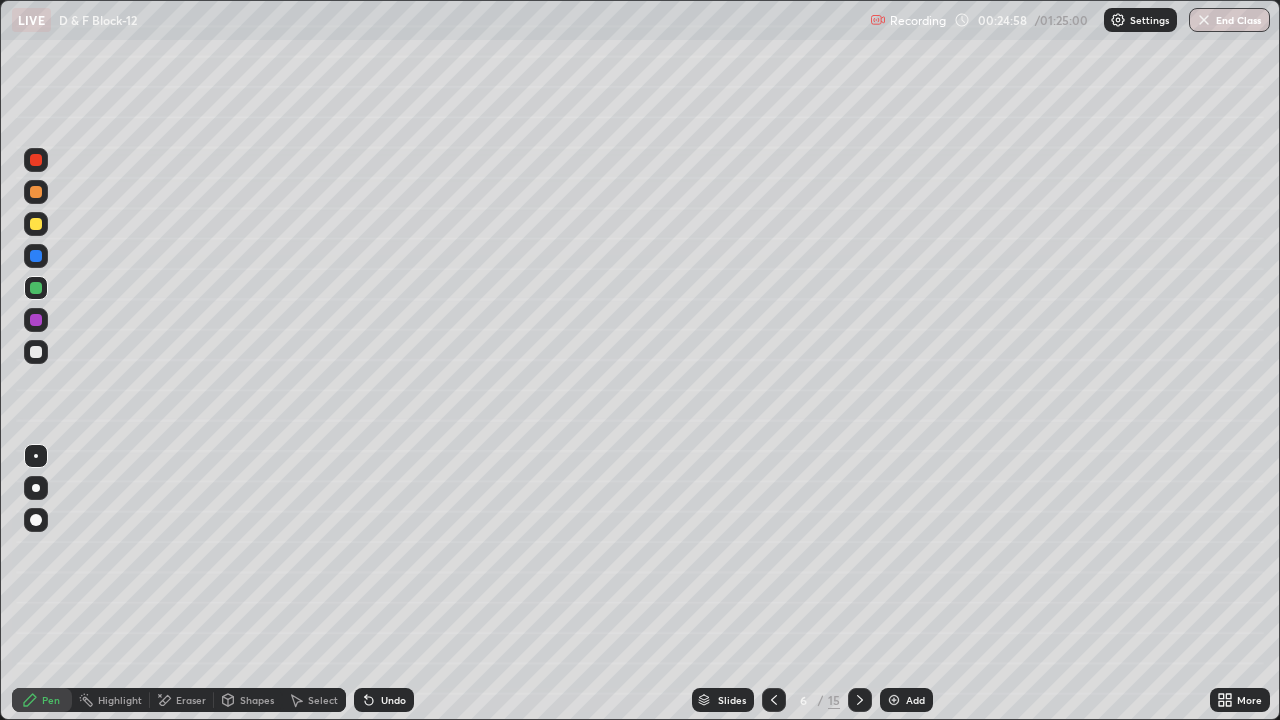 click 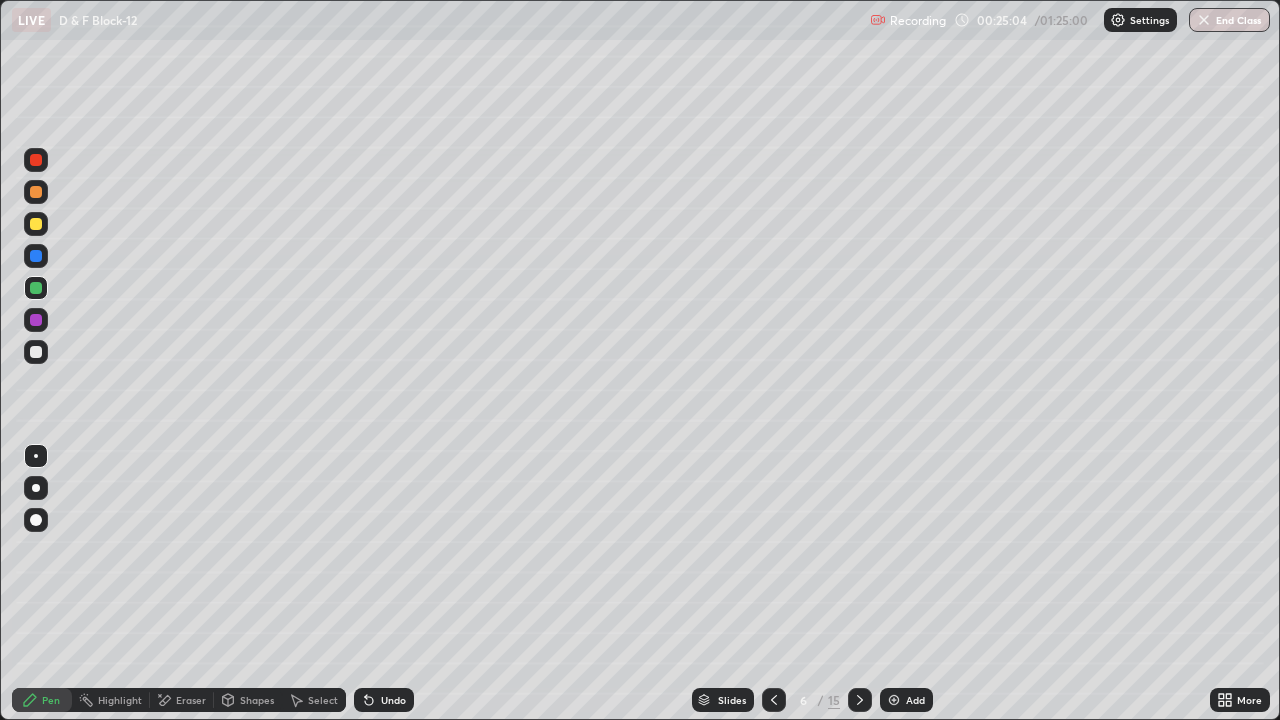 click on "Undo" at bounding box center (384, 700) 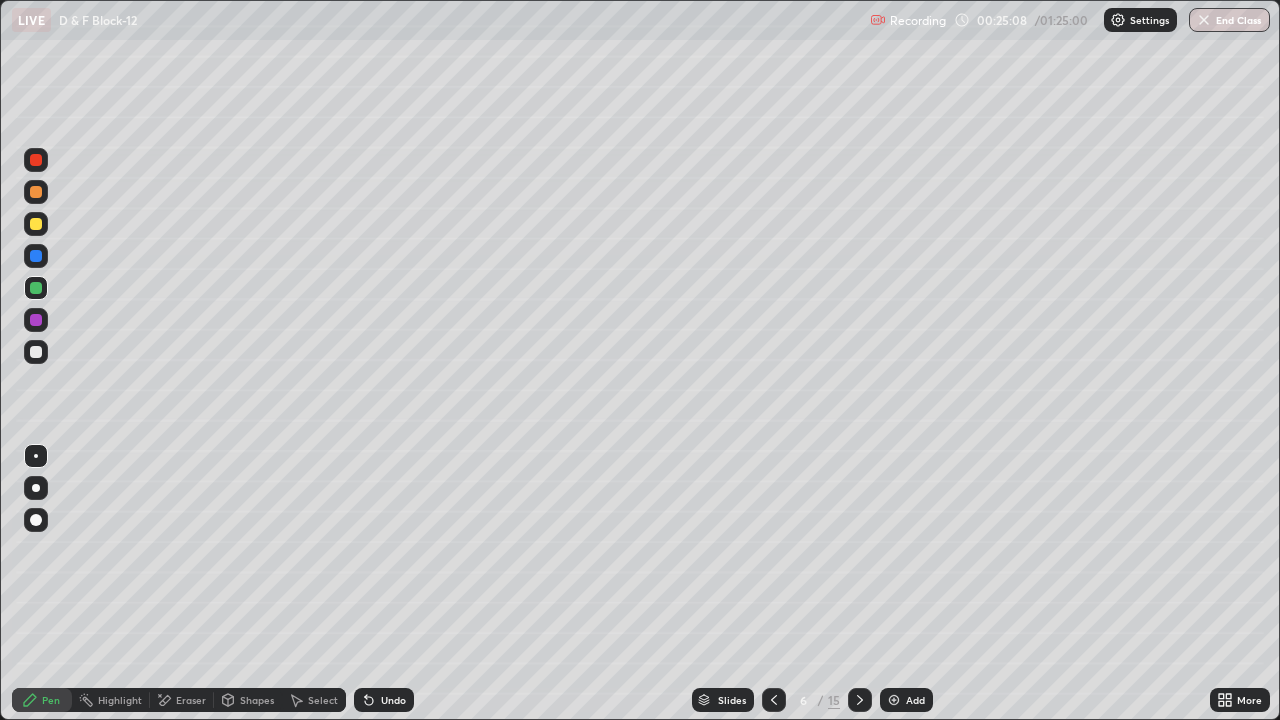 click at bounding box center (36, 192) 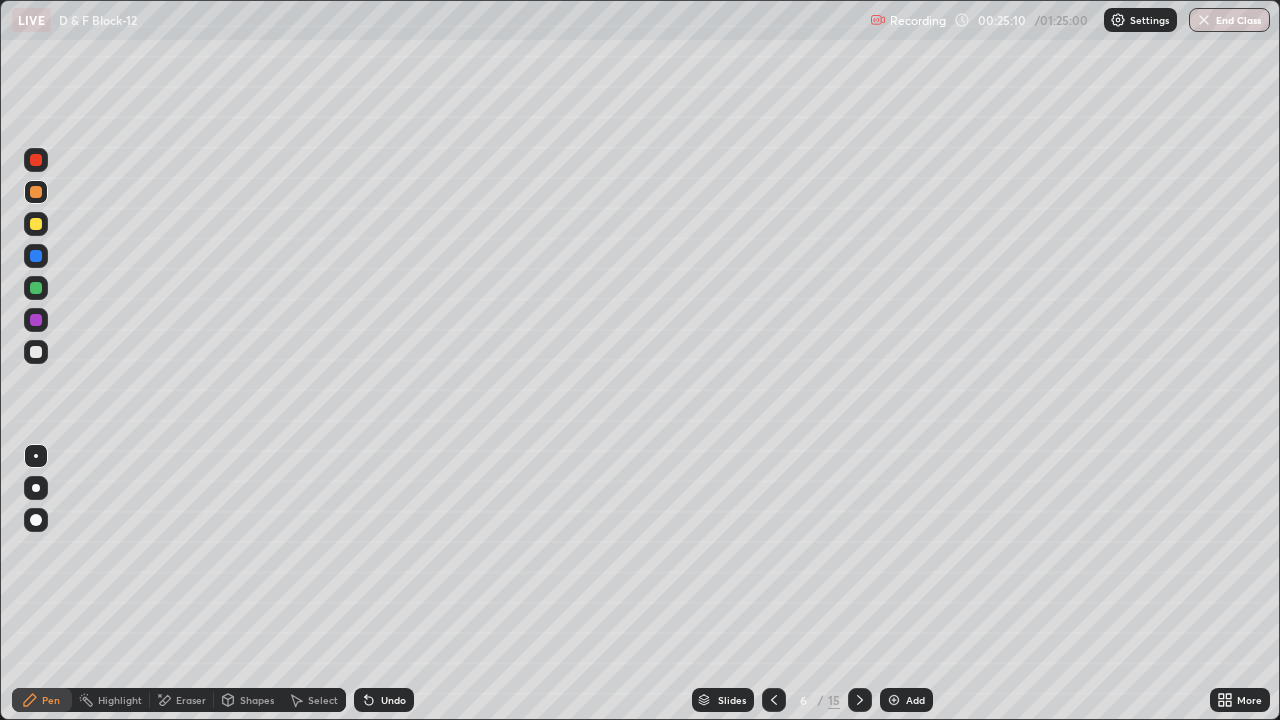 click at bounding box center (36, 320) 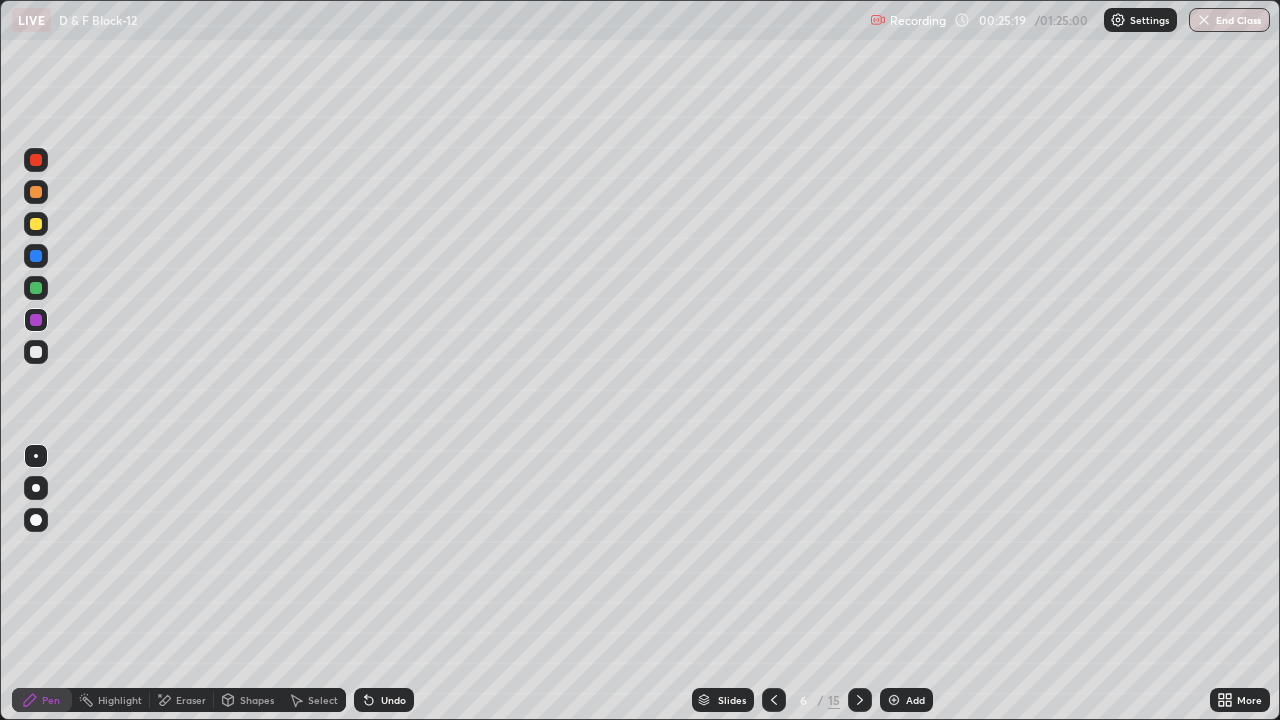 click at bounding box center [36, 192] 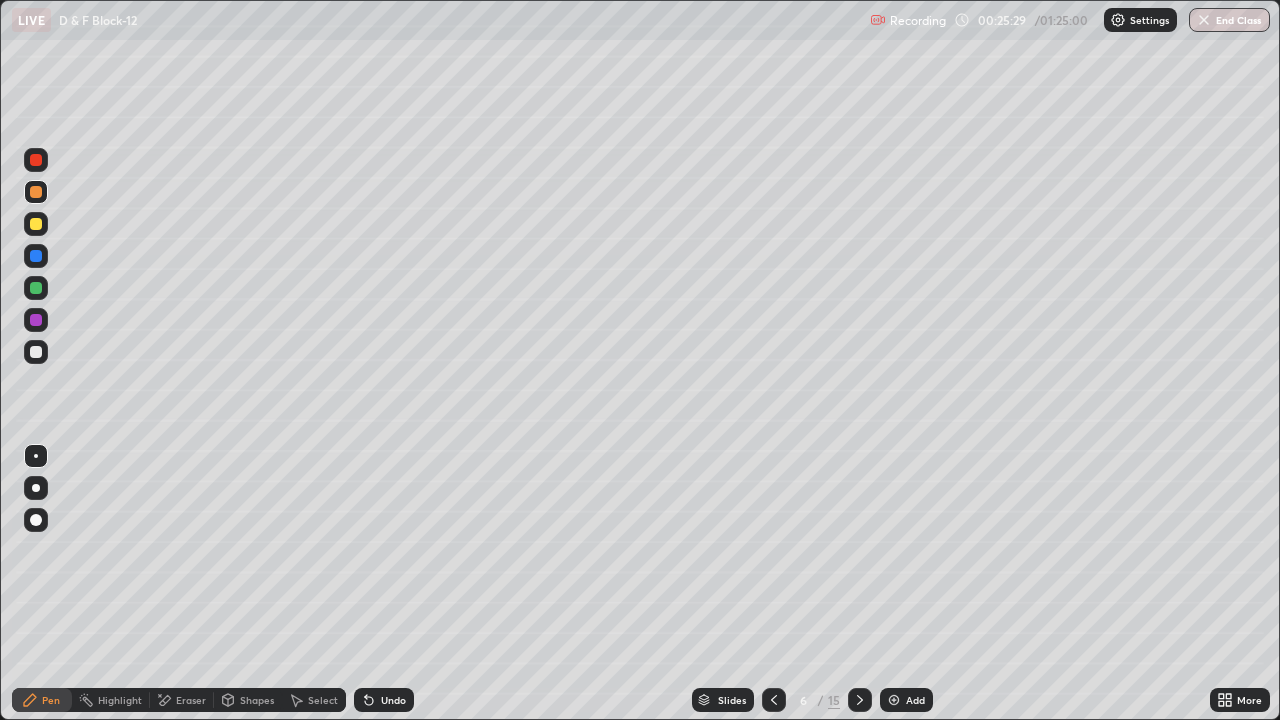 click at bounding box center (36, 352) 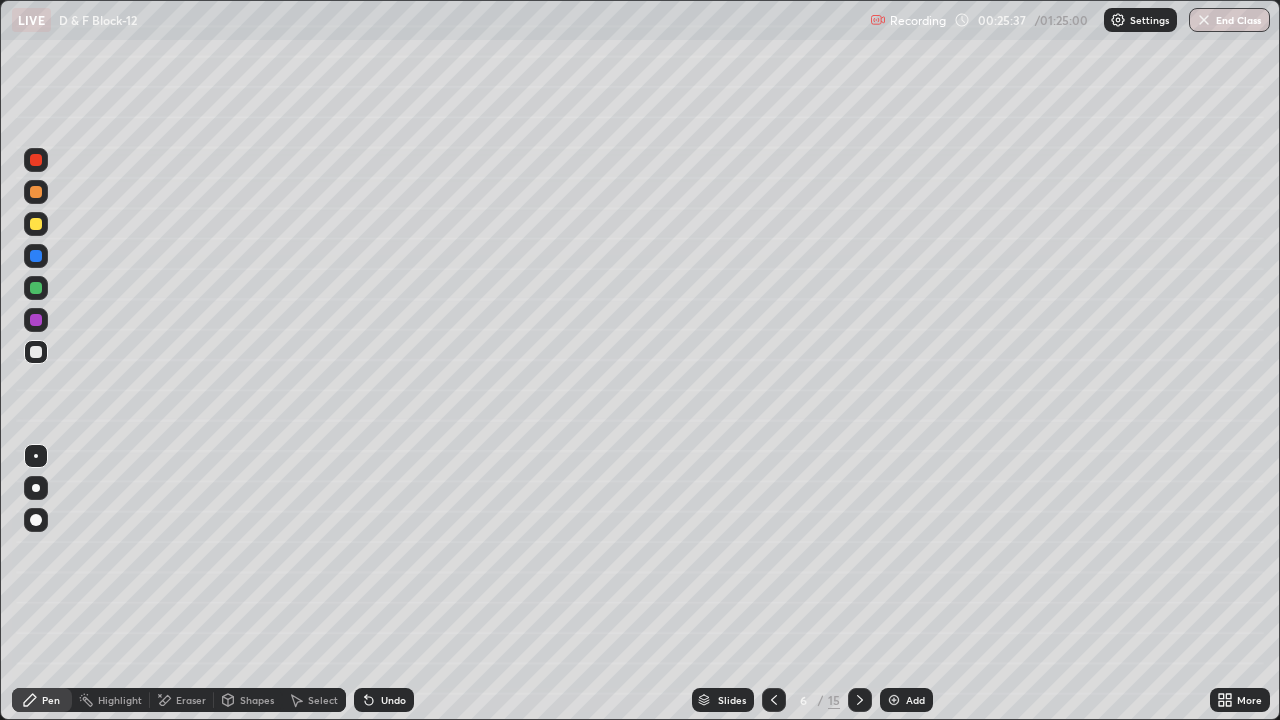 click at bounding box center (36, 160) 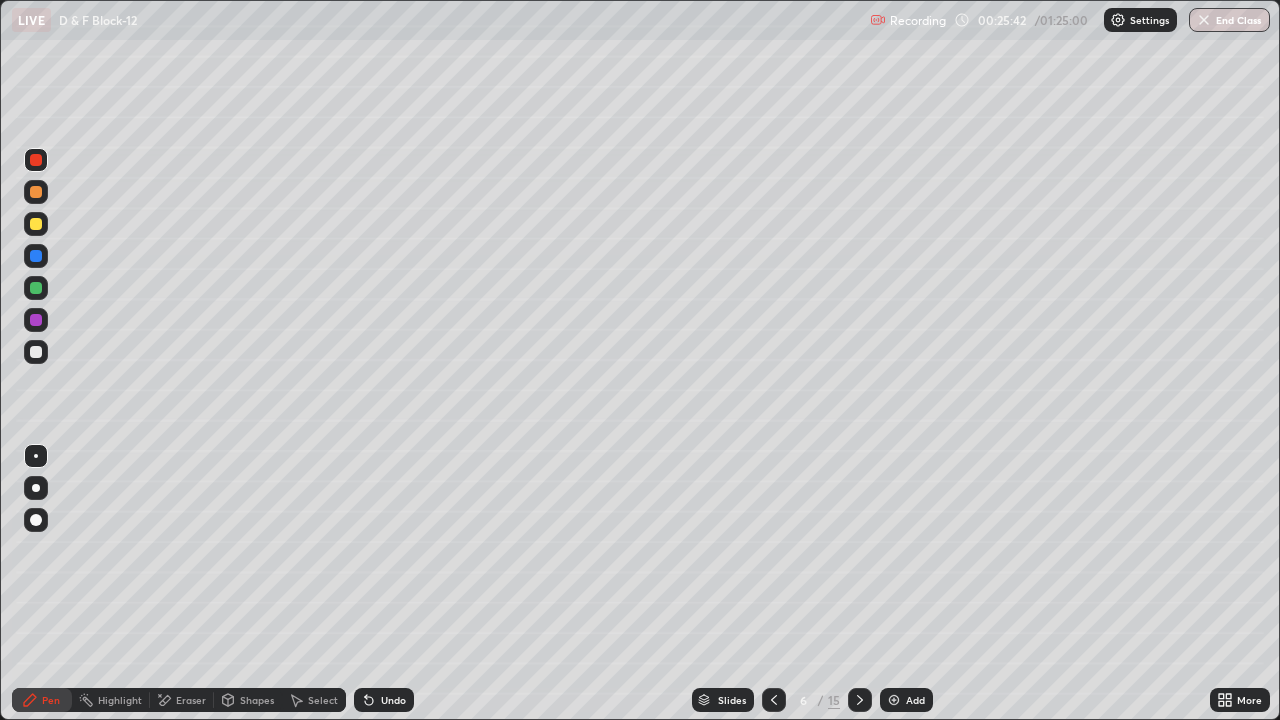 click at bounding box center [36, 352] 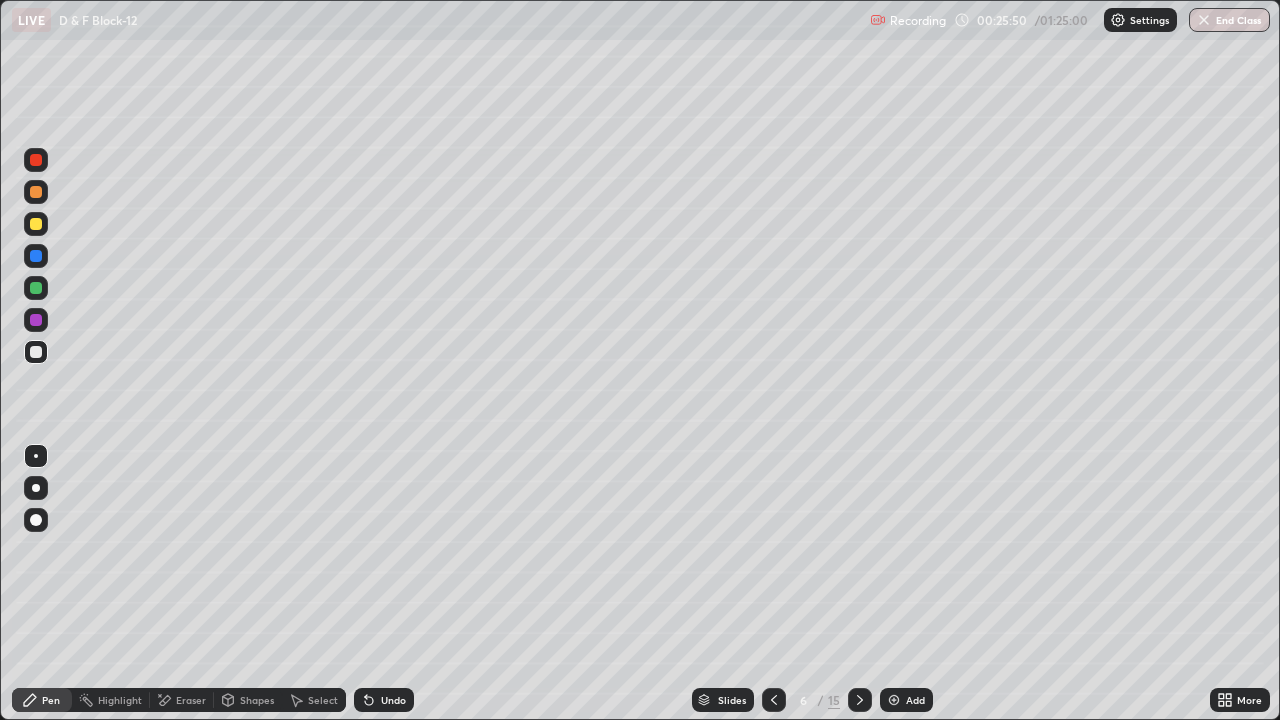 click at bounding box center [36, 320] 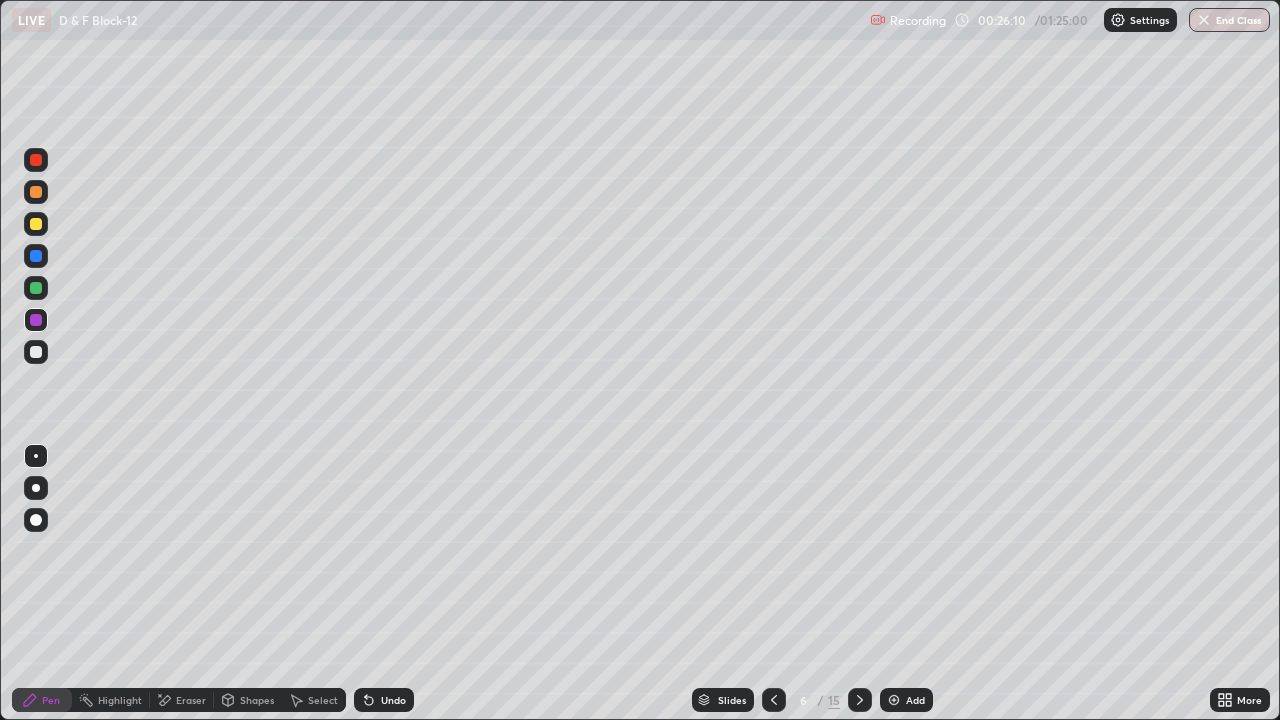 click at bounding box center (36, 192) 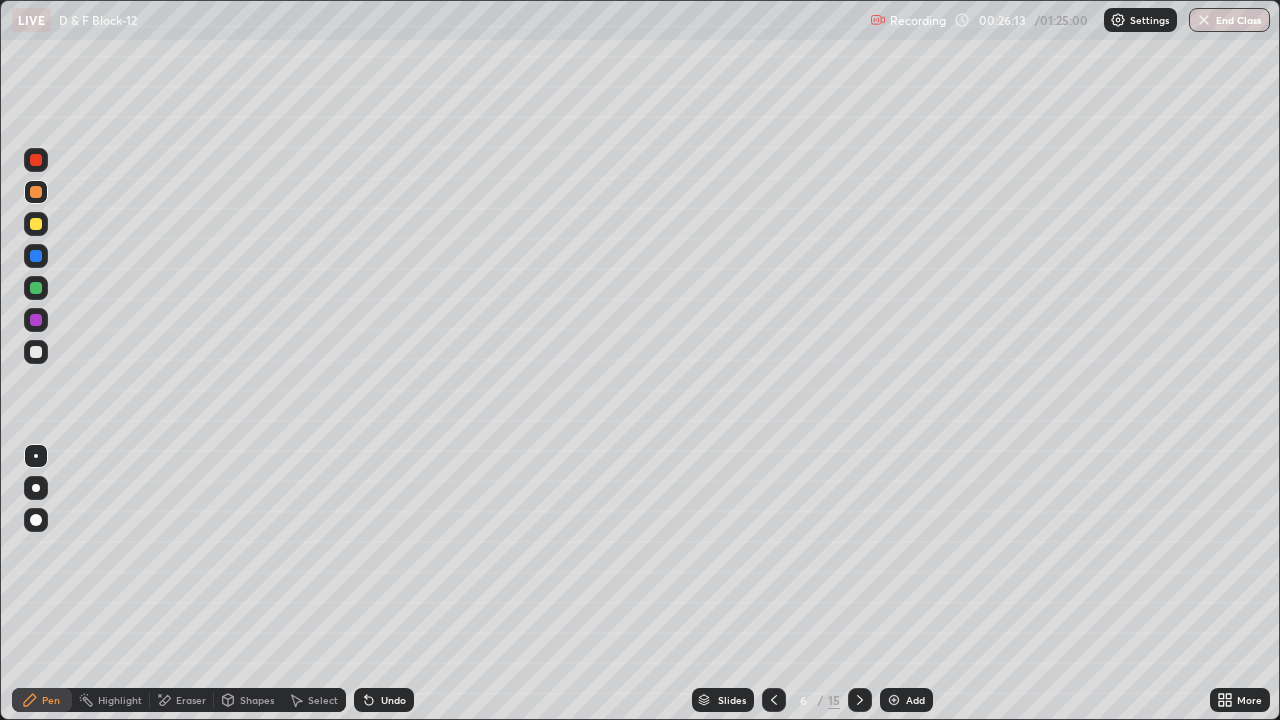 click at bounding box center [36, 288] 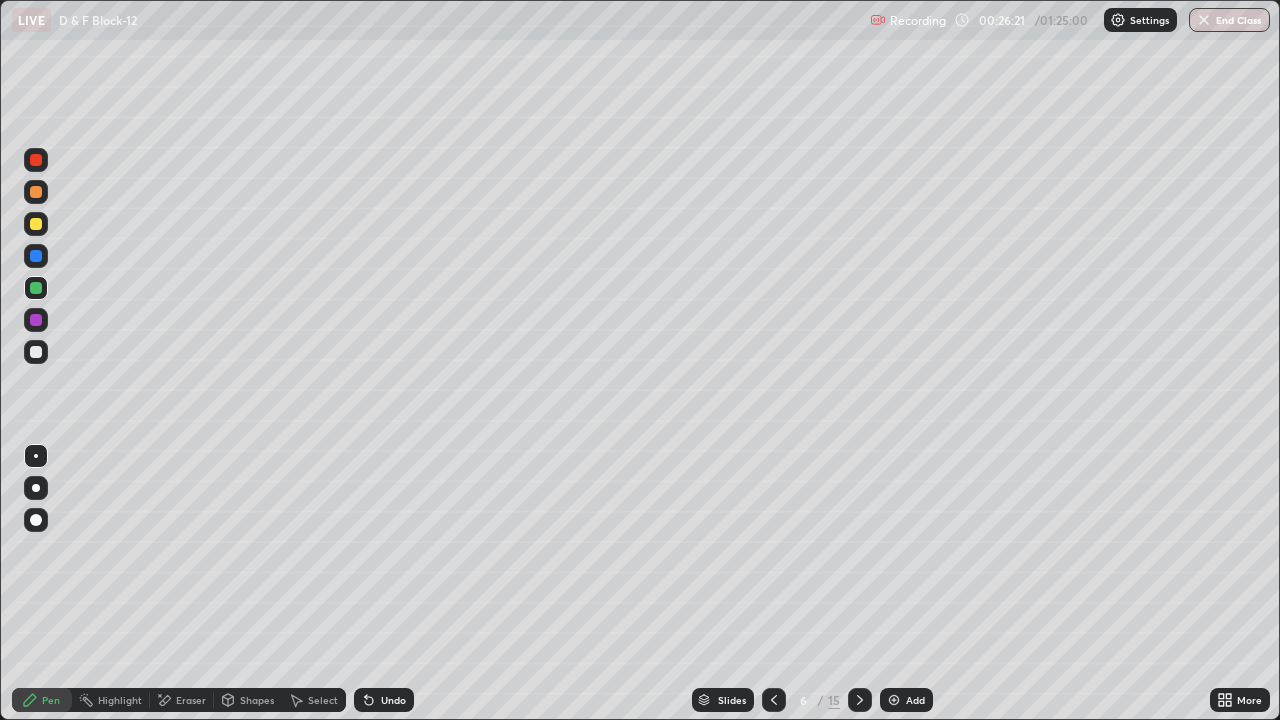 click at bounding box center (36, 192) 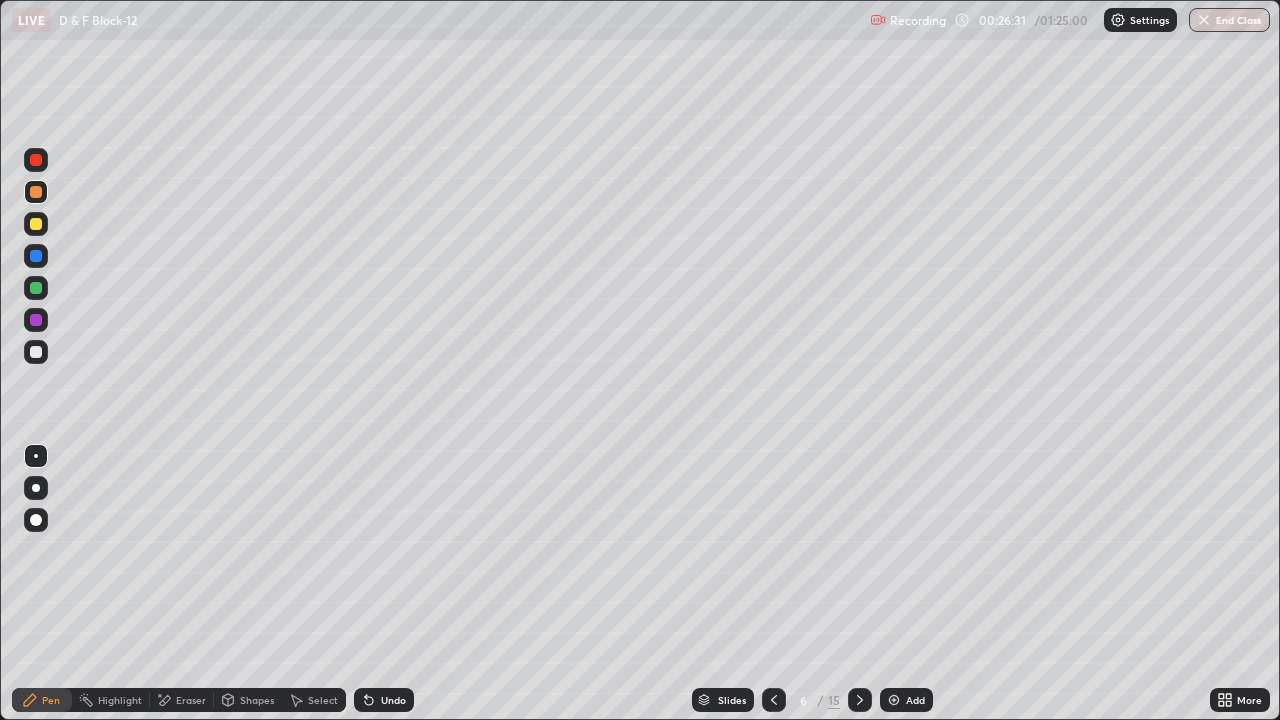 click at bounding box center (36, 160) 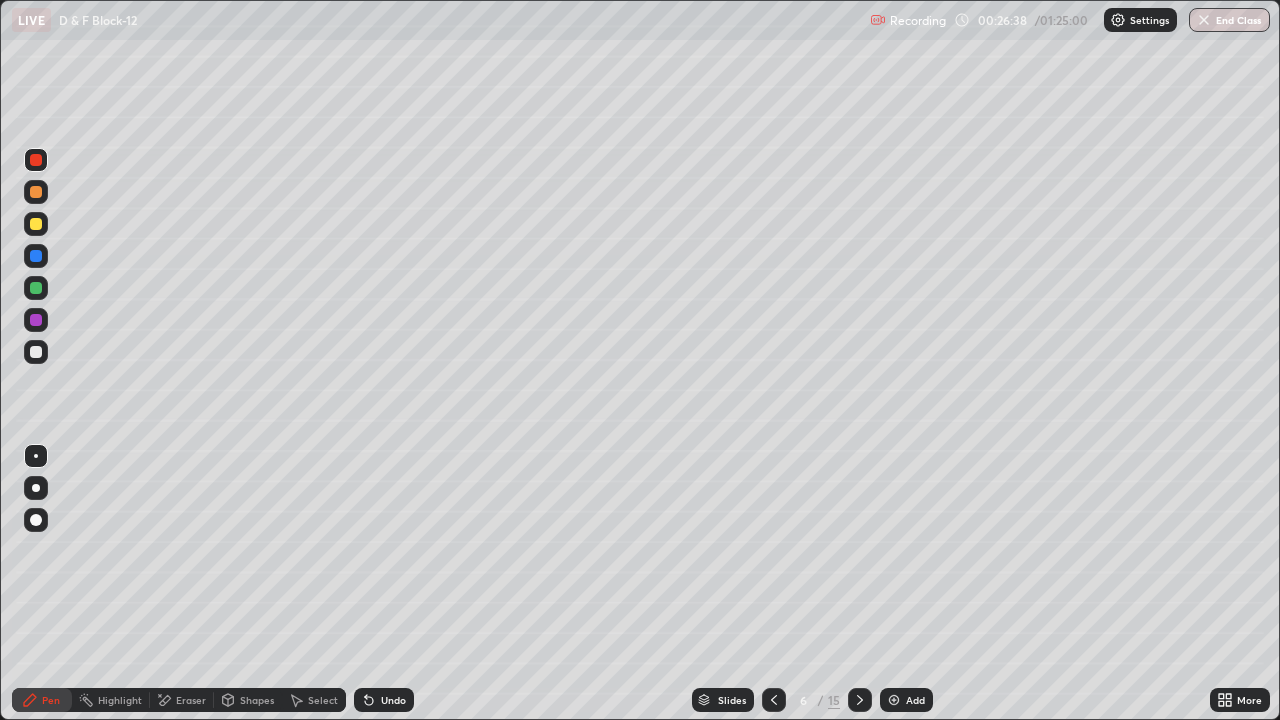 click at bounding box center (36, 320) 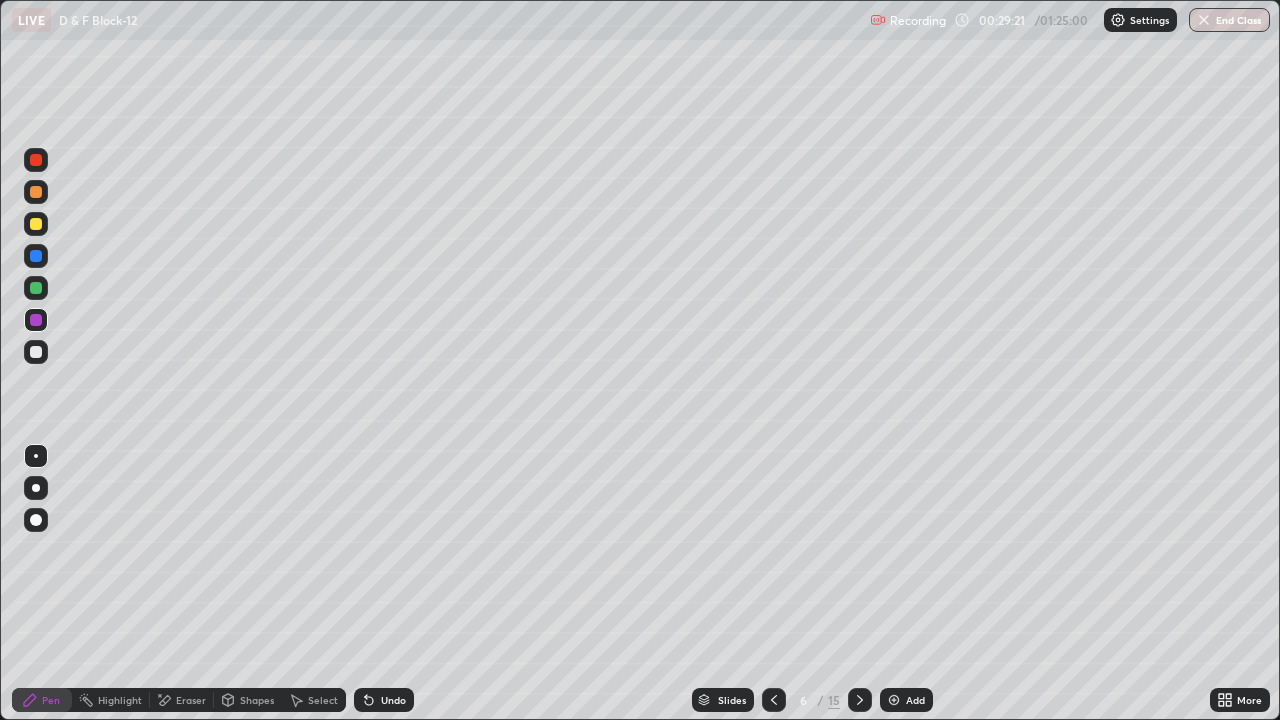 click at bounding box center [774, 700] 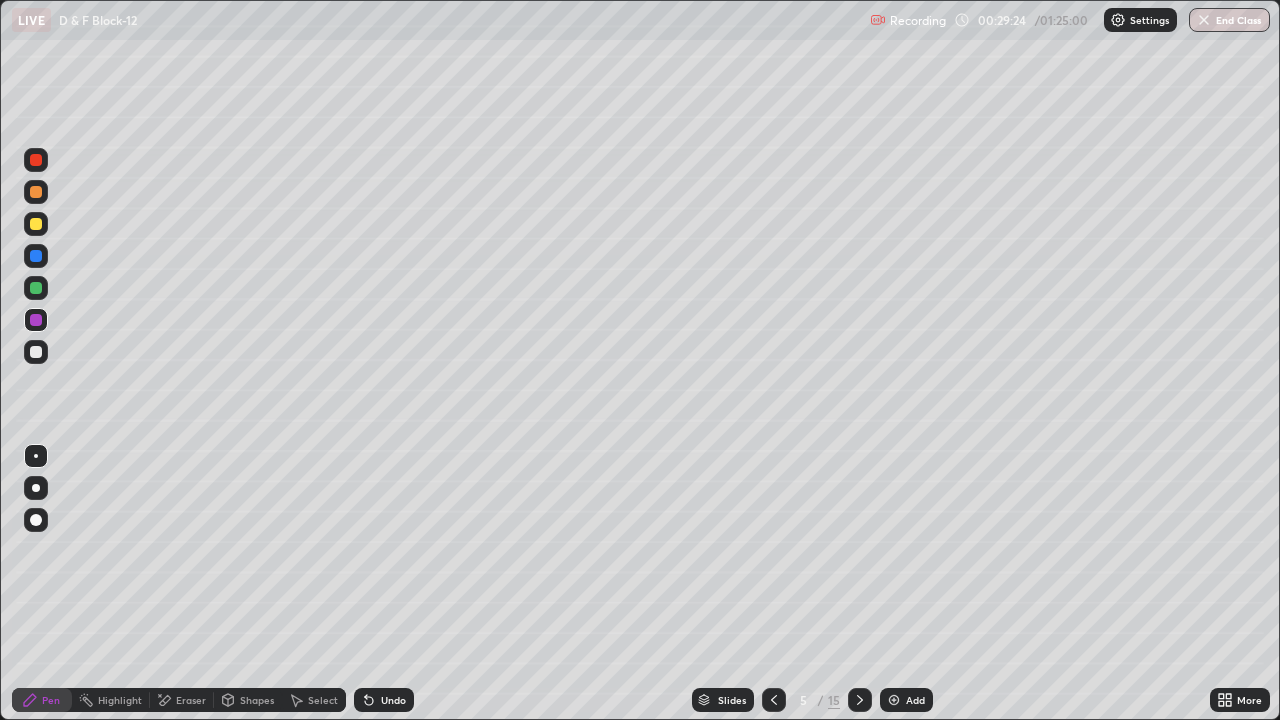 click 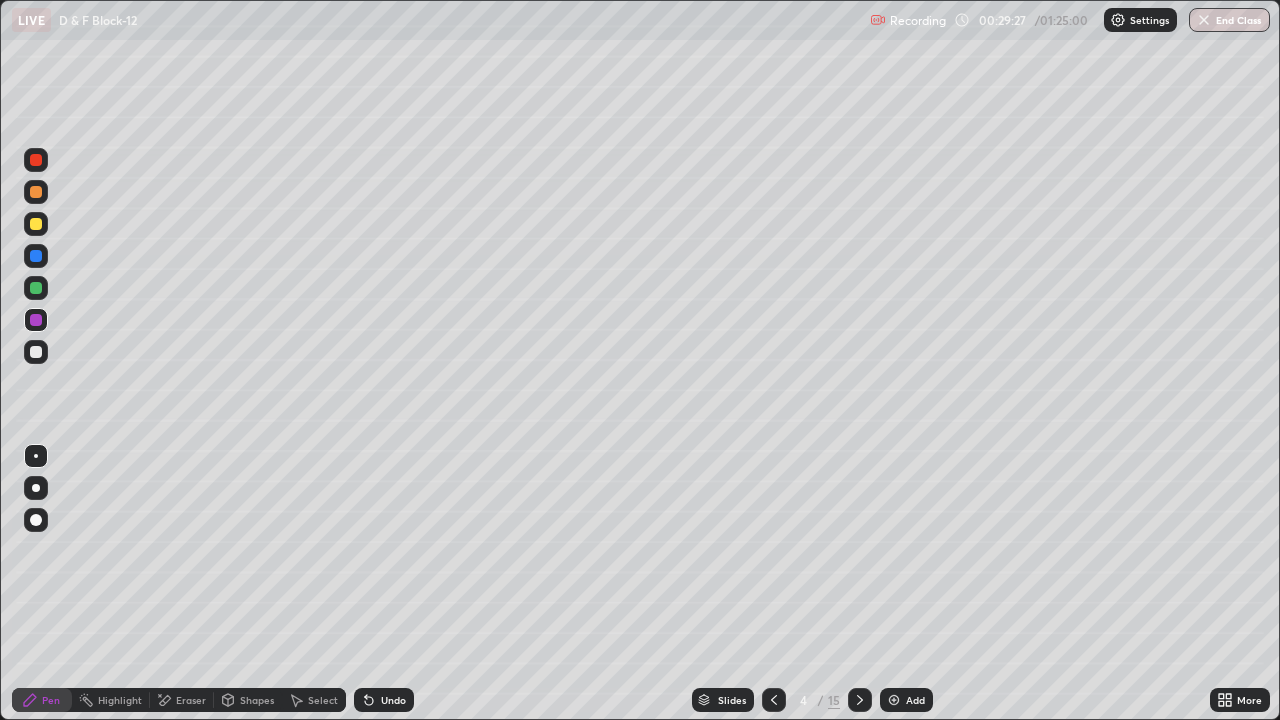 click 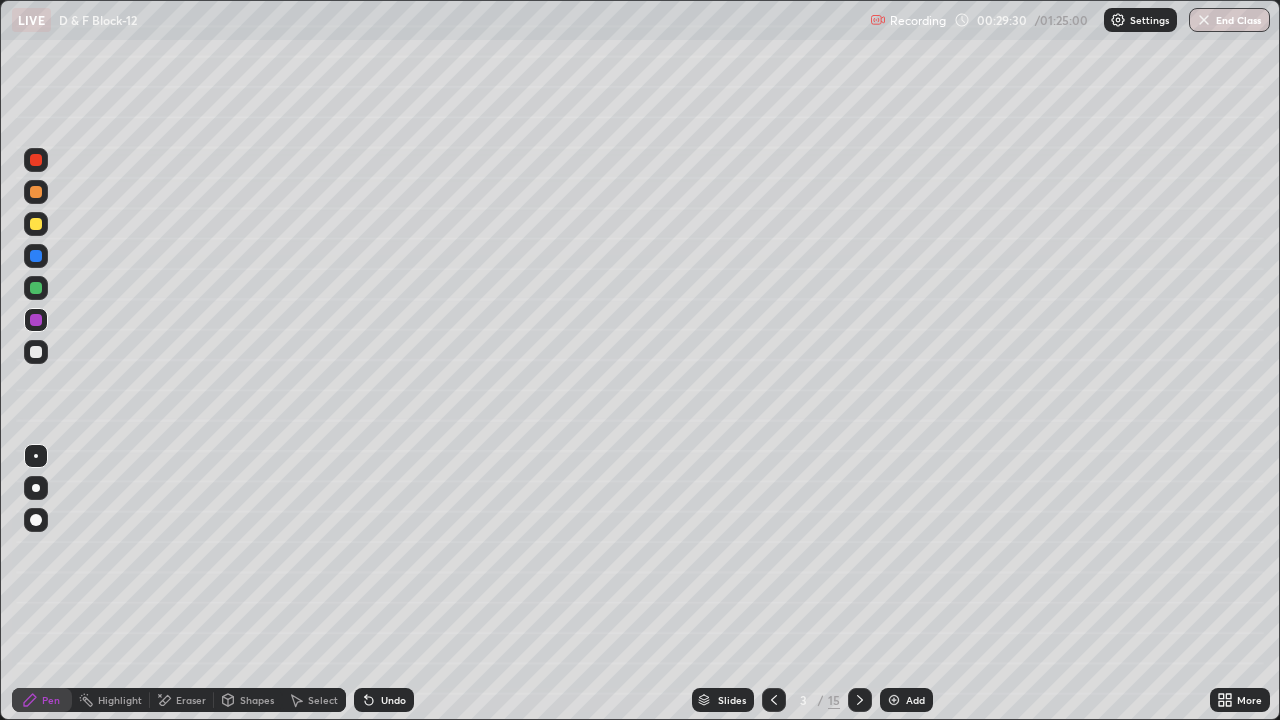 click 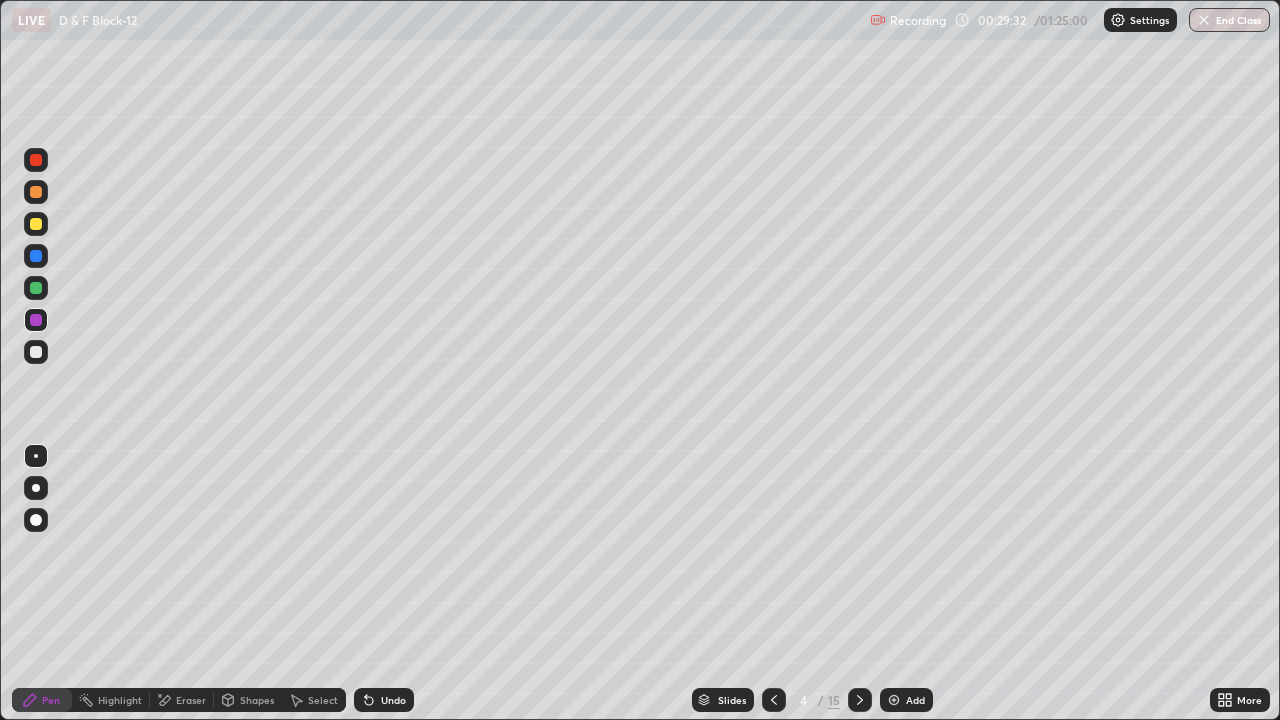 click 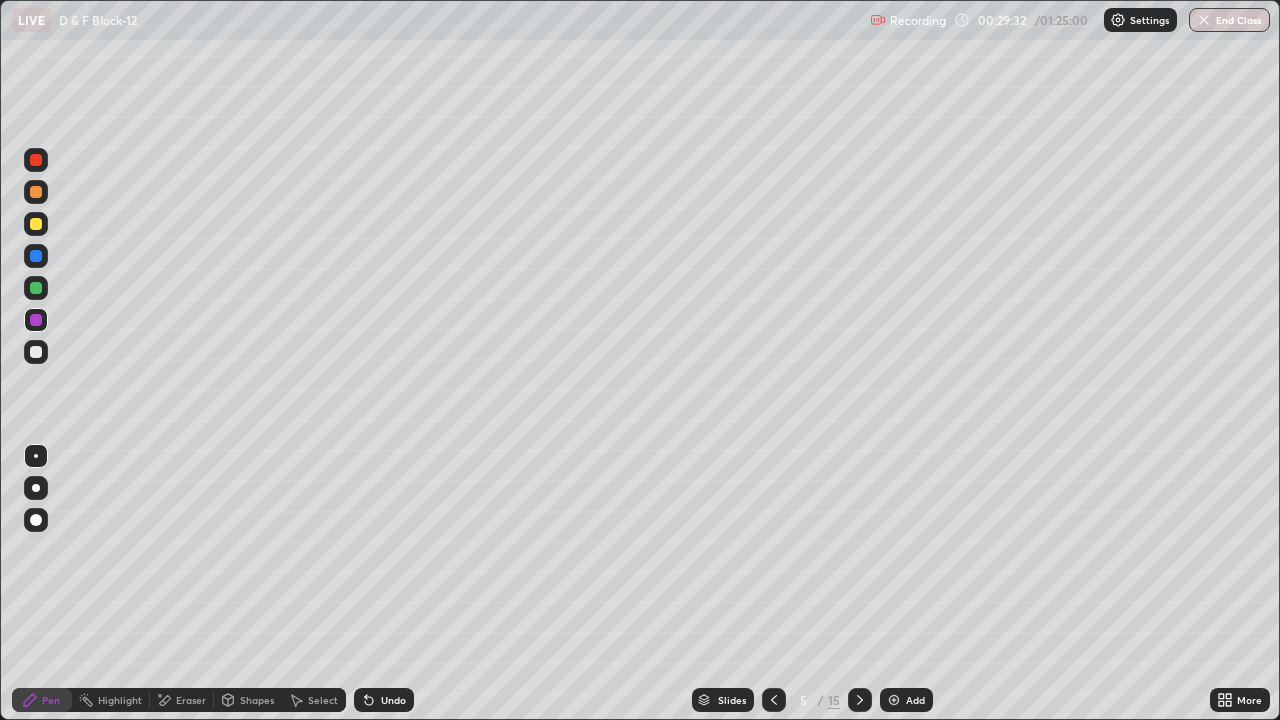 click 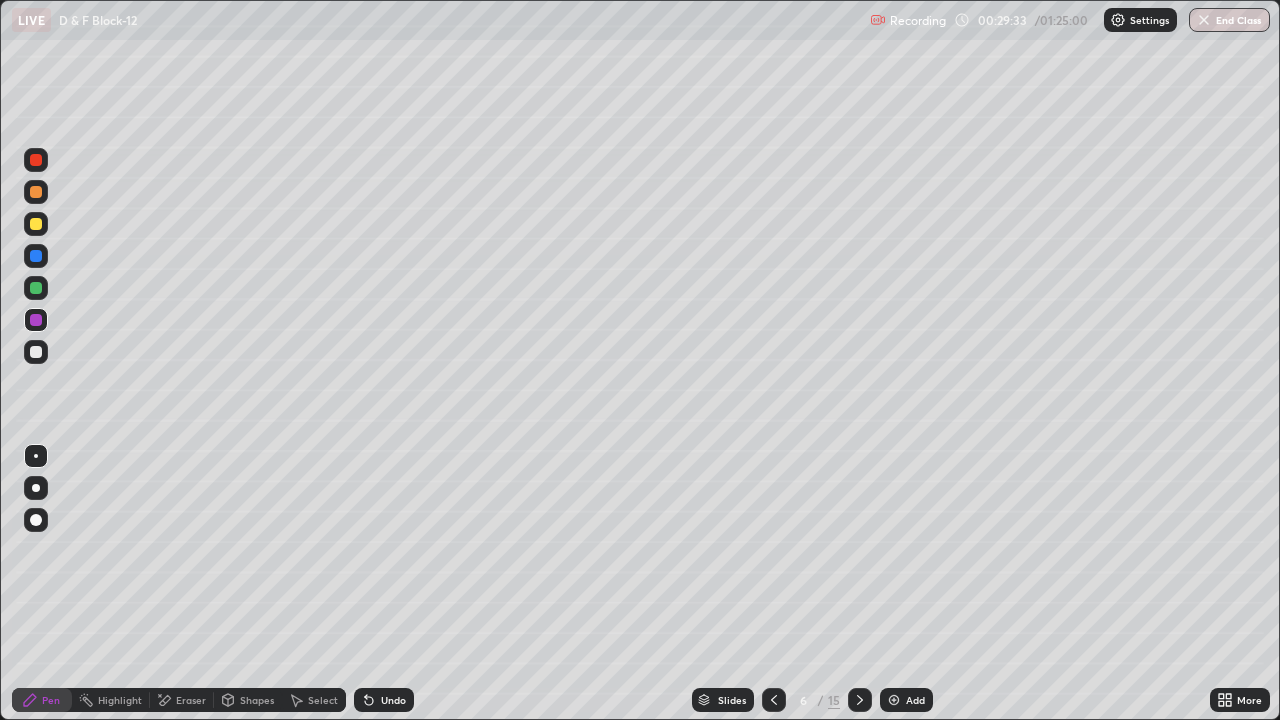 click 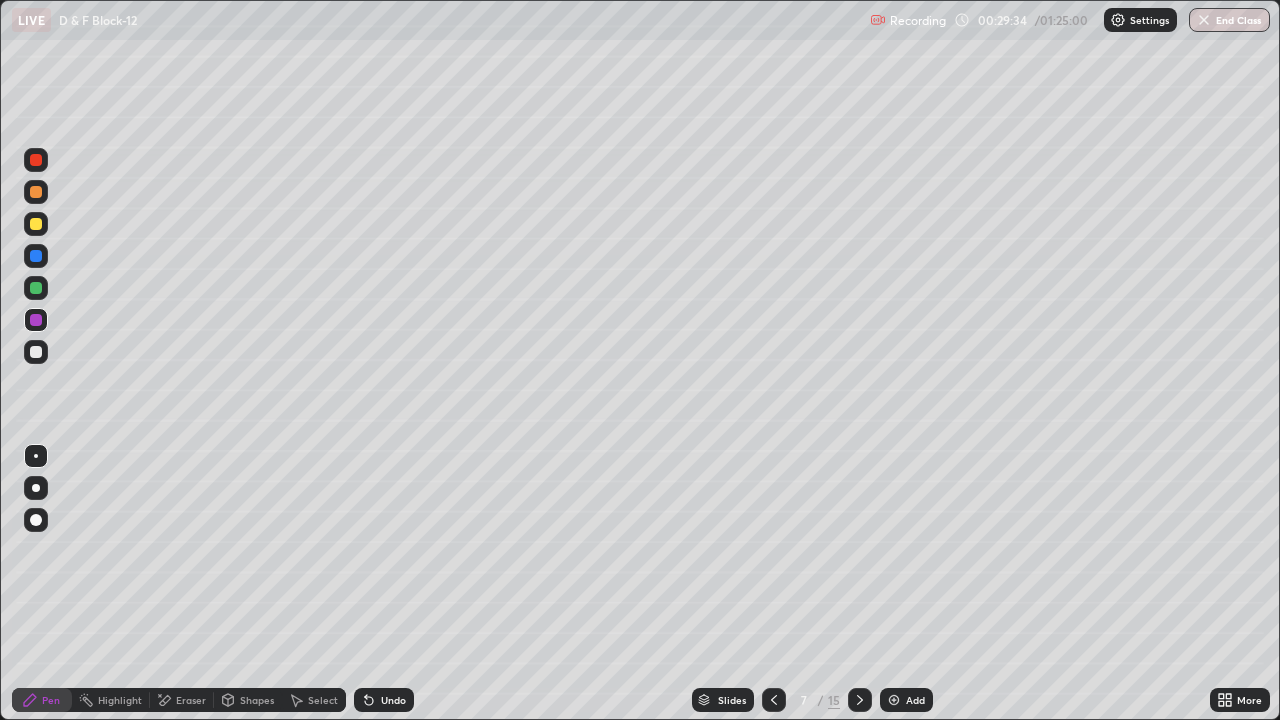 click 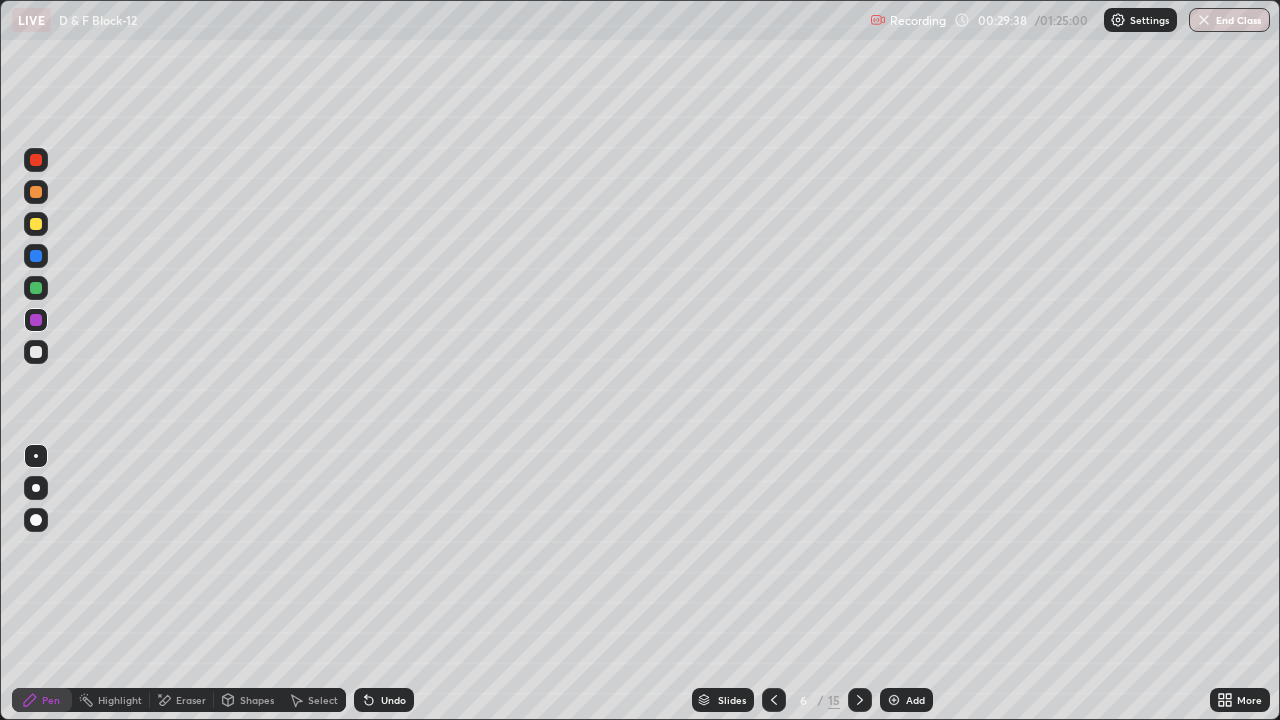 click at bounding box center [860, 700] 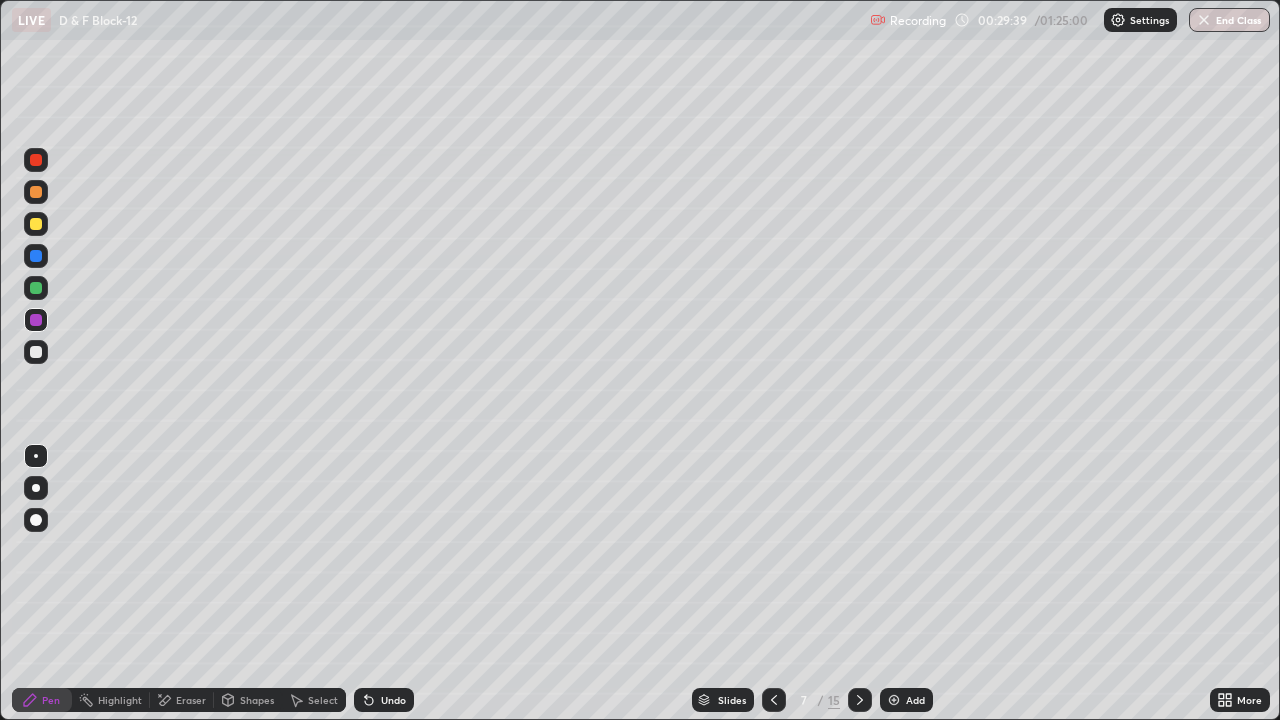 click 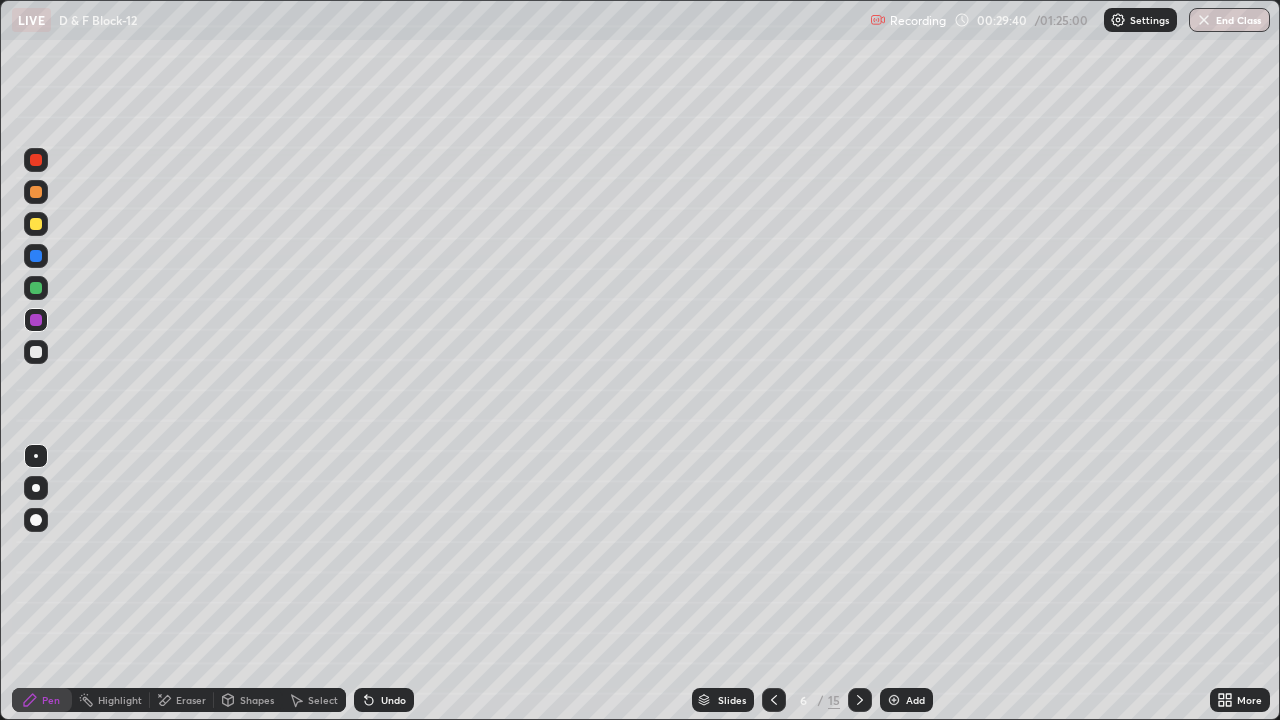 click 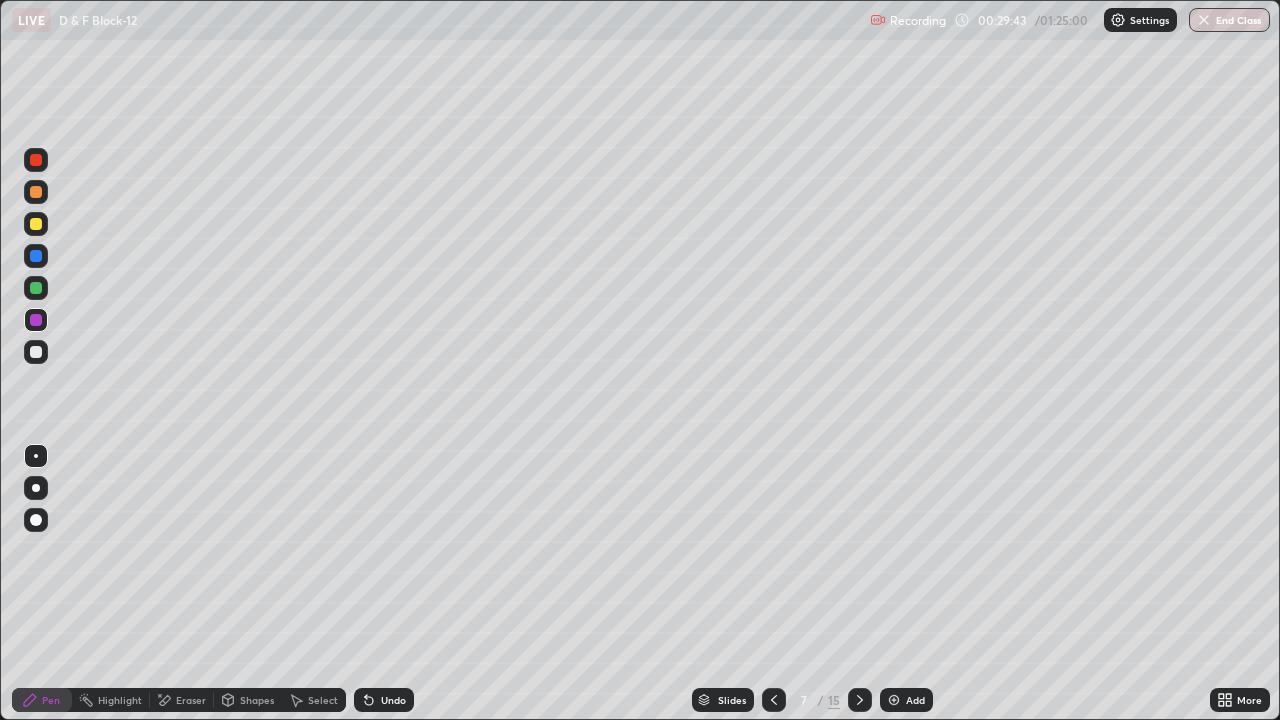 click at bounding box center [36, 192] 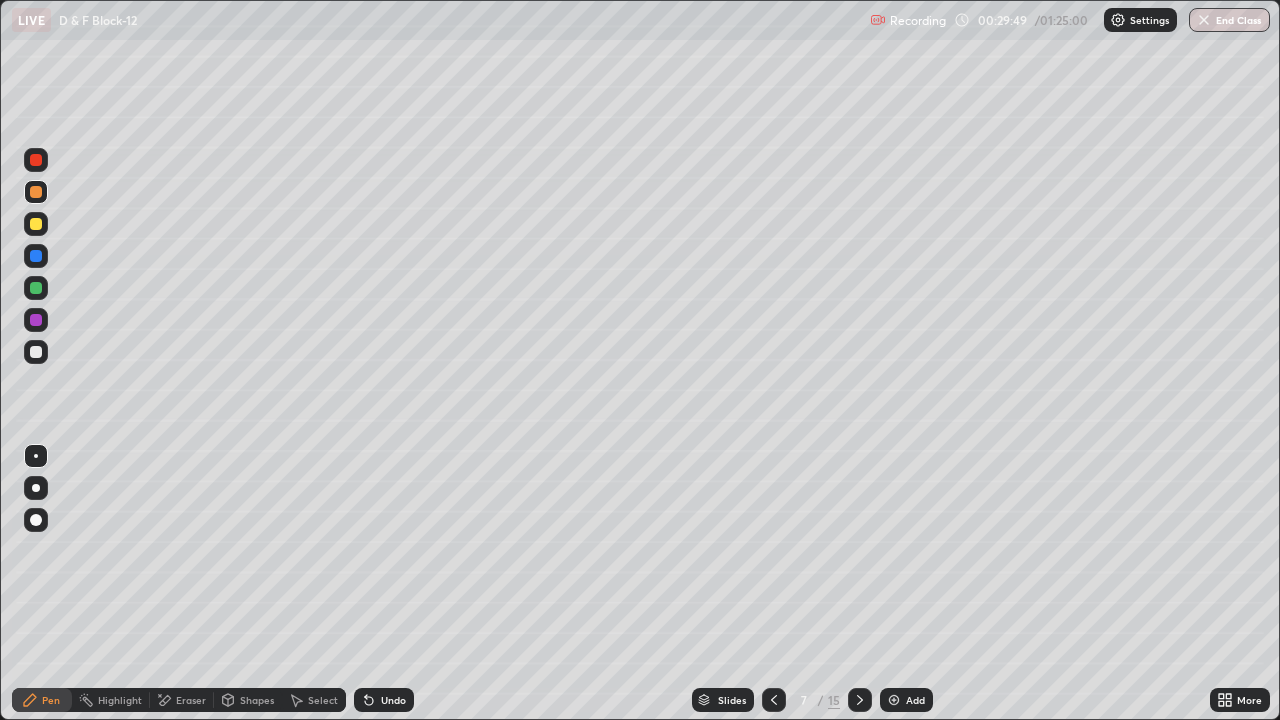 click on "Undo" at bounding box center (384, 700) 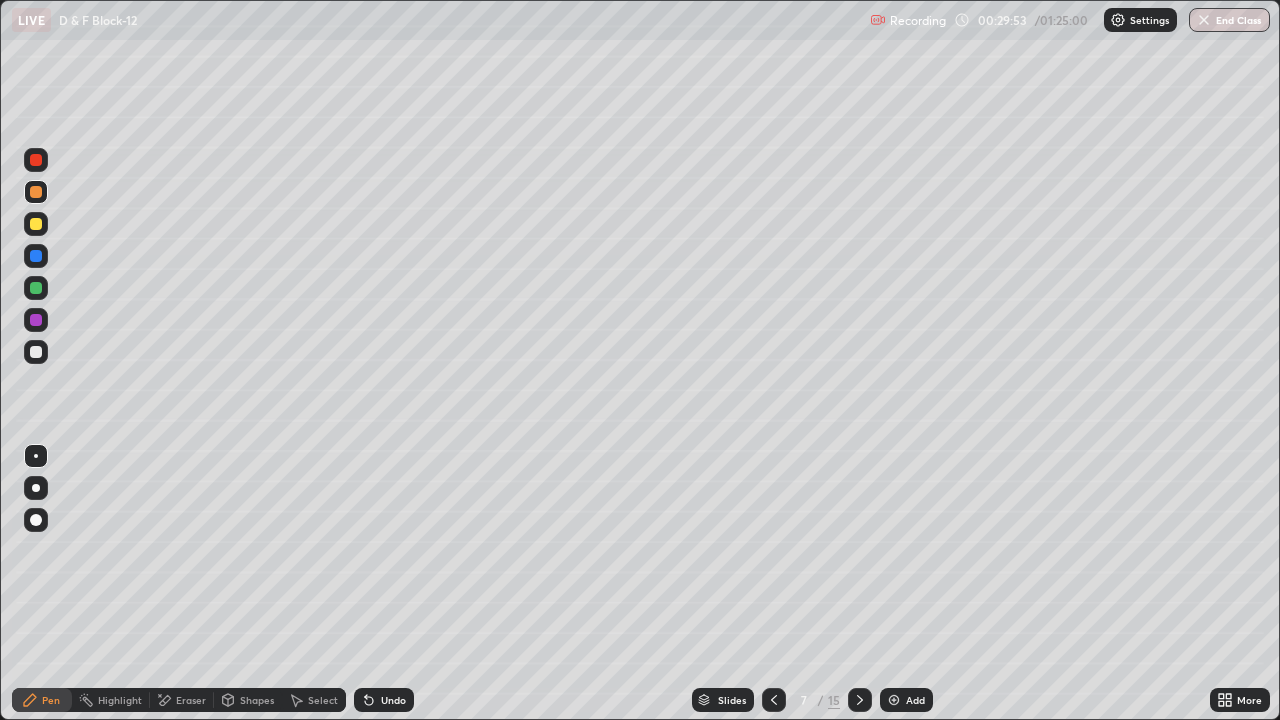 click at bounding box center [36, 224] 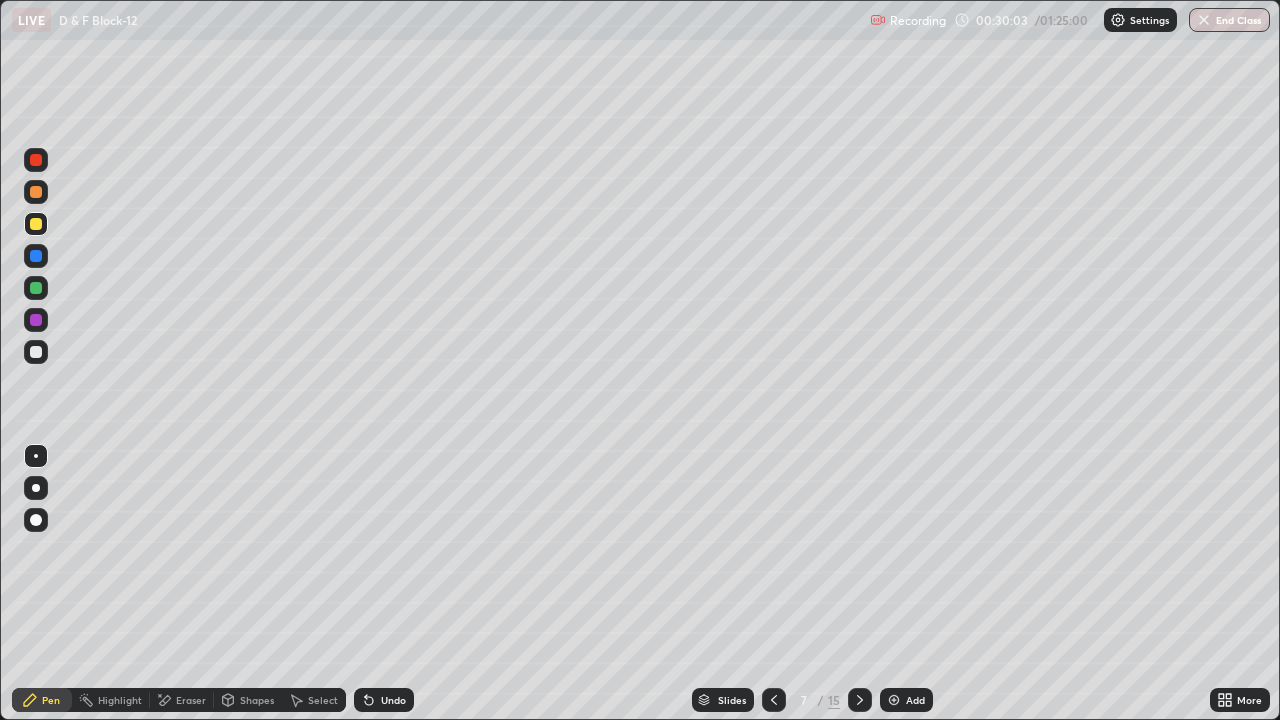 click at bounding box center (36, 192) 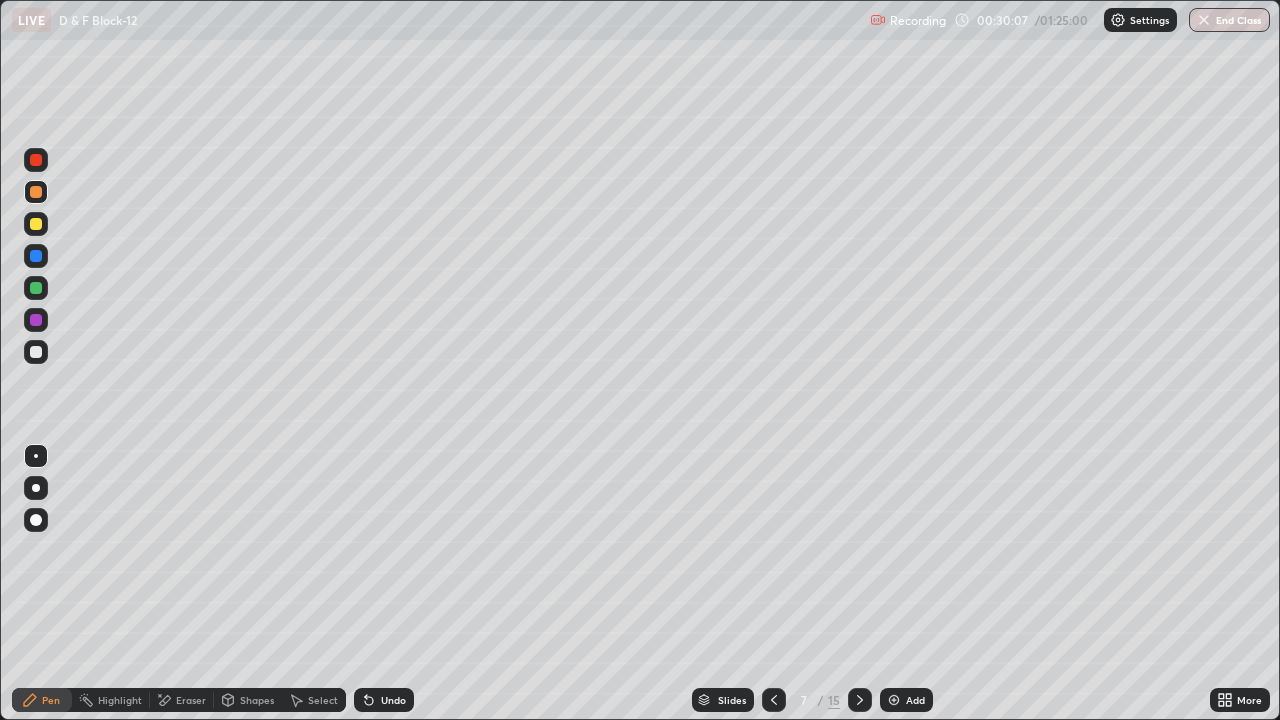 click at bounding box center (36, 224) 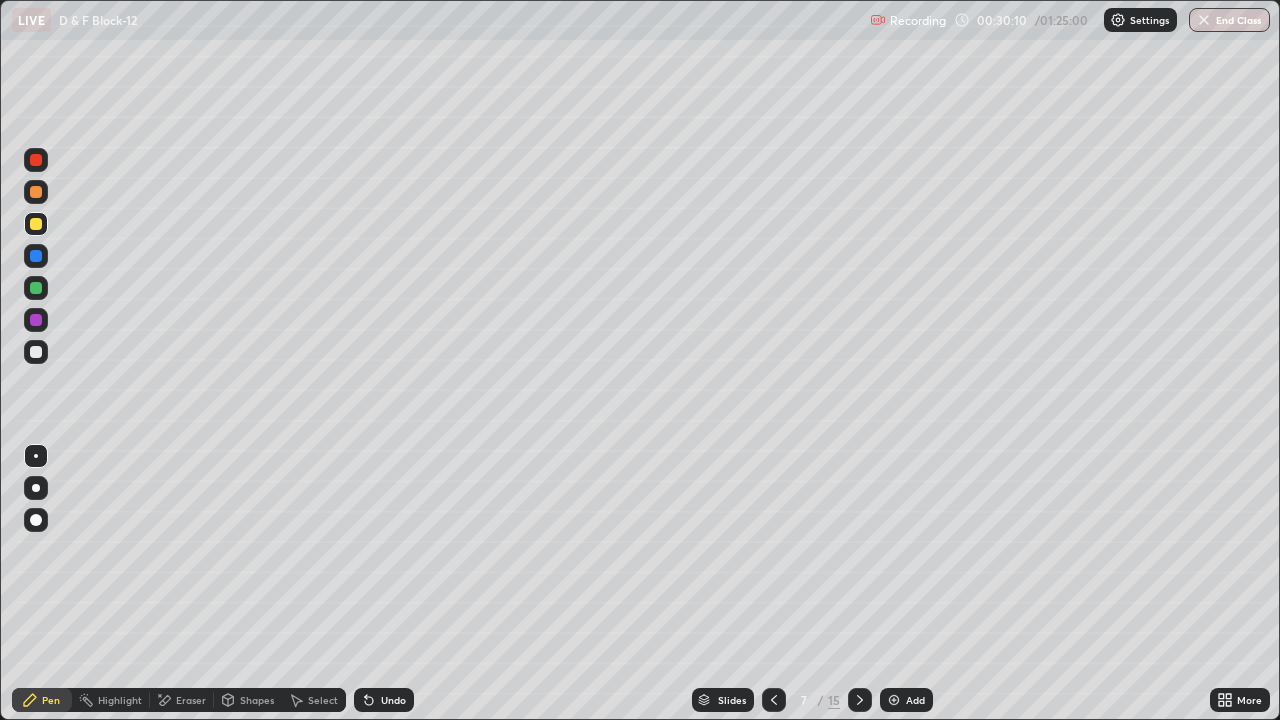 click at bounding box center [36, 192] 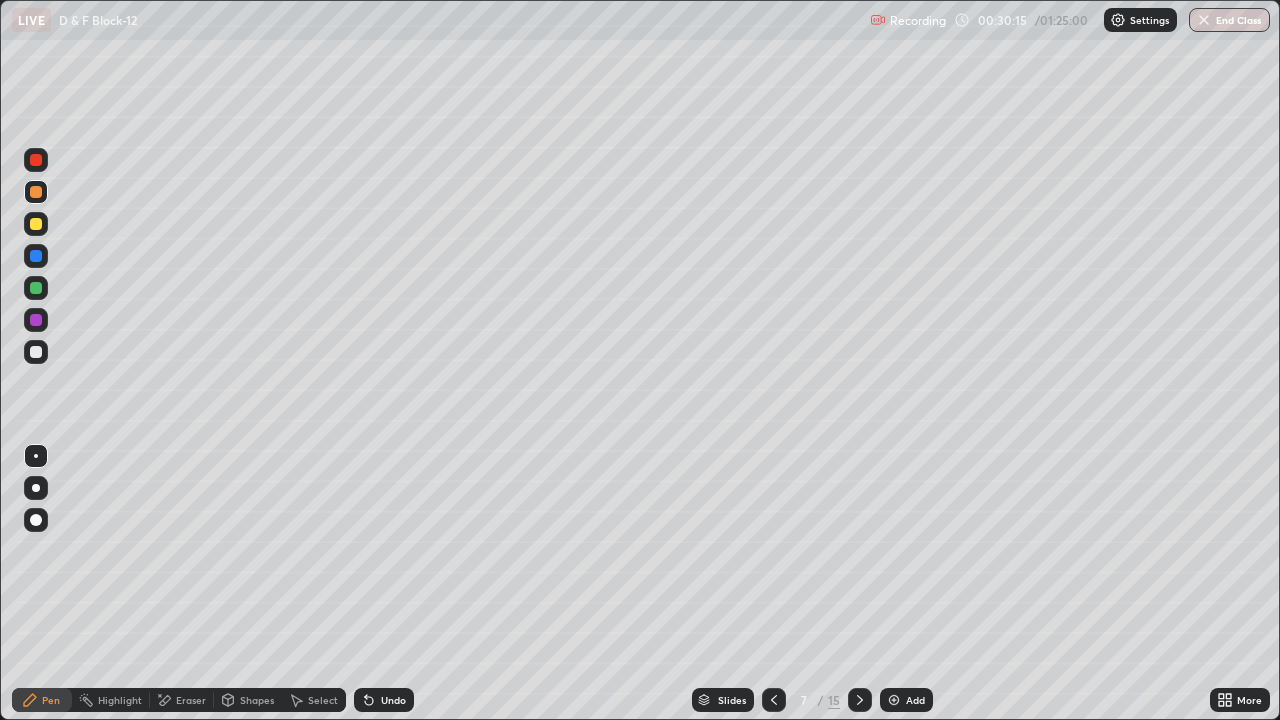 click at bounding box center (36, 320) 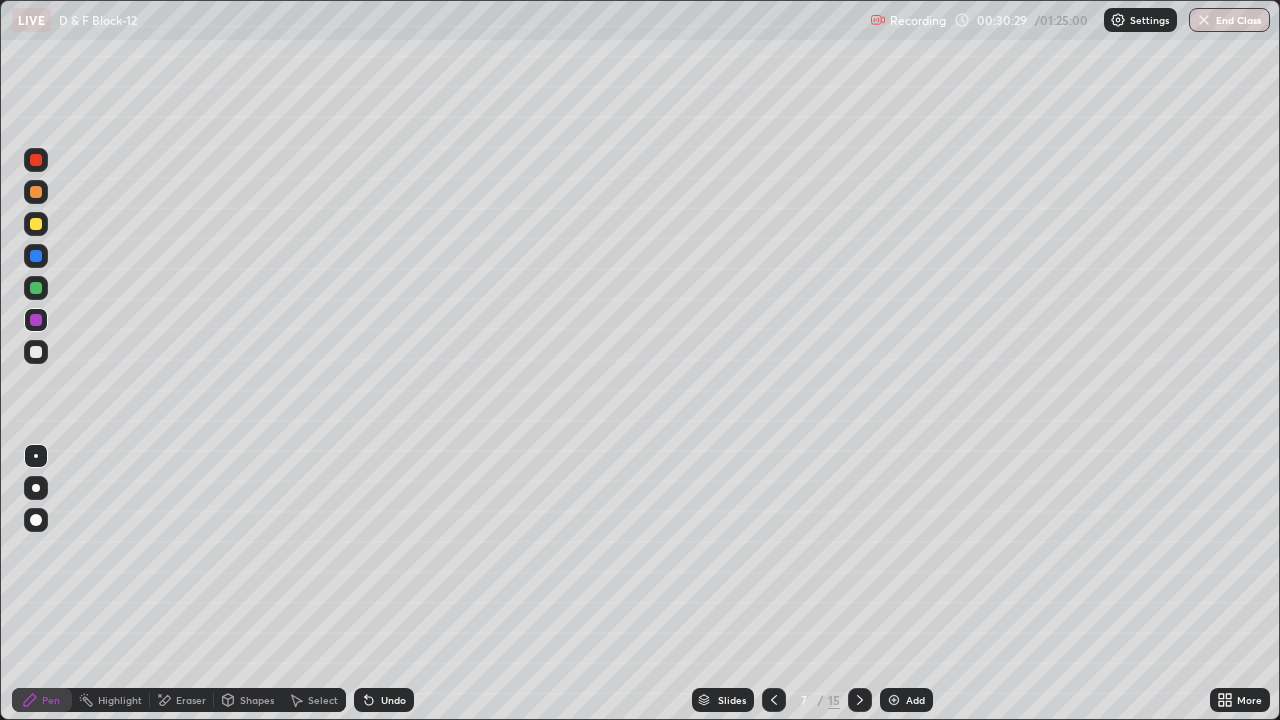 click at bounding box center [36, 288] 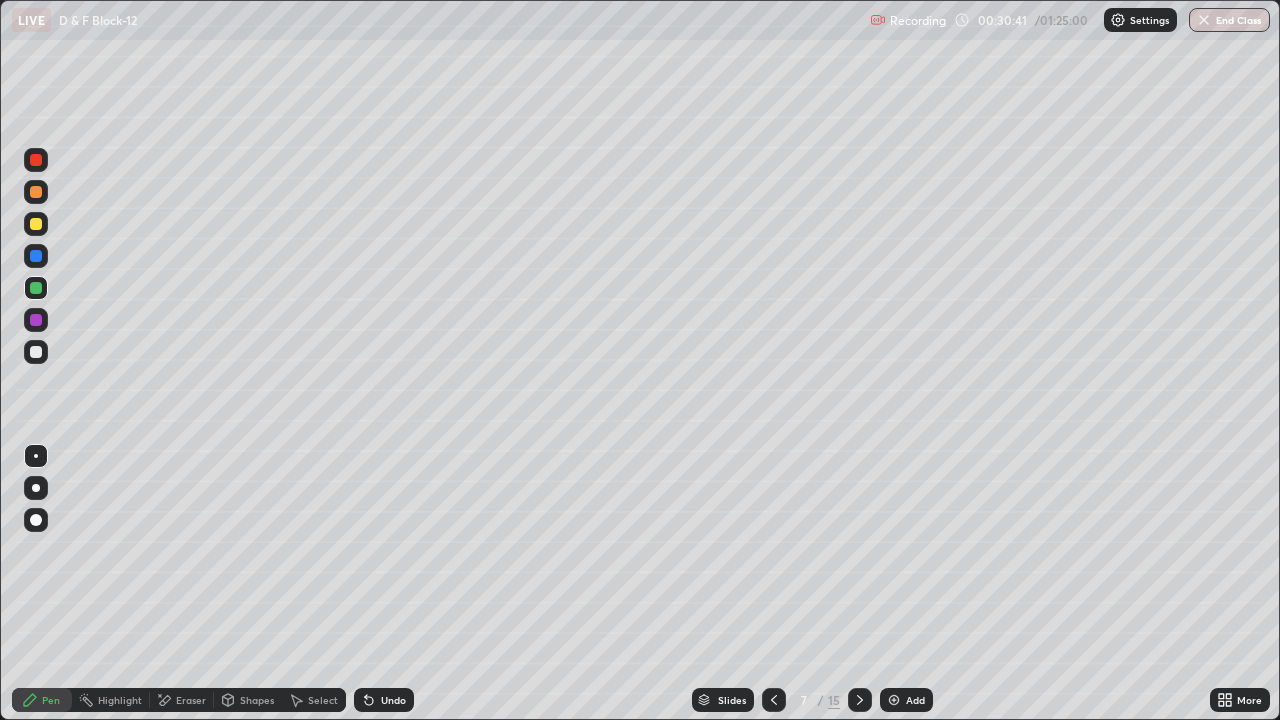click at bounding box center (36, 320) 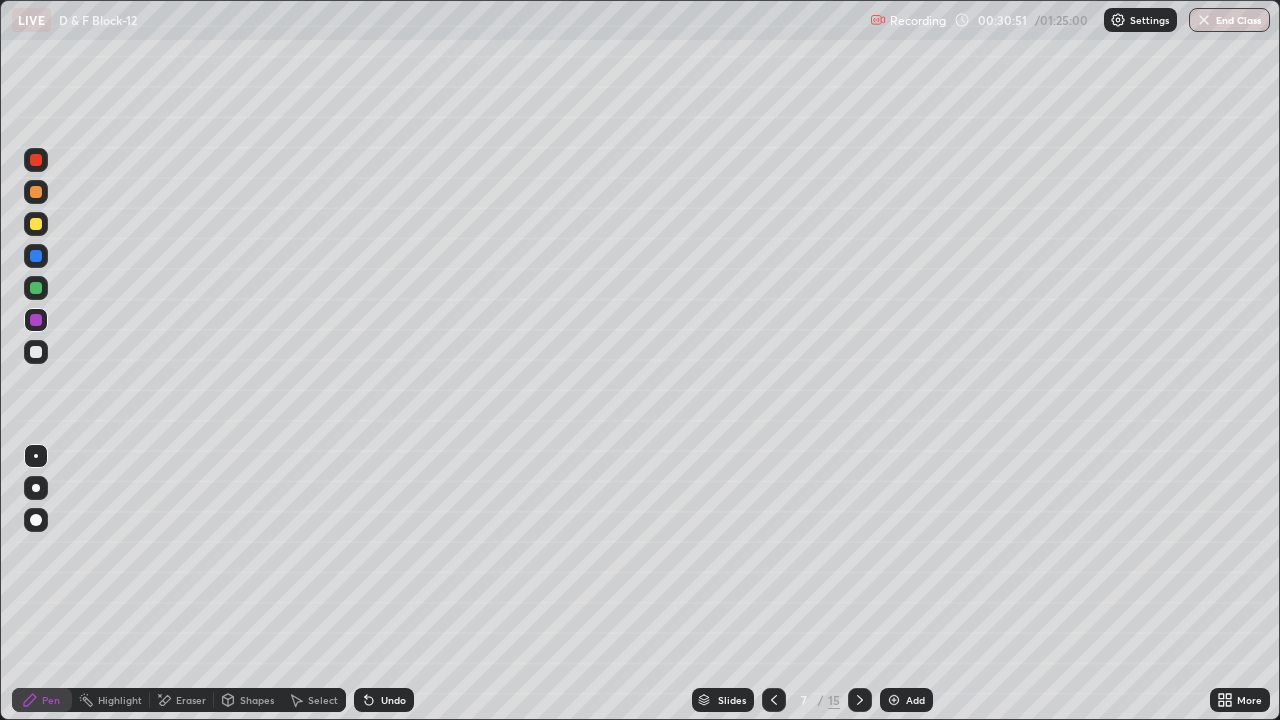 click at bounding box center (36, 288) 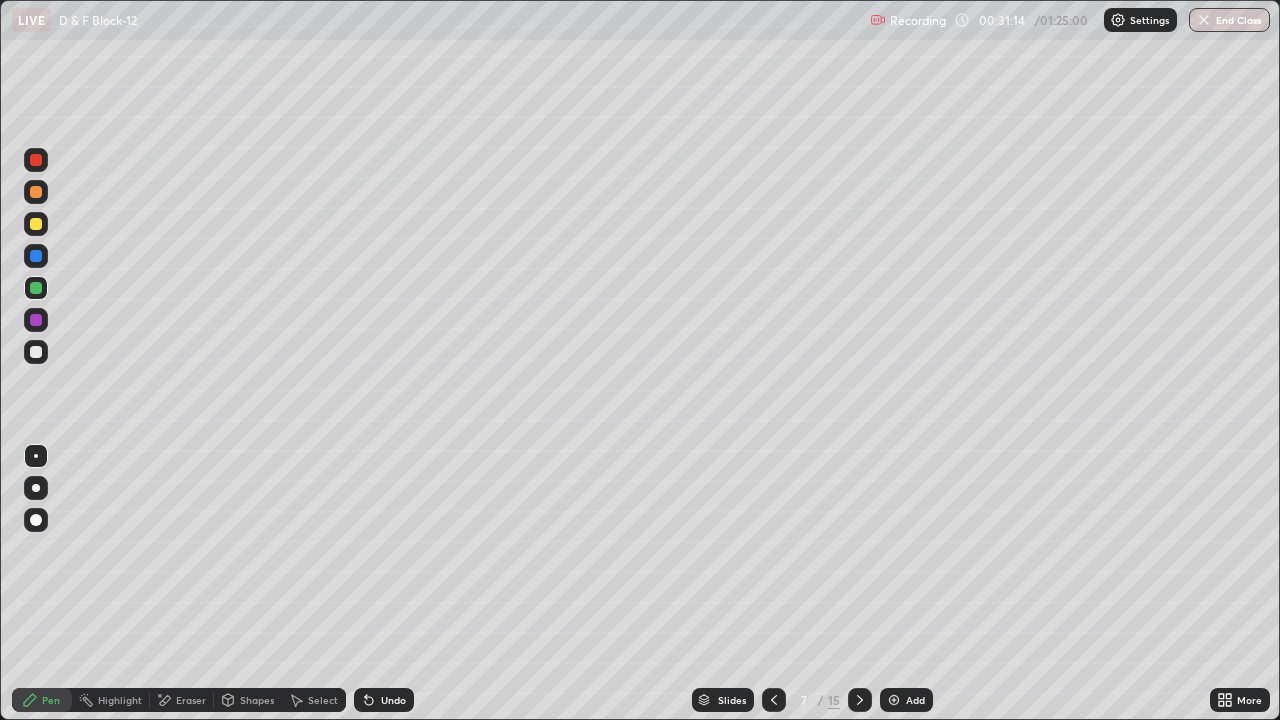 click on "Eraser" at bounding box center (182, 700) 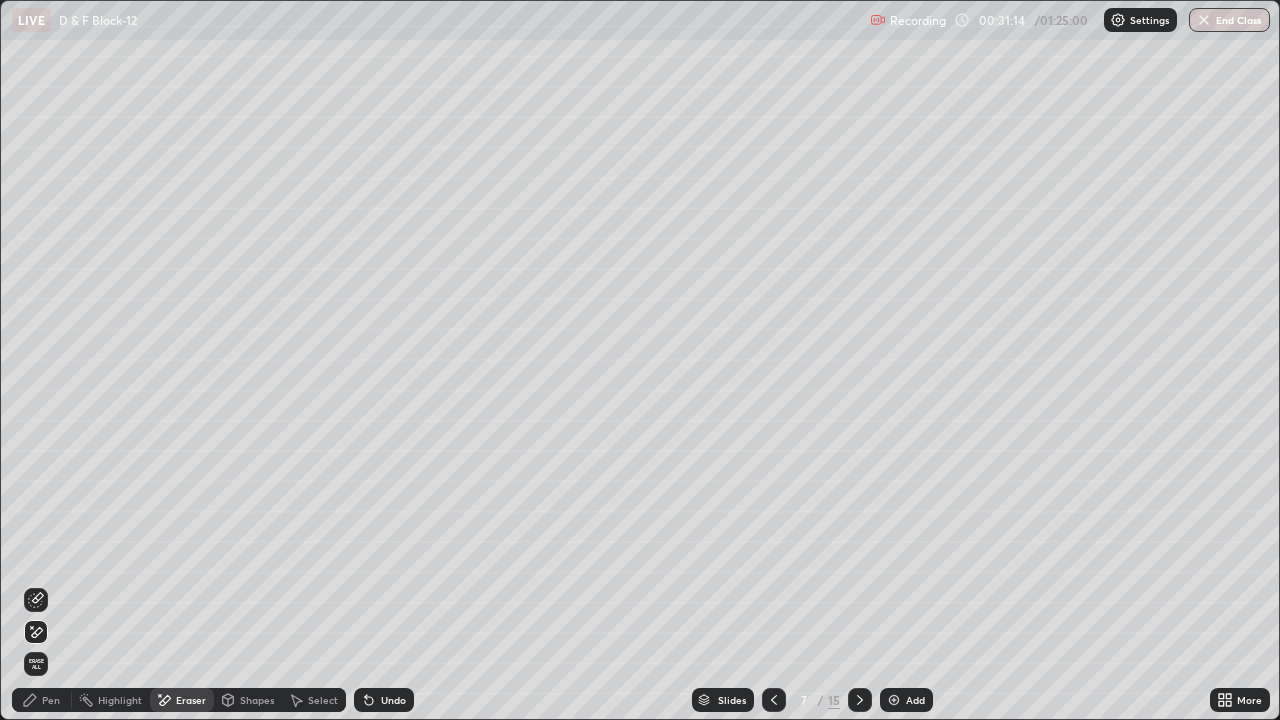 click 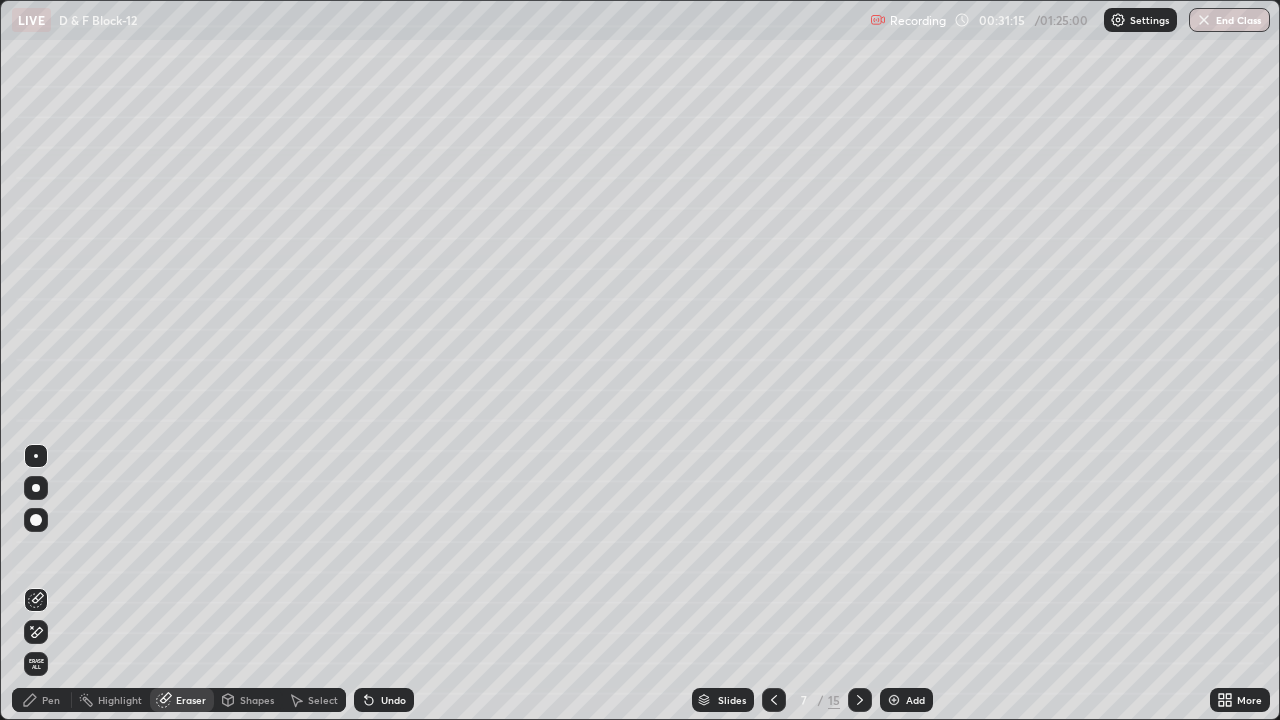 click 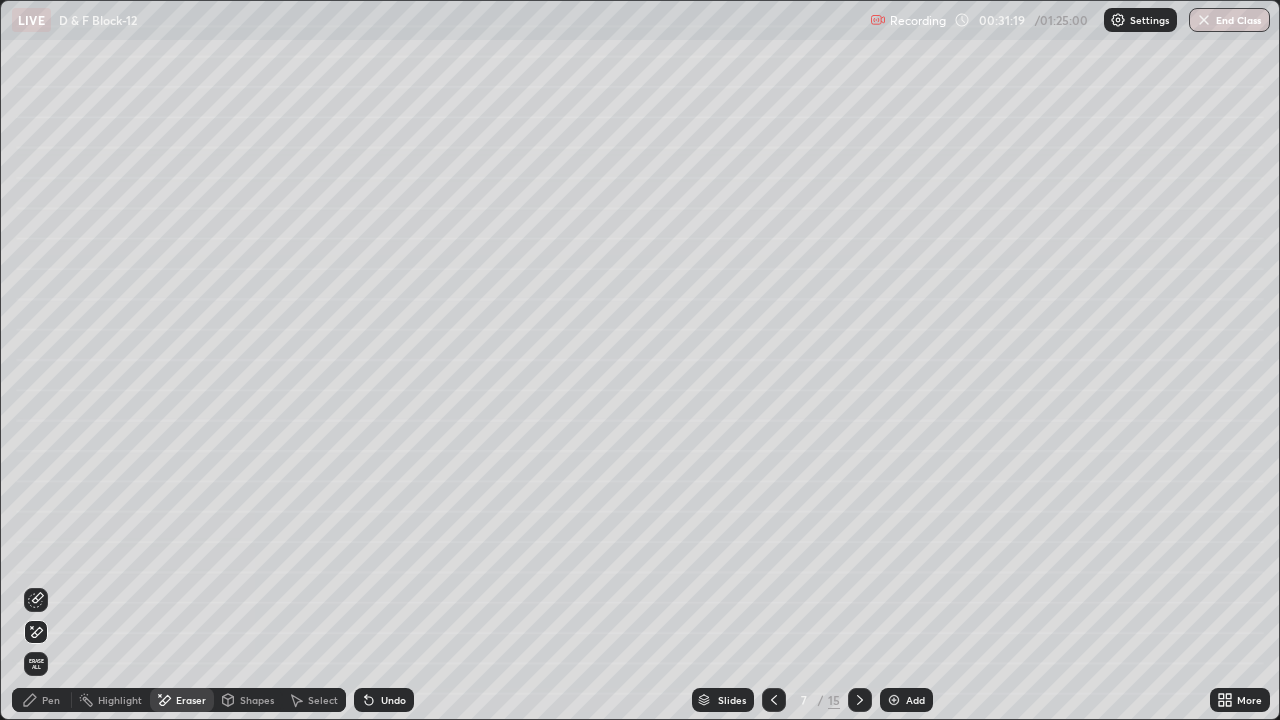 click on "Pen" at bounding box center [51, 700] 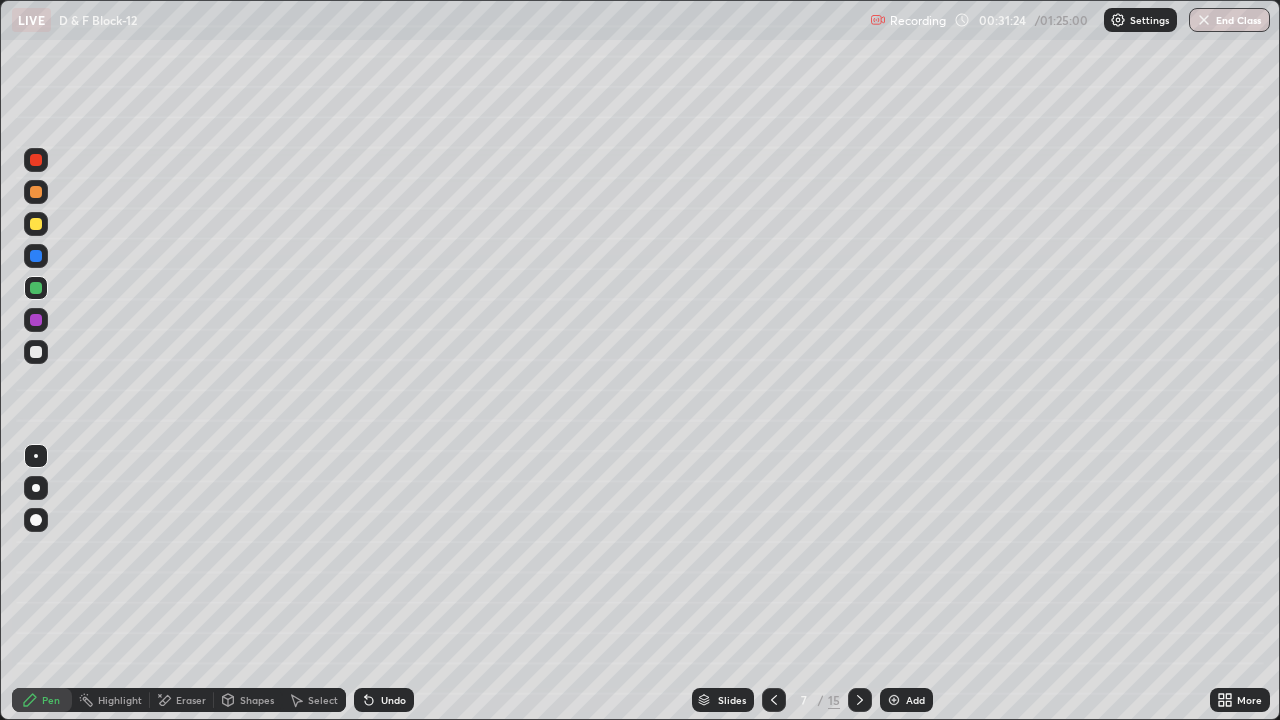 click at bounding box center [36, 320] 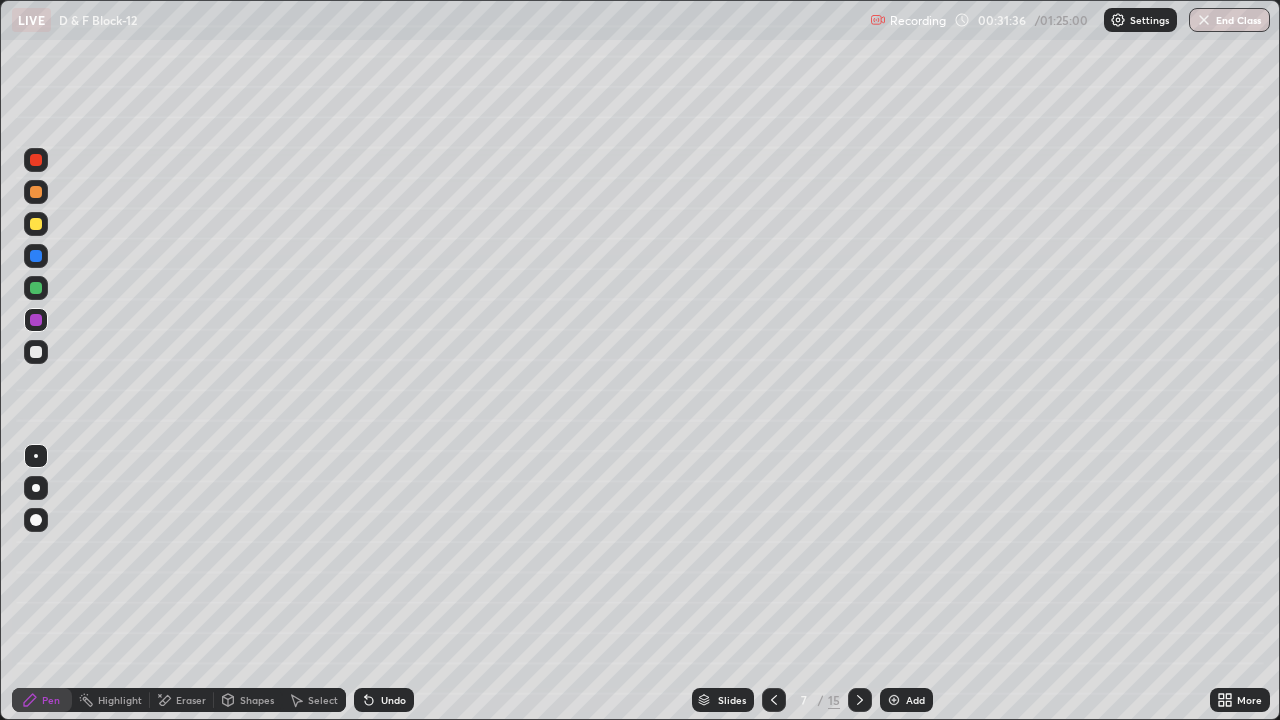 click at bounding box center [36, 160] 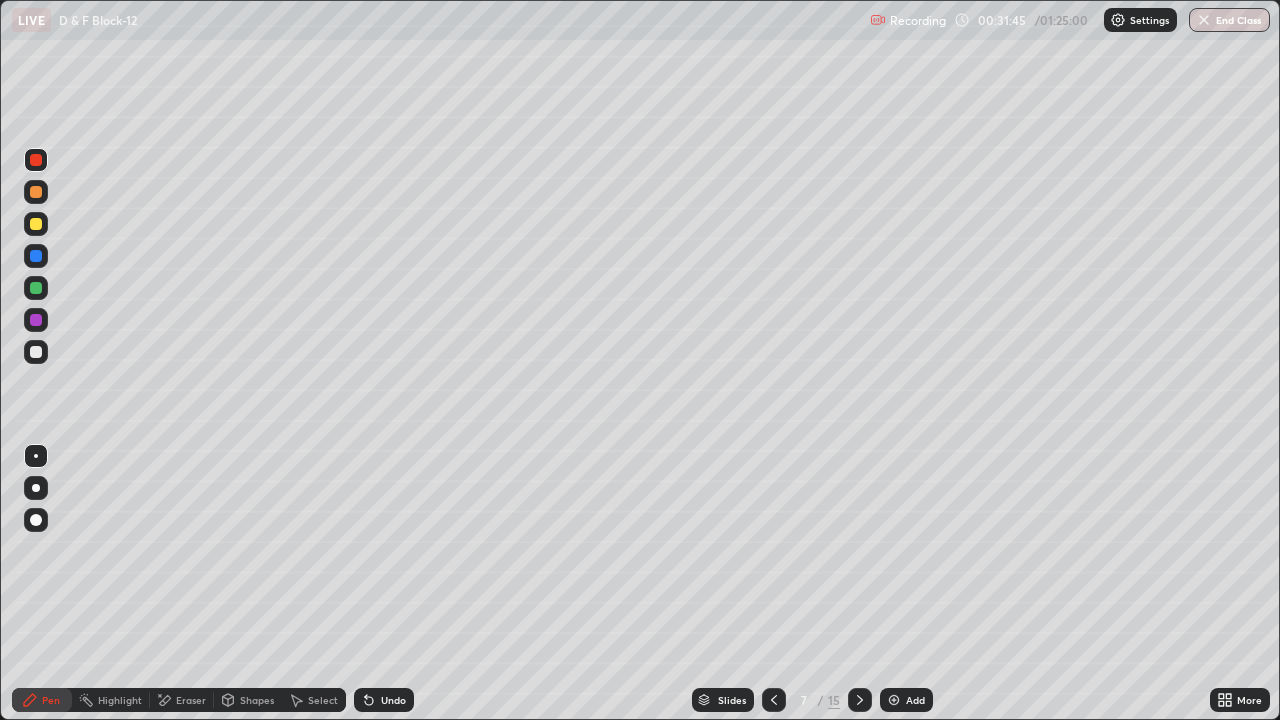 click at bounding box center (36, 352) 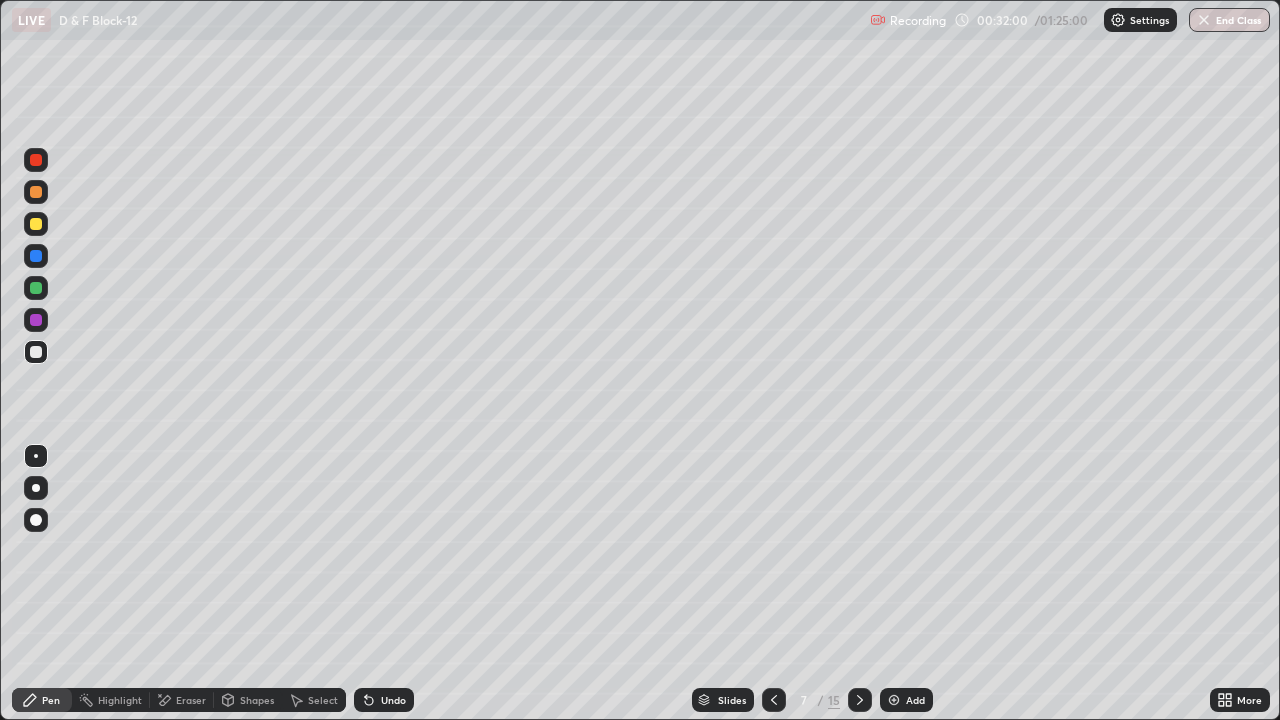 click at bounding box center (36, 160) 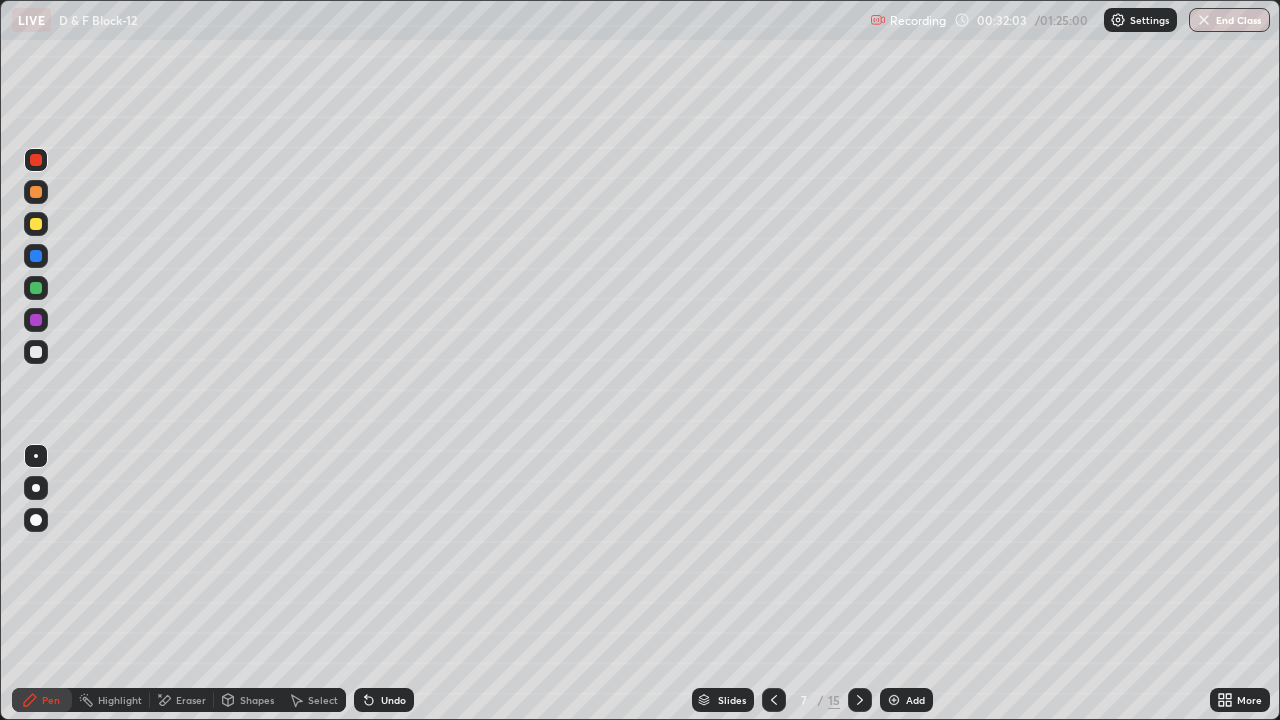 click at bounding box center [36, 352] 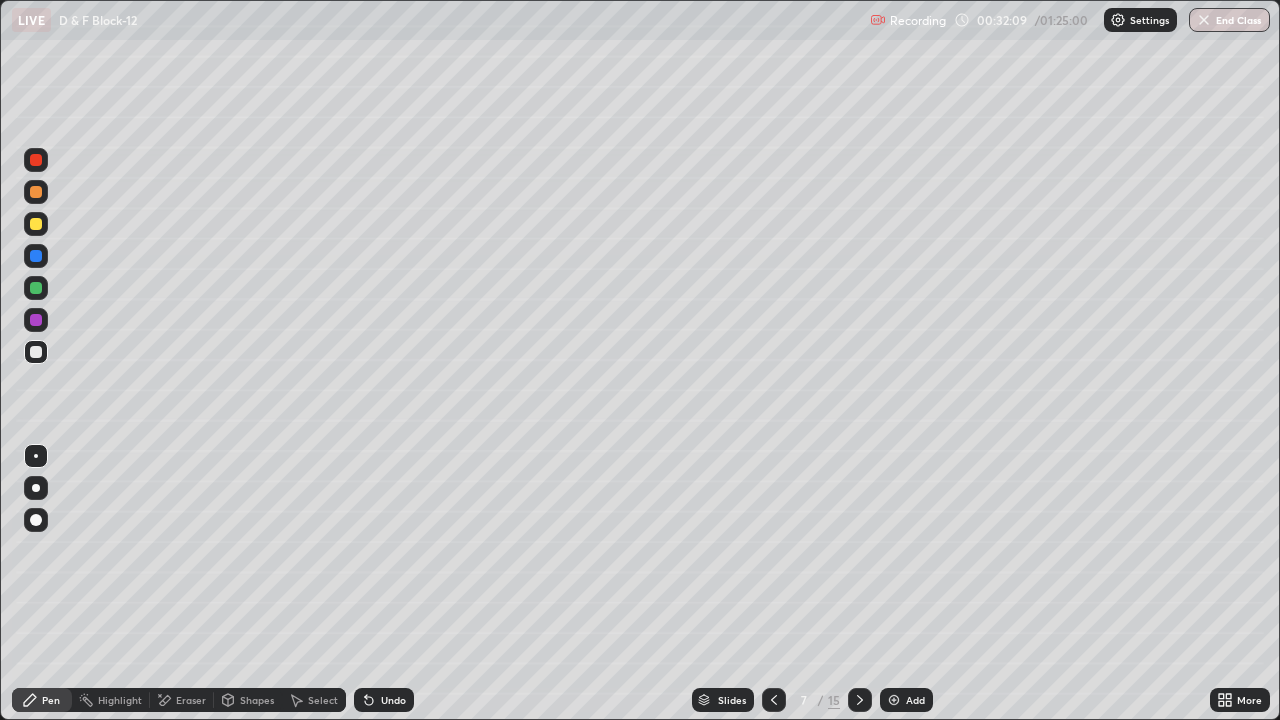 click on "Undo" at bounding box center (384, 700) 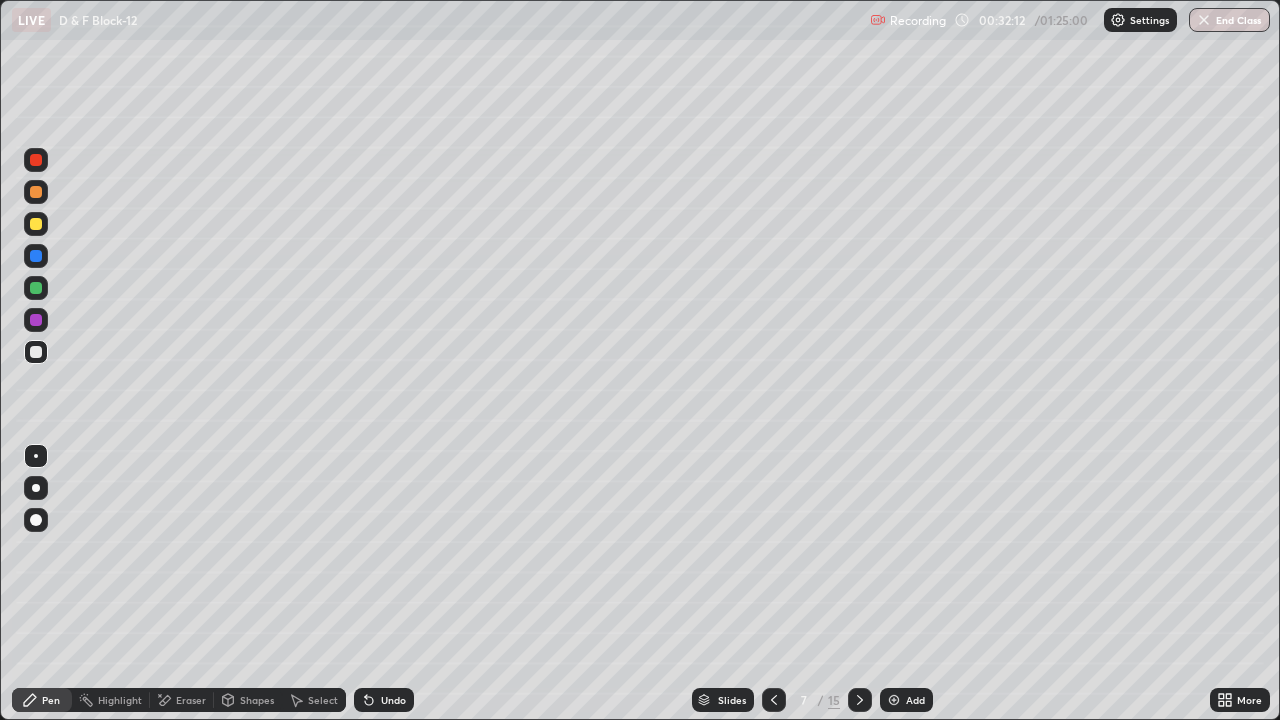 click on "Undo" at bounding box center (393, 700) 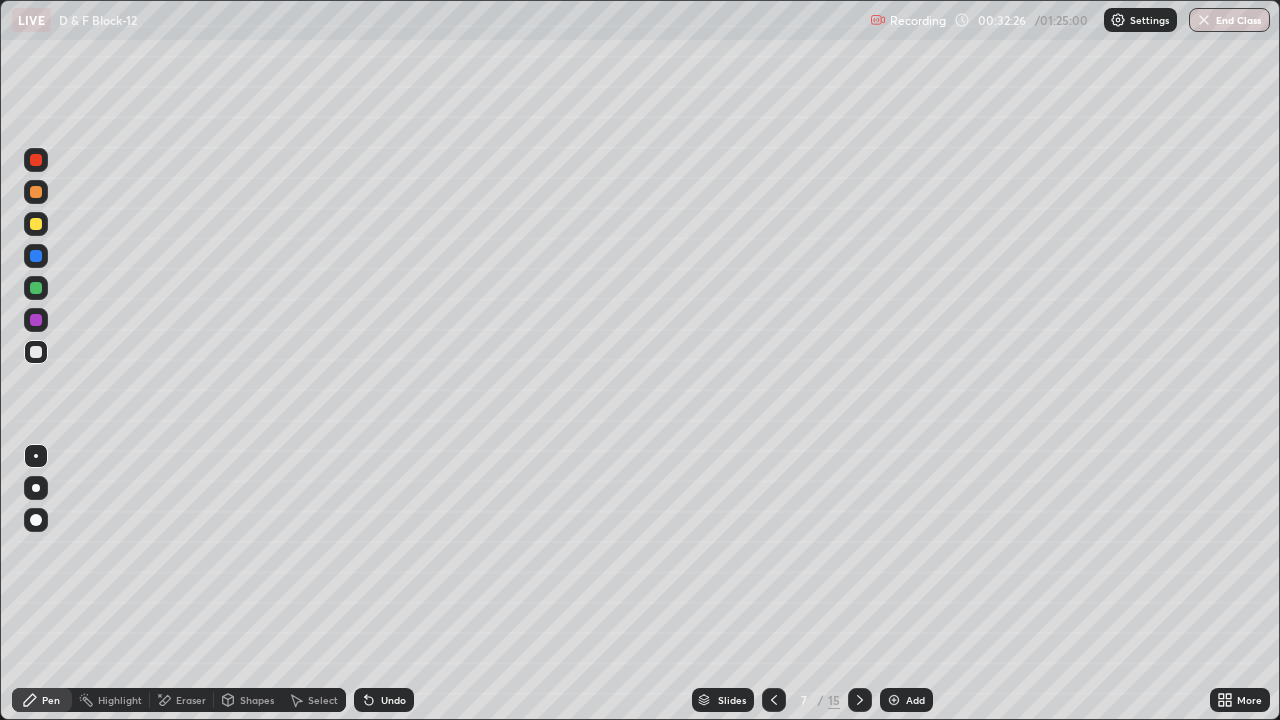 click at bounding box center [36, 160] 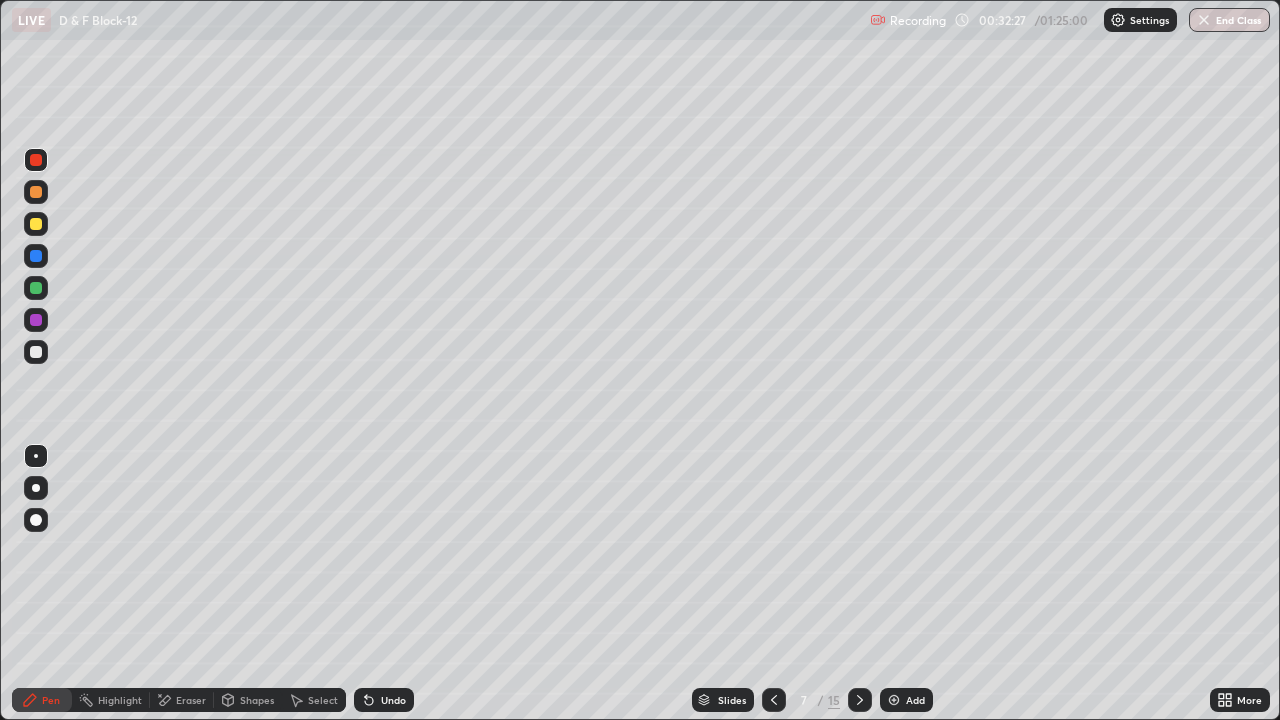 click at bounding box center [36, 352] 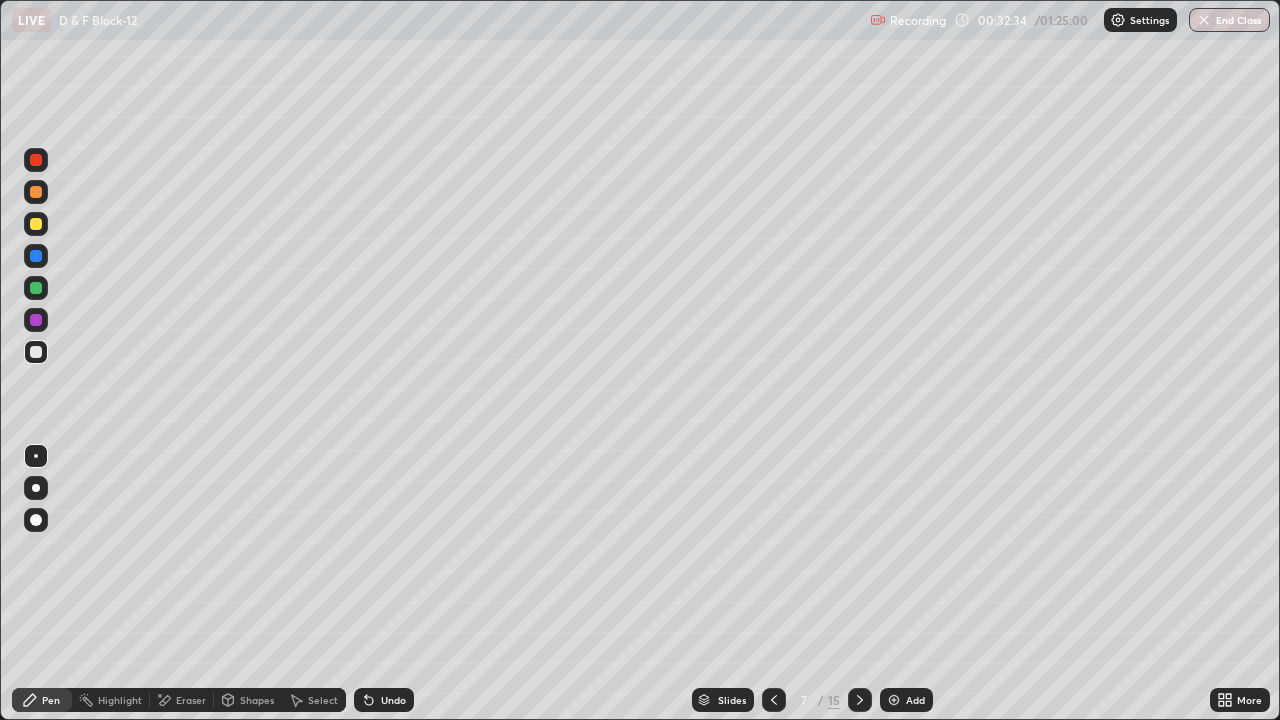 click at bounding box center [36, 320] 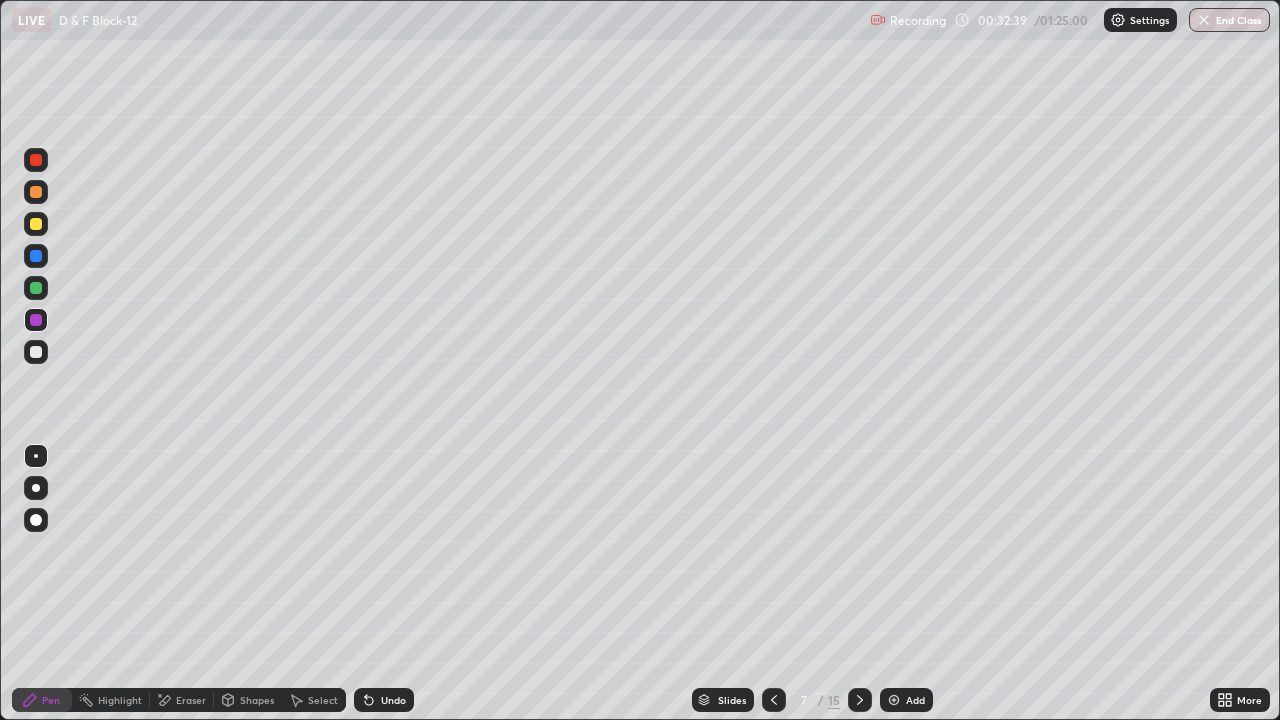 click at bounding box center [36, 160] 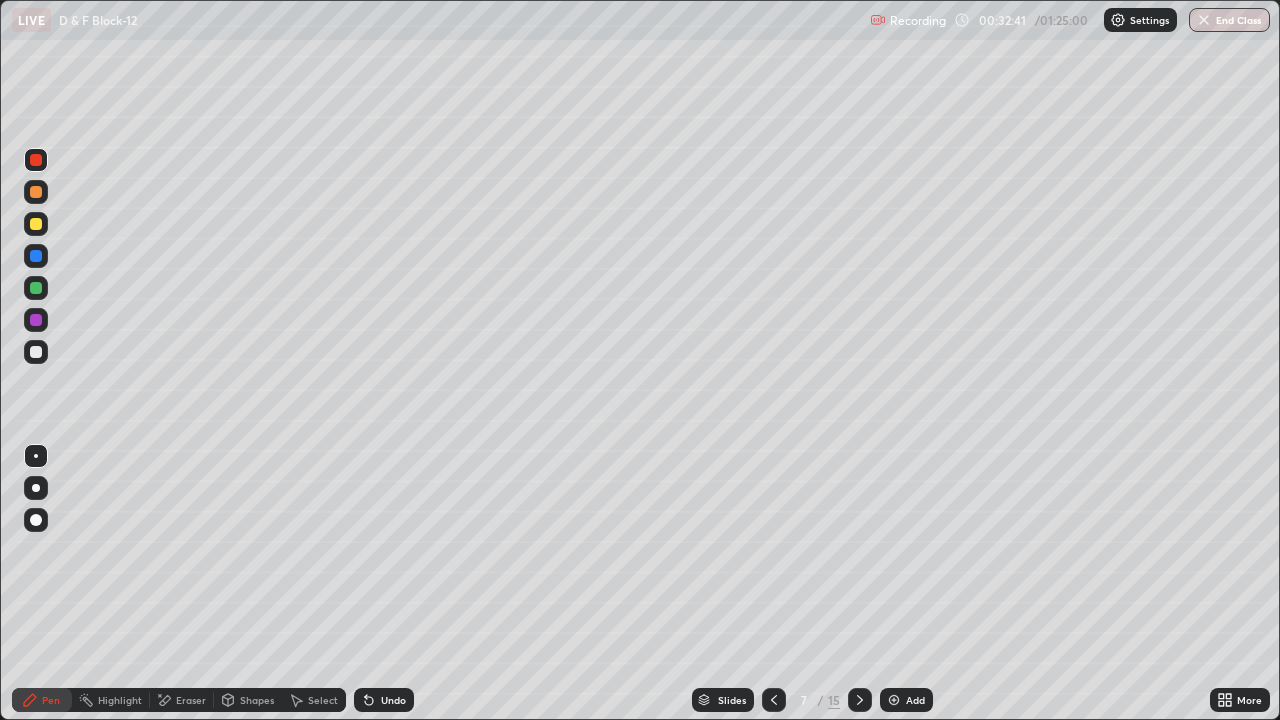 click at bounding box center (36, 352) 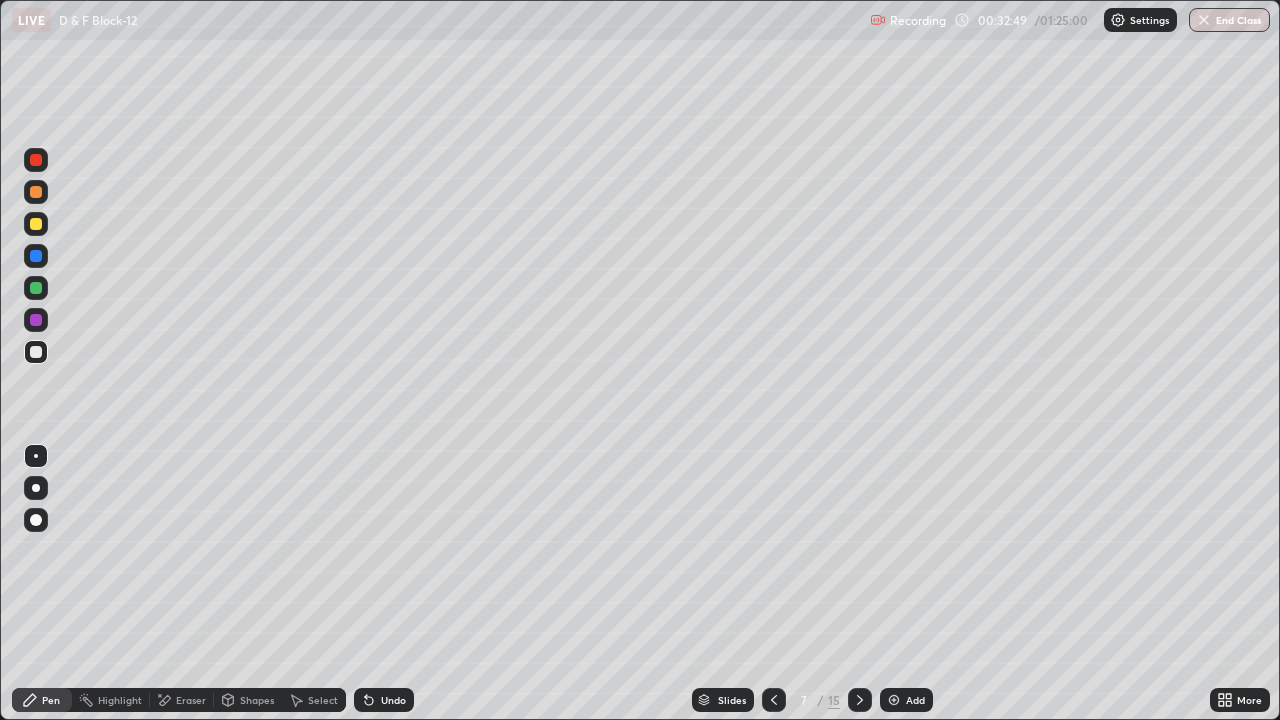 click at bounding box center [36, 320] 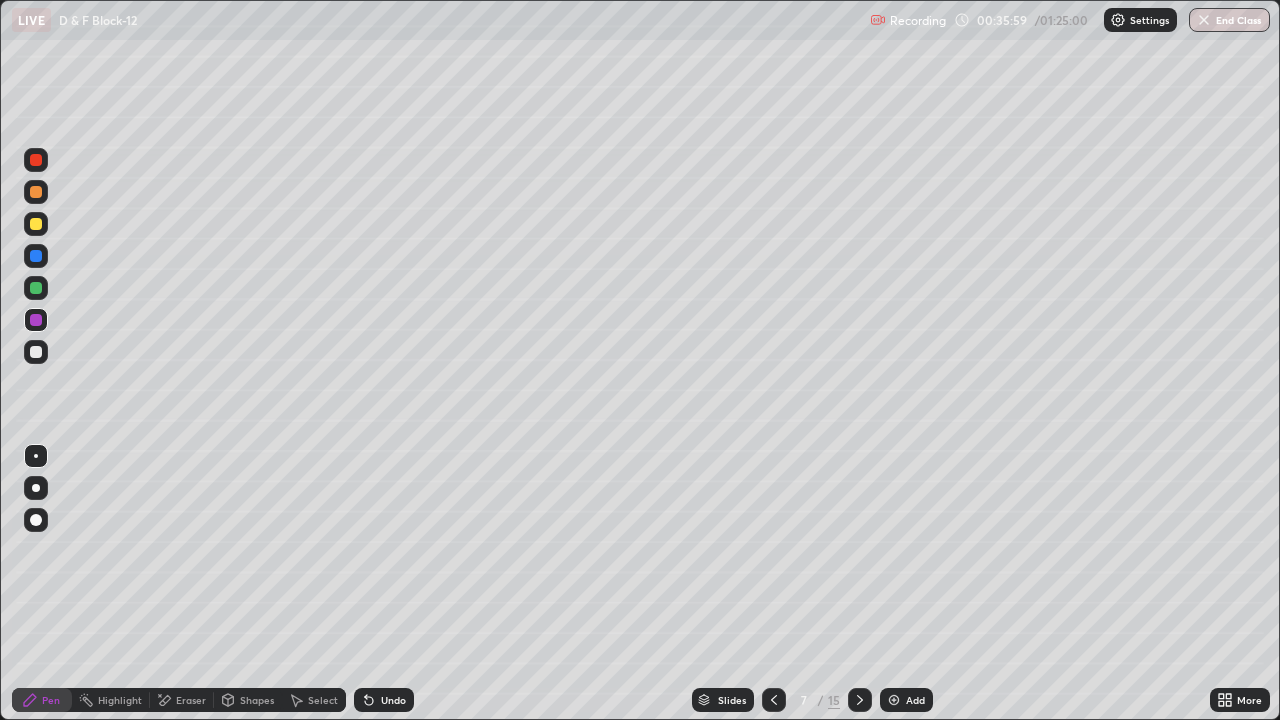 click 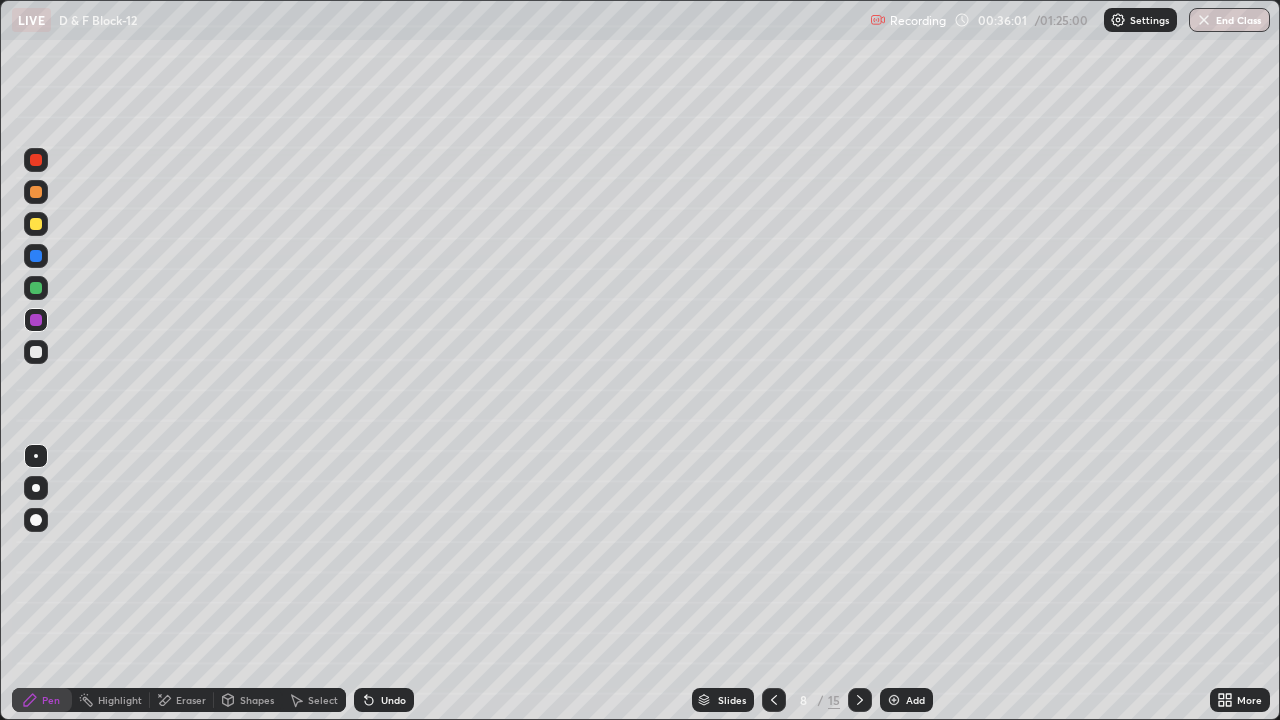 click at bounding box center (36, 192) 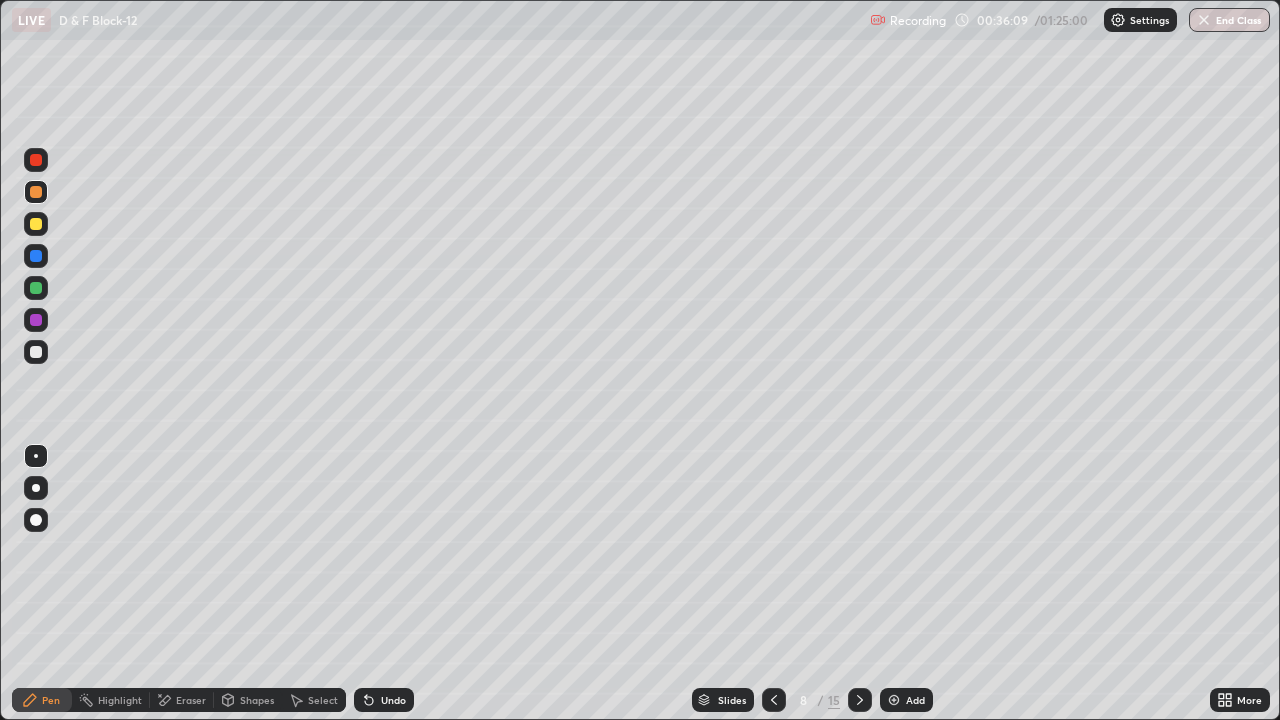 click 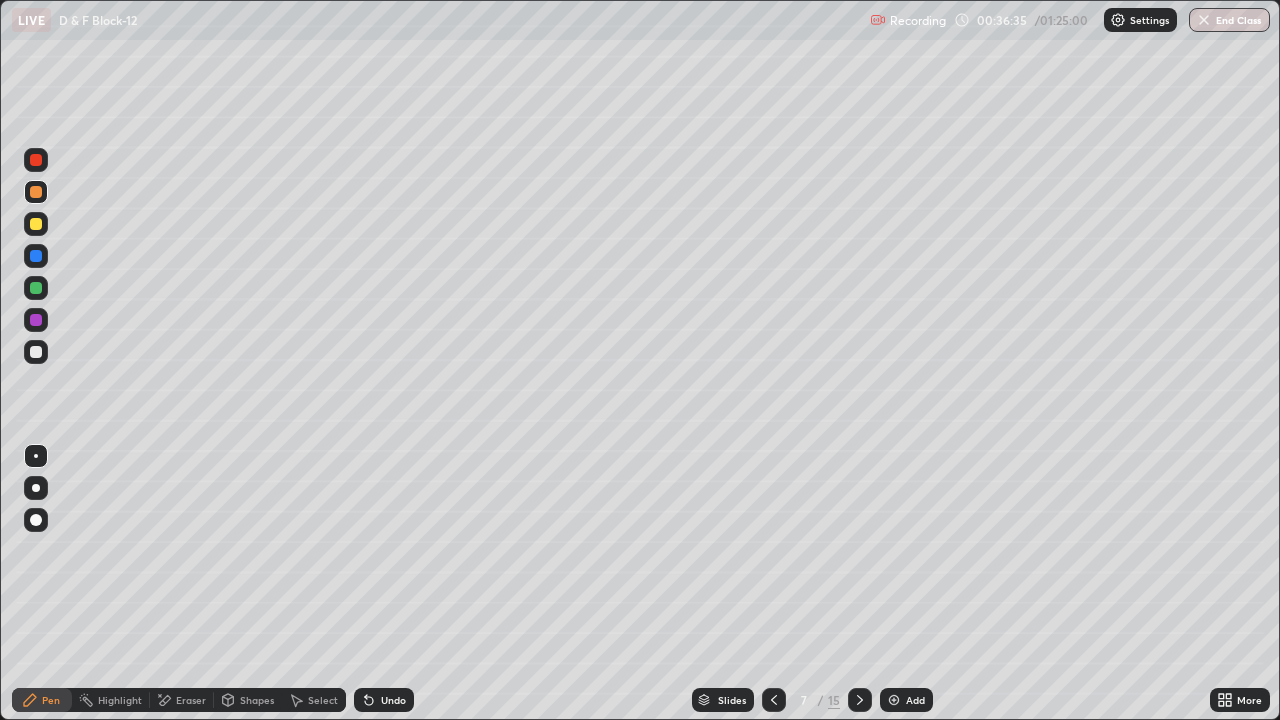 click 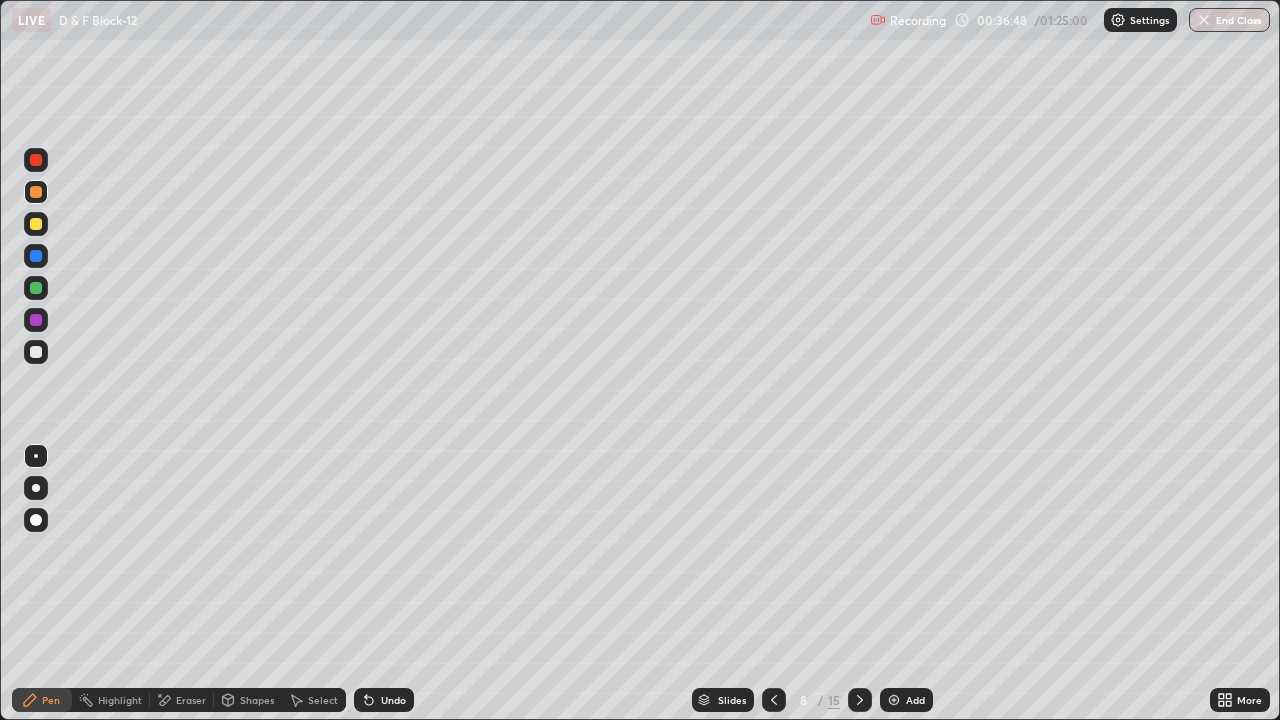 click at bounding box center [36, 224] 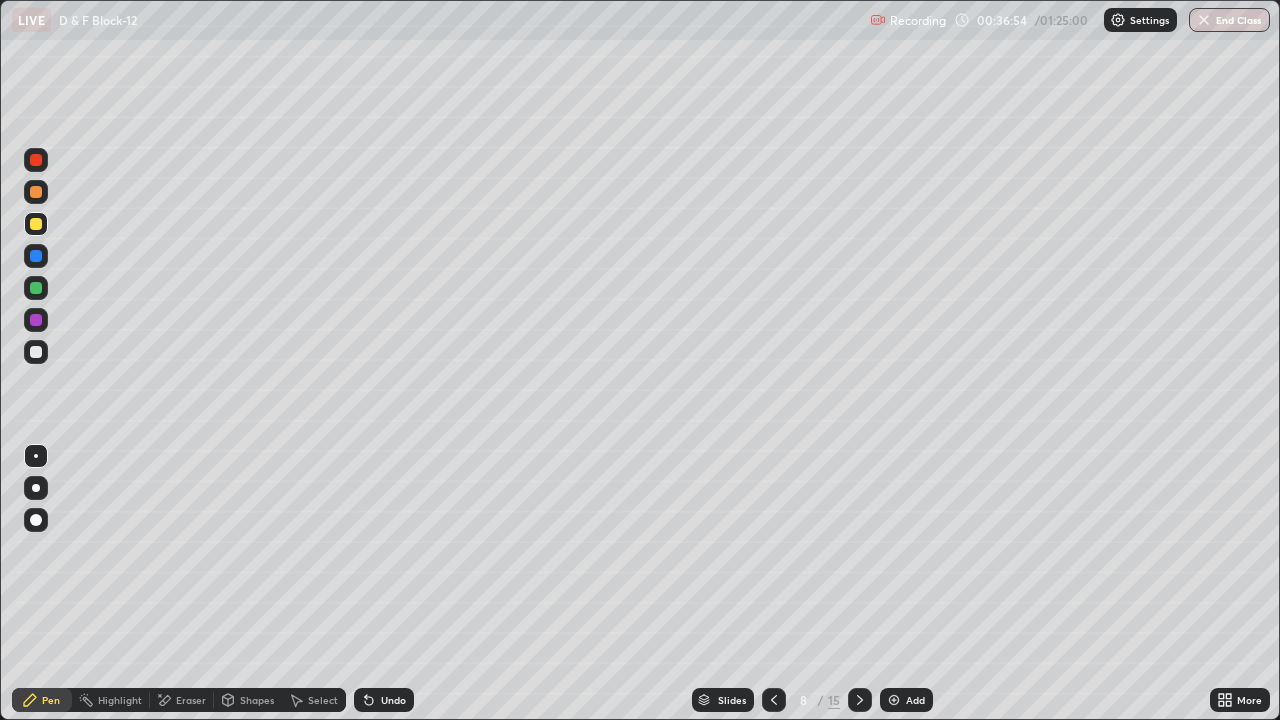 click at bounding box center [36, 160] 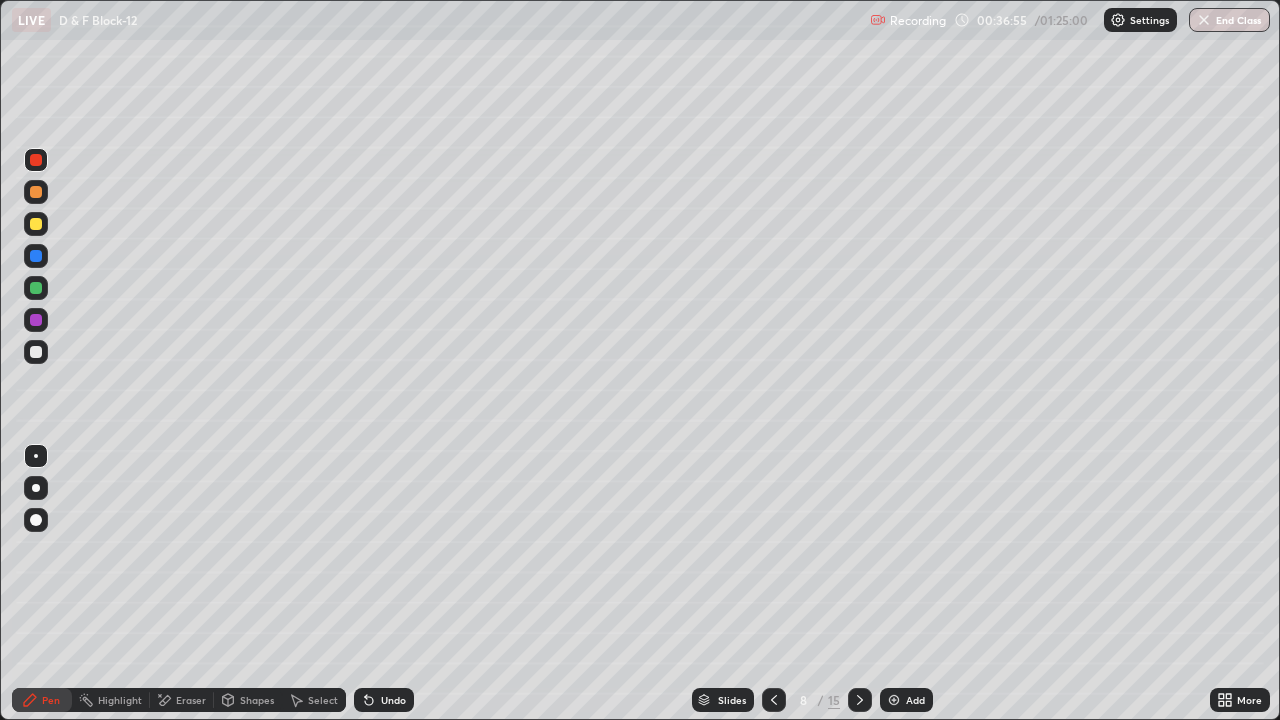 click at bounding box center (36, 288) 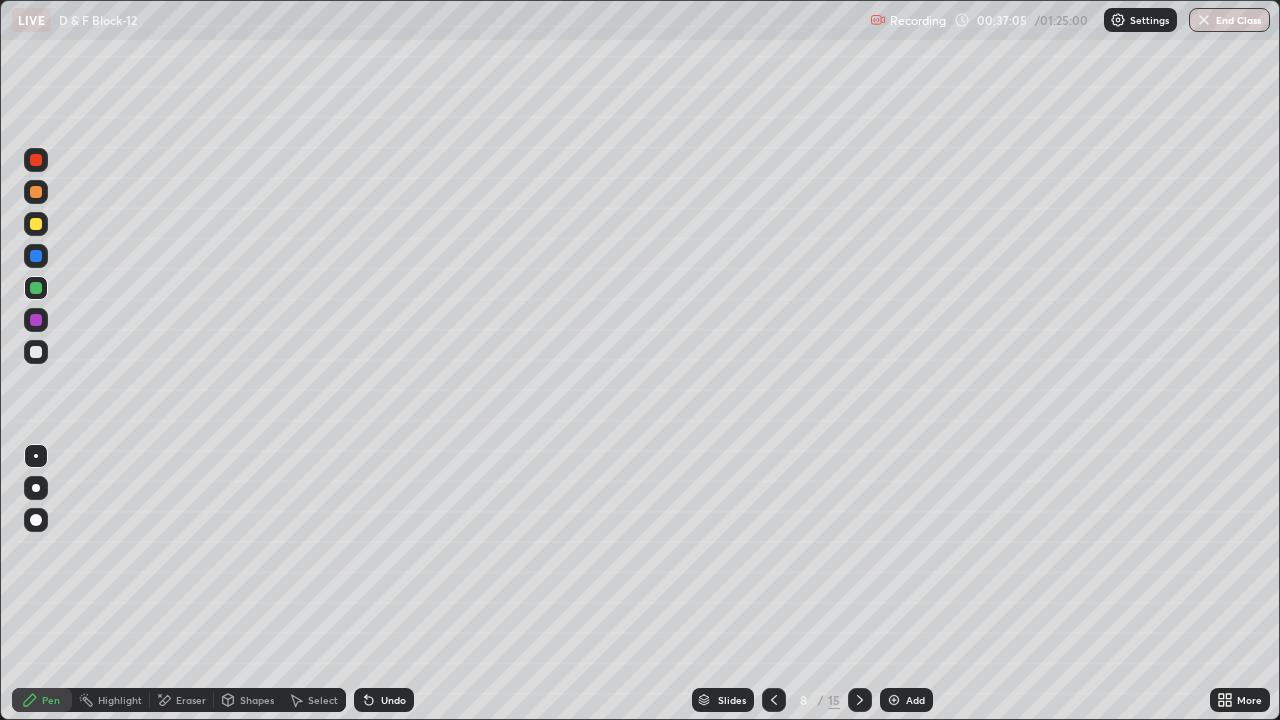 click on "Undo" at bounding box center (384, 700) 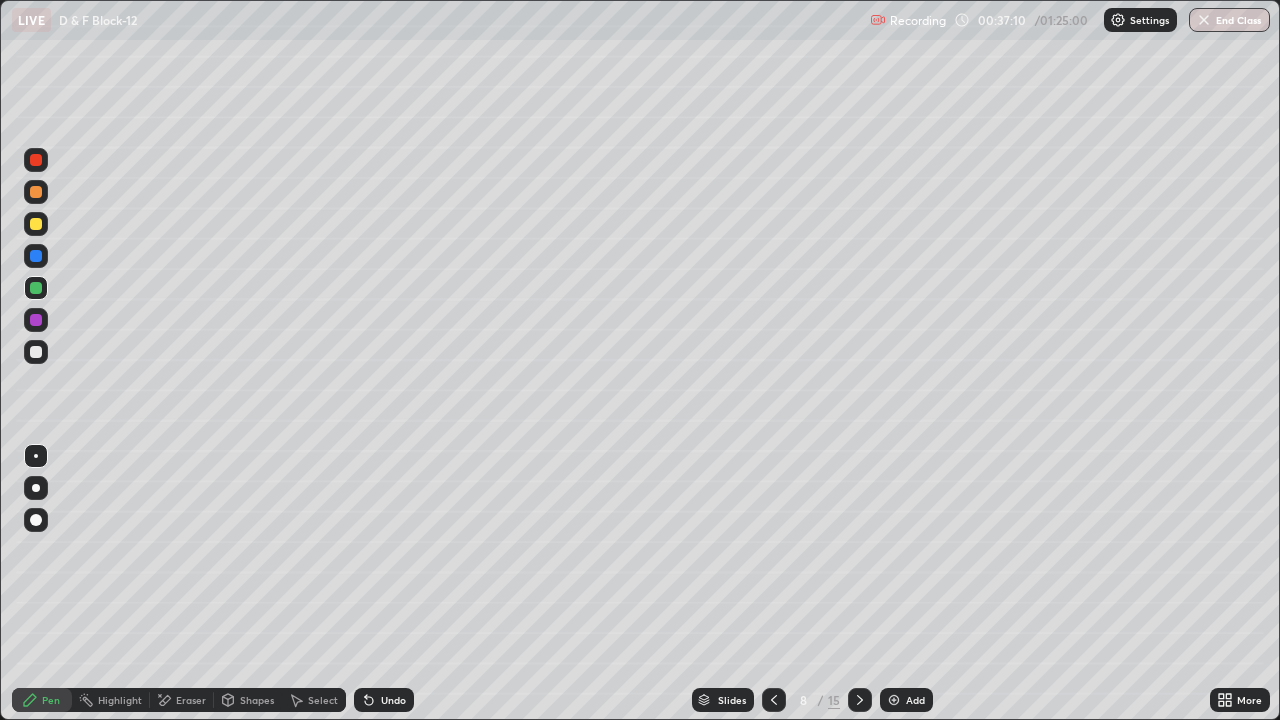 click at bounding box center [36, 256] 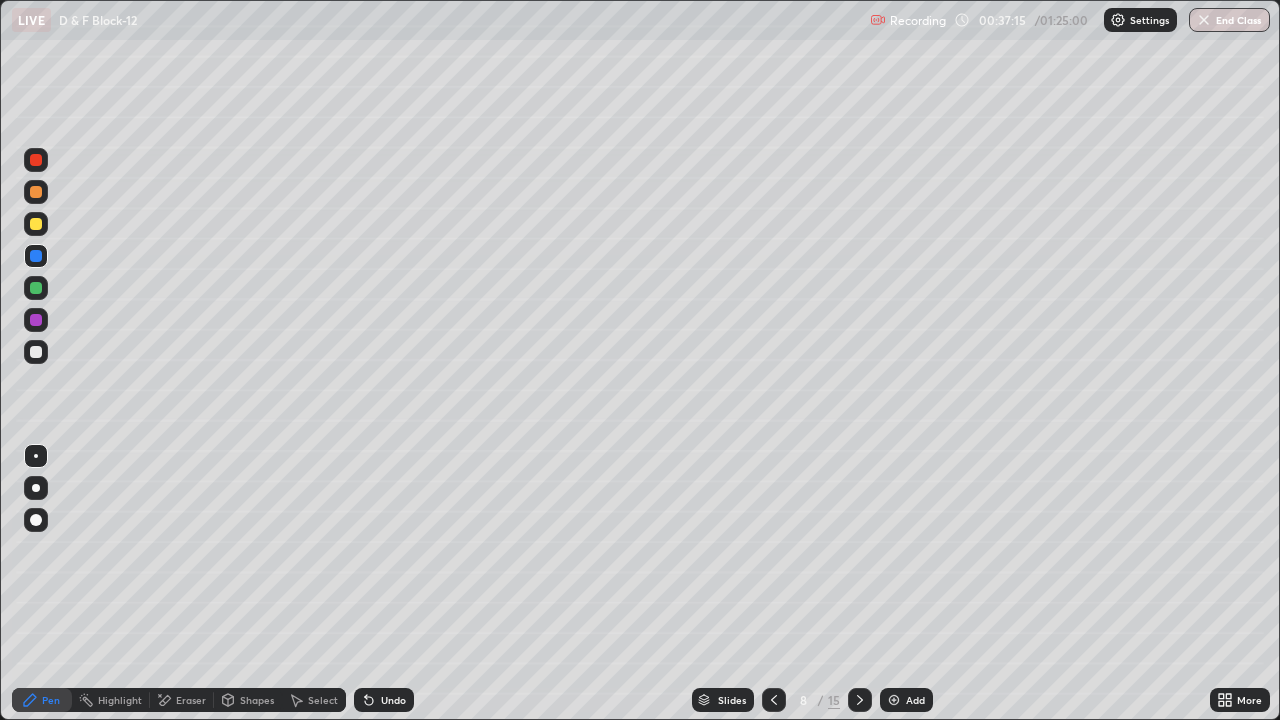 click at bounding box center (36, 352) 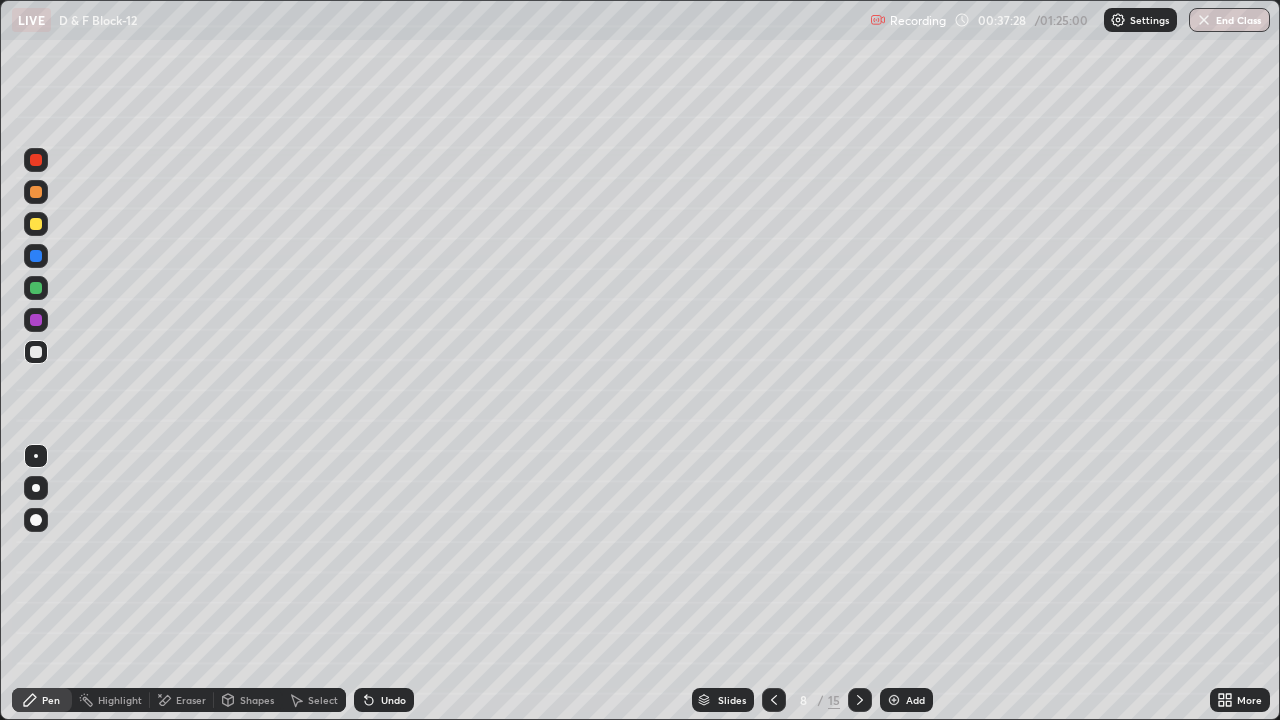 click at bounding box center (36, 288) 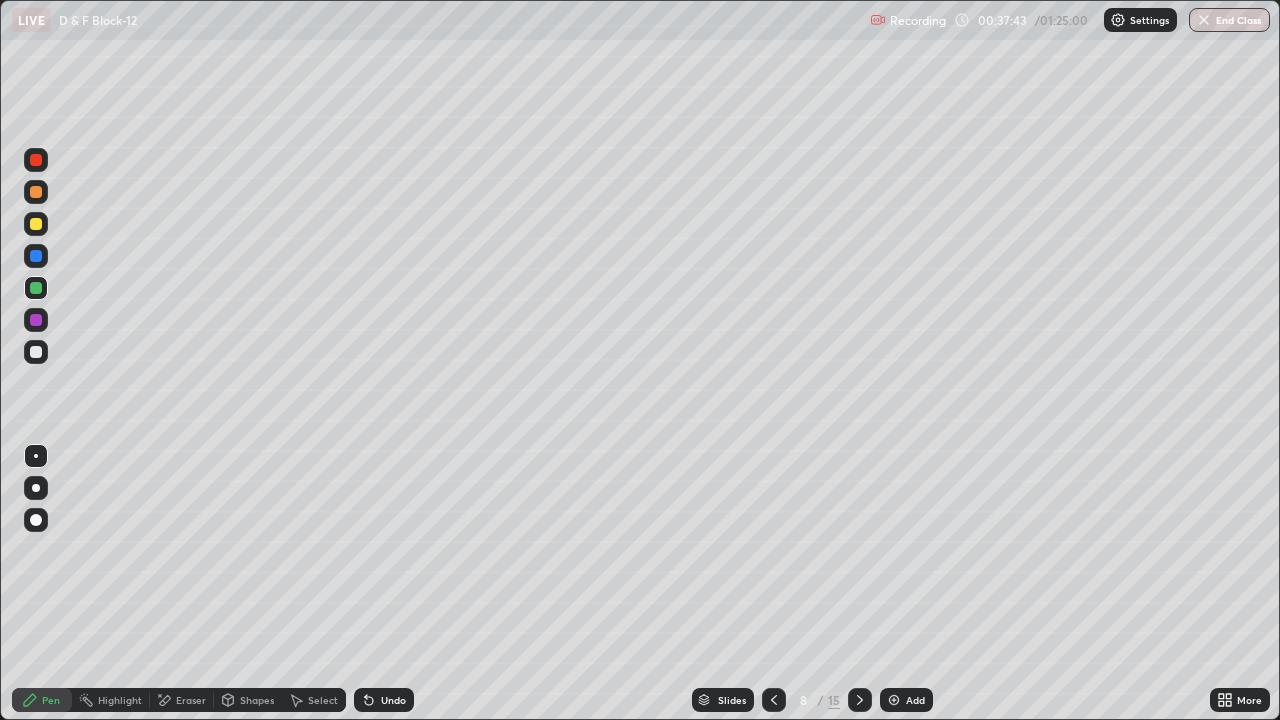 click on "Undo" at bounding box center (393, 700) 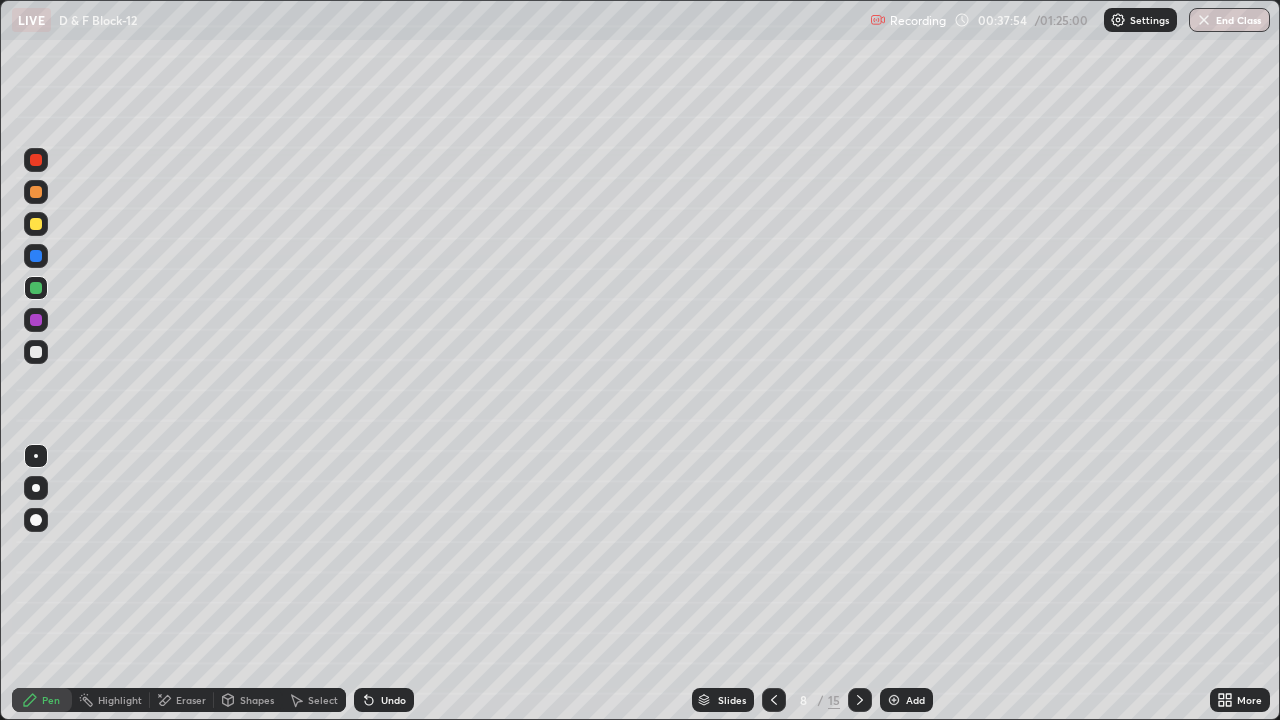 click at bounding box center [36, 320] 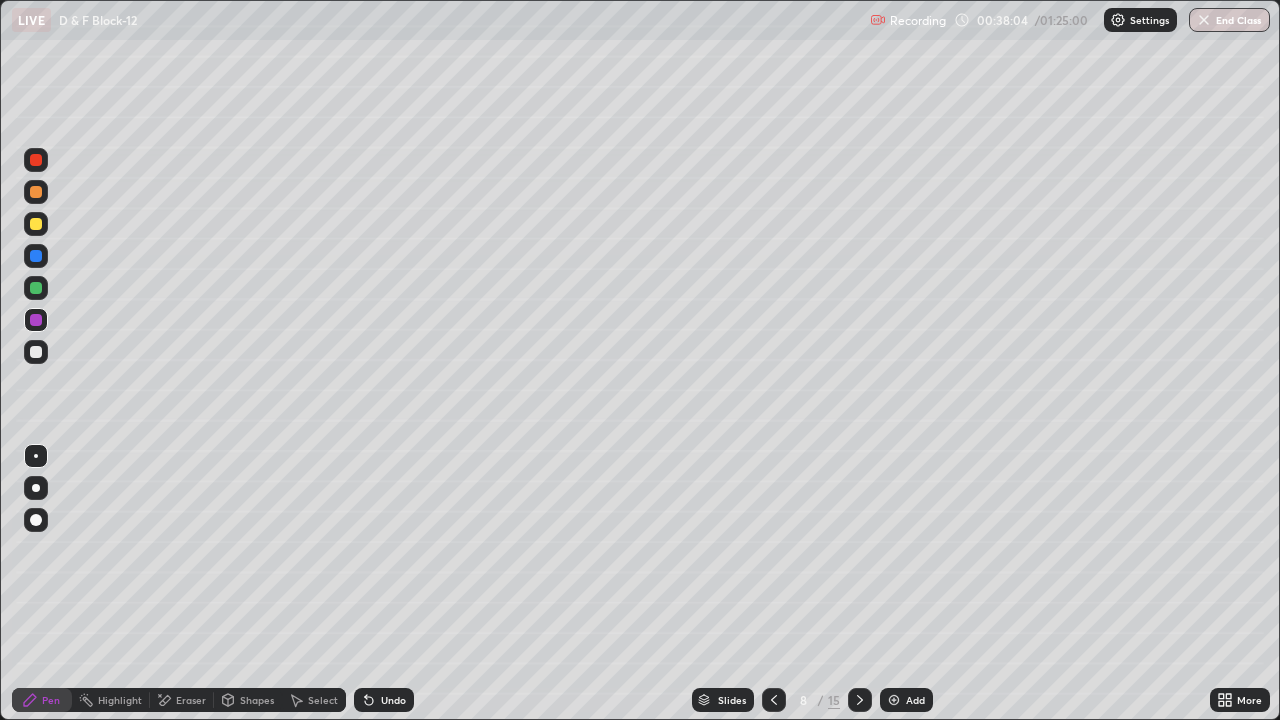 click at bounding box center [36, 256] 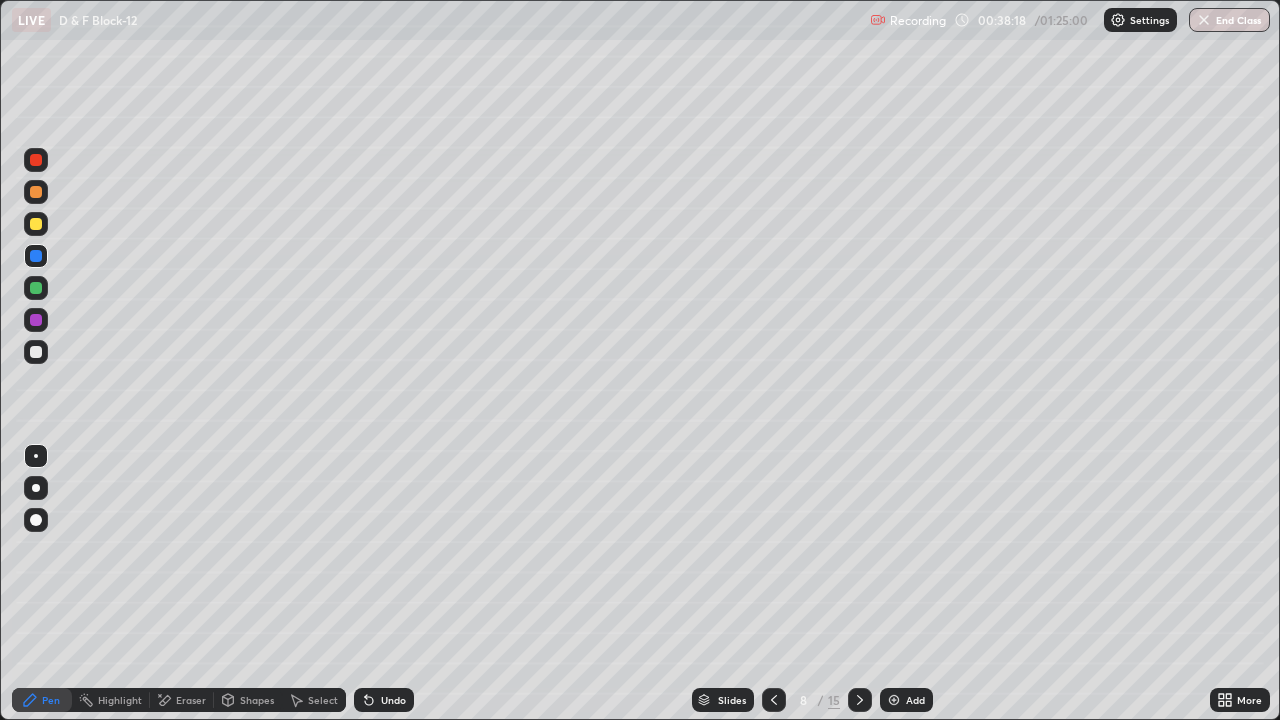 click on "Shapes" at bounding box center [257, 700] 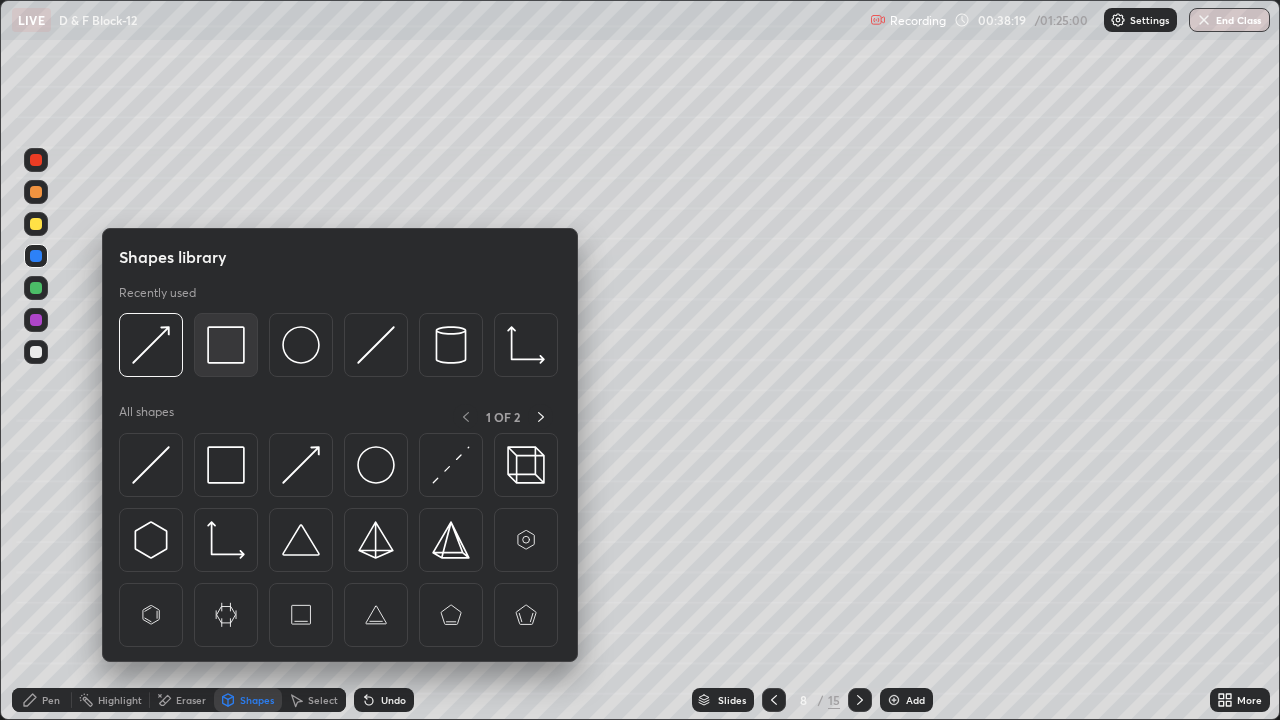 click at bounding box center (226, 345) 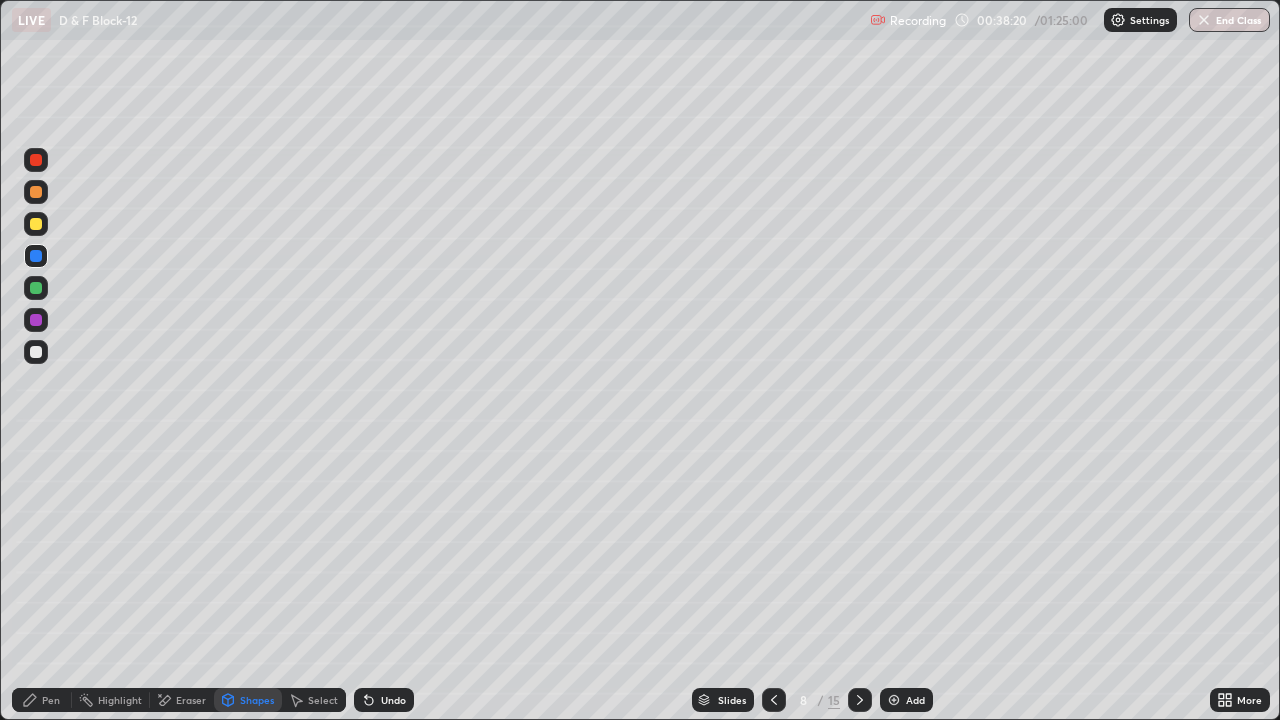 click at bounding box center [36, 160] 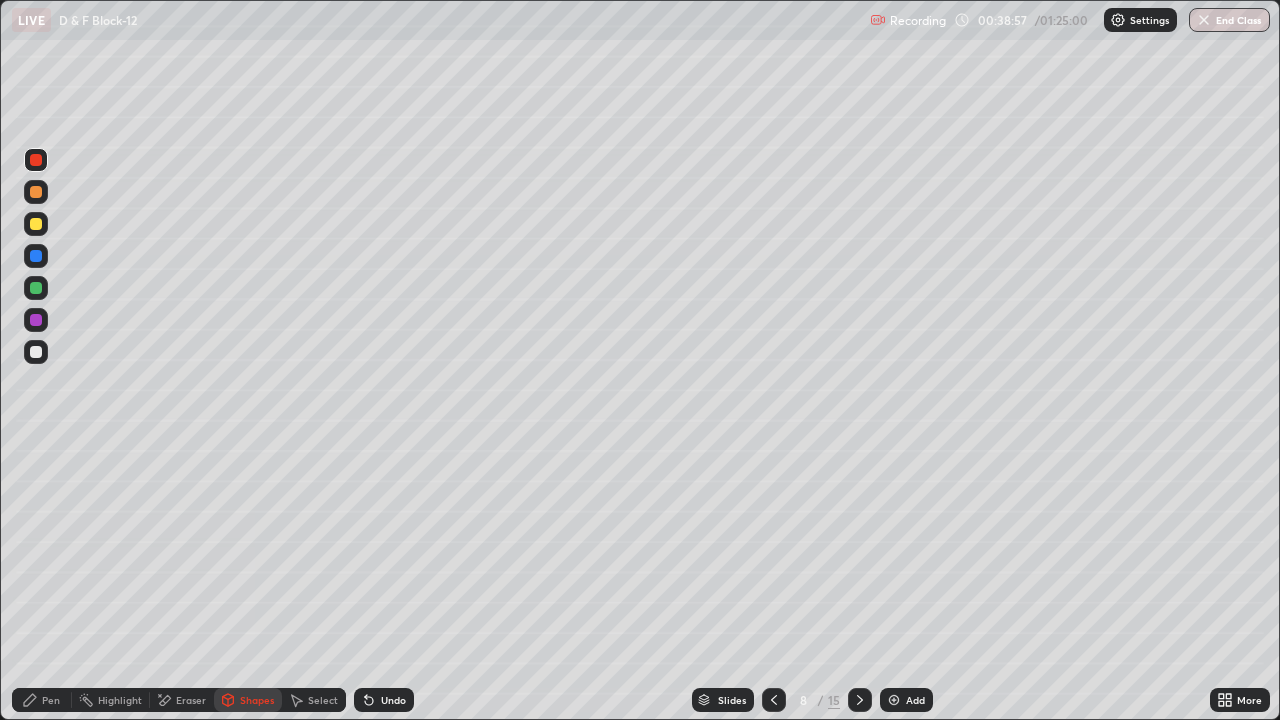 click at bounding box center [36, 192] 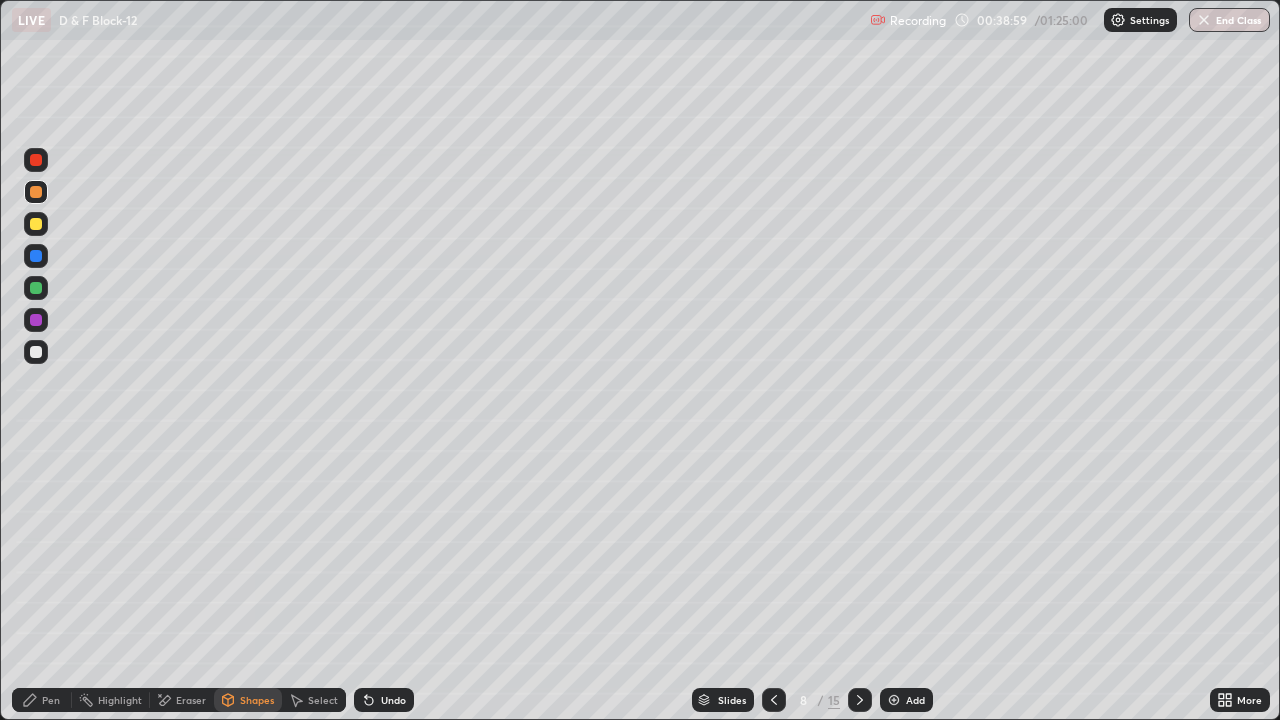click 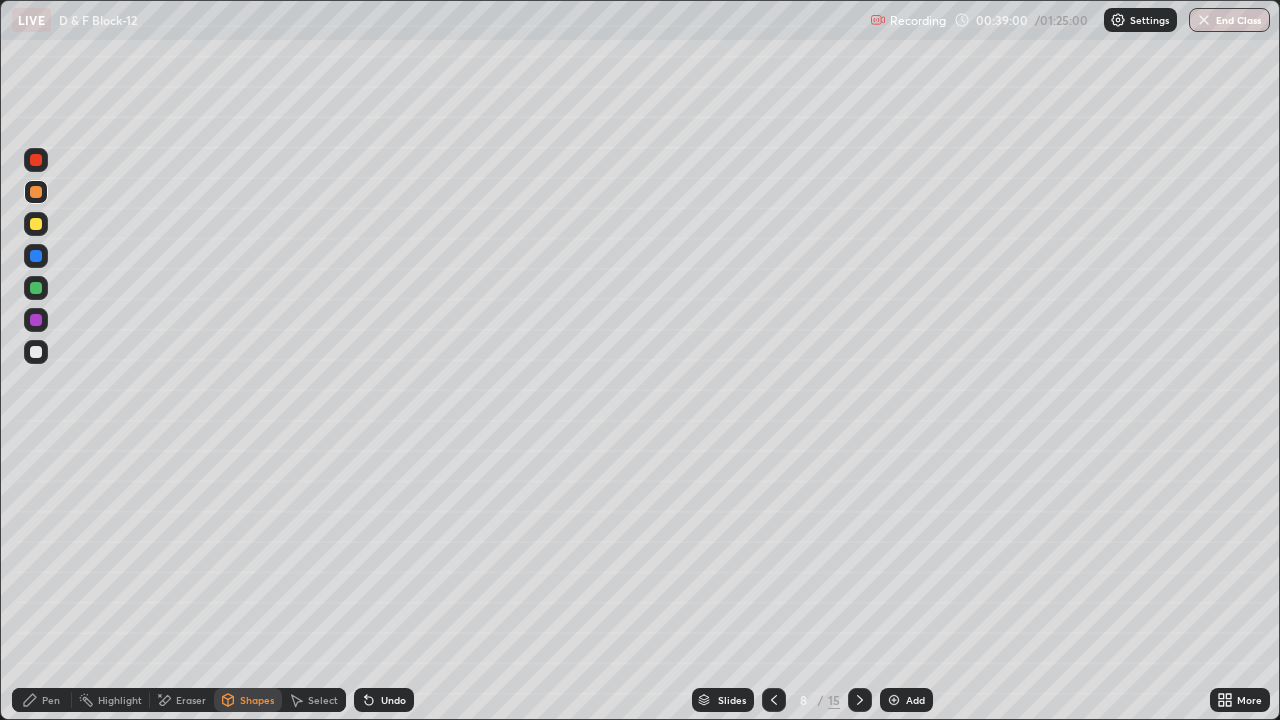 click 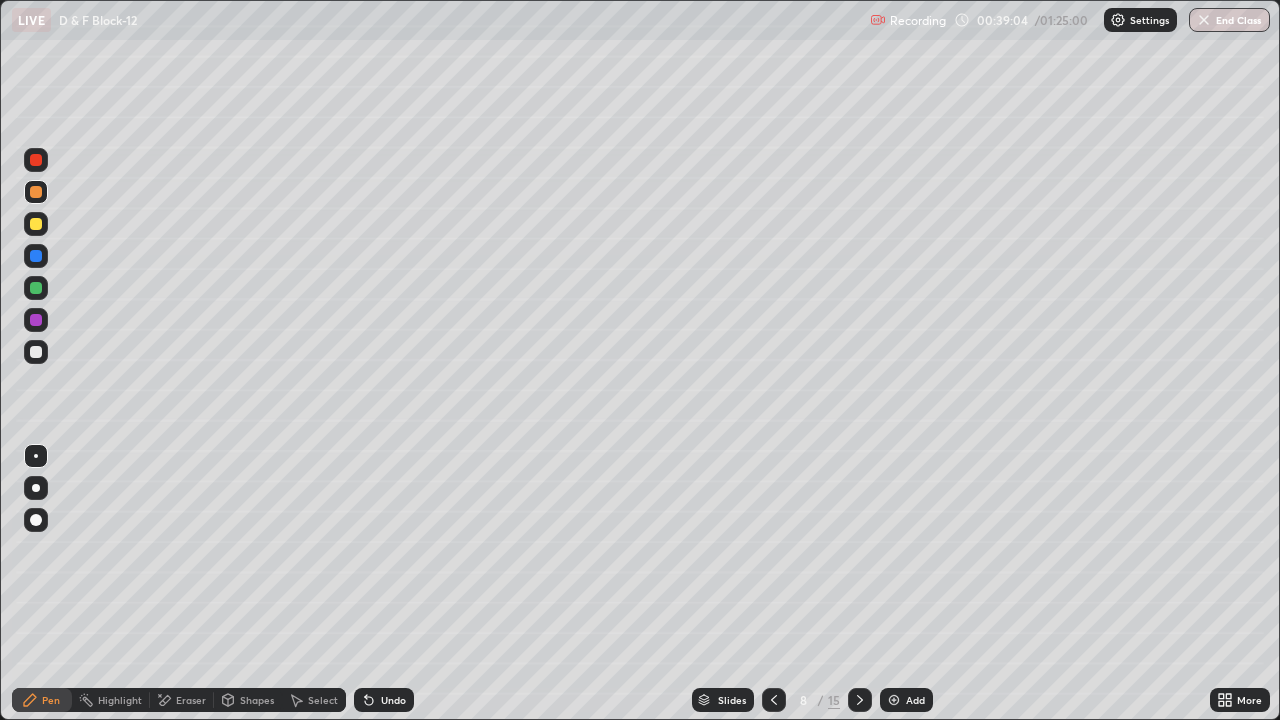 click 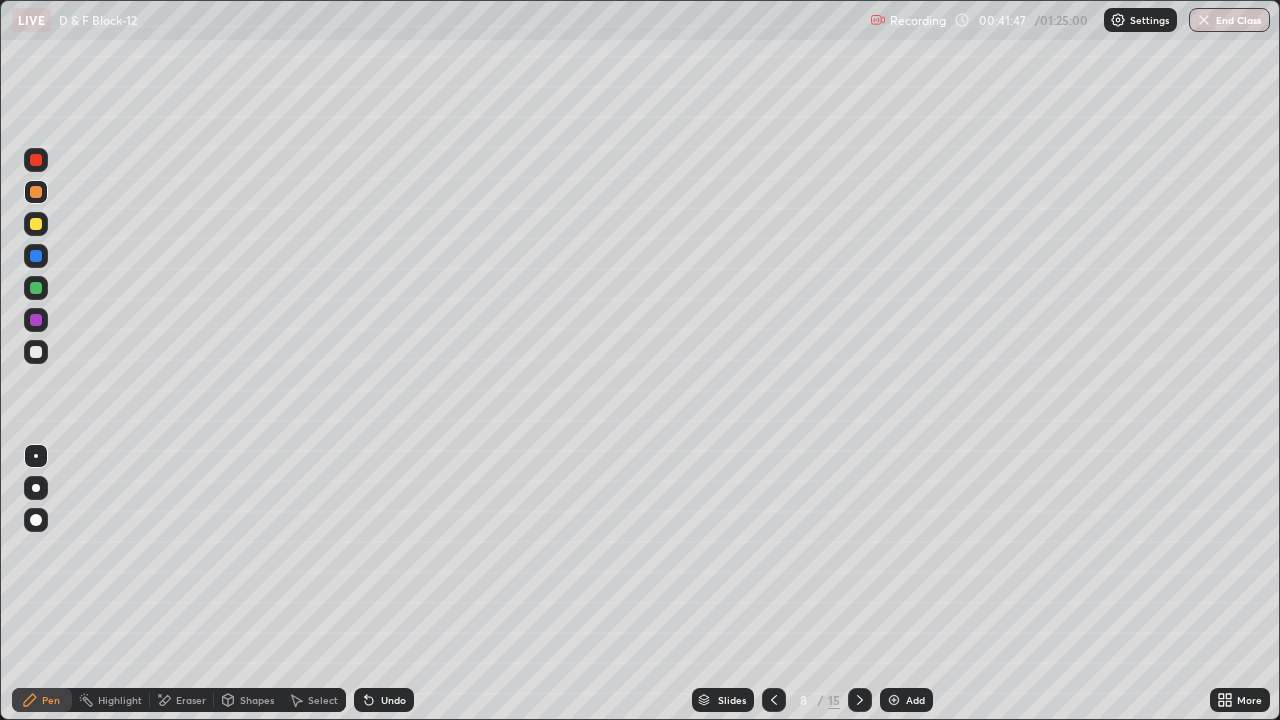 click 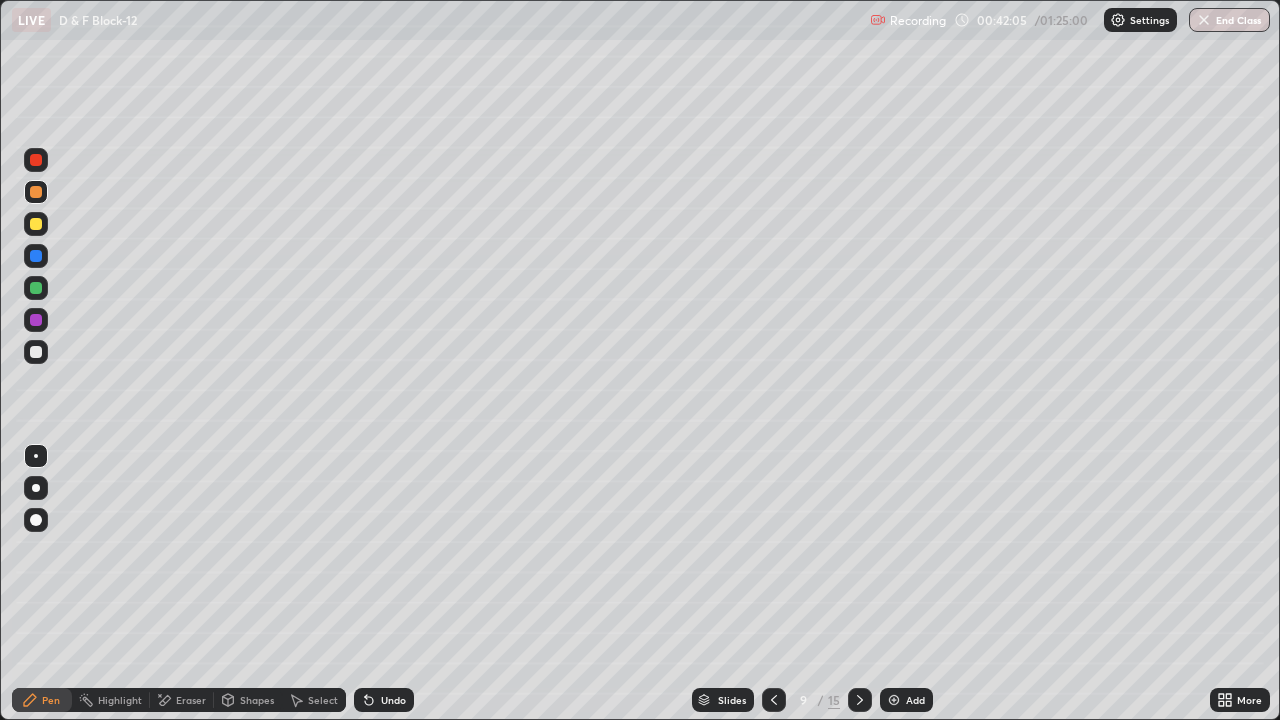 click at bounding box center (36, 224) 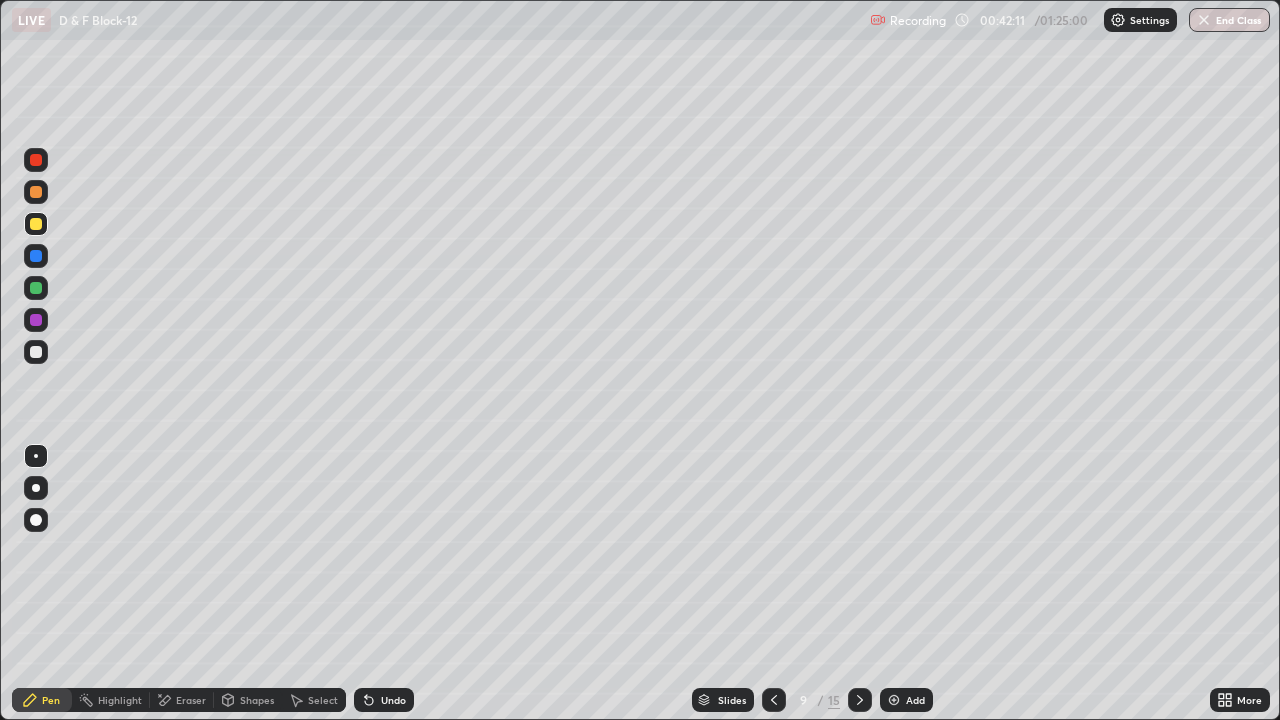 click on "Shapes" at bounding box center (248, 700) 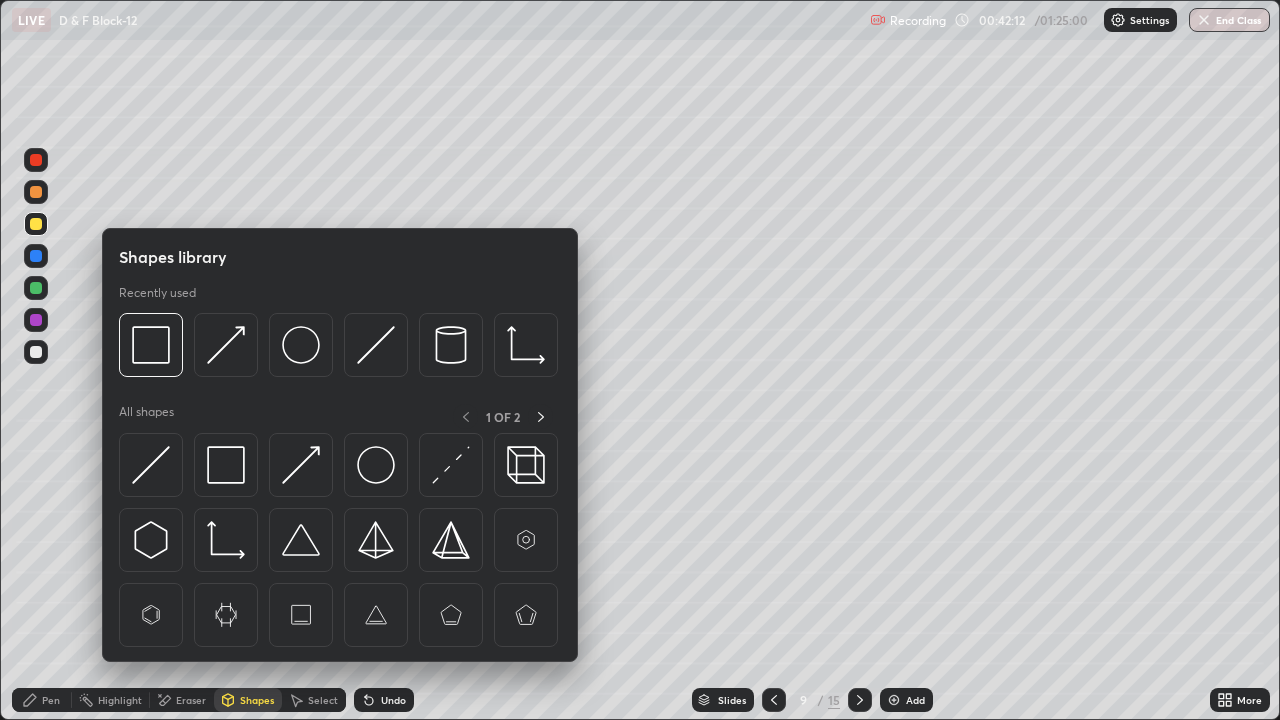 click at bounding box center (226, 345) 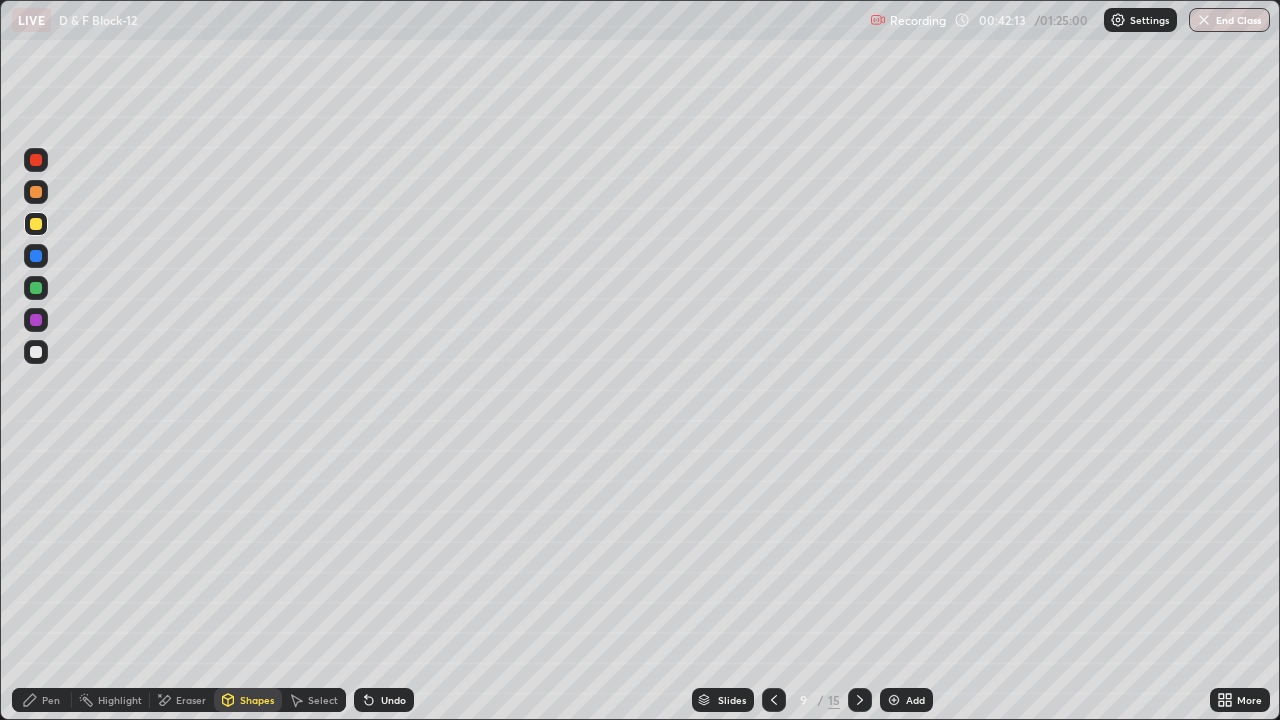 click at bounding box center [36, 192] 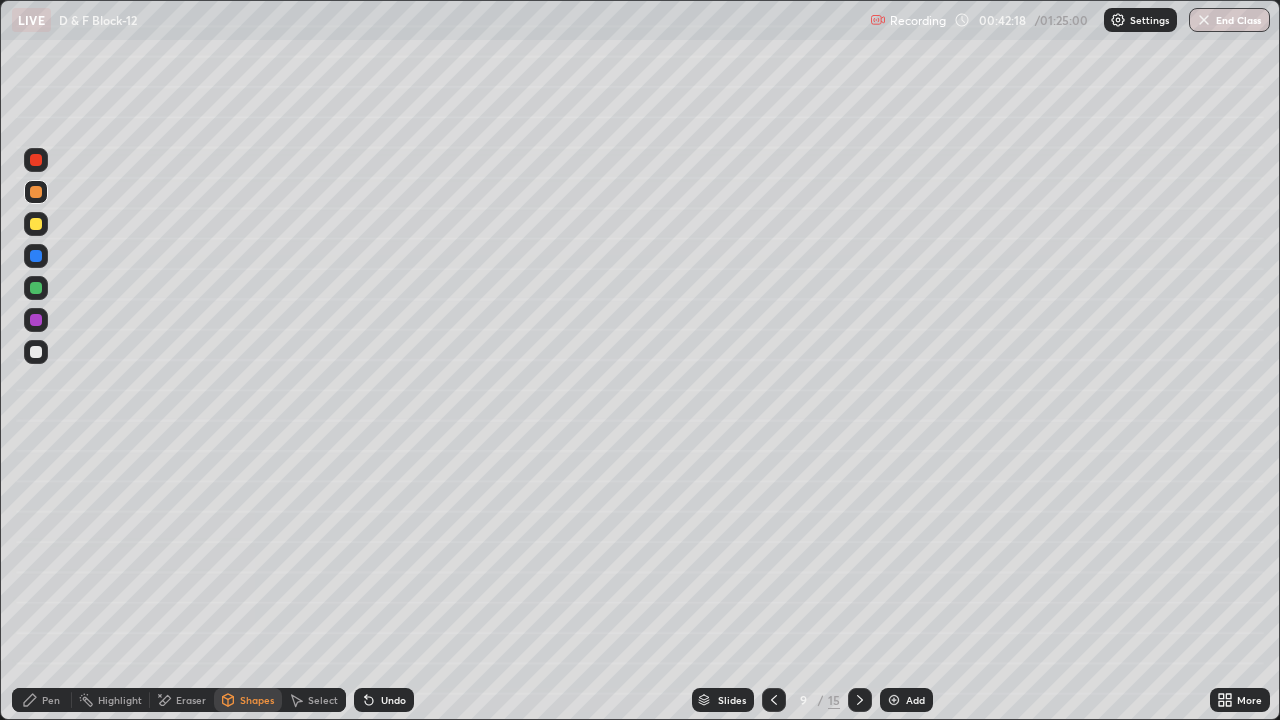 click on "Pen" at bounding box center [42, 700] 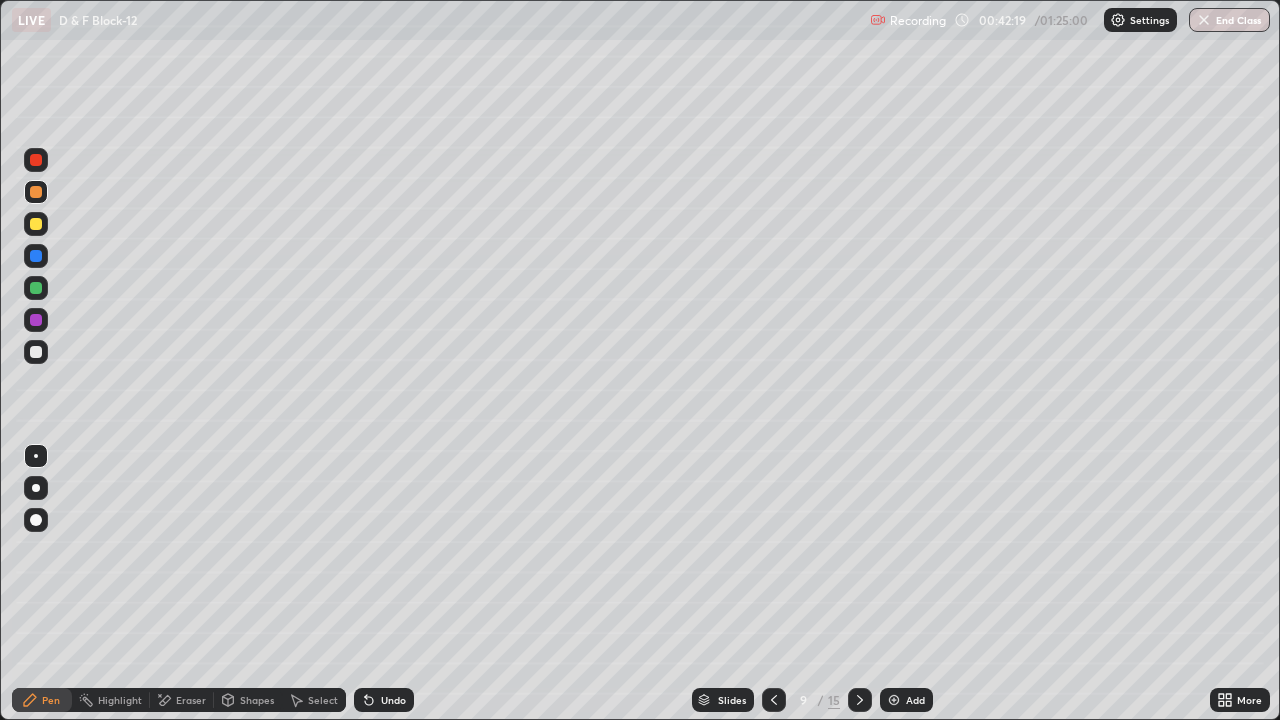 click at bounding box center [36, 352] 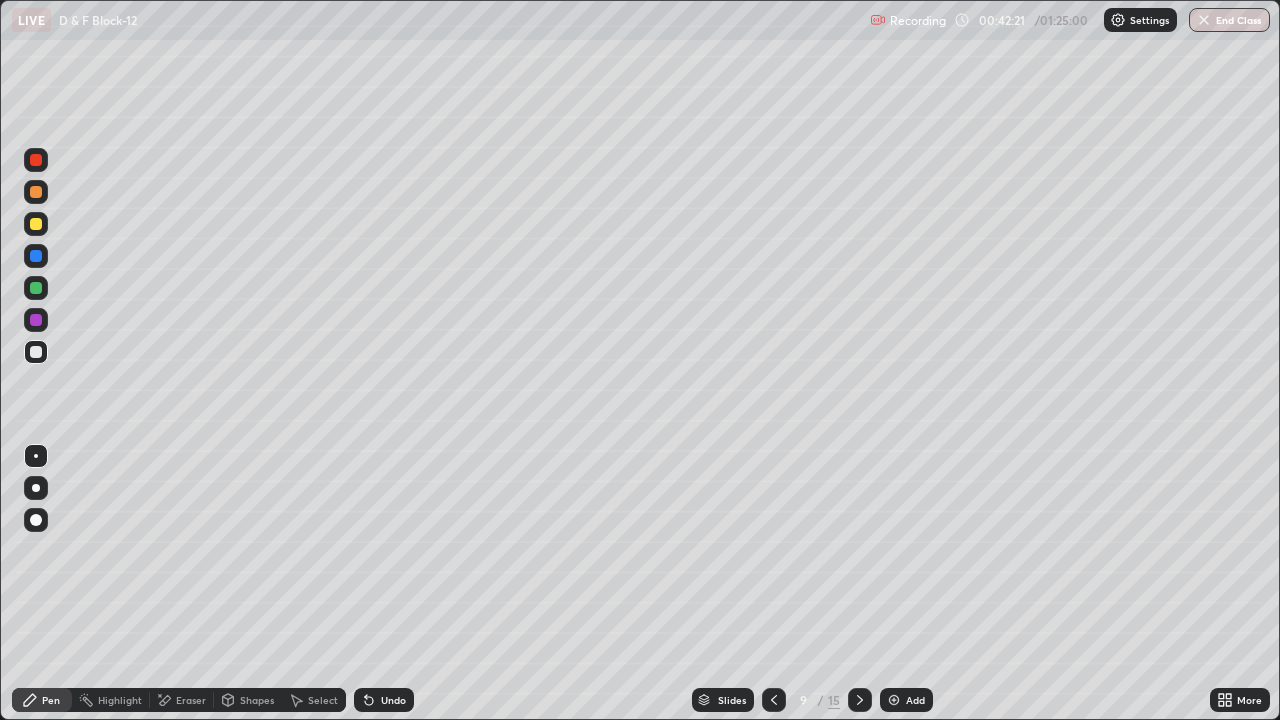 click at bounding box center (36, 288) 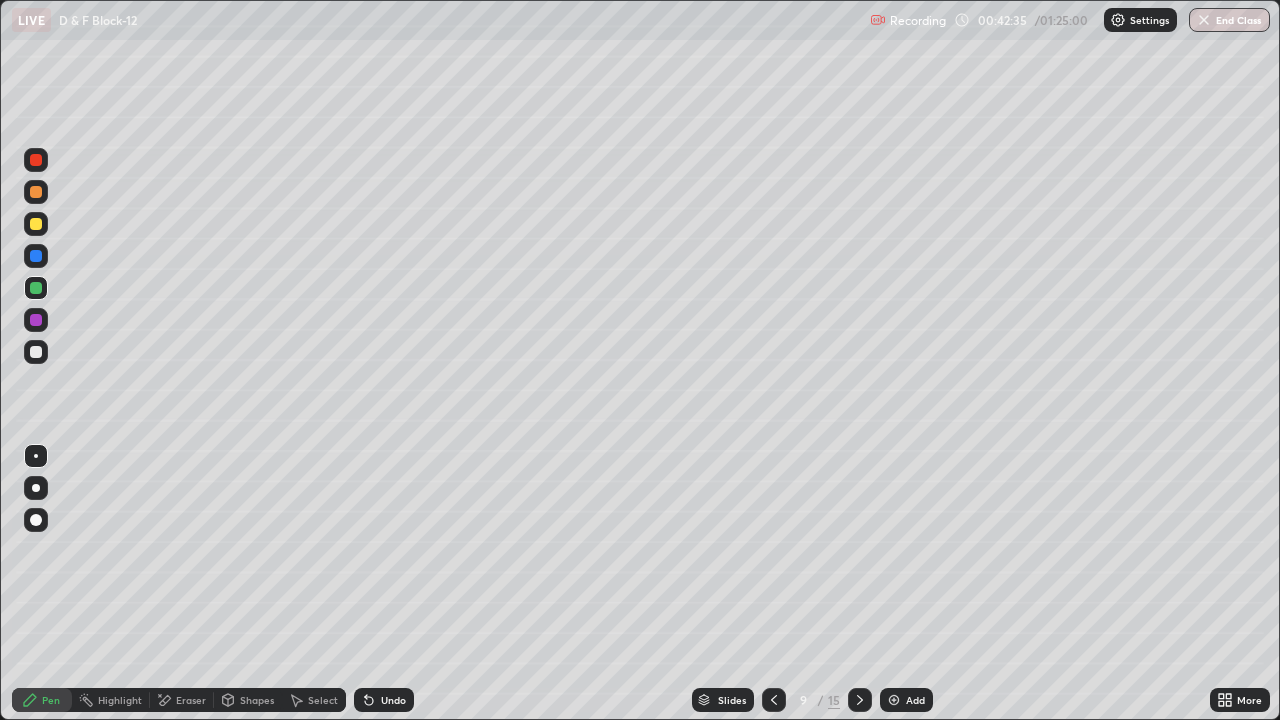 click at bounding box center [36, 224] 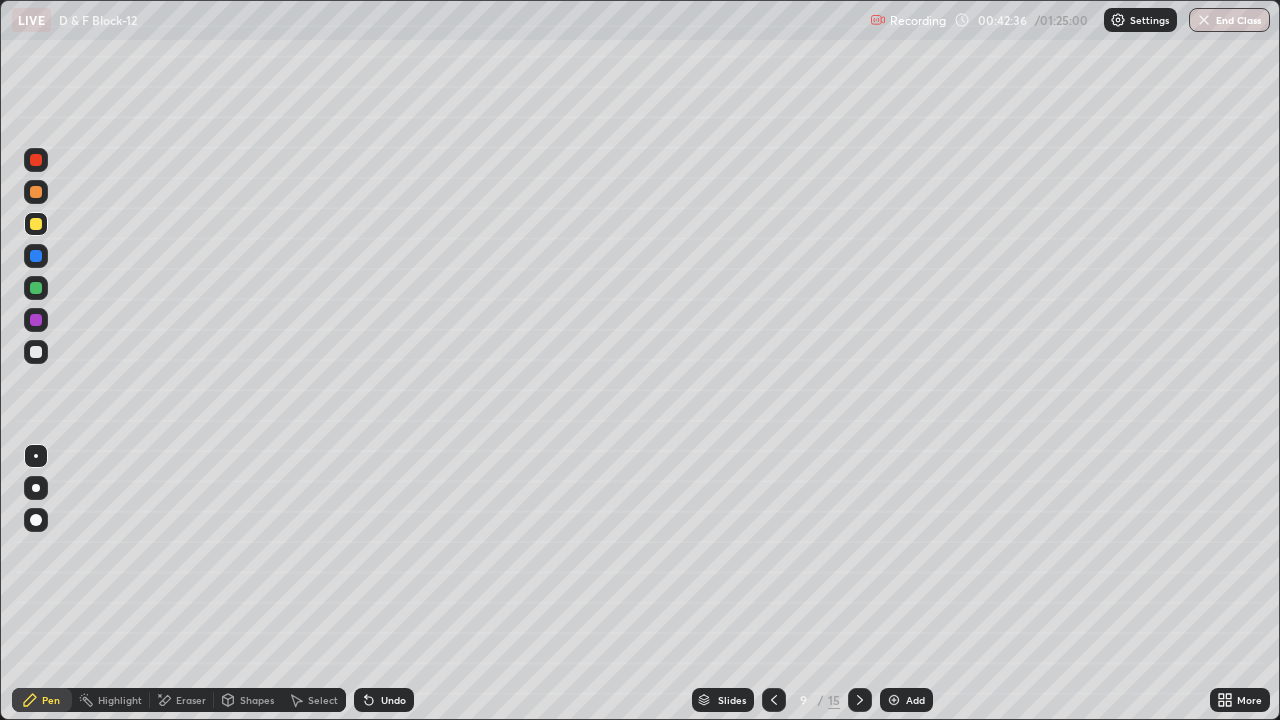 click at bounding box center (36, 160) 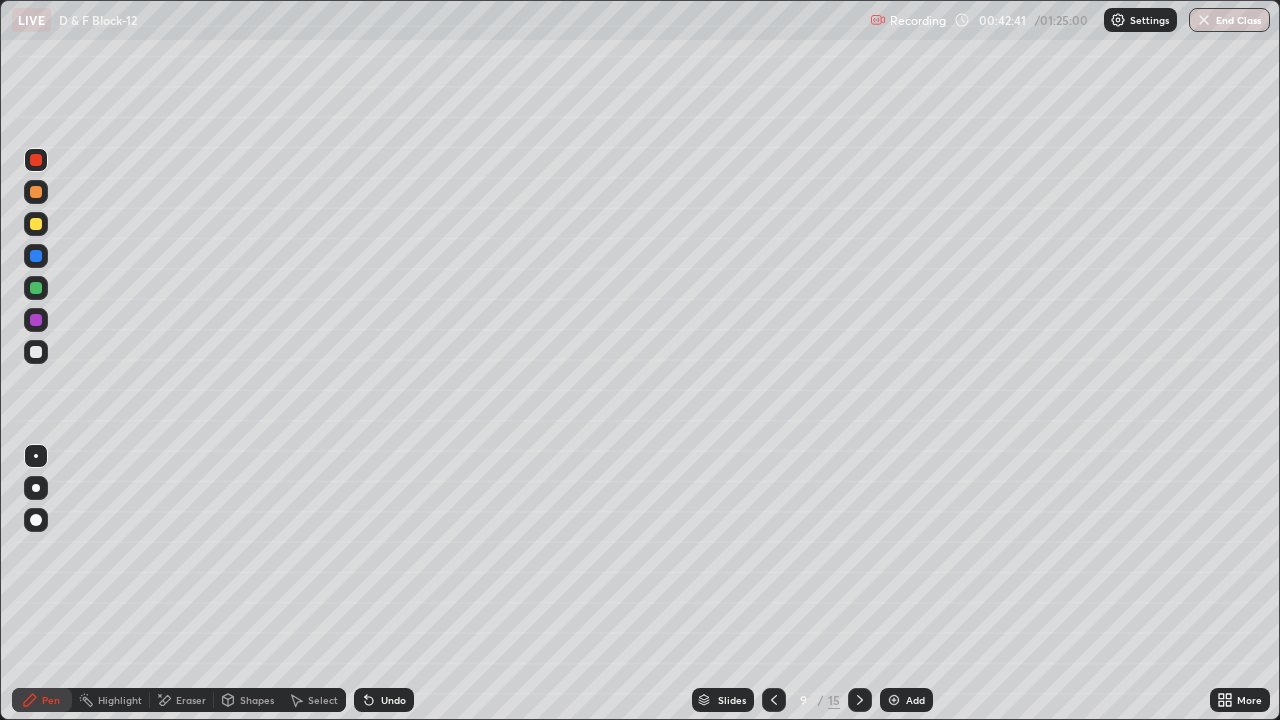 click on "Undo" at bounding box center (393, 700) 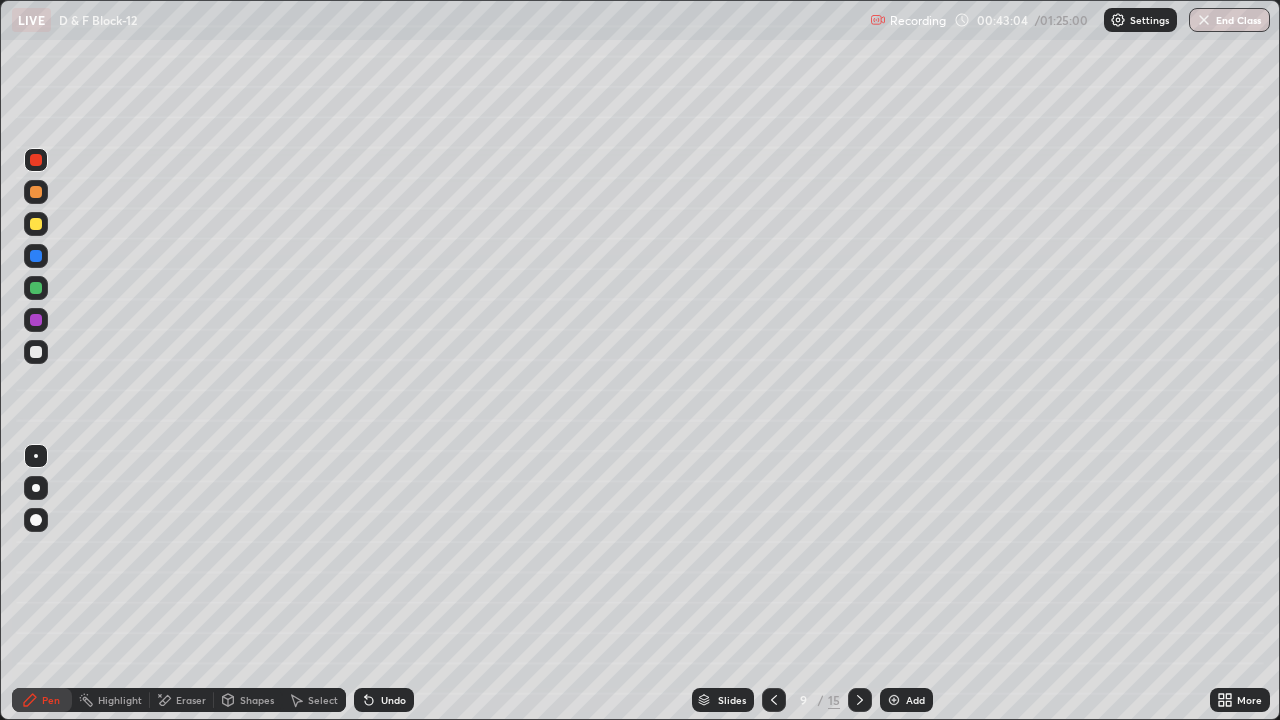 click on "Undo" at bounding box center (393, 700) 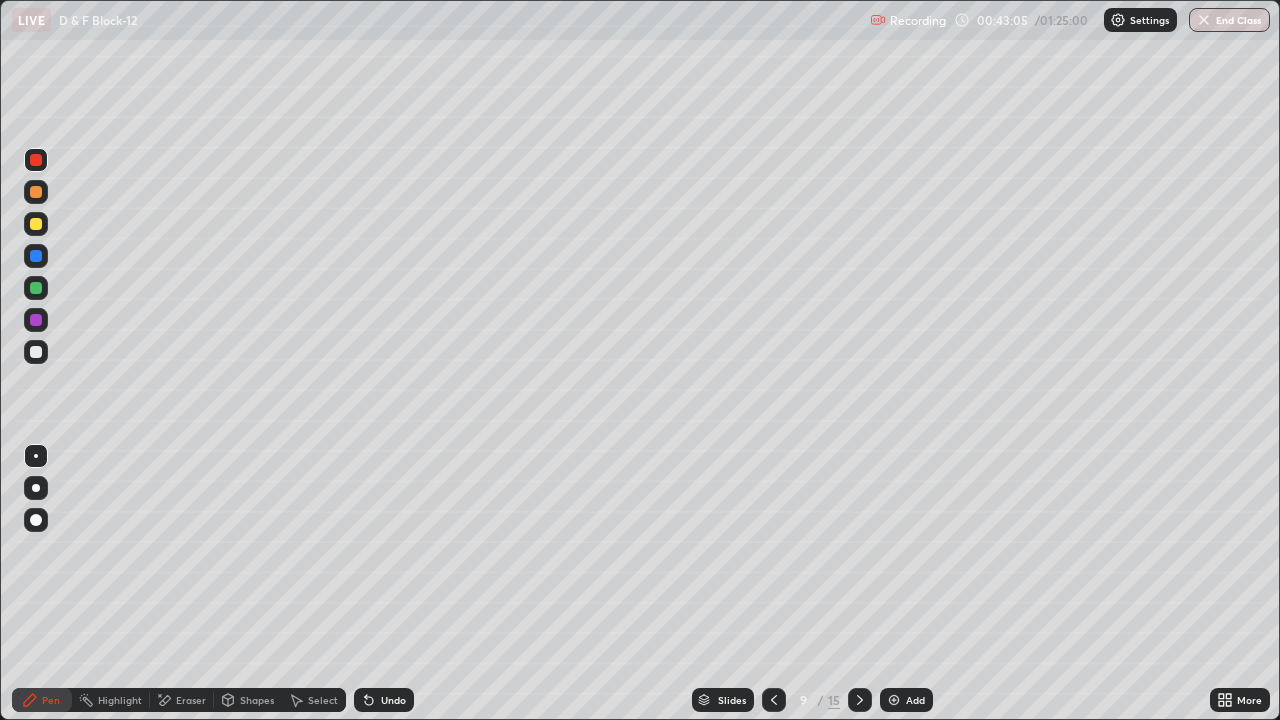 click on "Undo" at bounding box center [393, 700] 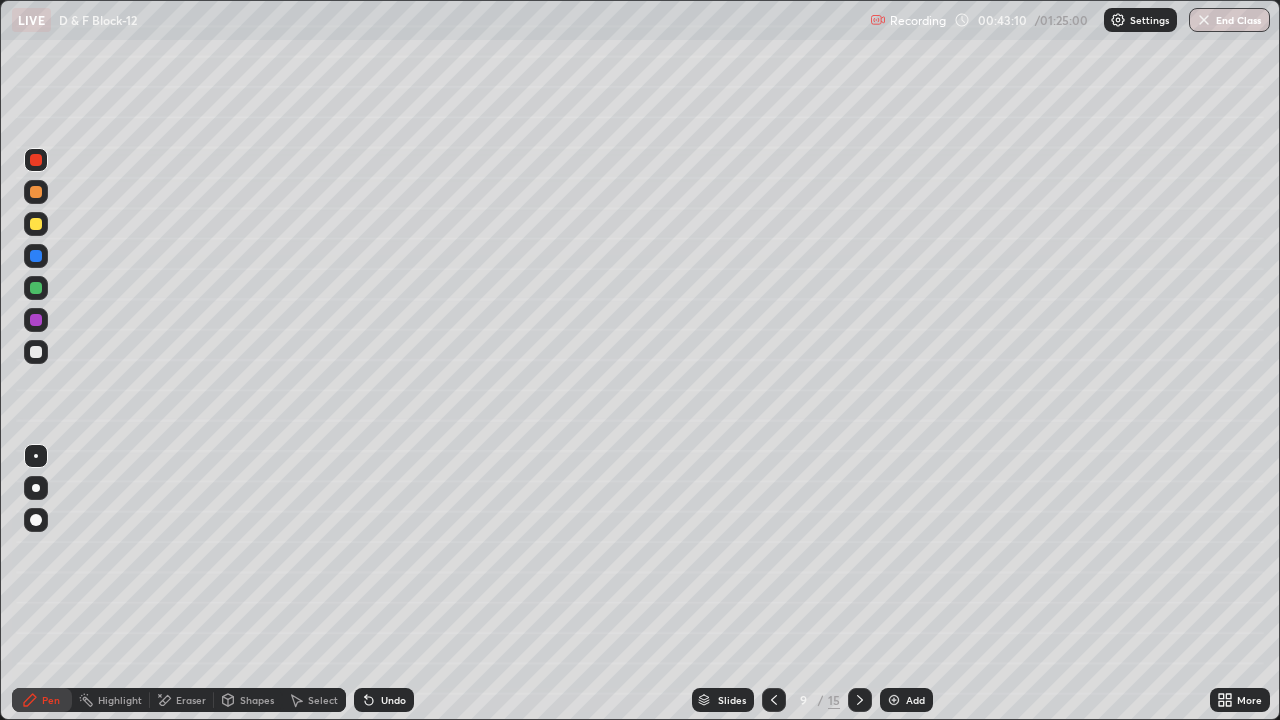 click at bounding box center (36, 352) 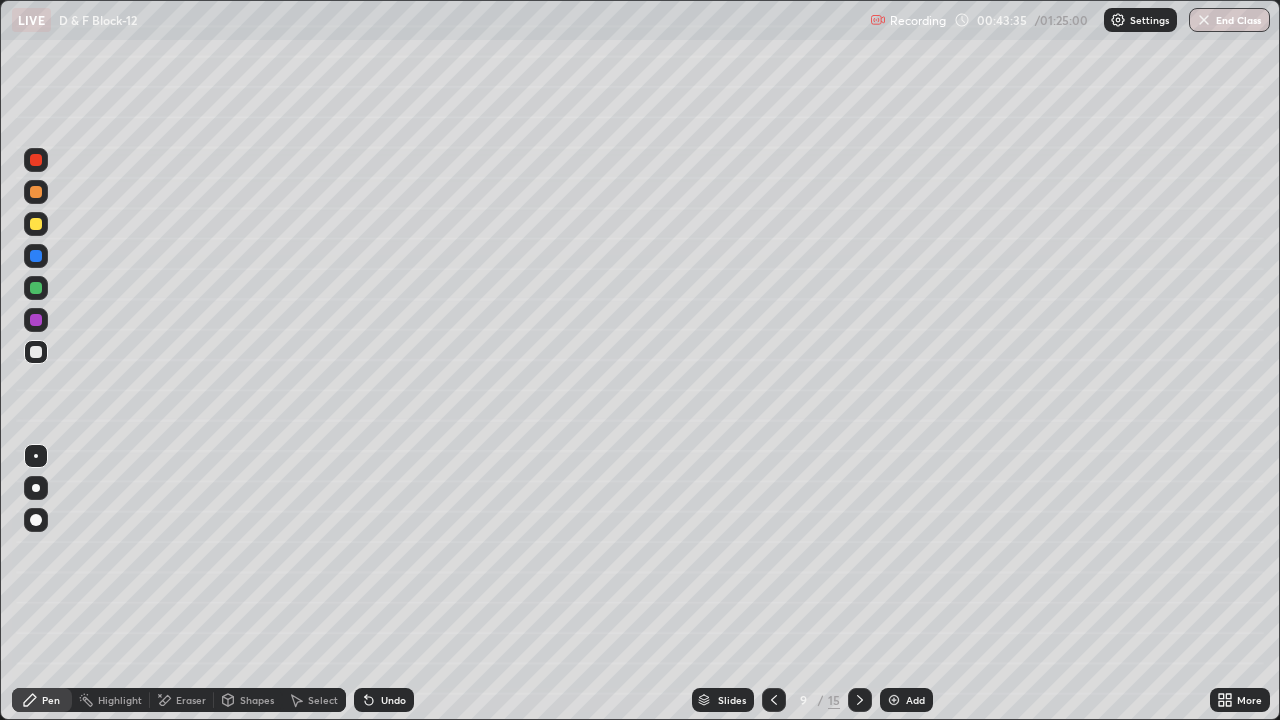 click at bounding box center [36, 288] 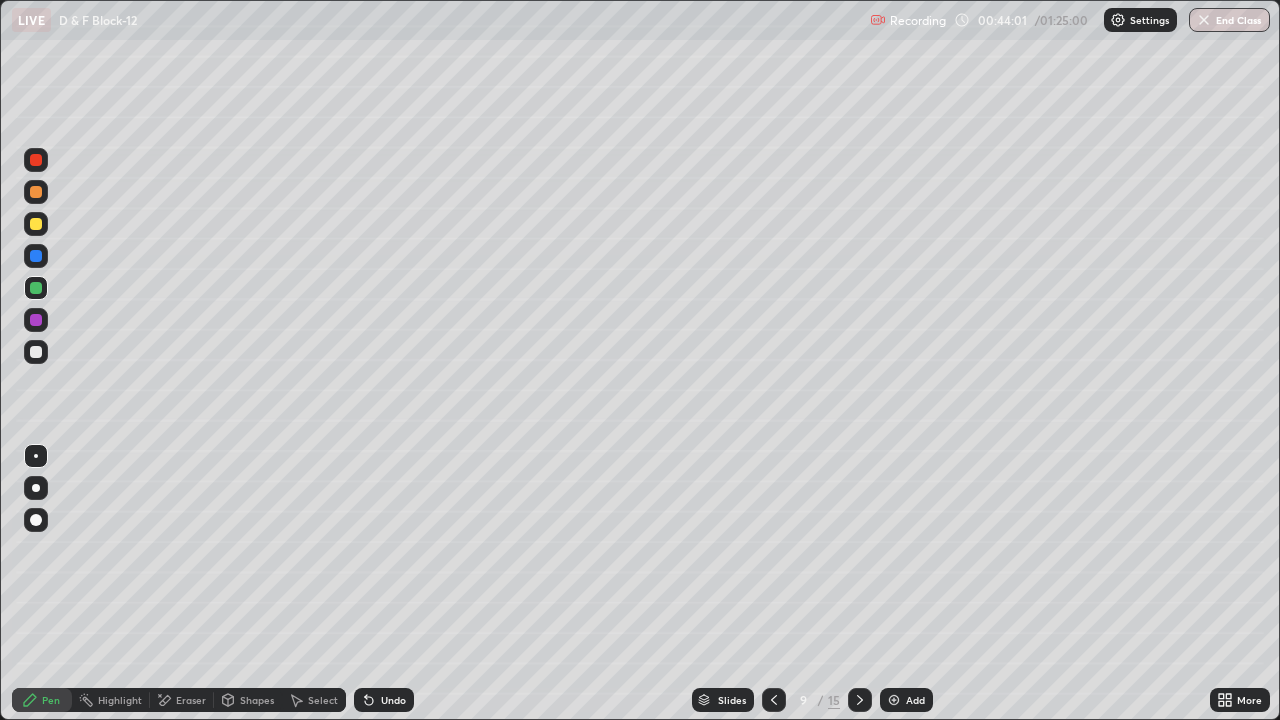 click at bounding box center [36, 320] 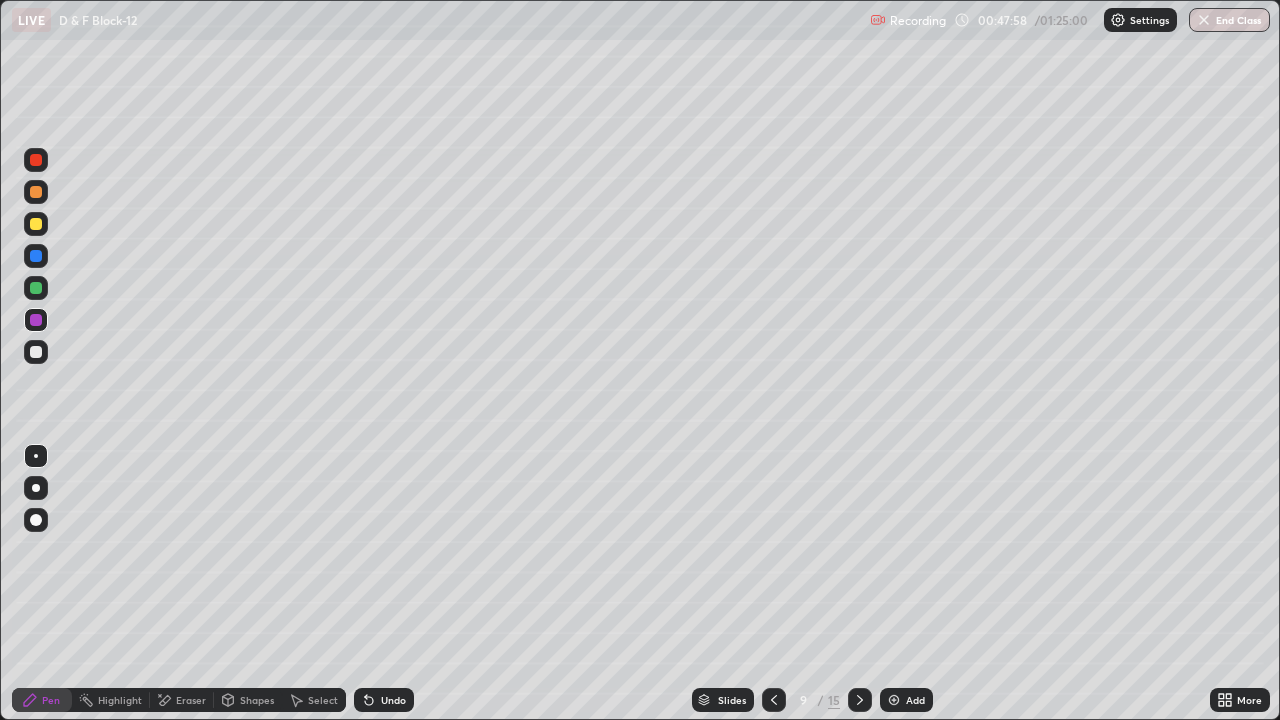 click at bounding box center [36, 288] 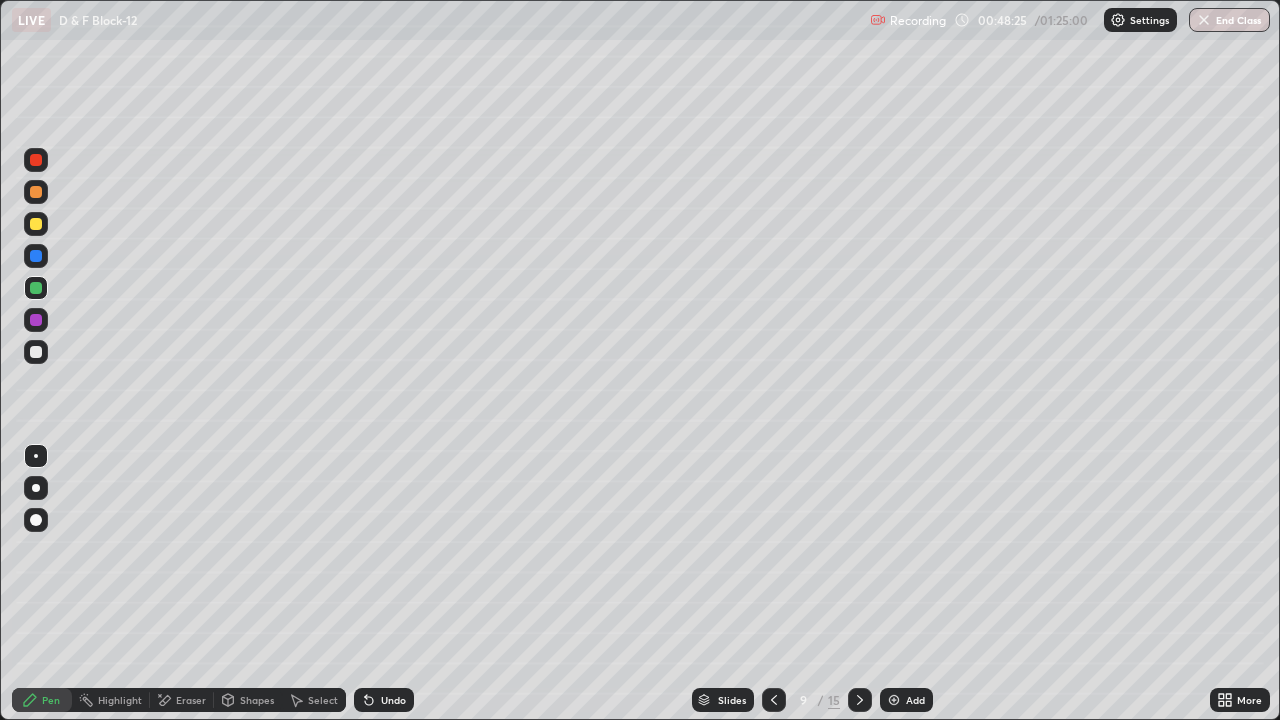click on "Highlight" at bounding box center (120, 700) 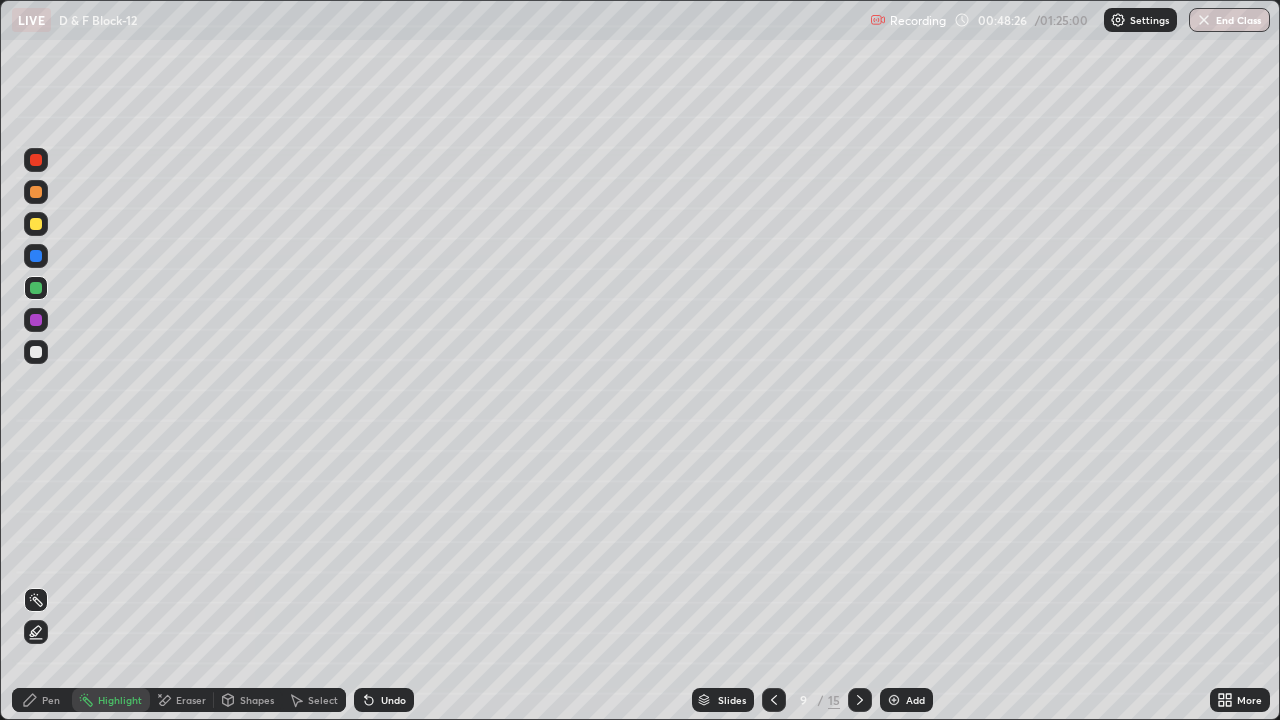 click at bounding box center (36, 224) 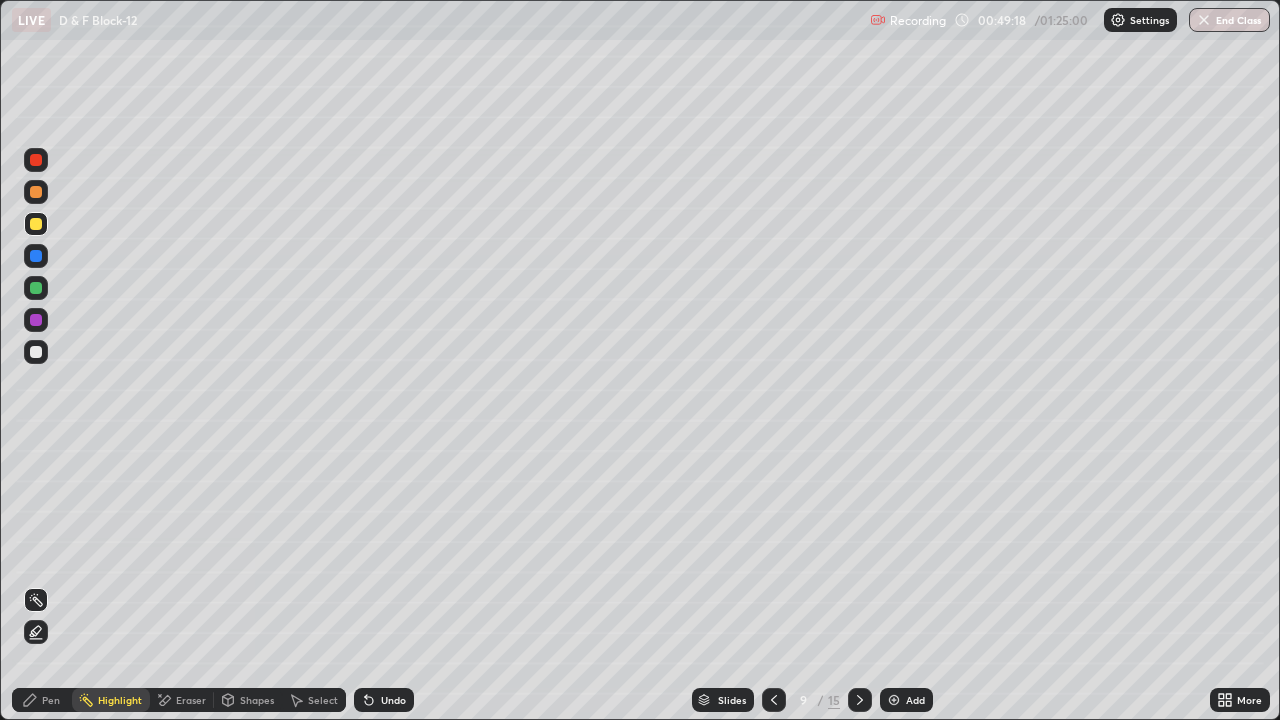 click 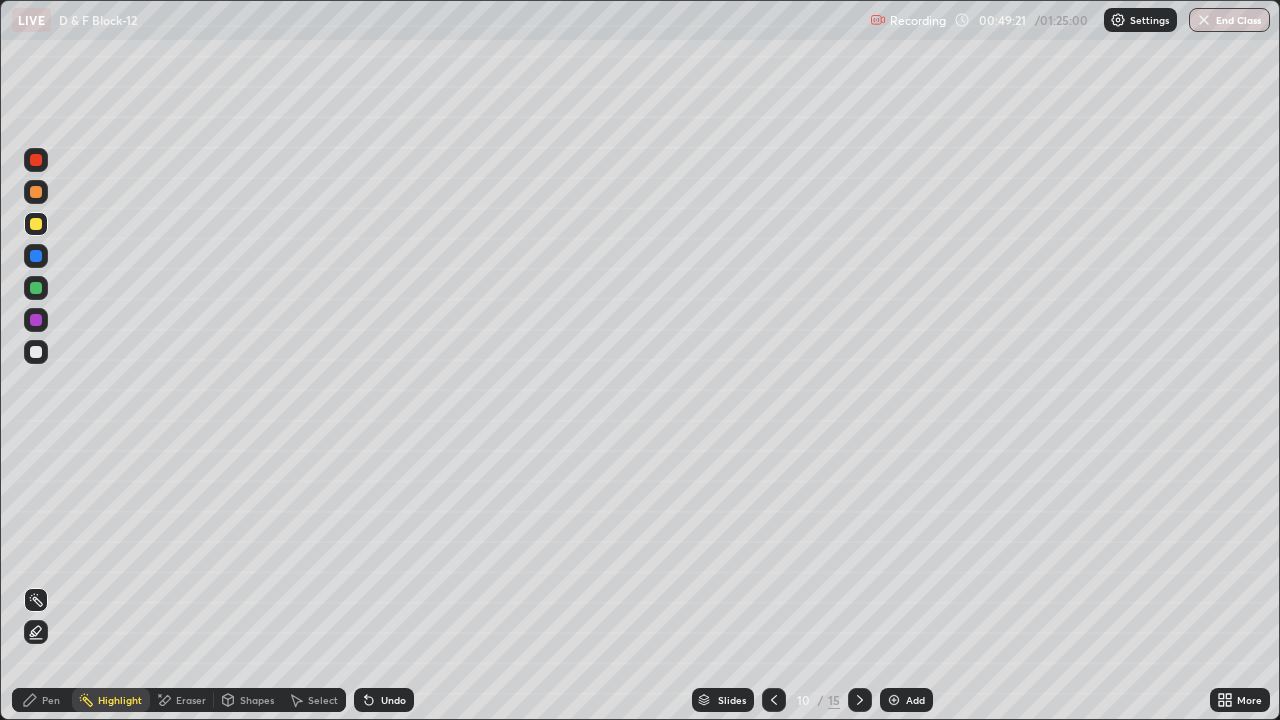 click at bounding box center [36, 192] 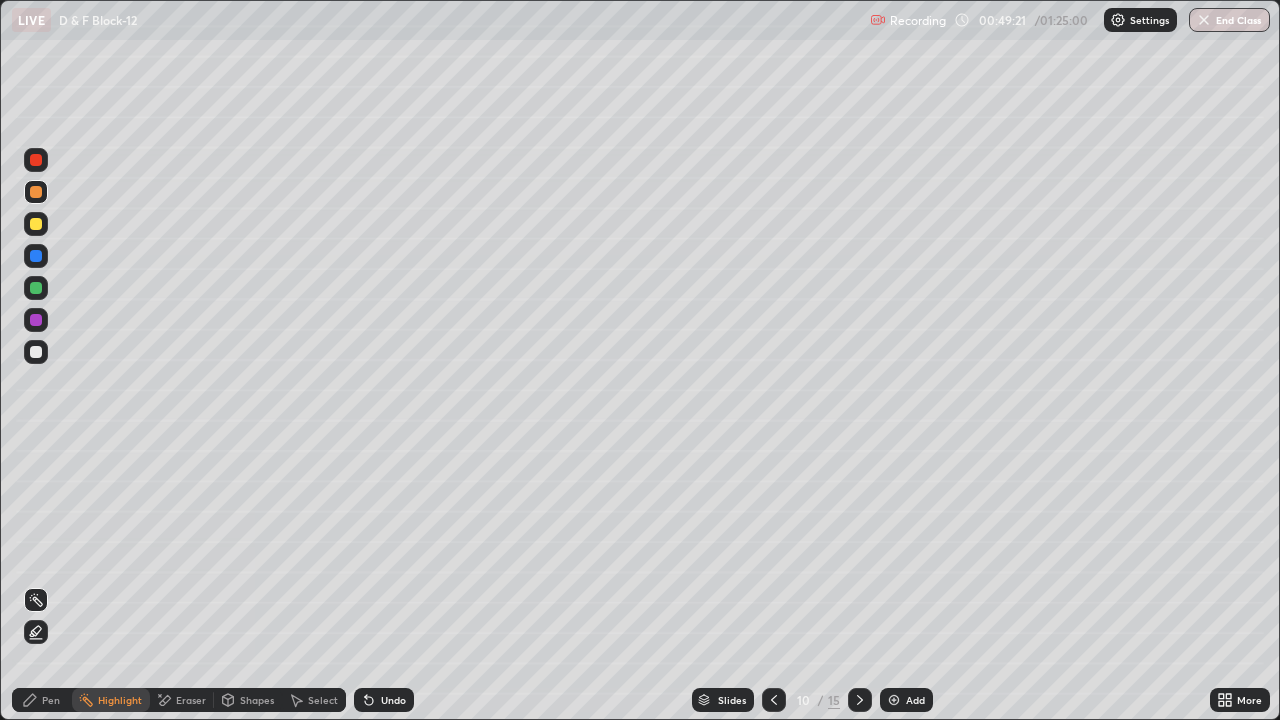 click 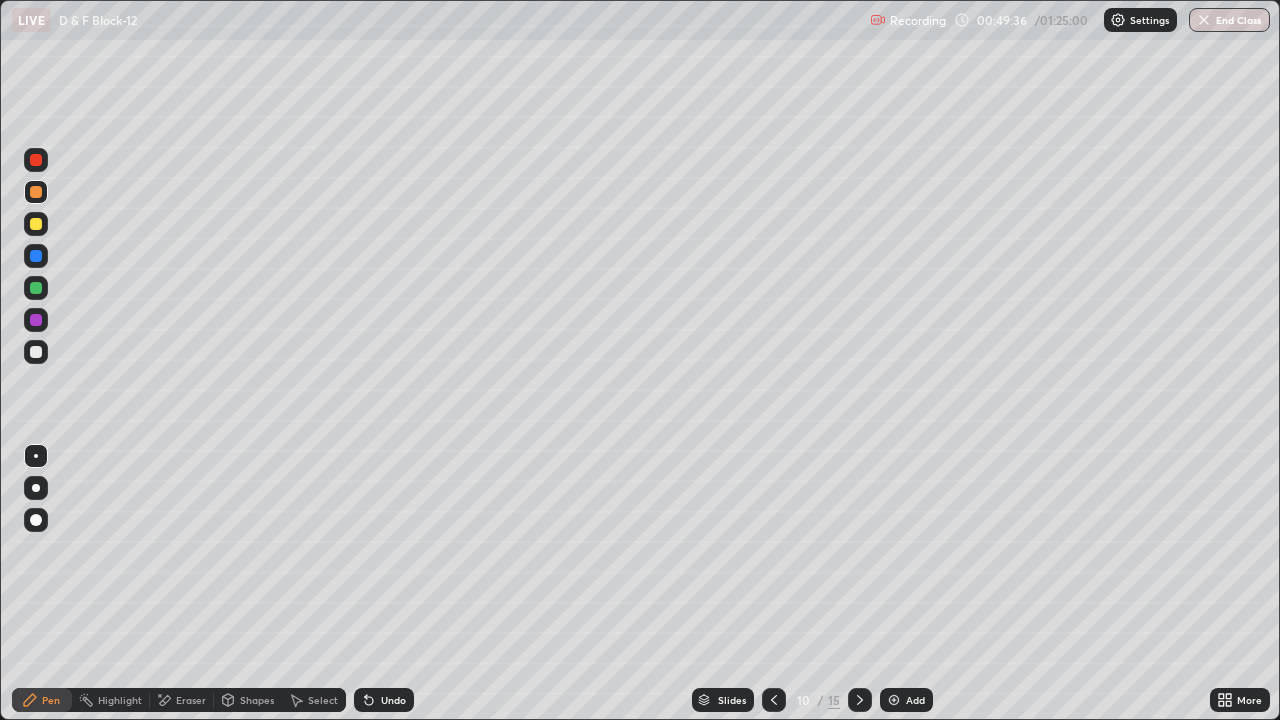 click at bounding box center (36, 224) 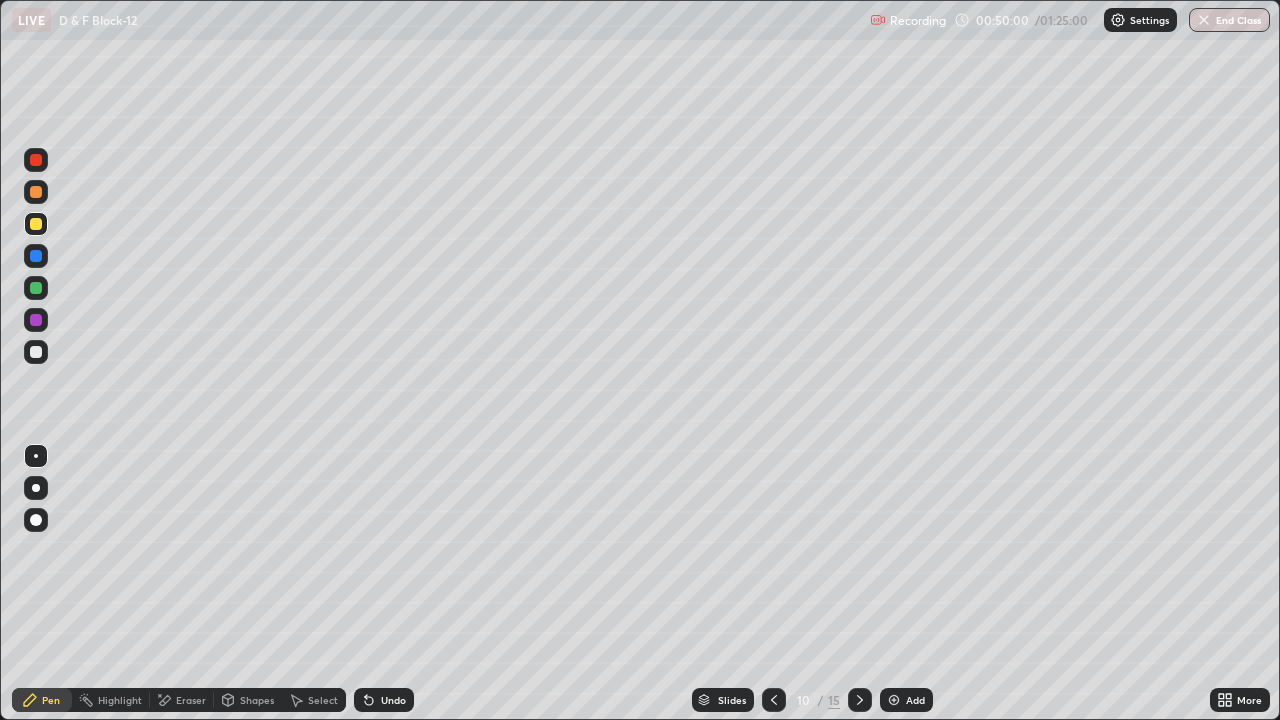 click at bounding box center [36, 288] 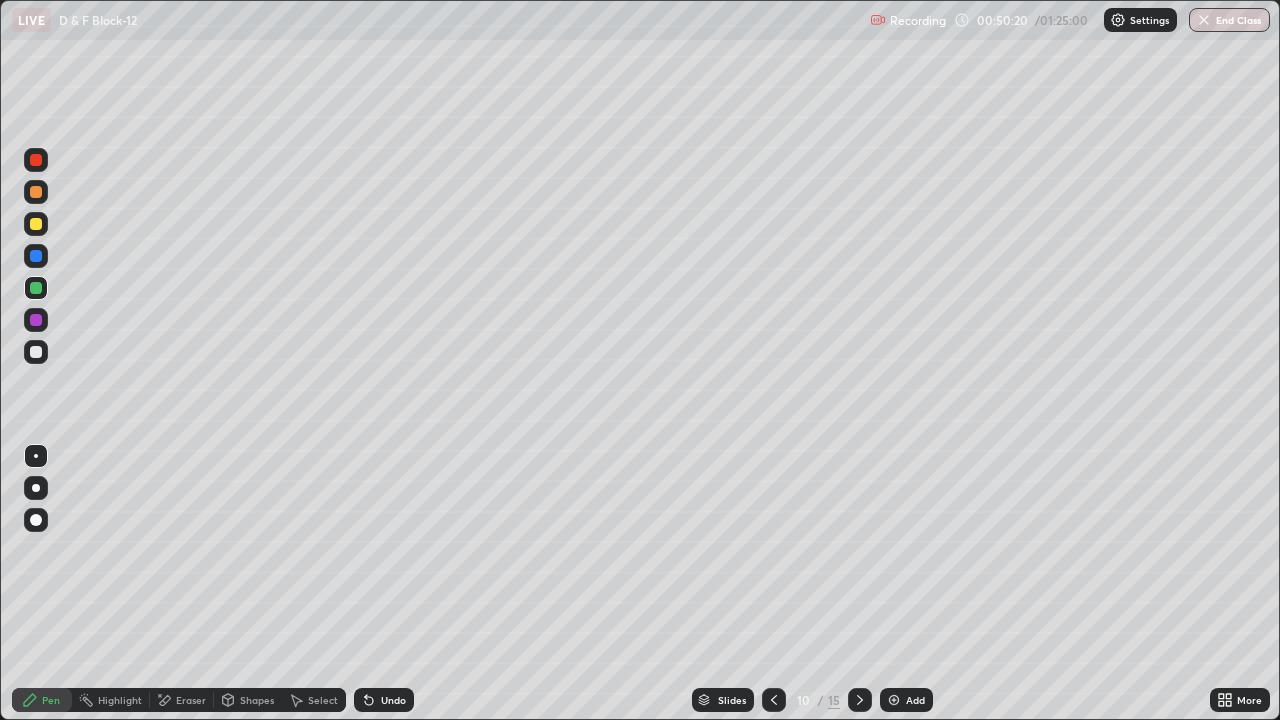 click at bounding box center (36, 256) 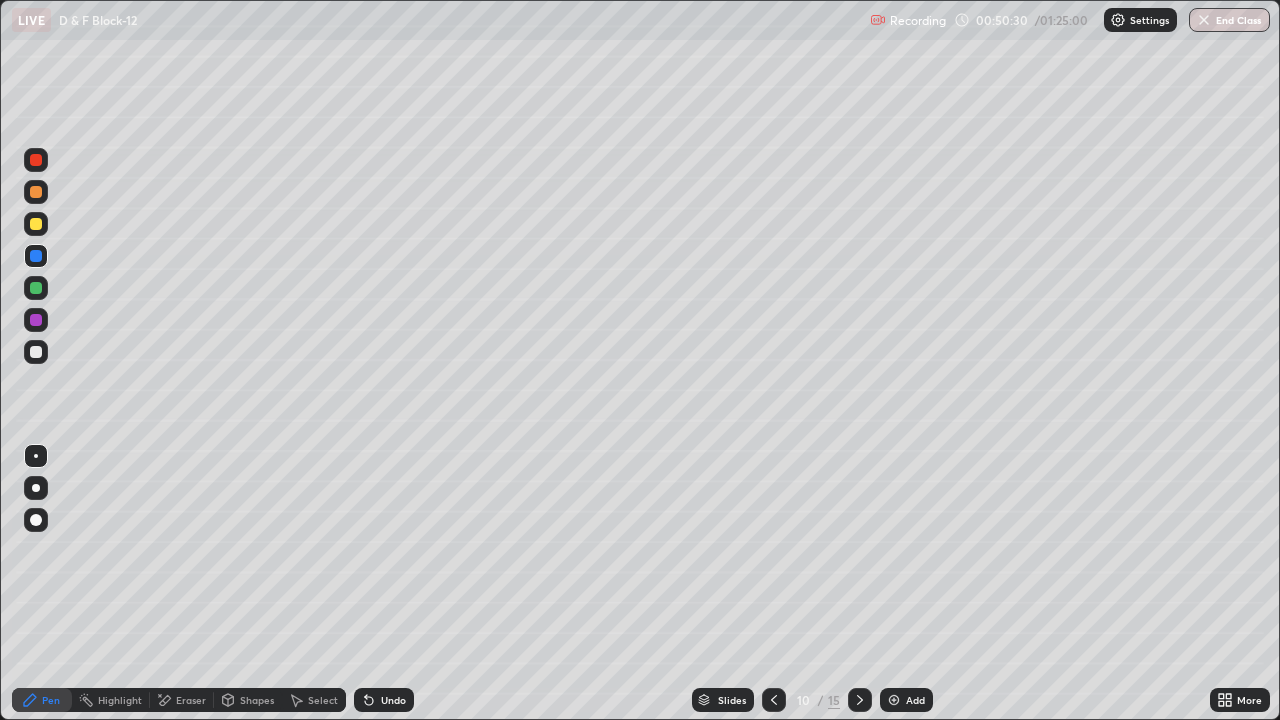 click at bounding box center [36, 224] 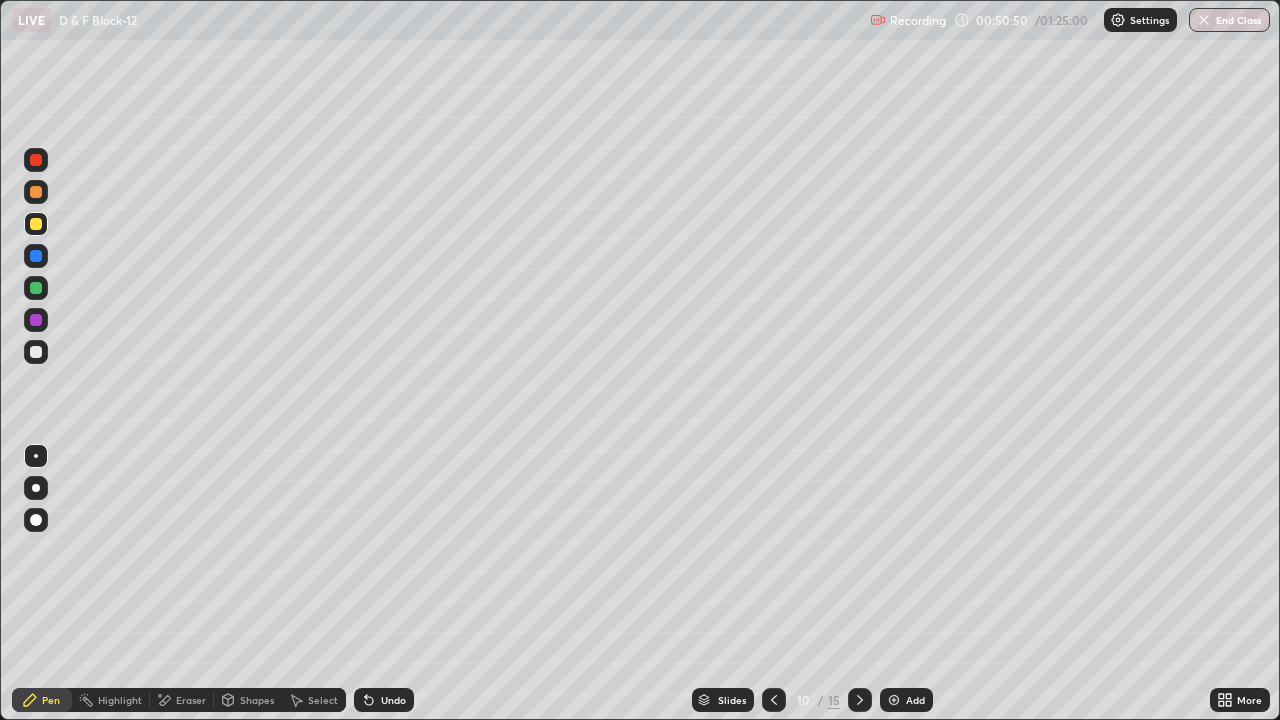 click on "Eraser" at bounding box center (182, 700) 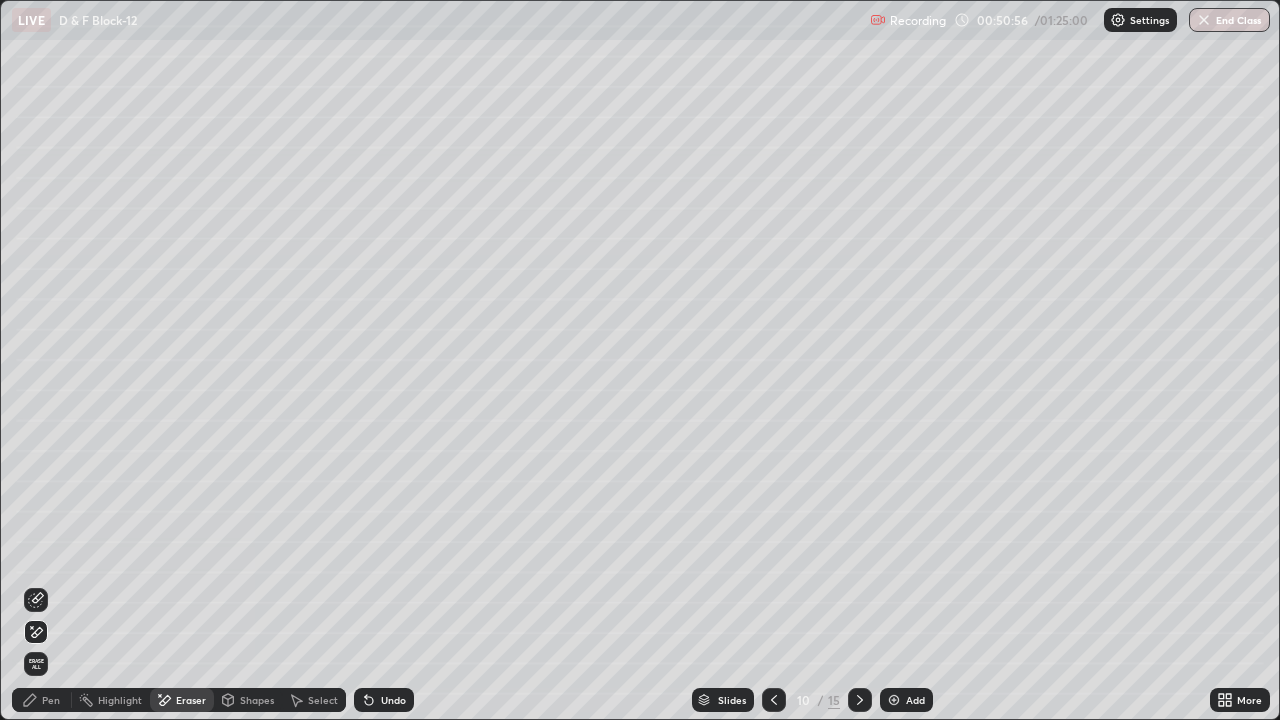 click on "Pen" at bounding box center (51, 700) 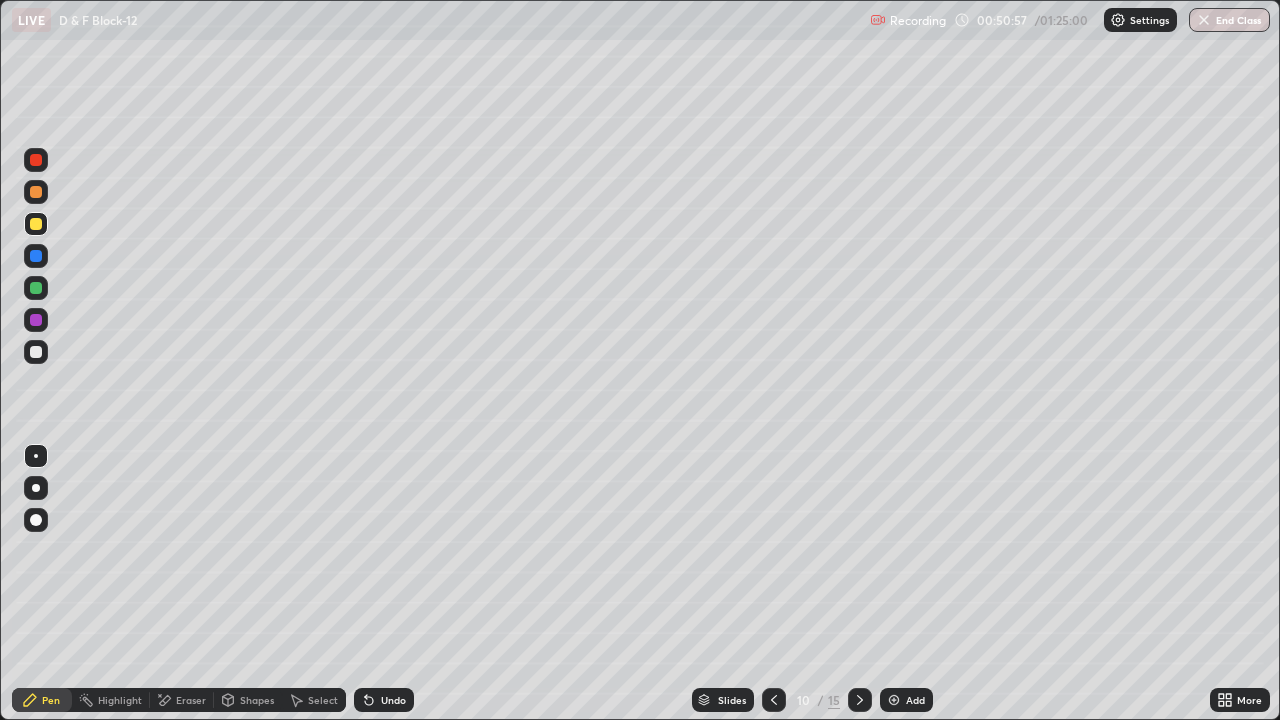click at bounding box center (36, 320) 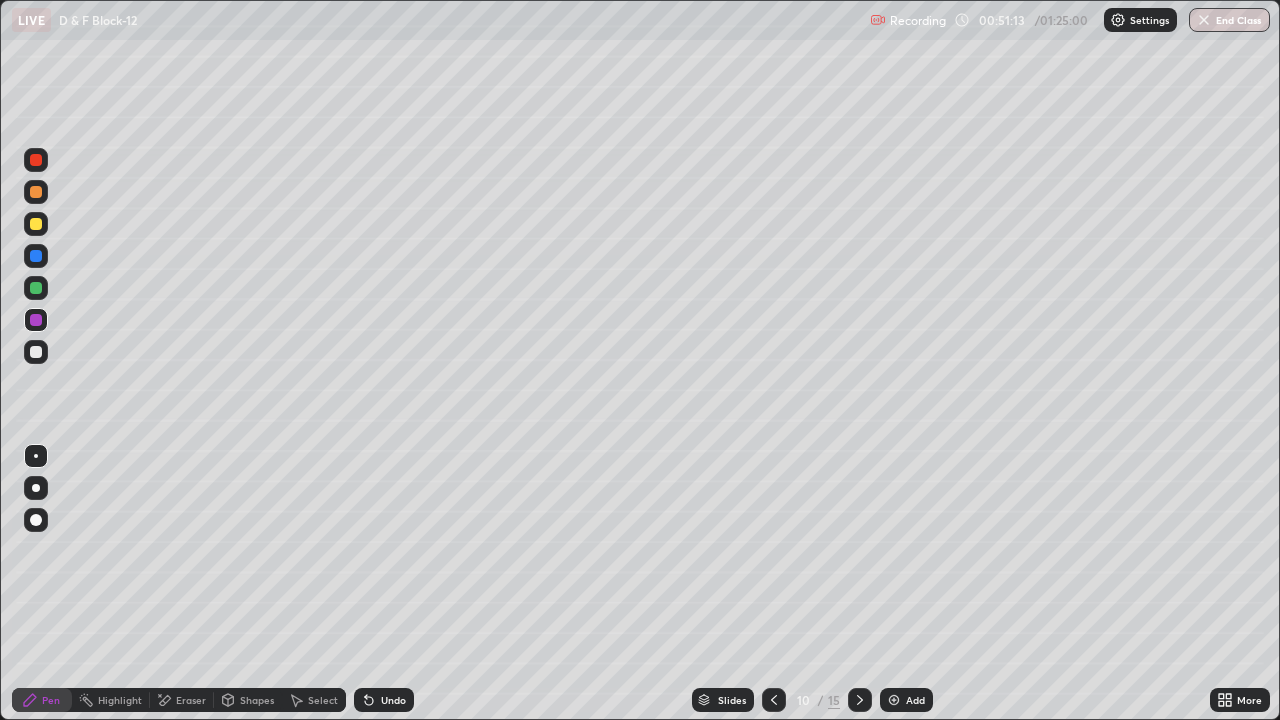 click on "Eraser" at bounding box center [191, 700] 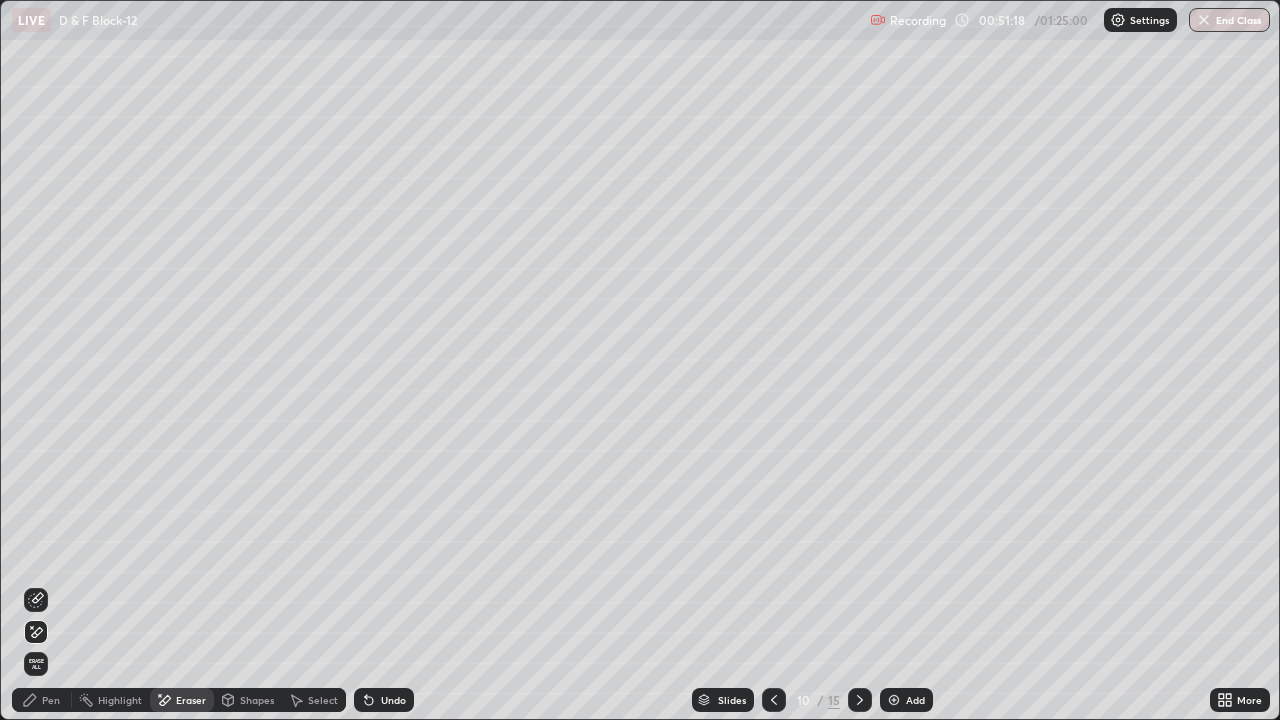 click on "Pen" at bounding box center [51, 700] 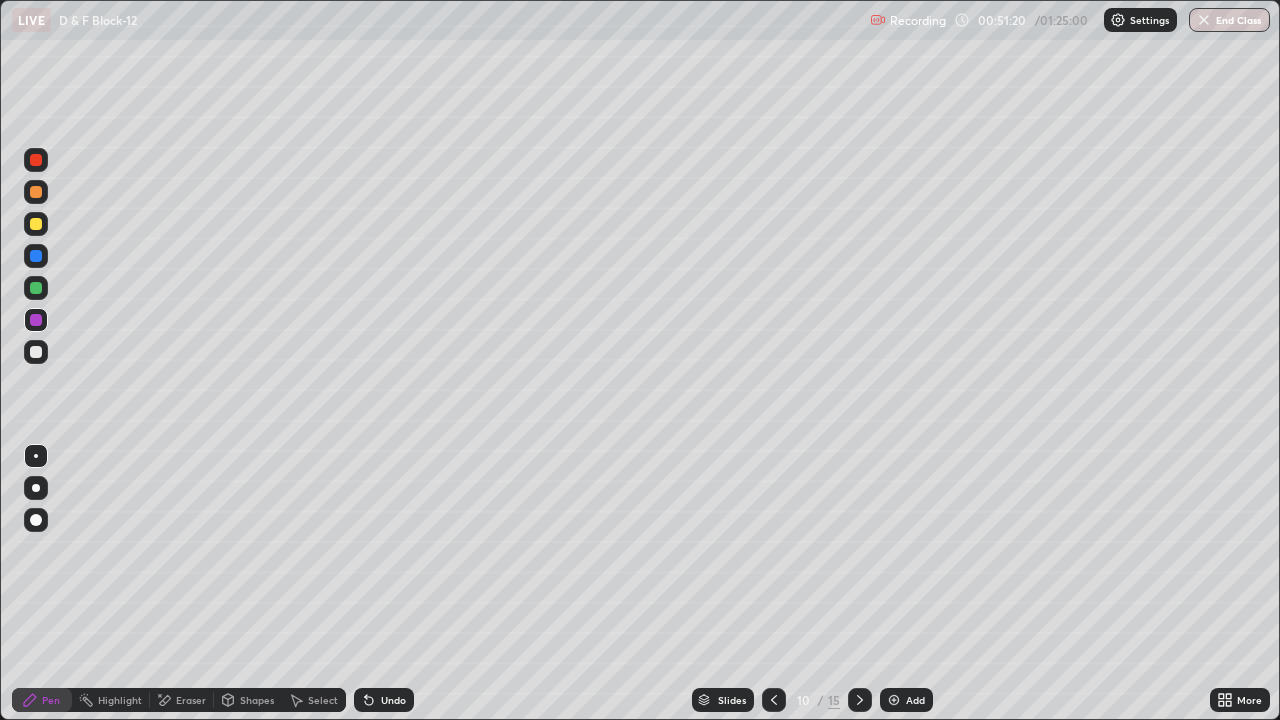click at bounding box center [36, 256] 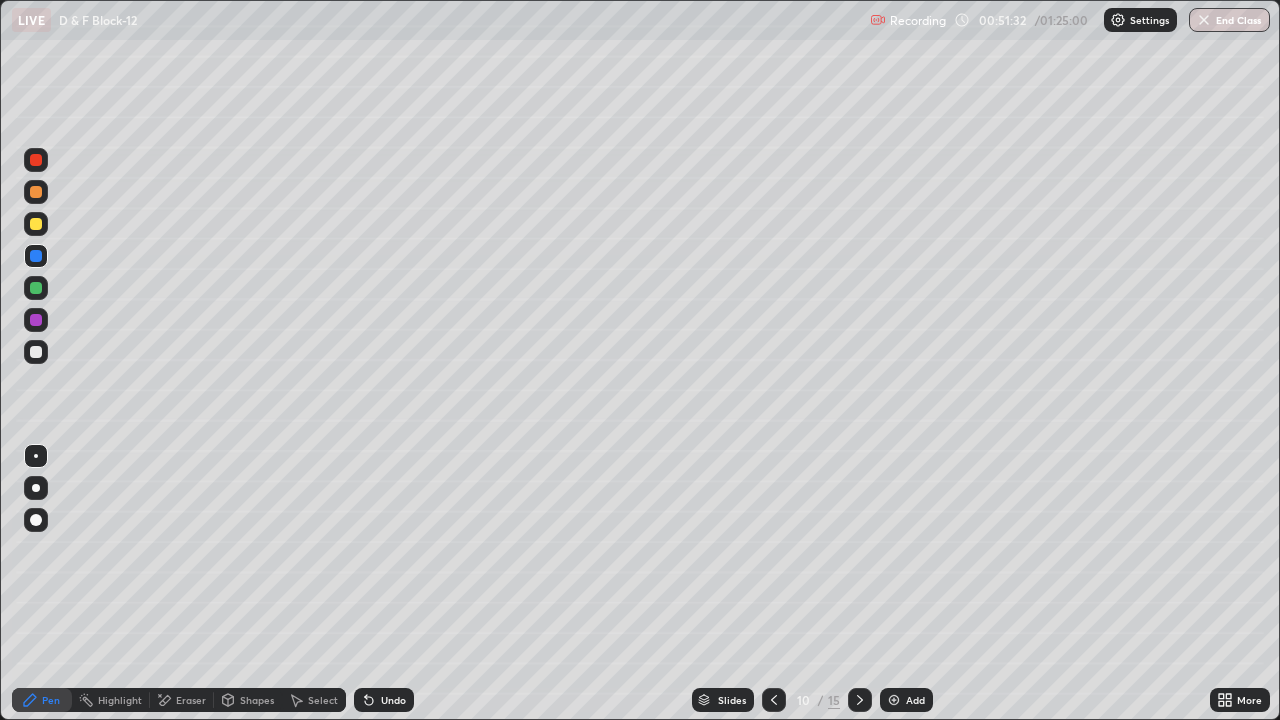 click on "Select" at bounding box center (314, 700) 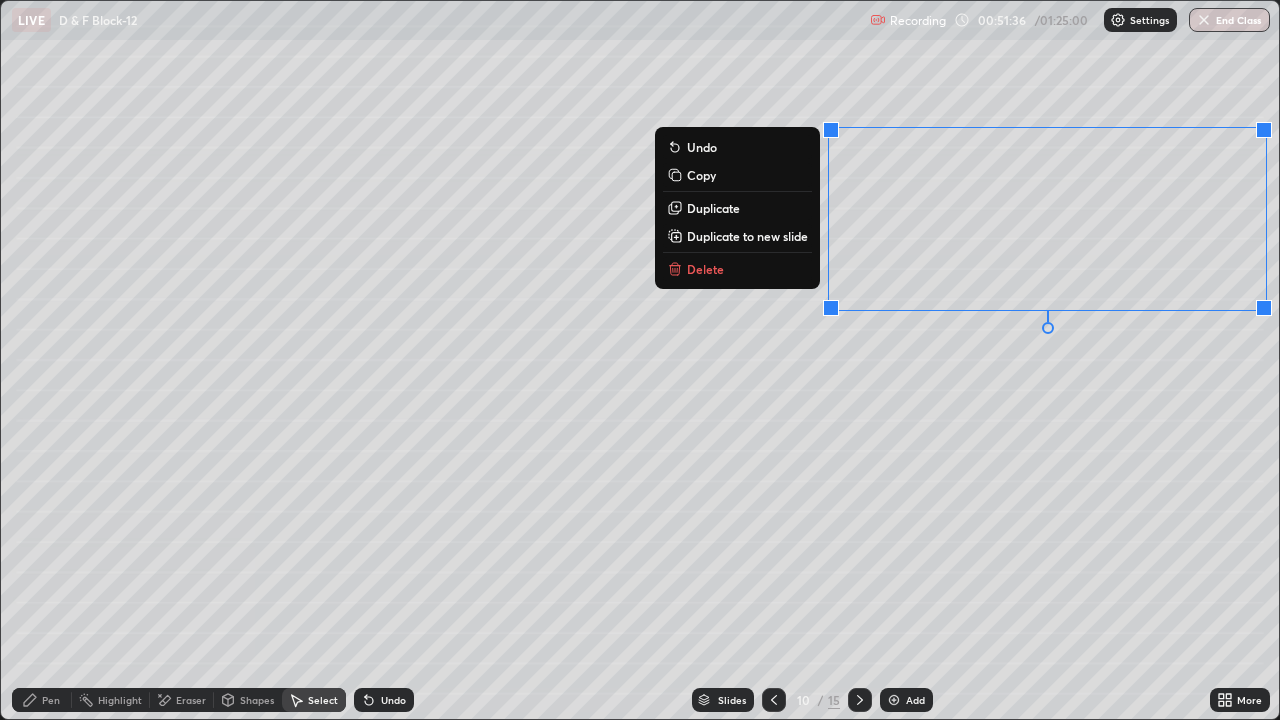 click on "Duplicate to new slide" at bounding box center [747, 236] 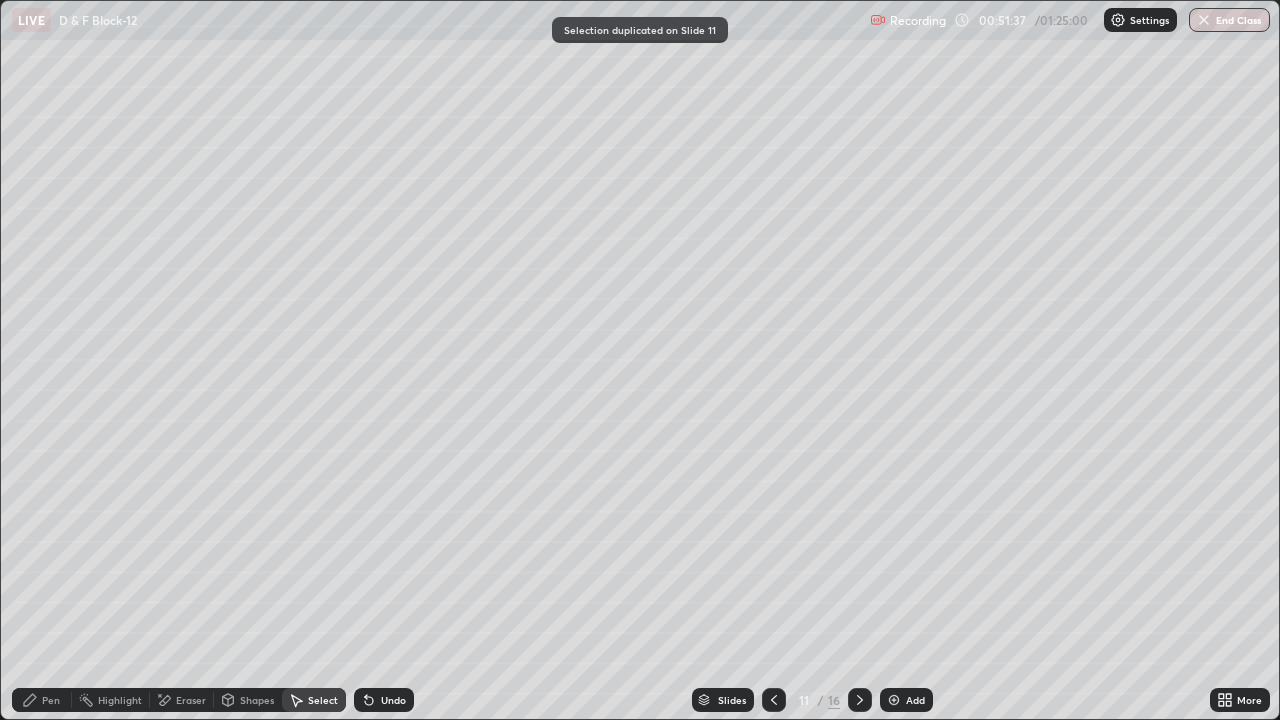 click 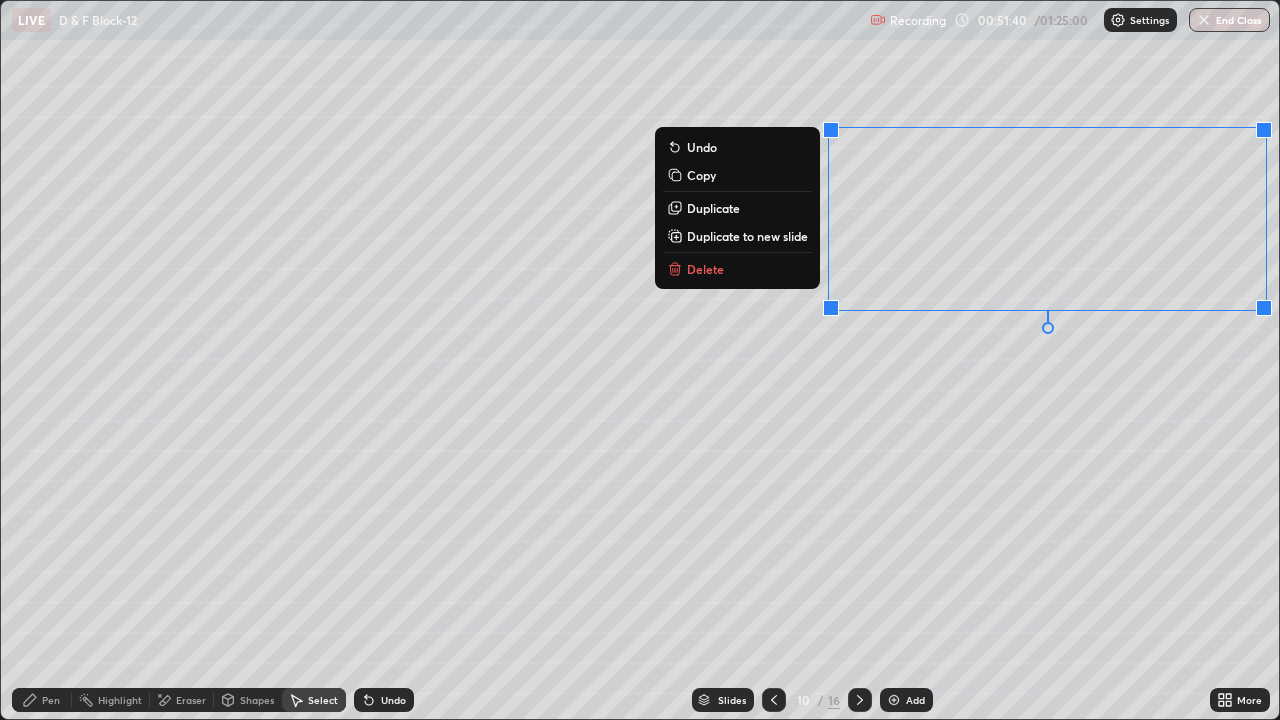 click on "Delete" at bounding box center [705, 269] 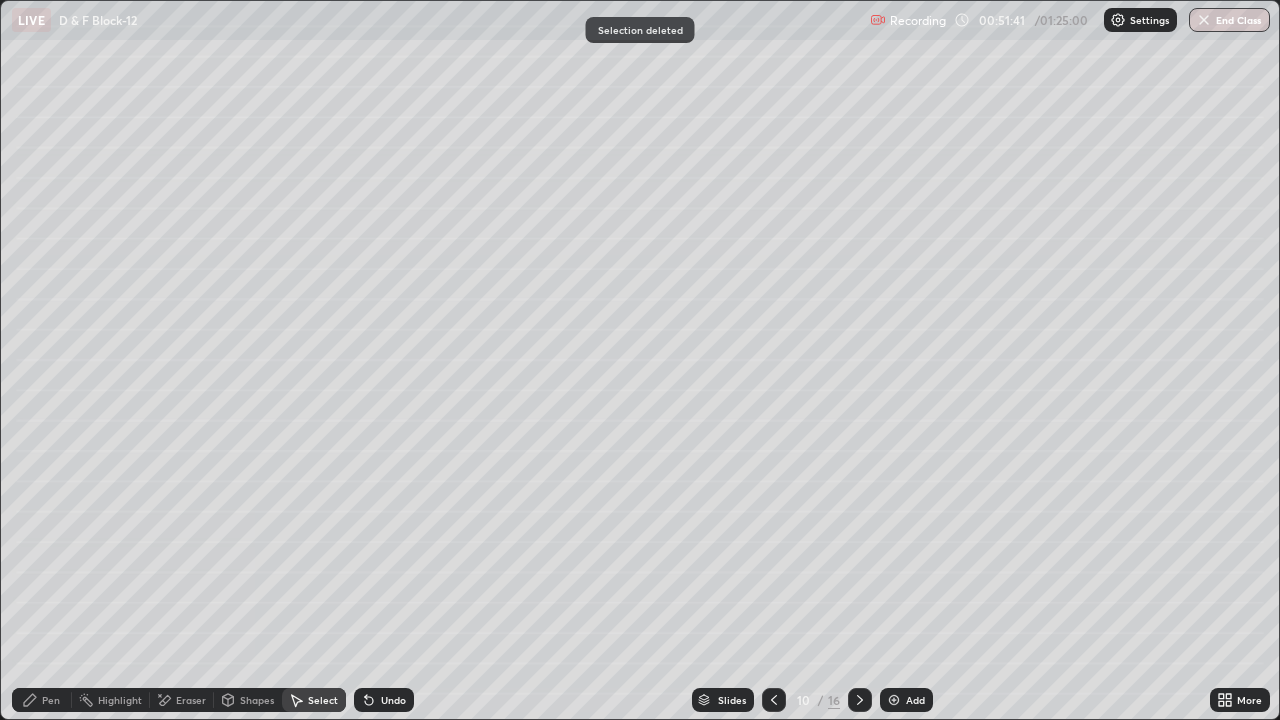 click on "Pen" at bounding box center [51, 700] 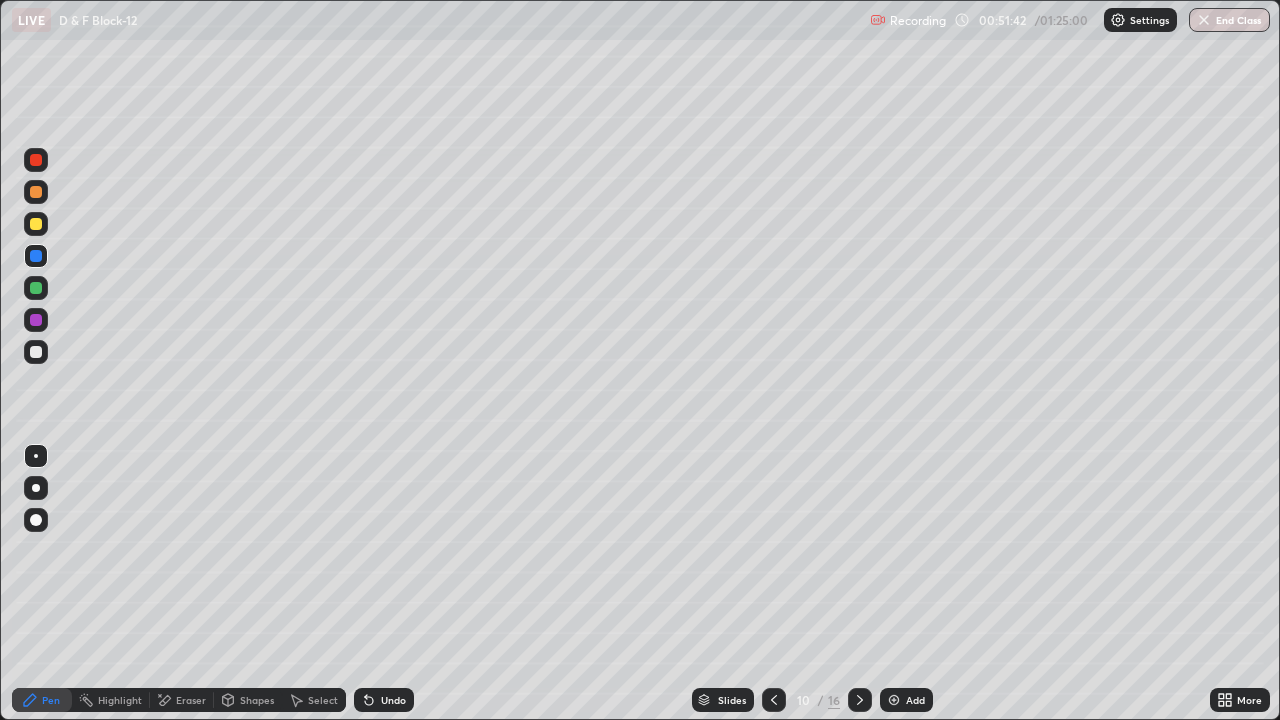 click at bounding box center (36, 224) 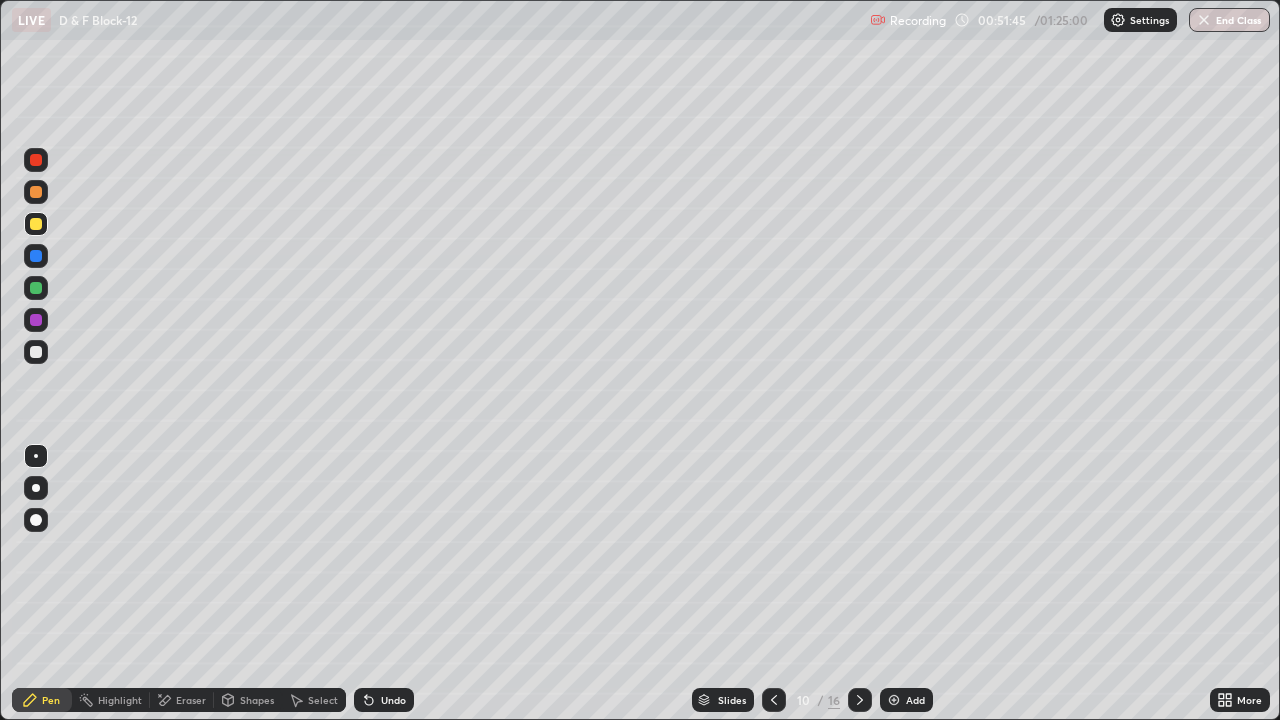 click at bounding box center (36, 288) 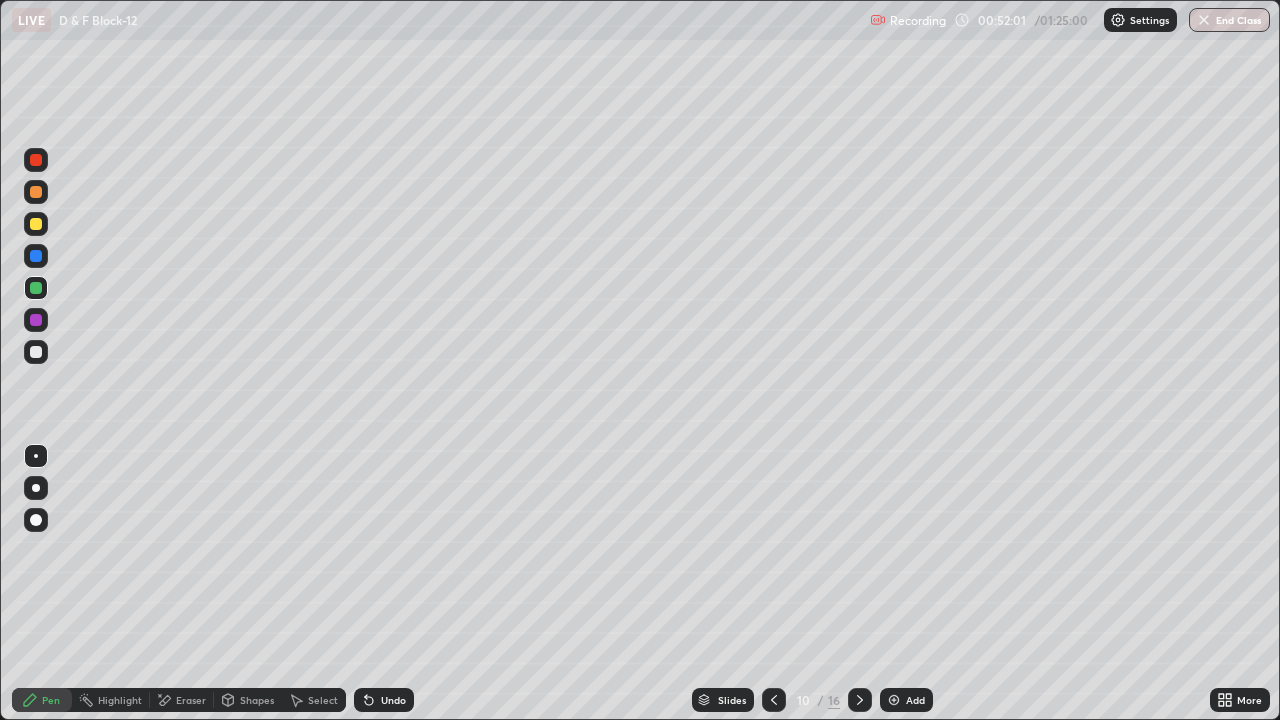 click at bounding box center [36, 320] 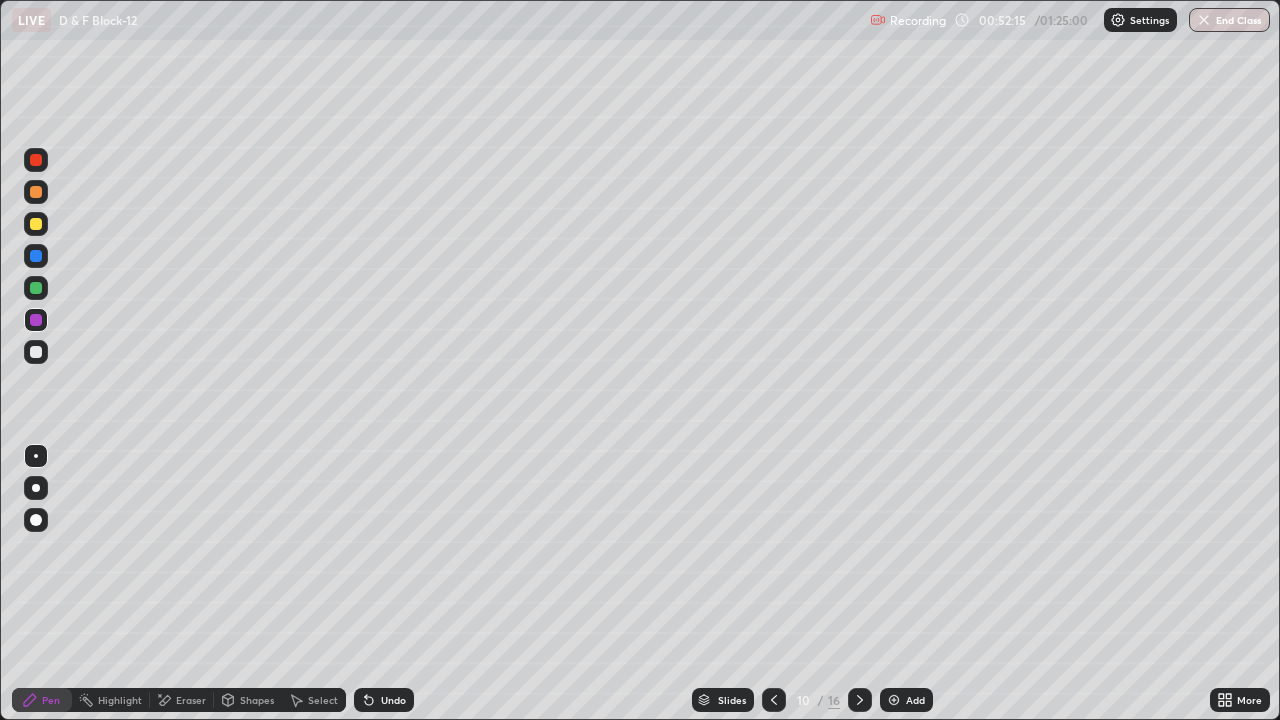click at bounding box center (36, 352) 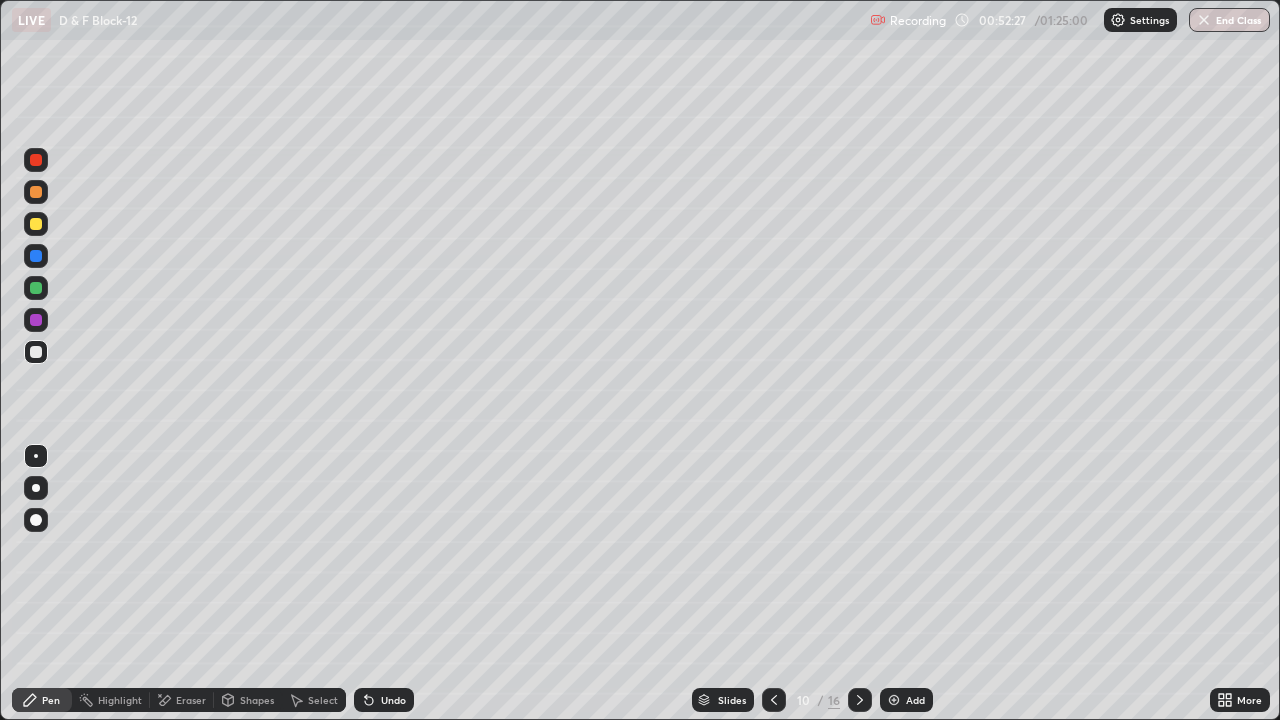 click at bounding box center [36, 192] 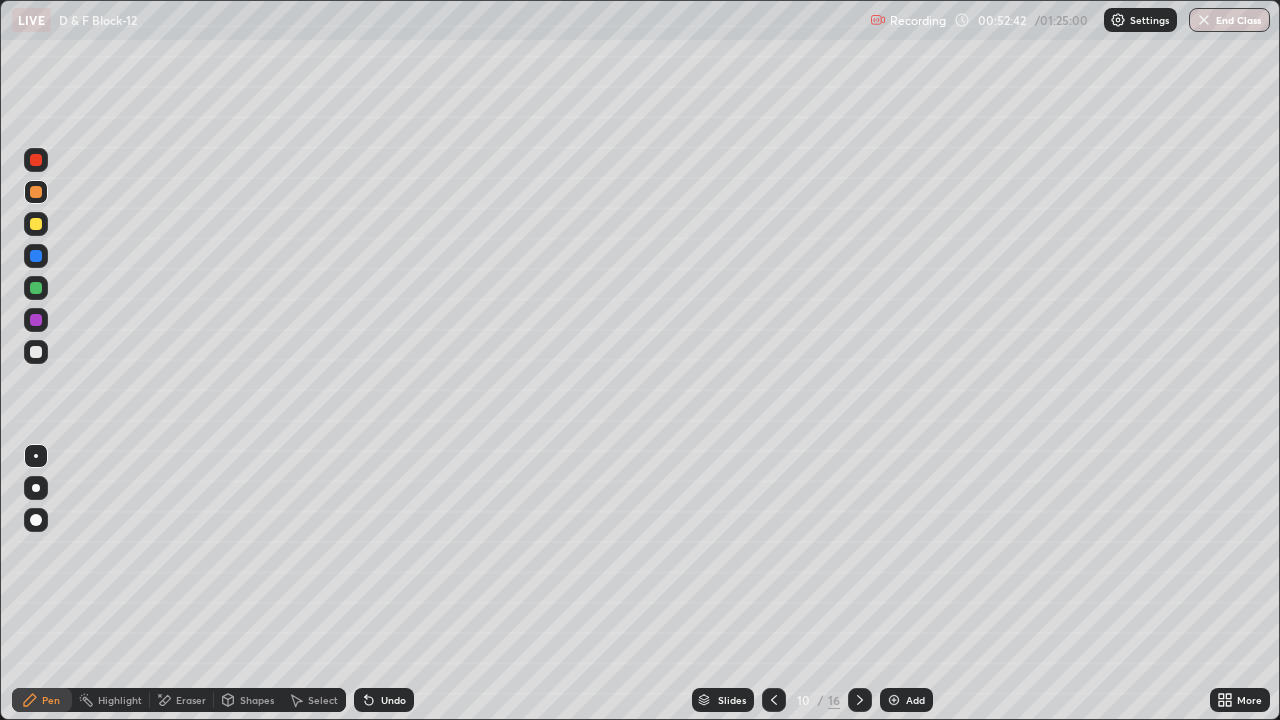 click at bounding box center (36, 256) 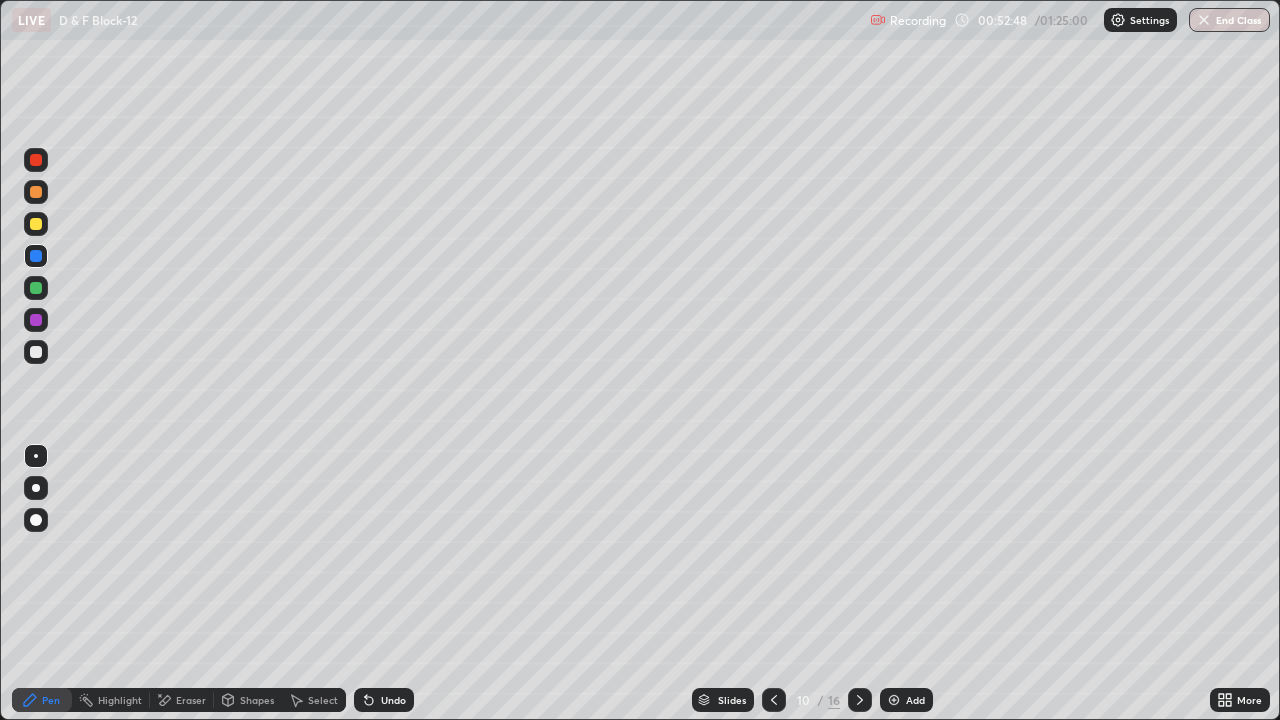 click 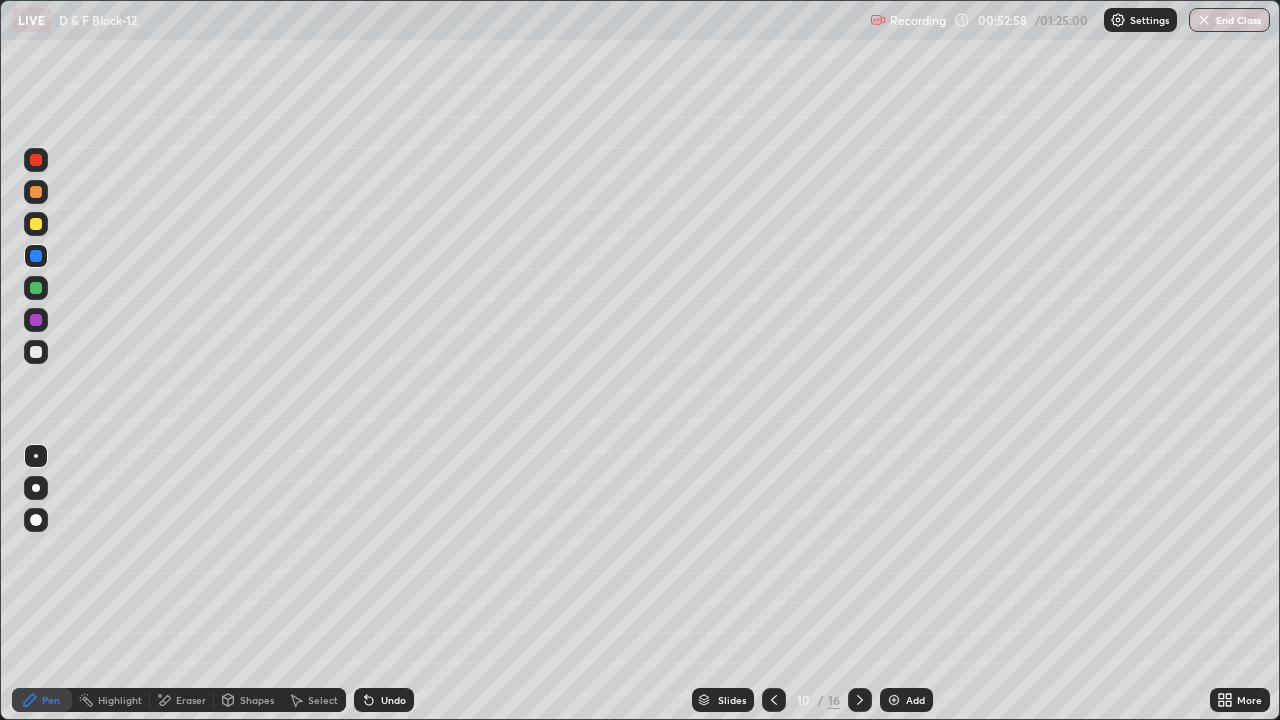 click at bounding box center [36, 288] 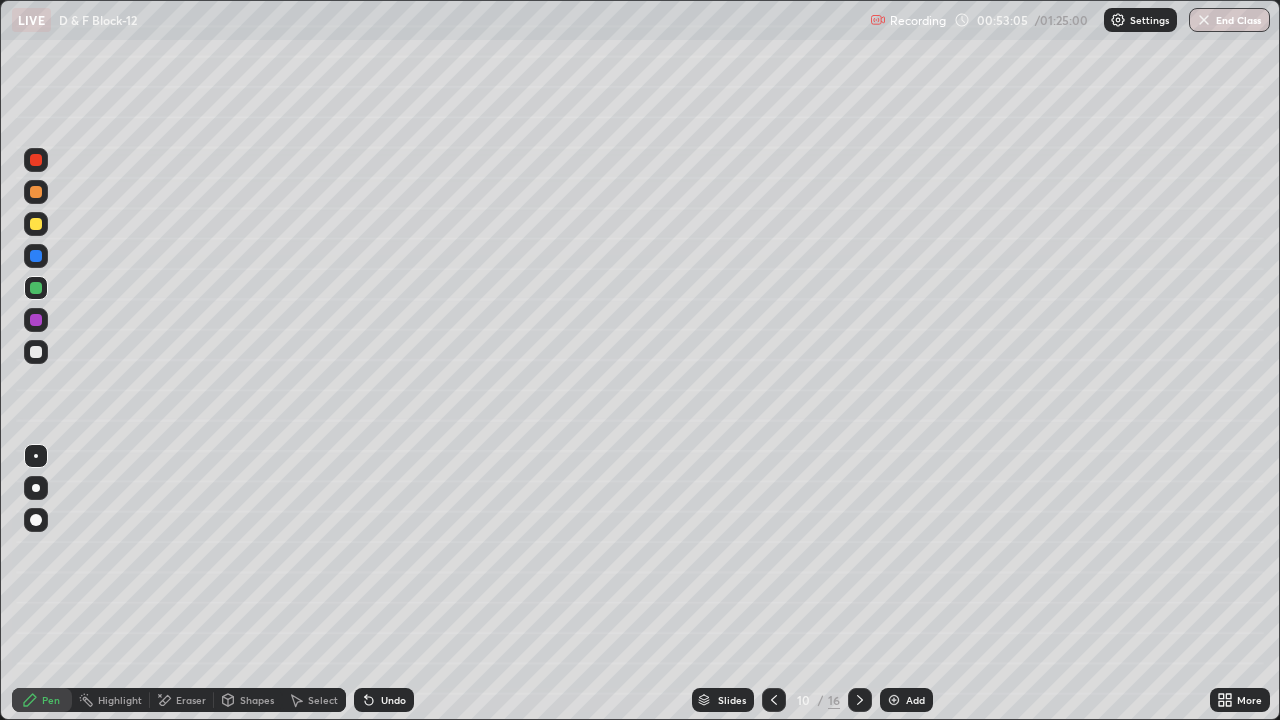 click on "Undo" at bounding box center [393, 700] 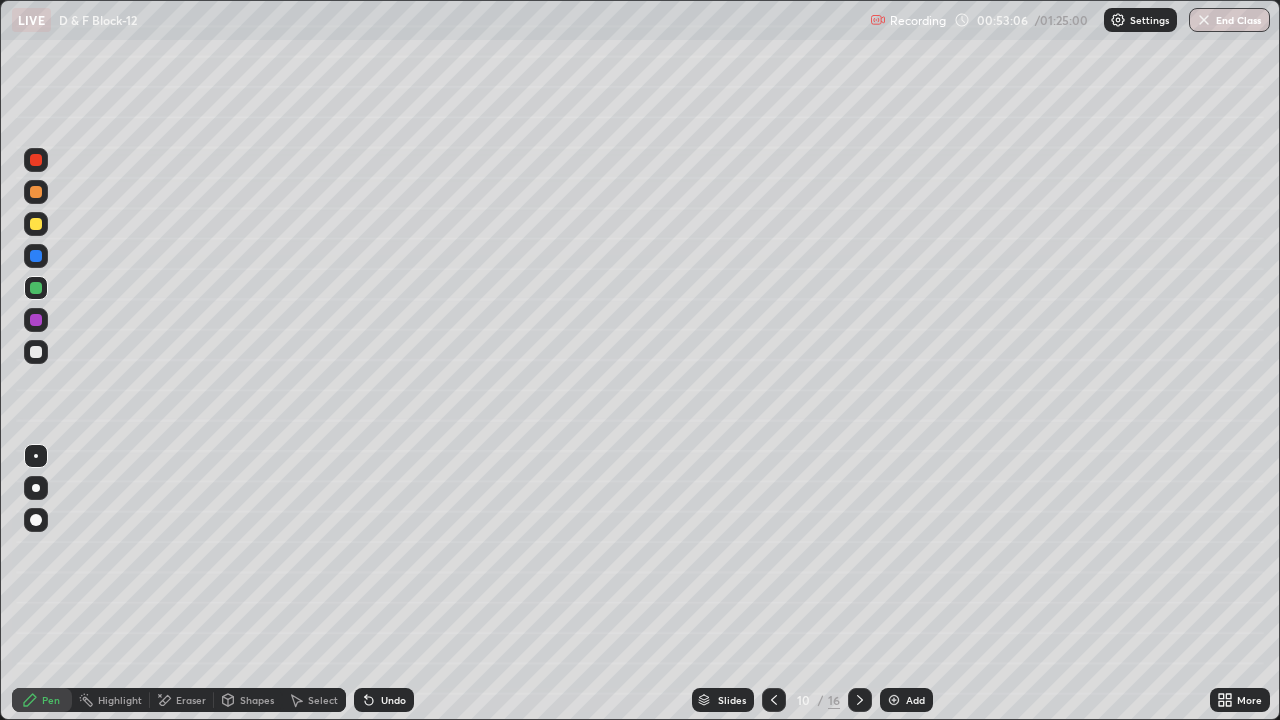 click on "Undo" at bounding box center (393, 700) 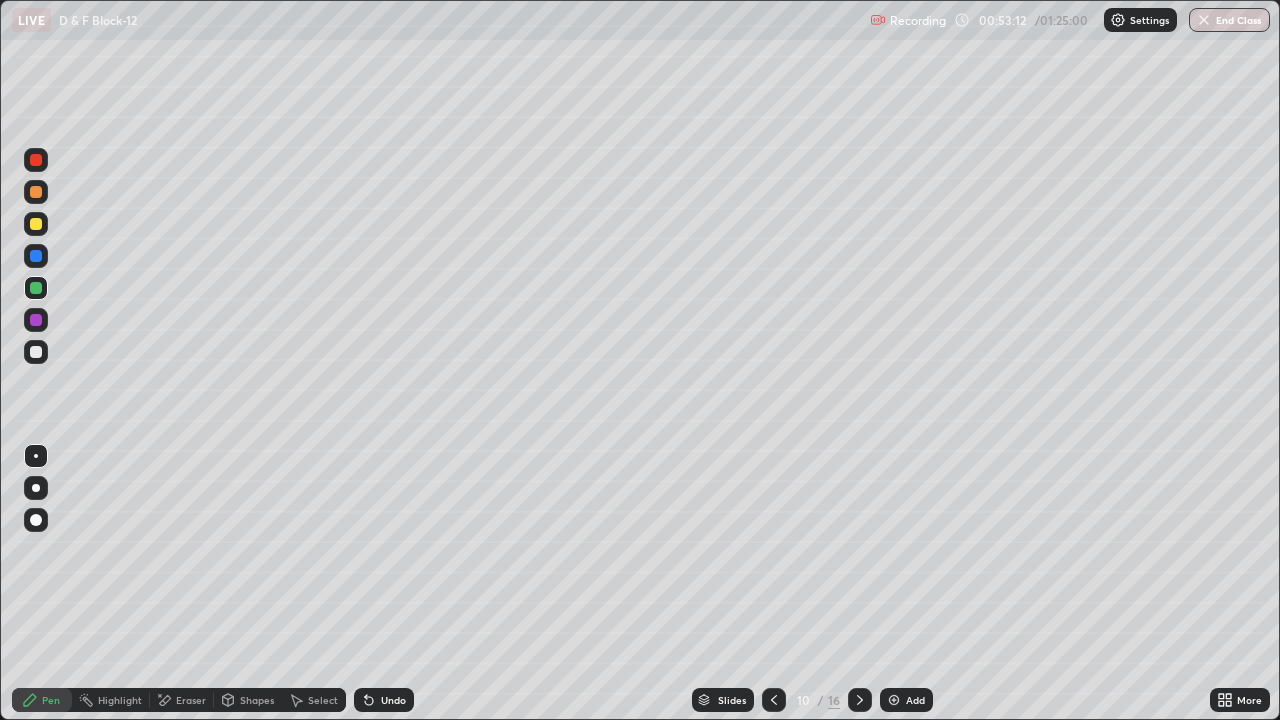click at bounding box center [36, 320] 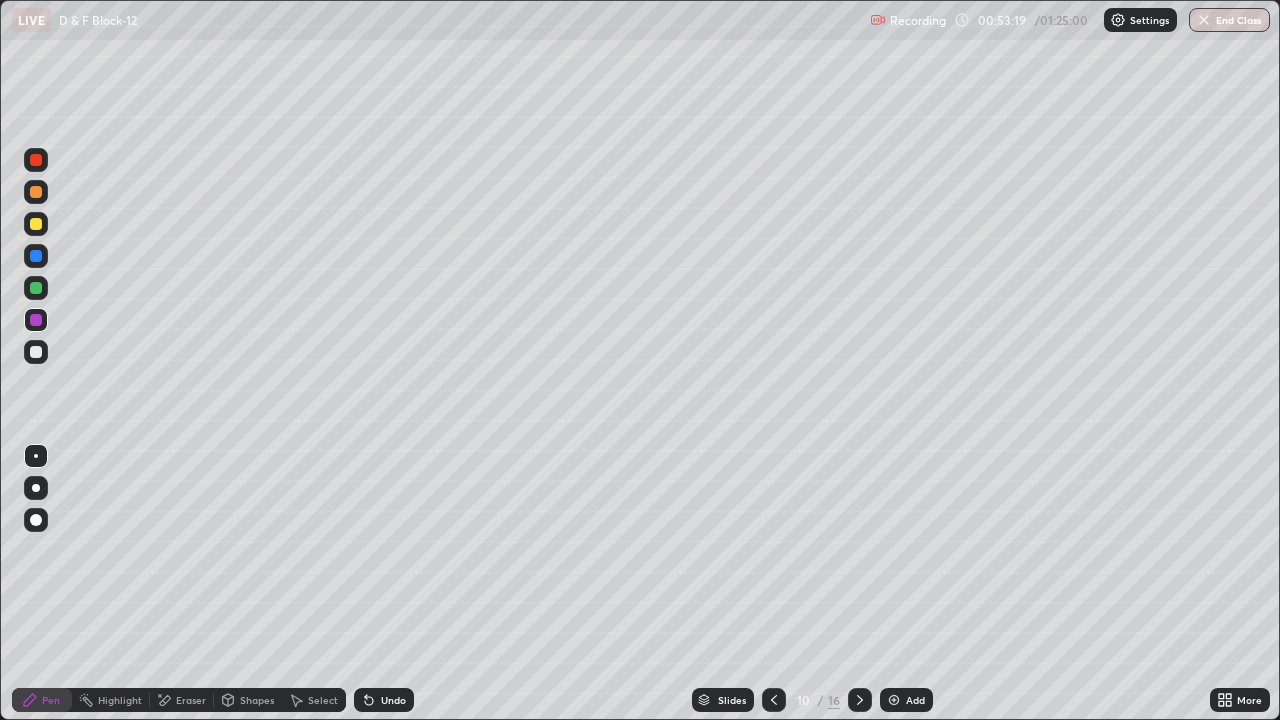 click at bounding box center (36, 224) 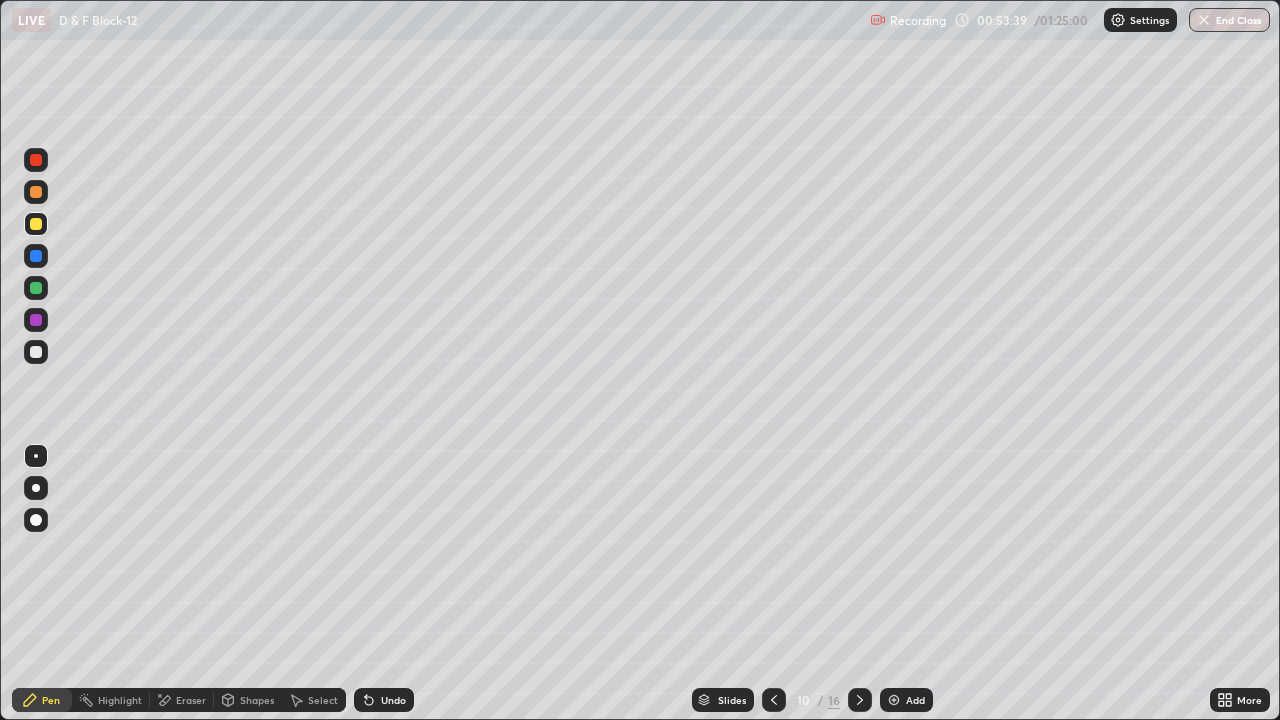 click at bounding box center [36, 160] 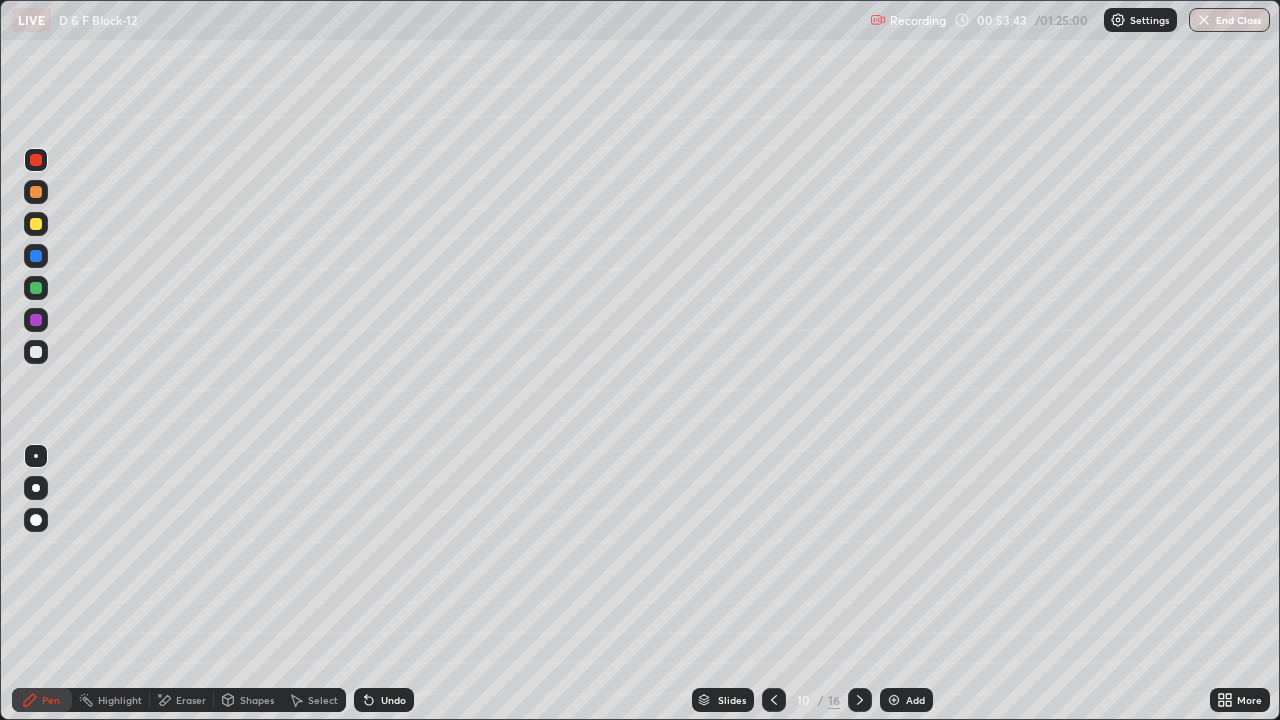 click at bounding box center [36, 192] 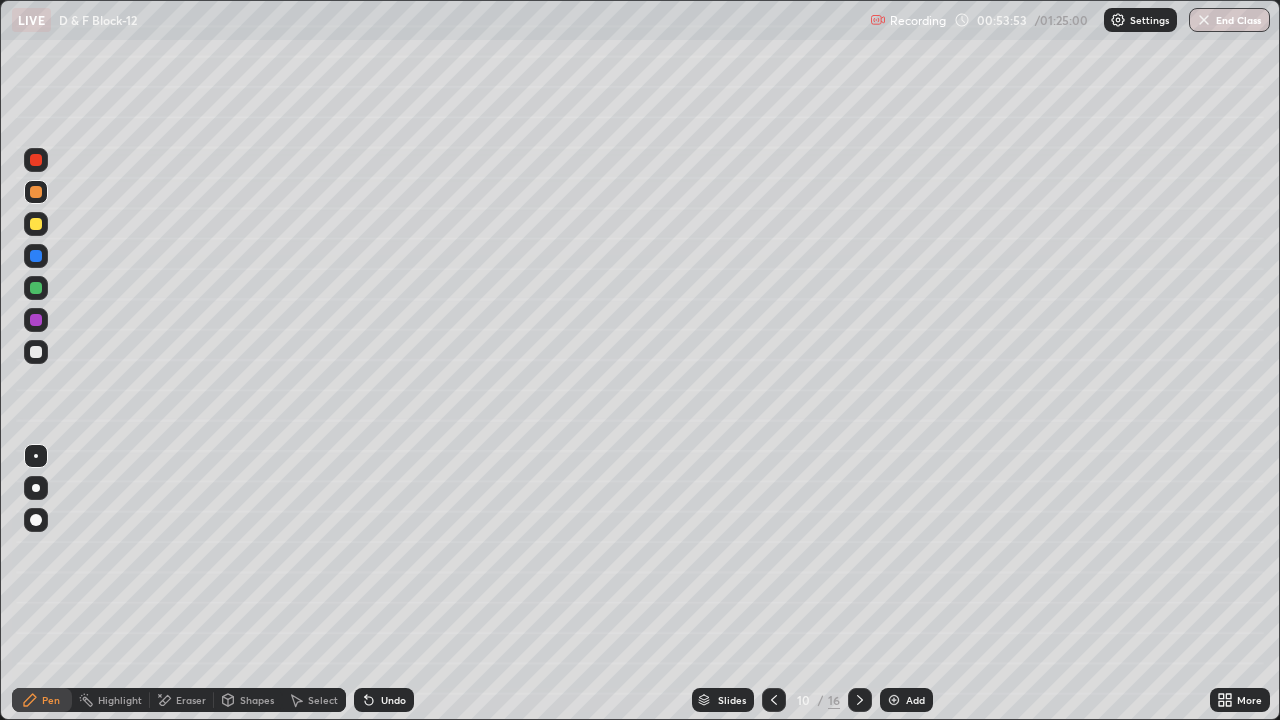 click at bounding box center (36, 320) 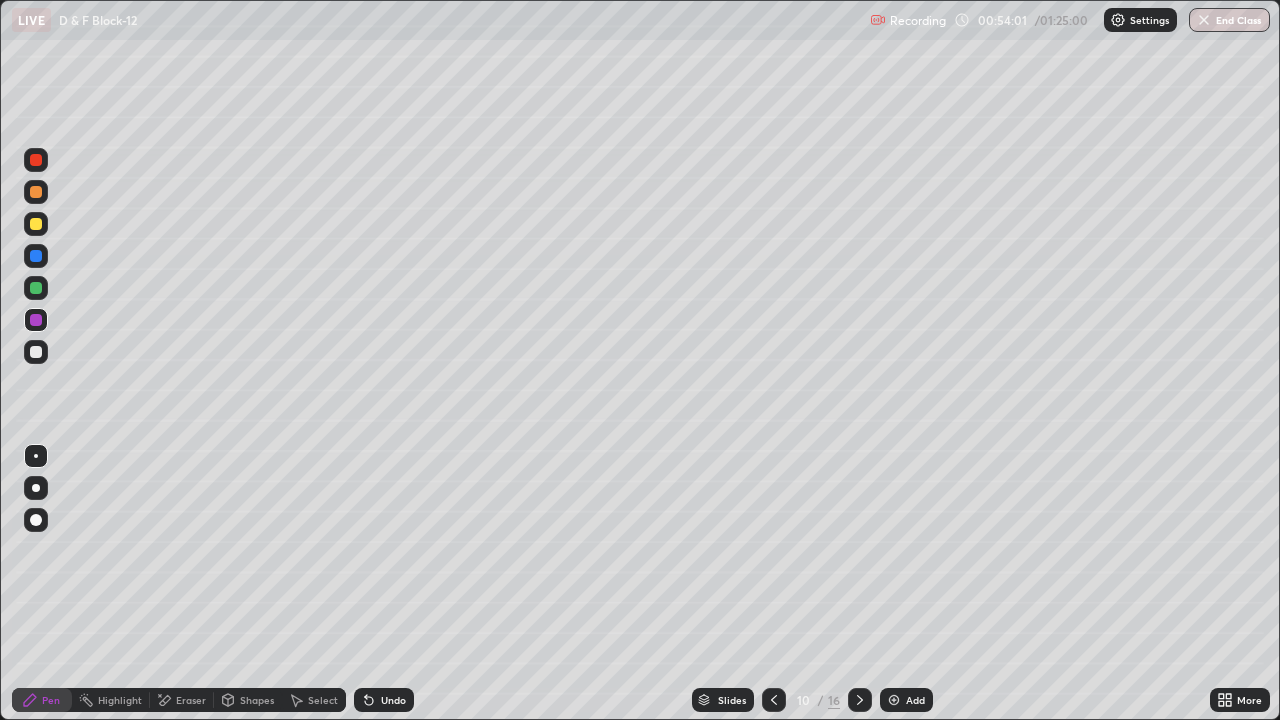 click at bounding box center [36, 160] 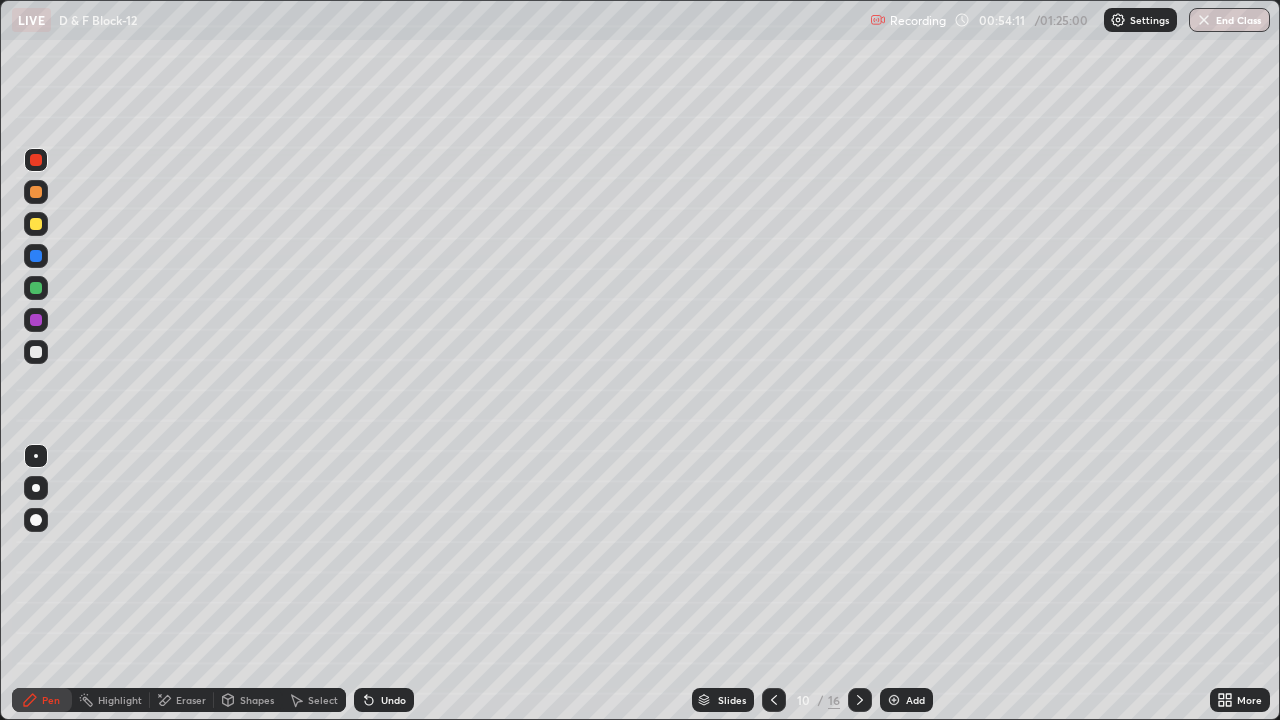 click at bounding box center (36, 352) 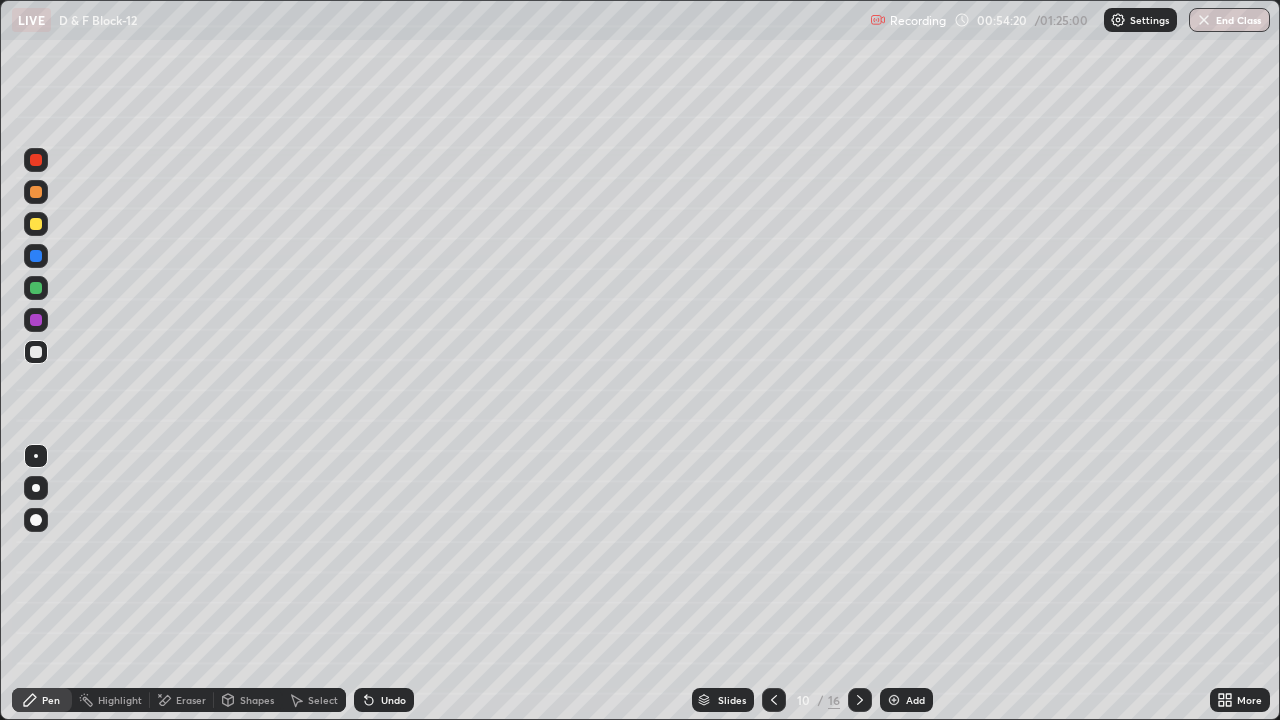 click at bounding box center [36, 160] 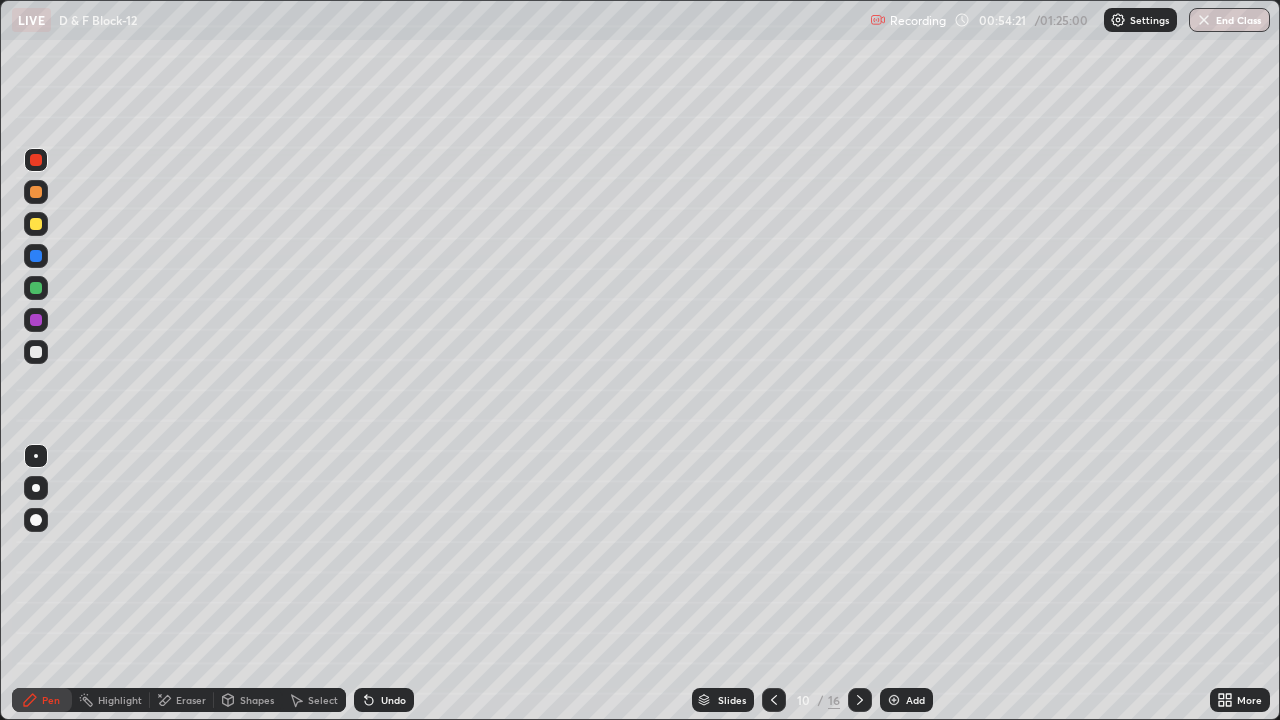 click at bounding box center [36, 256] 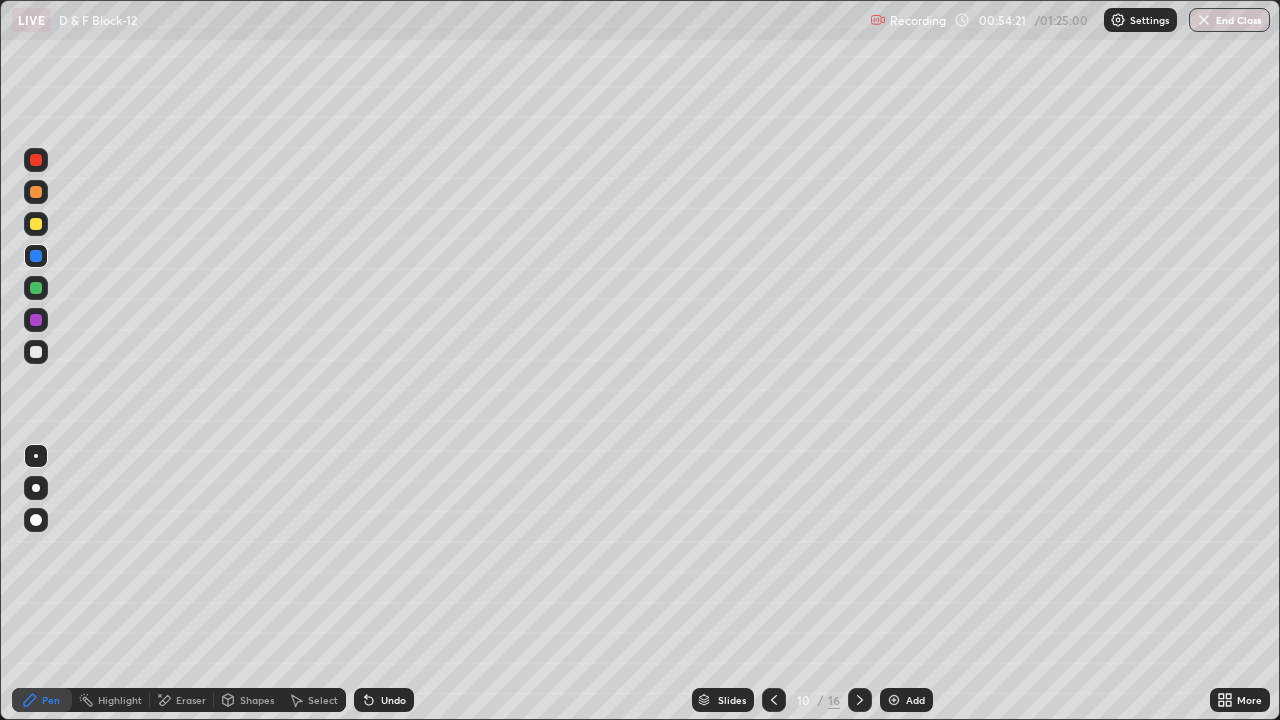 click at bounding box center (36, 288) 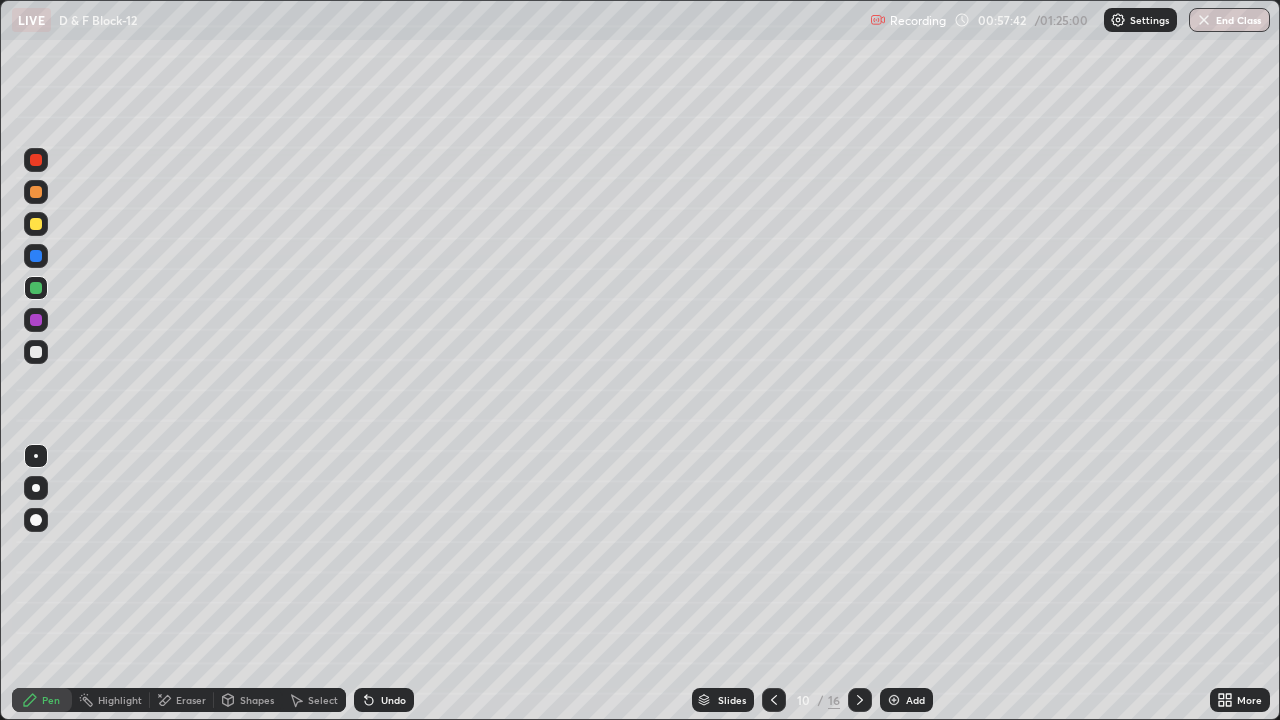 click on "Eraser" at bounding box center [191, 700] 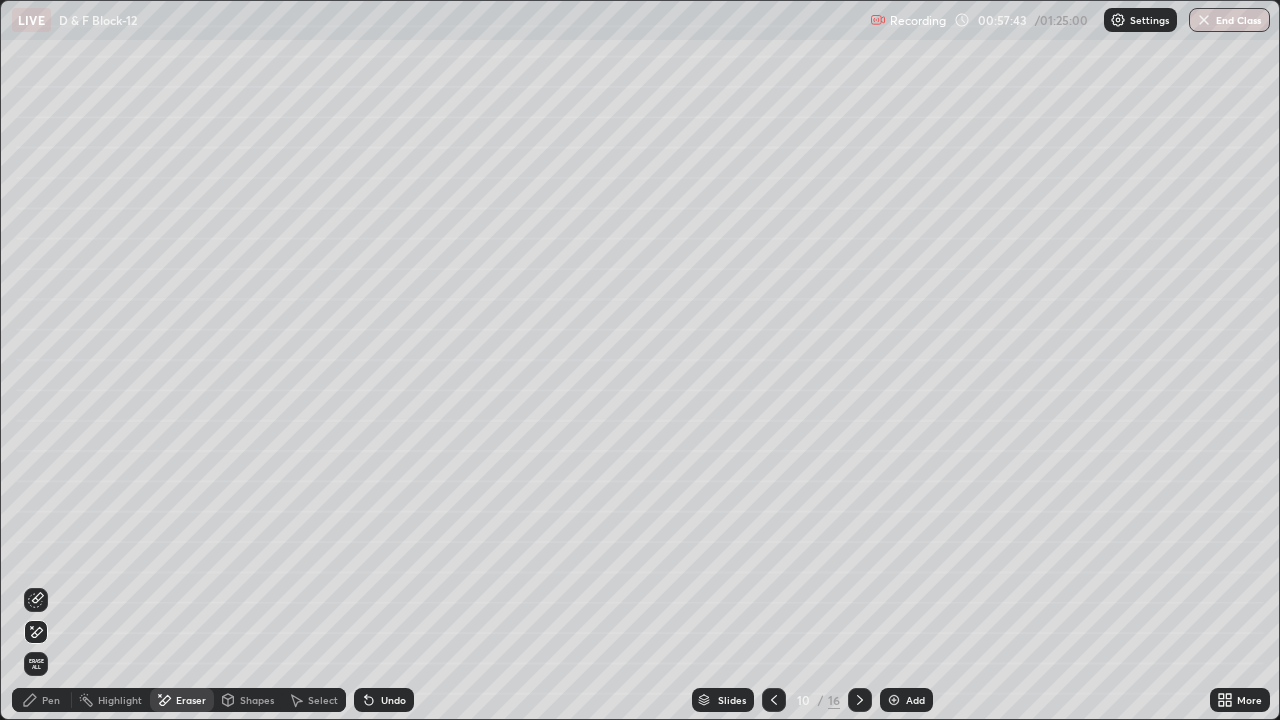 click on "Highlight" at bounding box center [120, 700] 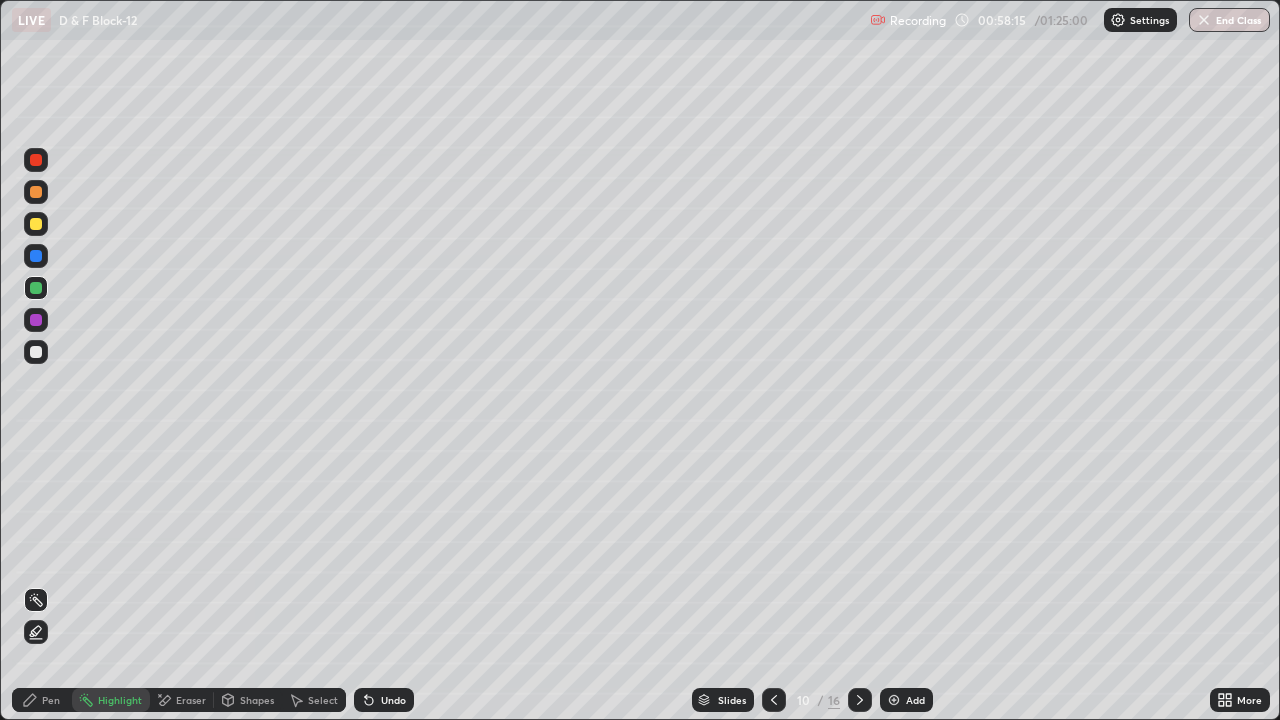 click at bounding box center (860, 700) 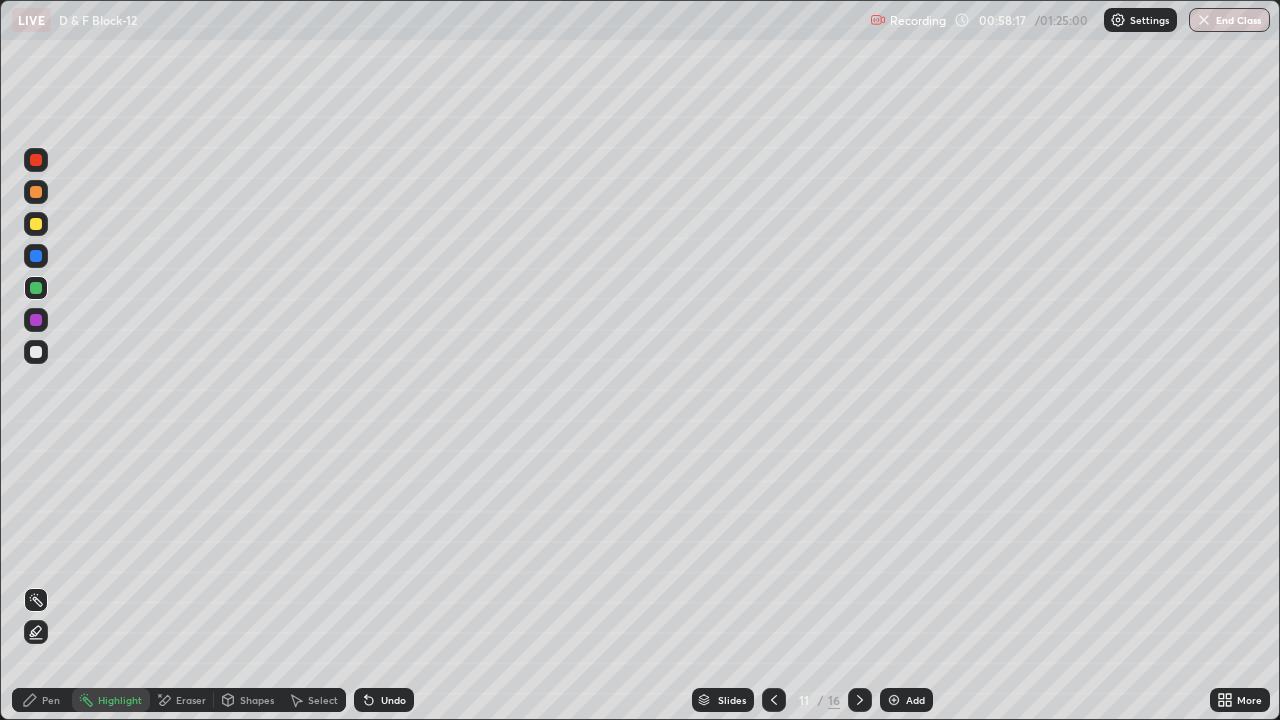 click on "Pen" at bounding box center [51, 700] 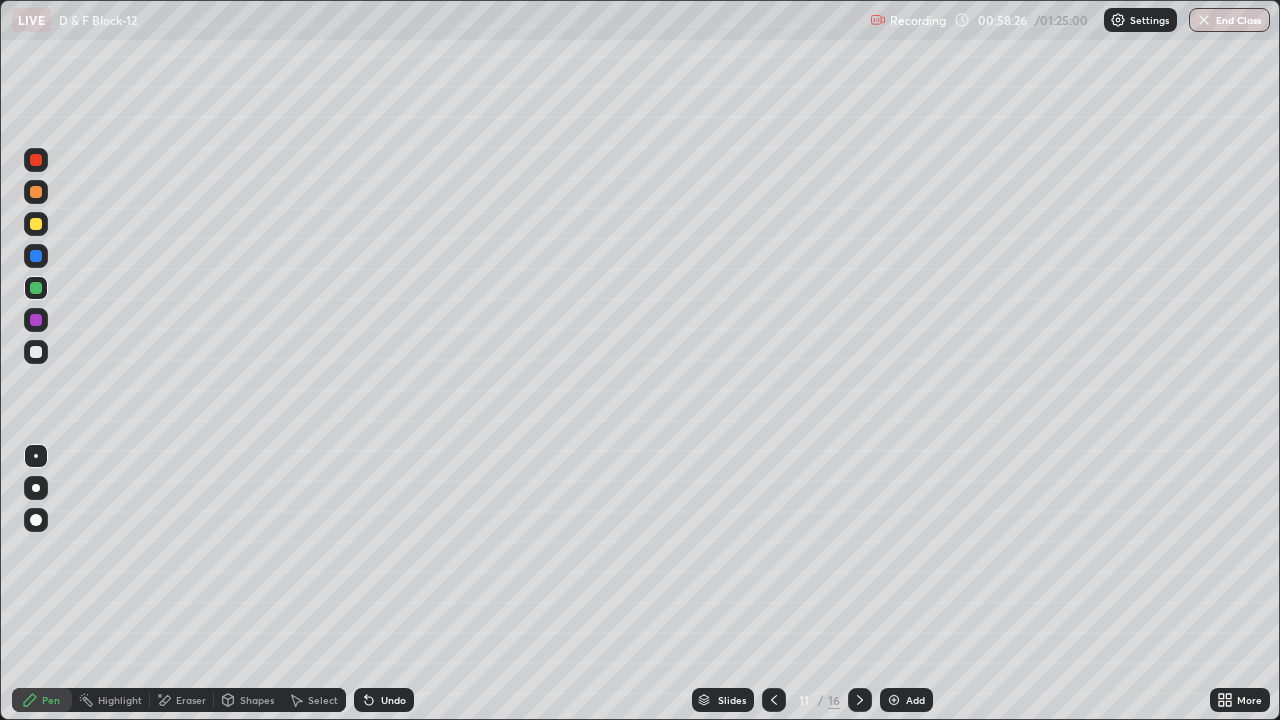 click at bounding box center [36, 320] 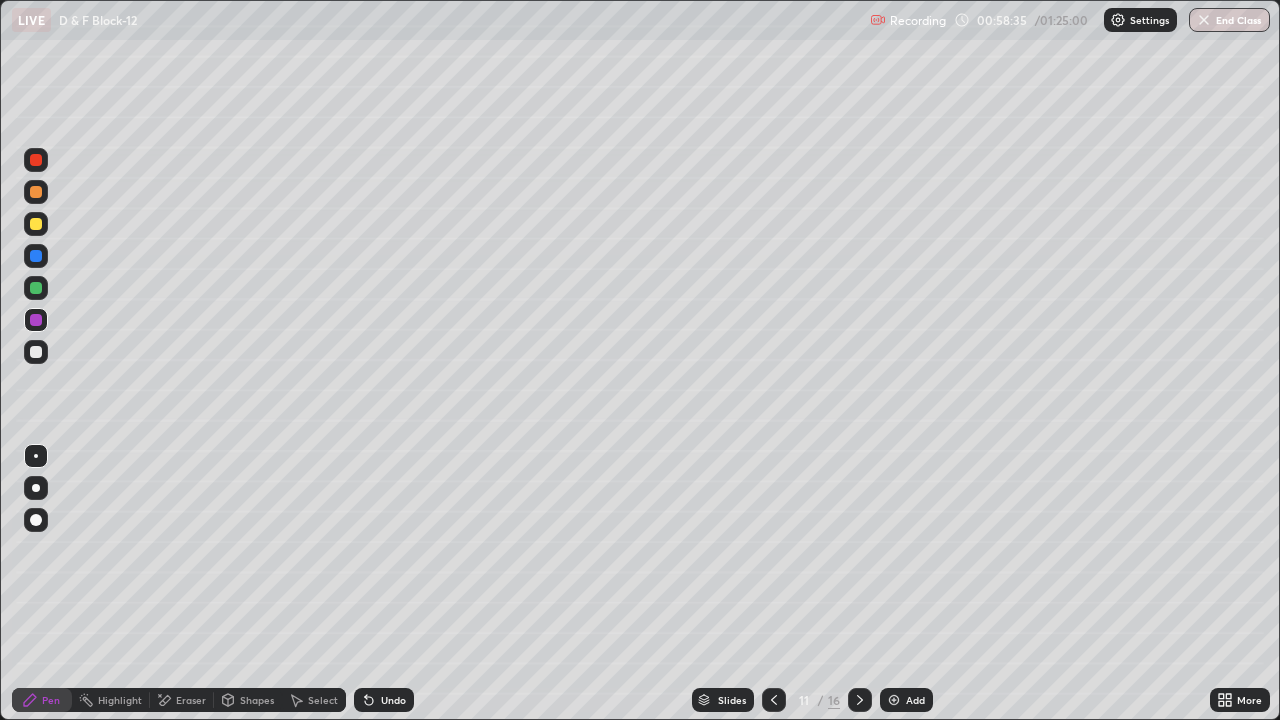 click at bounding box center [36, 224] 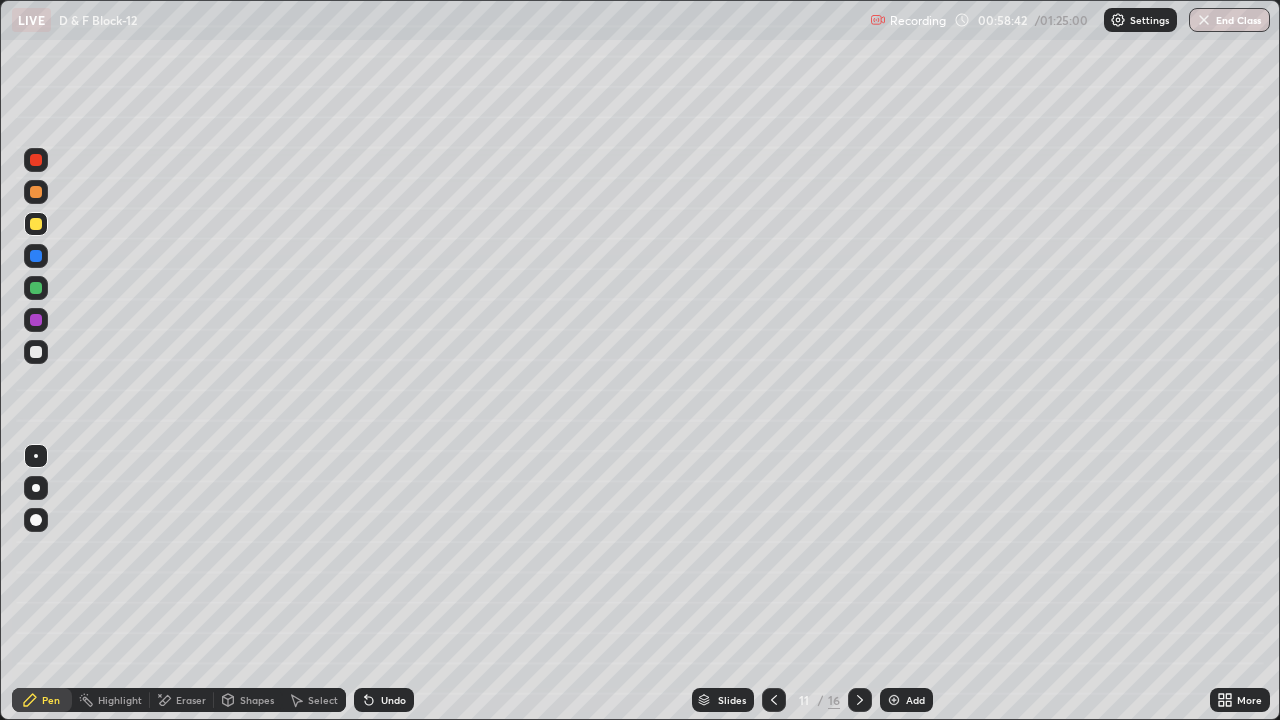 click at bounding box center (36, 192) 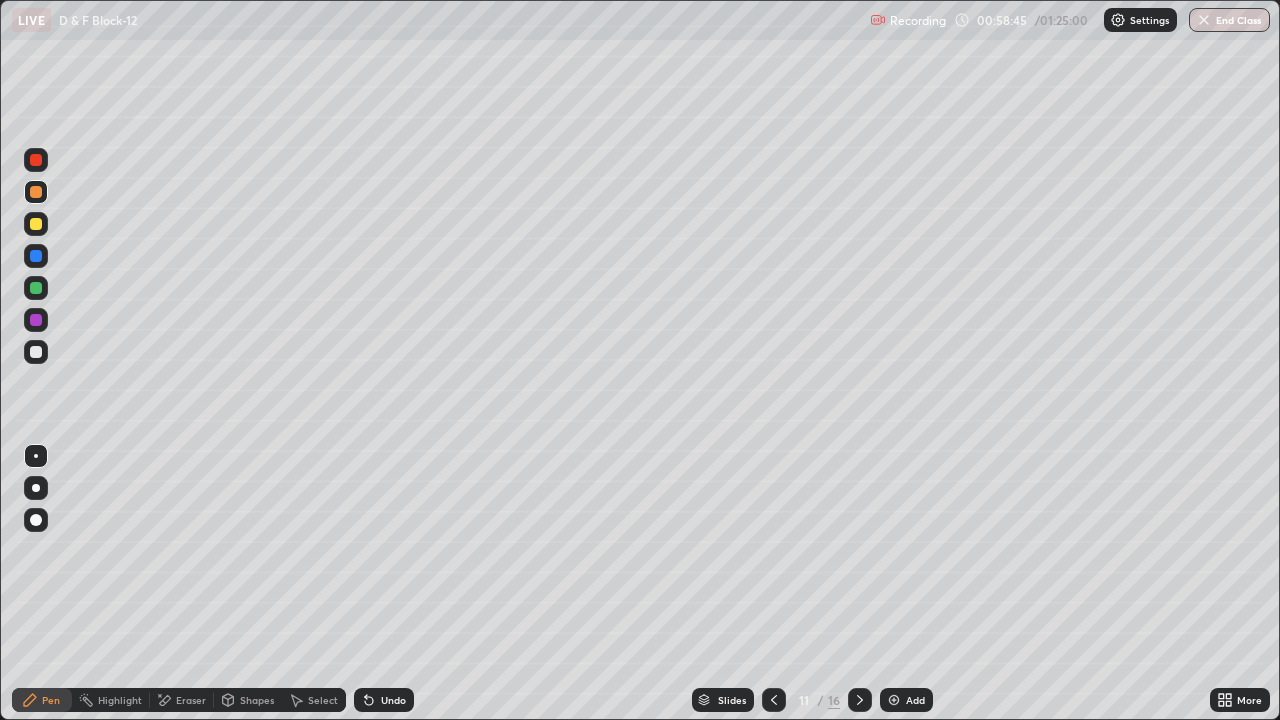 click 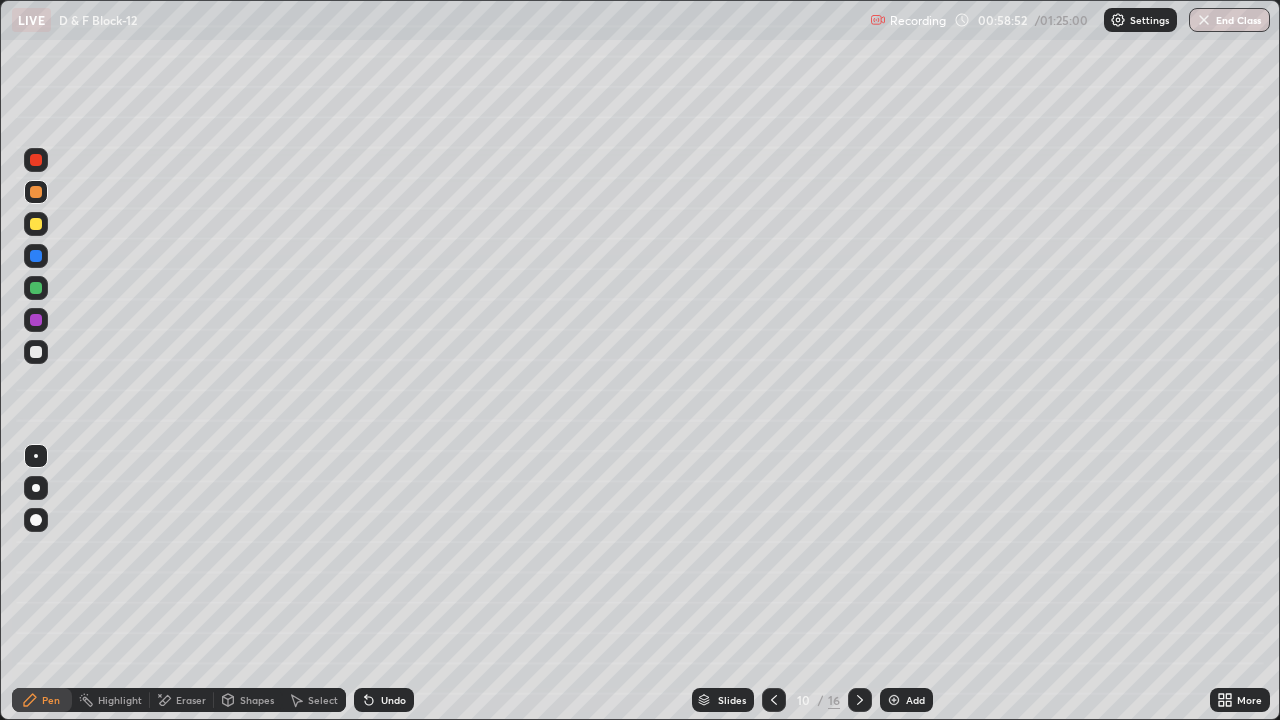 click 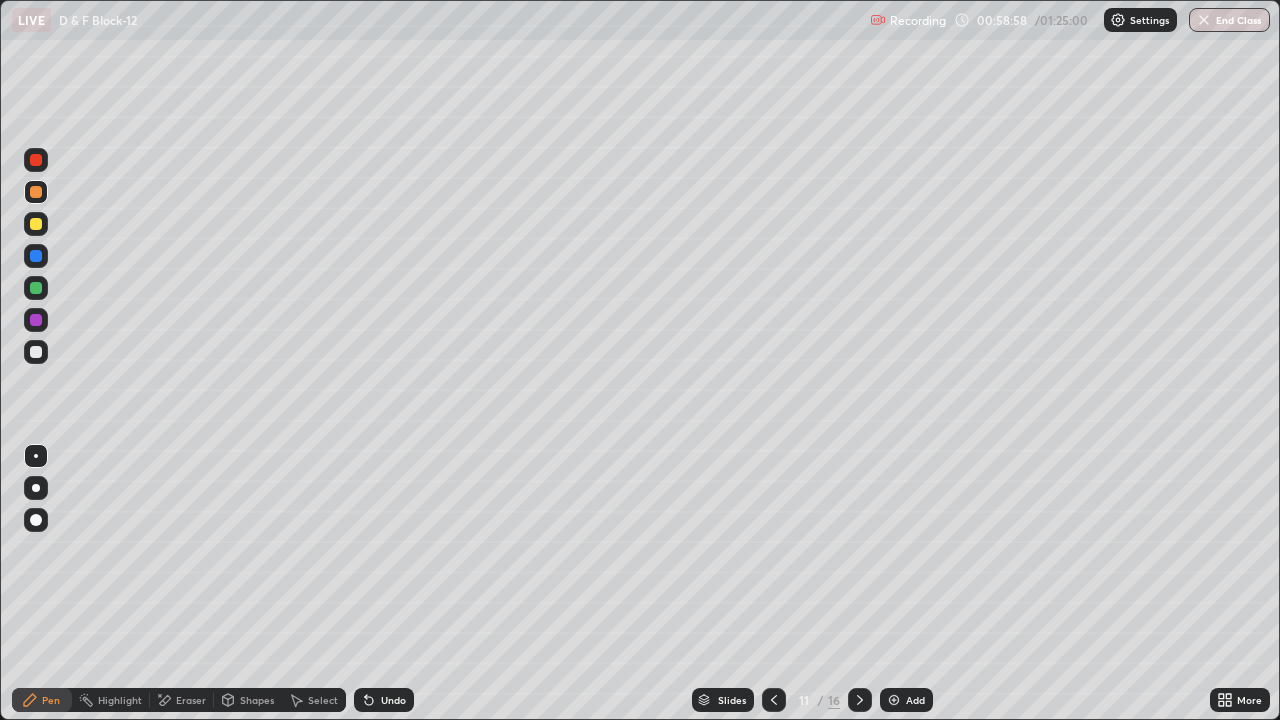 click at bounding box center (774, 700) 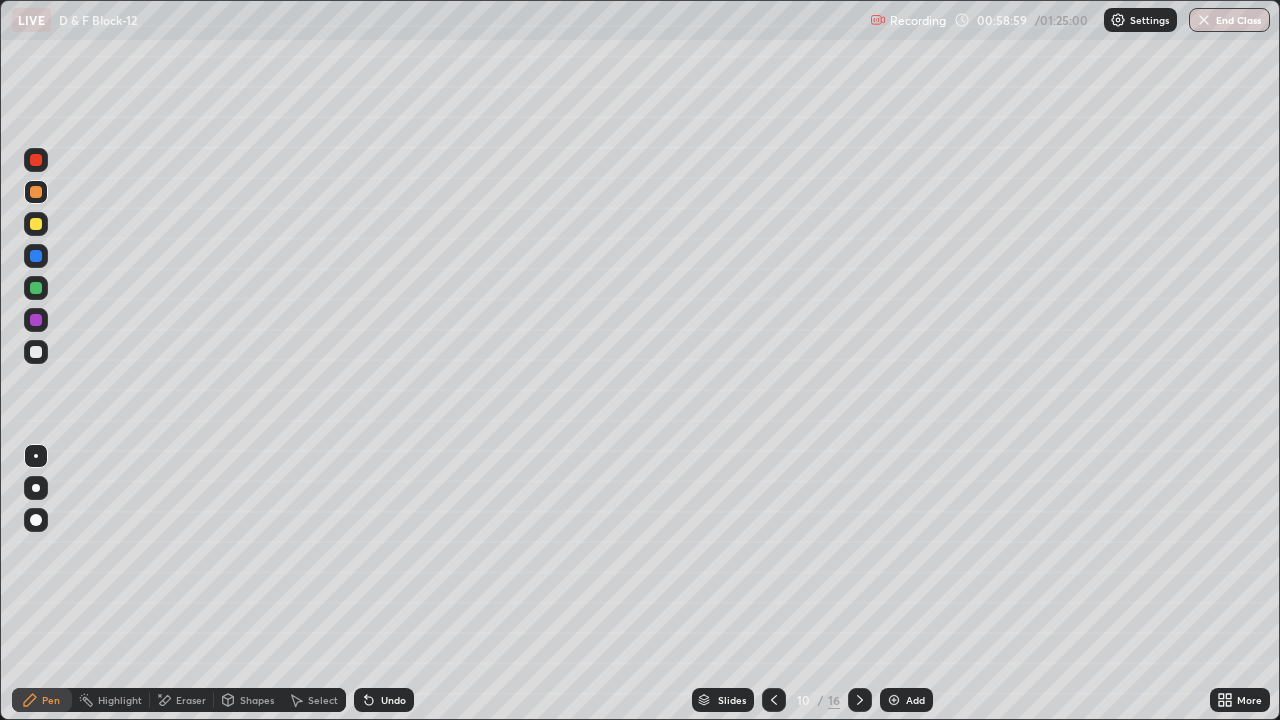click 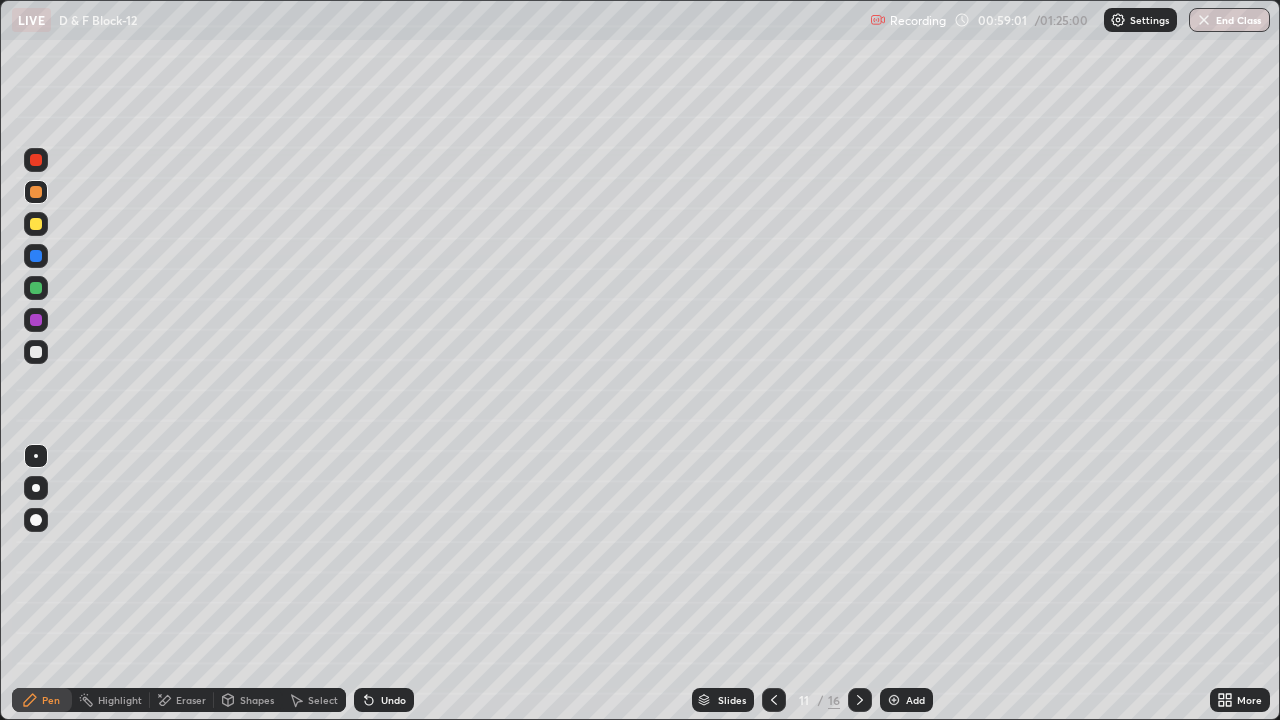 click at bounding box center (36, 288) 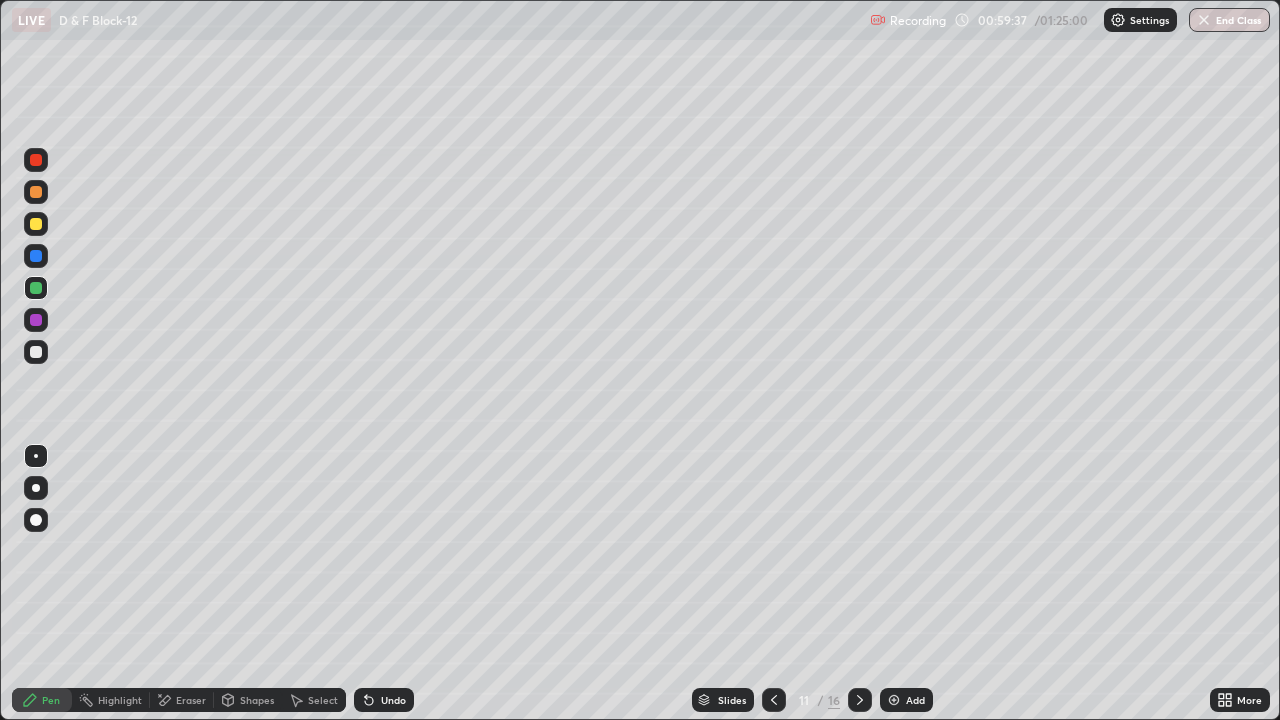 click at bounding box center (774, 700) 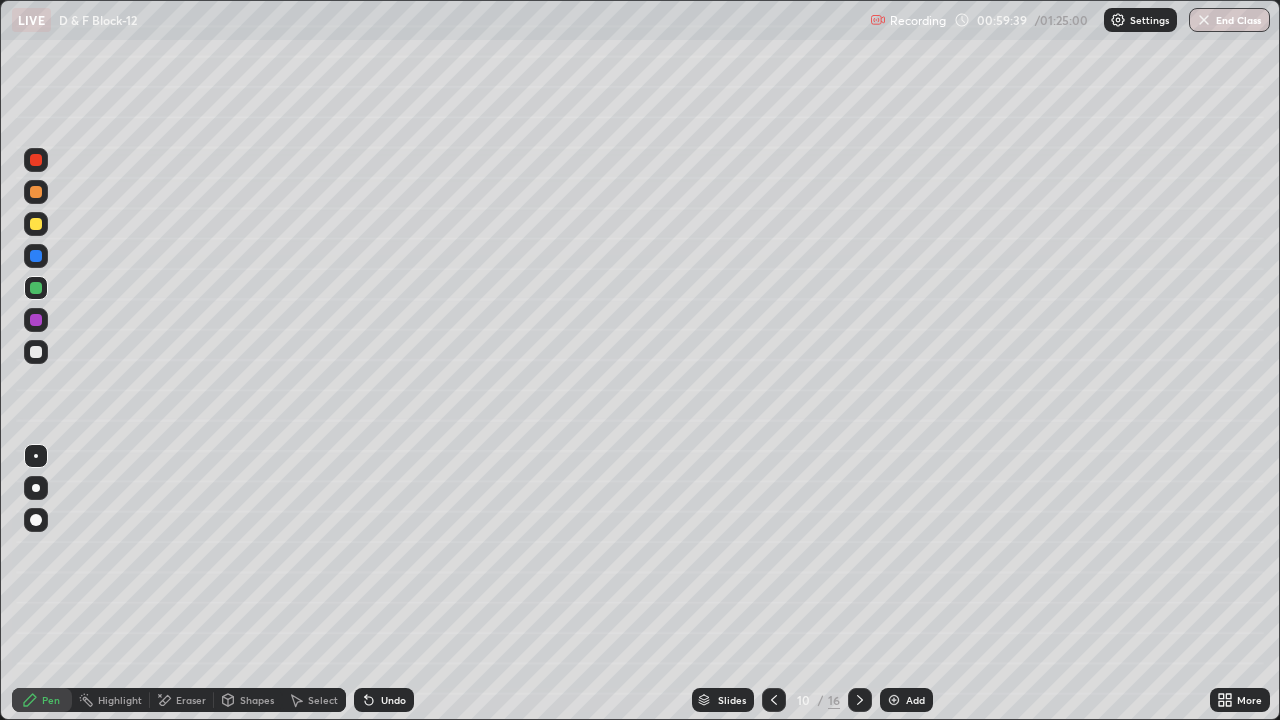 click at bounding box center [36, 224] 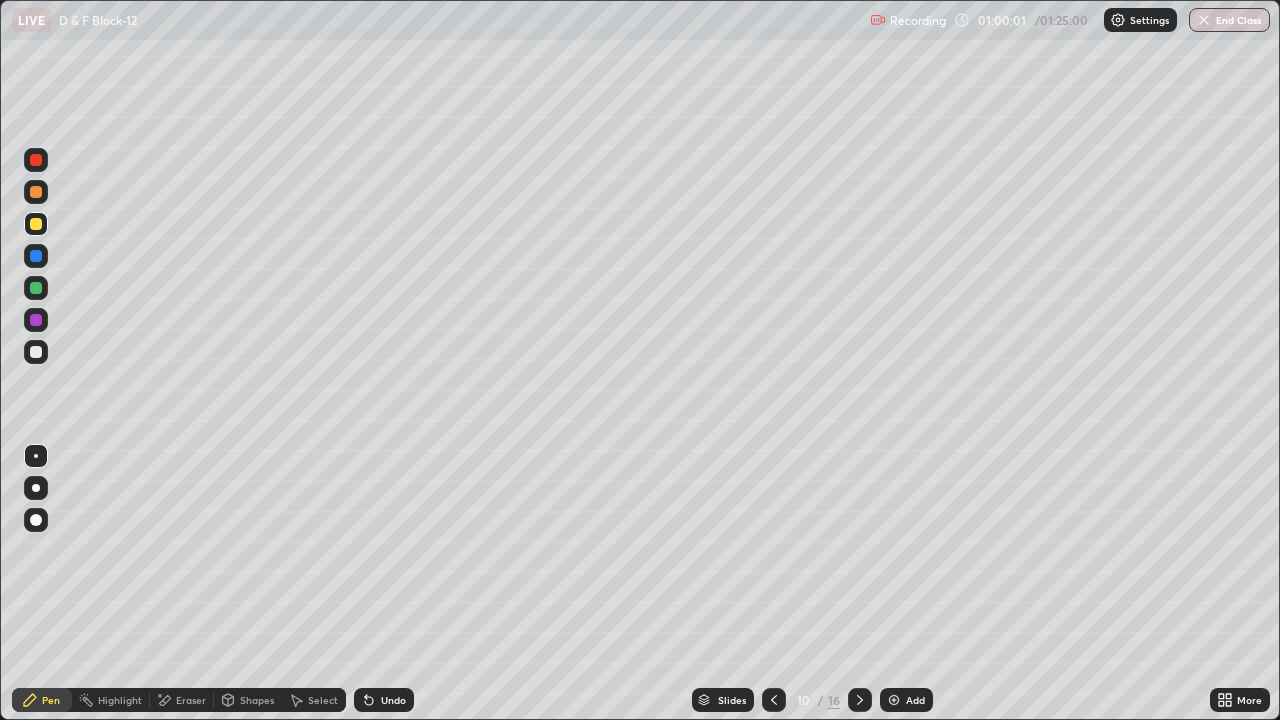 click at bounding box center (36, 288) 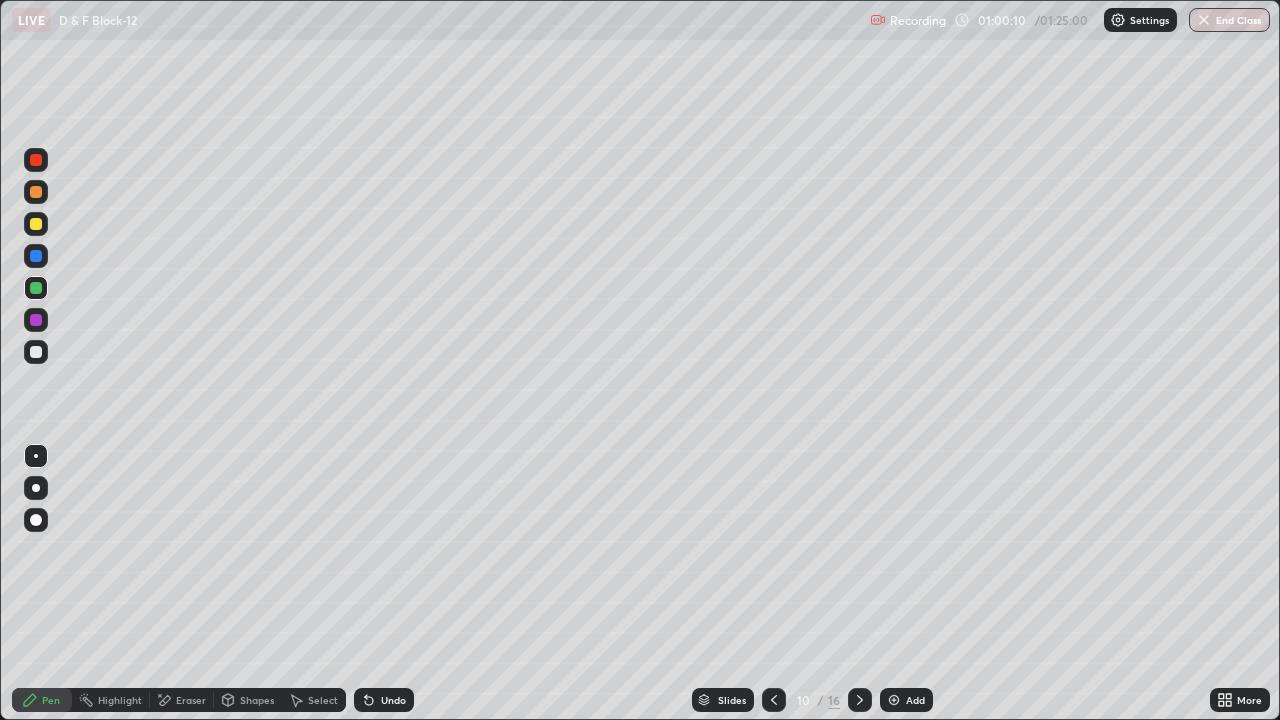 click at bounding box center [36, 224] 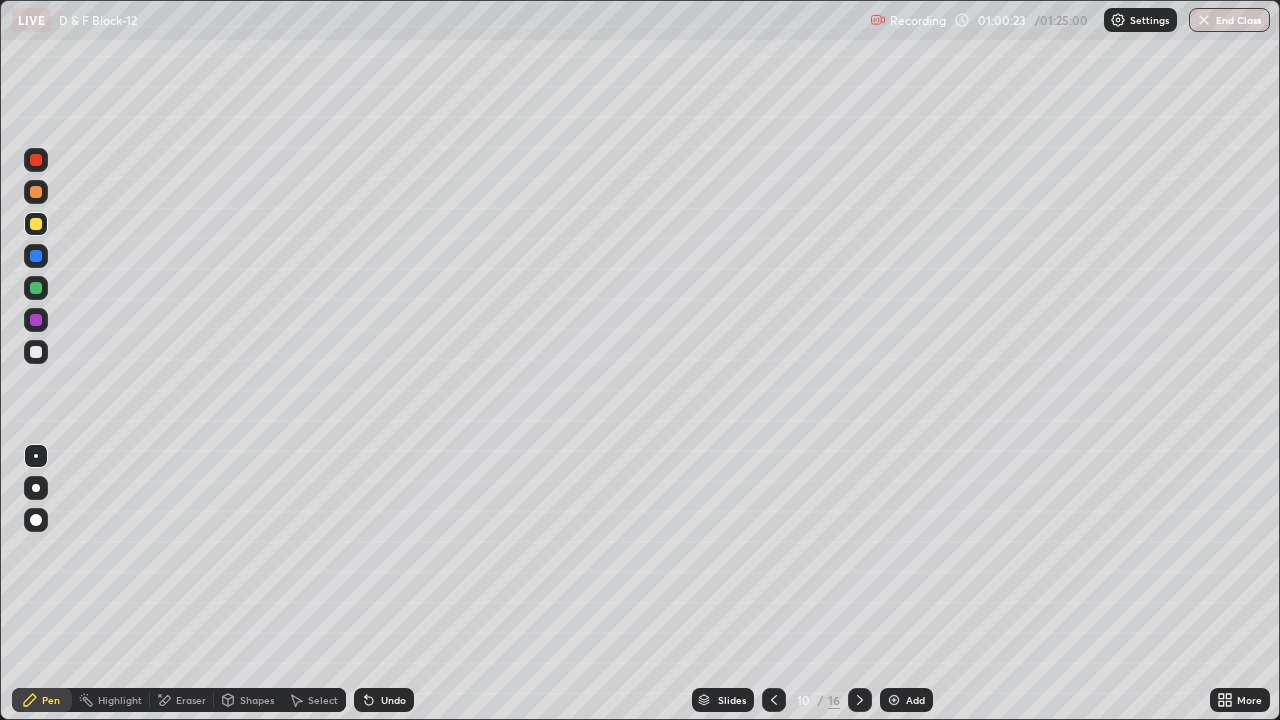 click 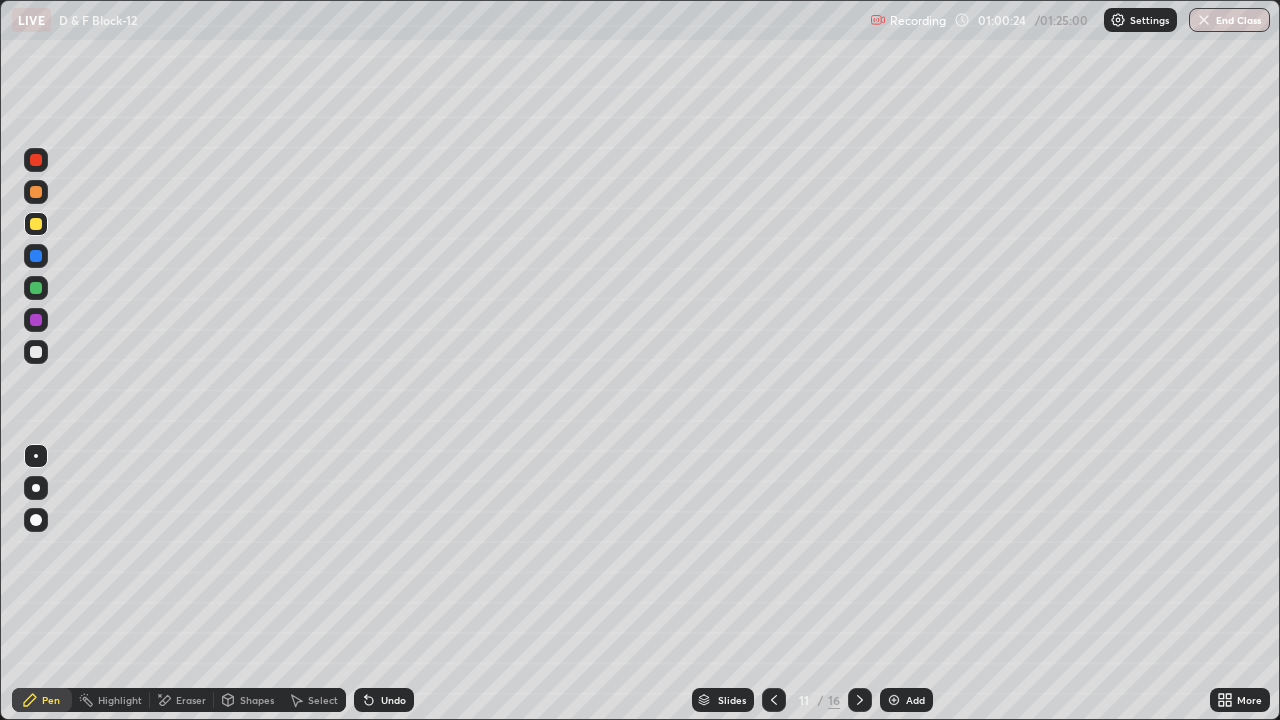 click 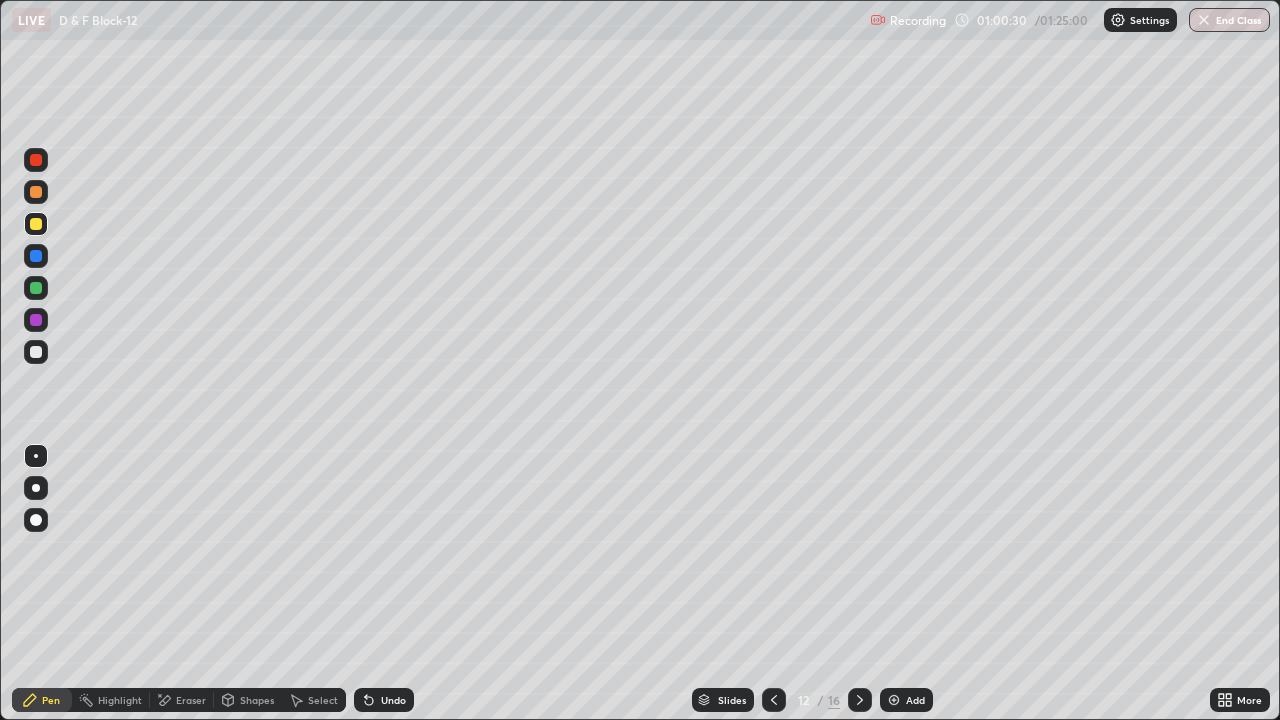 click at bounding box center (36, 192) 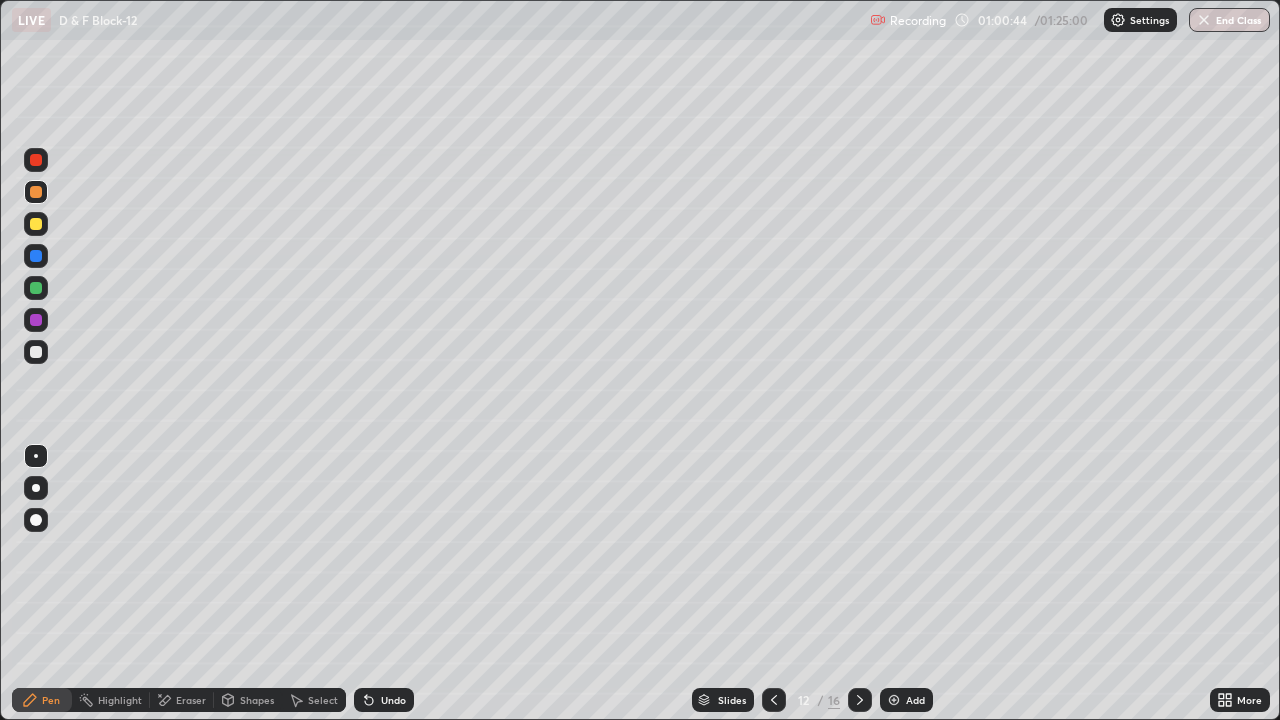 click at bounding box center (36, 224) 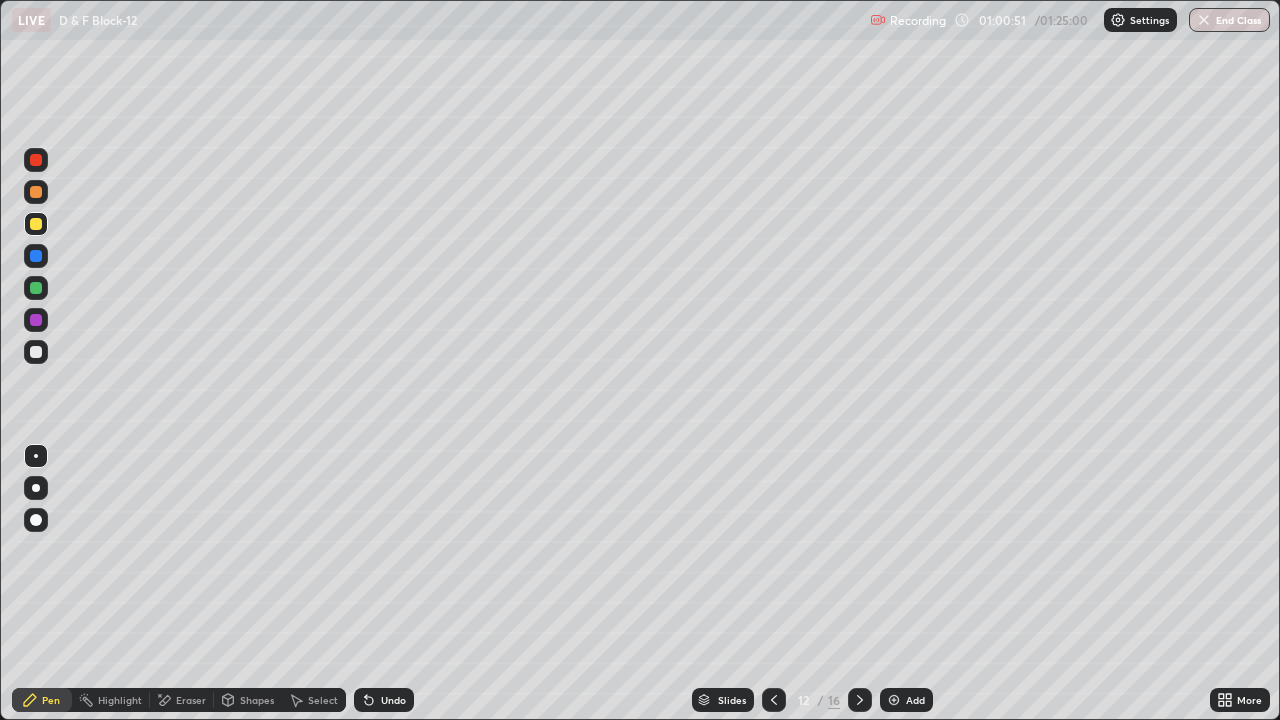 click at bounding box center [36, 192] 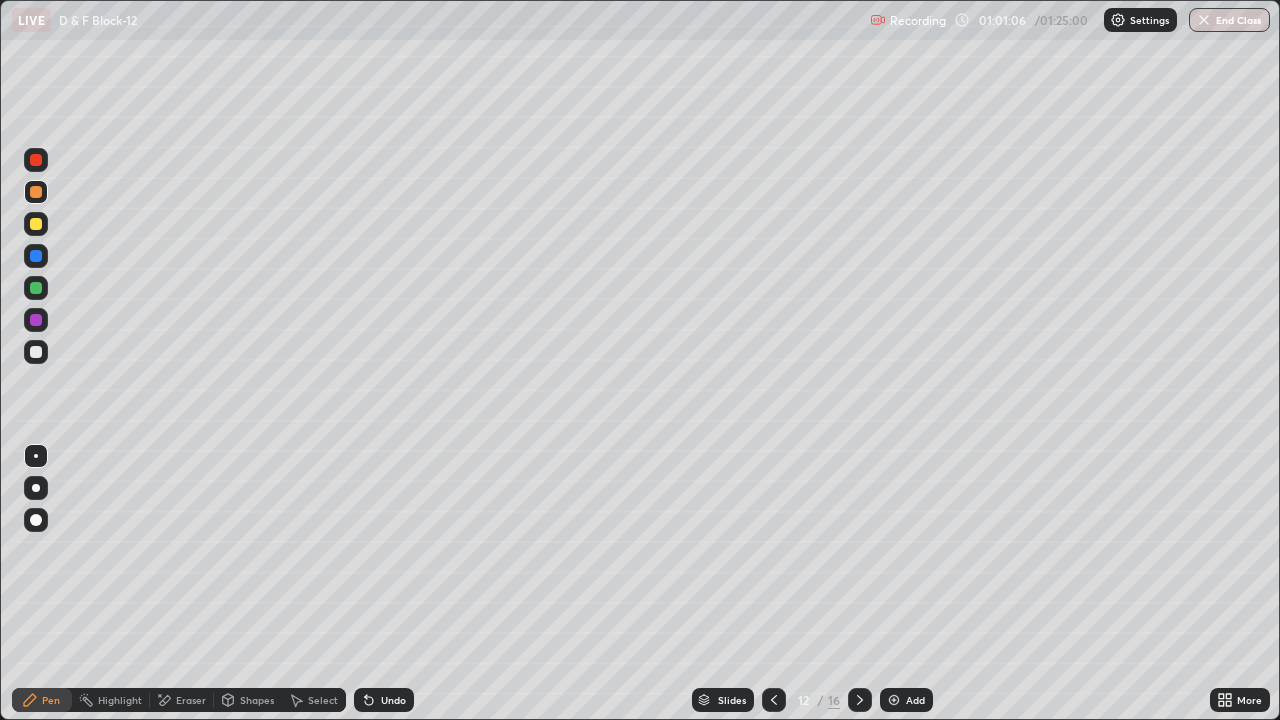 click at bounding box center (36, 224) 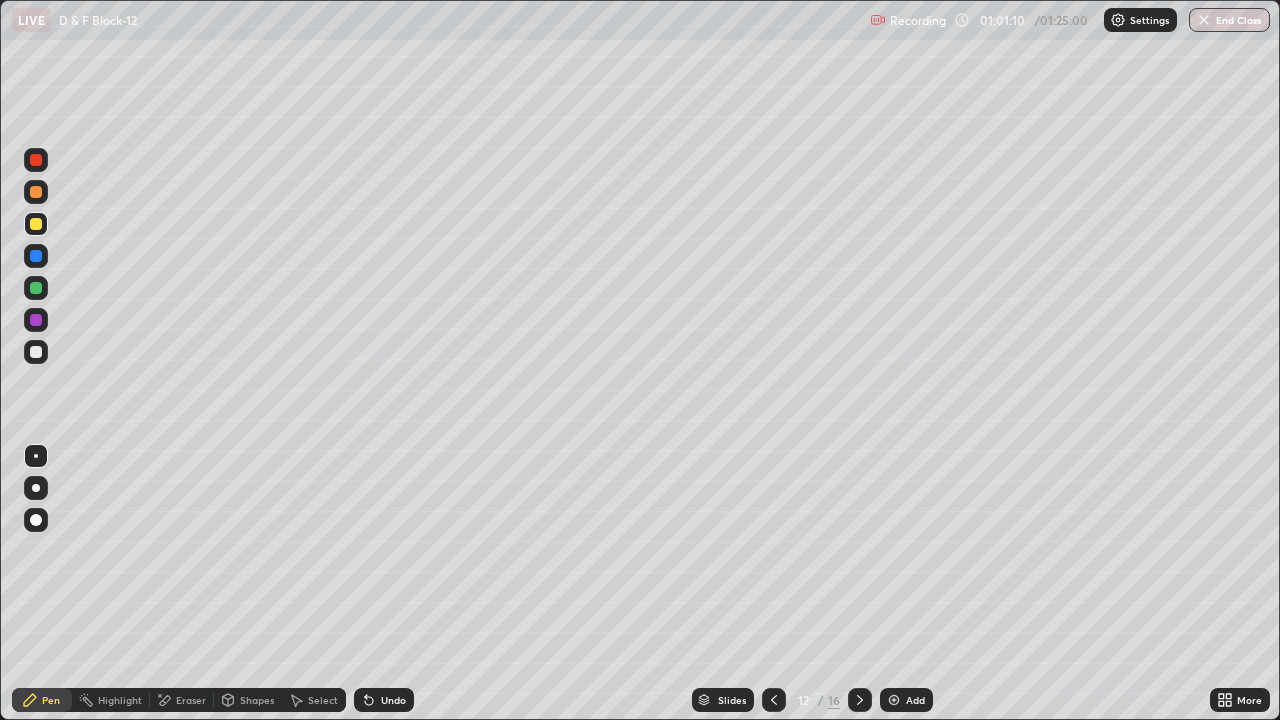 click at bounding box center [36, 352] 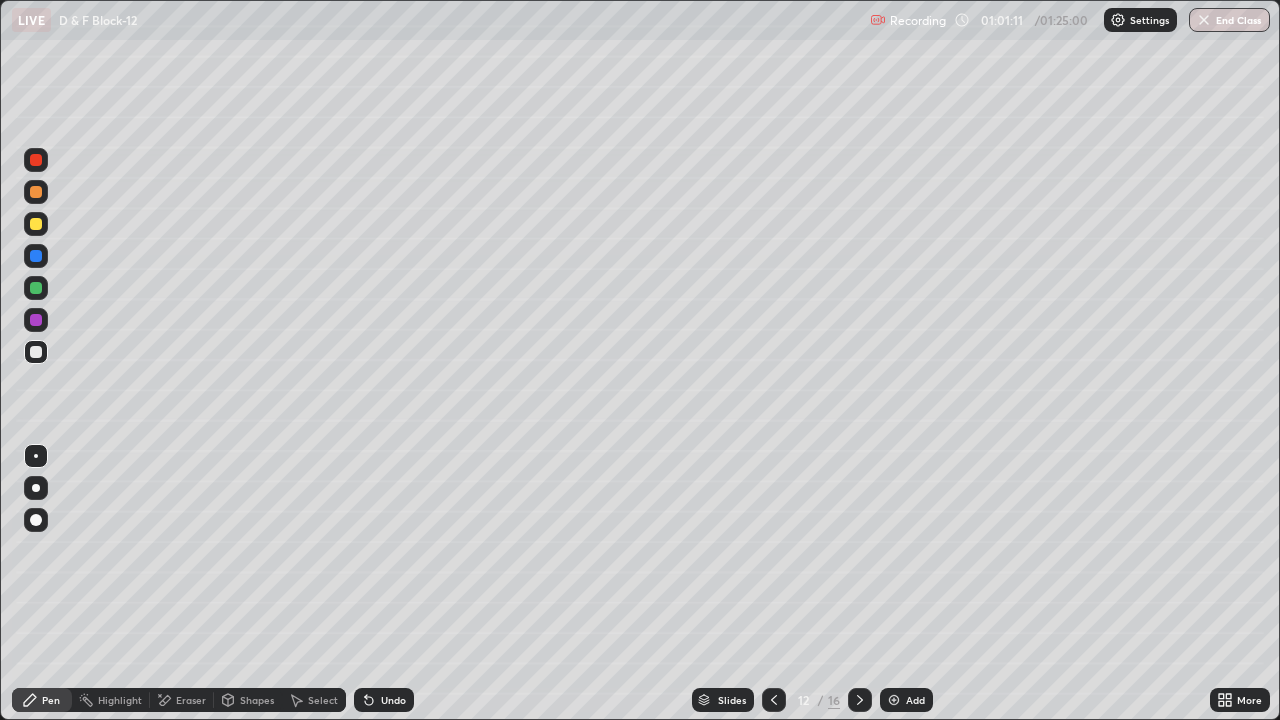 click at bounding box center [36, 192] 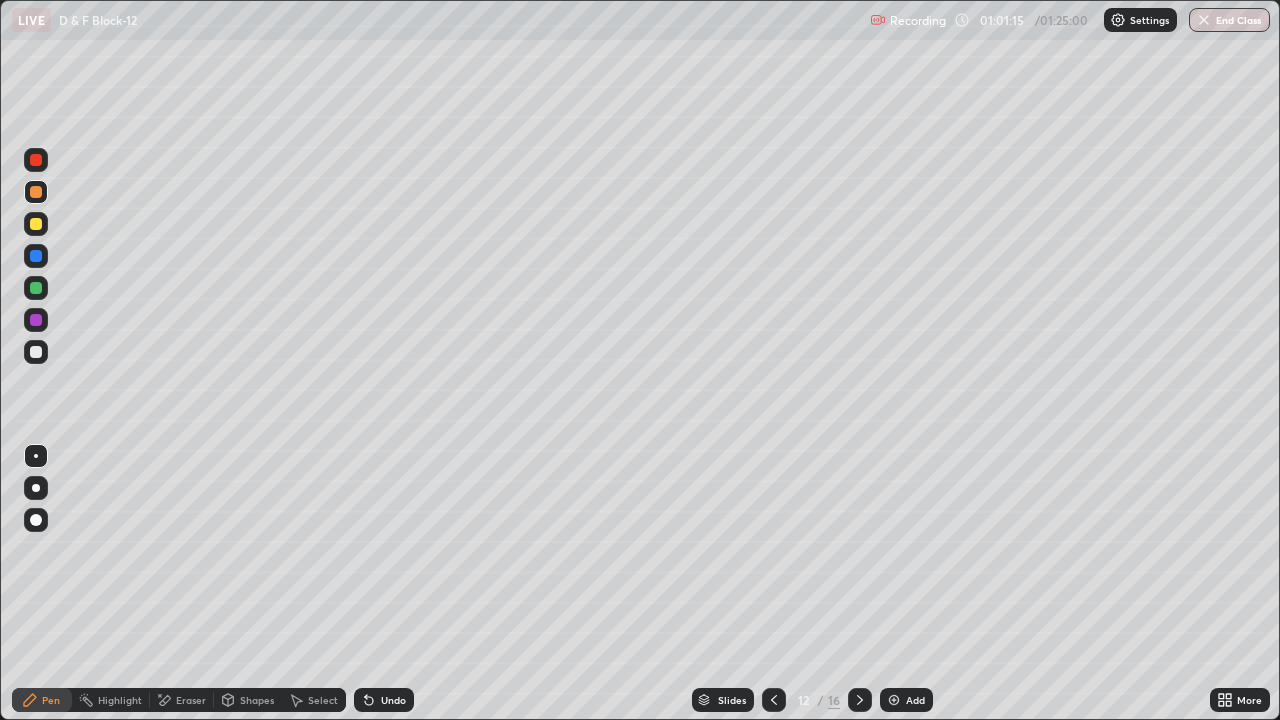 click at bounding box center (36, 320) 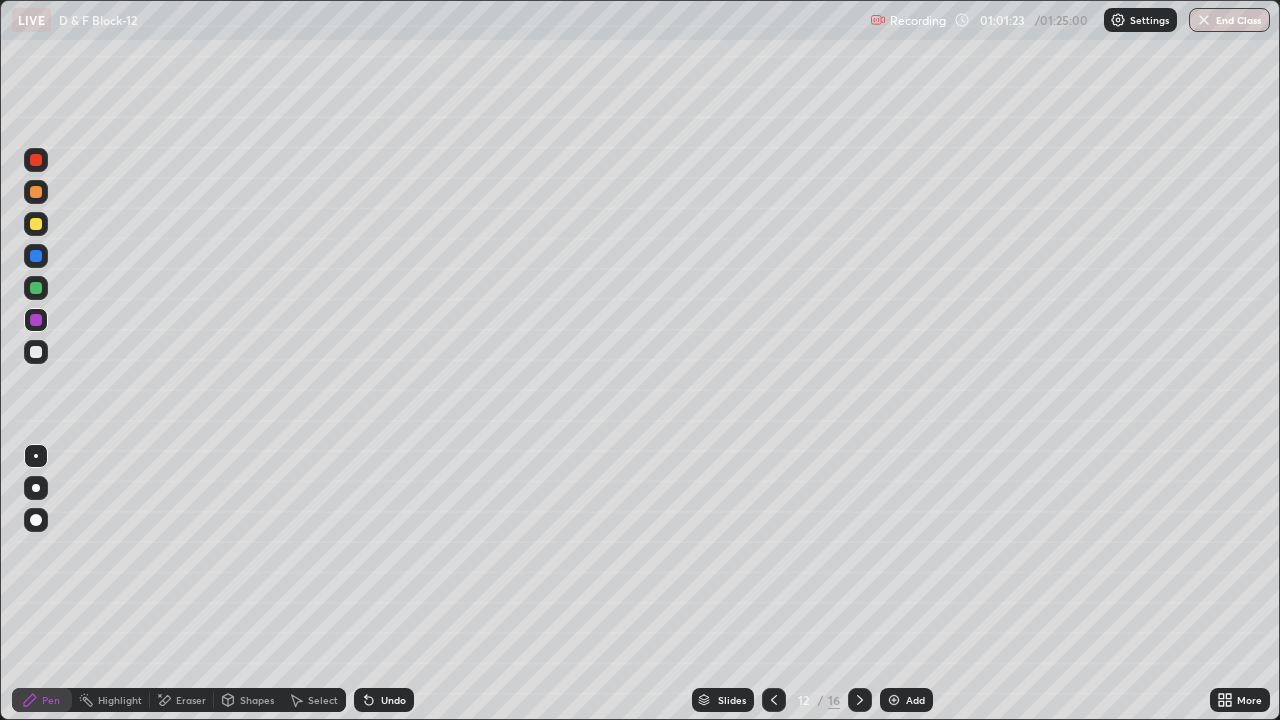 click at bounding box center [36, 288] 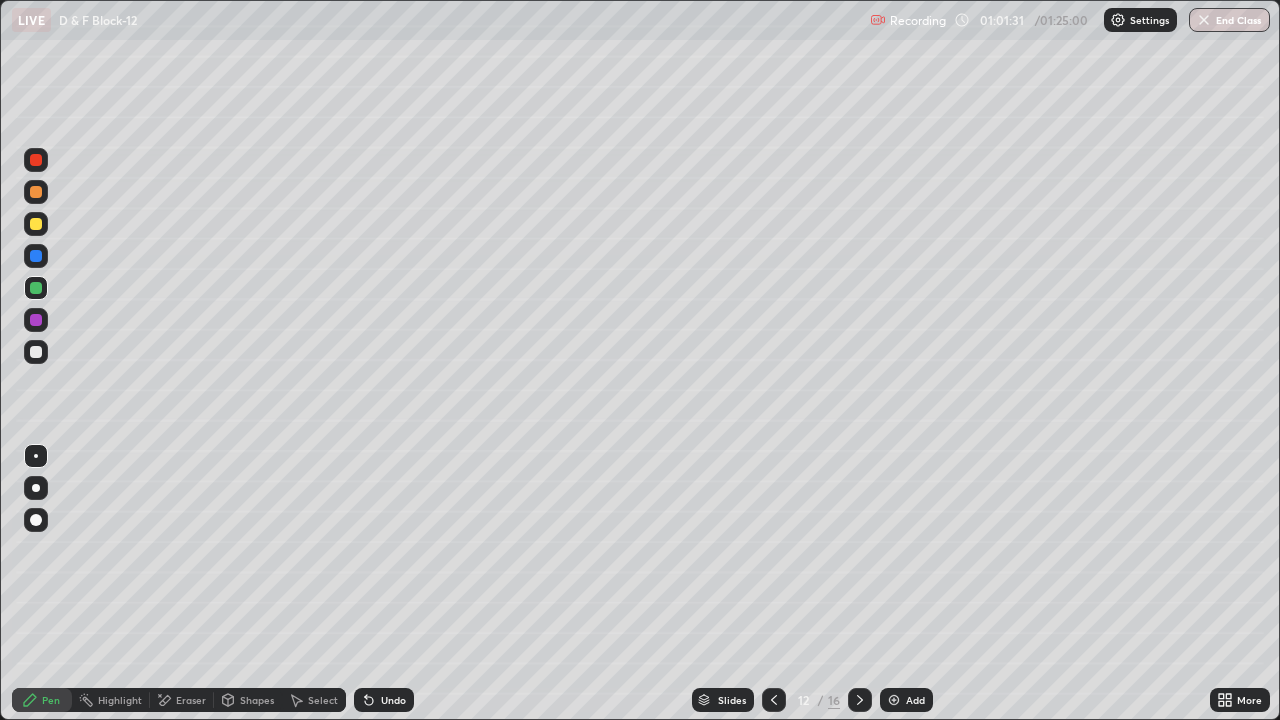 click on "Undo" at bounding box center (393, 700) 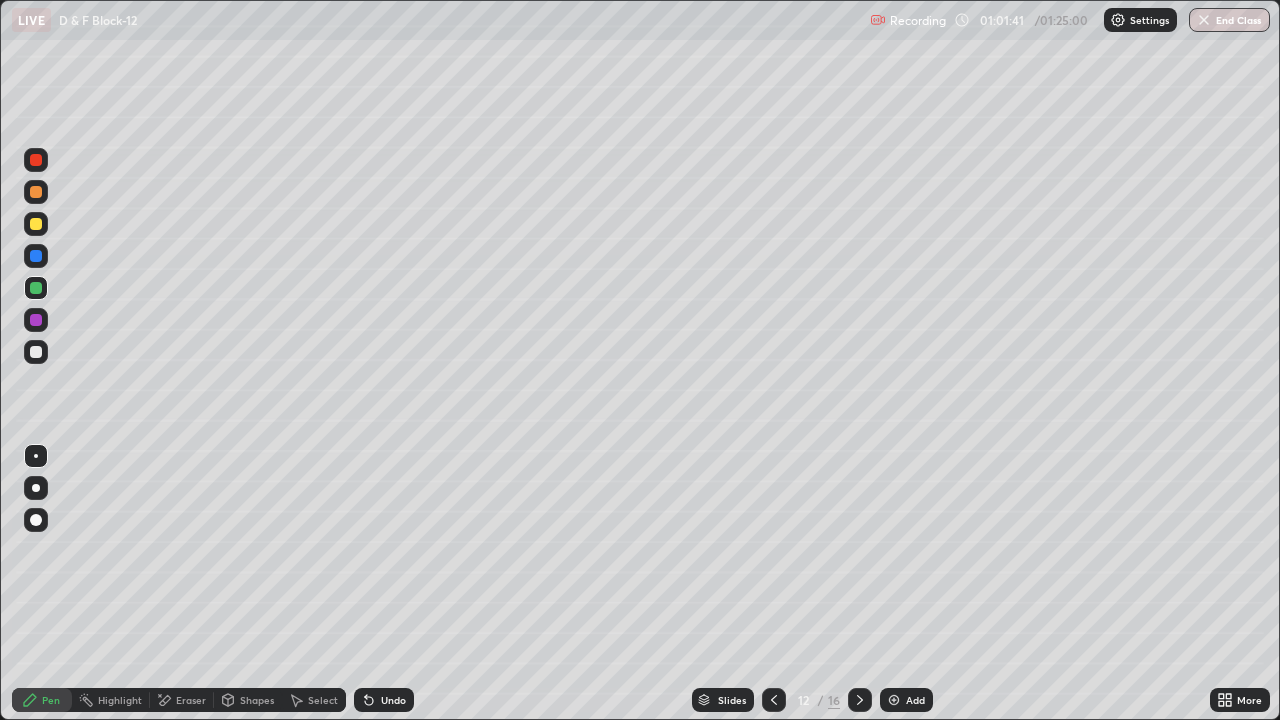 click at bounding box center [36, 256] 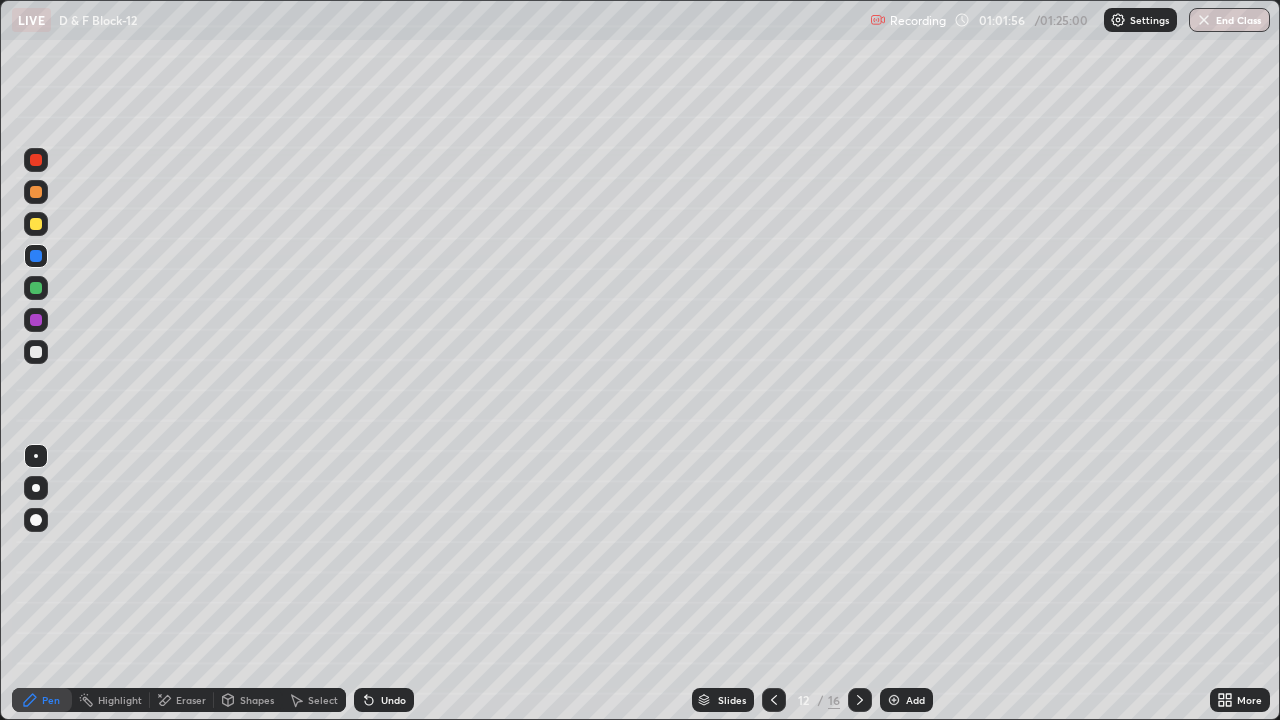 click at bounding box center [36, 320] 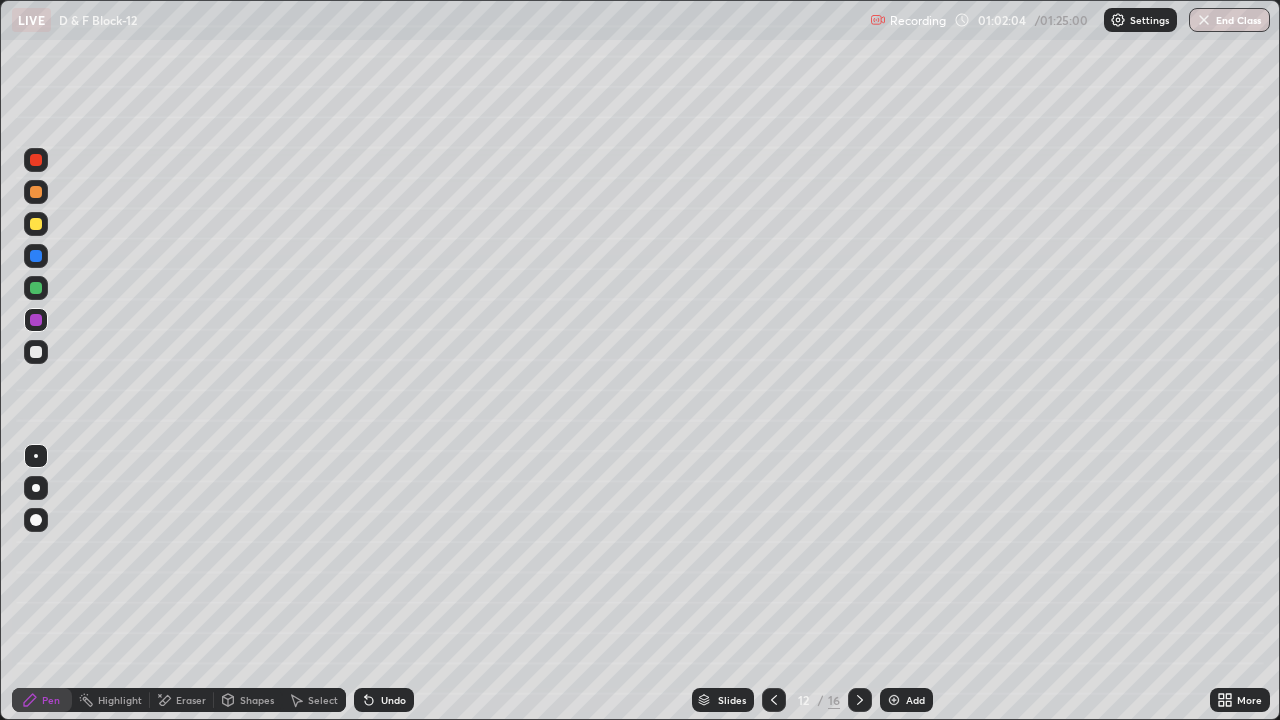 click at bounding box center (774, 700) 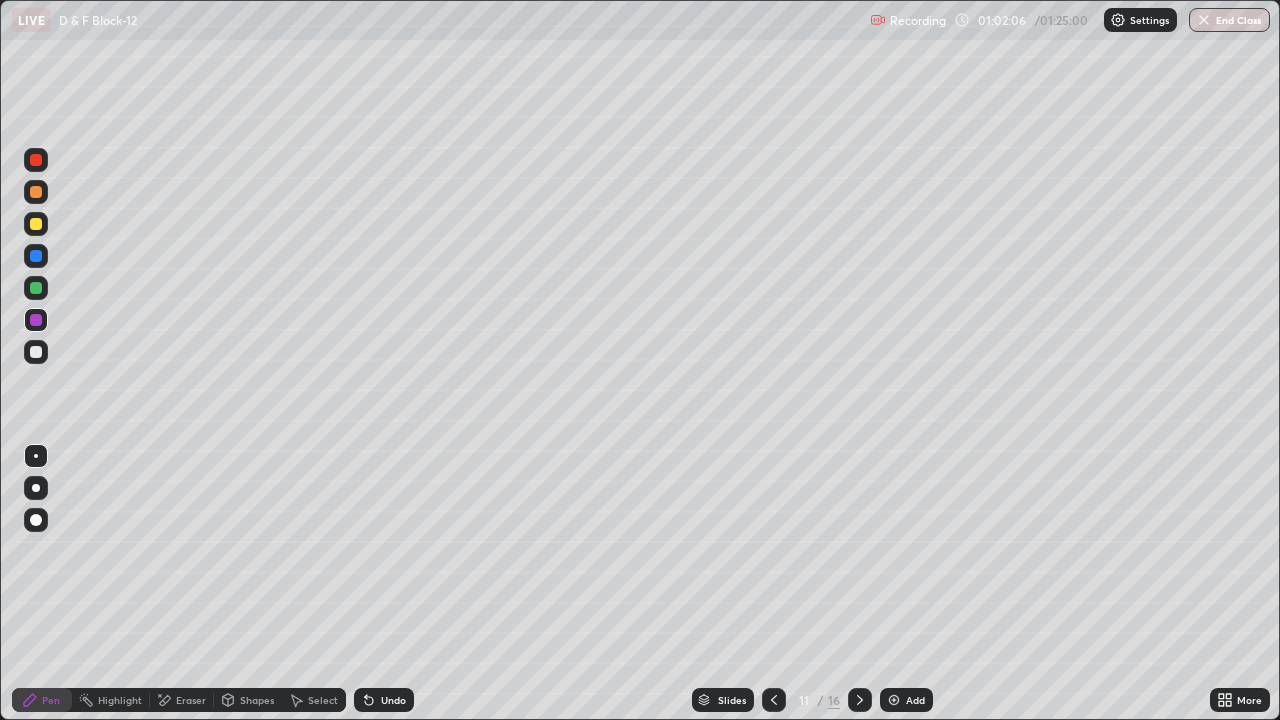 click 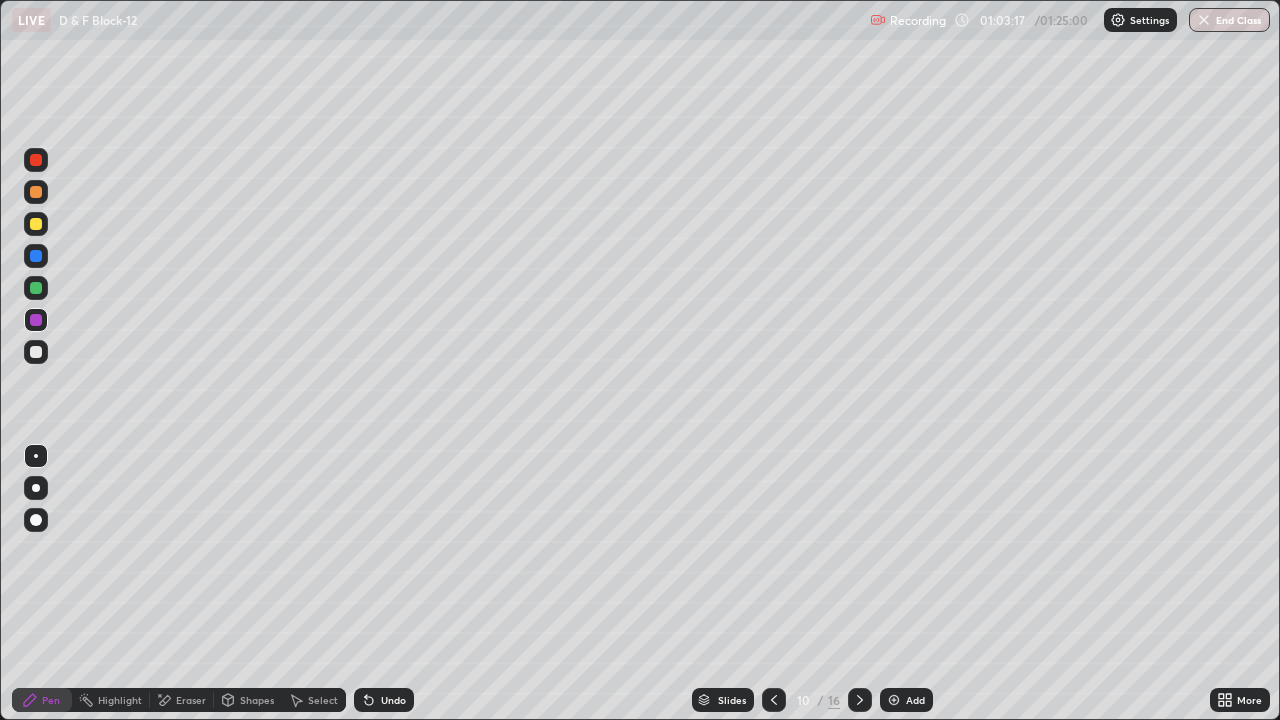 click 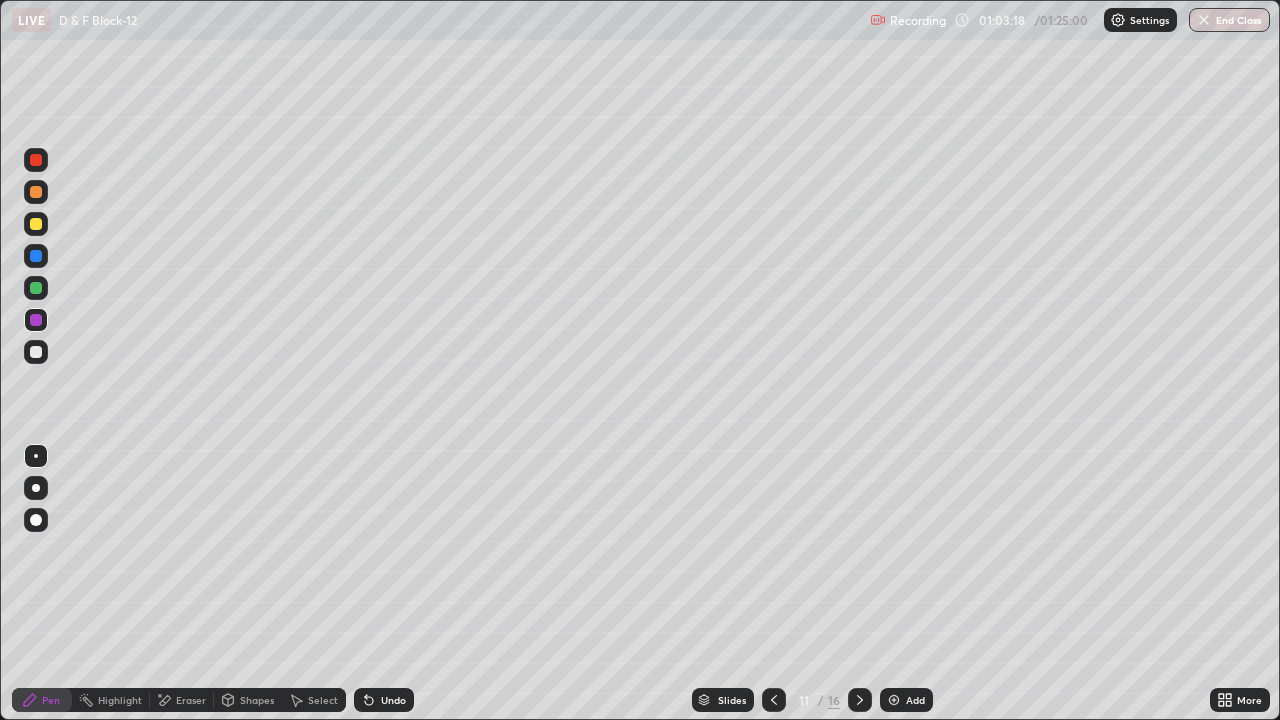 click 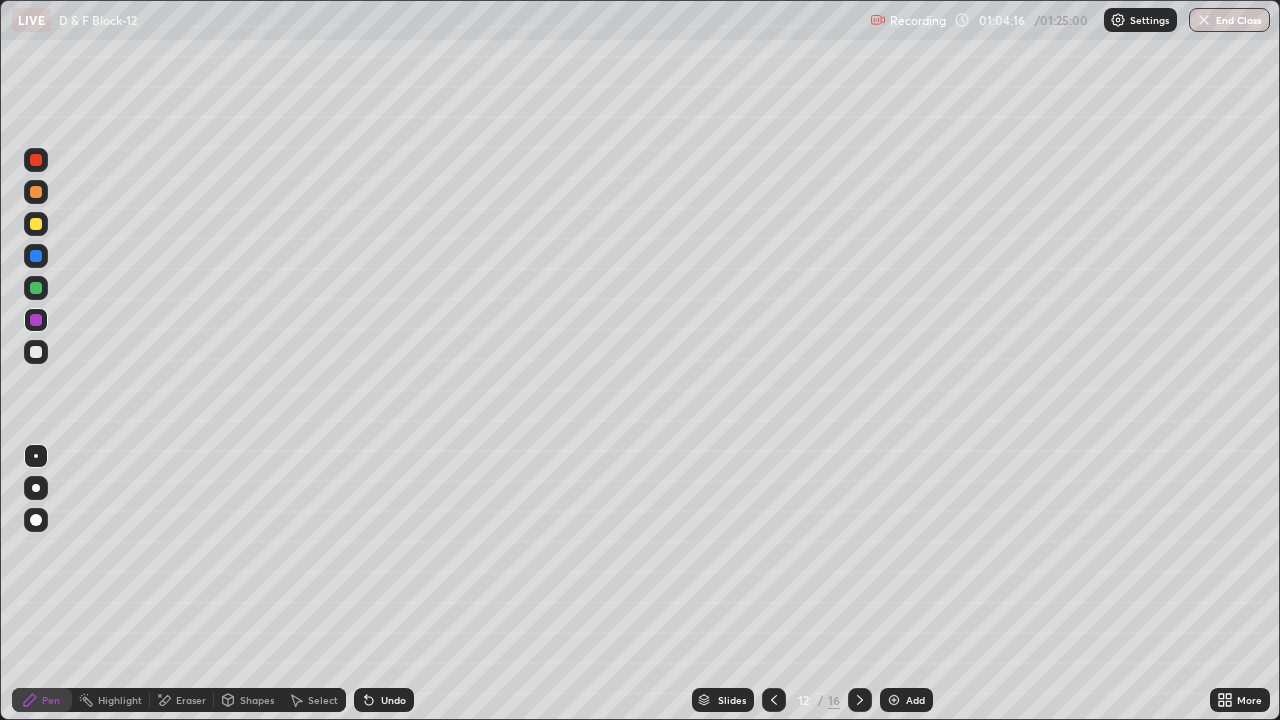 click on "Undo" at bounding box center (384, 700) 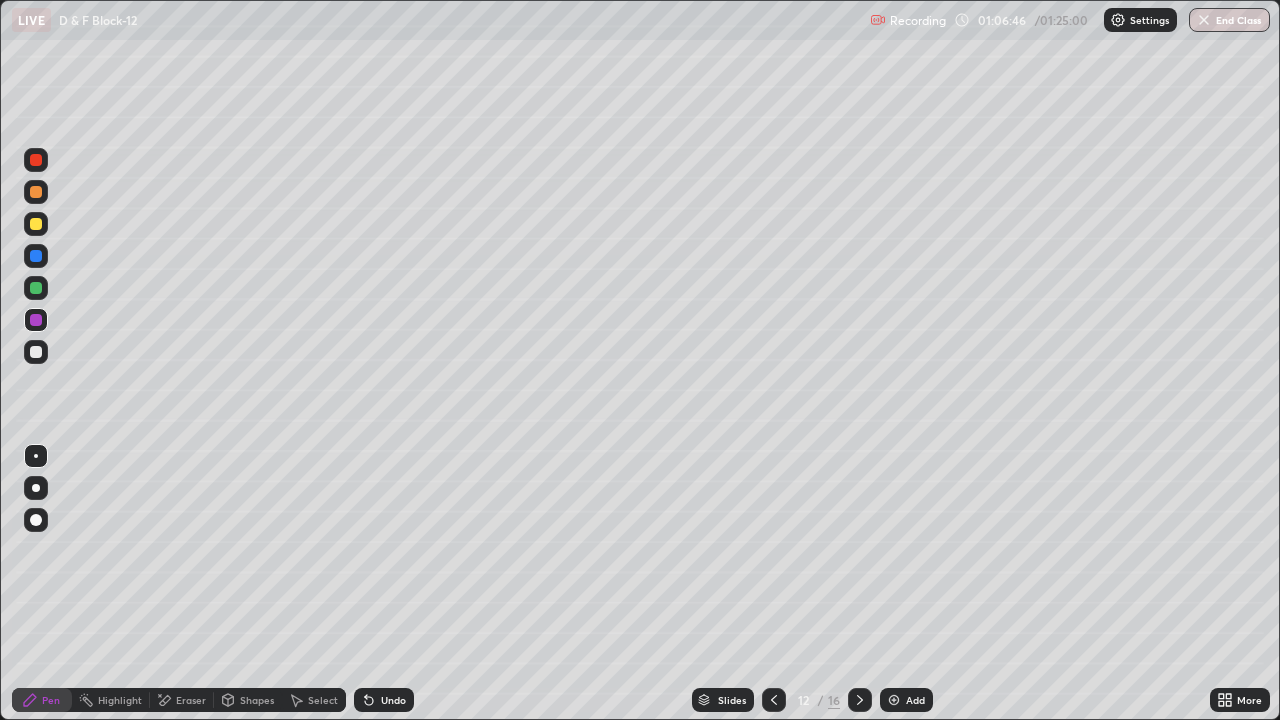 click 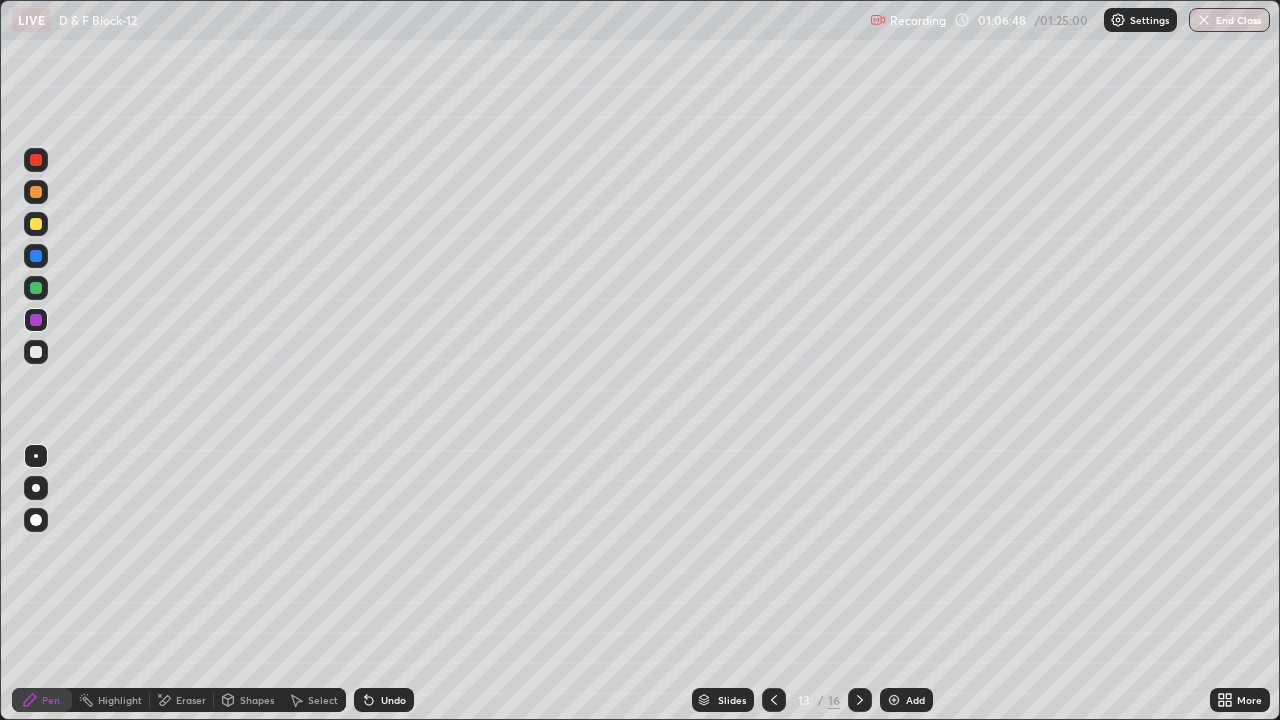 click at bounding box center (36, 192) 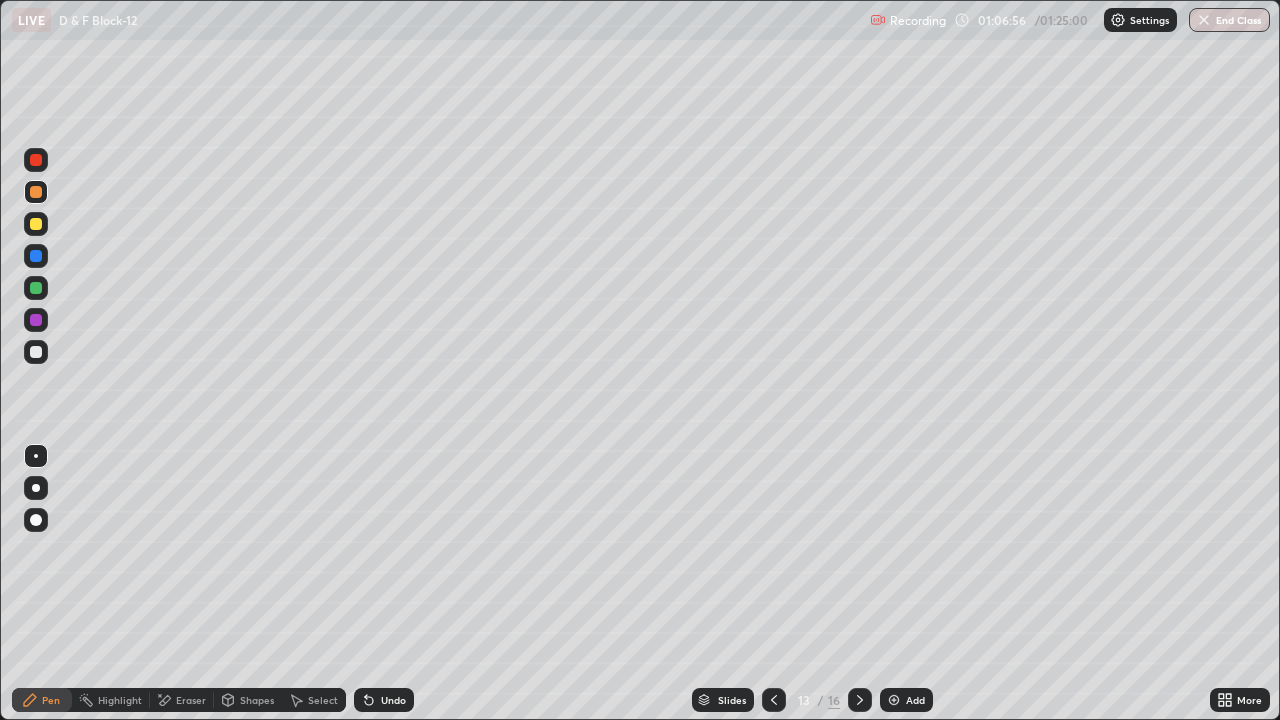 click at bounding box center (36, 288) 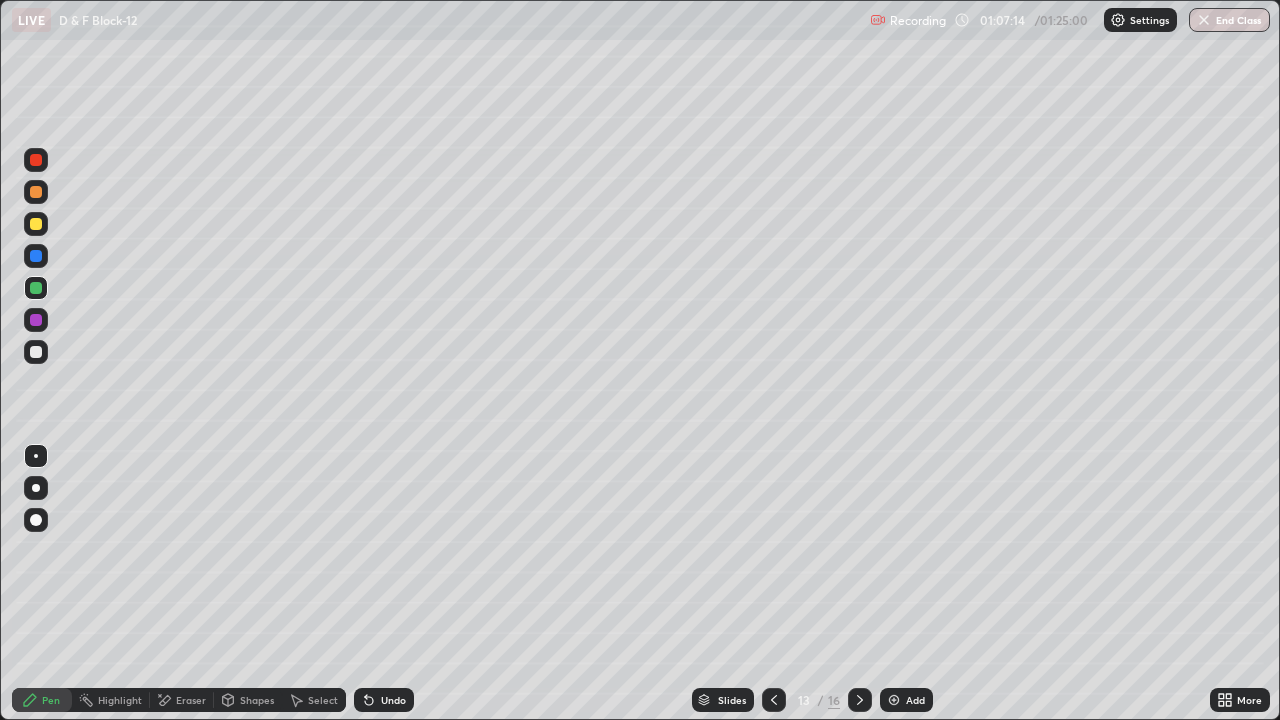click at bounding box center (36, 320) 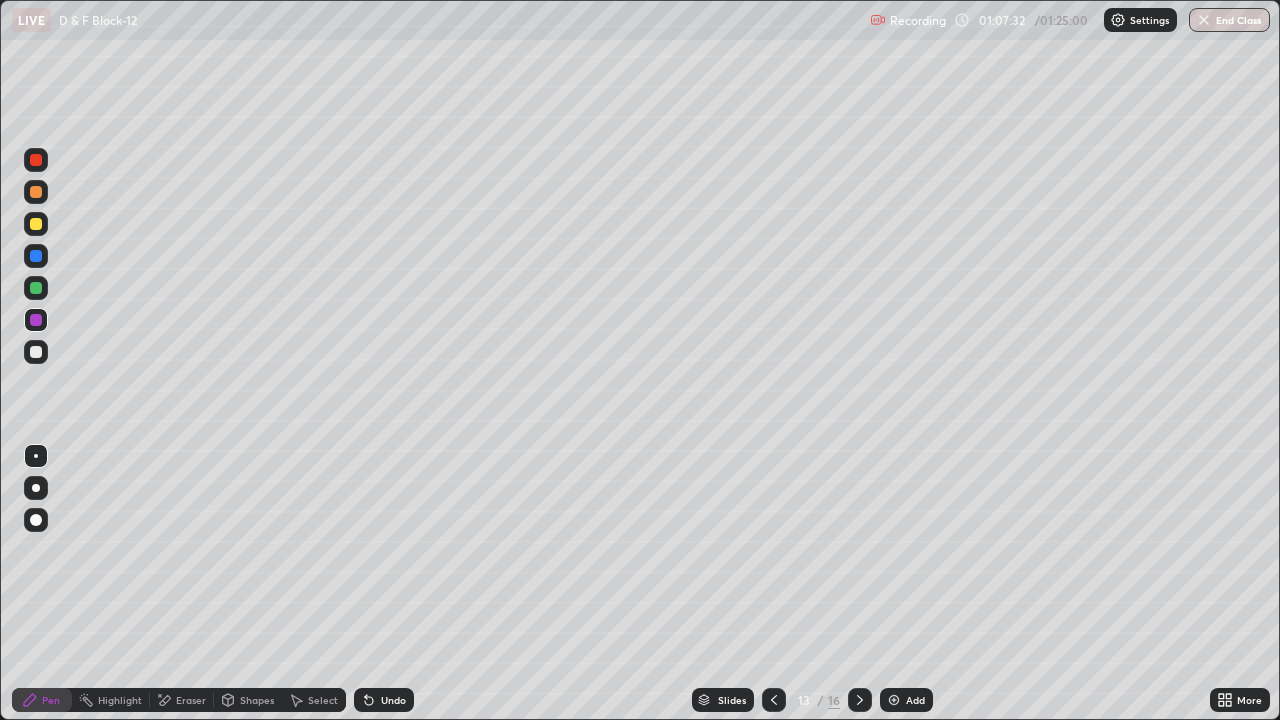 click at bounding box center (36, 224) 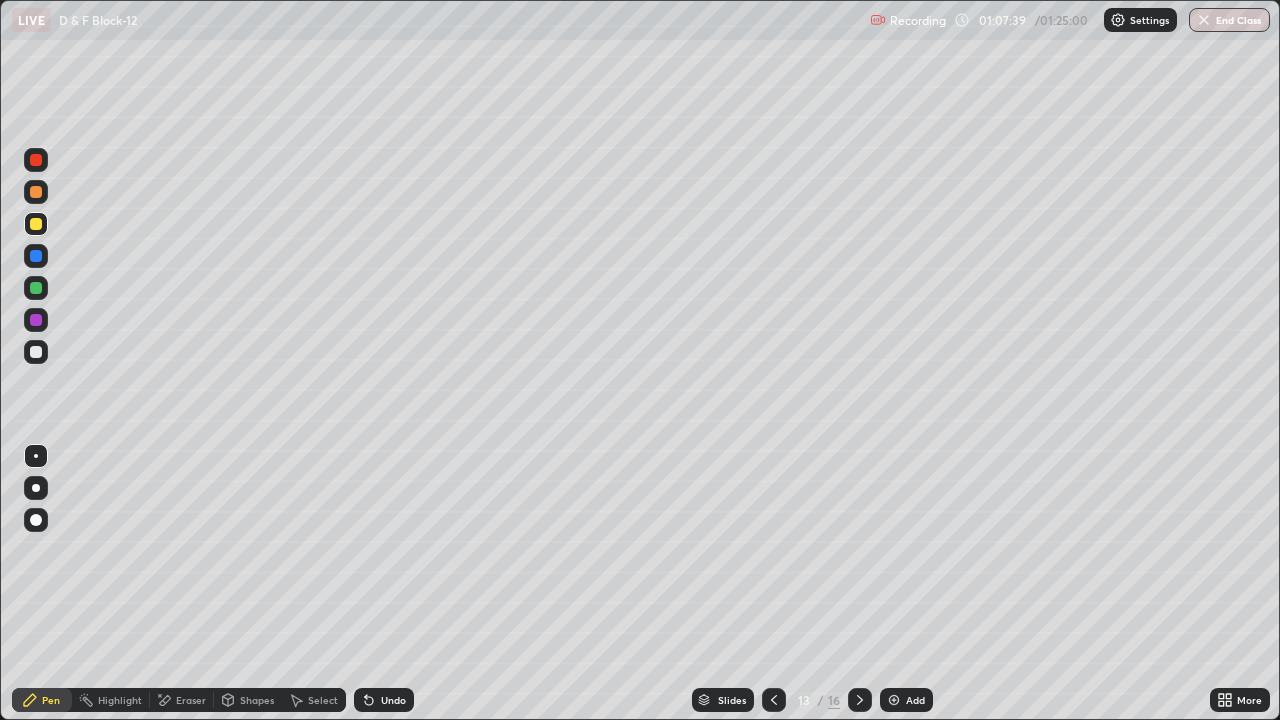 click at bounding box center [36, 320] 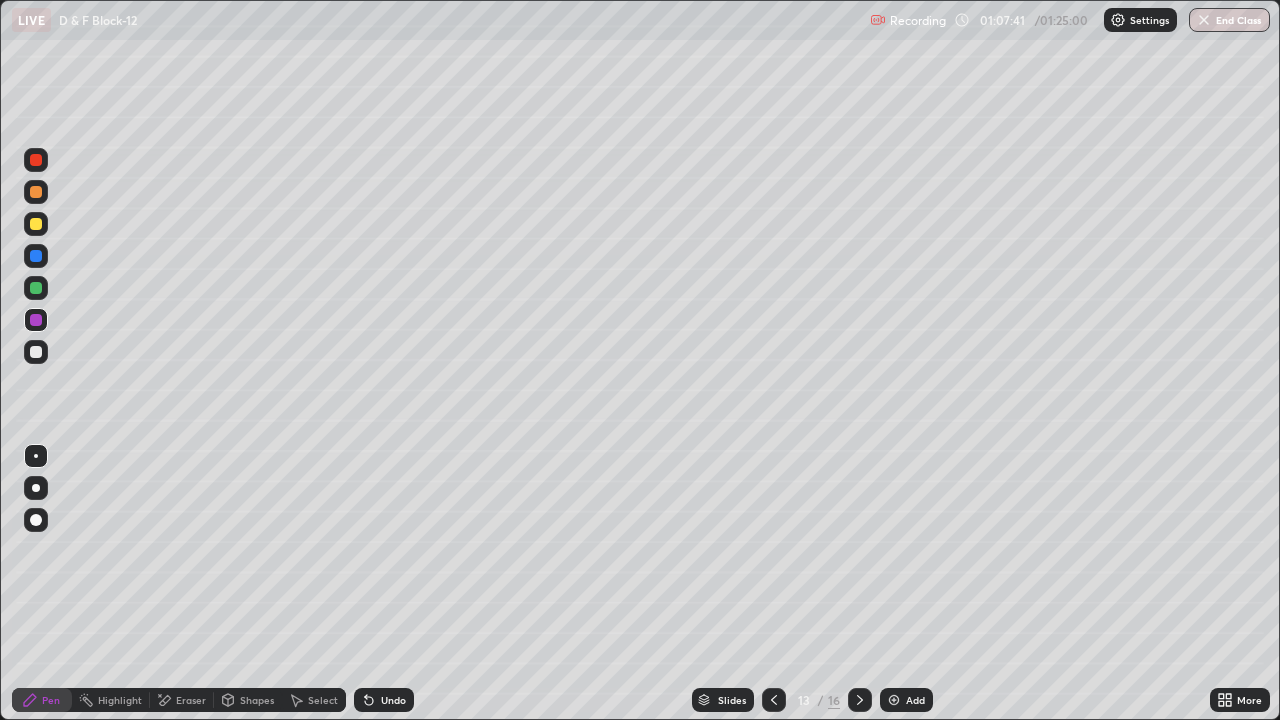 click at bounding box center (36, 192) 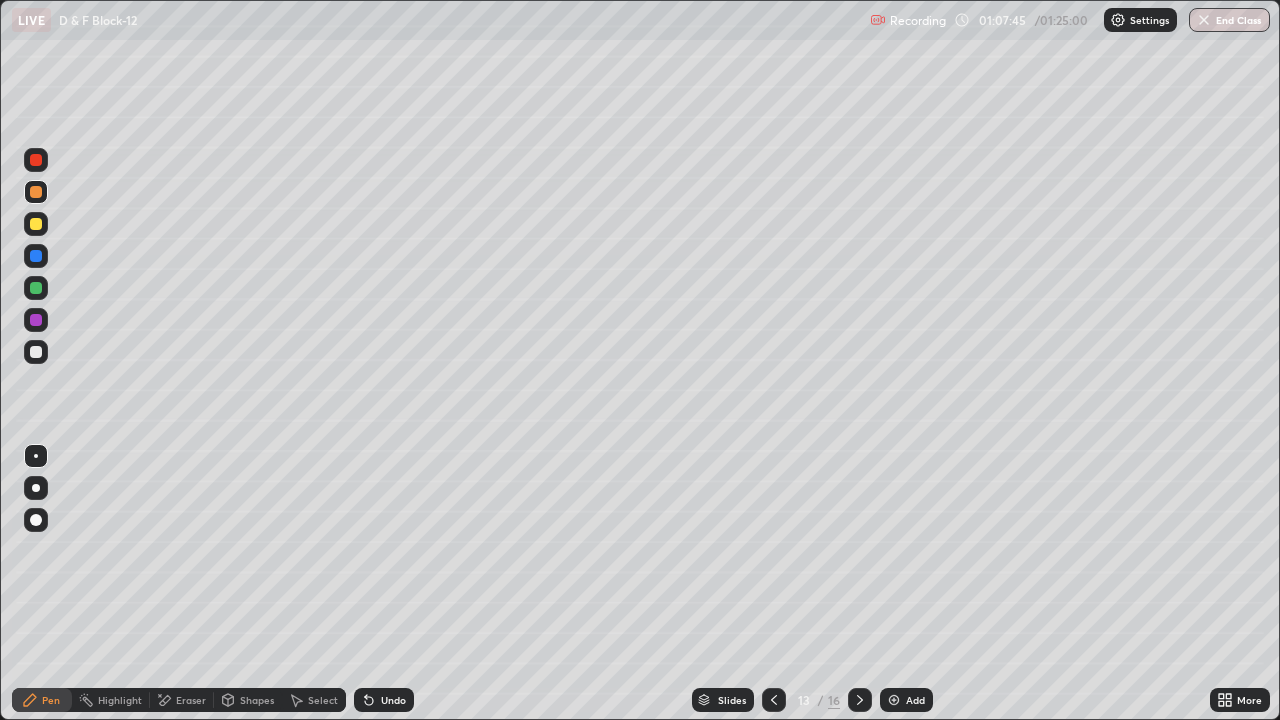 click at bounding box center [36, 224] 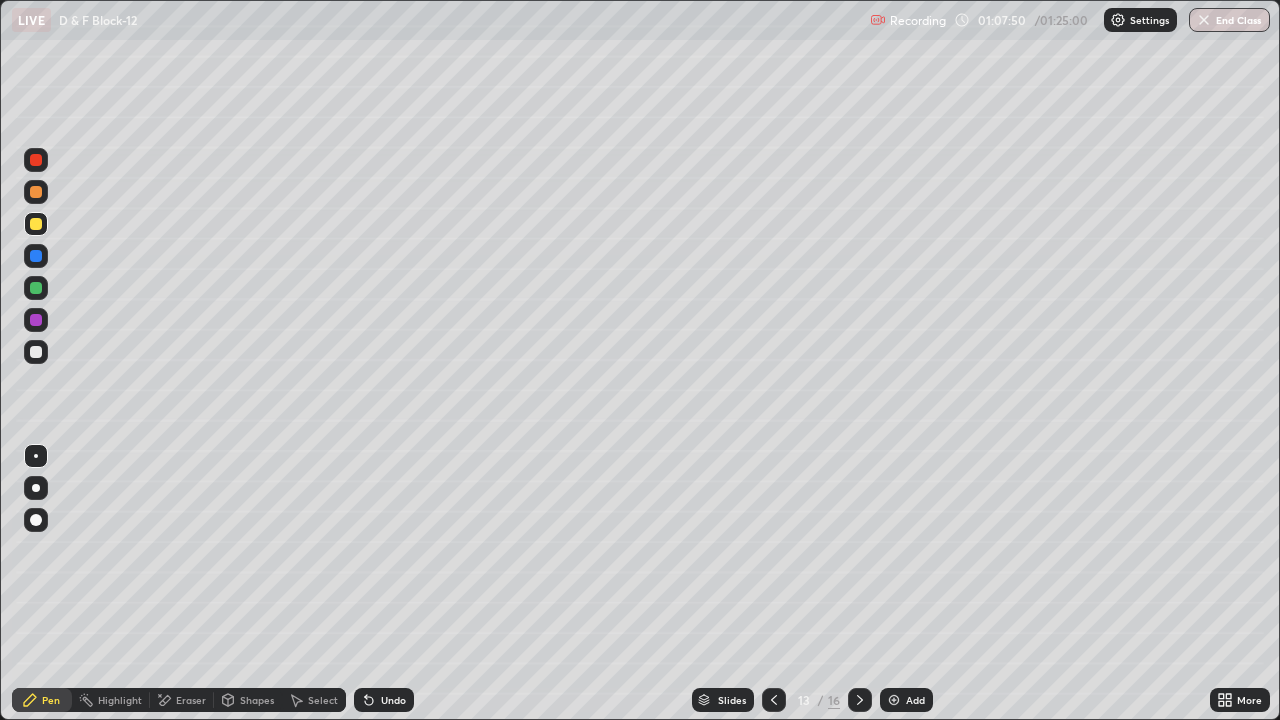 click on "Undo" at bounding box center (384, 700) 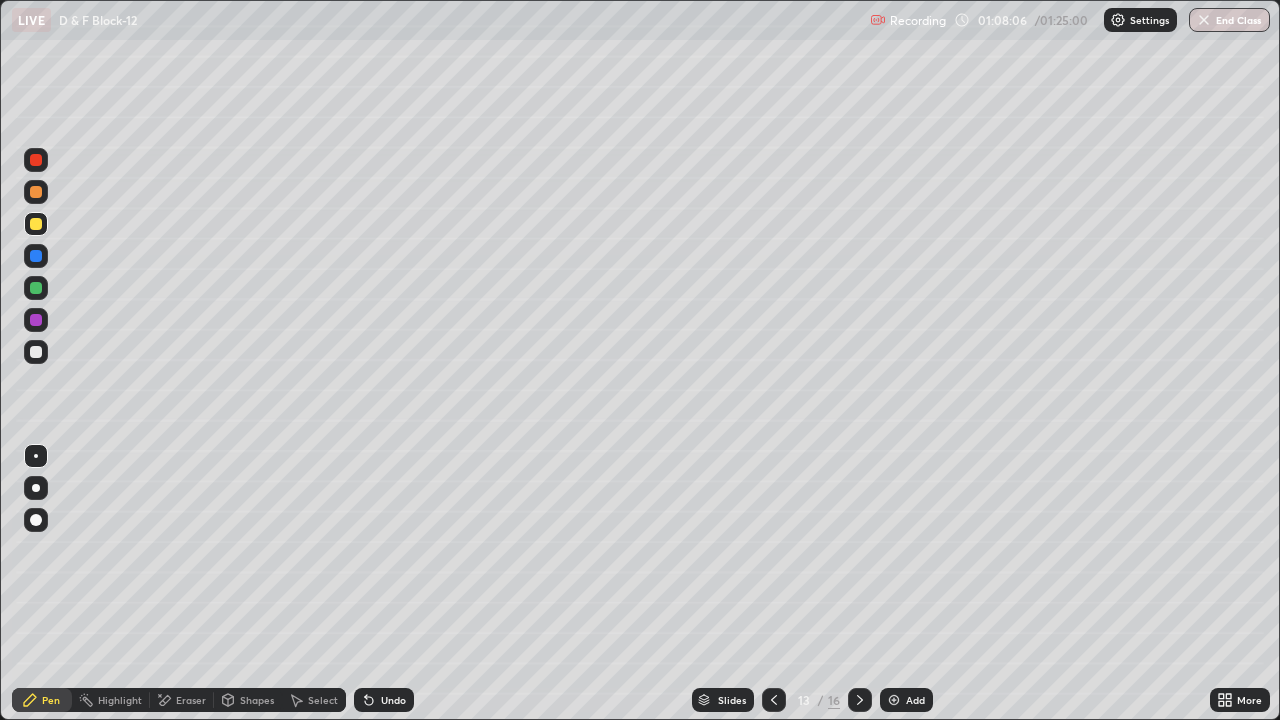 click on "Undo" at bounding box center (384, 700) 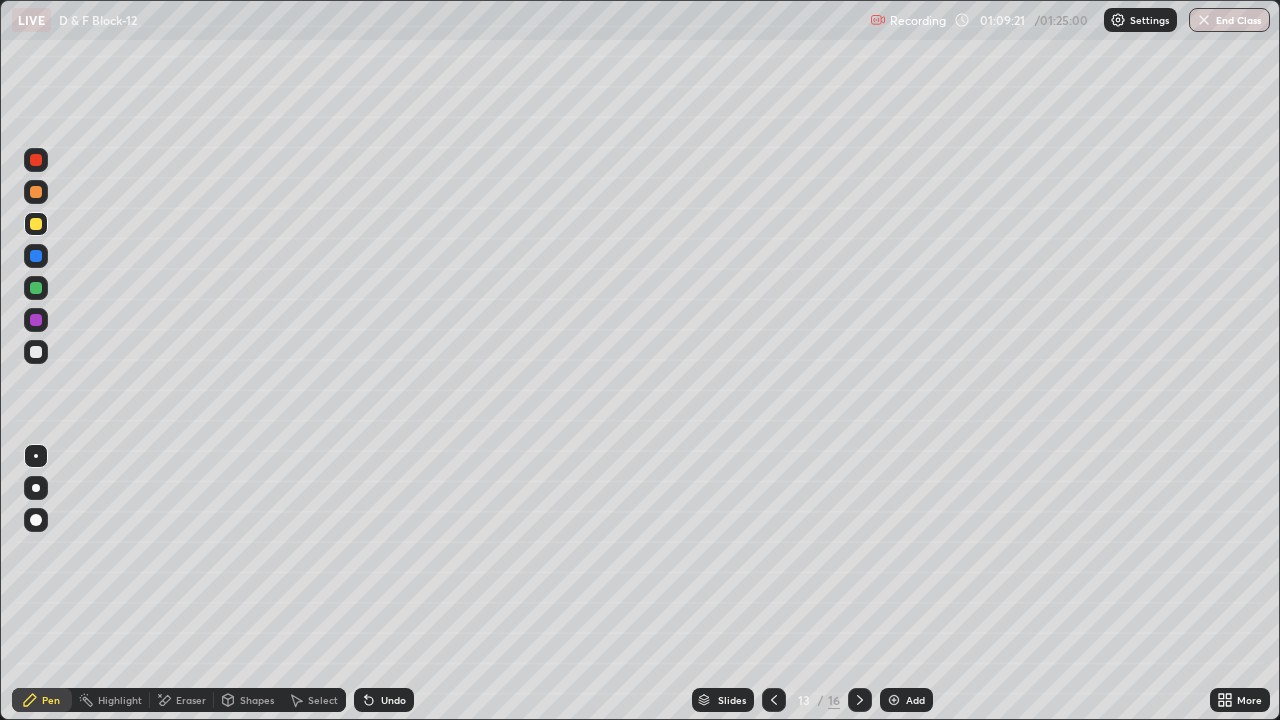 click at bounding box center (36, 320) 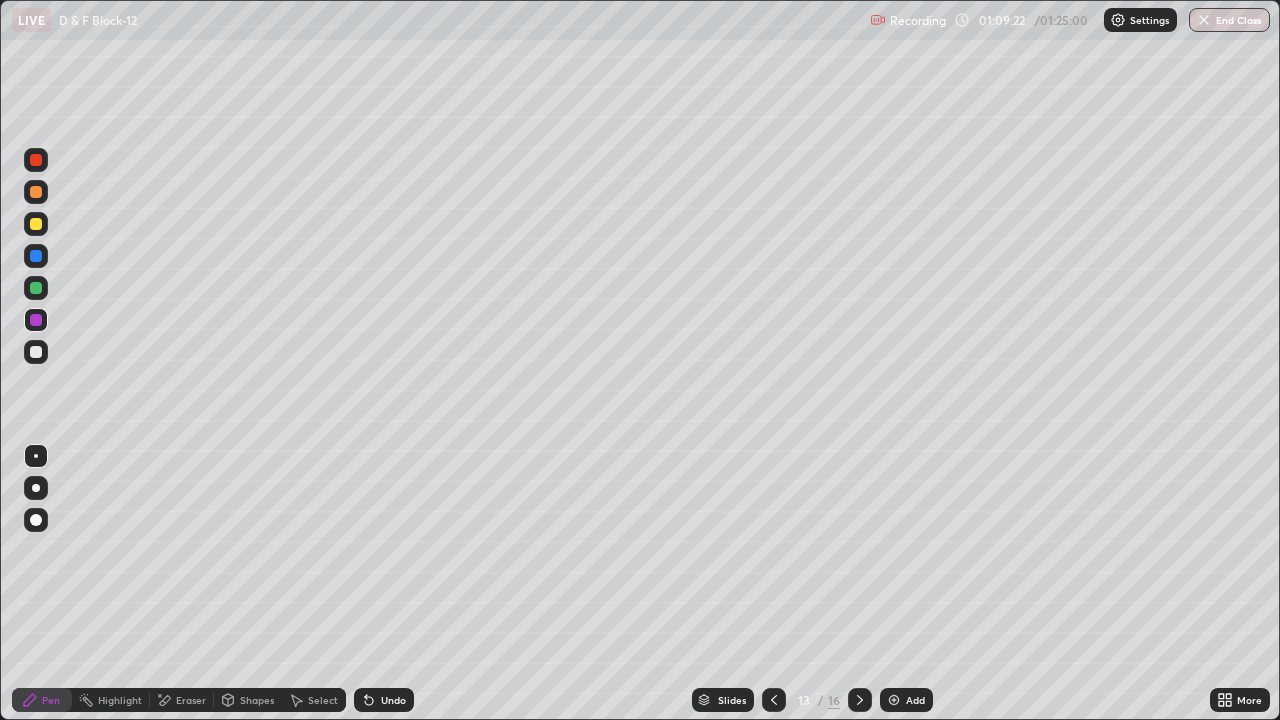 click at bounding box center (36, 192) 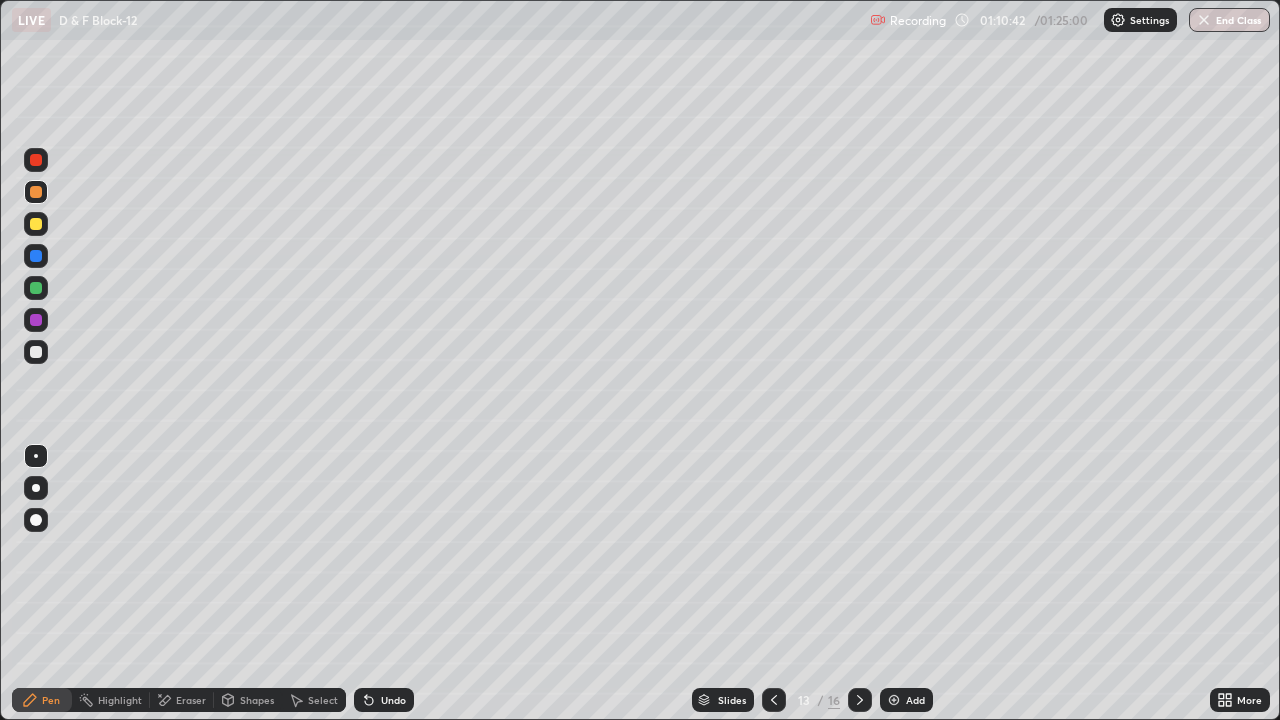 click 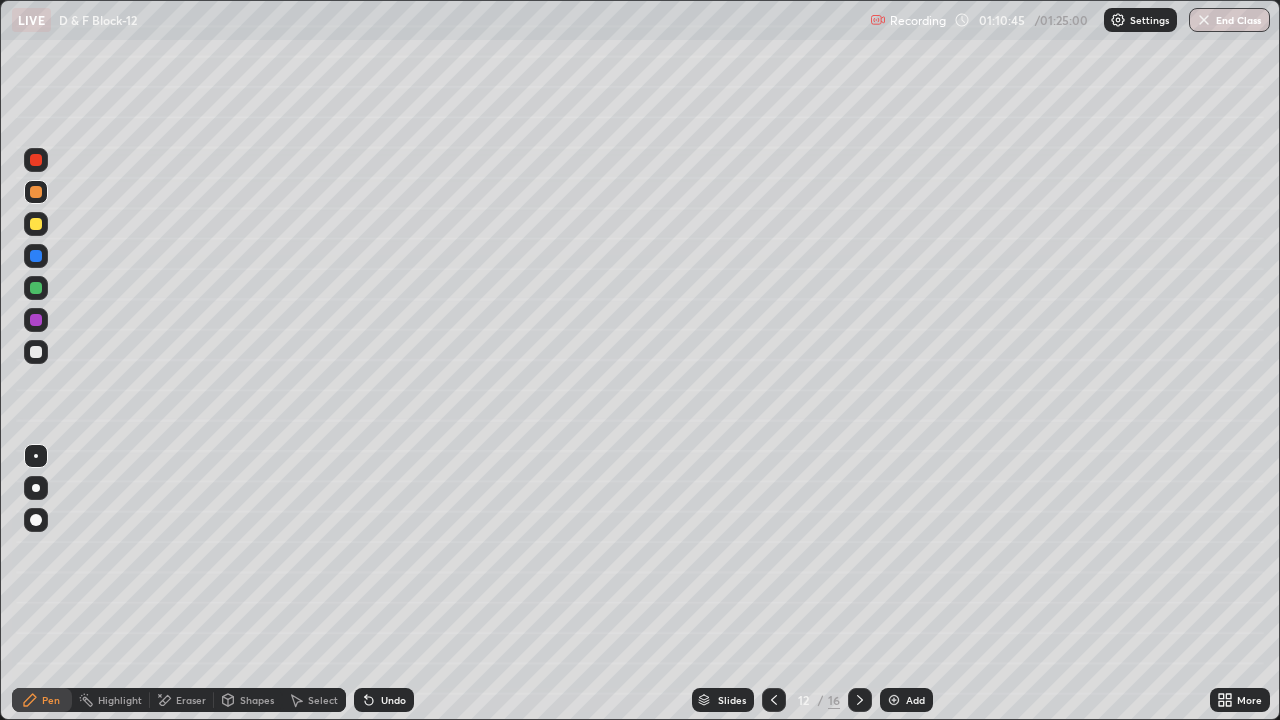 click at bounding box center [36, 288] 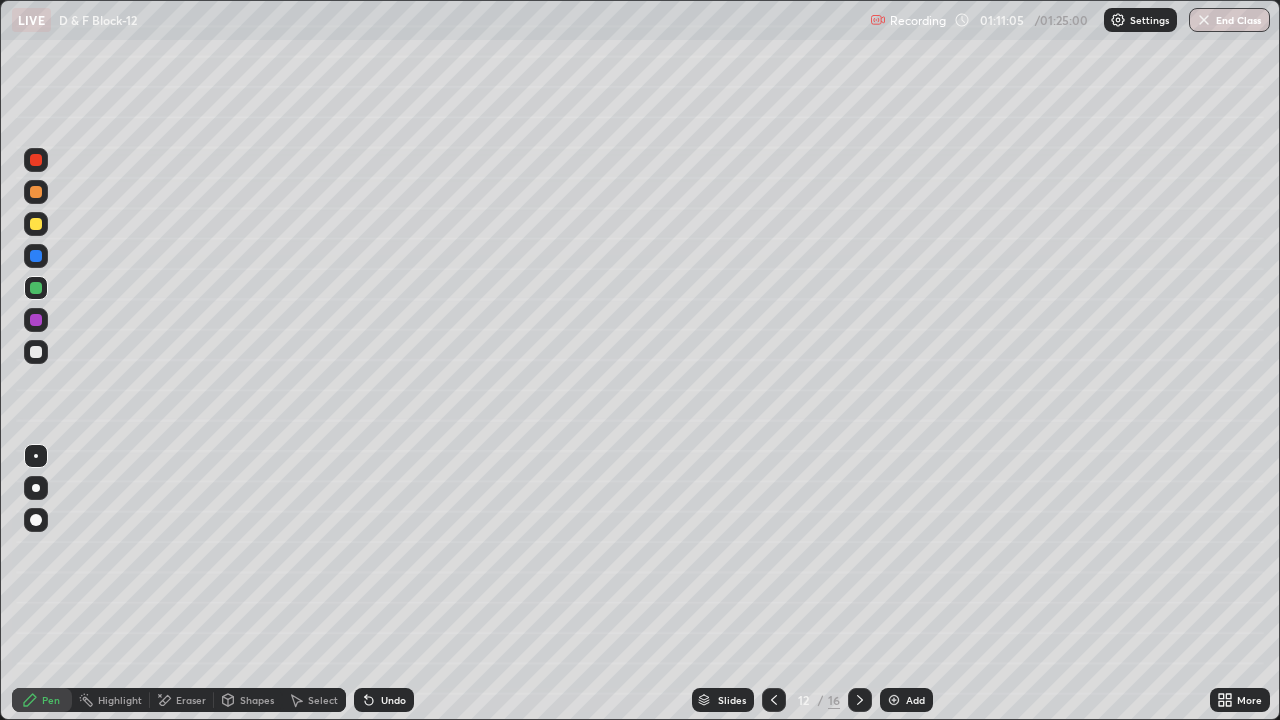 click 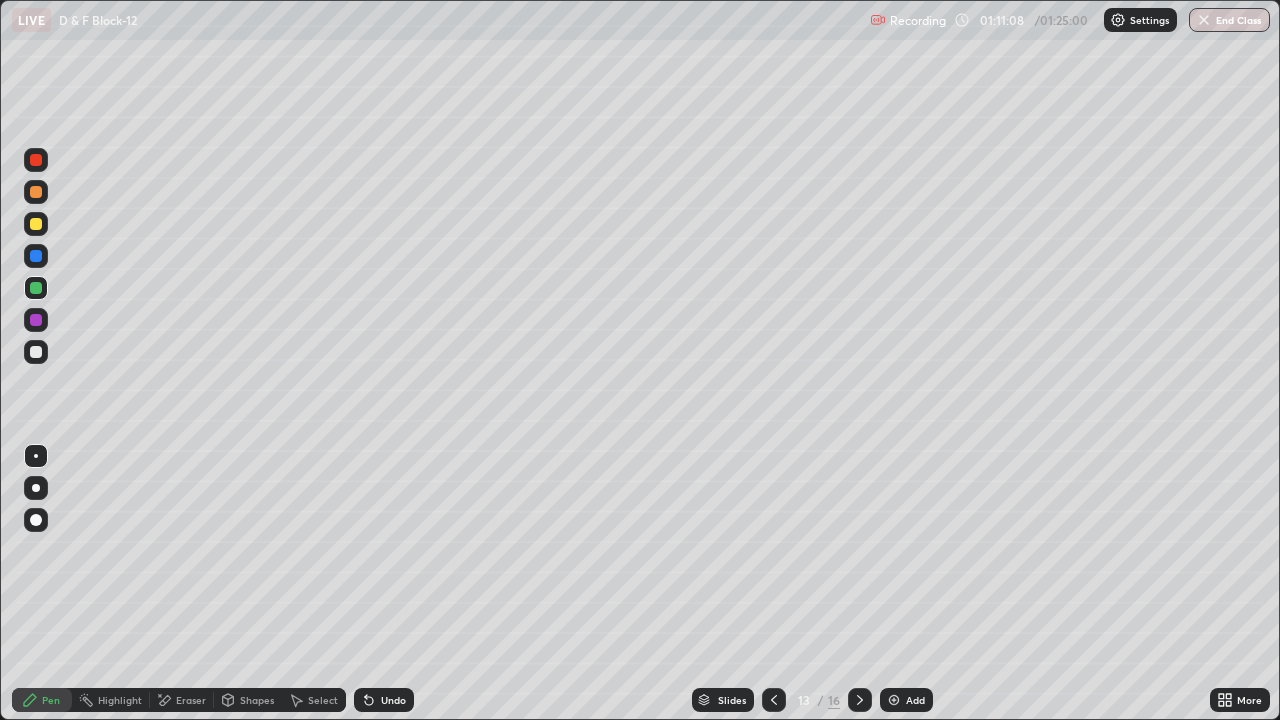 click 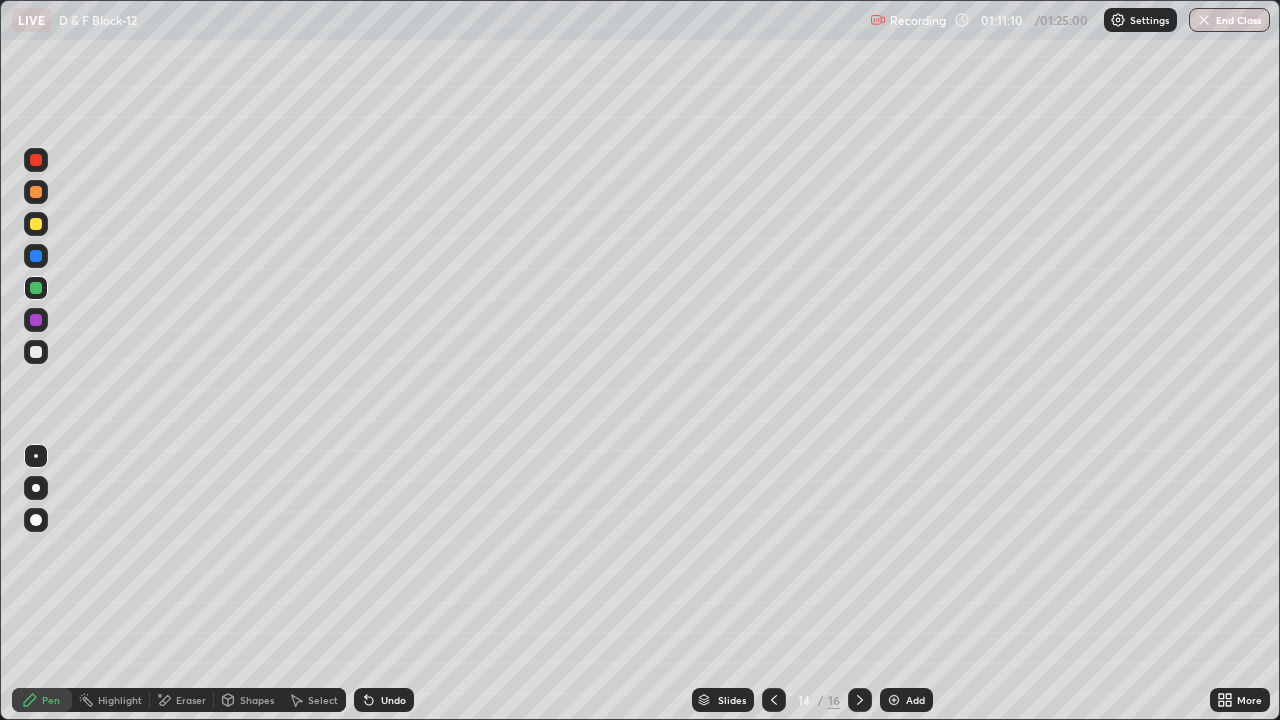 click at bounding box center (36, 224) 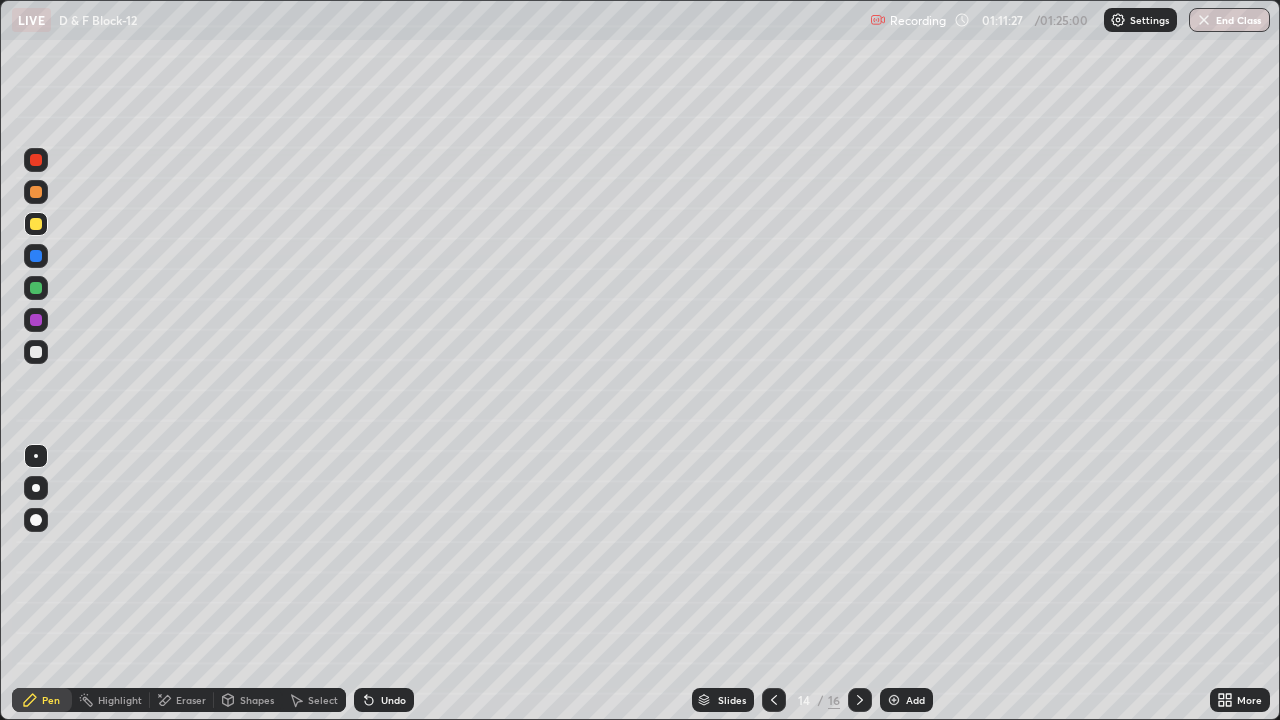 click at bounding box center (36, 352) 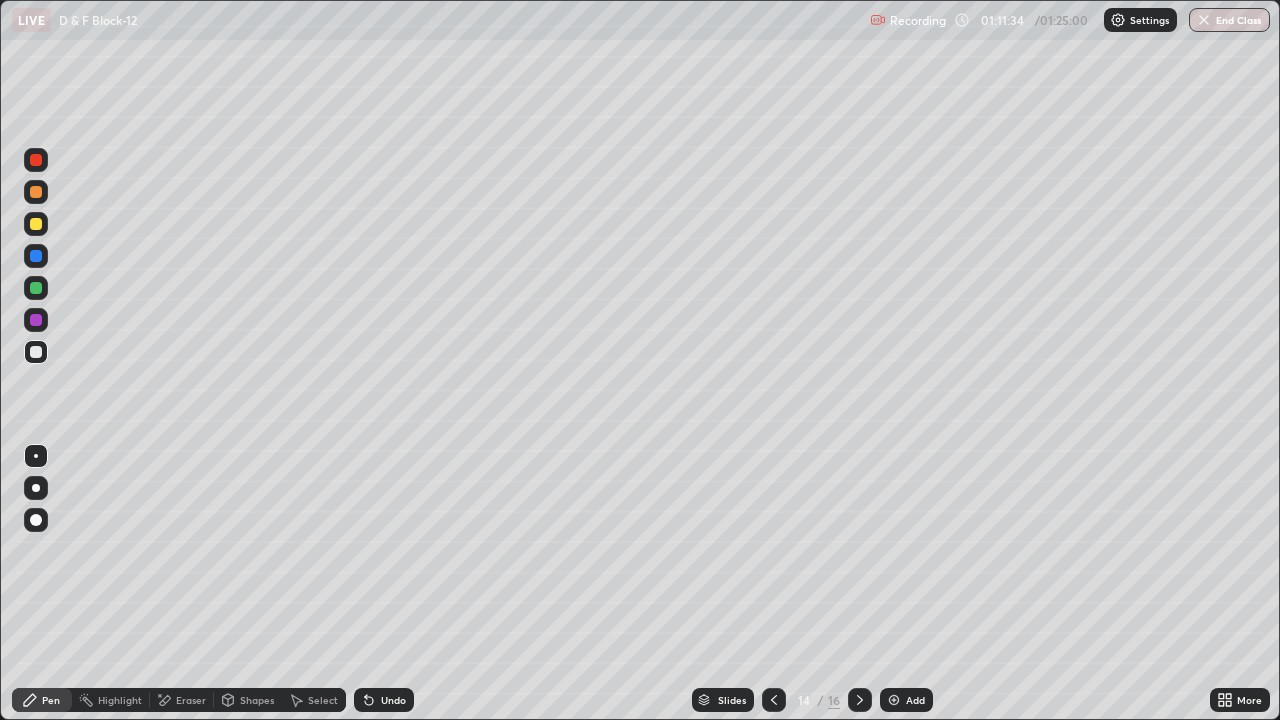 click 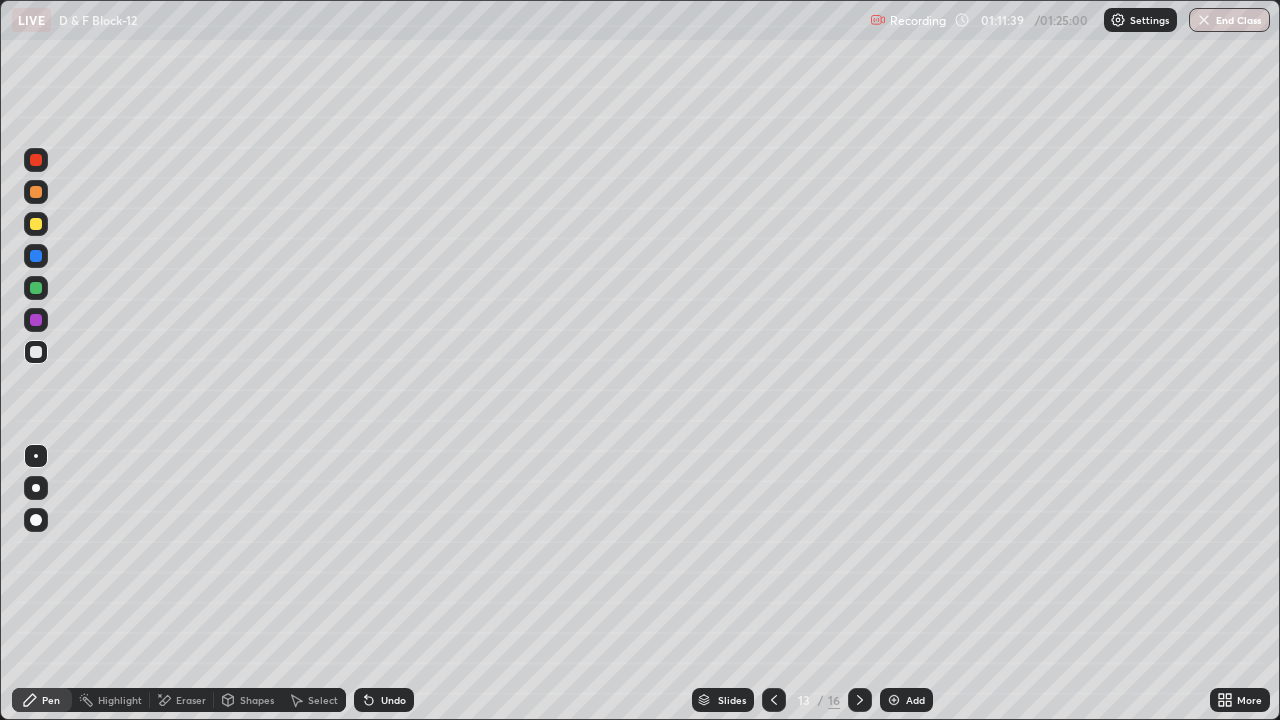 click 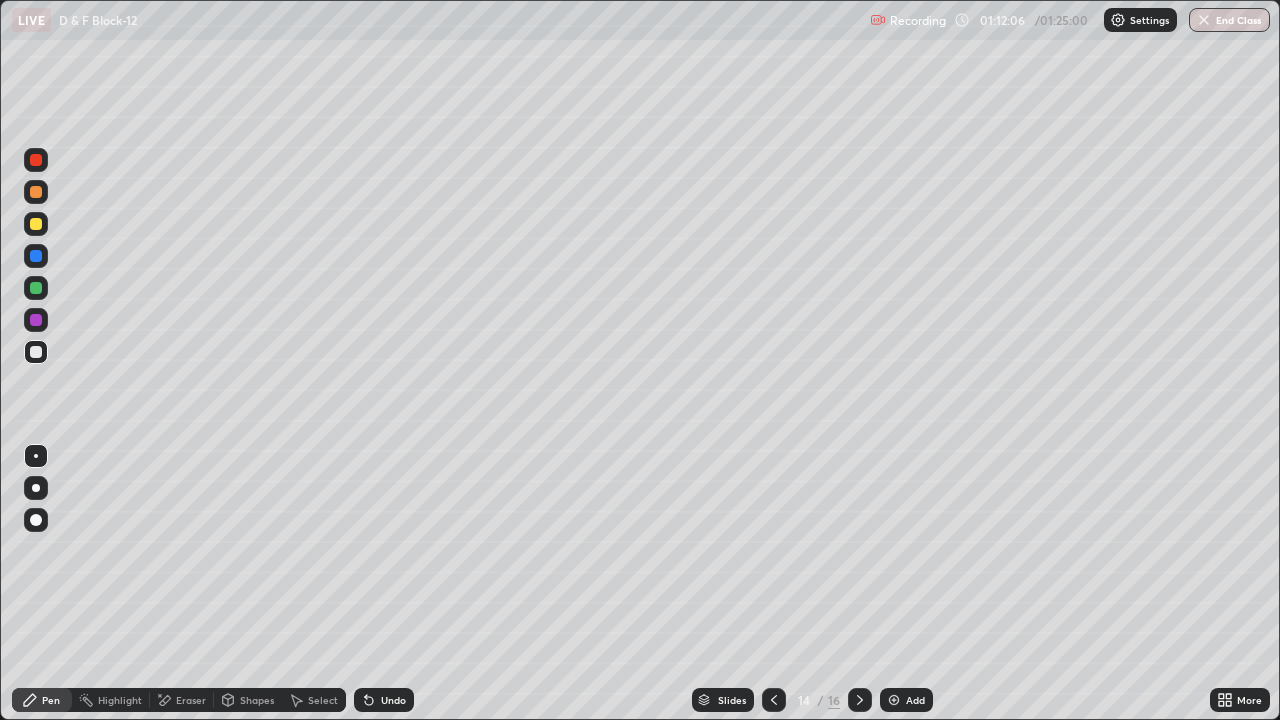 click 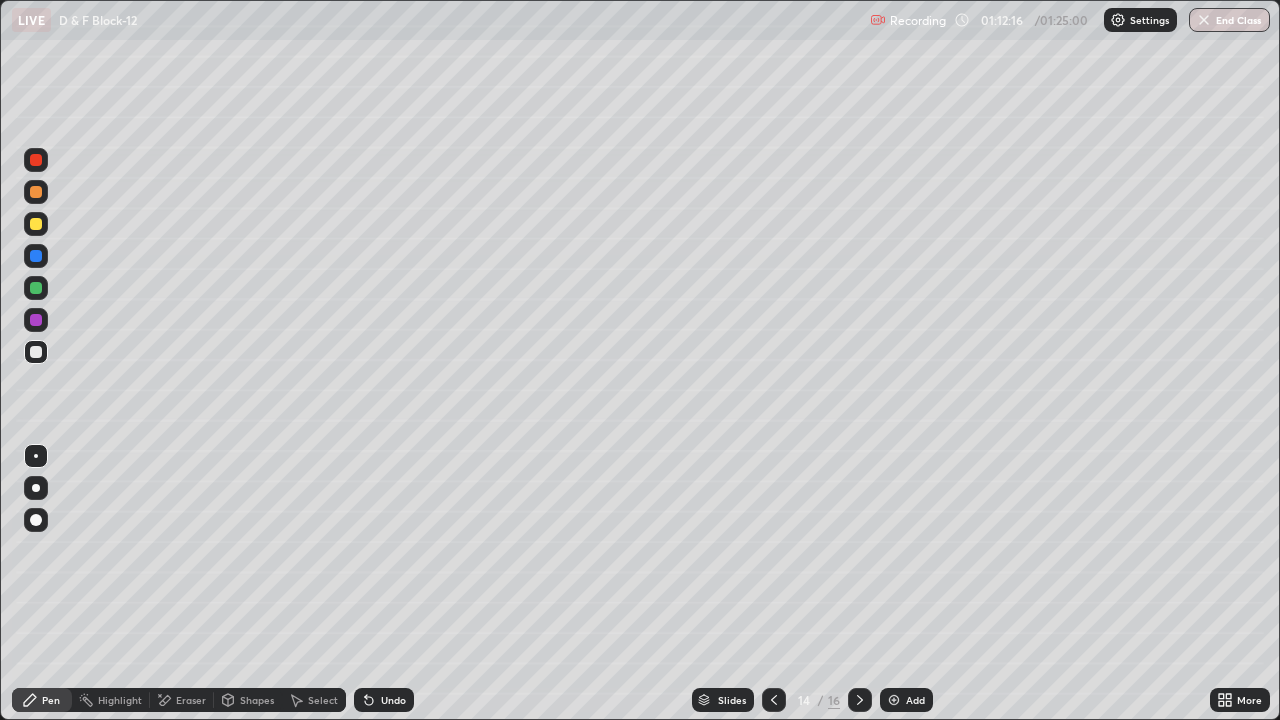 click on "Undo" at bounding box center [384, 700] 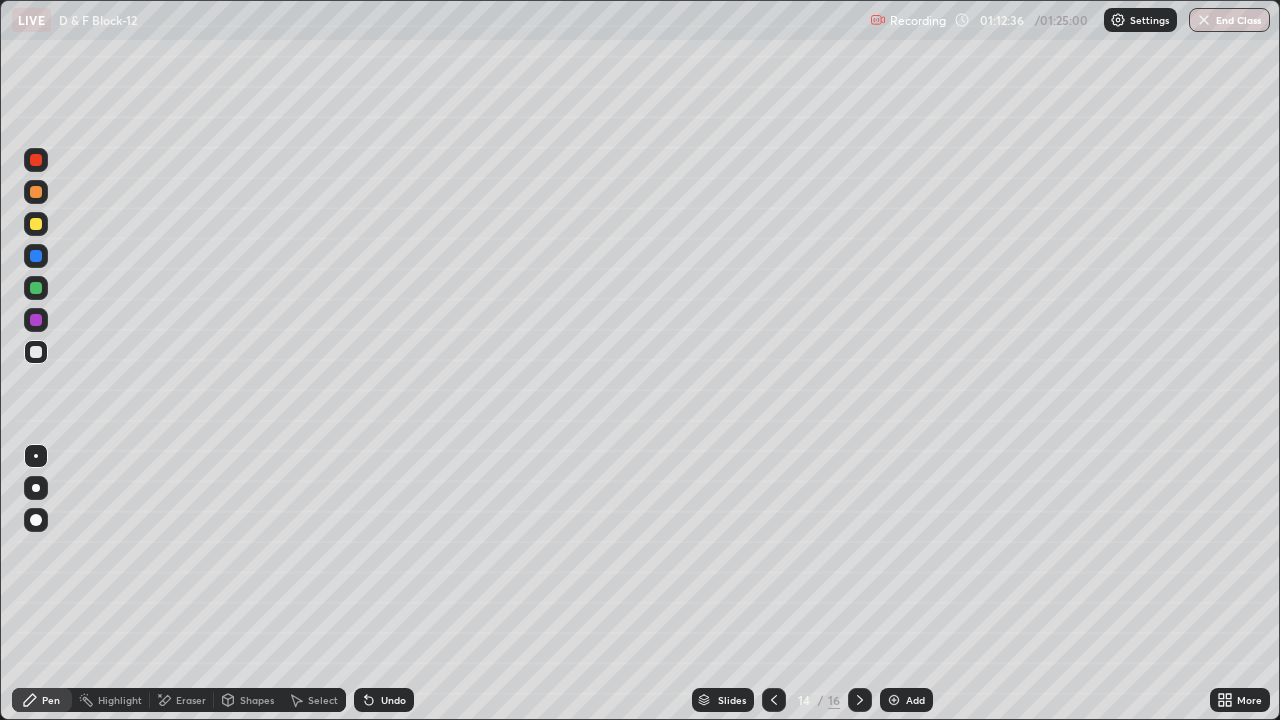 click at bounding box center [36, 288] 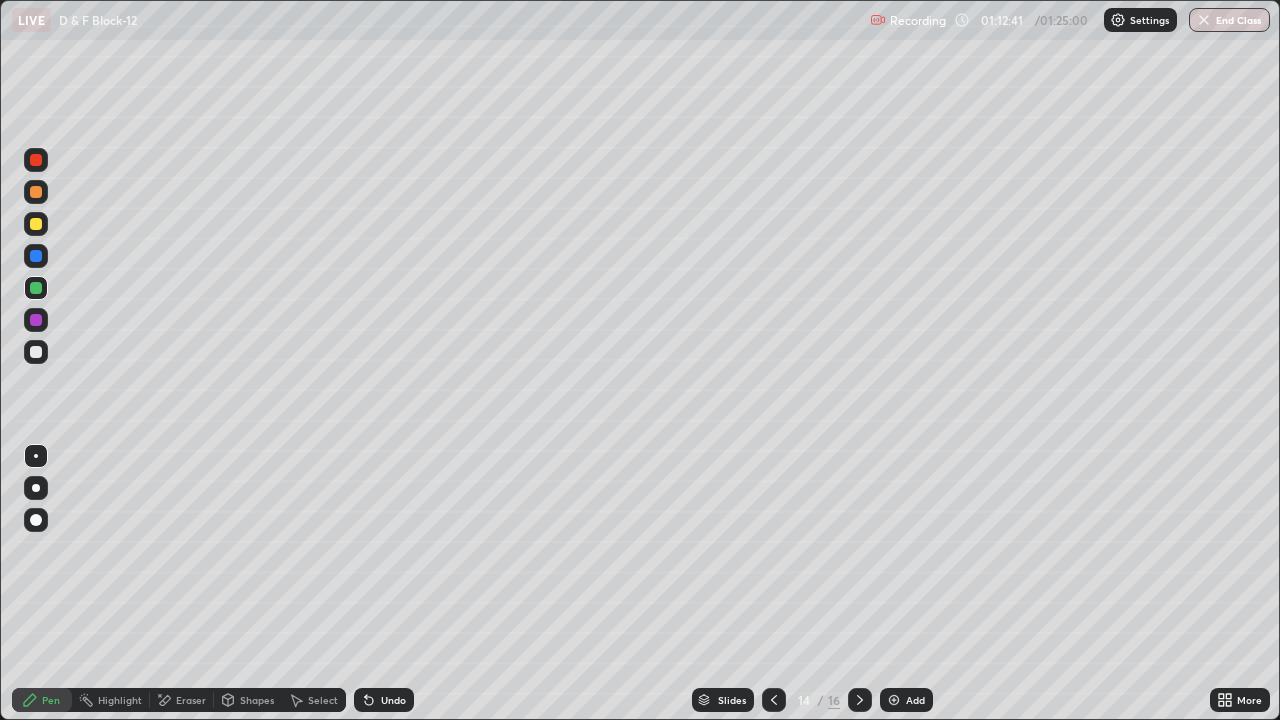 click at bounding box center (36, 256) 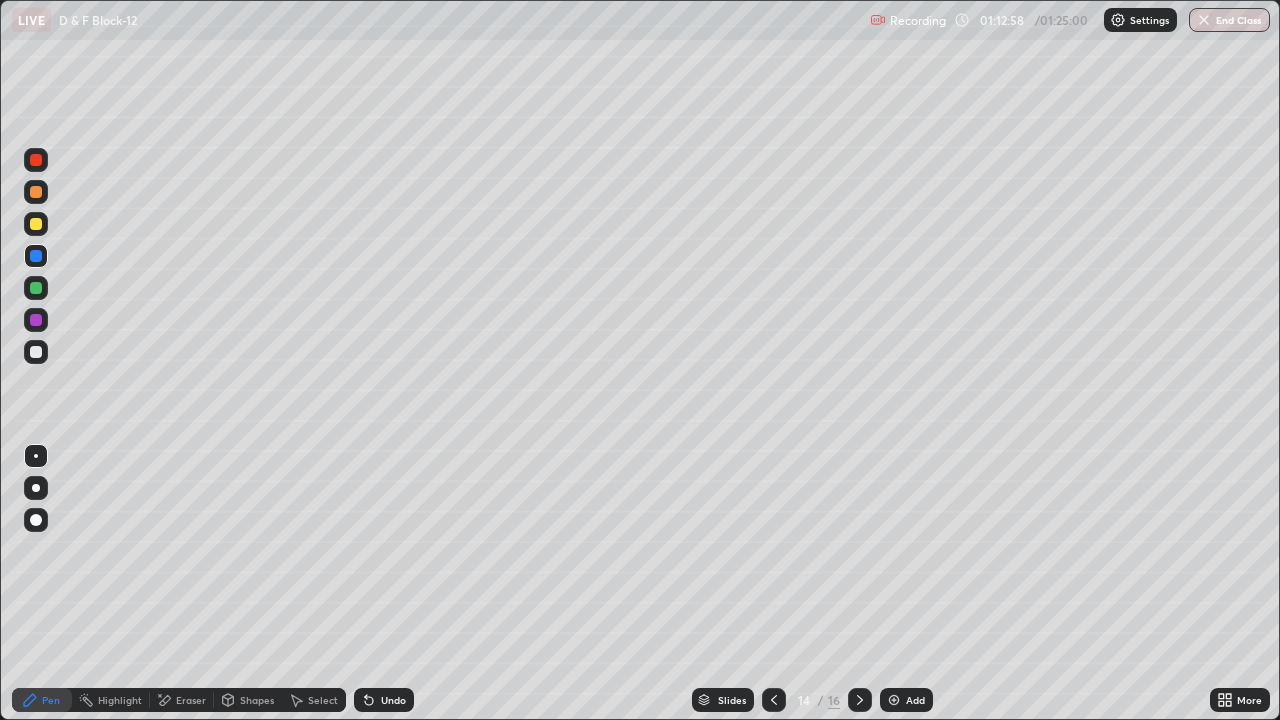 click on "Shapes" at bounding box center [257, 700] 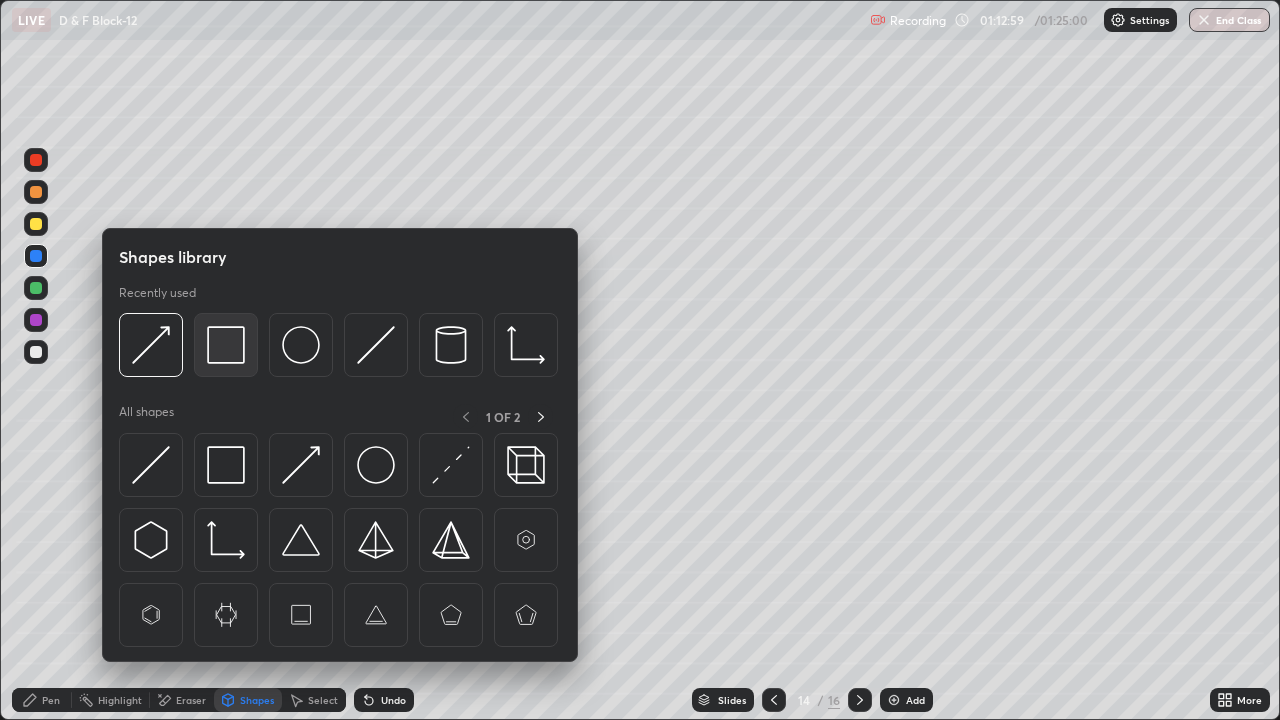 click at bounding box center (226, 345) 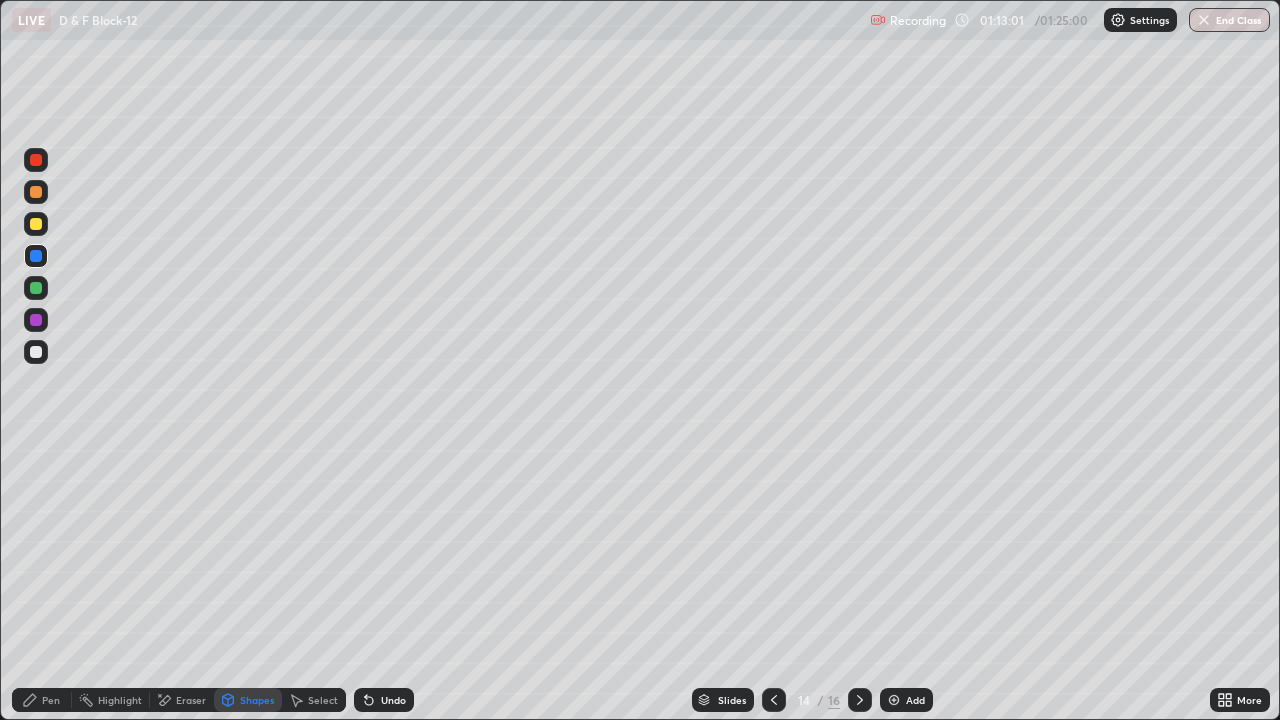 click at bounding box center [36, 224] 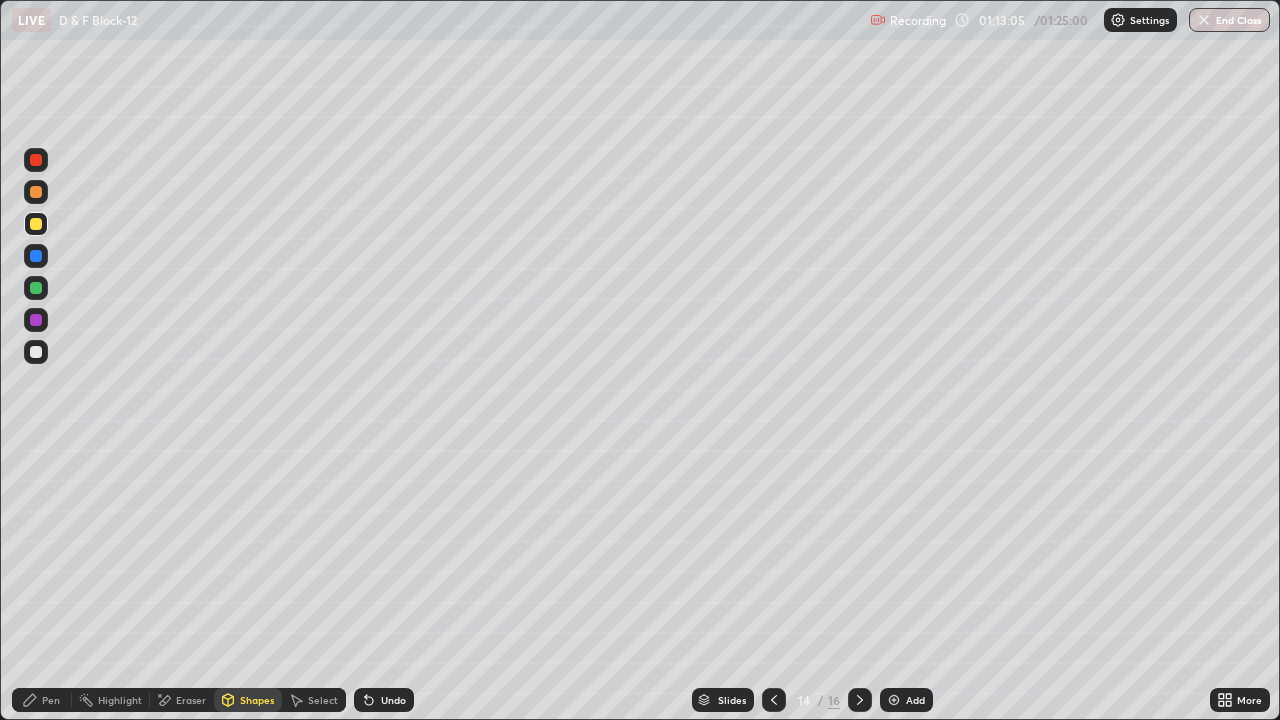 click on "Pen" at bounding box center (42, 700) 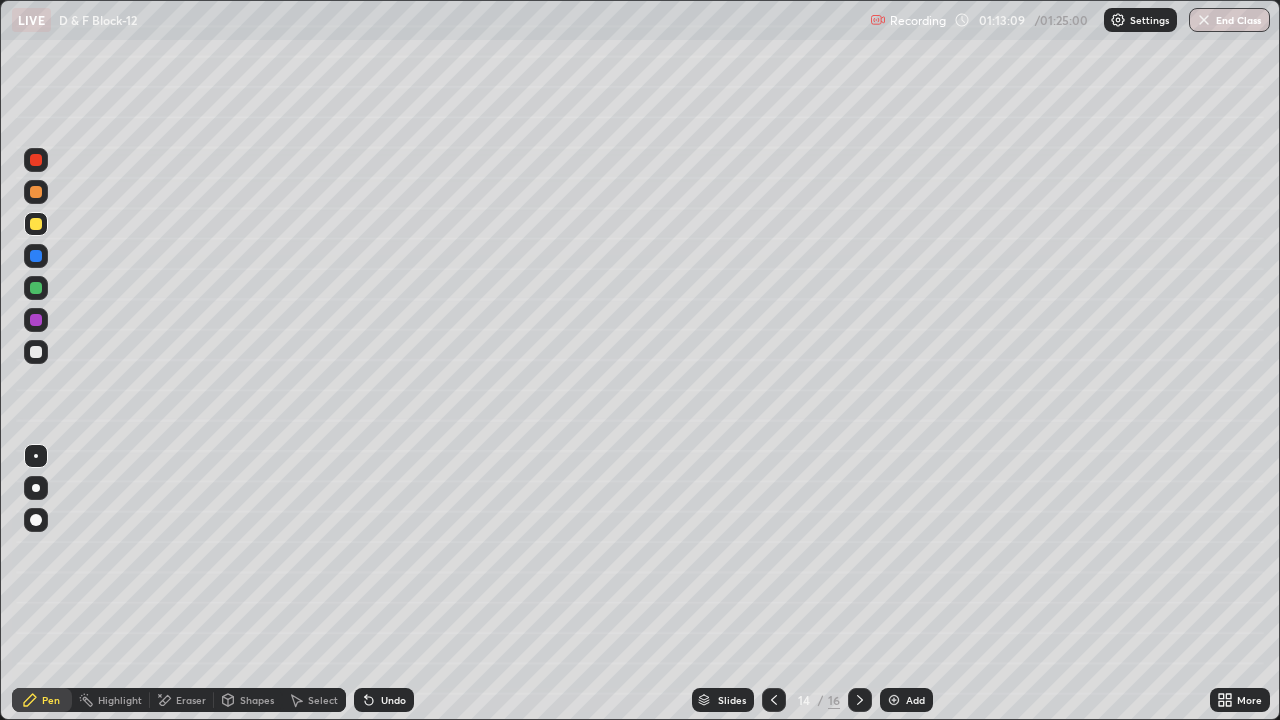 click at bounding box center [36, 160] 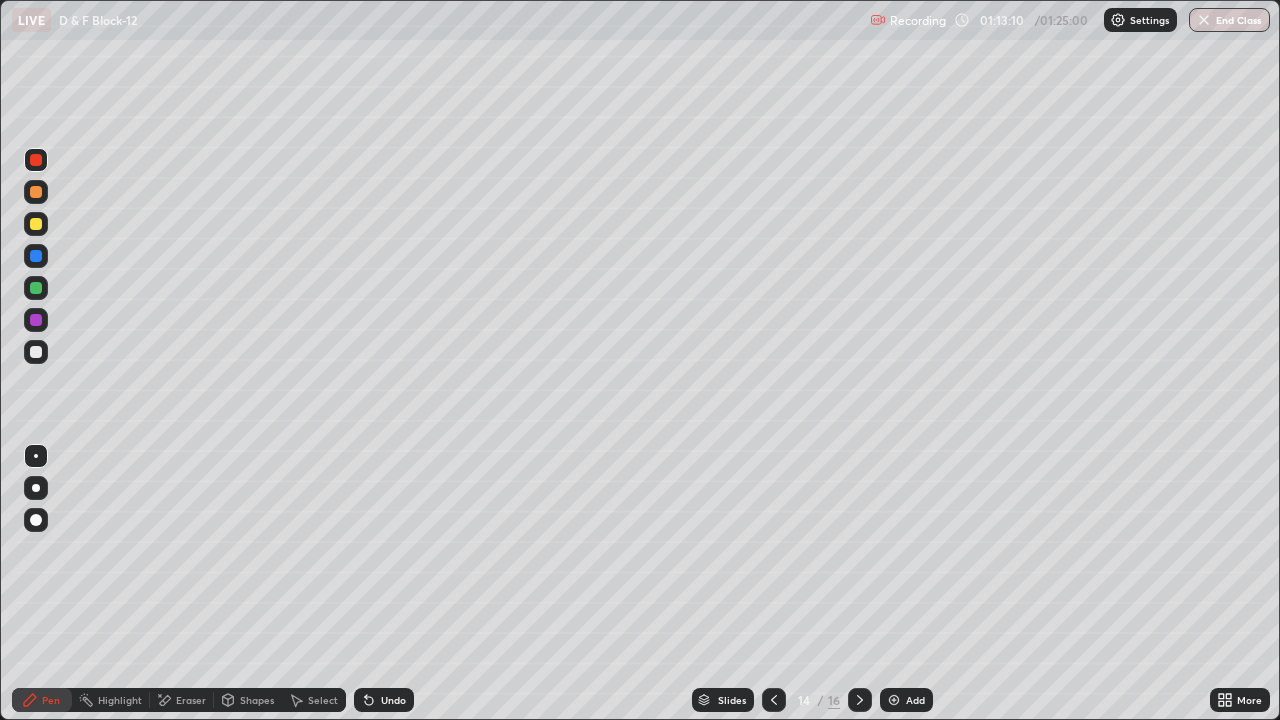 click at bounding box center [36, 192] 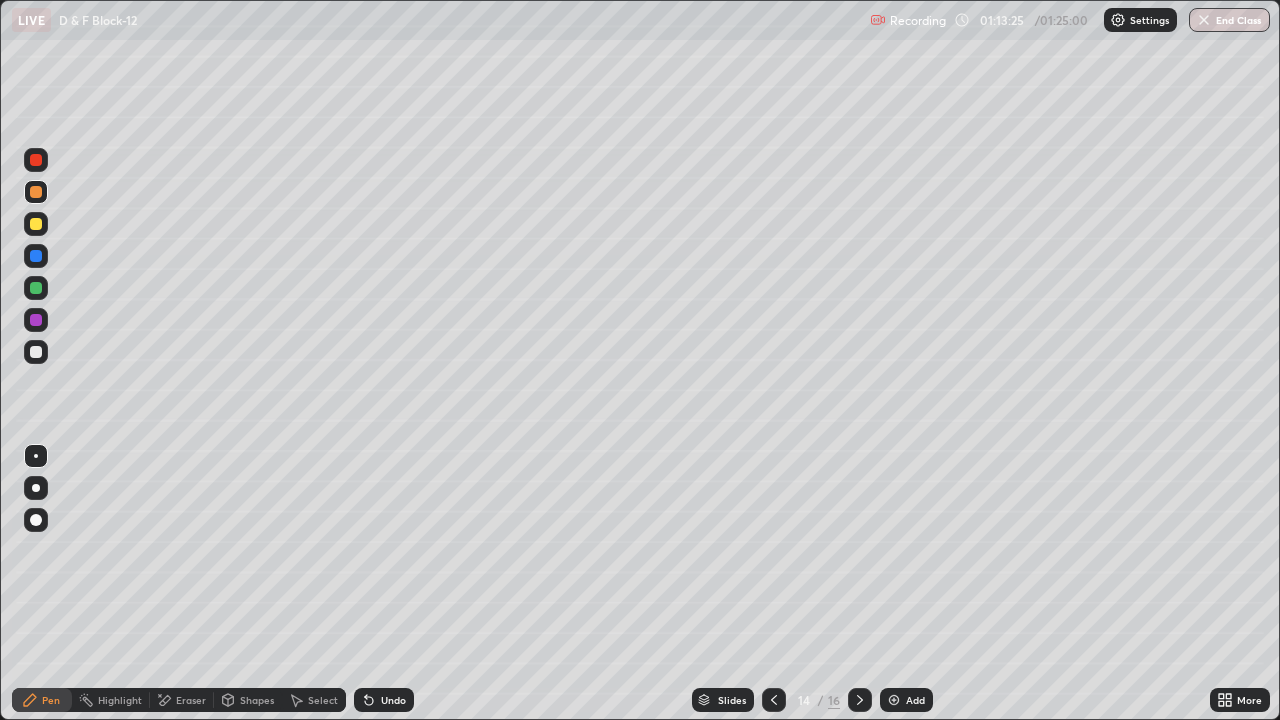 click at bounding box center [36, 256] 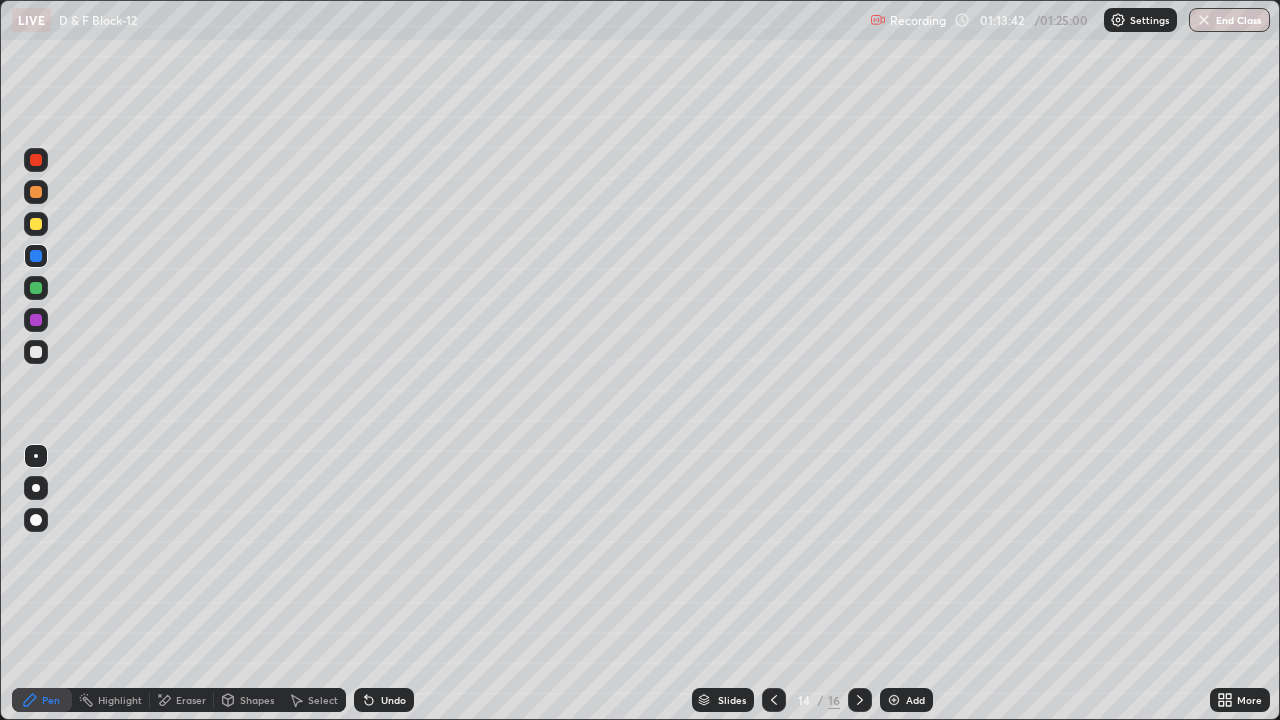 click on "Eraser" at bounding box center (191, 700) 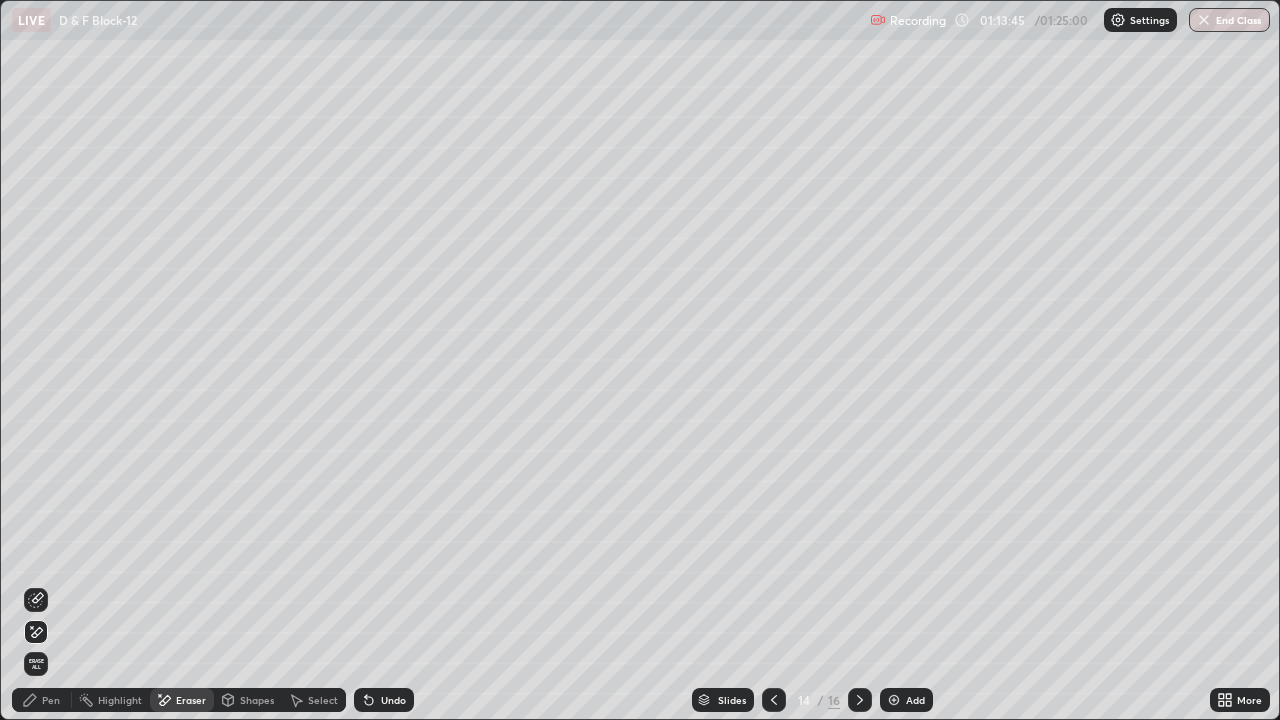click on "Pen" at bounding box center (51, 700) 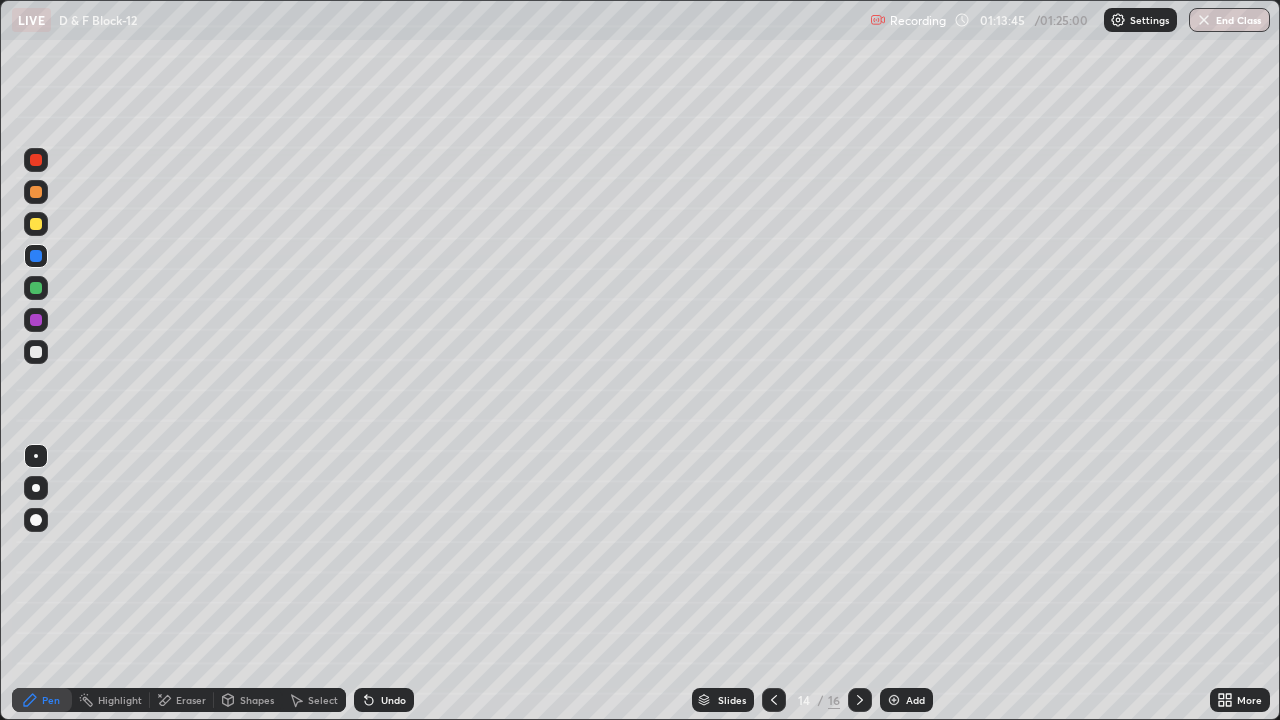 click at bounding box center [36, 352] 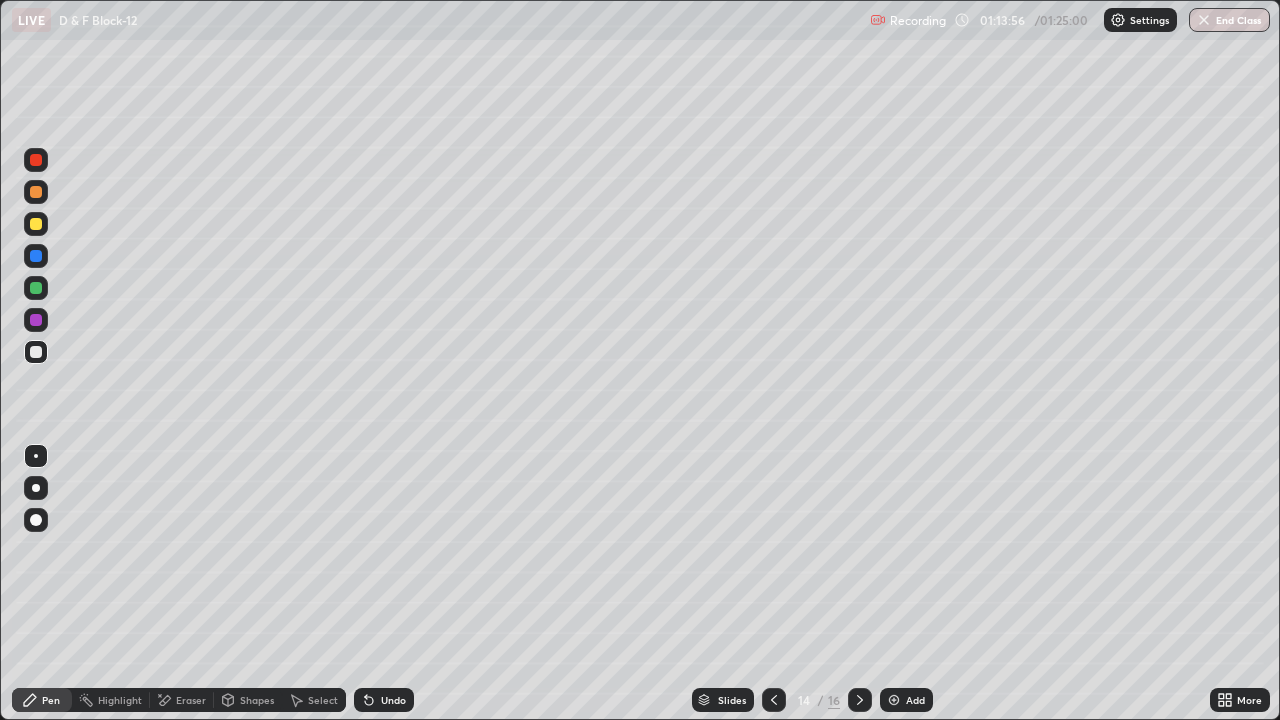 click at bounding box center [36, 192] 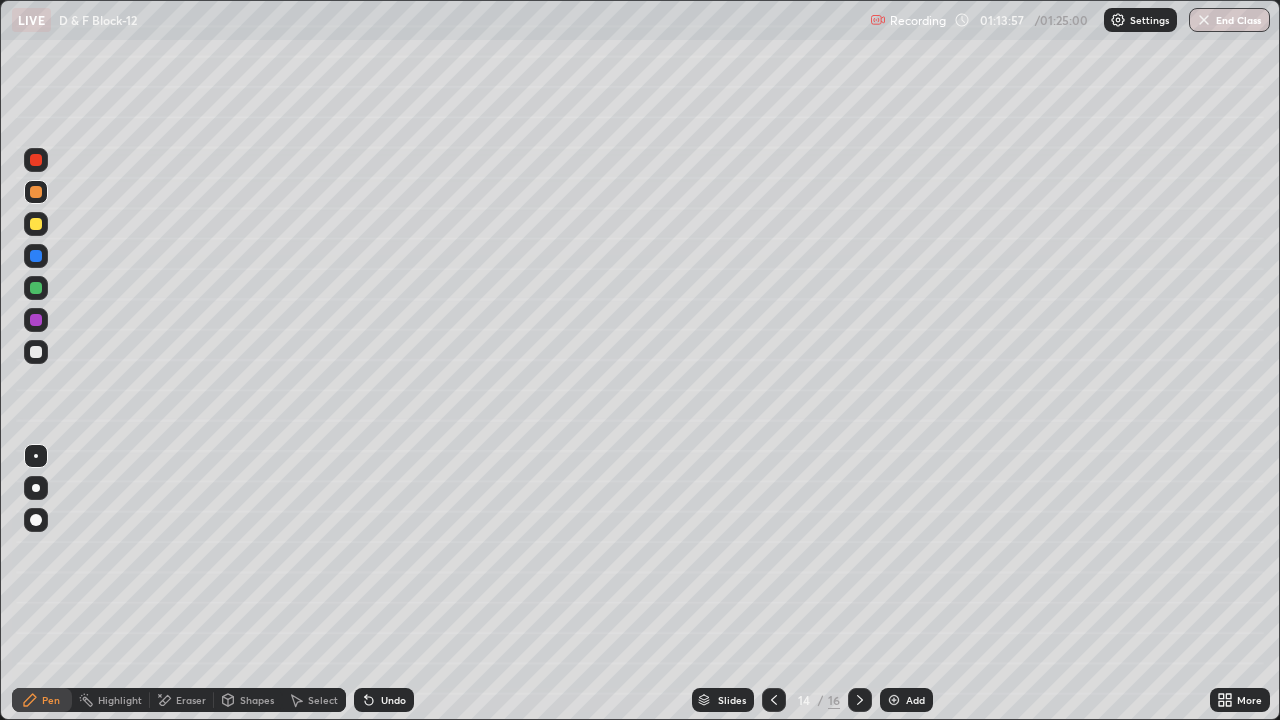 click at bounding box center (36, 224) 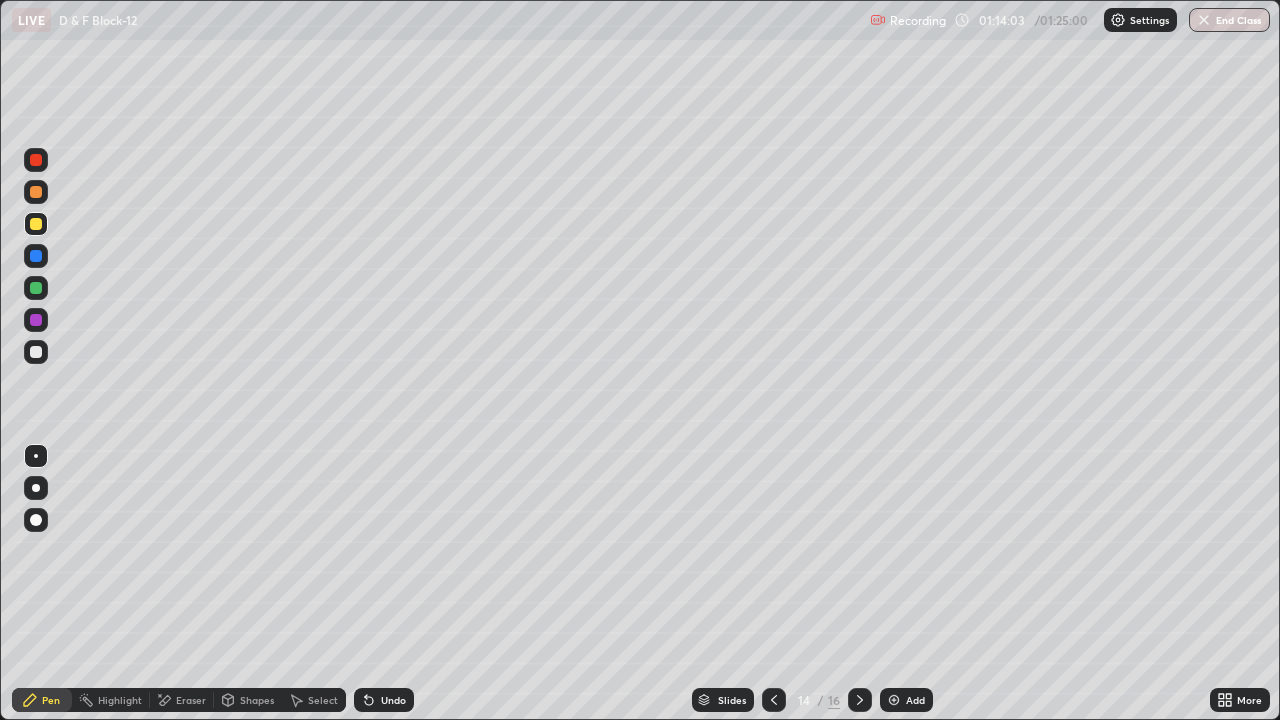 click at bounding box center (36, 160) 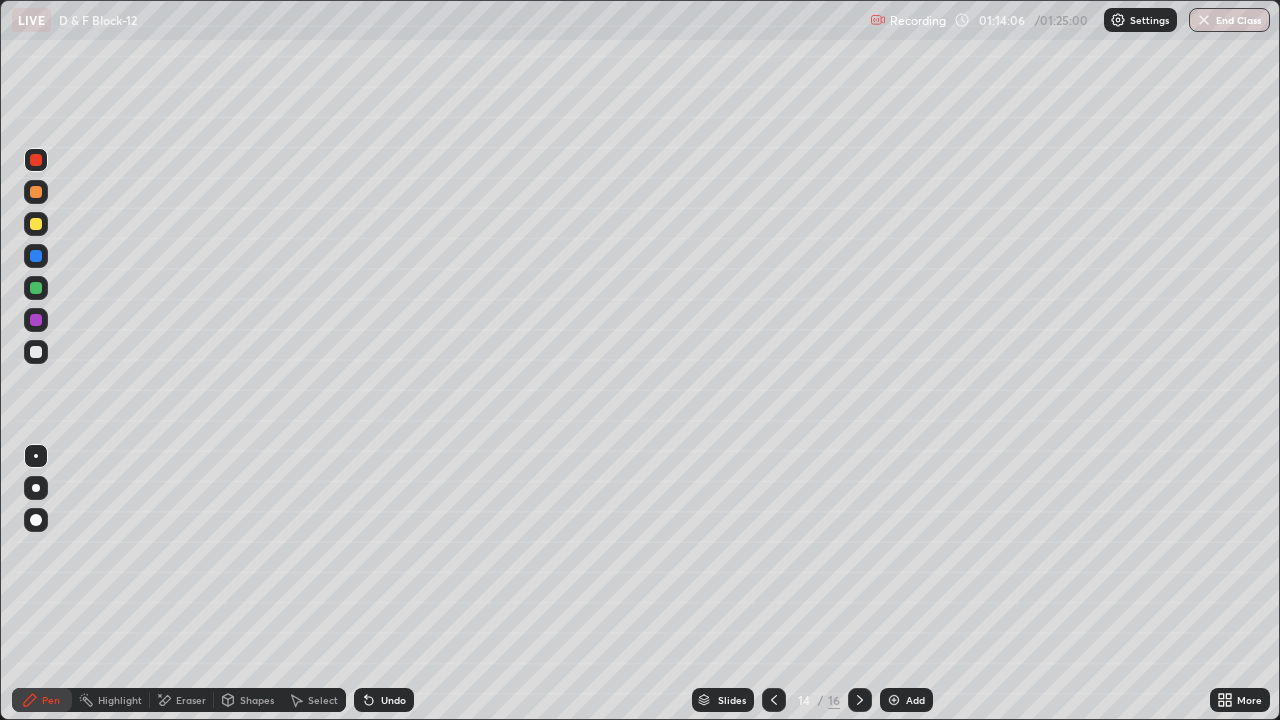 click on "Undo" at bounding box center (384, 700) 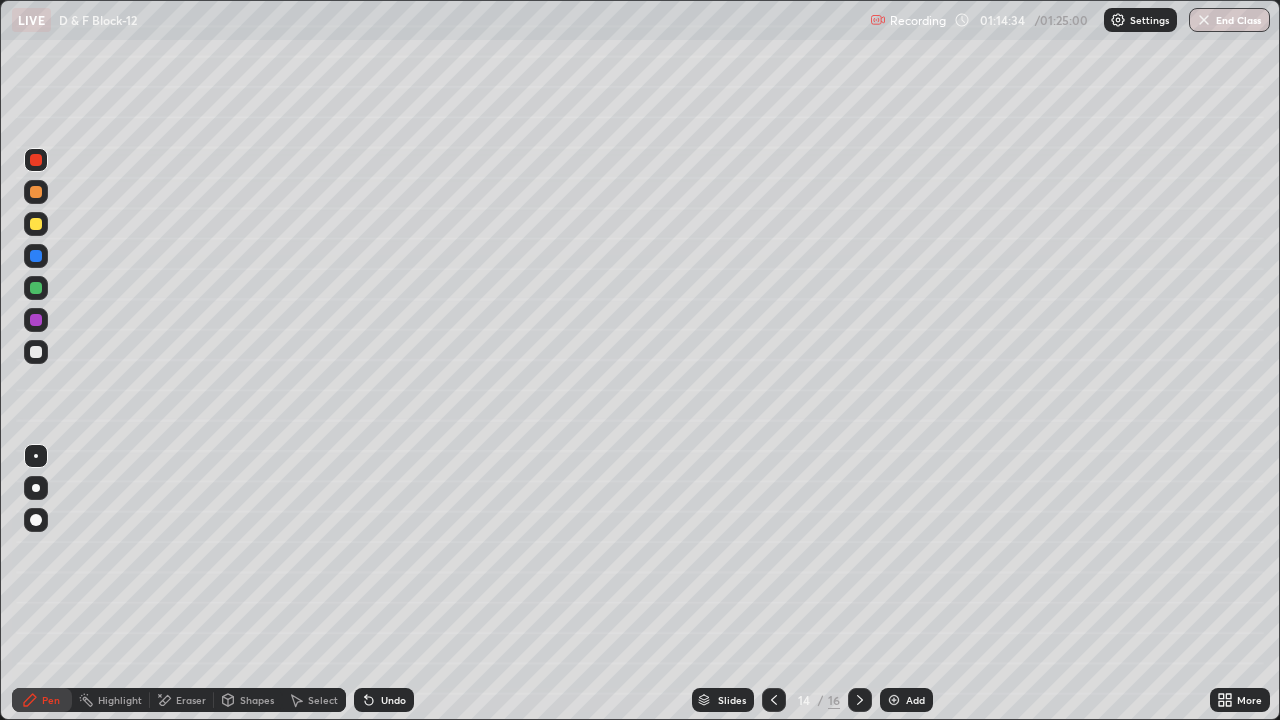 click at bounding box center (36, 320) 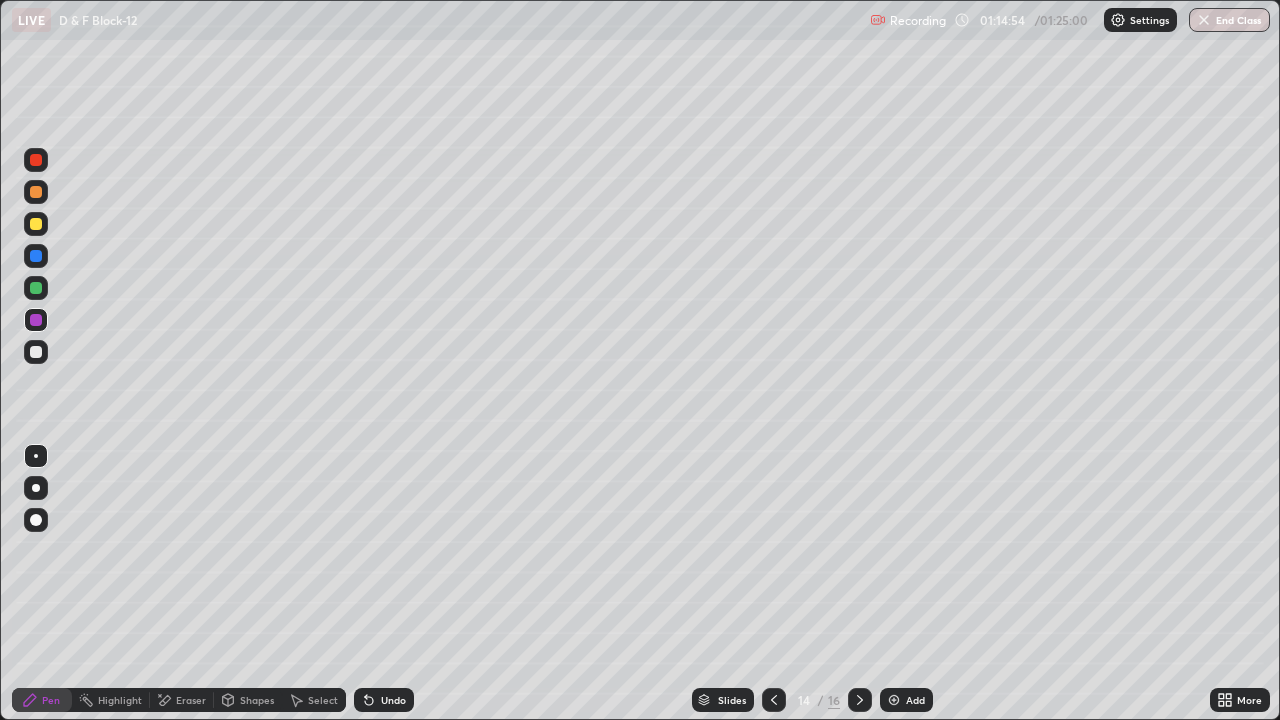 click at bounding box center [36, 352] 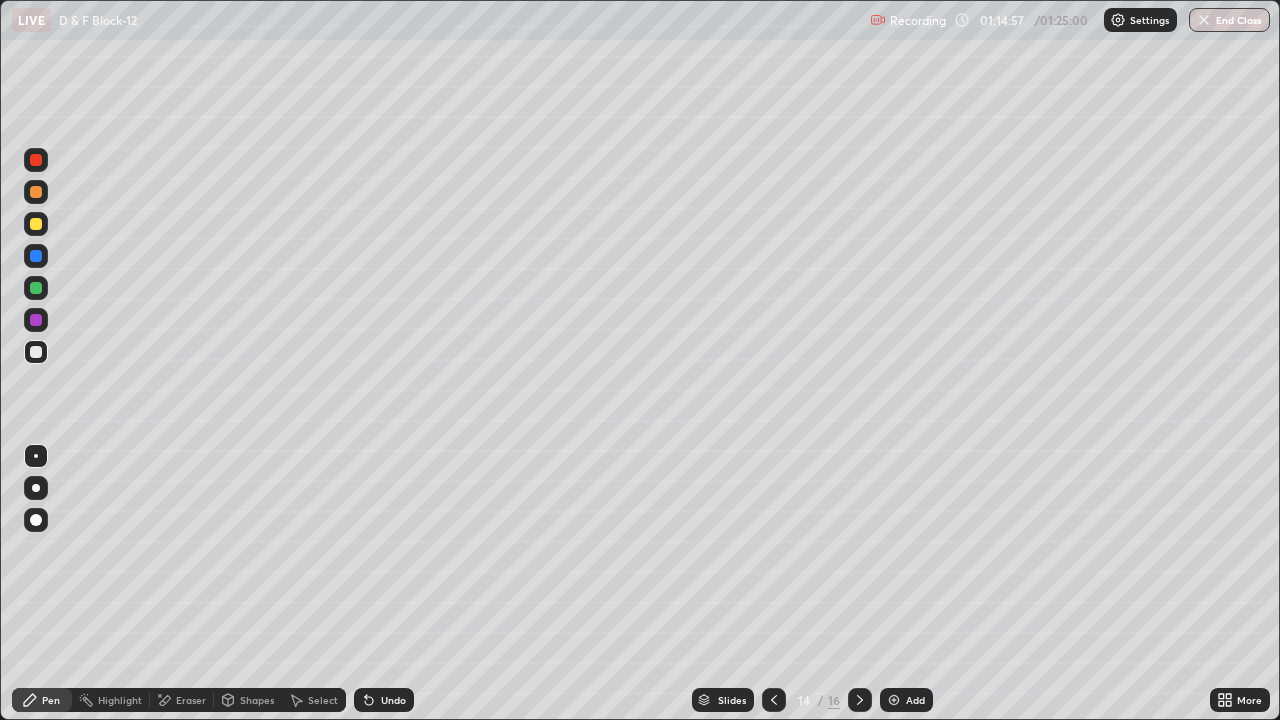 click at bounding box center (36, 320) 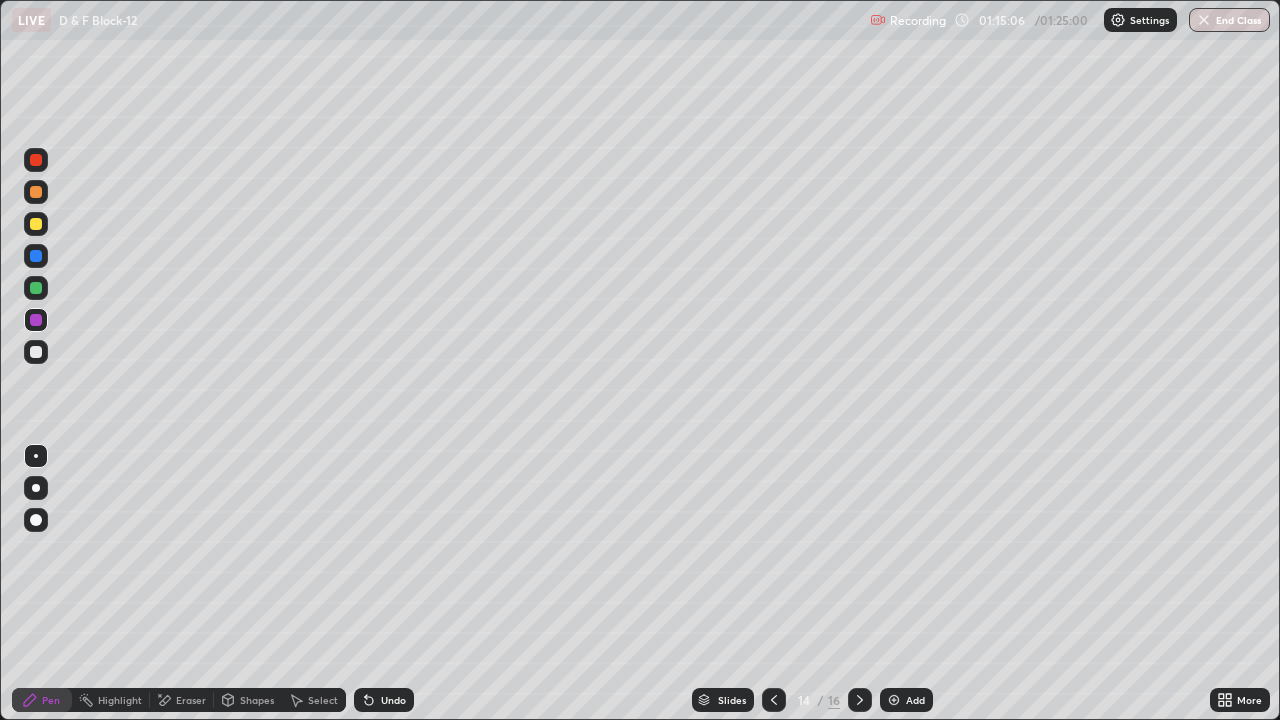 click at bounding box center (36, 352) 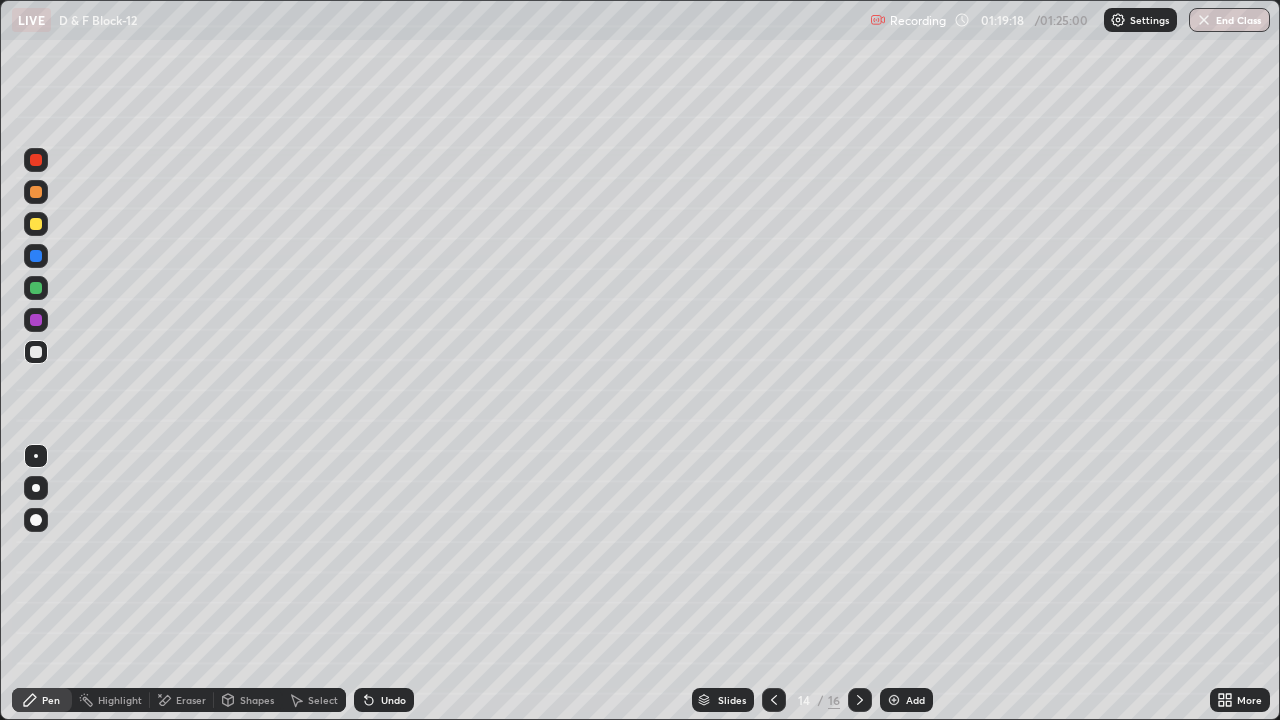 click 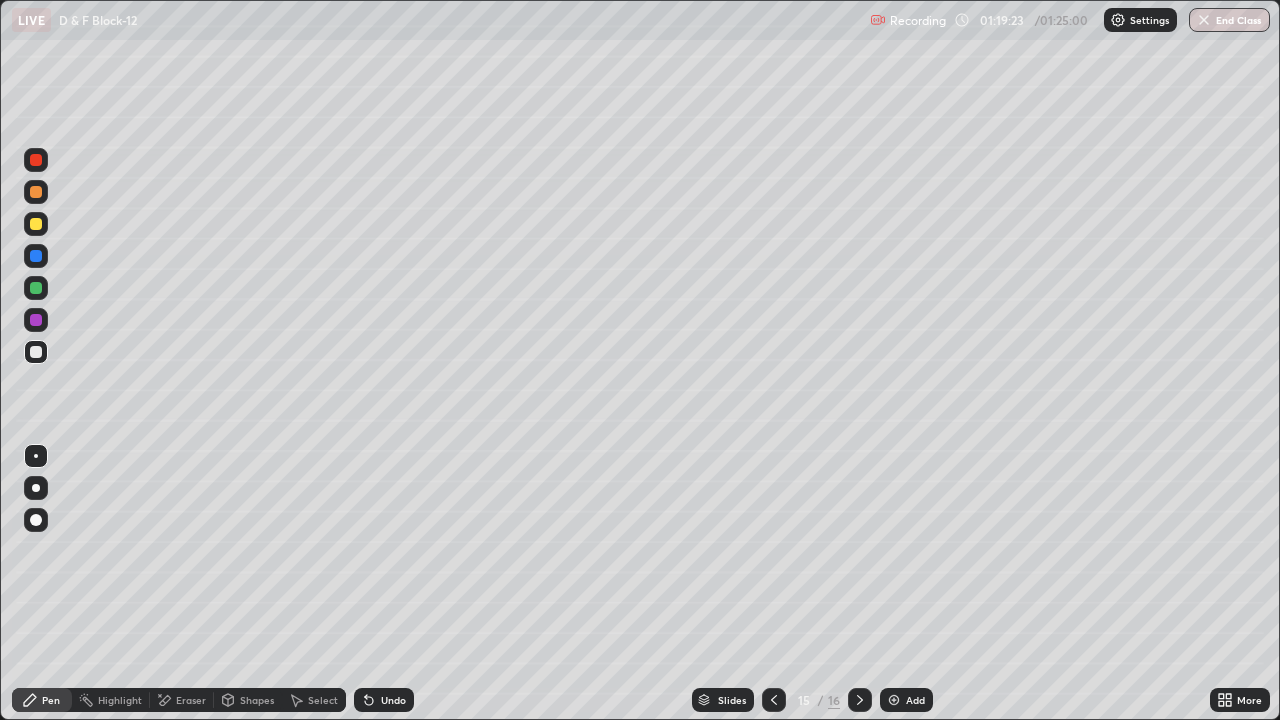 click 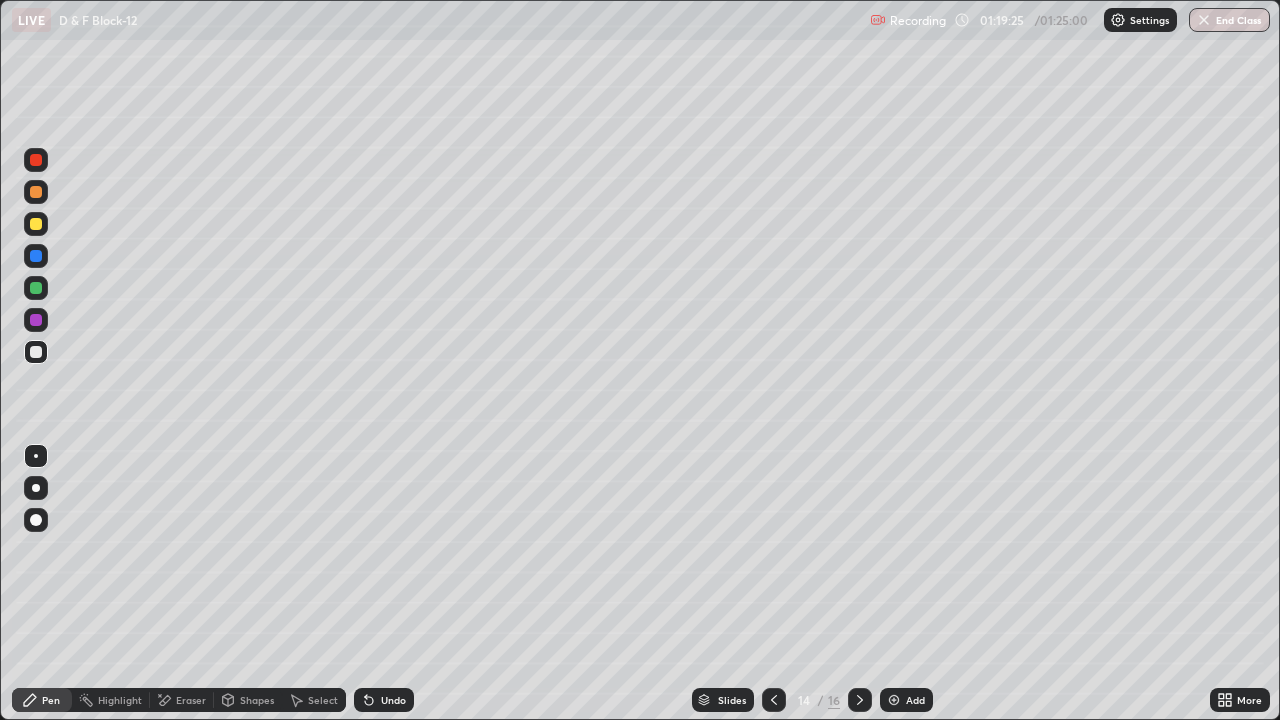 click 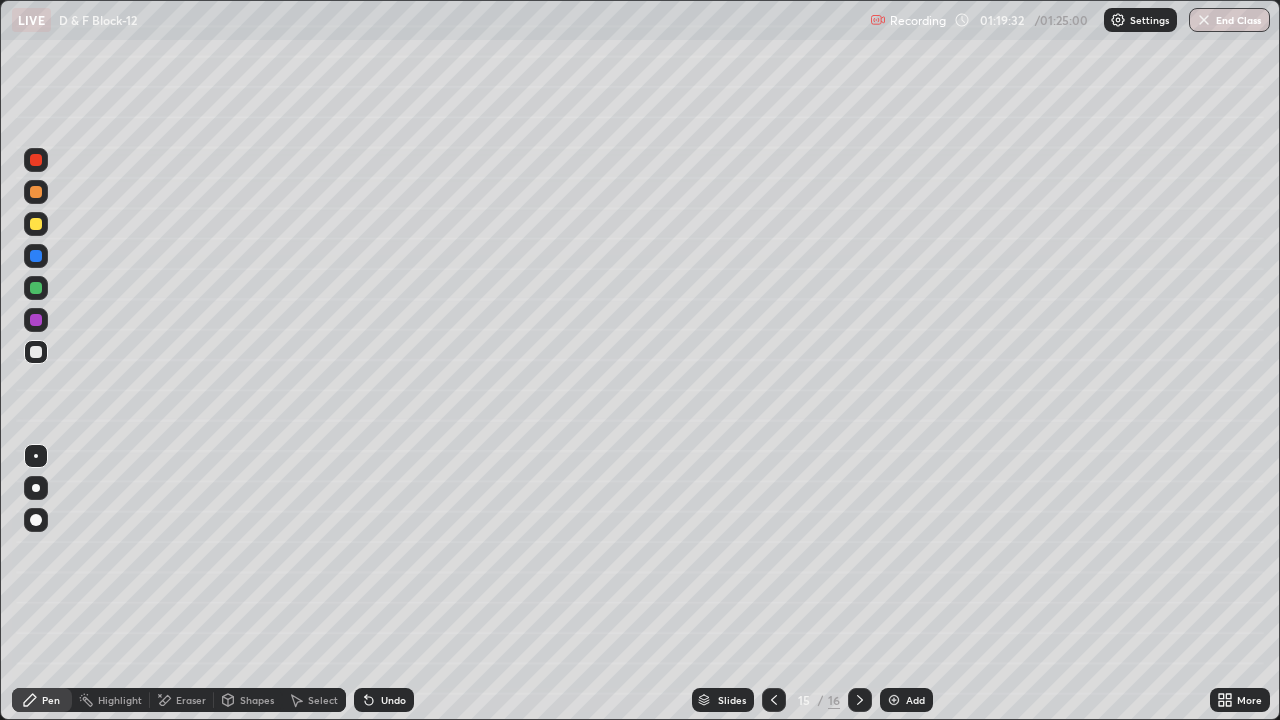 click at bounding box center [36, 192] 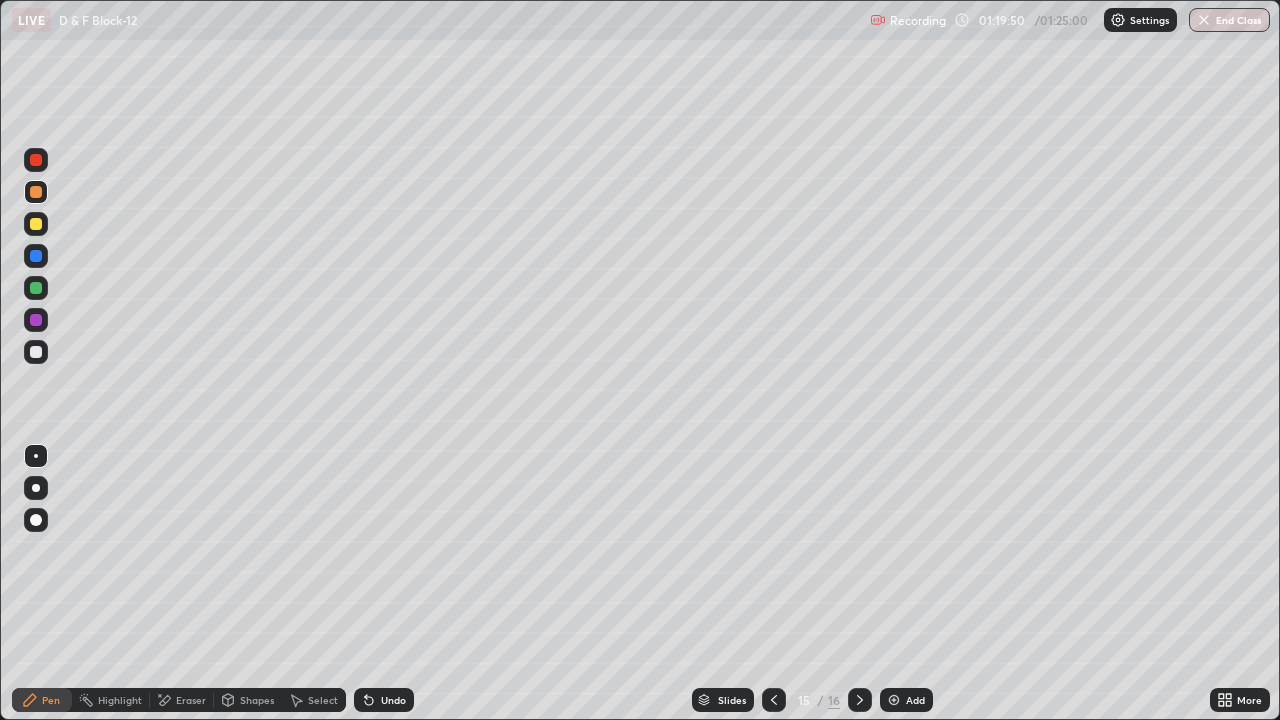 click at bounding box center (36, 256) 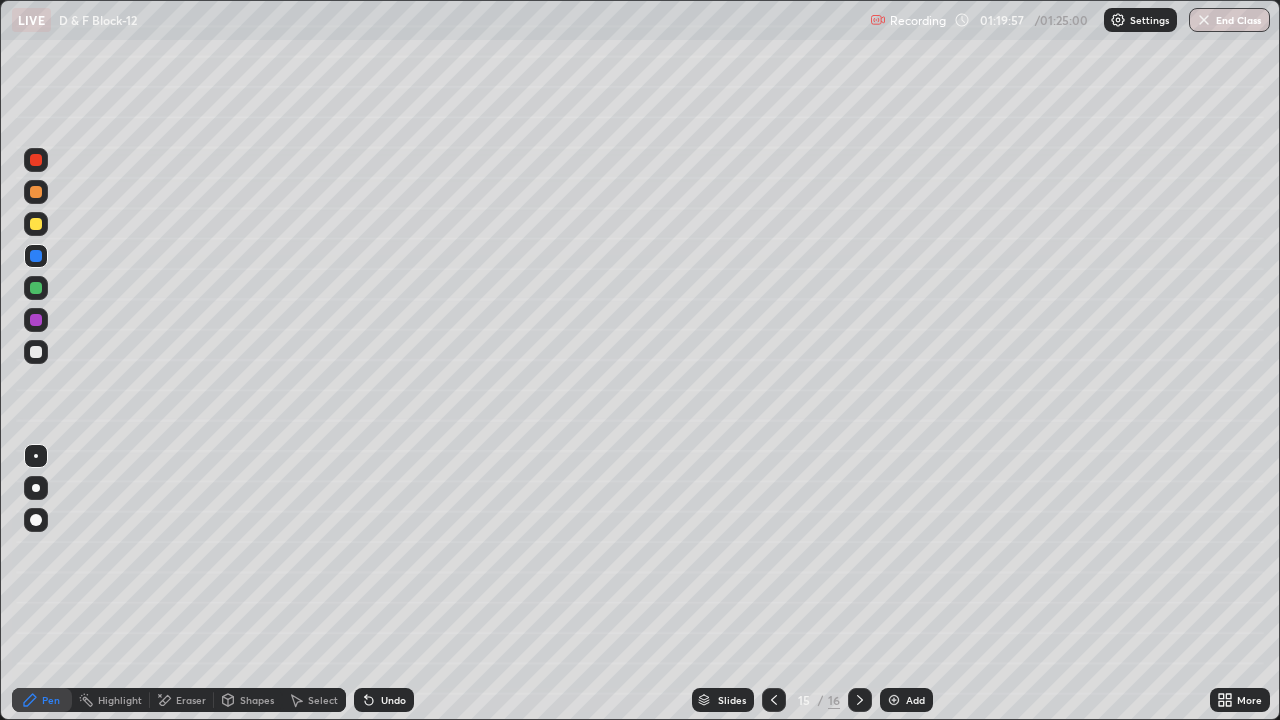 click at bounding box center (36, 288) 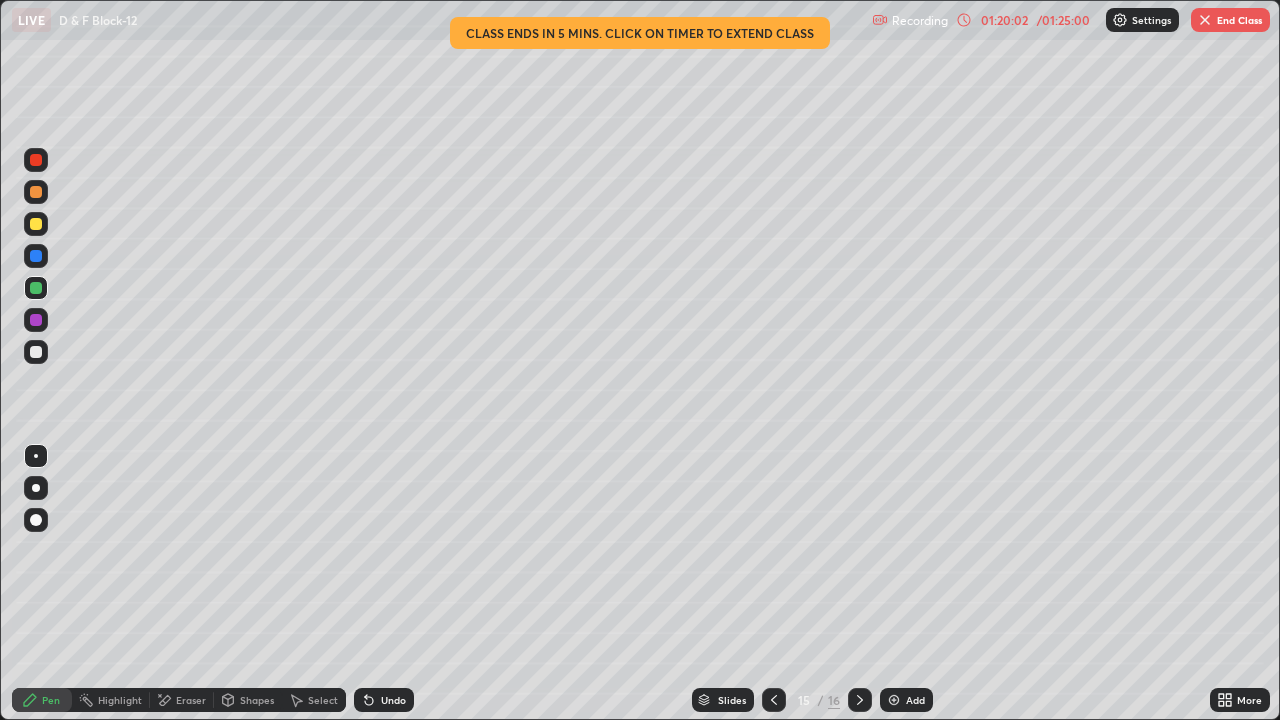click 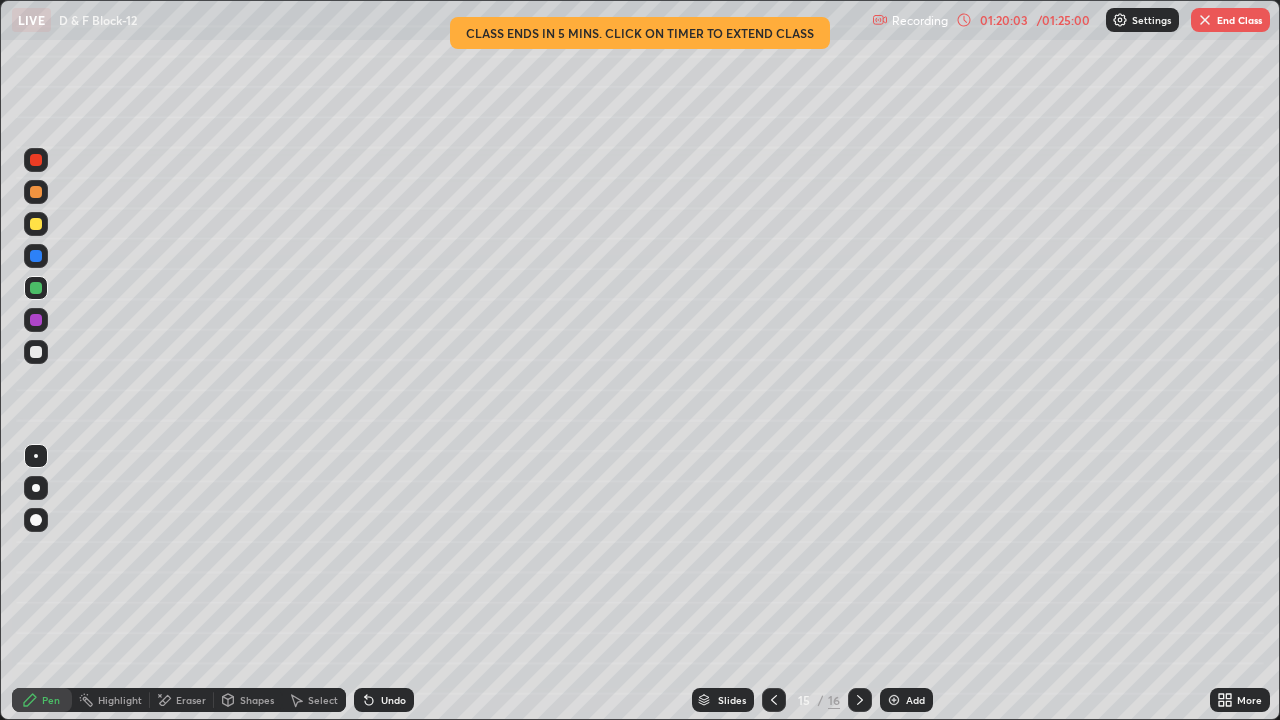 click on "Undo" at bounding box center [384, 700] 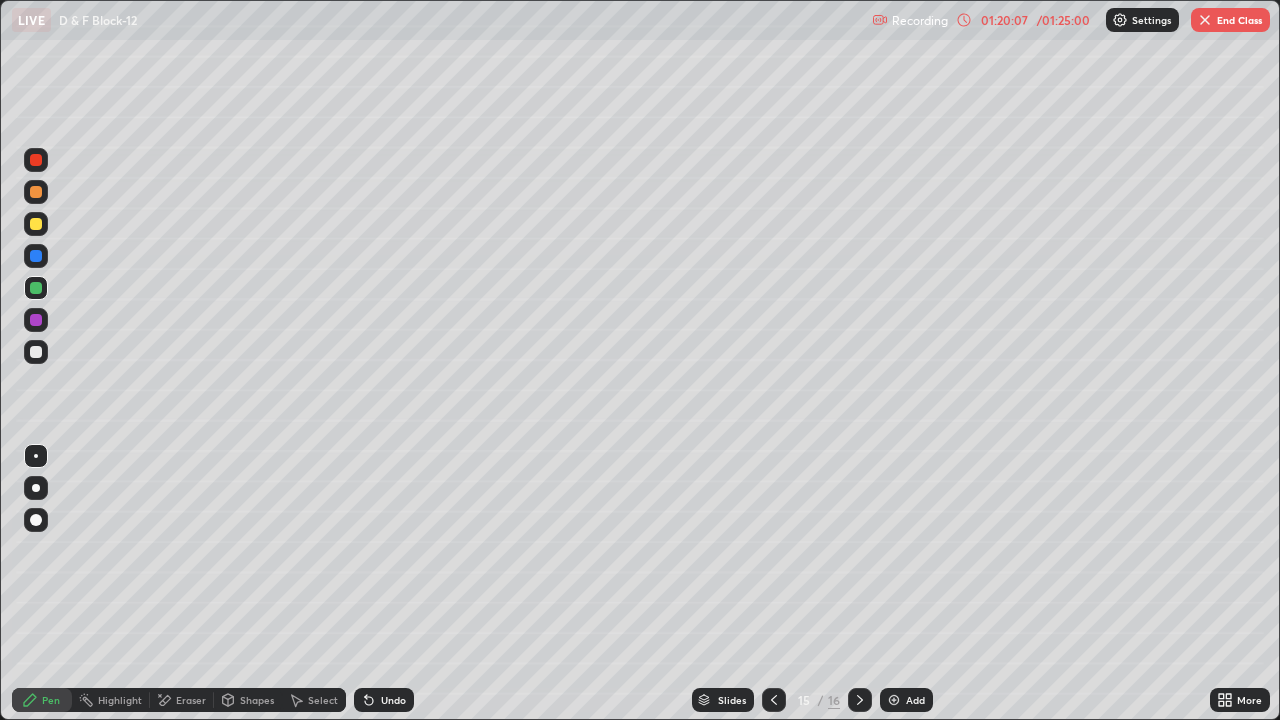 click on "Undo" at bounding box center [380, 700] 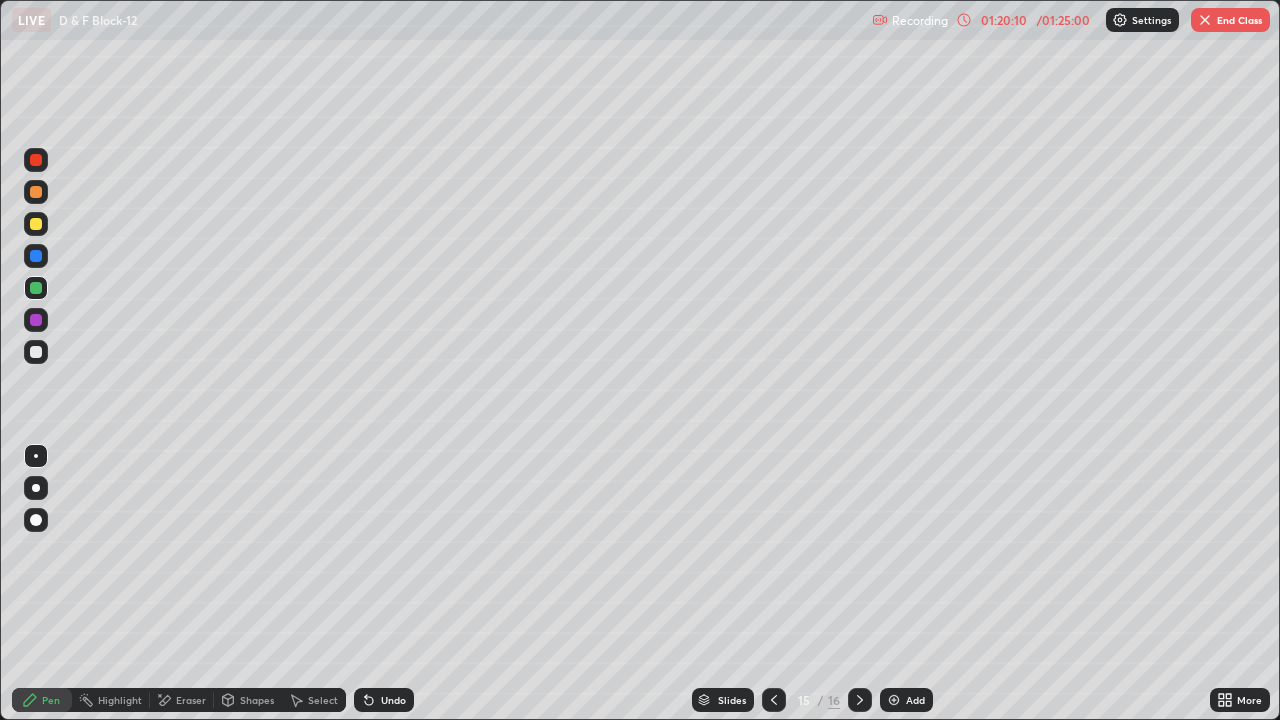 click at bounding box center [36, 256] 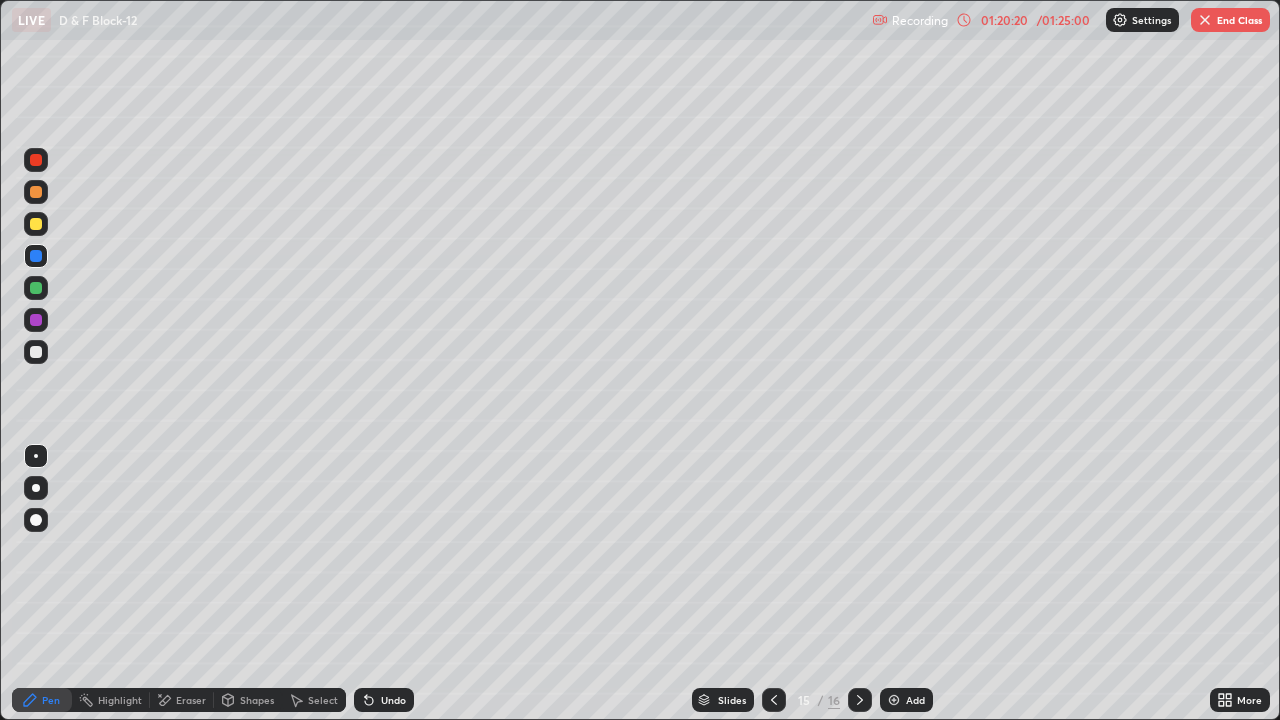 click at bounding box center (36, 288) 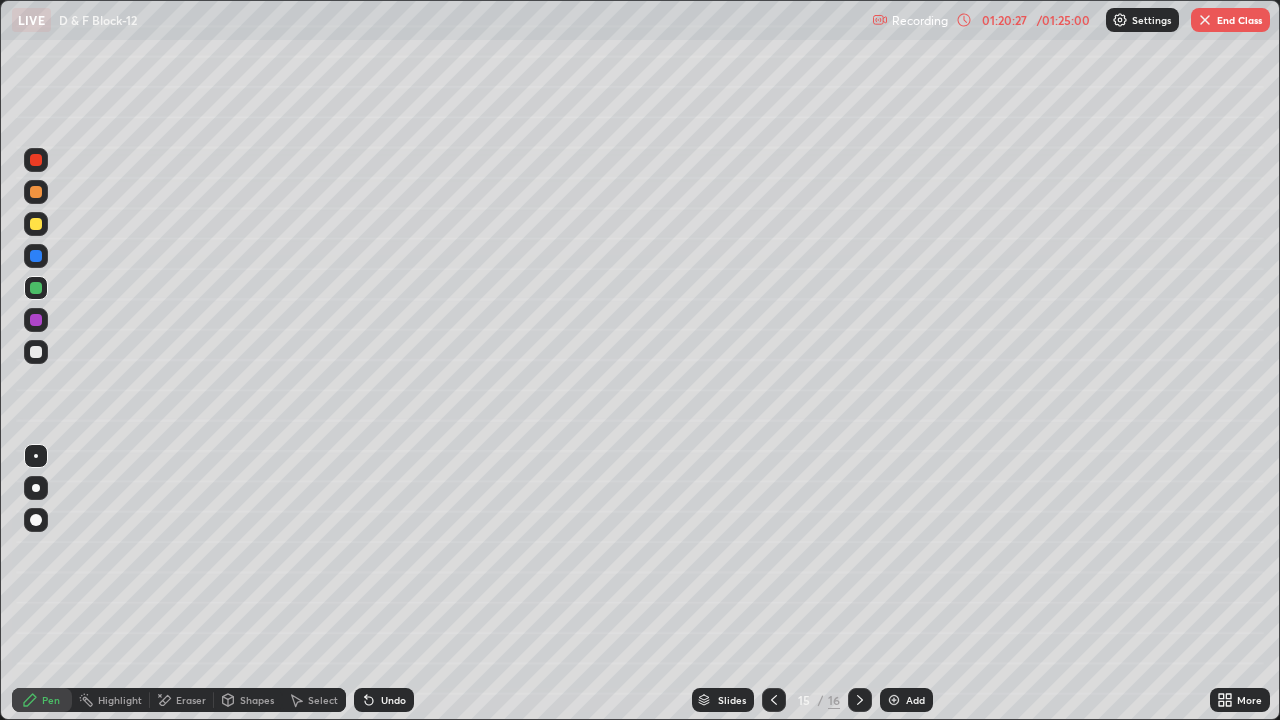 click at bounding box center [36, 192] 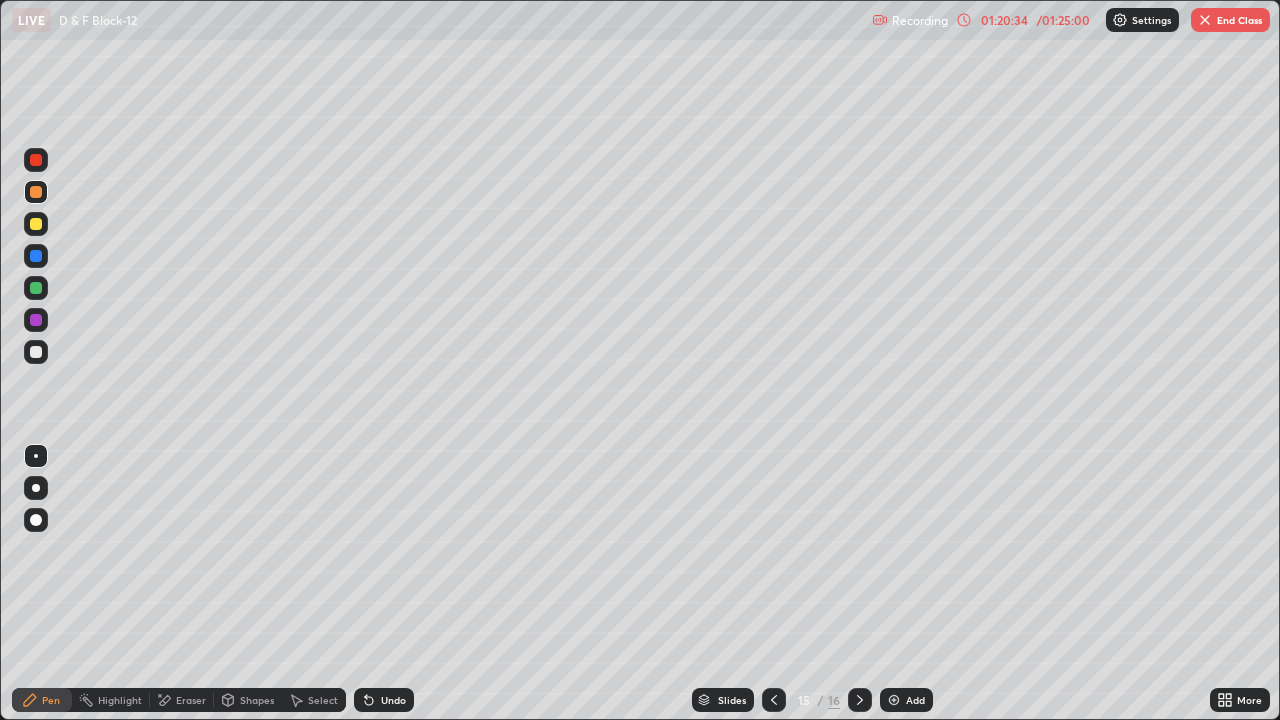 click at bounding box center (36, 320) 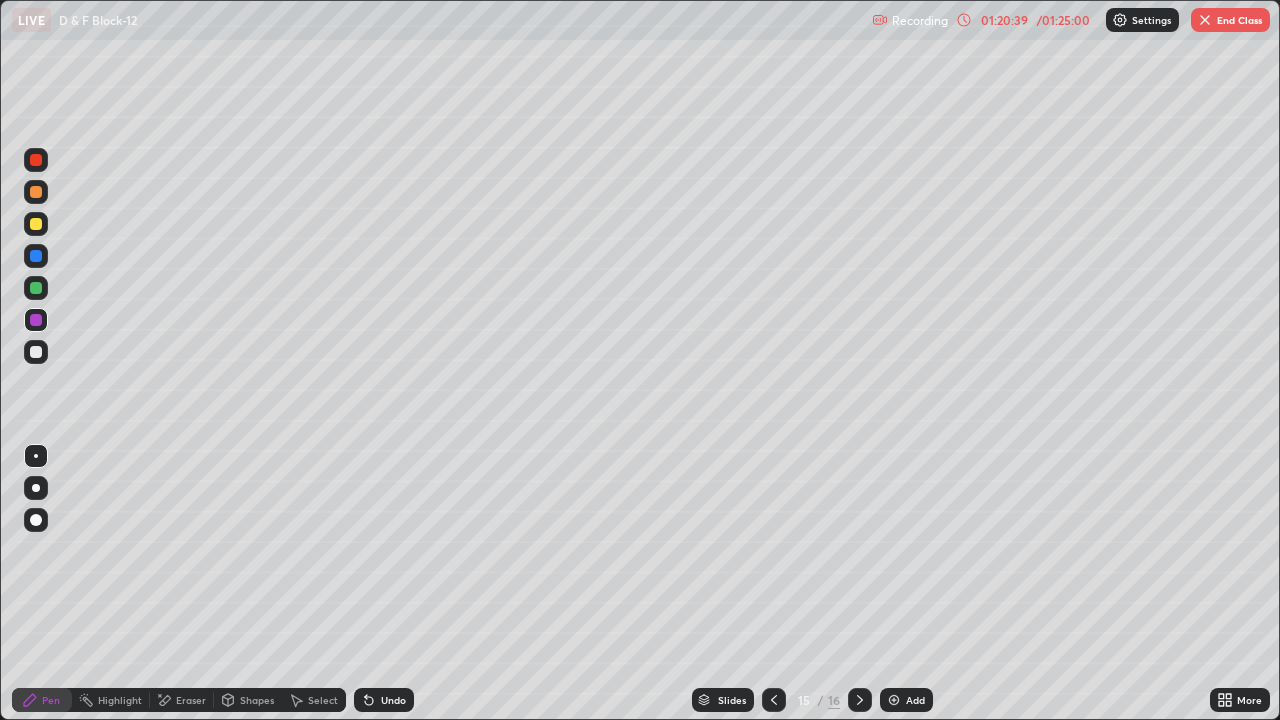 click at bounding box center [36, 192] 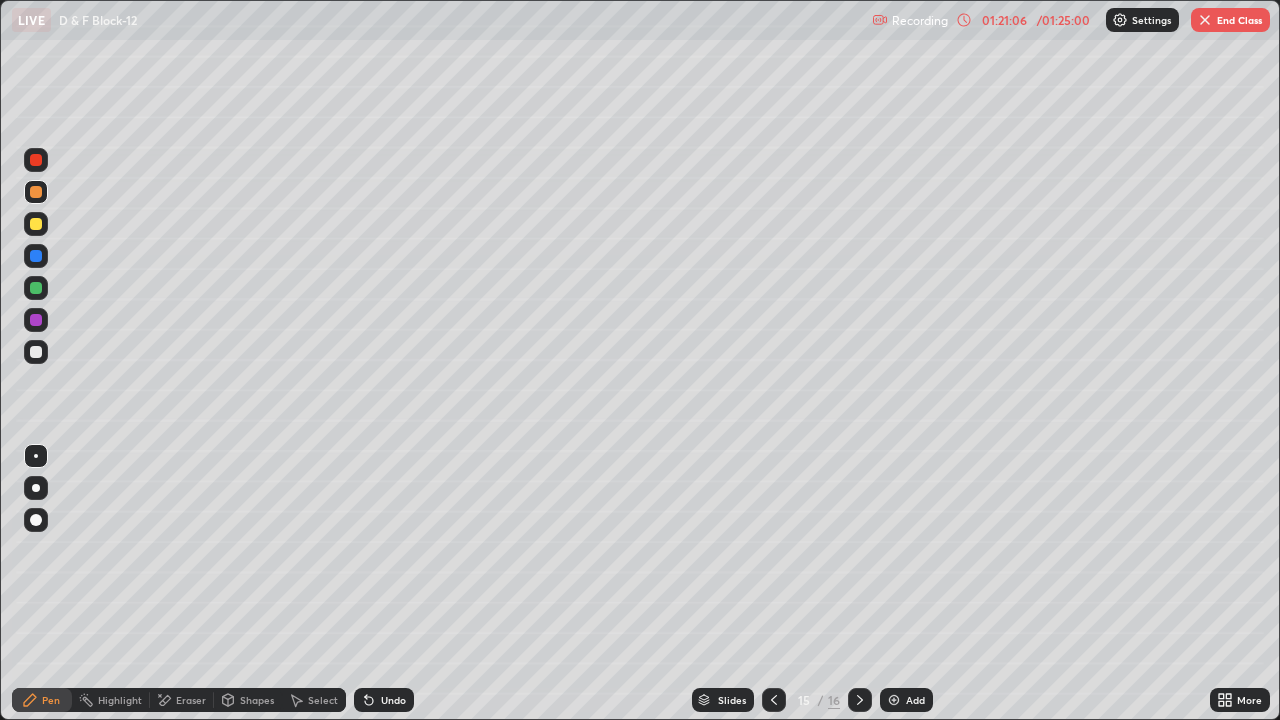 click at bounding box center [36, 320] 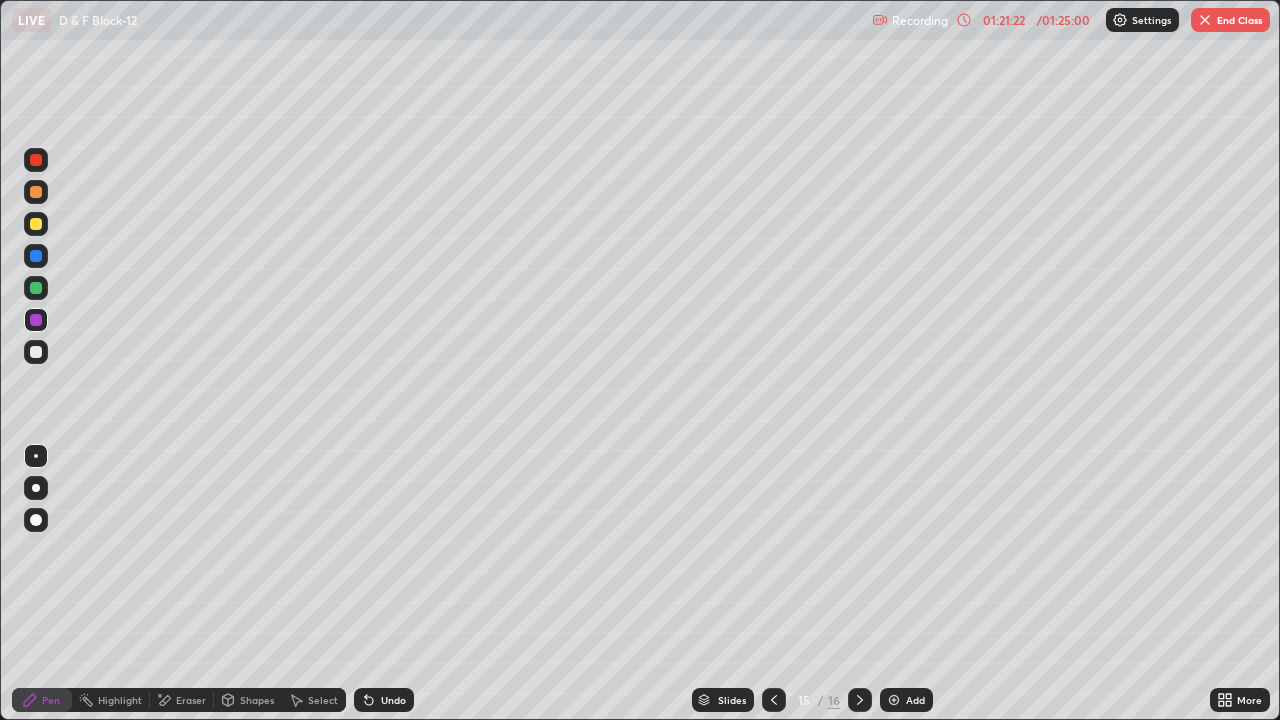 click at bounding box center [36, 160] 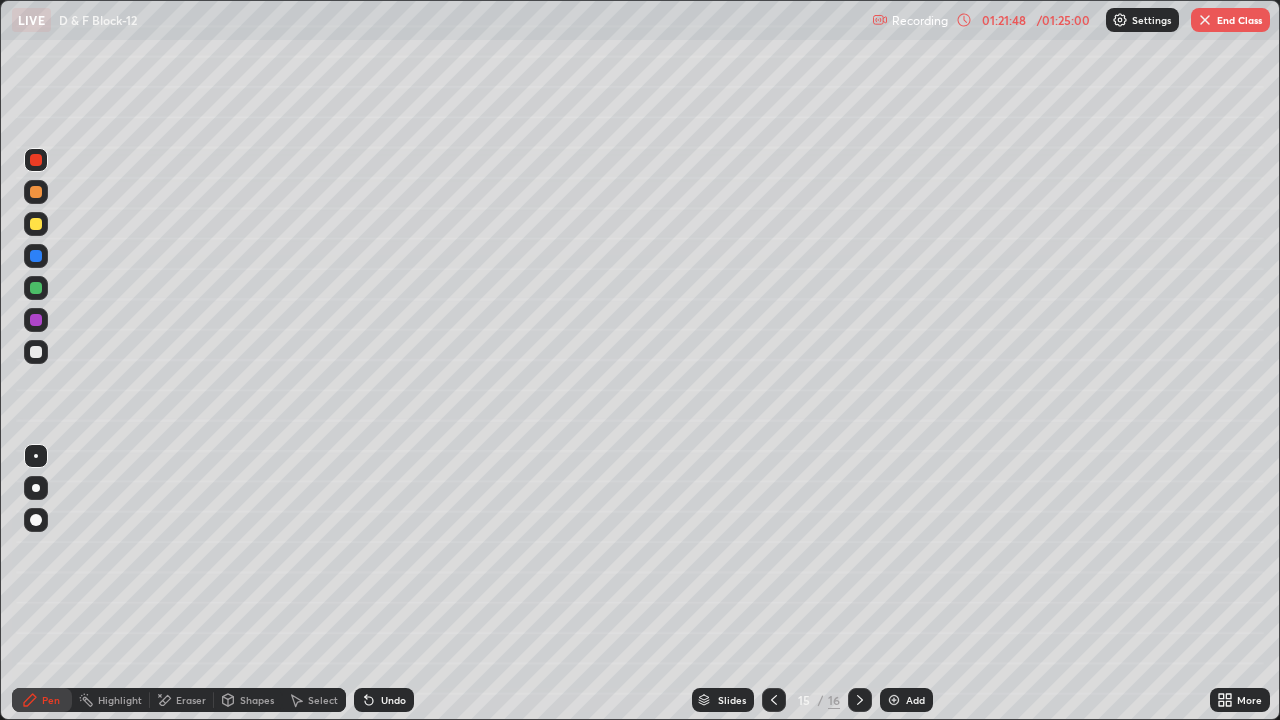 click at bounding box center [36, 224] 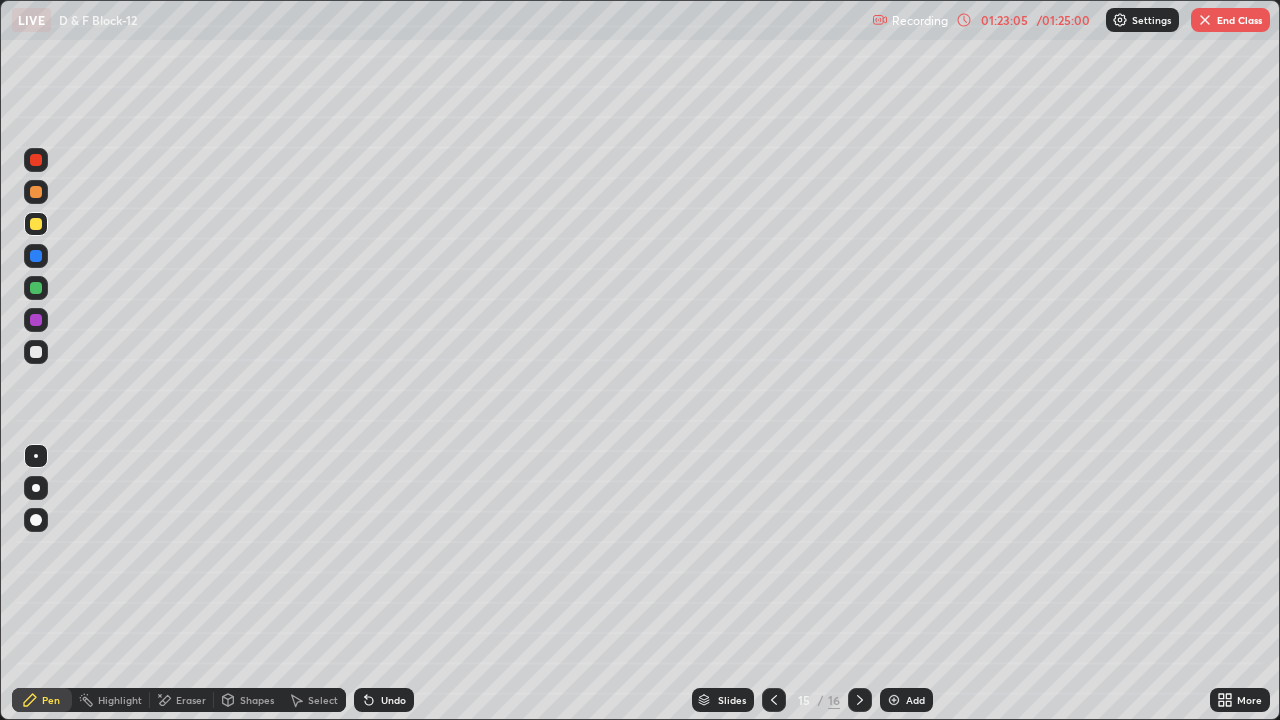 click at bounding box center (36, 352) 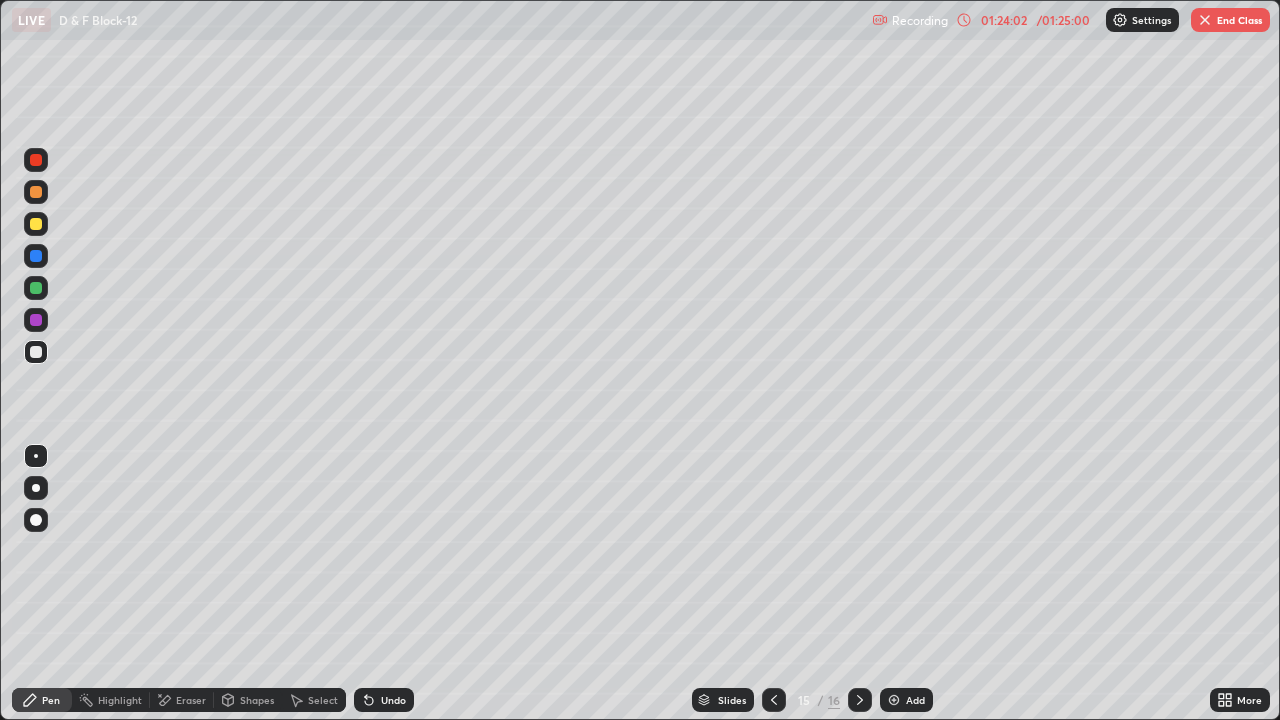 click on "End Class" at bounding box center (1230, 20) 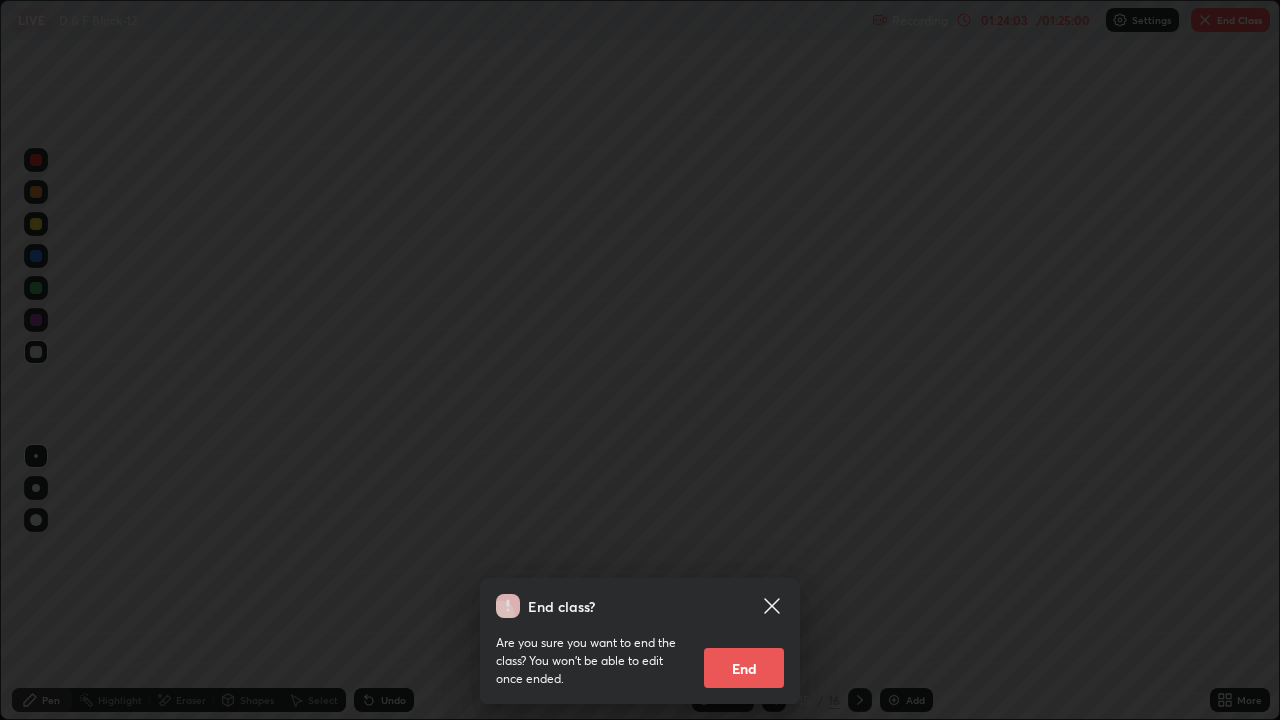 click on "End" at bounding box center (744, 668) 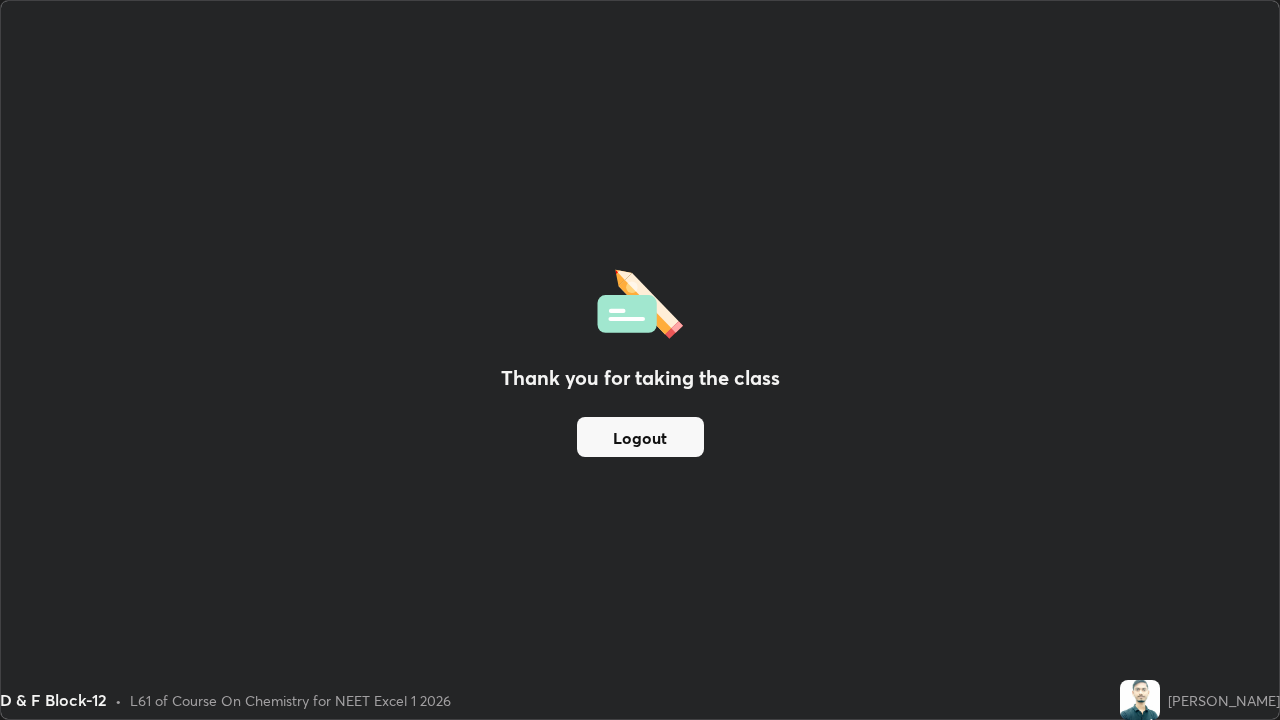 click on "Logout" at bounding box center (640, 437) 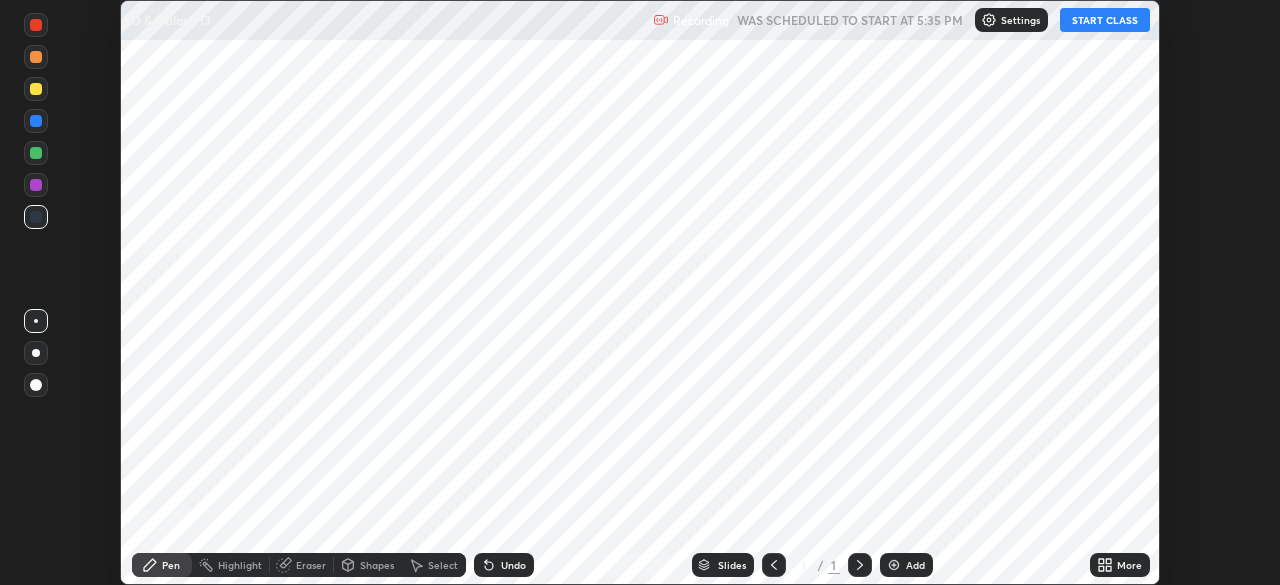 scroll, scrollTop: 0, scrollLeft: 0, axis: both 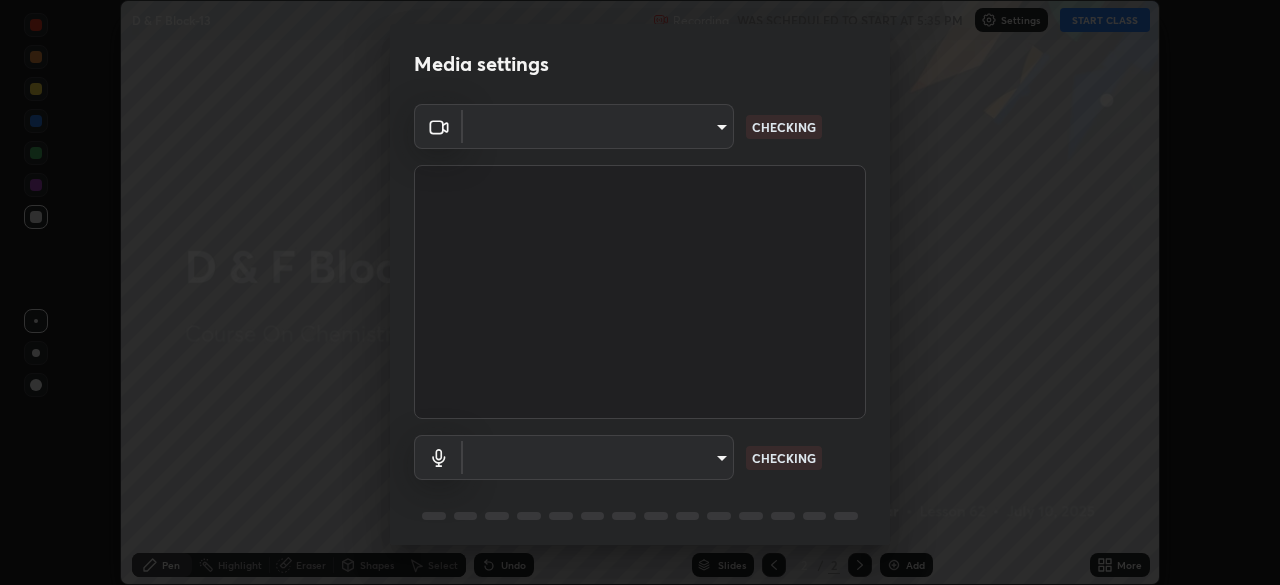 type on "7bd102edd56287573846b34e99e3721b3fba3352739ebe38680e0305d7be8a54" 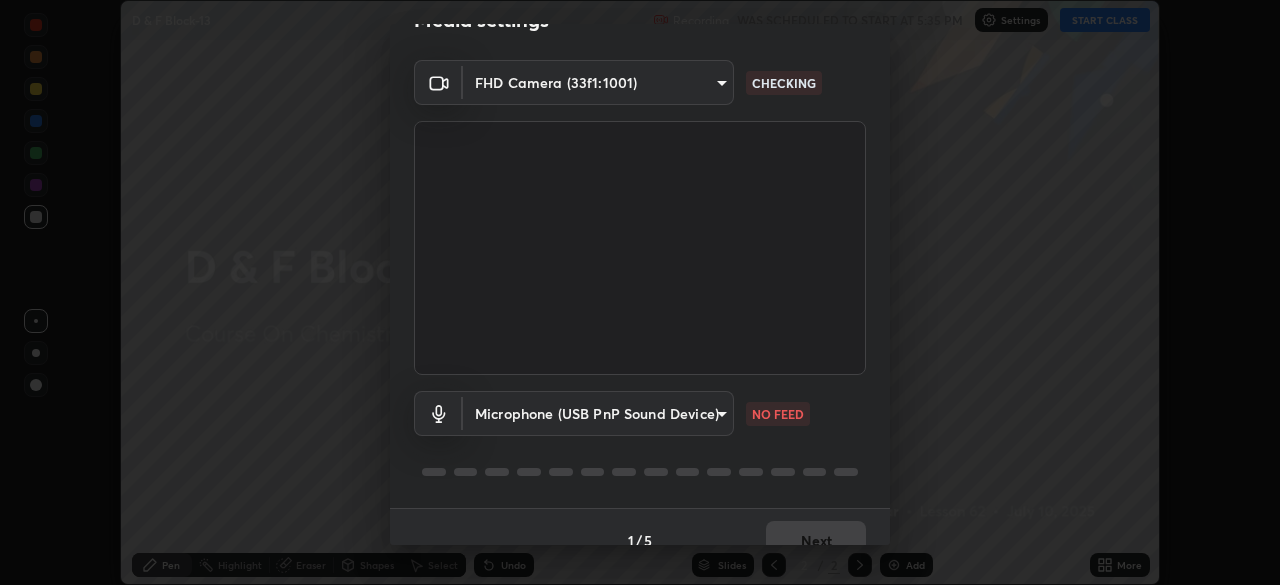 scroll, scrollTop: 71, scrollLeft: 0, axis: vertical 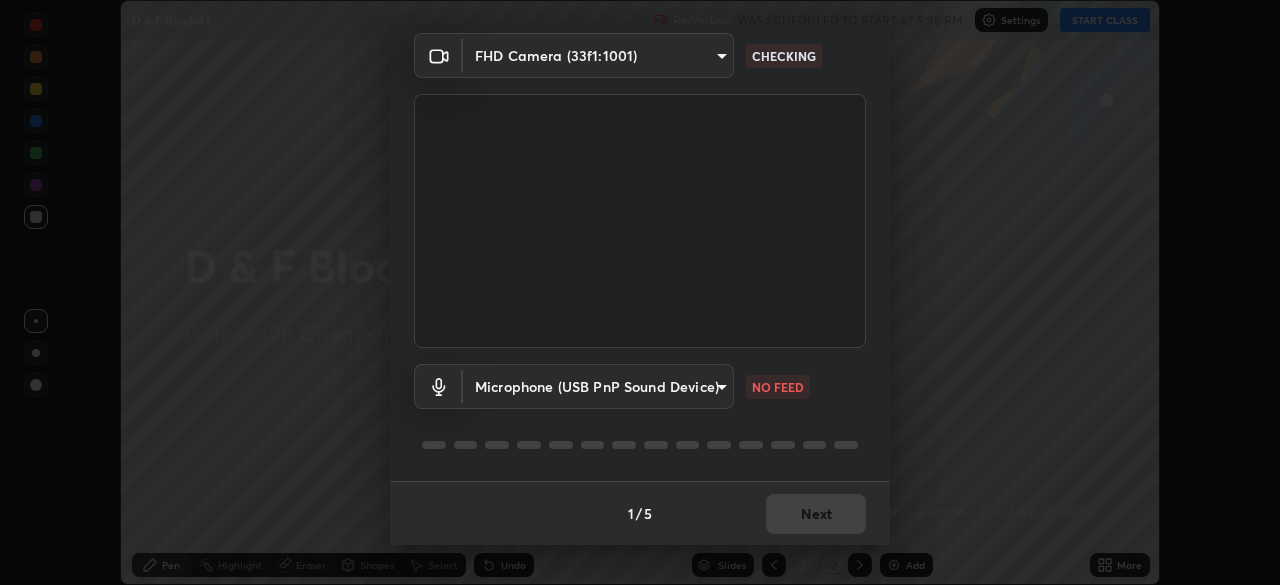 click on "Erase all D & F Block-13 Recording WAS SCHEDULED TO START AT  5:35 PM Settings START CLASS Setting up your live class D & F Block-13 • L62 of Course On Chemistry for NEET Excel 1 2026 [PERSON_NAME] Pen Highlight Eraser Shapes Select Undo Slides 2 / 2 Add More No doubts shared Encourage your learners to ask a doubt for better clarity Report an issue Reason for reporting Buffering Chat not working Audio - Video sync issue Educator video quality low ​ Attach an image Report Media settings FHD Camera (33f1:1001) 7bd102edd56287573846b34e99e3721b3fba3352739ebe38680e0305d7be8a54 CHECKING Microphone (USB PnP Sound Device) a150da985995e54ec4dc9e45f80181cb7f1f1cd89aa2f80acaf17c2e5075df74 NO FEED 1 / 5 Next" at bounding box center [640, 292] 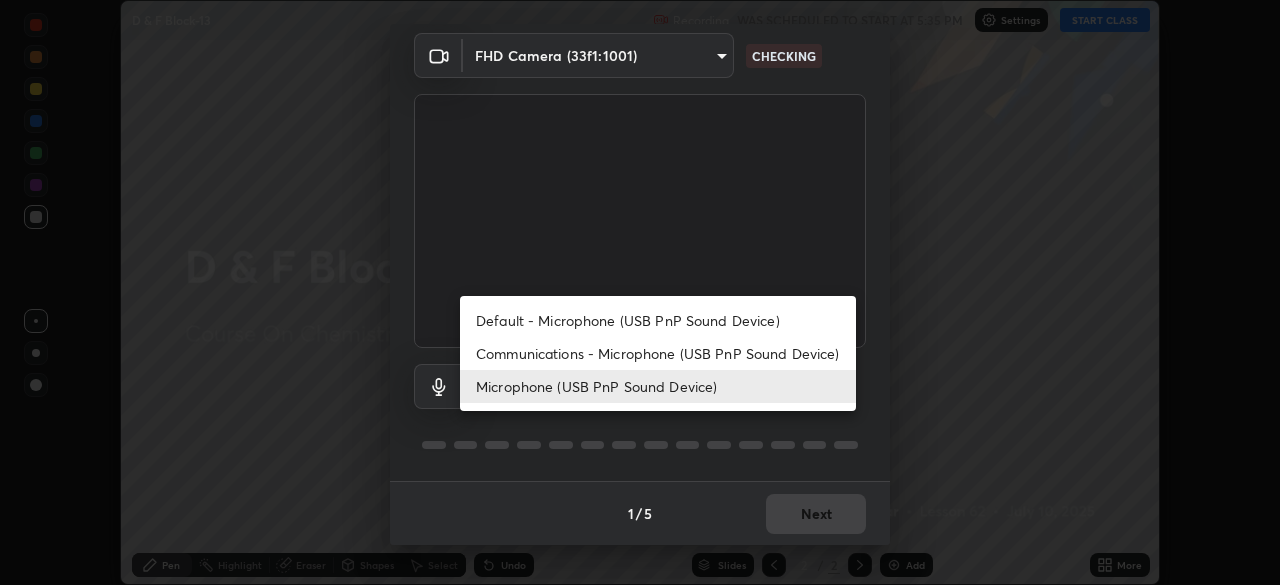 click on "Default - Microphone (USB PnP Sound Device)" at bounding box center [658, 320] 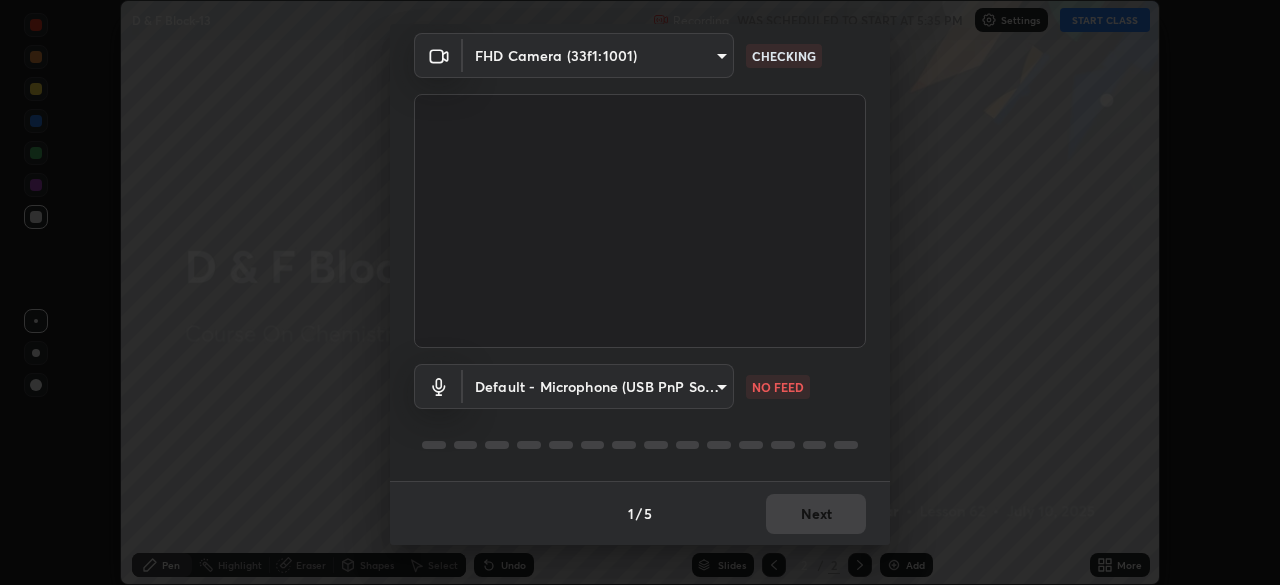 click on "Erase all D & F Block-13 Recording WAS SCHEDULED TO START AT  5:35 PM Settings START CLASS Setting up your live class D & F Block-13 • L62 of Course On Chemistry for NEET Excel 1 2026 [PERSON_NAME] Pen Highlight Eraser Shapes Select Undo Slides 2 / 2 Add More No doubts shared Encourage your learners to ask a doubt for better clarity Report an issue Reason for reporting Buffering Chat not working Audio - Video sync issue Educator video quality low ​ Attach an image Report Media settings FHD Camera (33f1:1001) 7bd102edd56287573846b34e99e3721b3fba3352739ebe38680e0305d7be8a54 CHECKING Default - Microphone (USB PnP Sound Device) default NO FEED 1 / 5 Next Default - Microphone (USB PnP Sound Device) Communications - Microphone (USB PnP Sound Device) Microphone (USB PnP Sound Device)" at bounding box center (640, 292) 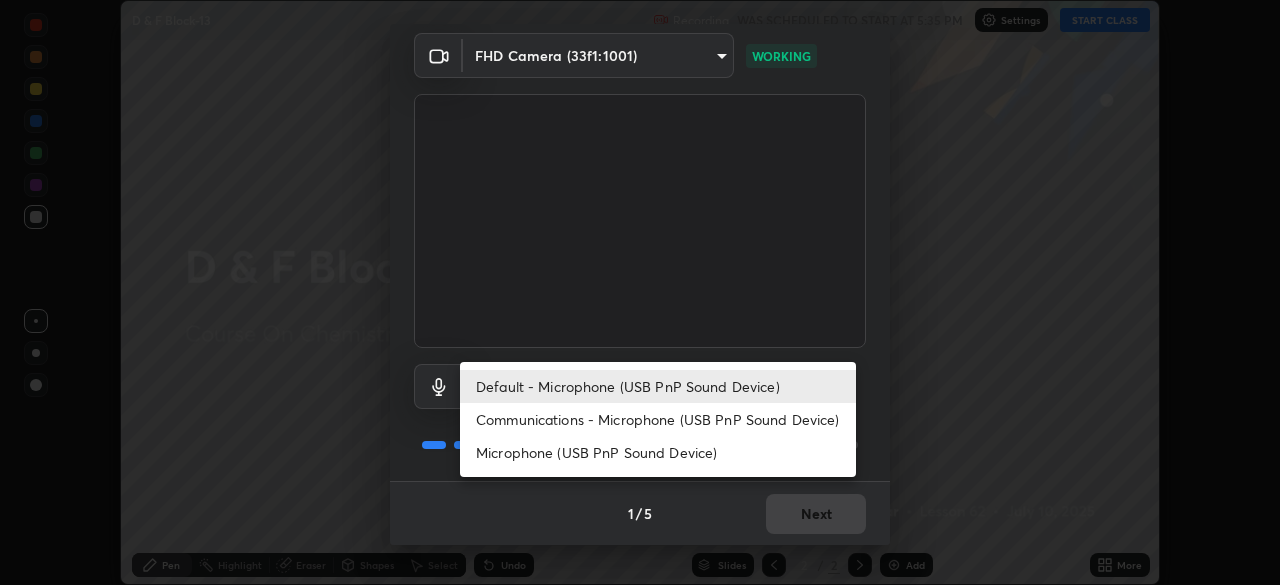click on "Microphone (USB PnP Sound Device)" at bounding box center [658, 452] 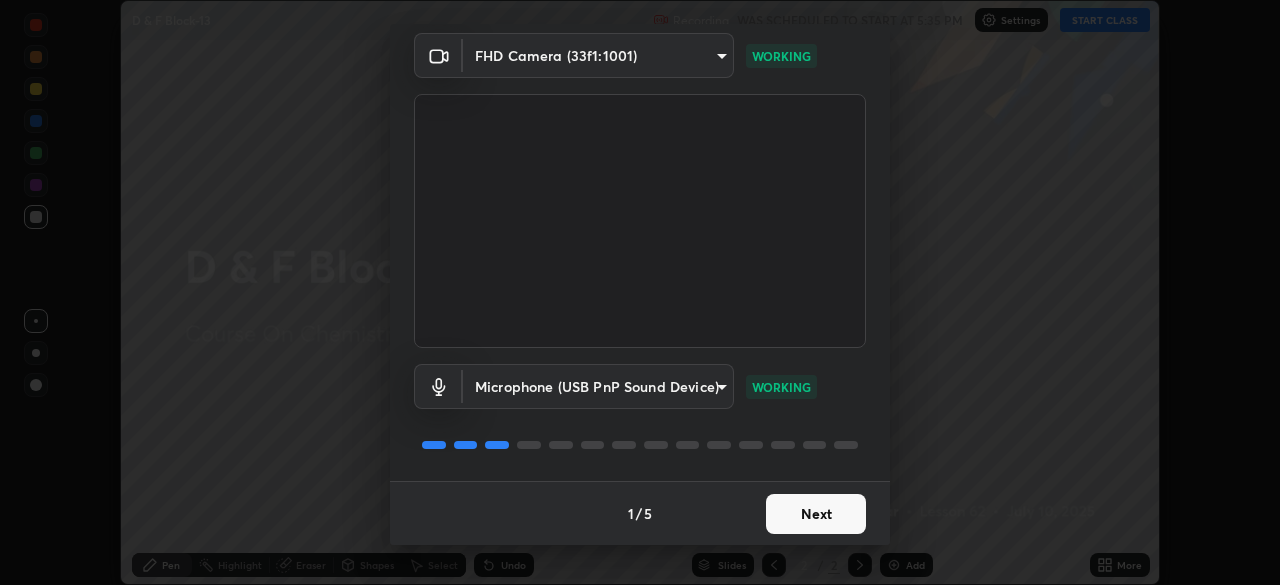 click on "Next" at bounding box center [816, 514] 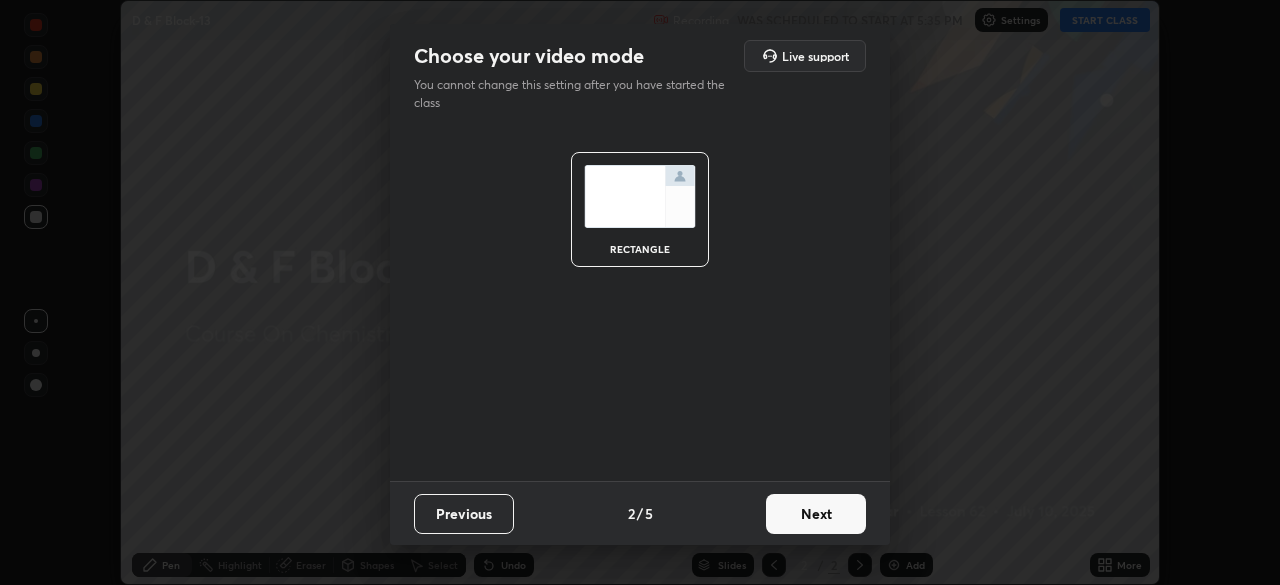 scroll, scrollTop: 0, scrollLeft: 0, axis: both 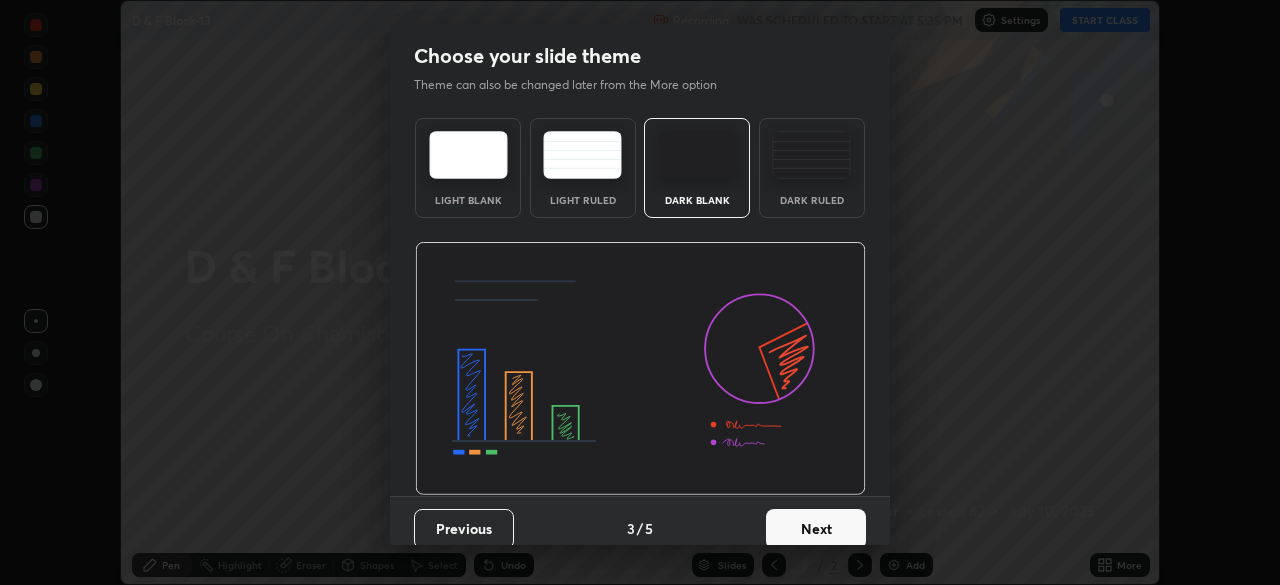 click on "Next" at bounding box center (816, 529) 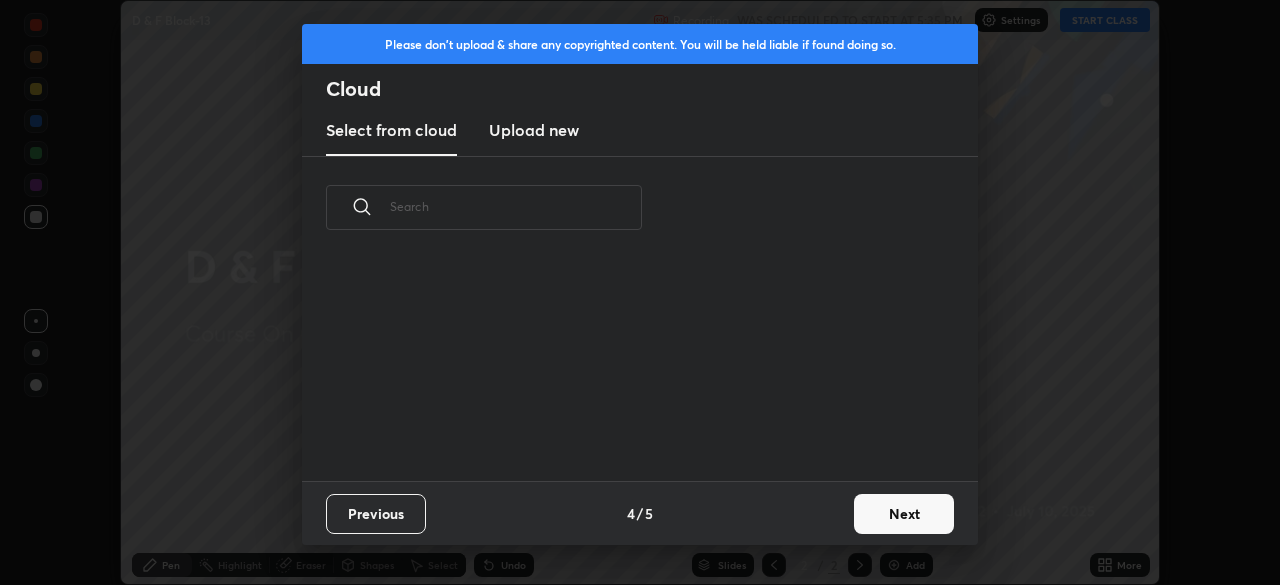 click on "Next" at bounding box center (904, 514) 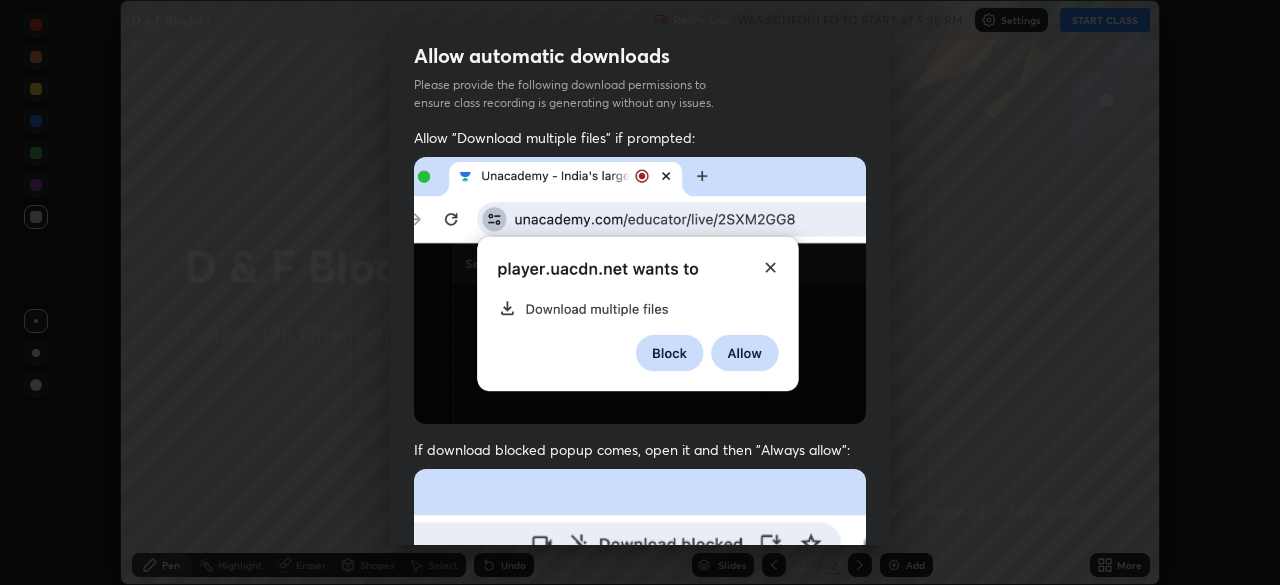 click at bounding box center (640, 687) 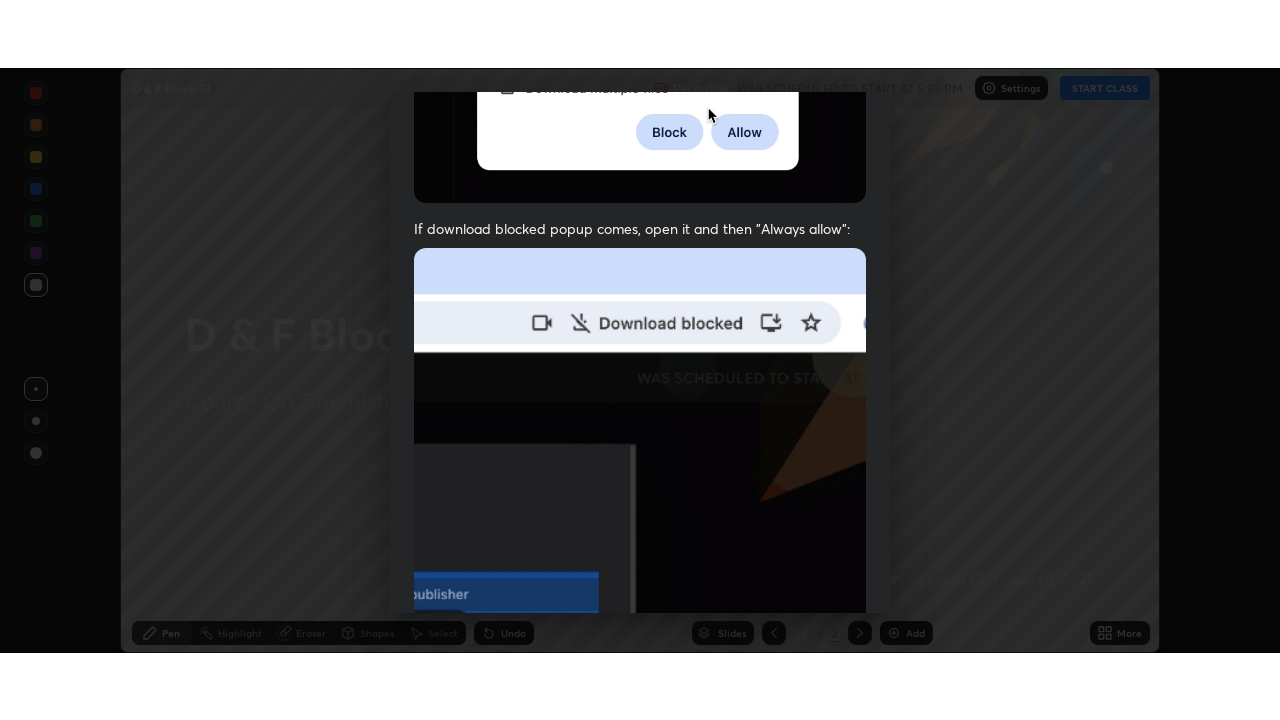 scroll, scrollTop: 479, scrollLeft: 0, axis: vertical 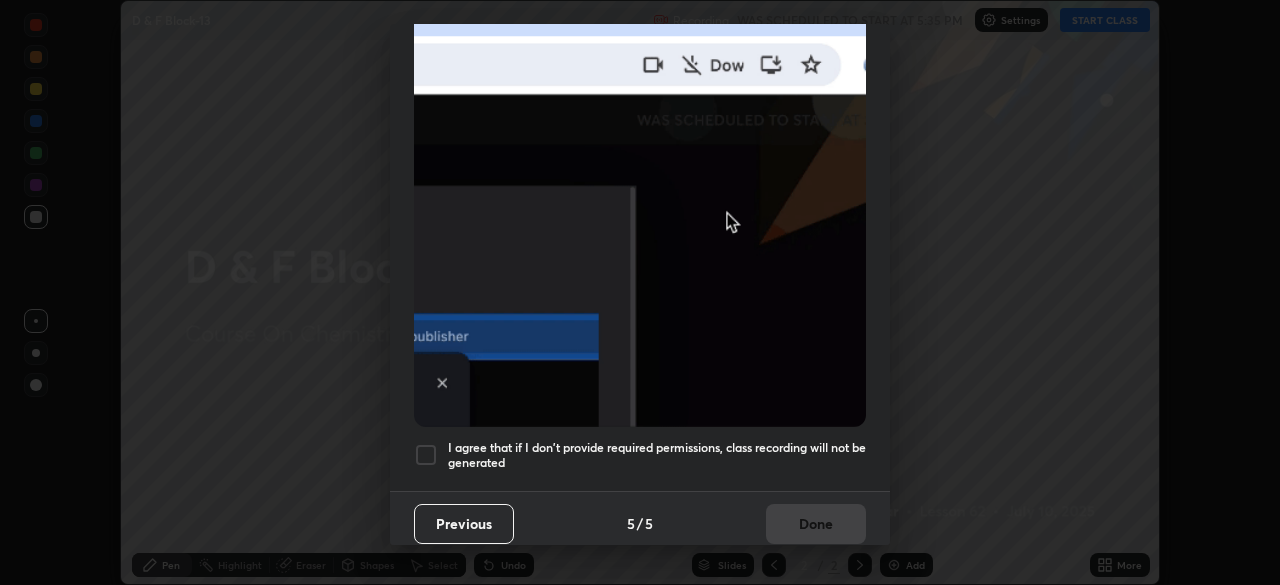 click on "I agree that if I don't provide required permissions, class recording will not be generated" at bounding box center [657, 455] 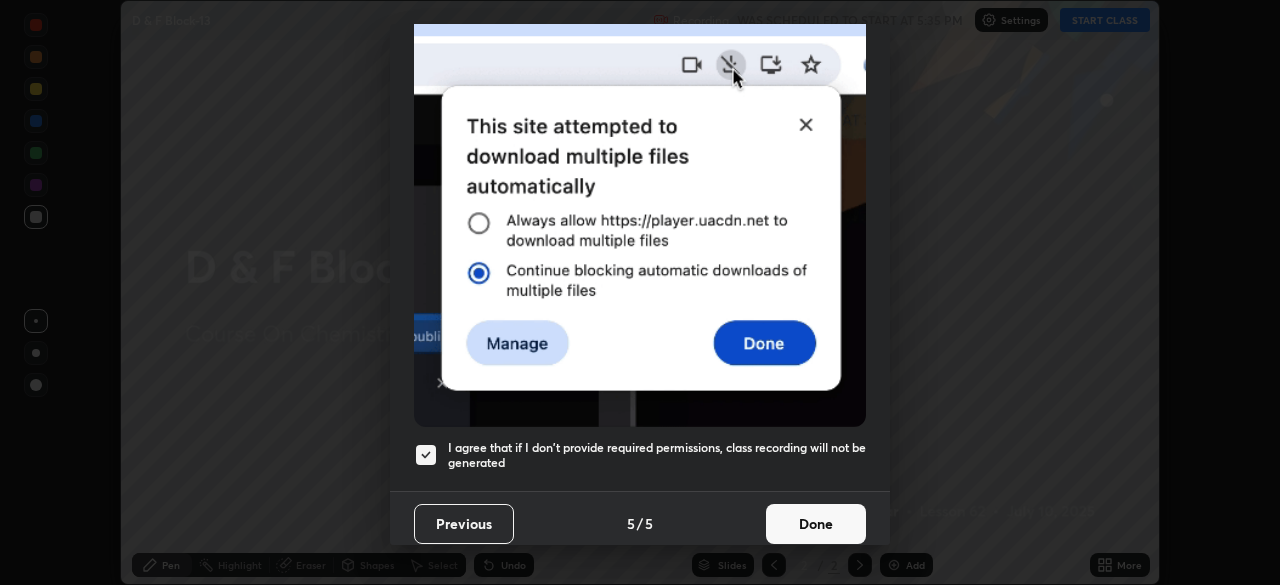 click on "Done" at bounding box center (816, 524) 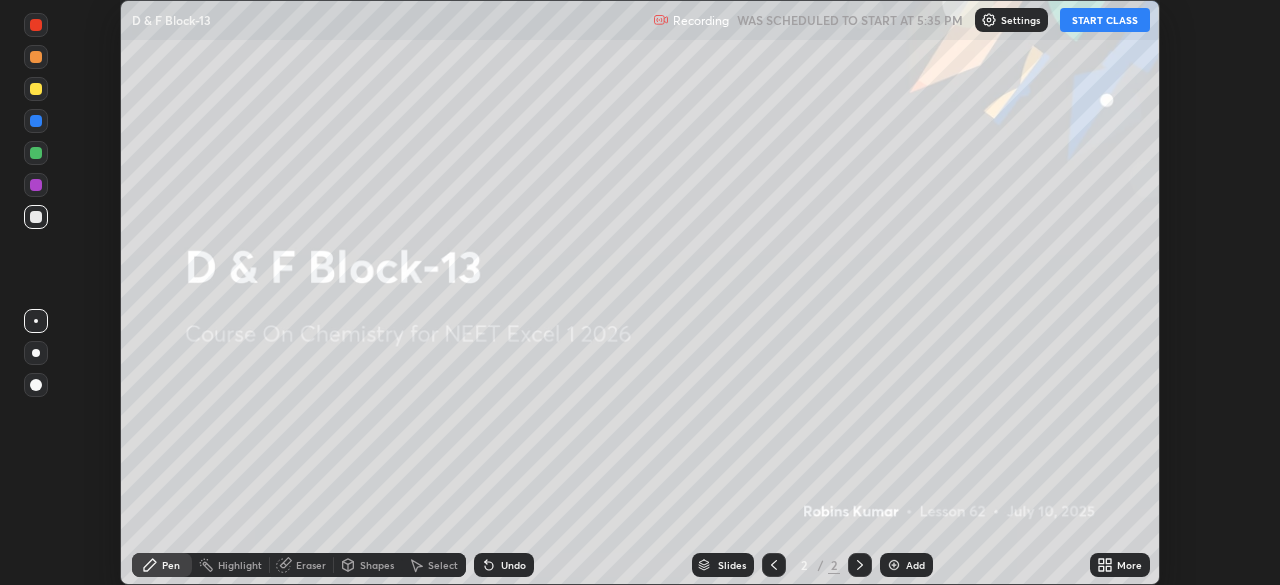 click on "More" at bounding box center [1129, 565] 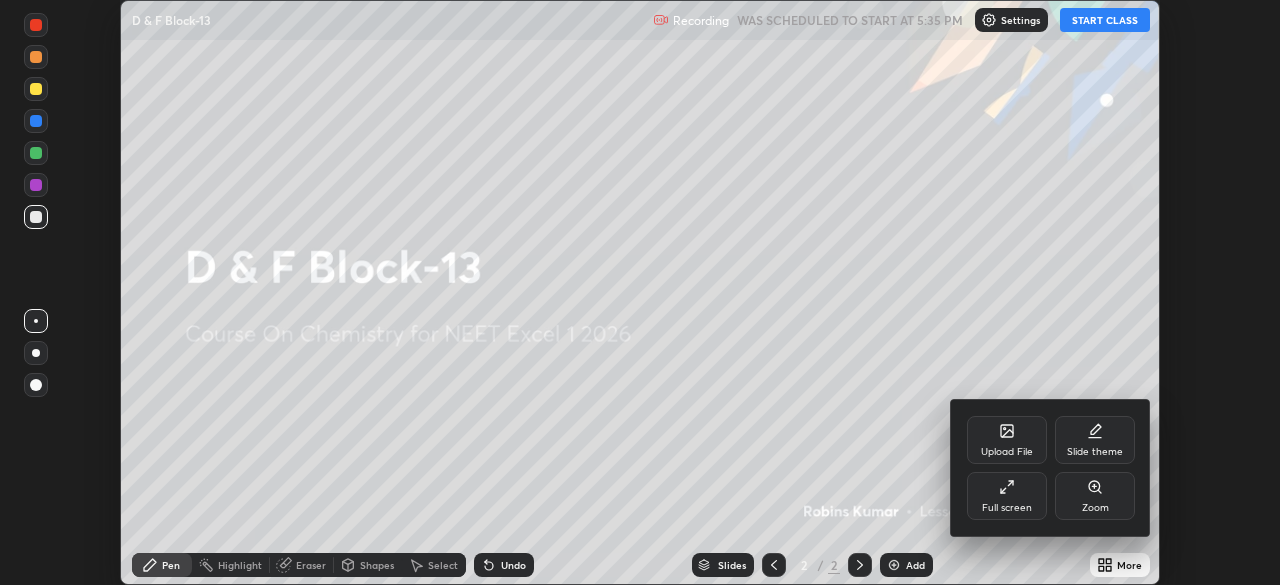 click on "Slide theme" at bounding box center (1095, 452) 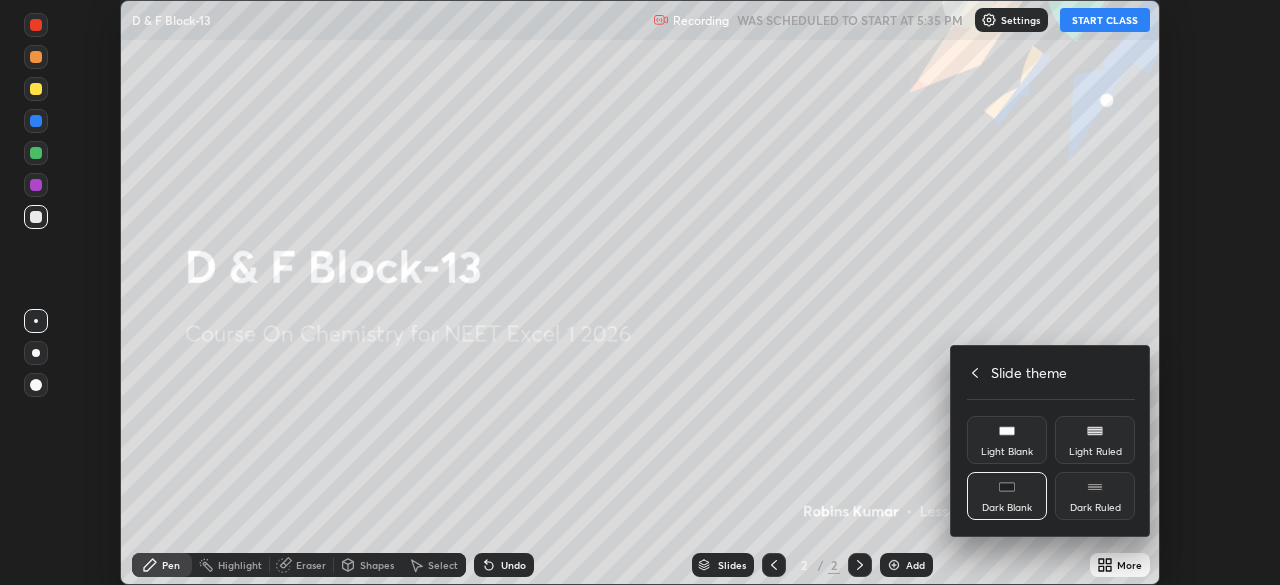 click on "Dark Ruled" at bounding box center [1095, 496] 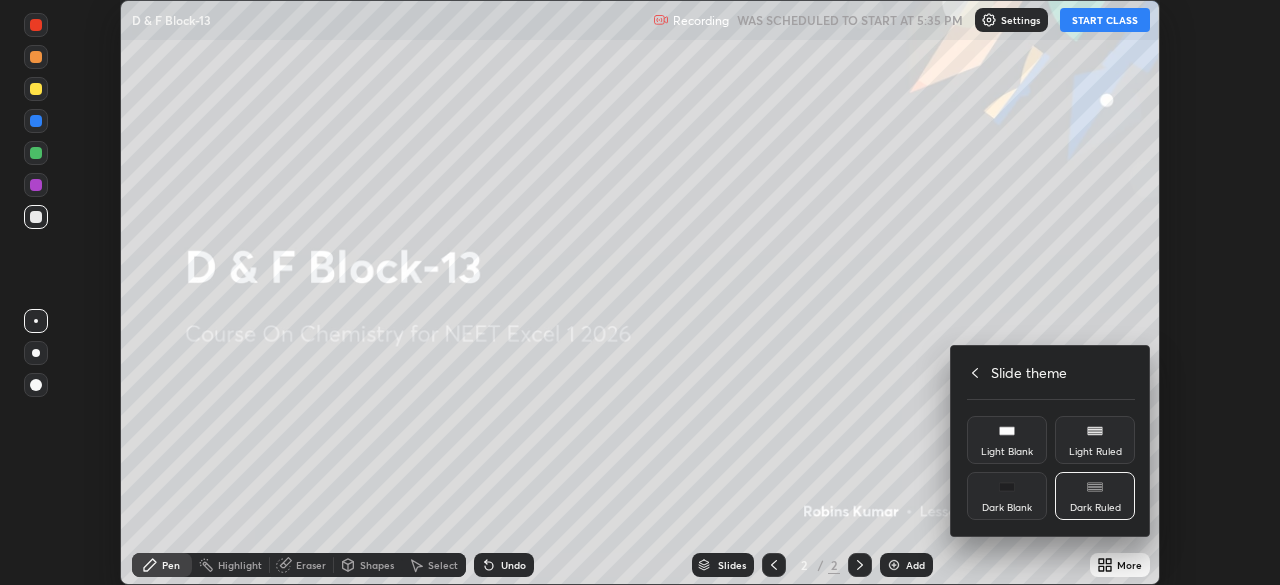 click 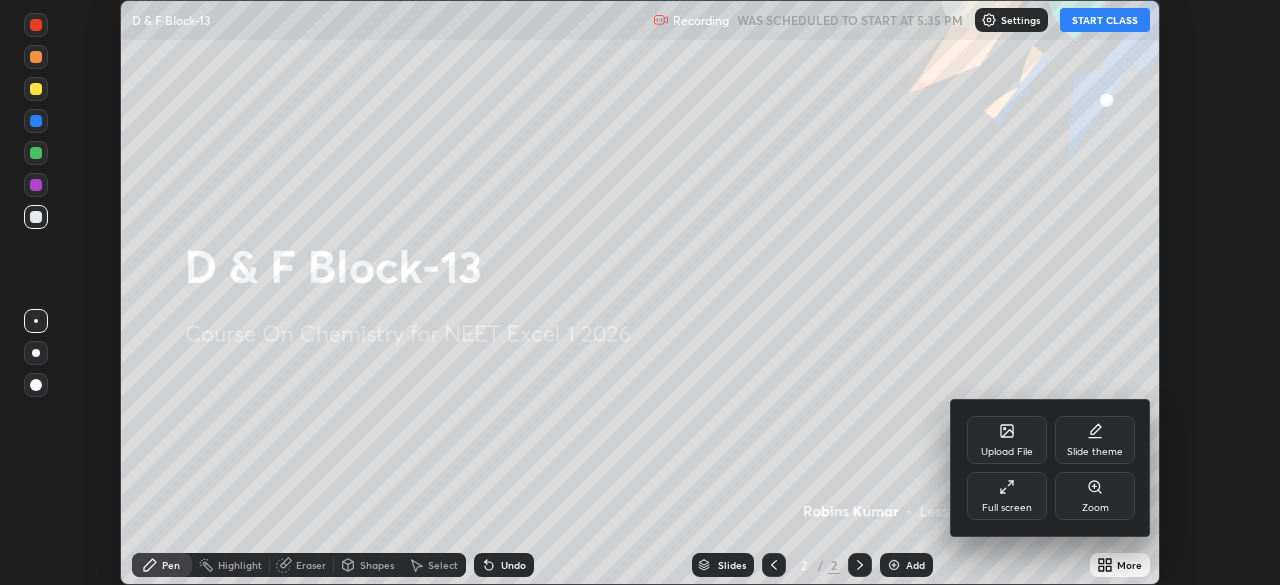 click on "Full screen" at bounding box center [1007, 496] 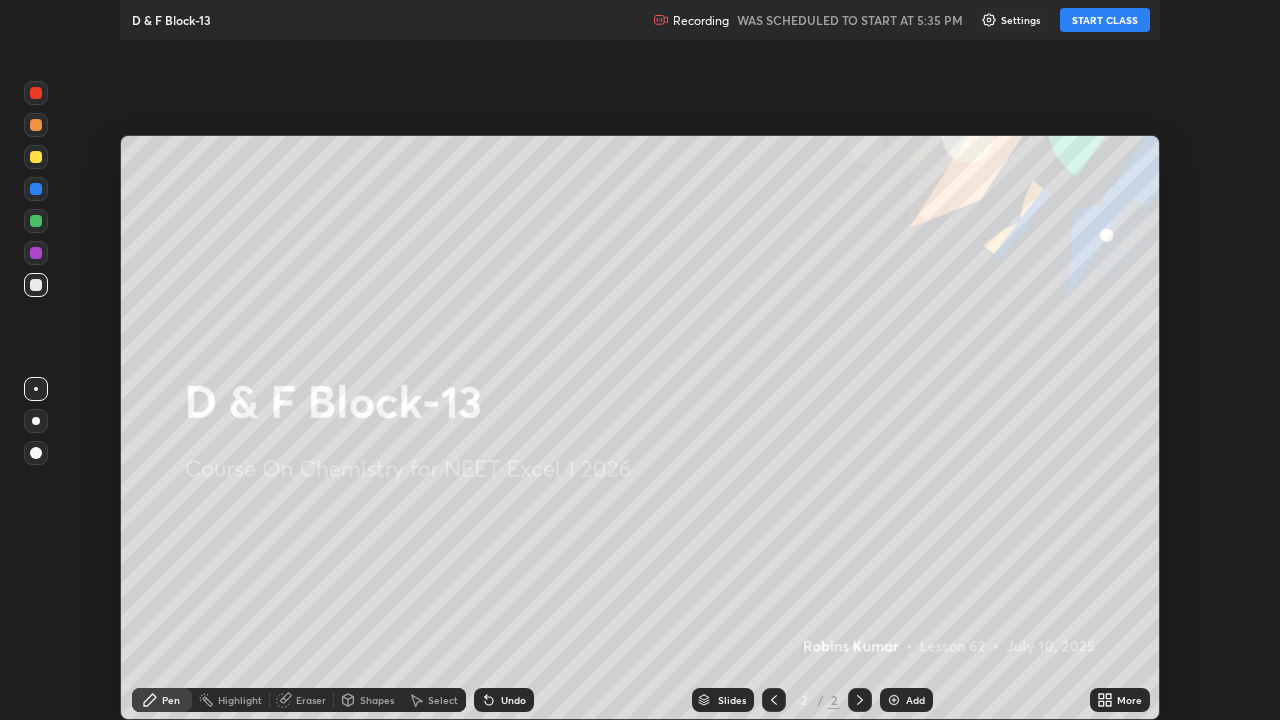 scroll, scrollTop: 99280, scrollLeft: 98720, axis: both 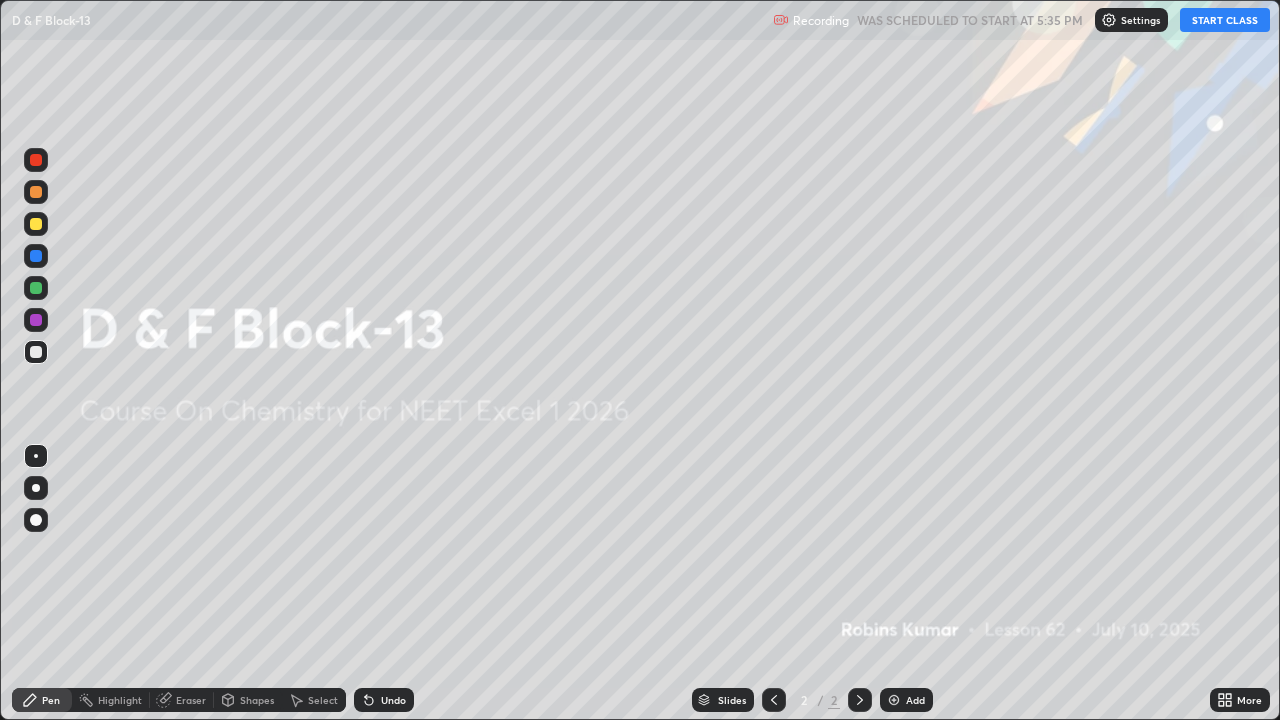 click on "START CLASS" at bounding box center (1225, 20) 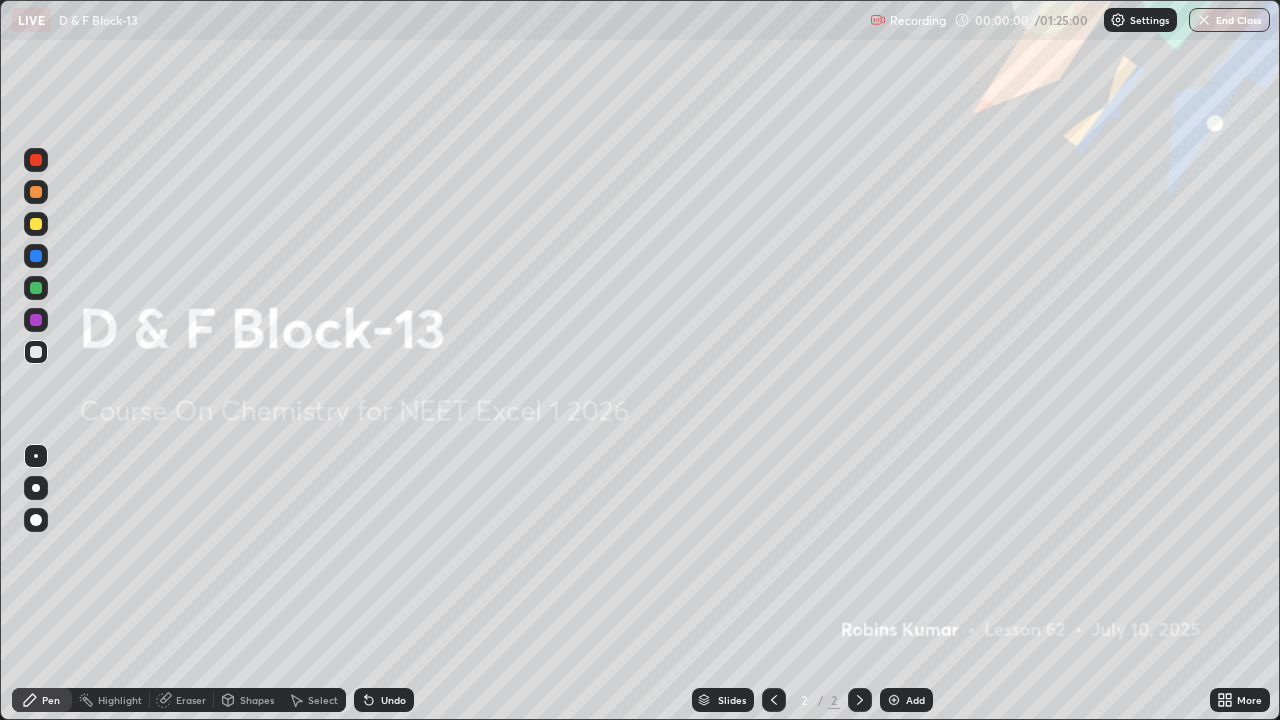 click at bounding box center (894, 700) 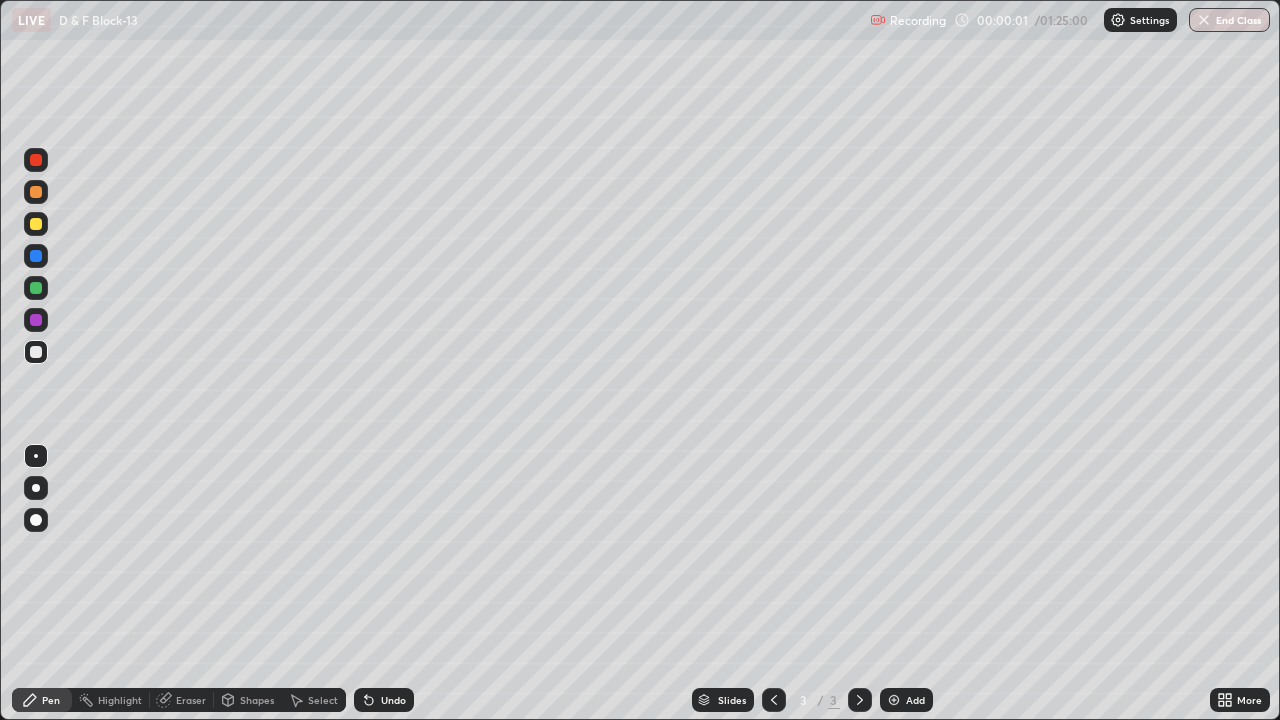 click at bounding box center [894, 700] 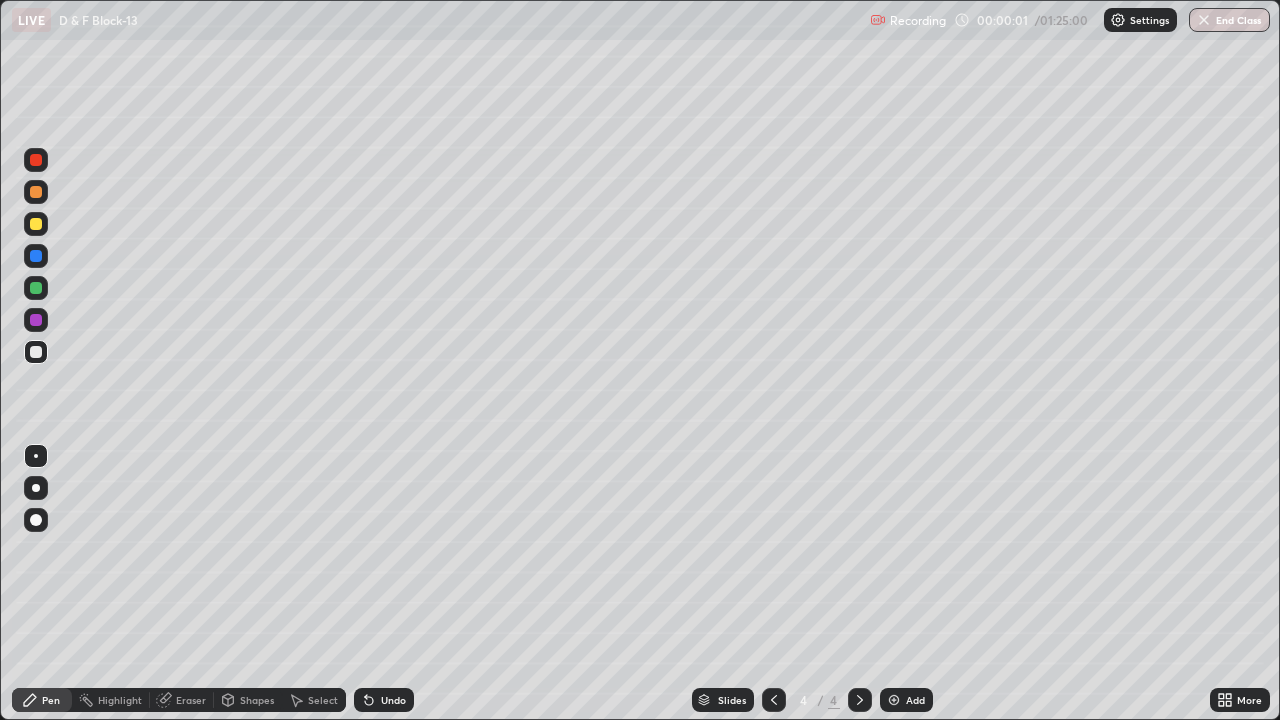 click on "Add" at bounding box center (906, 700) 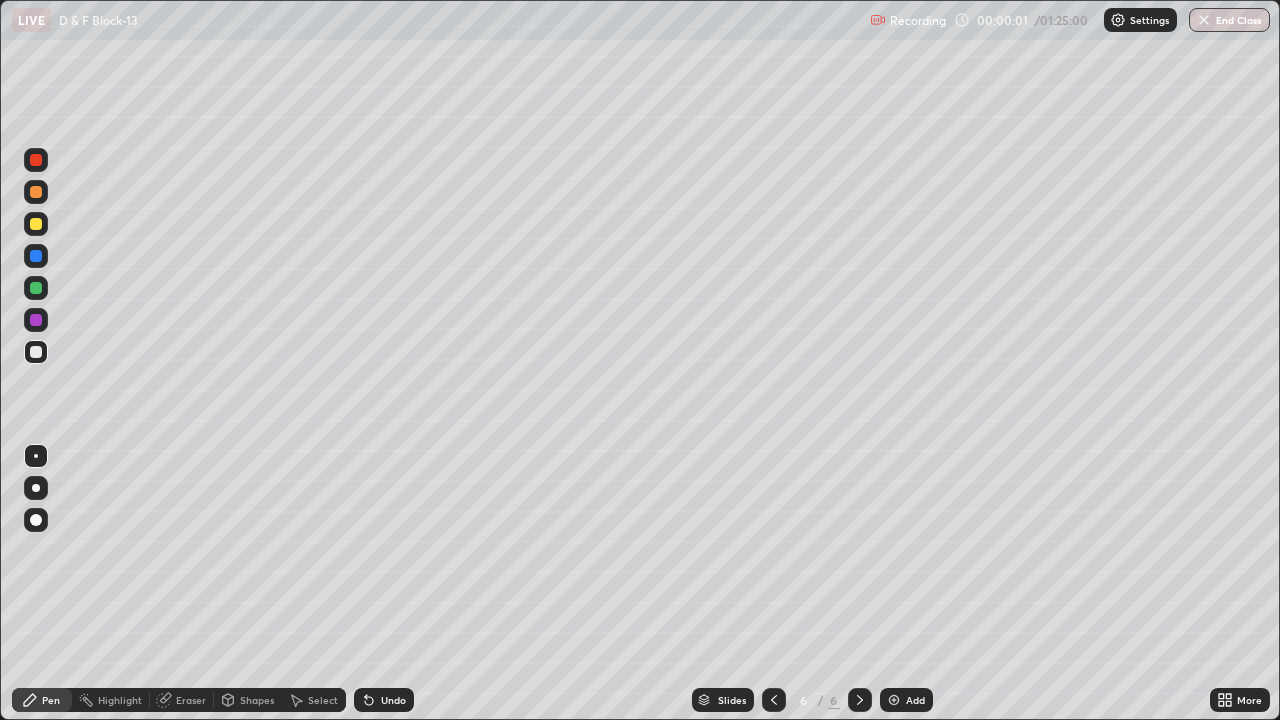 click at bounding box center [894, 700] 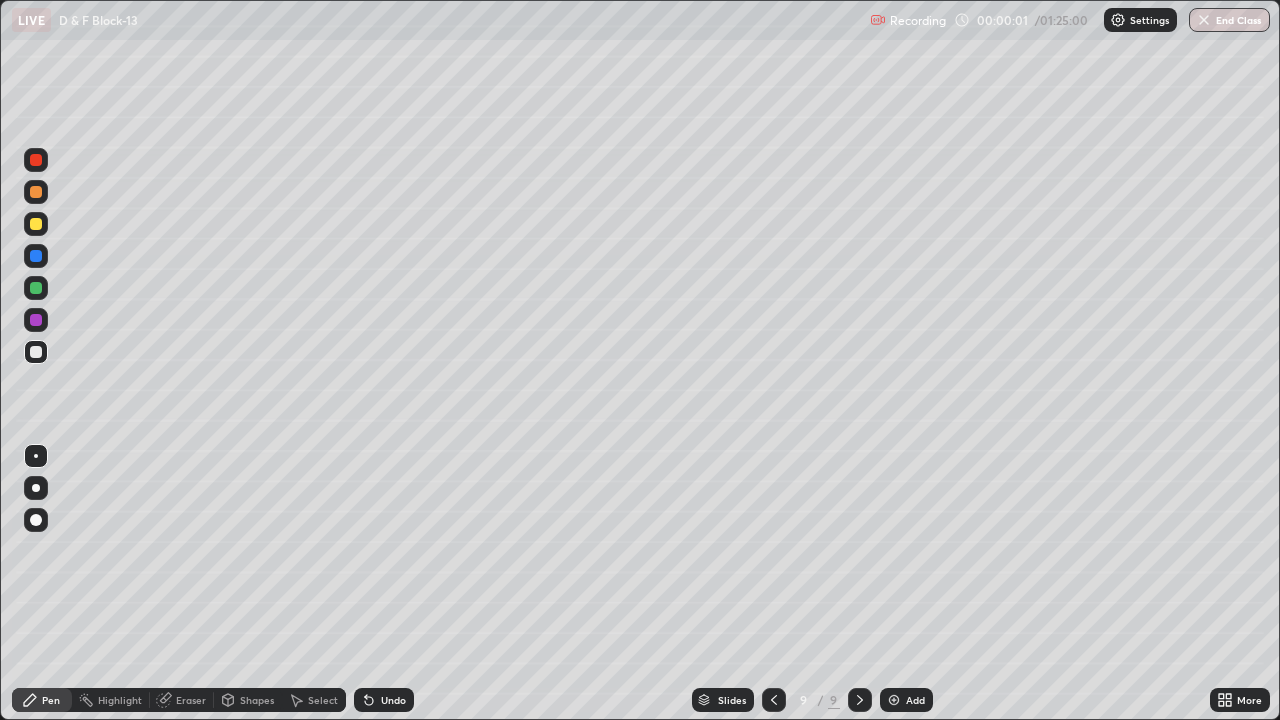 click at bounding box center (894, 700) 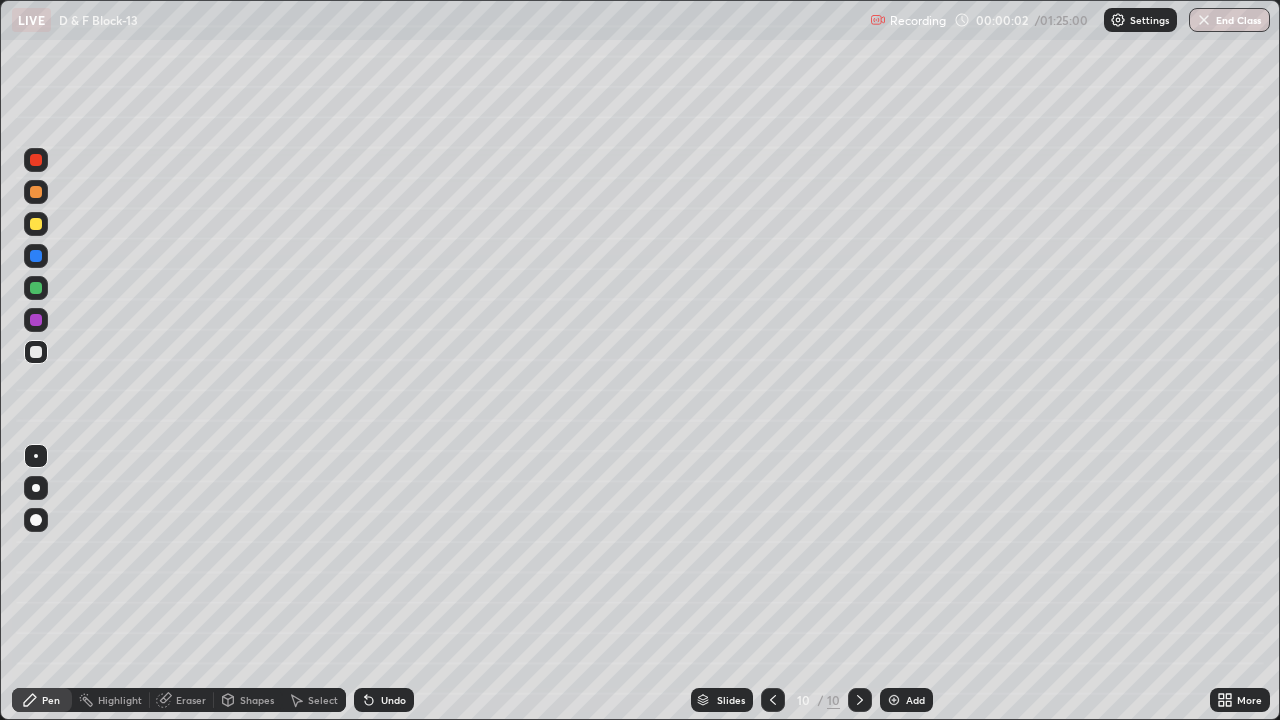 click on "Add" at bounding box center [906, 700] 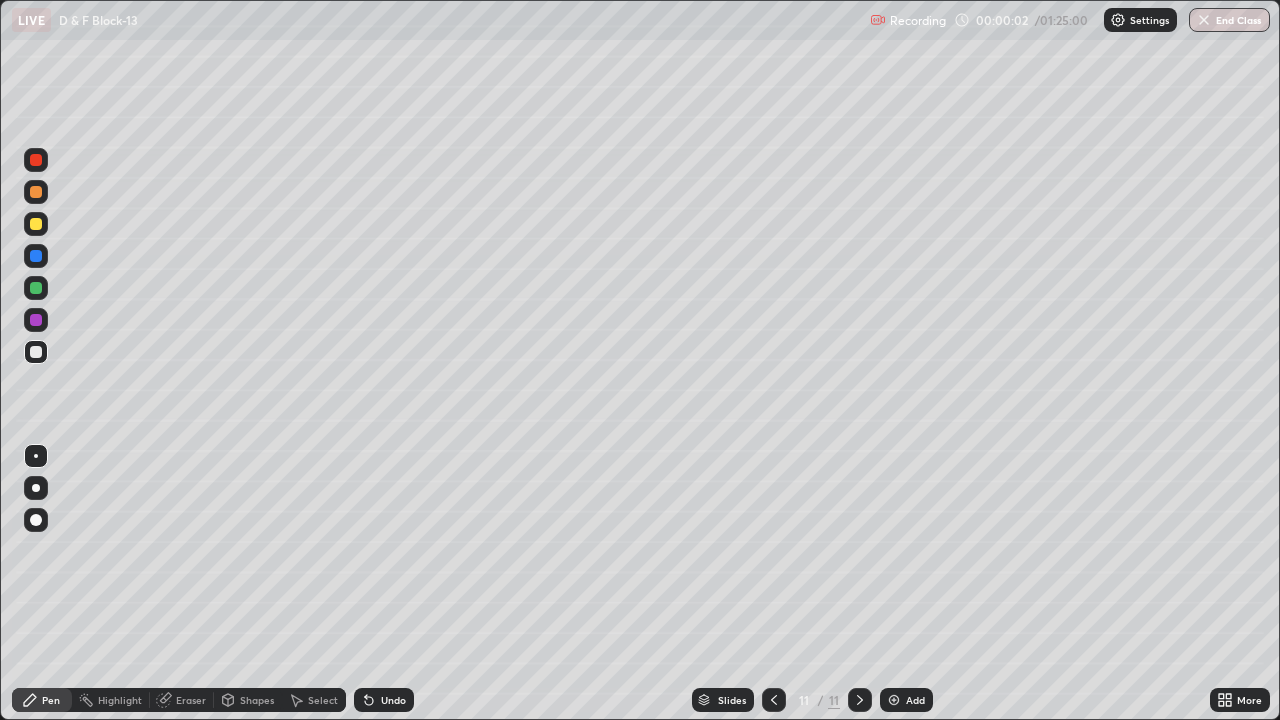 click on "Add" at bounding box center [906, 700] 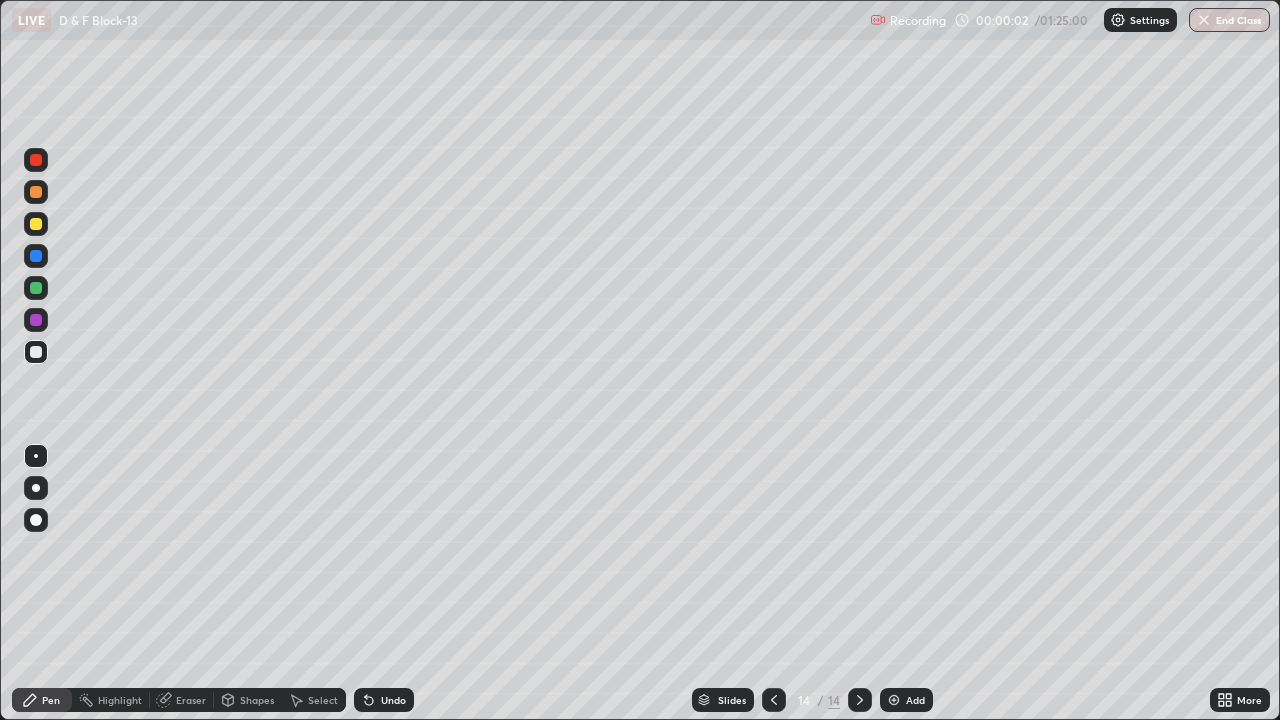 click on "Add" at bounding box center (906, 700) 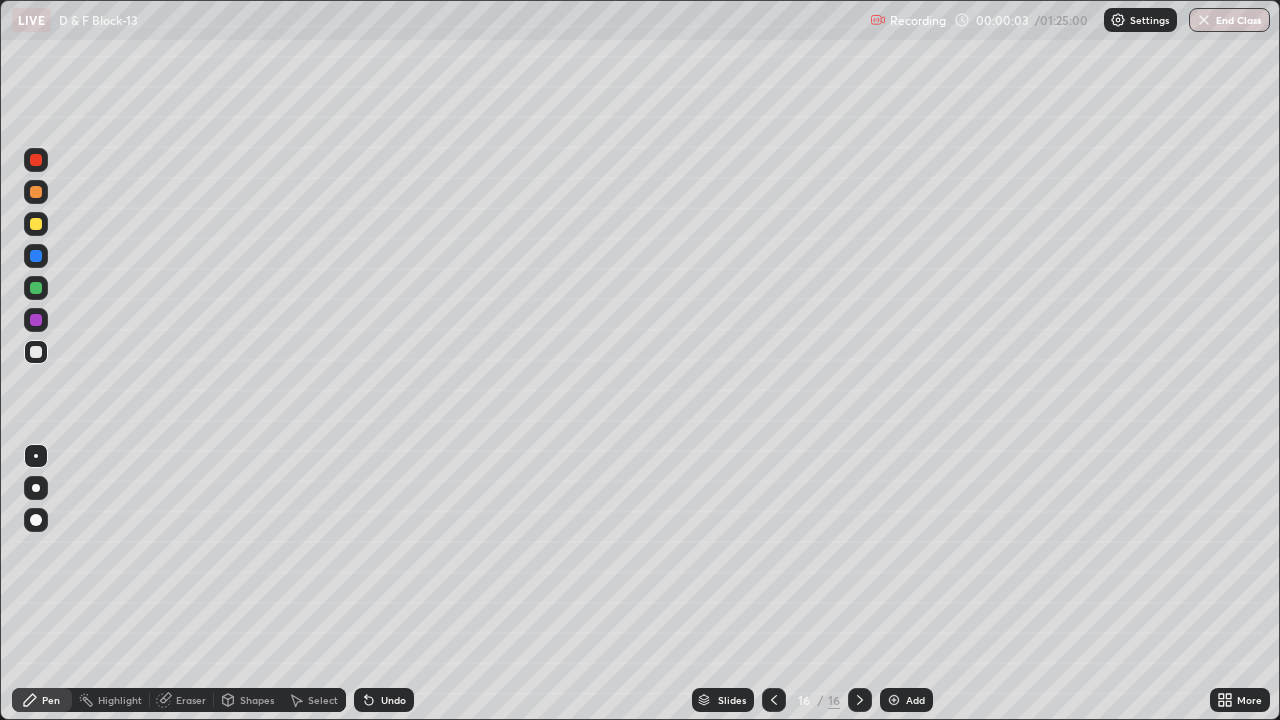 click 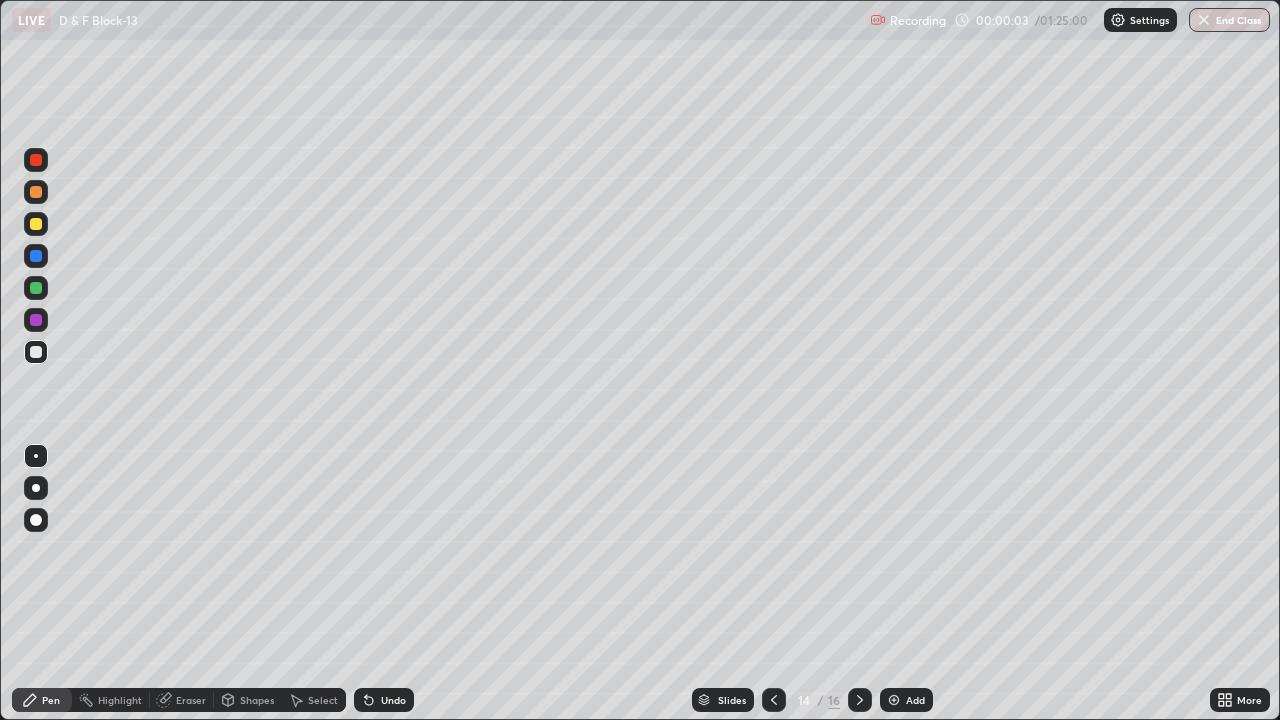 click 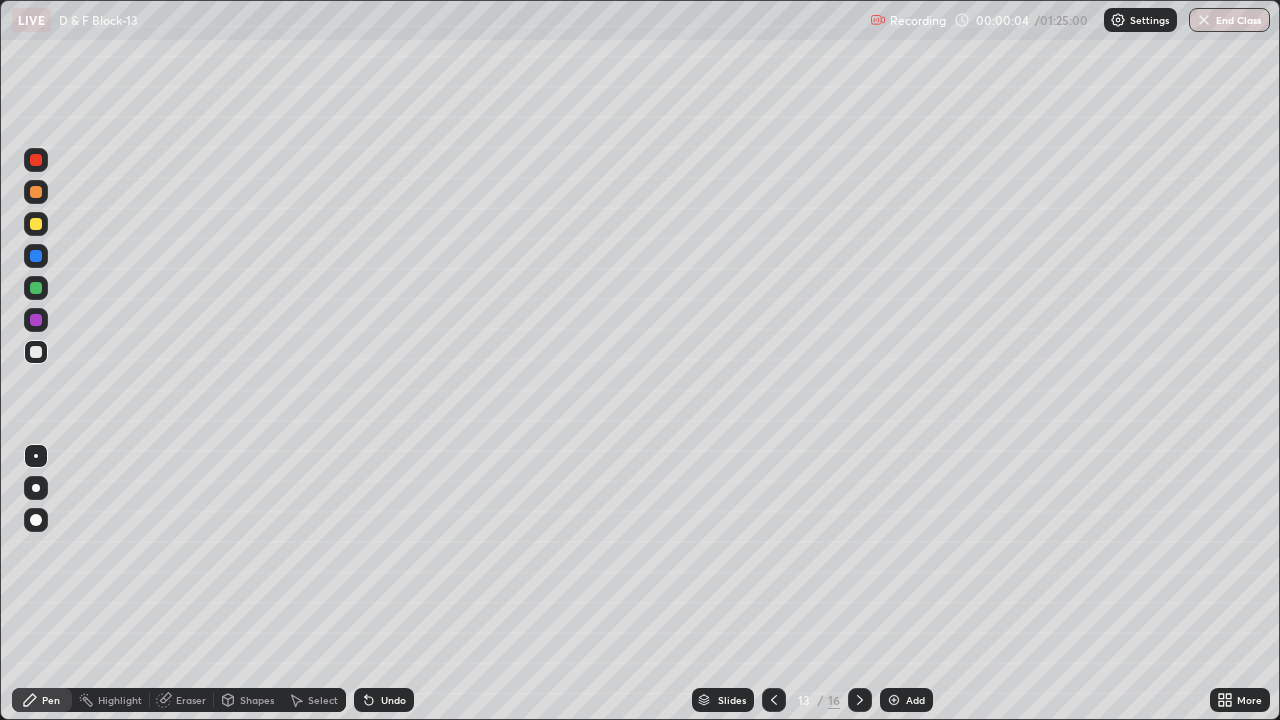 click 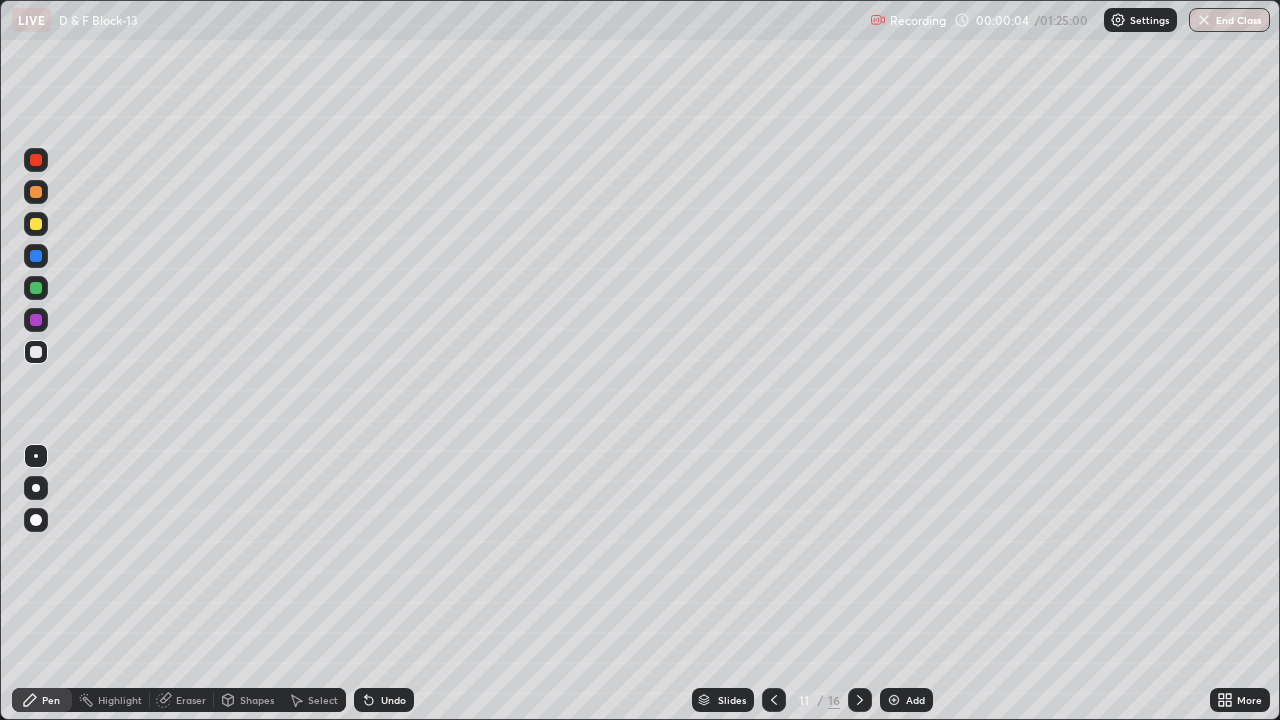 click 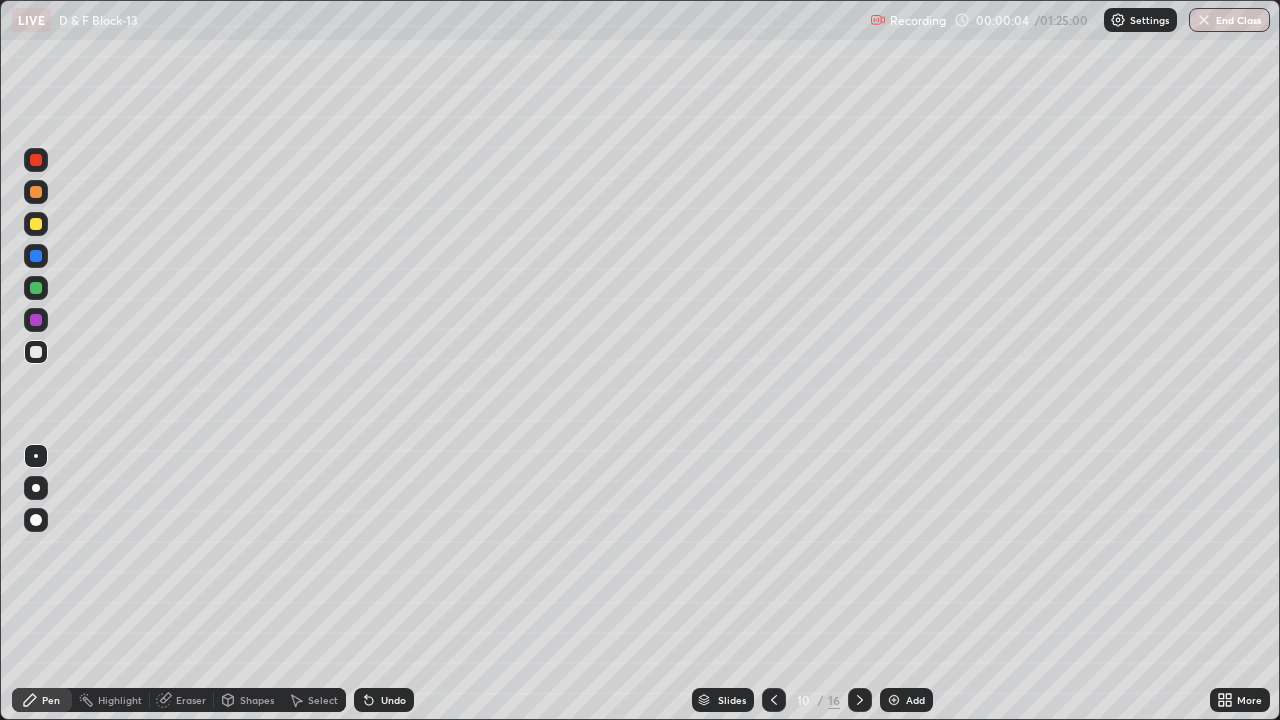 click 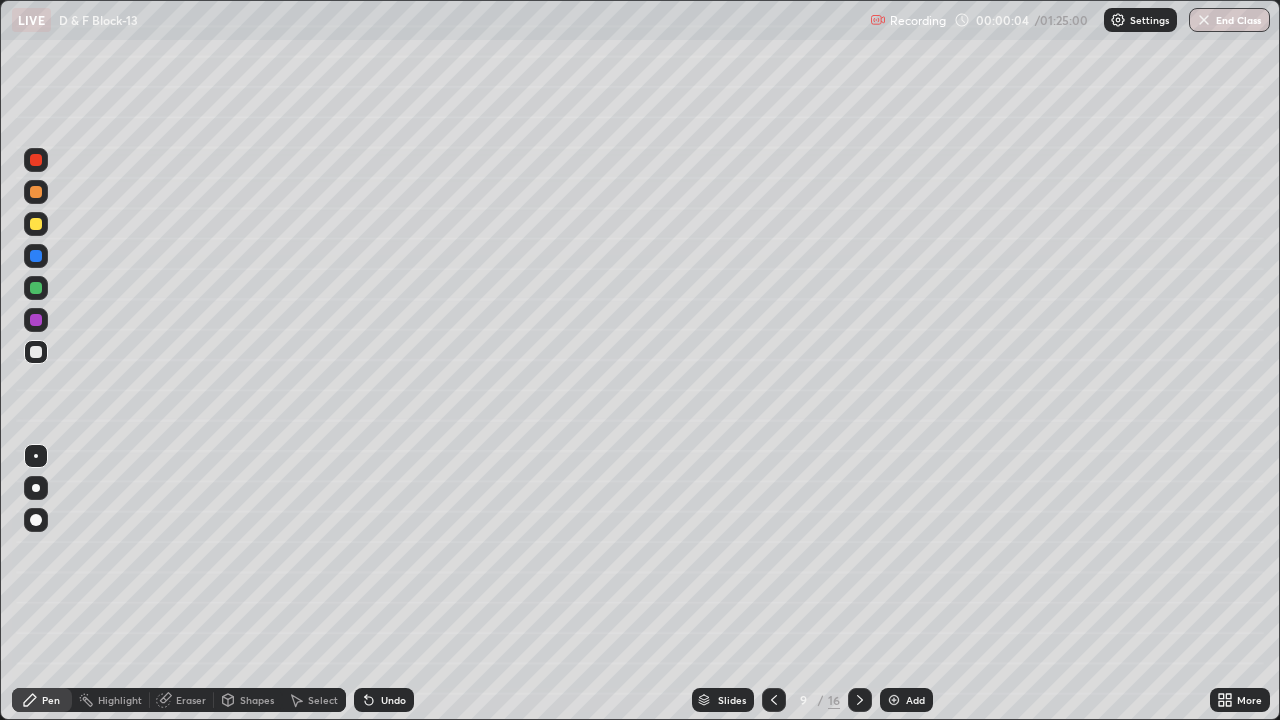 click 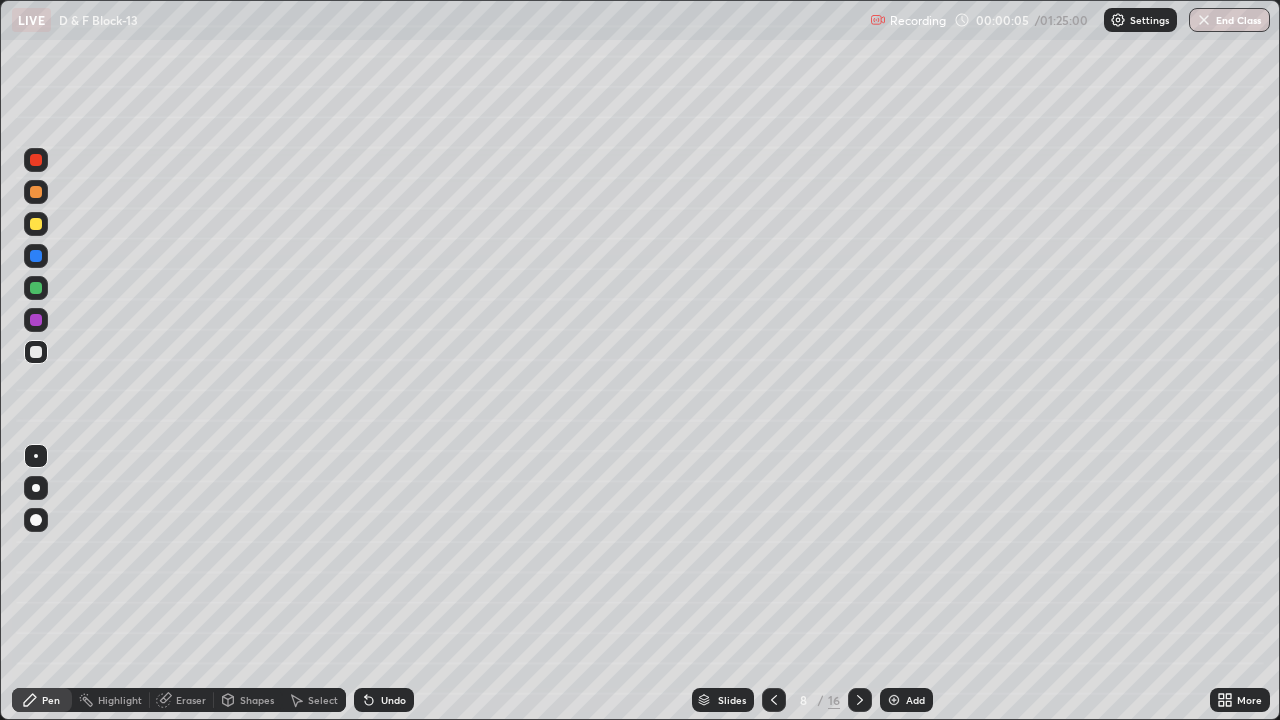 click 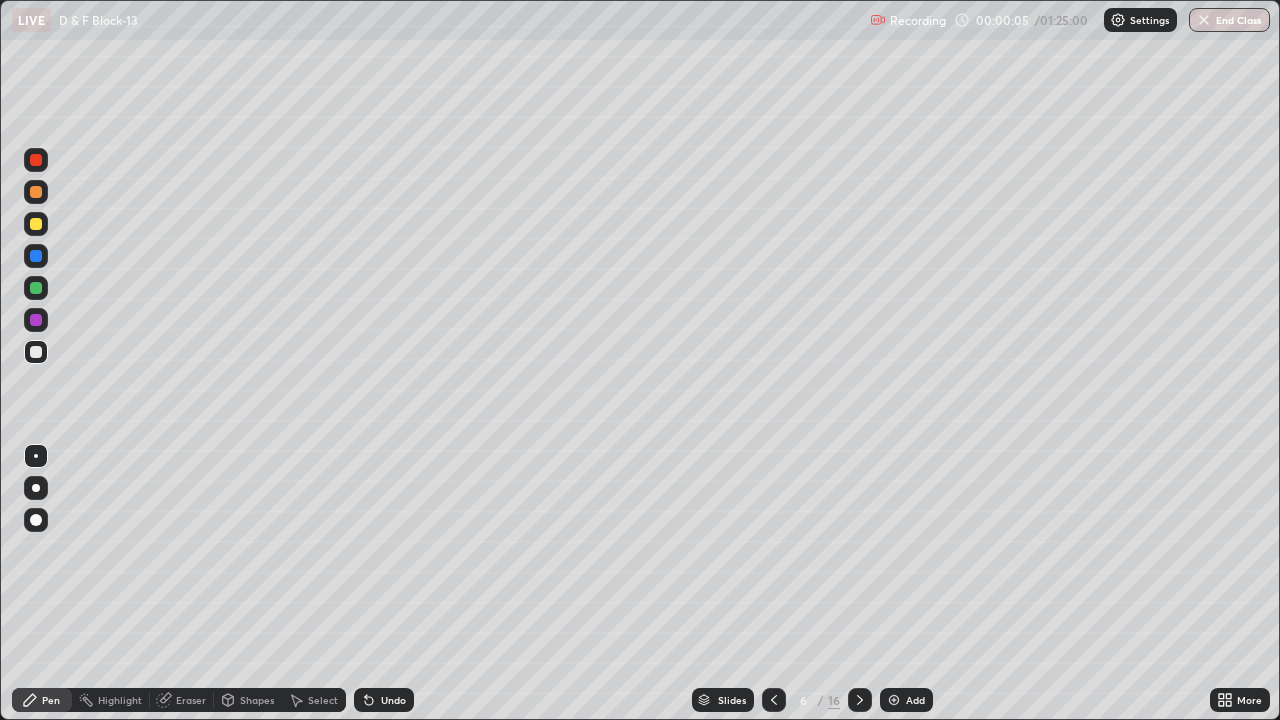 click 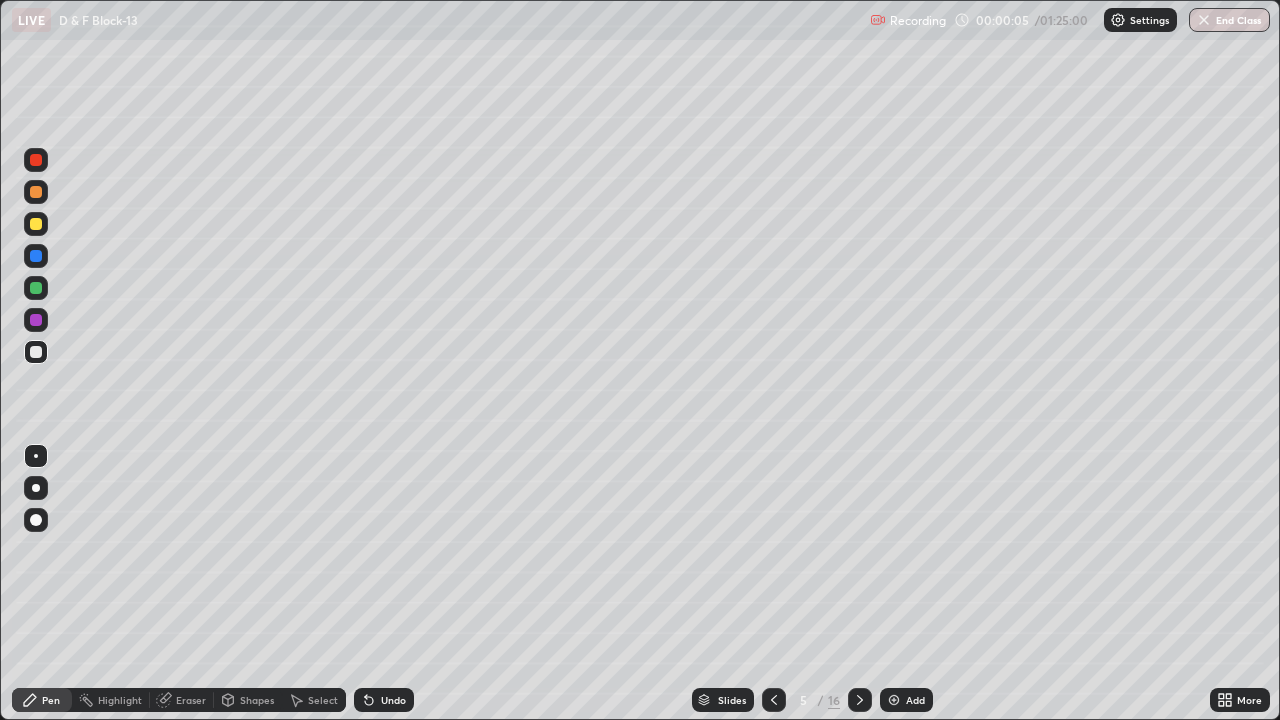 click at bounding box center (774, 700) 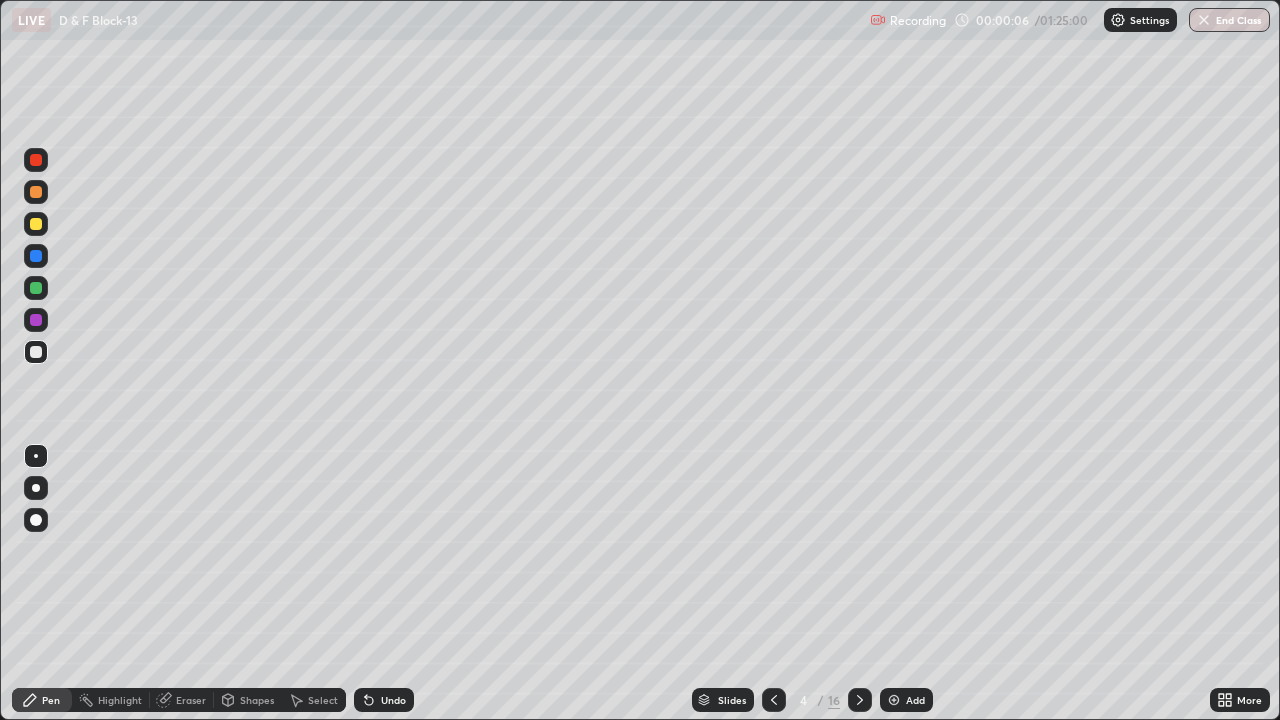 click 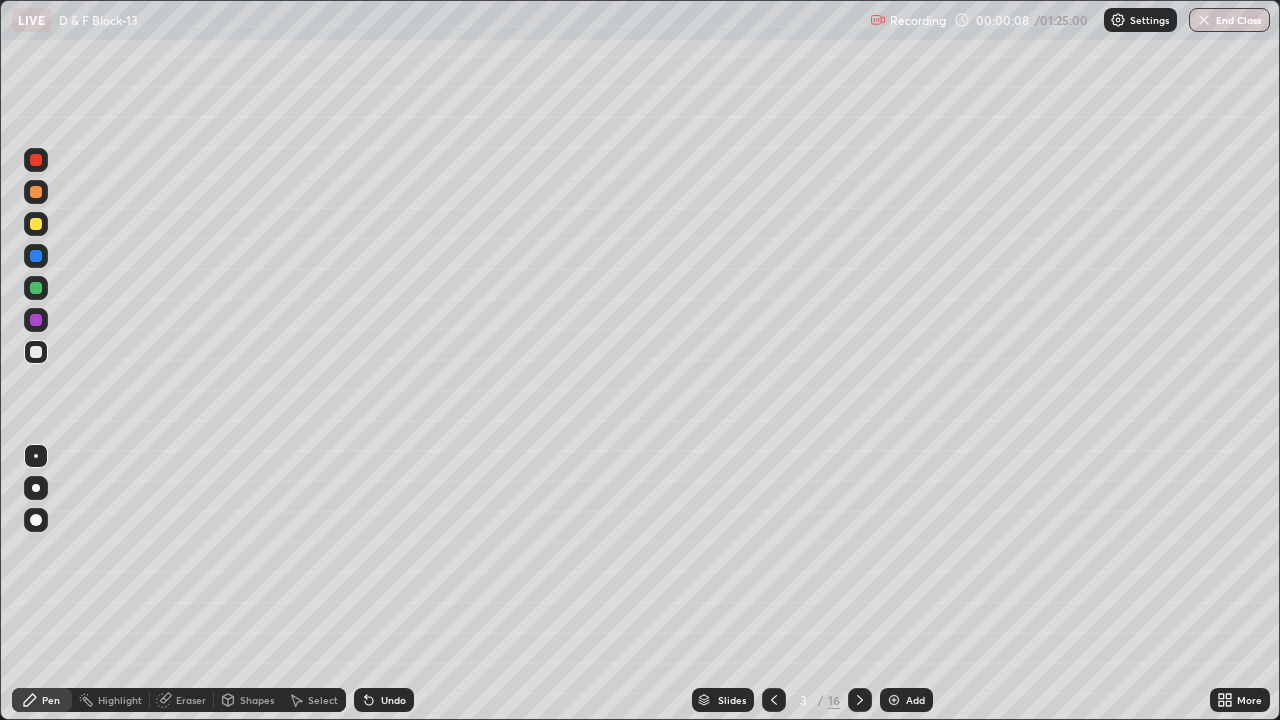 click at bounding box center (36, 224) 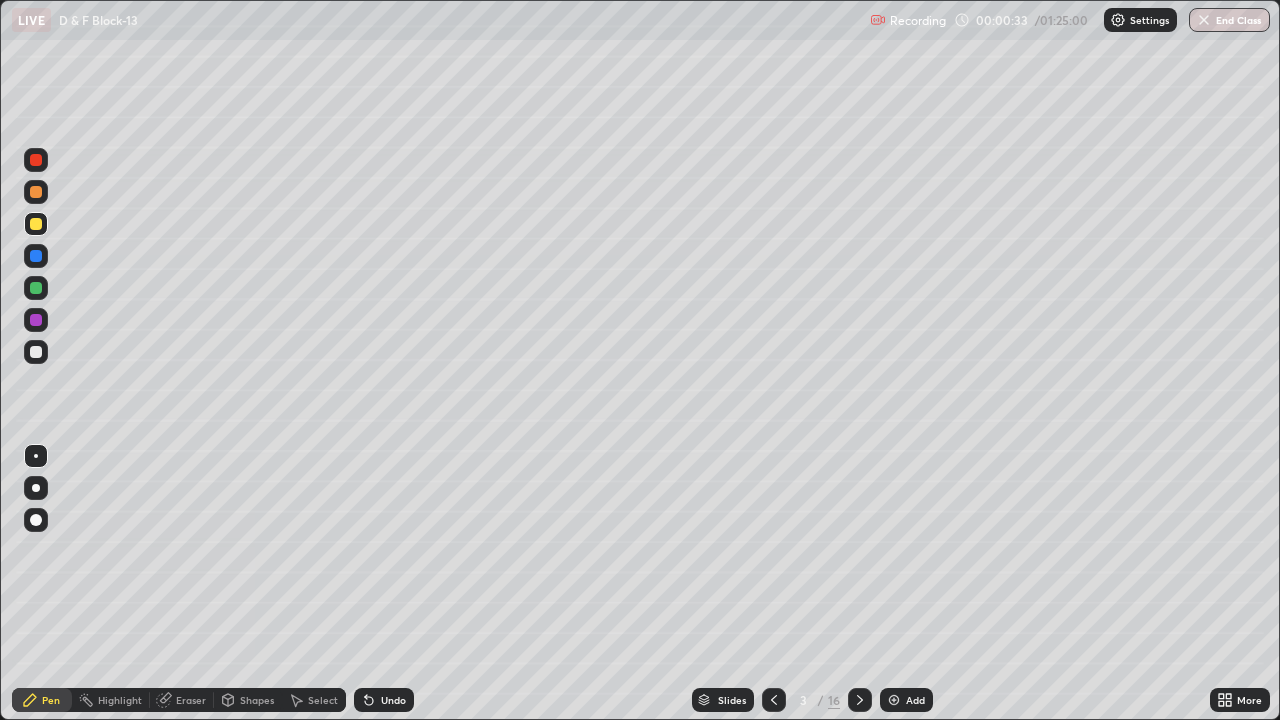click at bounding box center (36, 256) 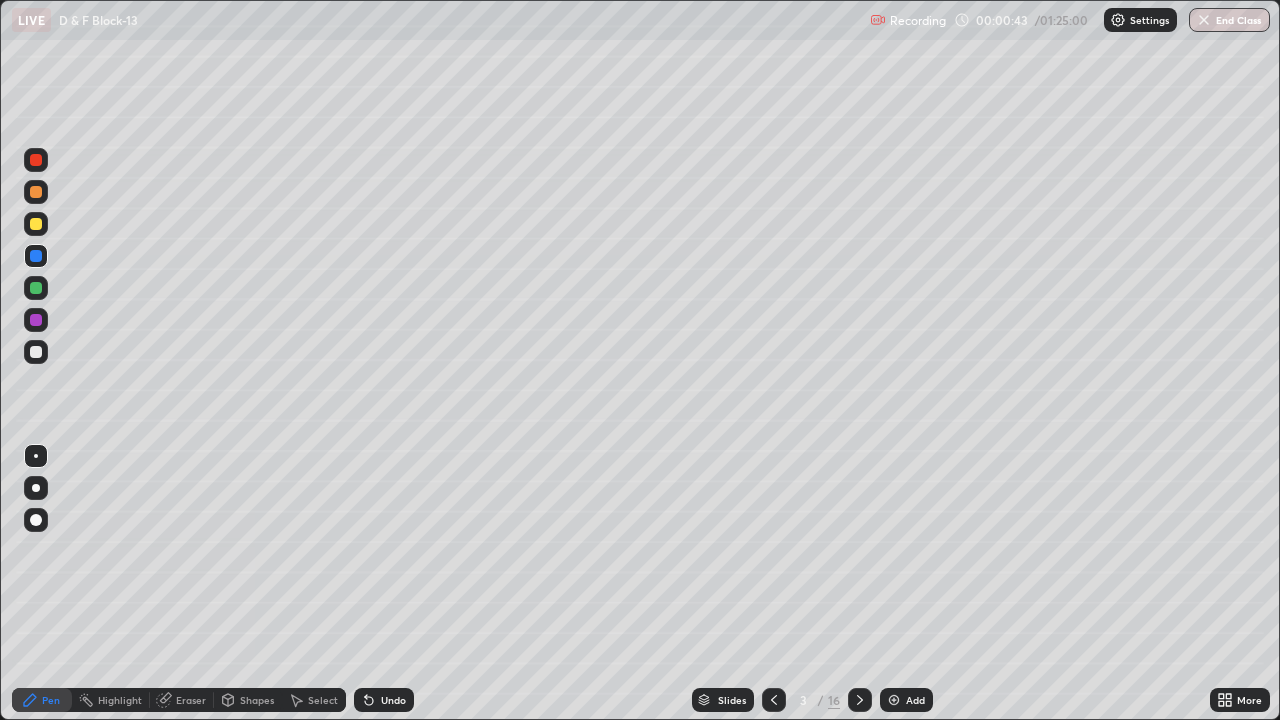 click at bounding box center [36, 192] 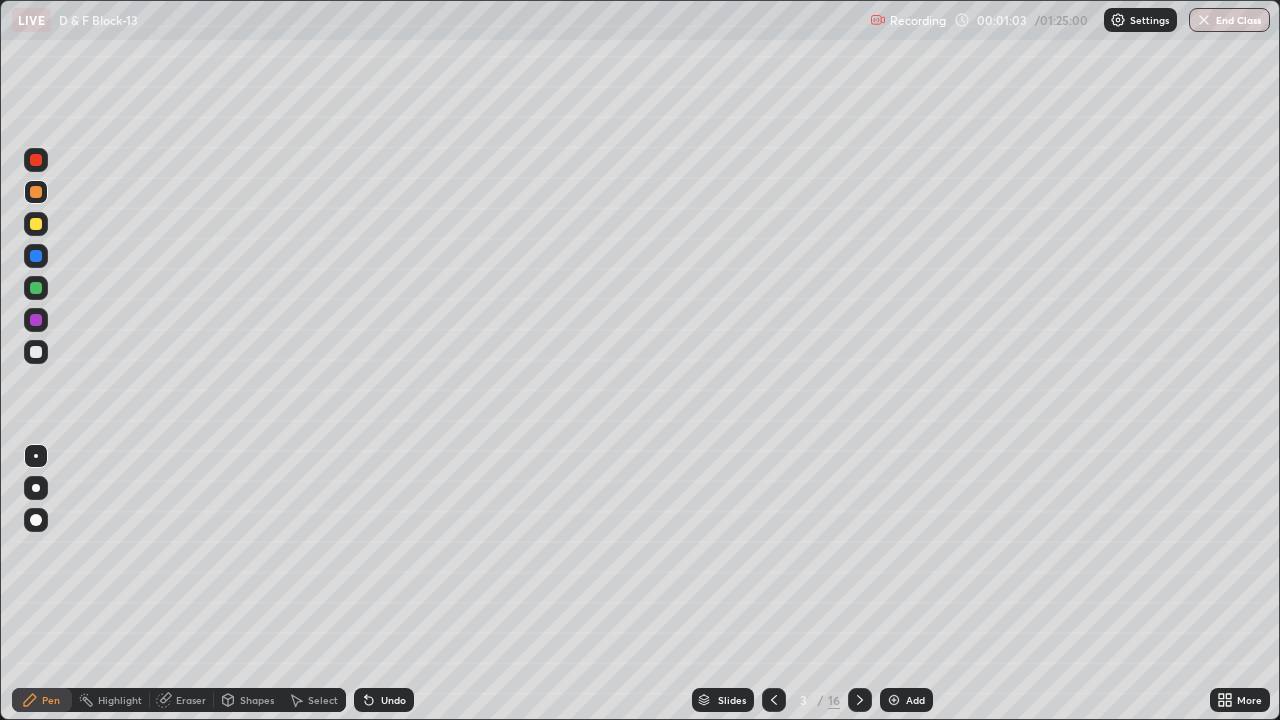 click on "Undo" at bounding box center (393, 700) 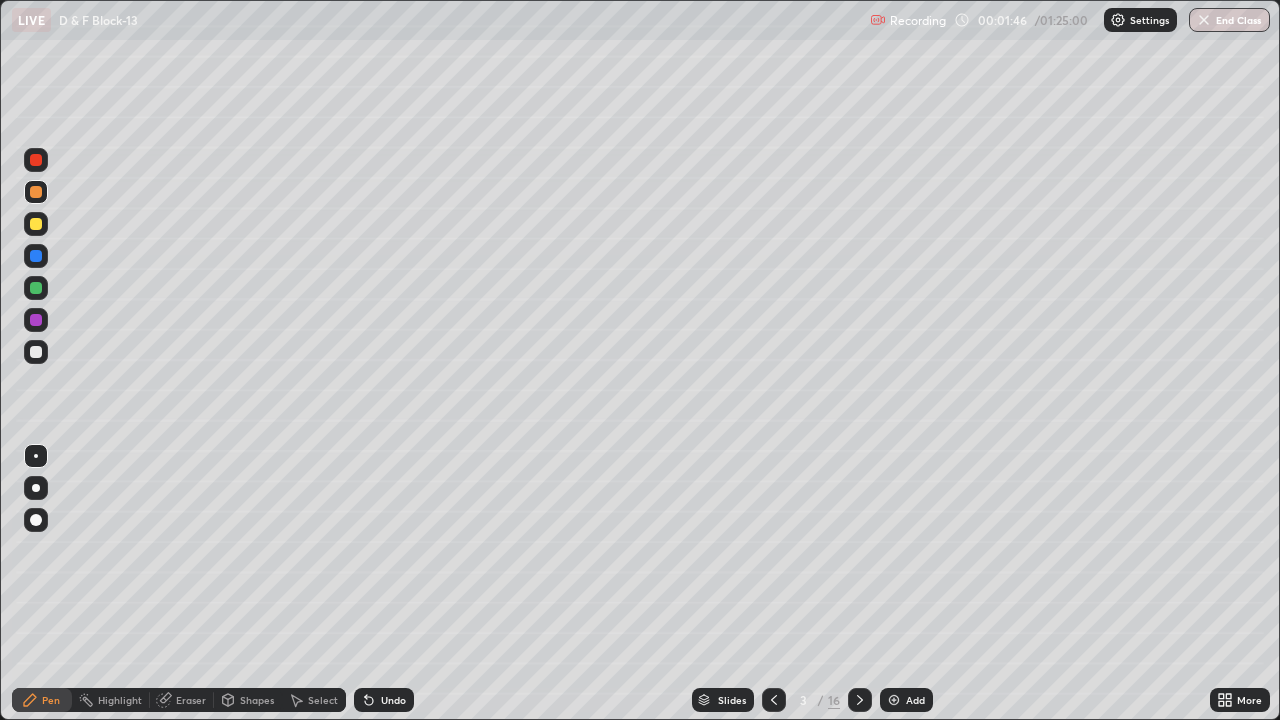 click at bounding box center [36, 320] 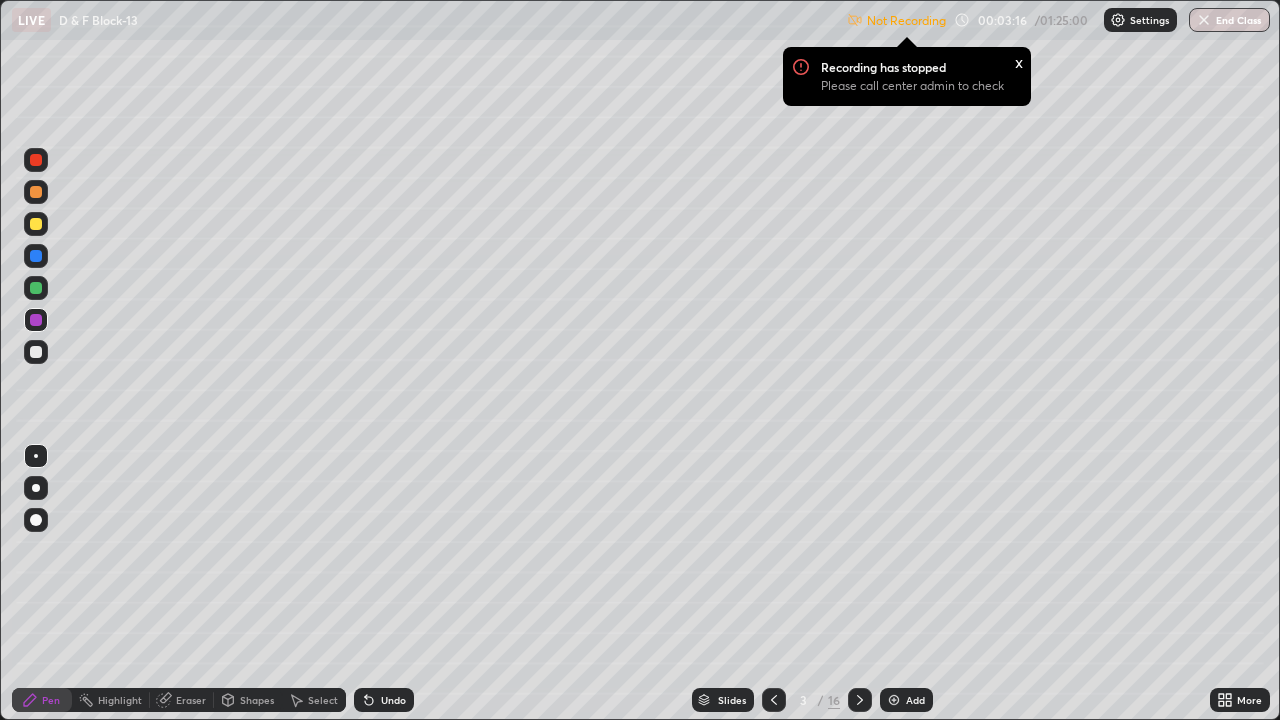 click on "Recording has stopped Please call center admin to check" at bounding box center [921, 82] 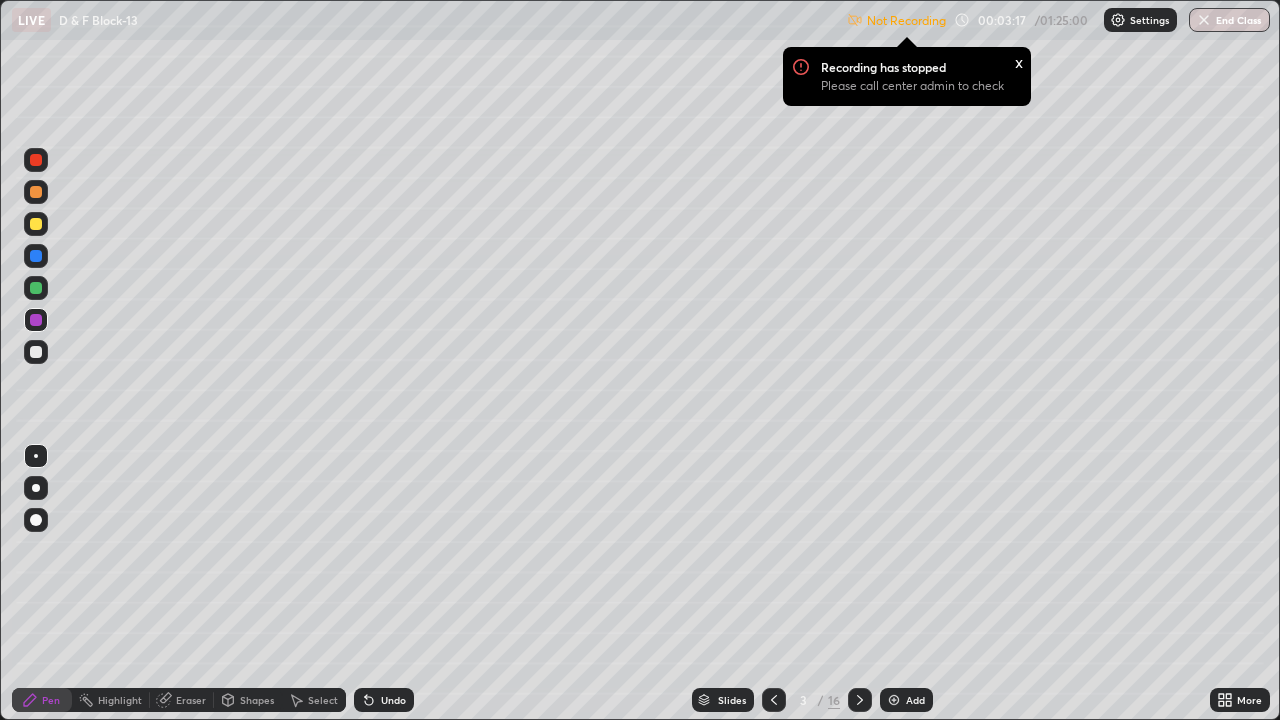 click at bounding box center (1118, 20) 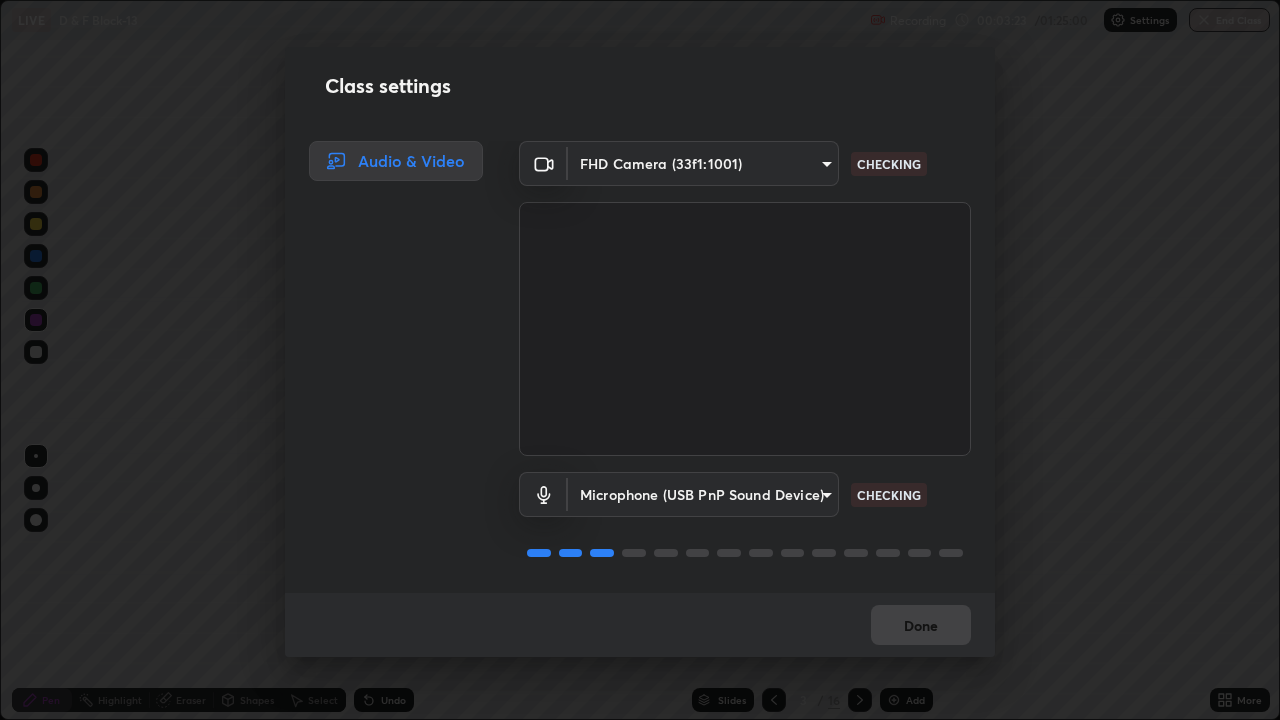 scroll, scrollTop: 0, scrollLeft: 0, axis: both 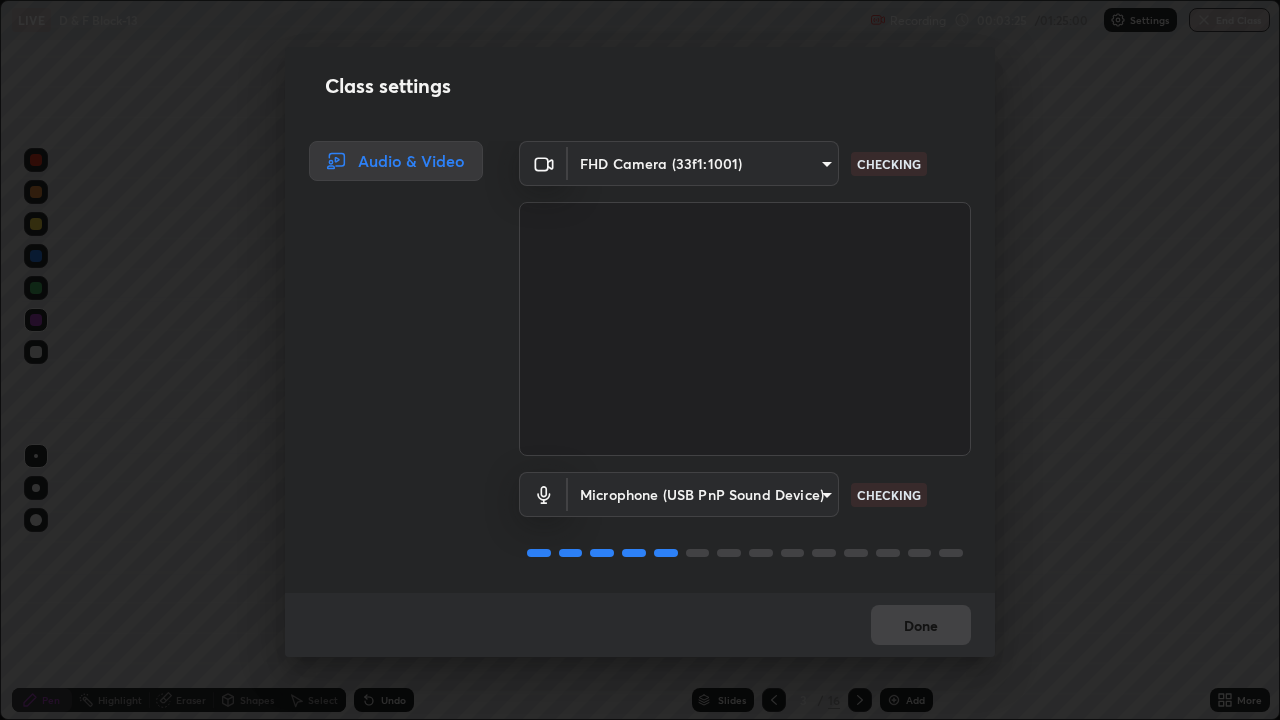 click on "Erase all LIVE D & F Block-13 Recording 00:03:25 /  01:25:00 Settings End Class Setting up your live class D & F Block-13 • L62 of Course On Chemistry for NEET Excel 1 2026 [PERSON_NAME] Pen Highlight Eraser Shapes Select Undo Slides 3 / 16 Add More No doubts shared Encourage your learners to ask a doubt for better clarity Report an issue Reason for reporting Buffering Chat not working Audio - Video sync issue Educator video quality low ​ Attach an image Report Class settings Audio & Video FHD Camera (33f1:1001) 7bd102edd56287573846b34e99e3721b3fba3352739ebe38680e0305d7be8a54 CHECKING Microphone (USB PnP Sound Device) a150da985995e54ec4dc9e45f80181cb7f1f1cd89aa2f80acaf17c2e5075df74 CHECKING Done" at bounding box center (640, 360) 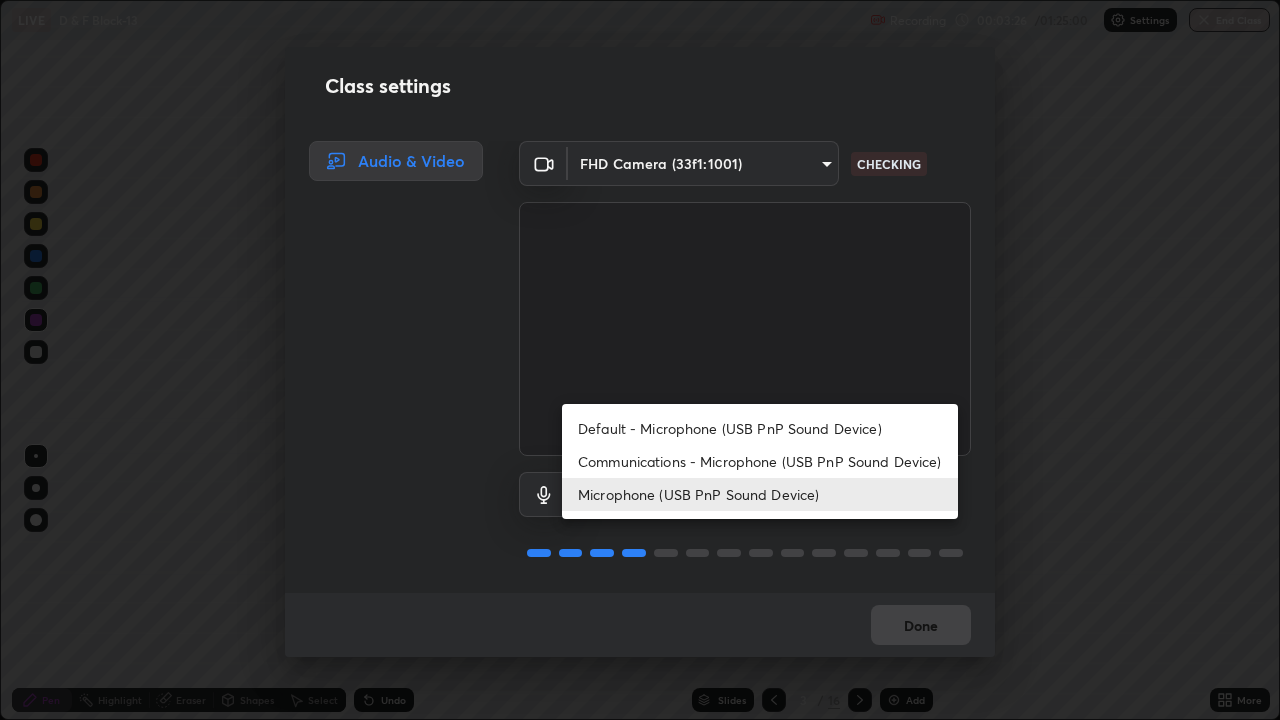 click at bounding box center (640, 360) 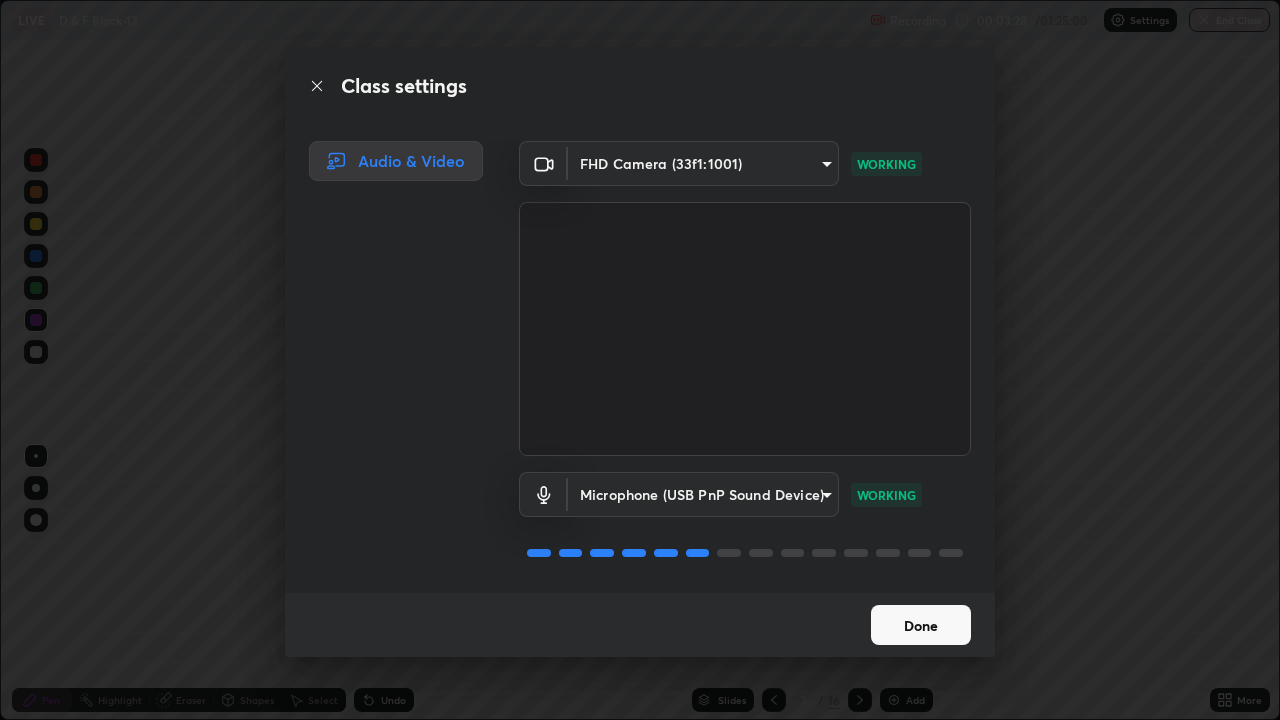 click on "Done" at bounding box center (921, 625) 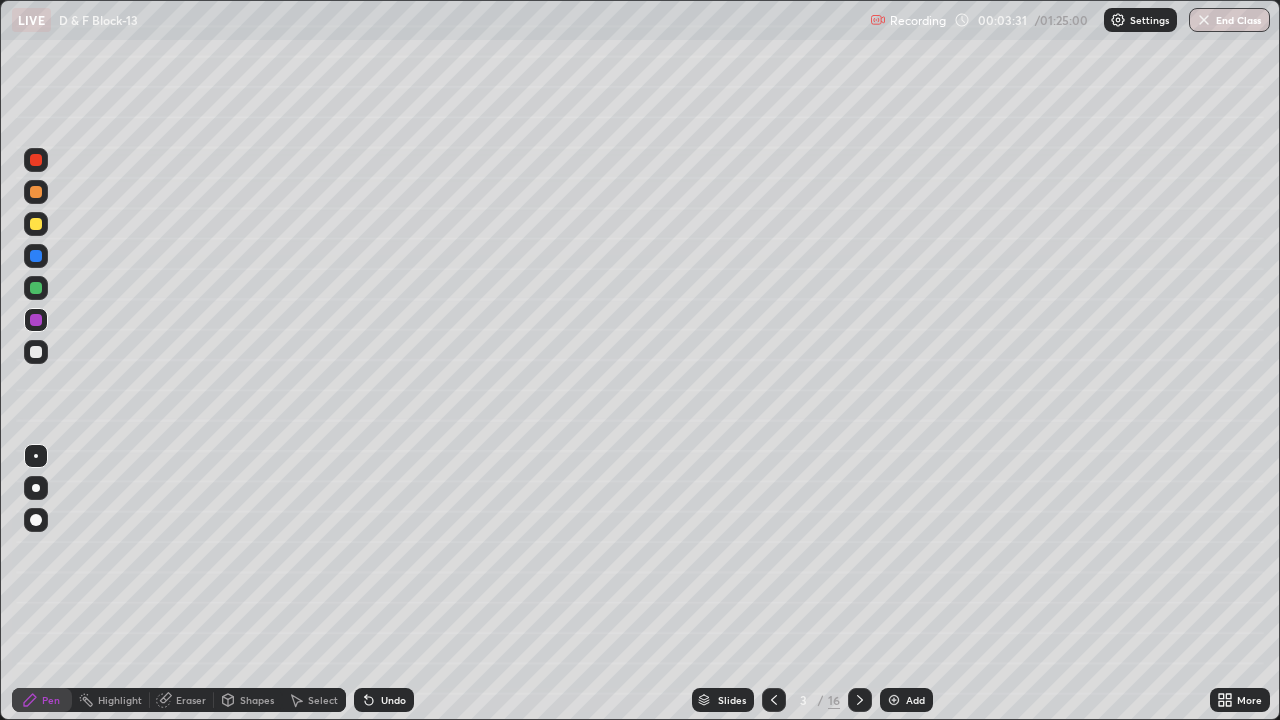 click 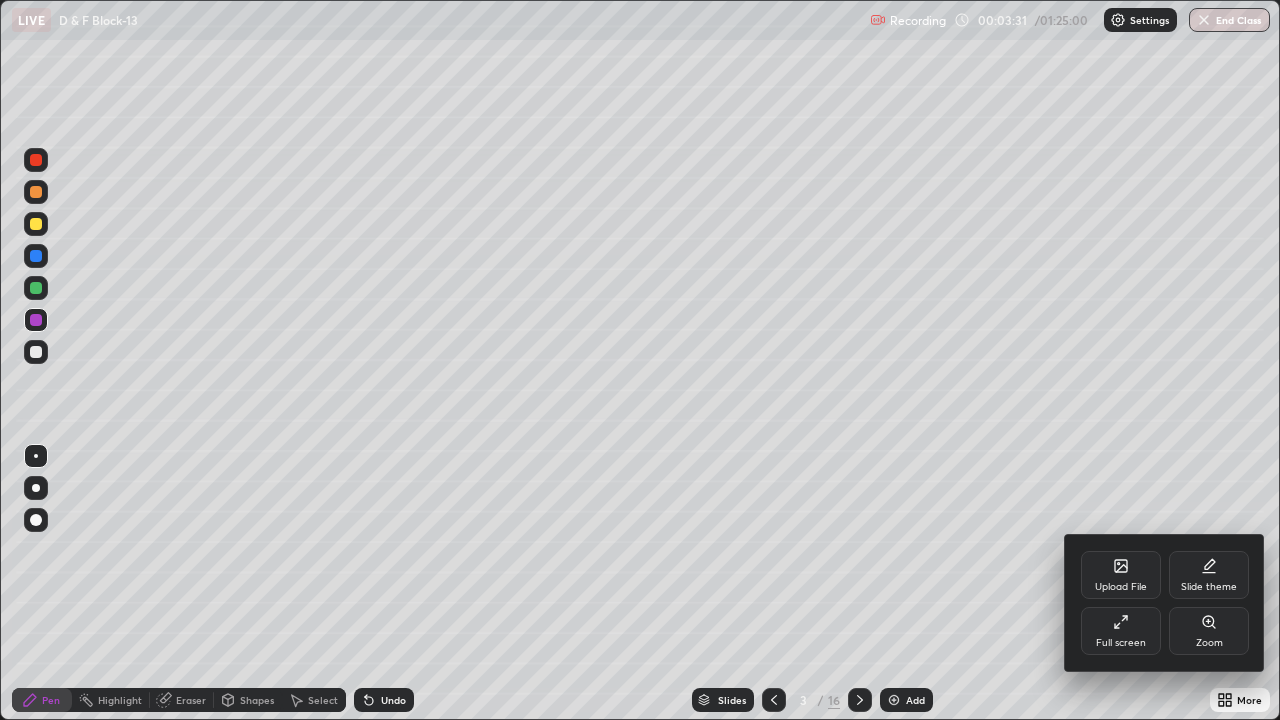 click on "Slide theme" at bounding box center [1209, 575] 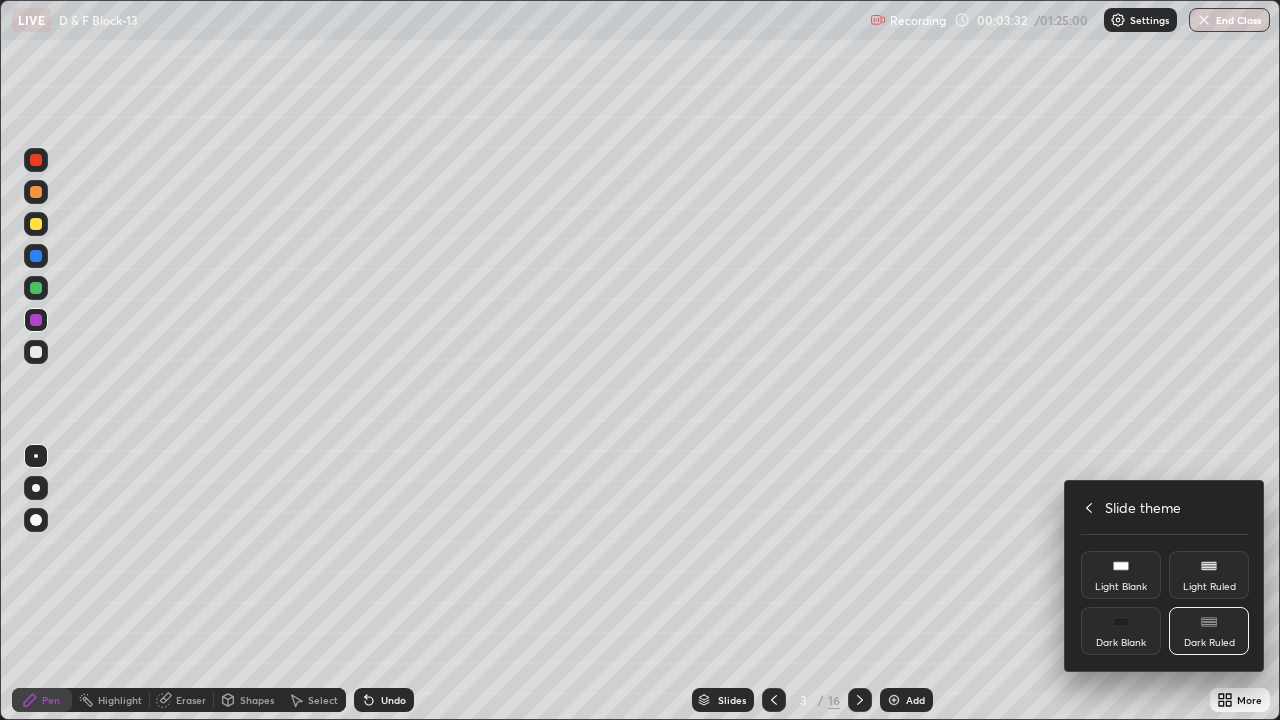 click on "Dark Ruled" at bounding box center [1209, 631] 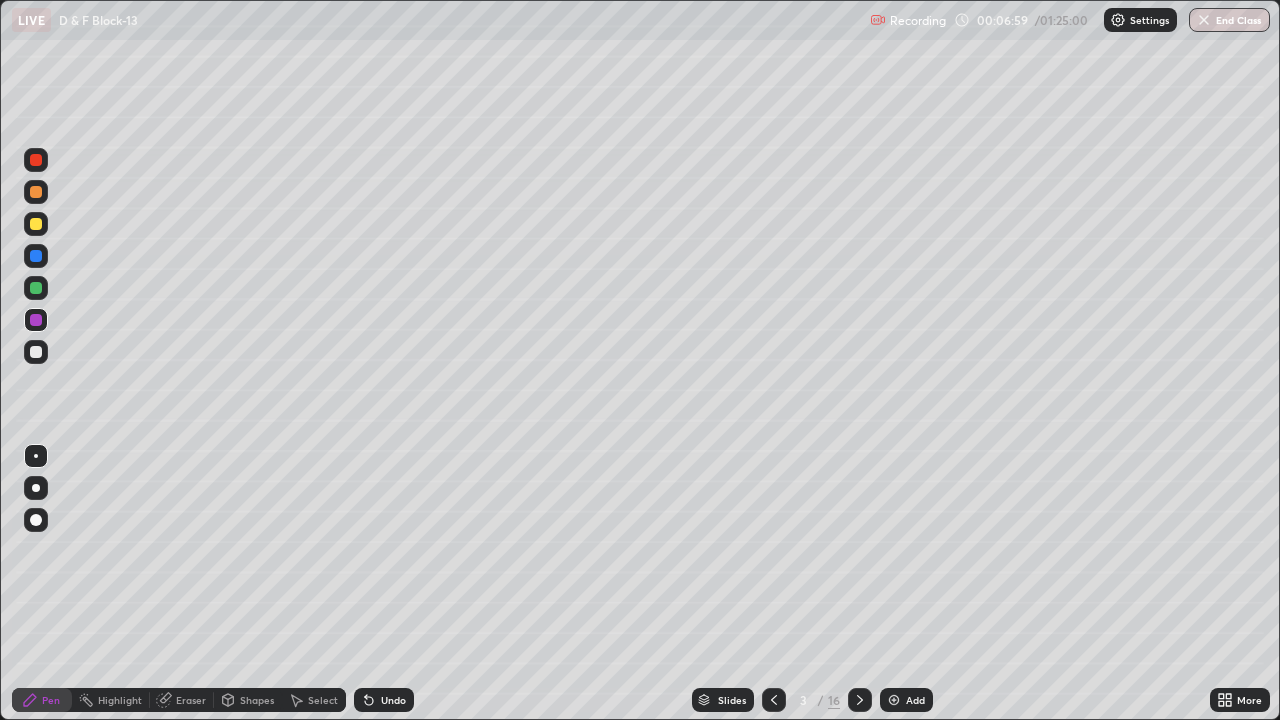 click 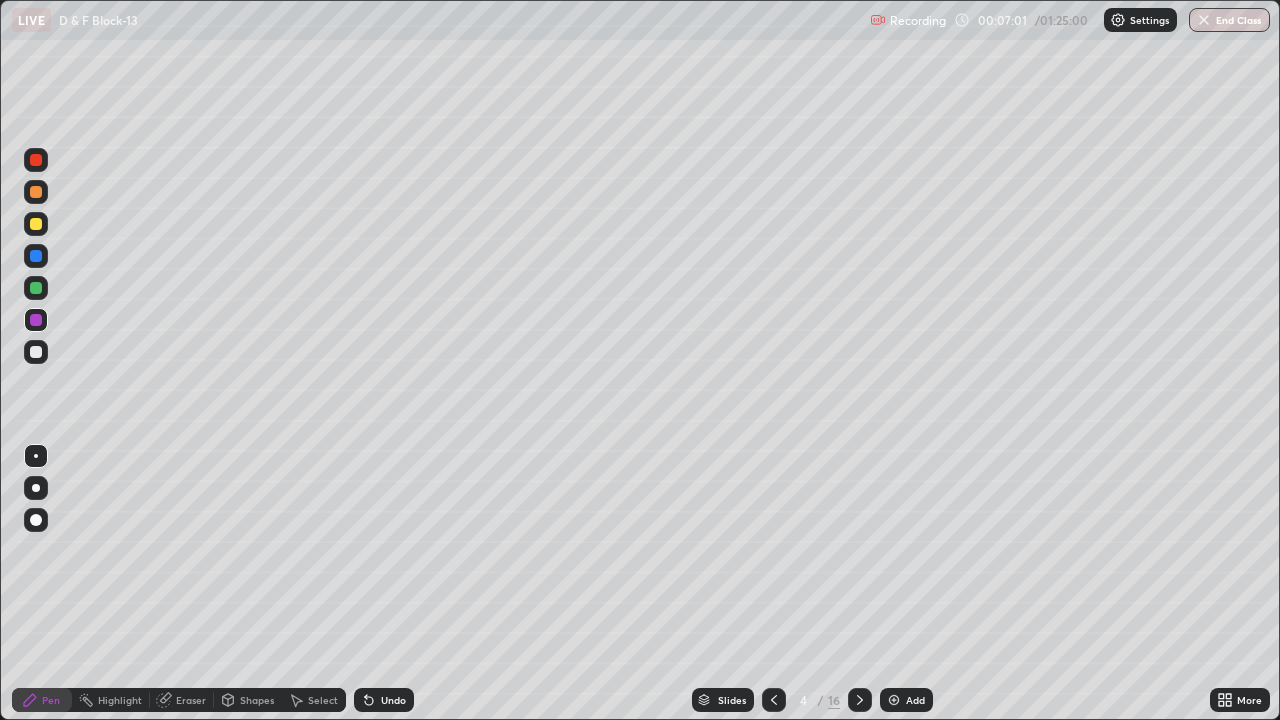 click at bounding box center (36, 192) 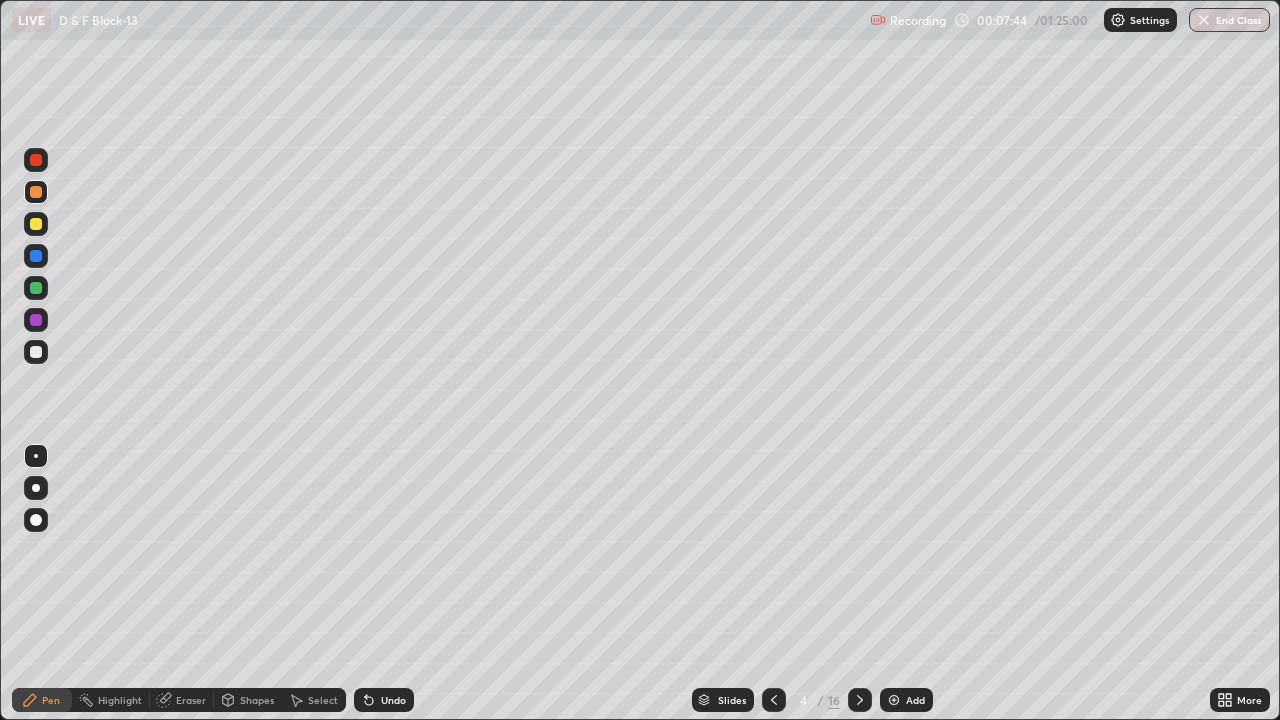 click at bounding box center [36, 256] 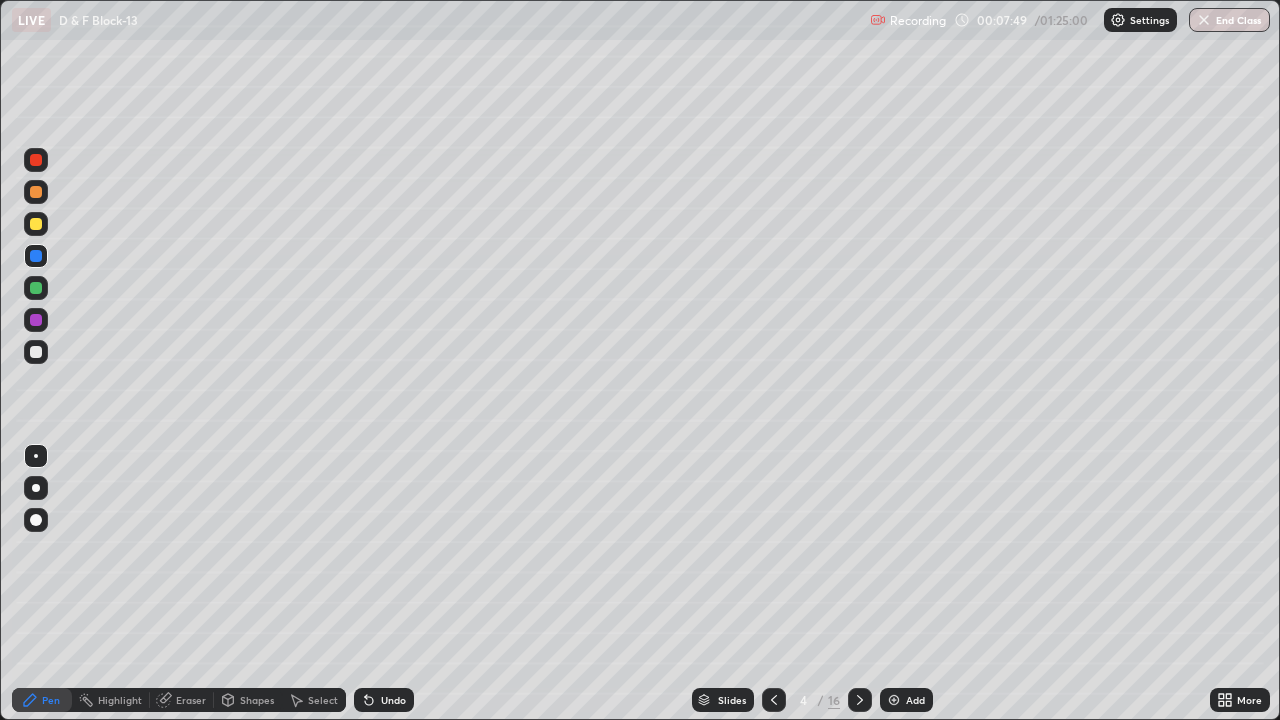 click at bounding box center [36, 288] 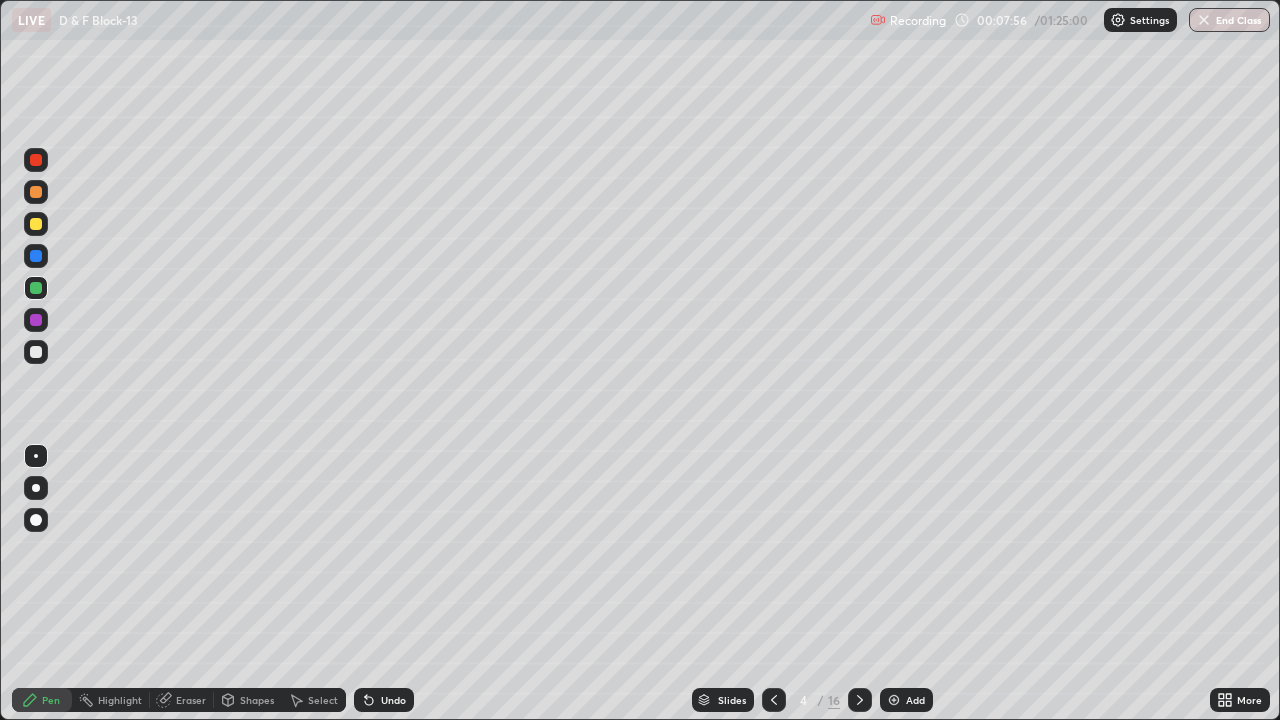 click at bounding box center [36, 352] 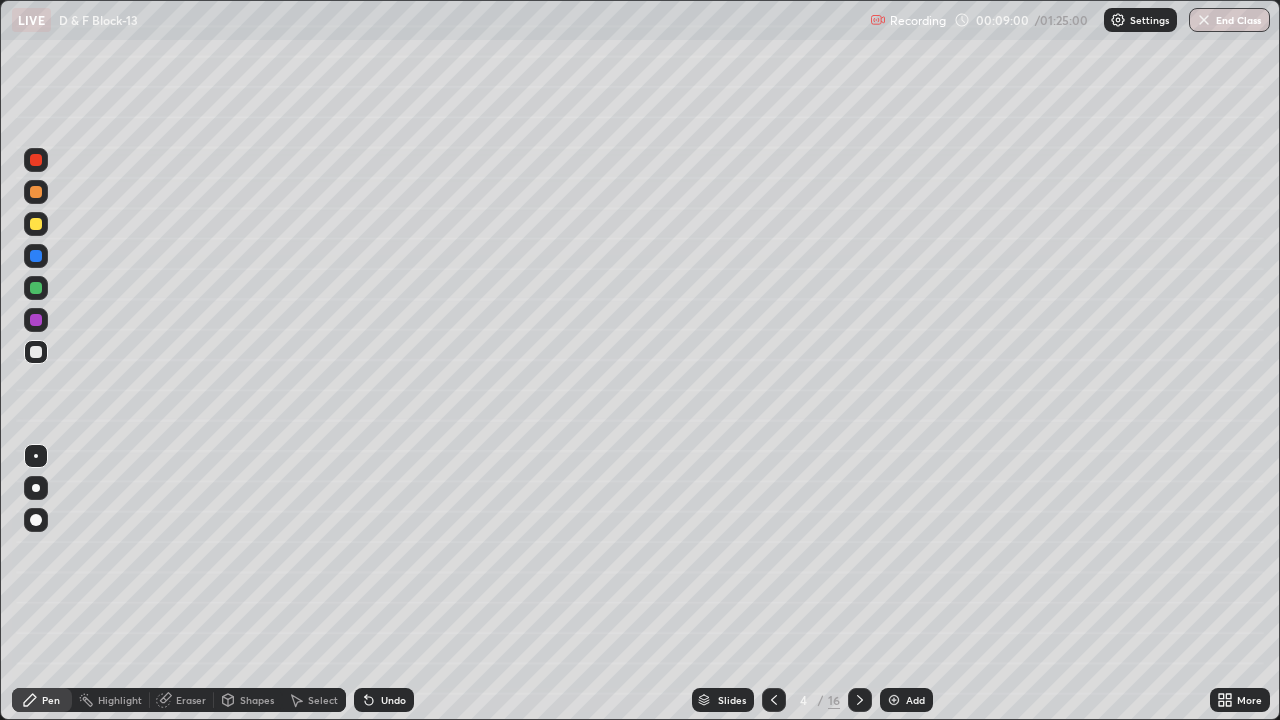 click on "Undo" at bounding box center [393, 700] 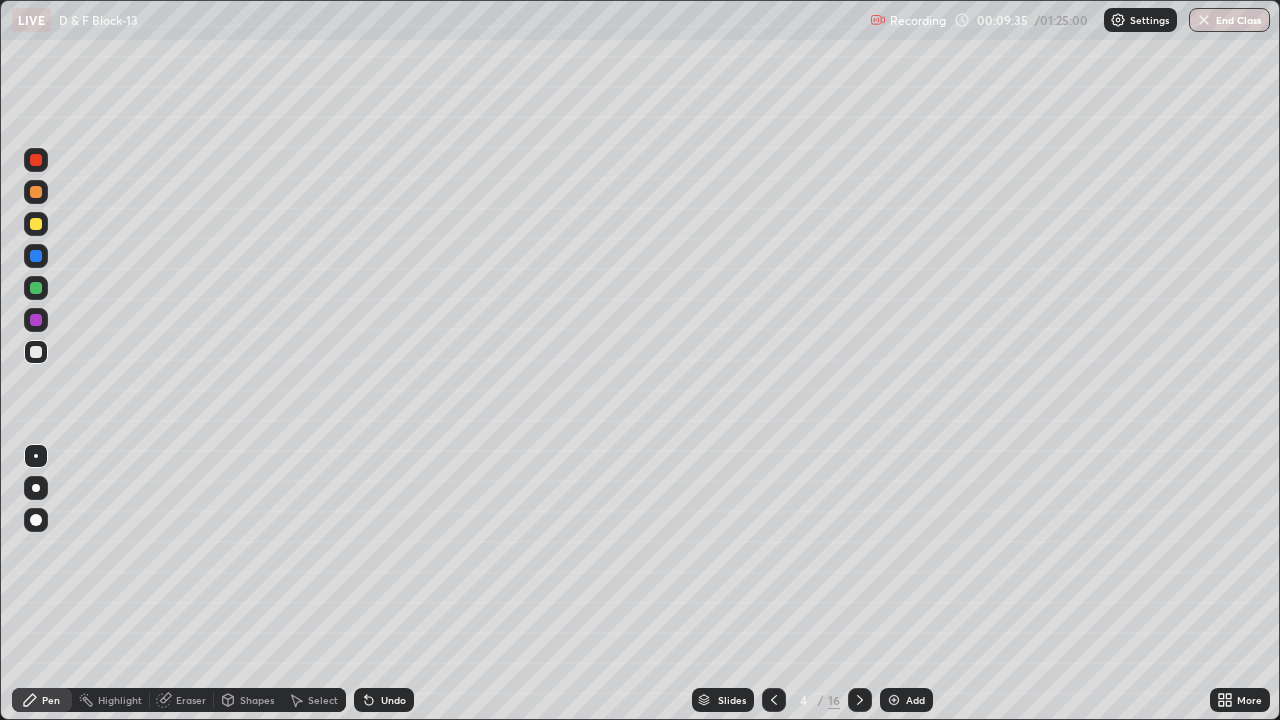 click at bounding box center (36, 320) 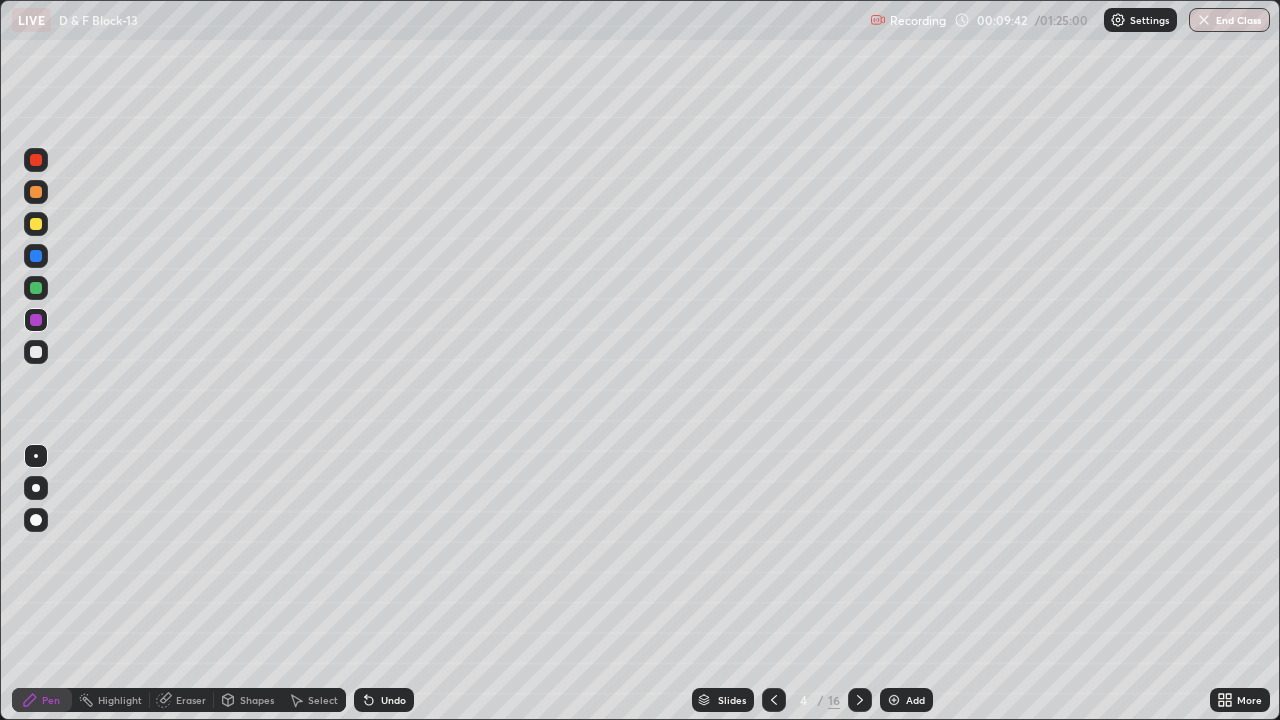 click at bounding box center (36, 224) 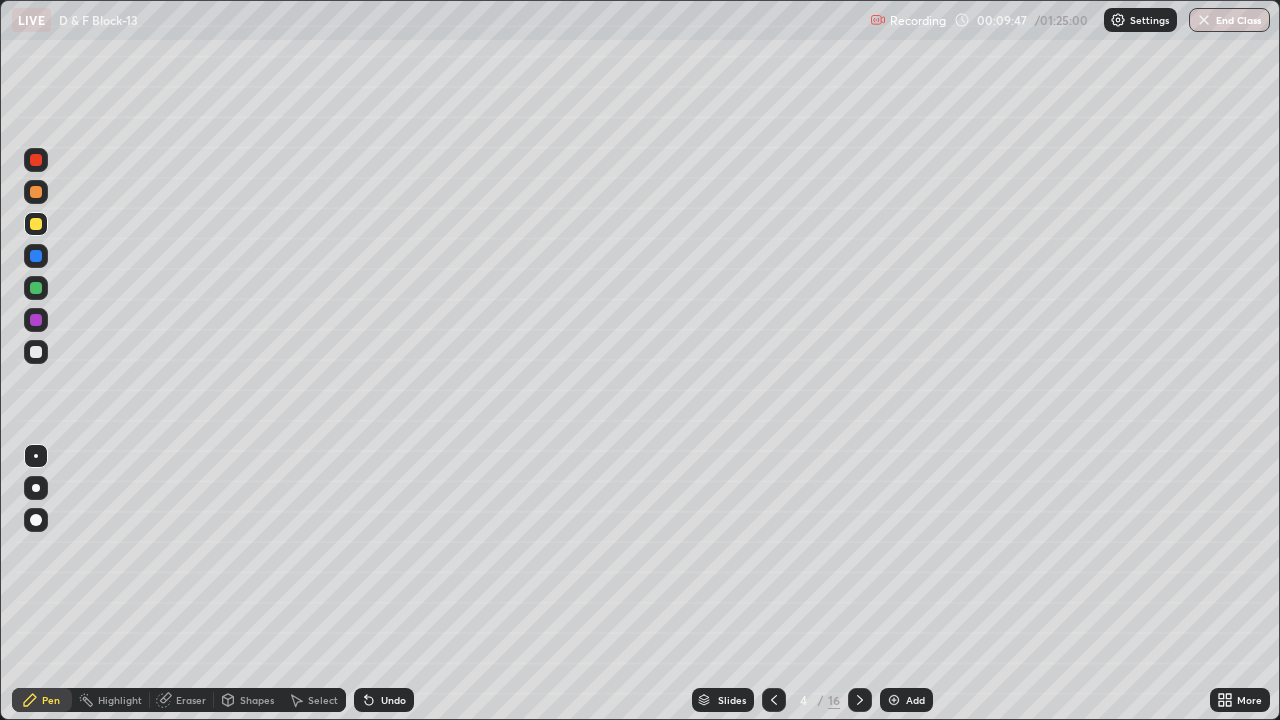 click at bounding box center [36, 320] 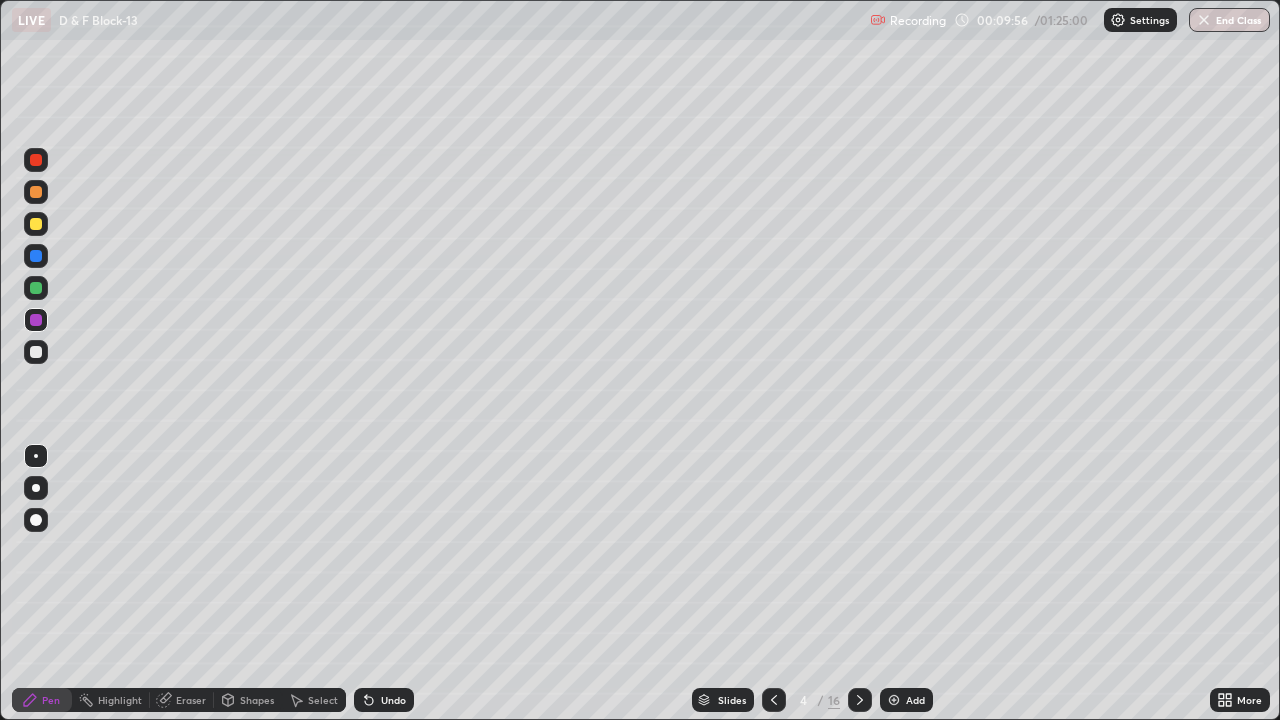 click at bounding box center [36, 256] 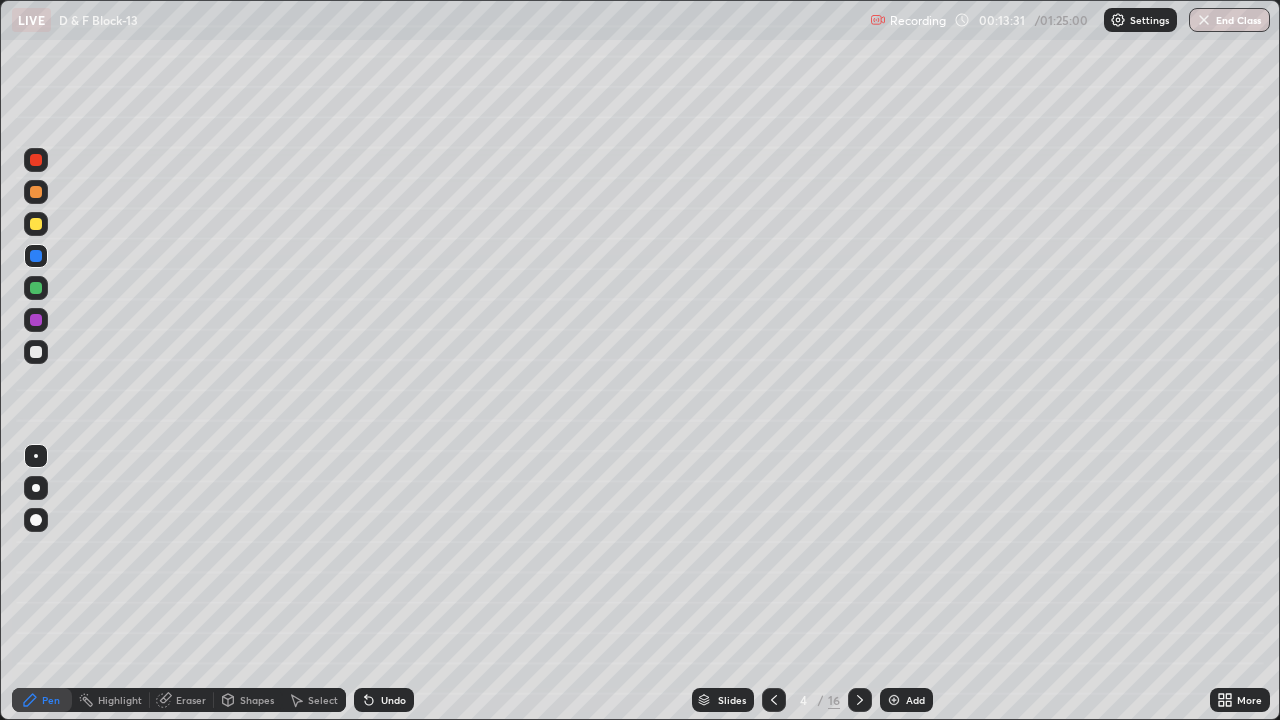 click 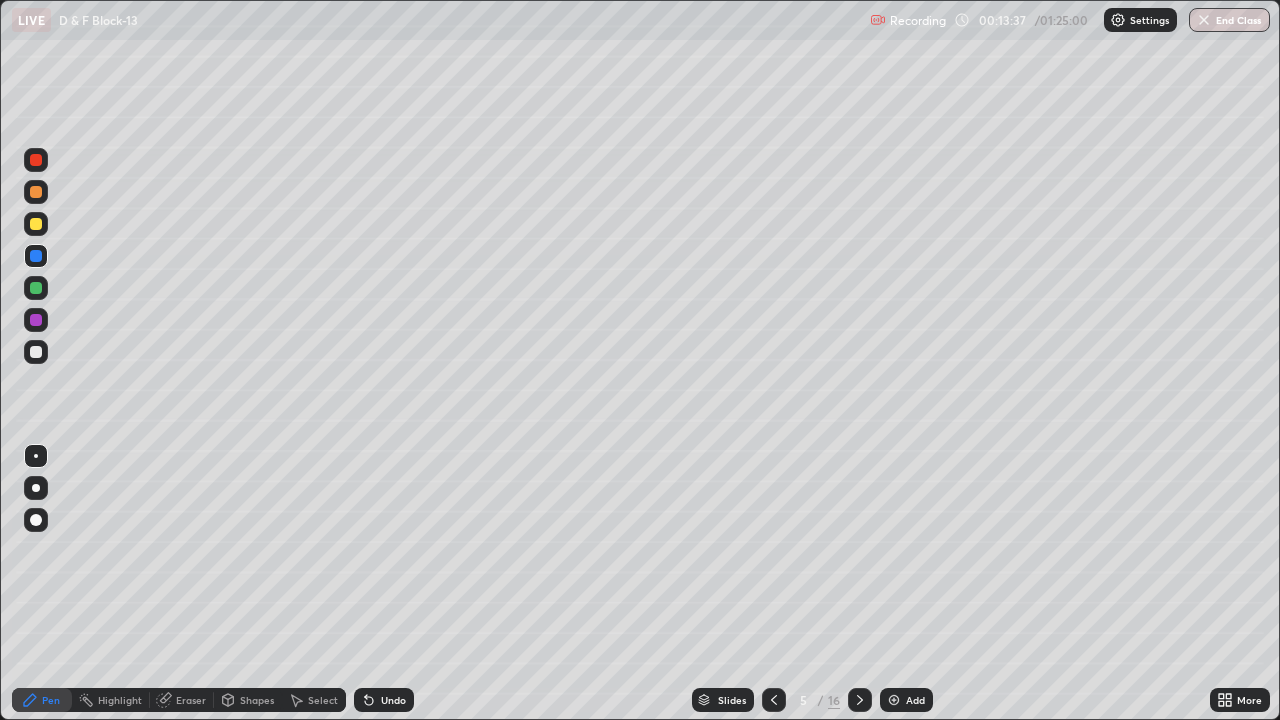 click at bounding box center [36, 224] 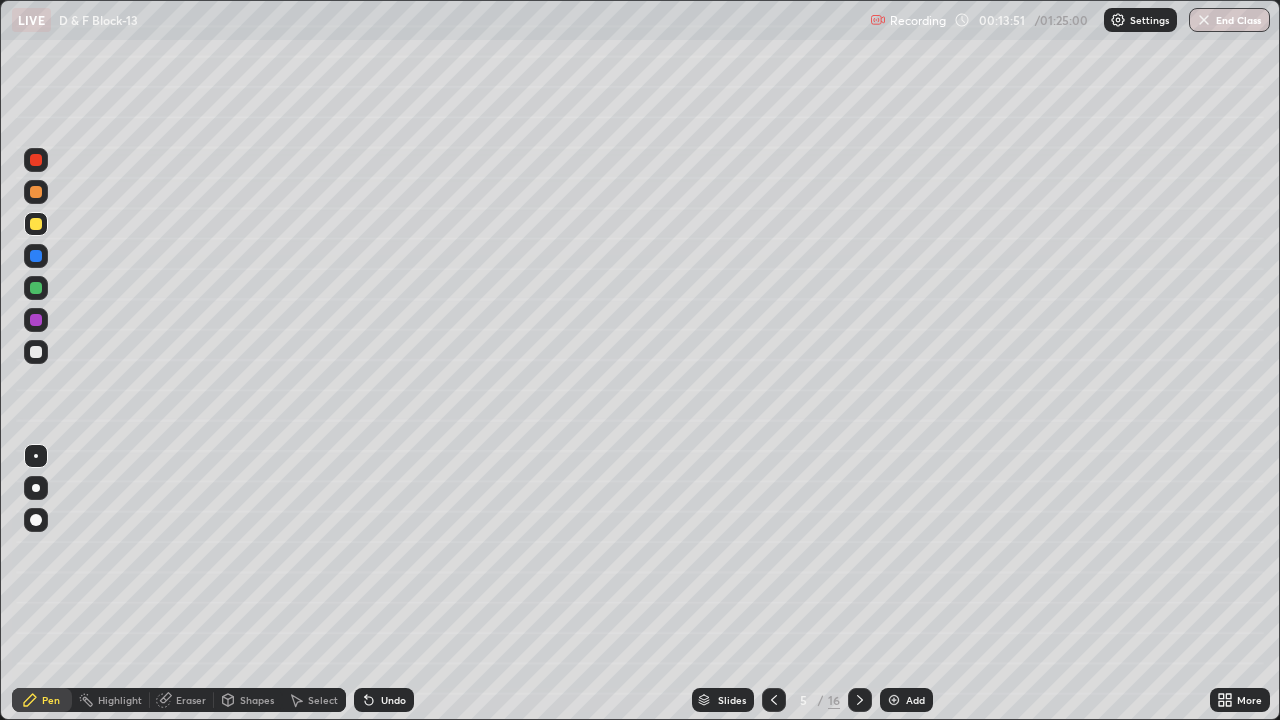 click at bounding box center [36, 256] 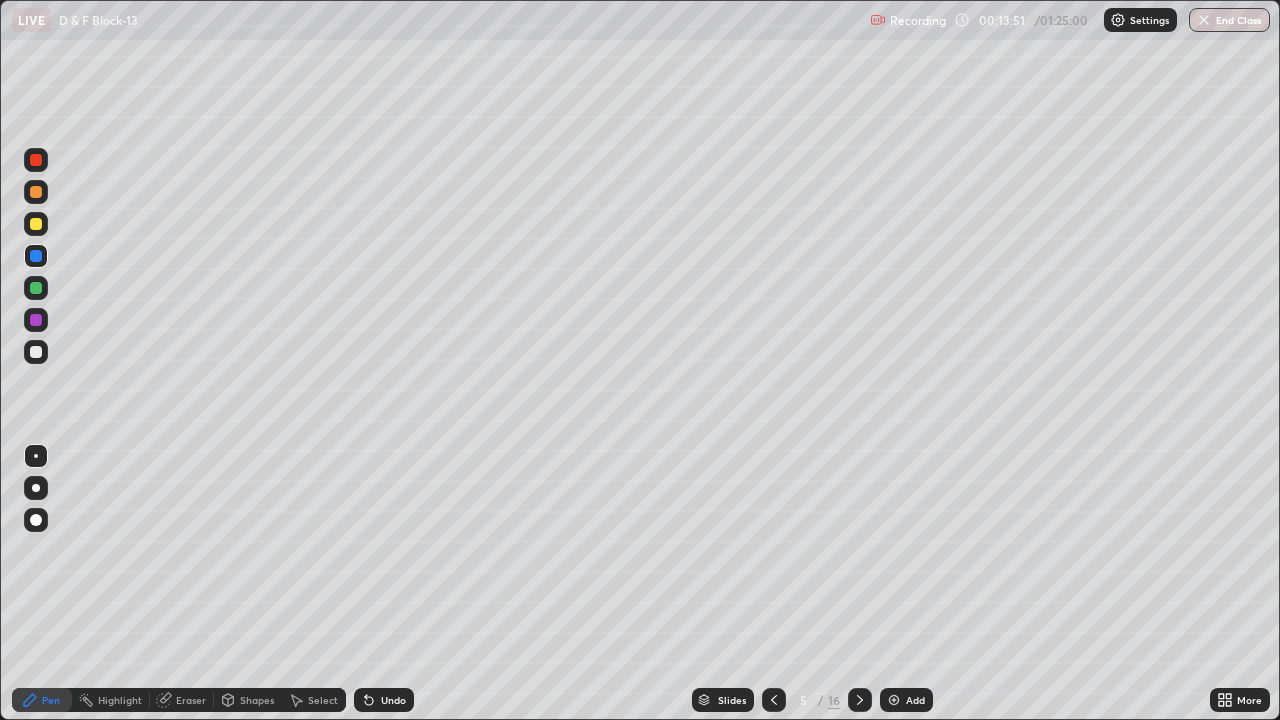 click at bounding box center (36, 288) 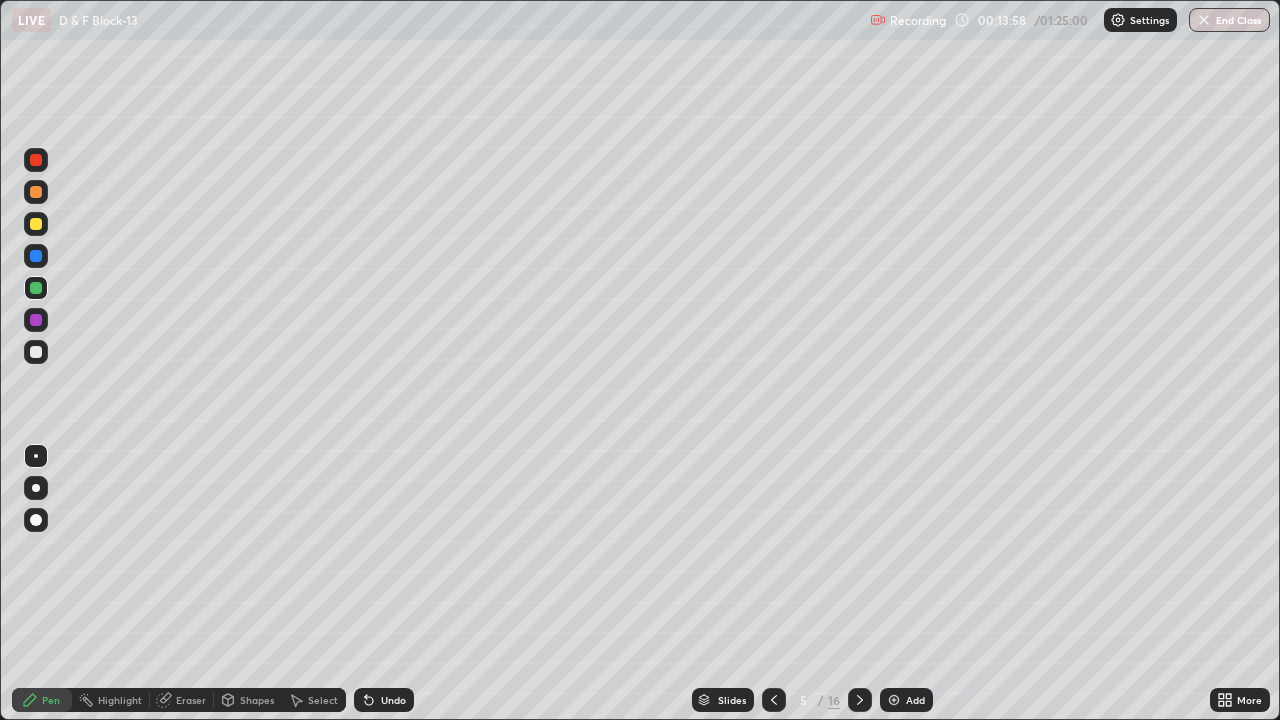 click at bounding box center [36, 320] 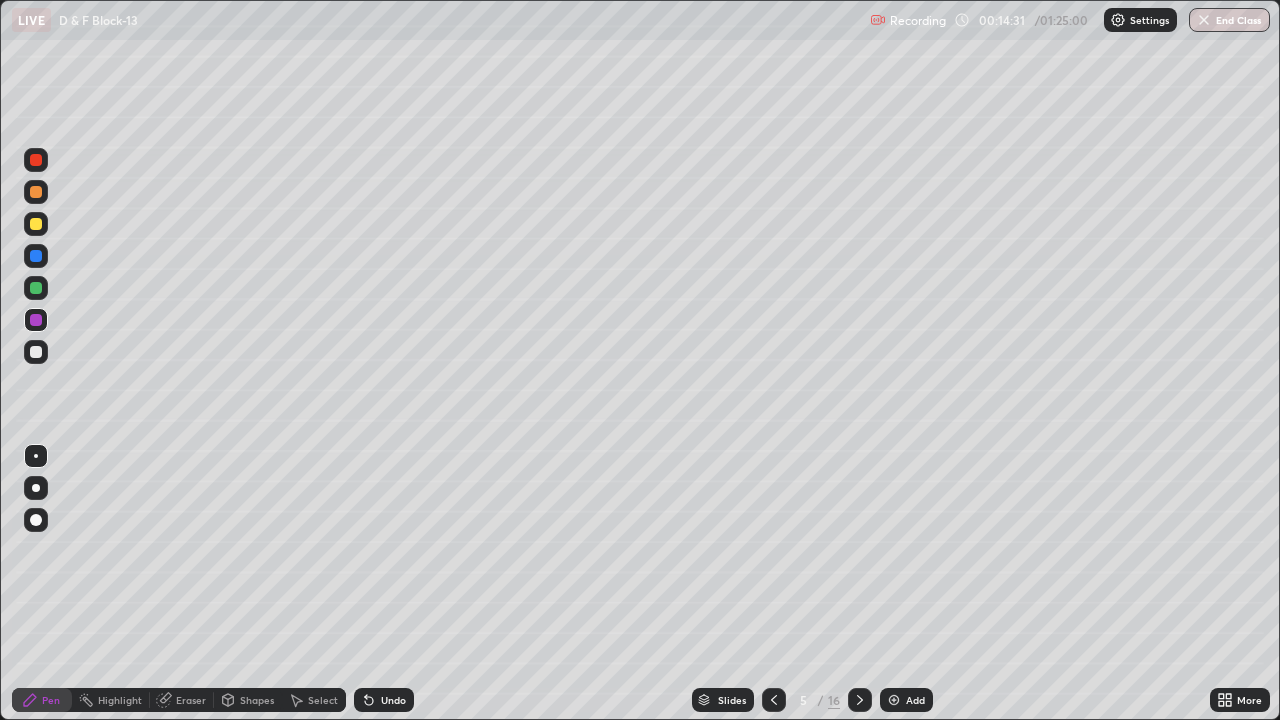 click on "Eraser" at bounding box center [182, 700] 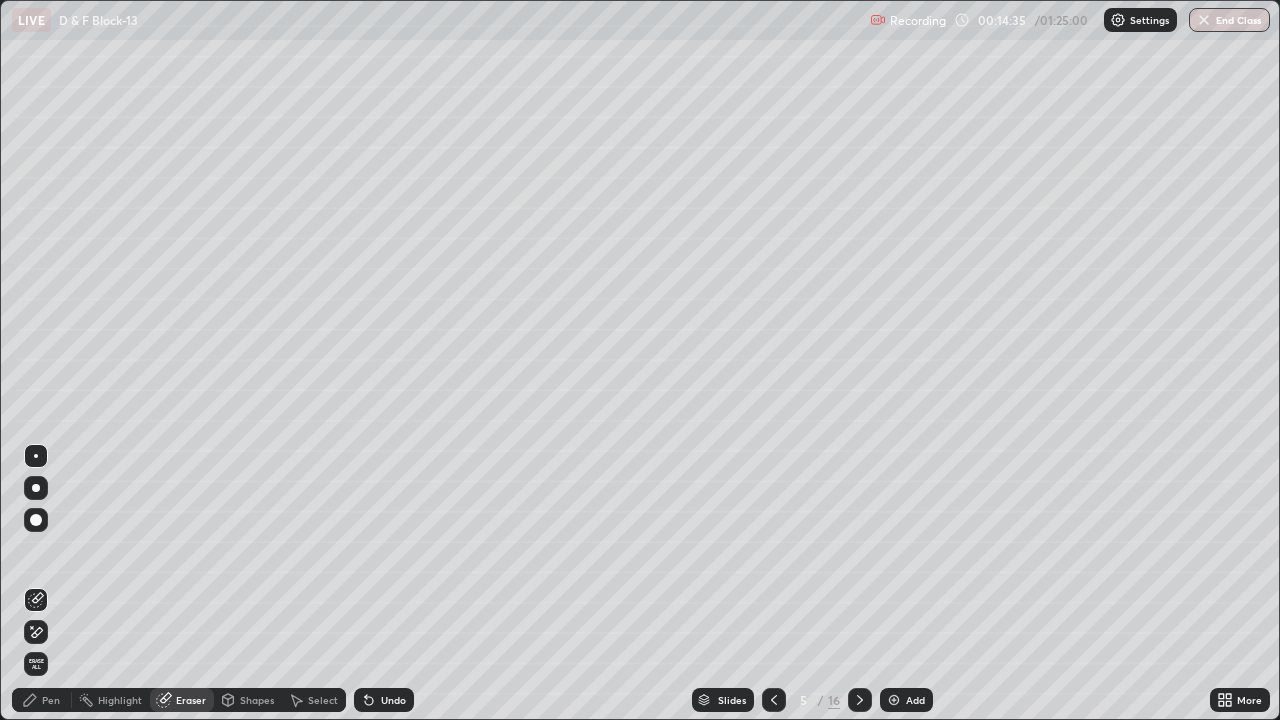 click on "Pen" at bounding box center (51, 700) 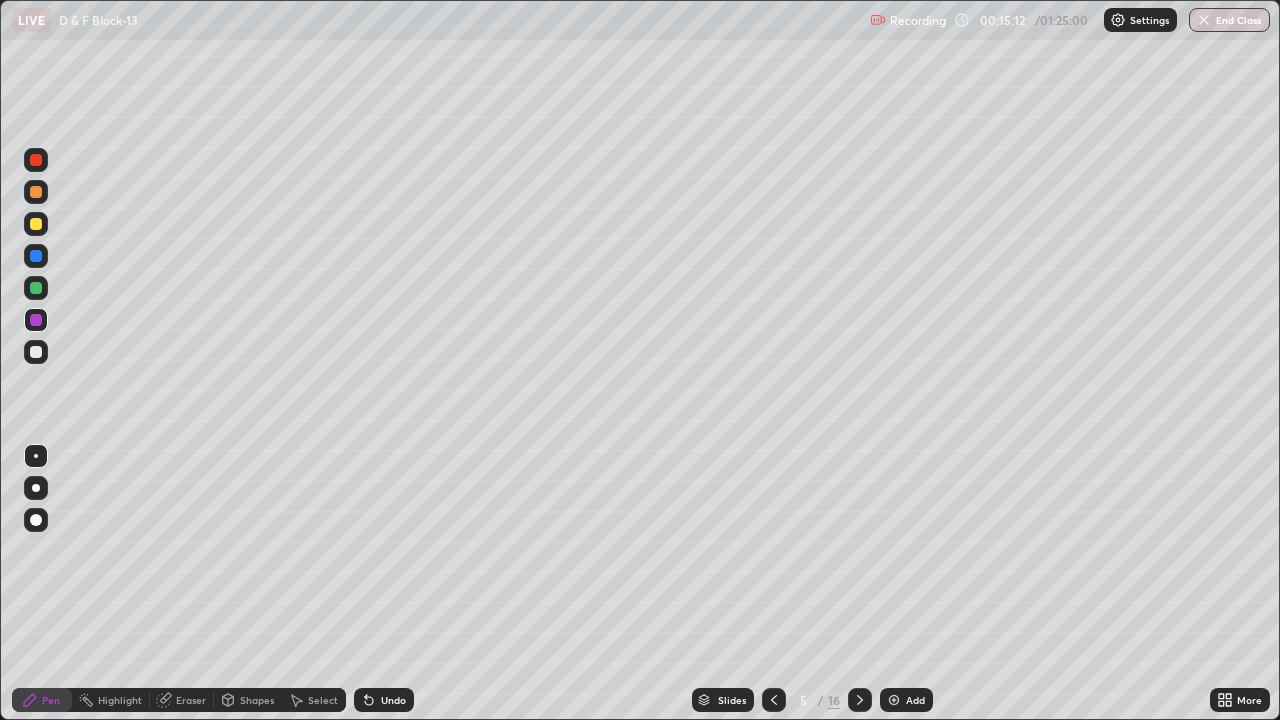 click on "Select" at bounding box center (323, 700) 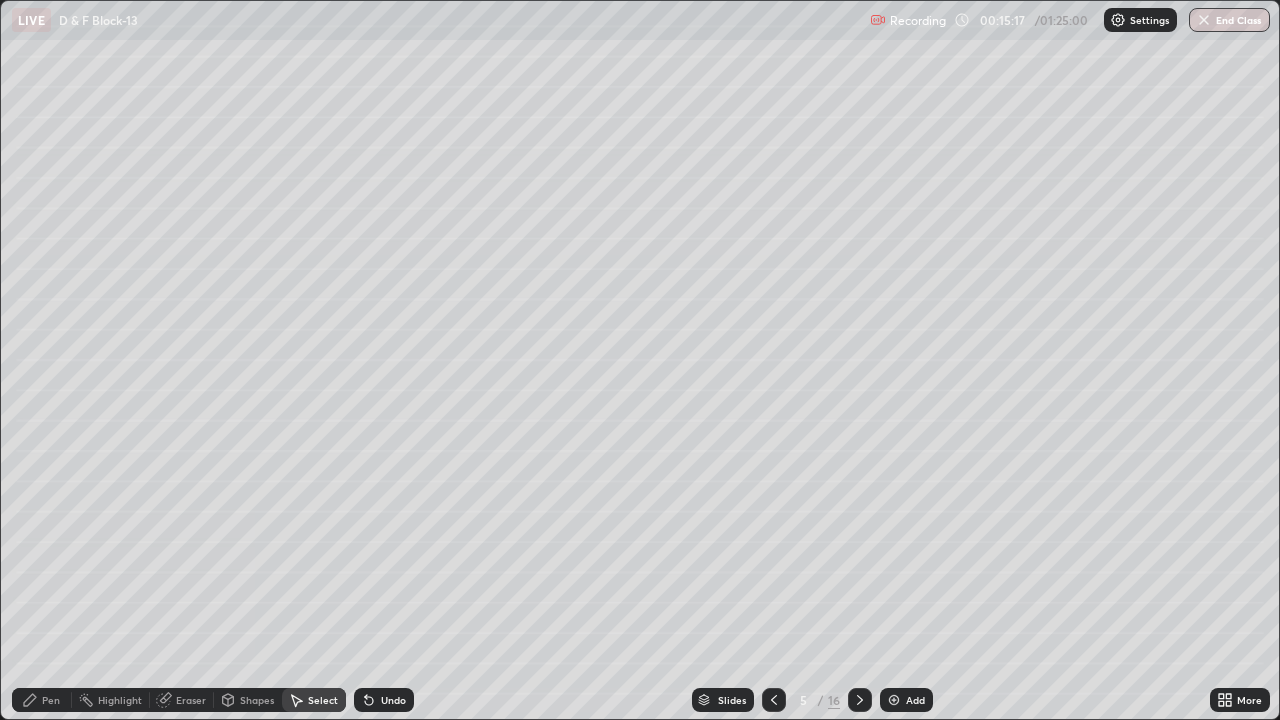 click on "Select" at bounding box center [314, 700] 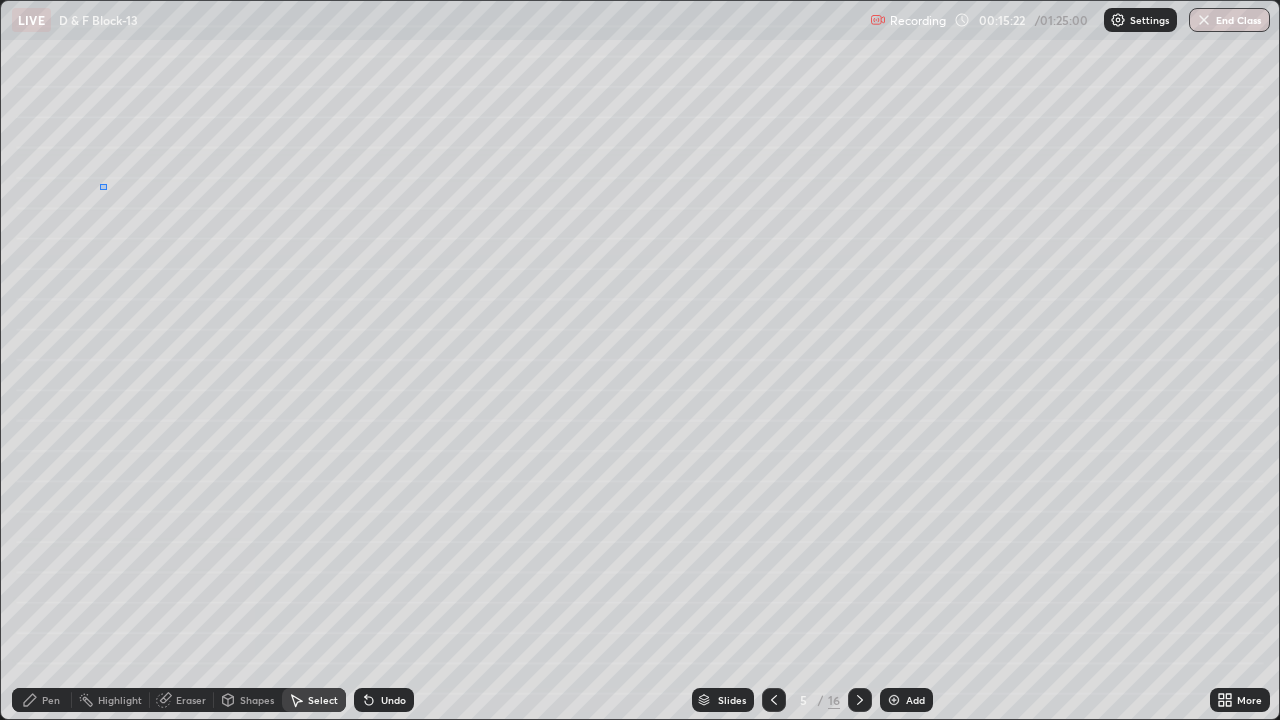 click on "0 ° Undo Copy Duplicate Duplicate to new slide Delete" at bounding box center [640, 360] 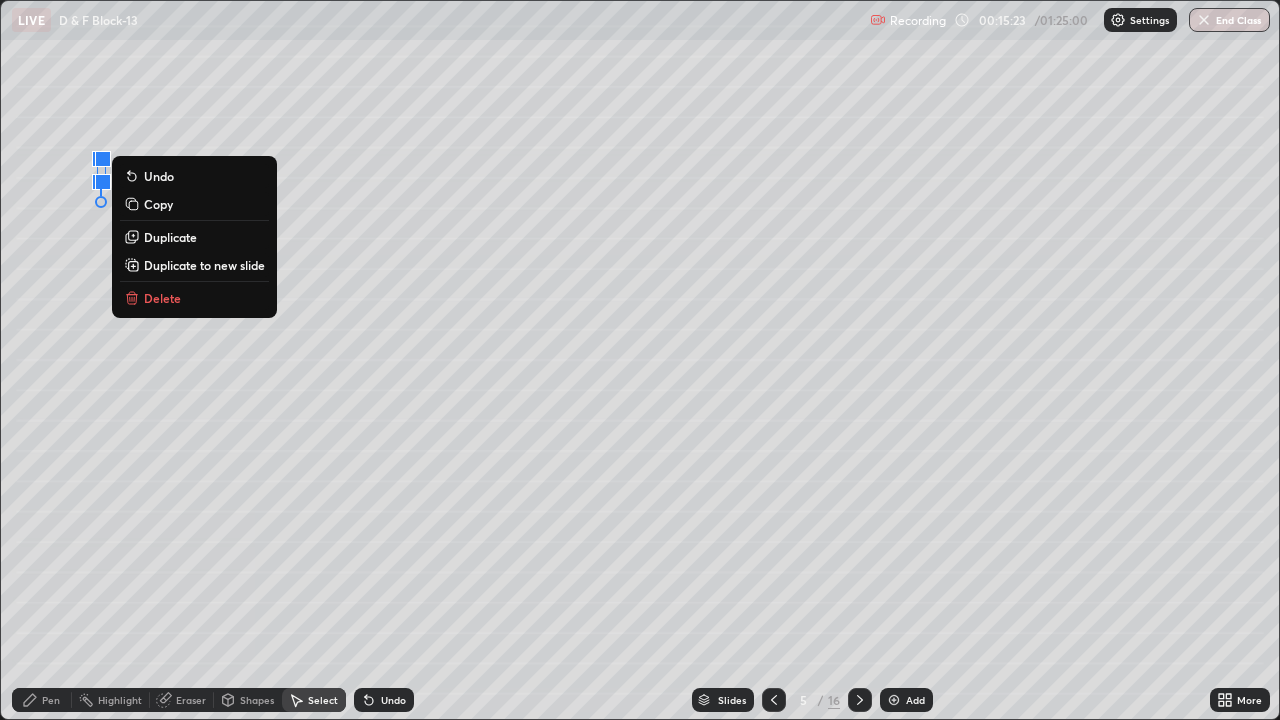 click on "0 ° Undo Copy Duplicate Duplicate to new slide Delete" at bounding box center [640, 360] 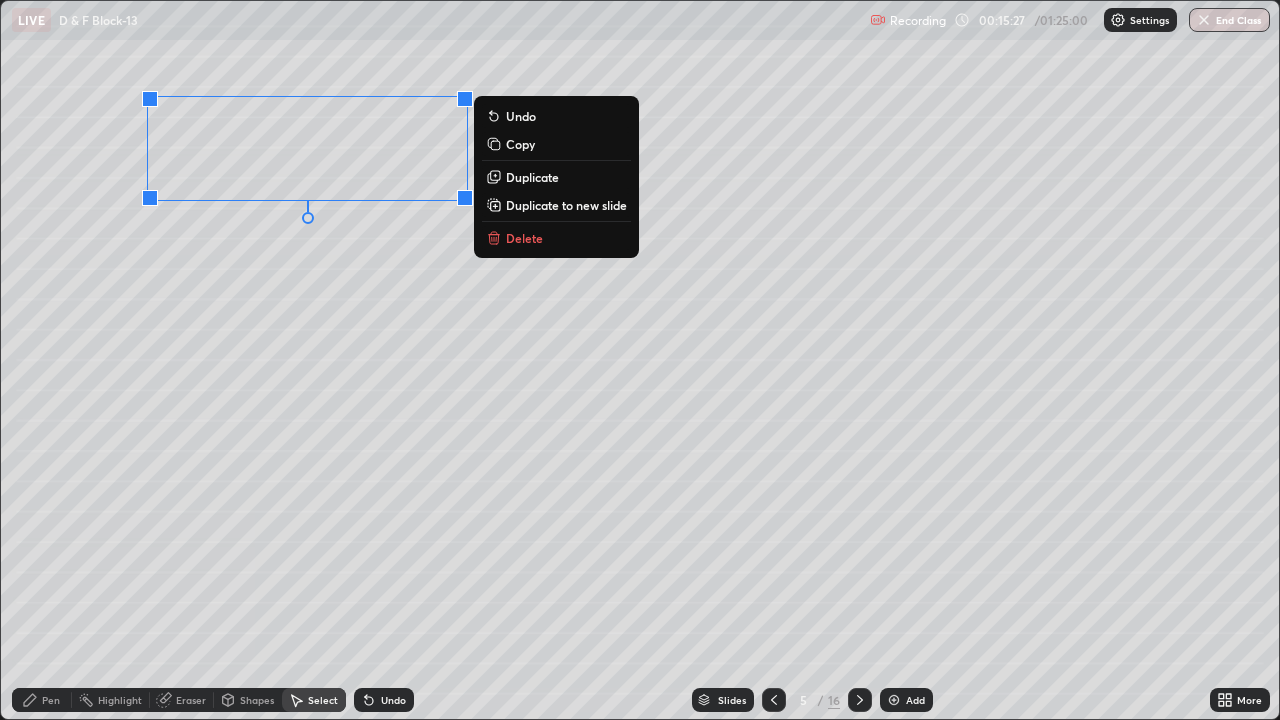 click on "0 ° Undo Copy Duplicate Duplicate to new slide Delete" at bounding box center [640, 360] 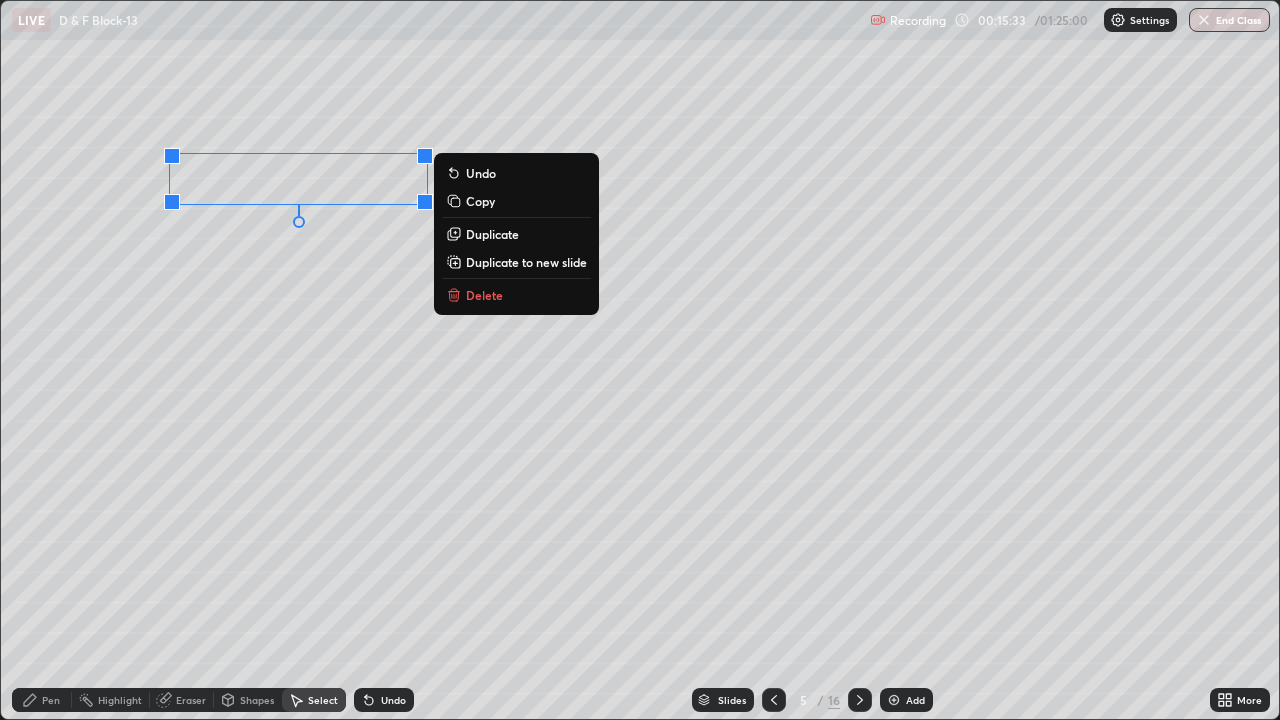 click on "0 ° Undo Copy Duplicate Duplicate to new slide Delete" at bounding box center (640, 360) 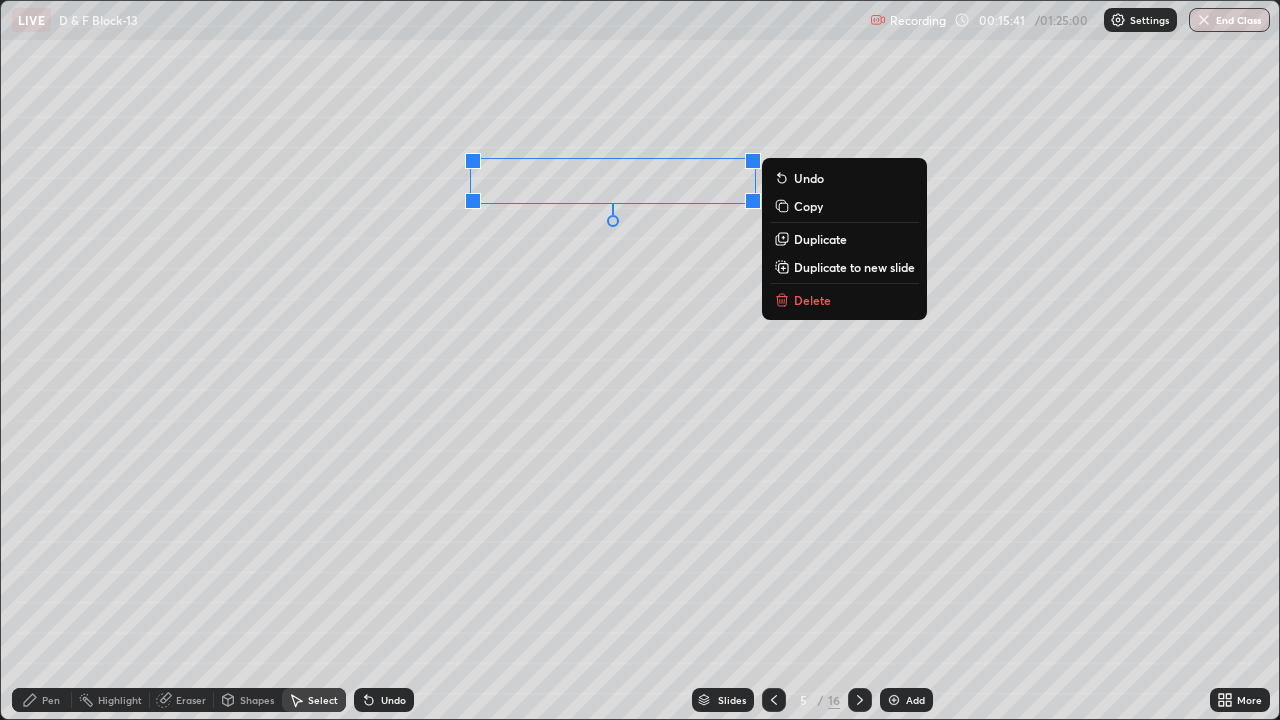 click on "0 ° Undo Copy Duplicate Duplicate to new slide Delete" at bounding box center (640, 360) 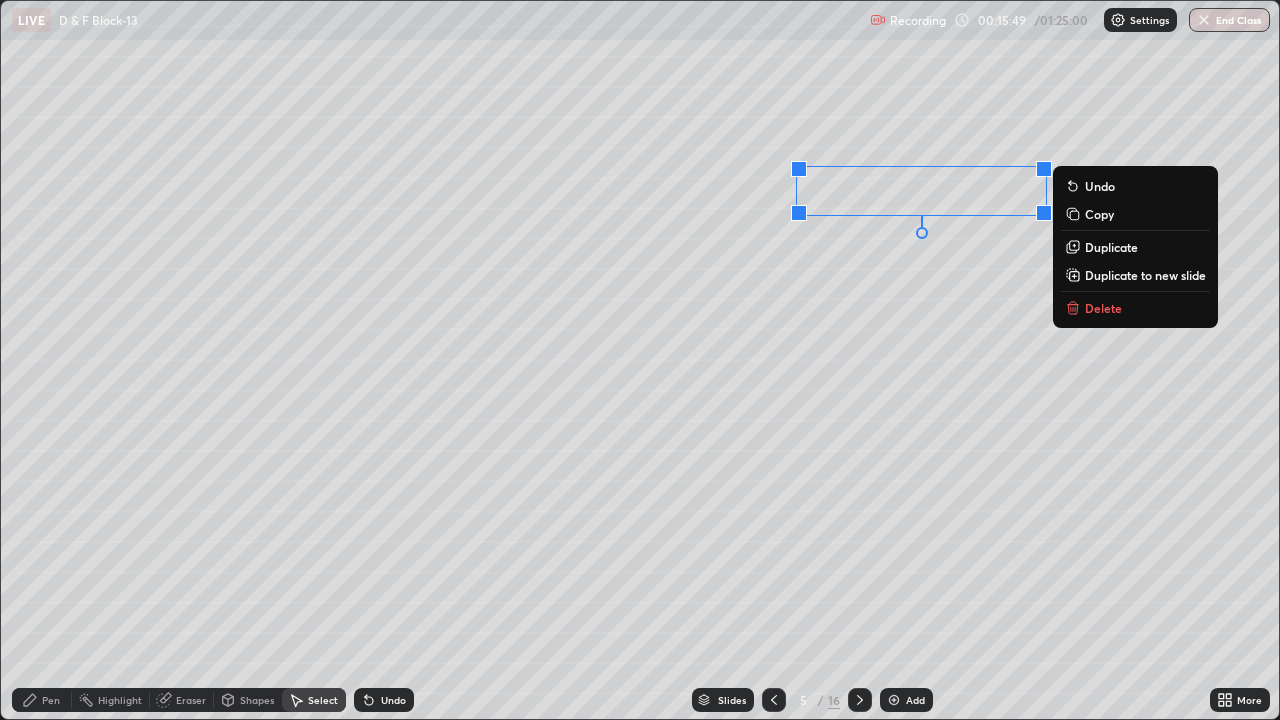 click on "0 ° Undo Copy Duplicate Duplicate to new slide Delete" at bounding box center (640, 360) 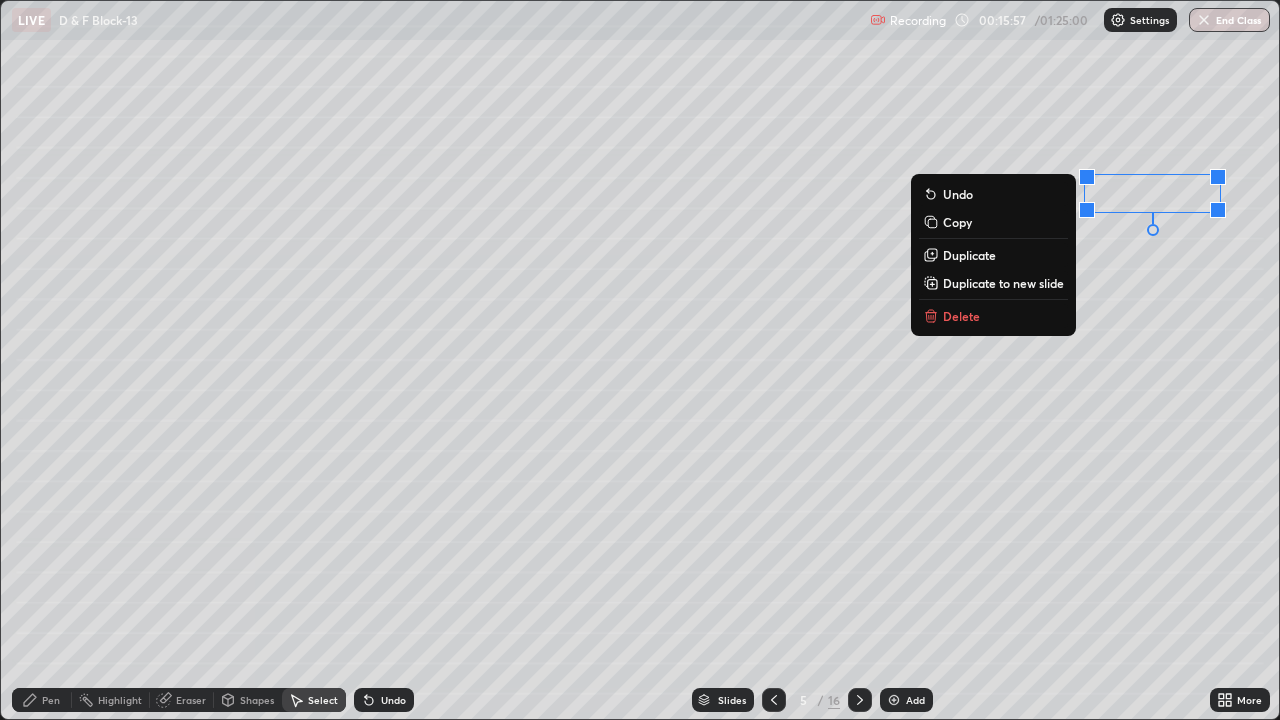 click on "0 ° Undo Copy Duplicate Duplicate to new slide Delete" at bounding box center (640, 360) 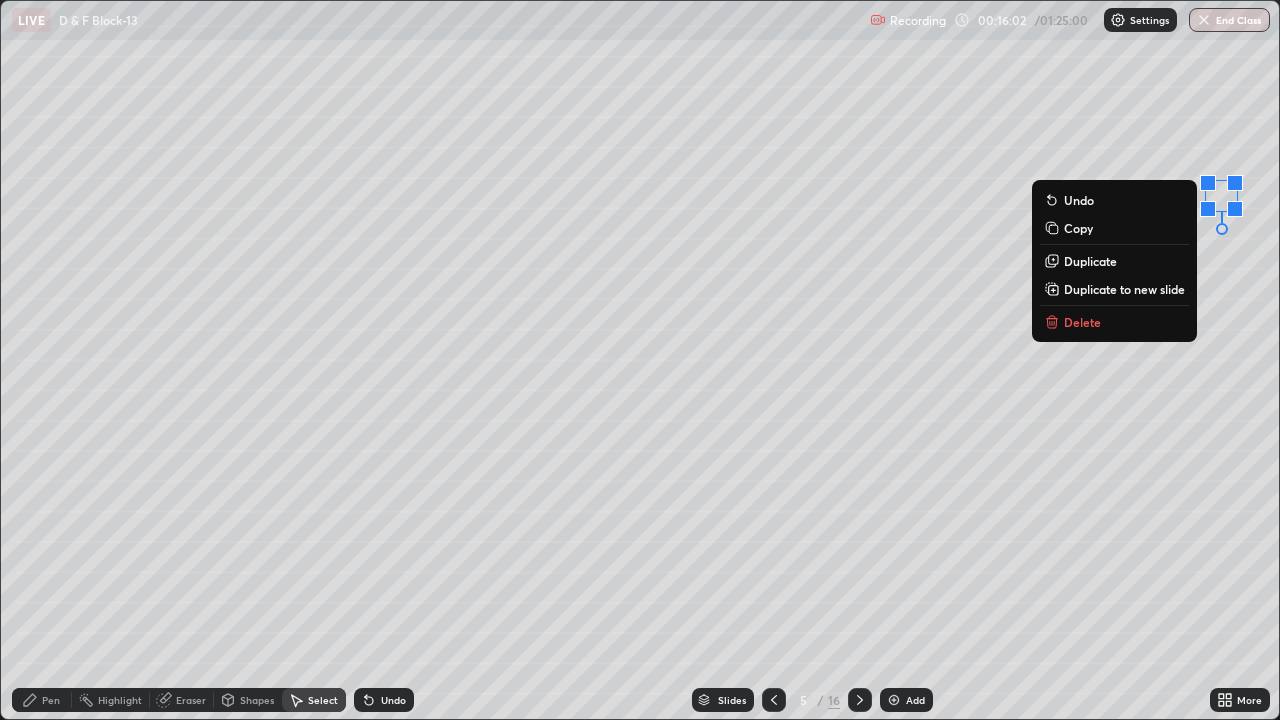 click on "0 ° Undo Copy Duplicate Duplicate to new slide Delete" at bounding box center [640, 360] 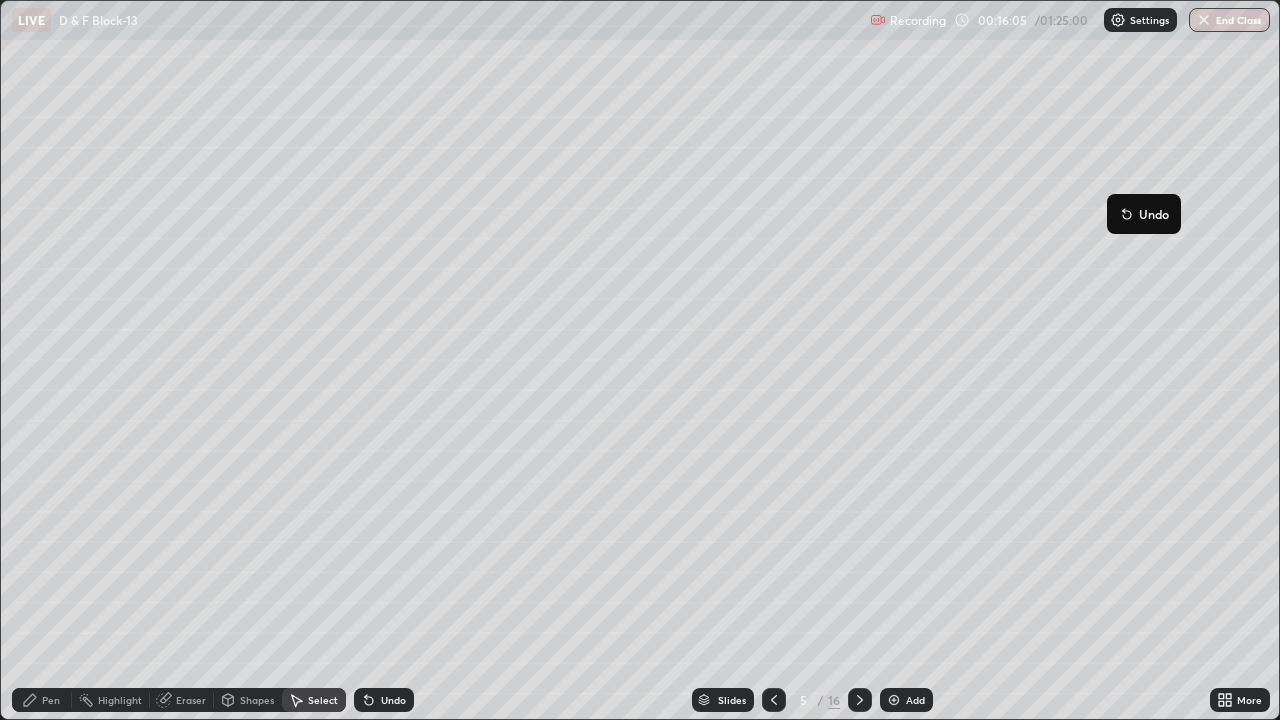 click on "0 ° Undo Copy Duplicate Duplicate to new slide Delete" at bounding box center (640, 360) 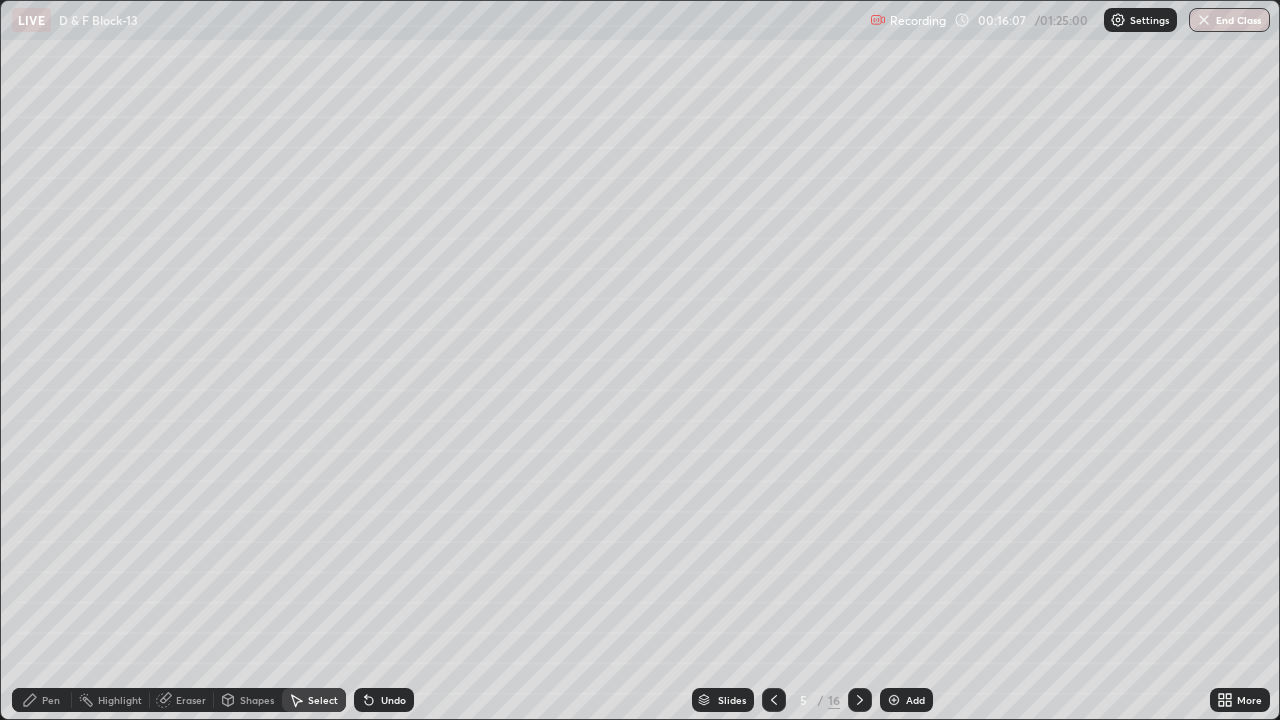 click on "Pen" at bounding box center (42, 700) 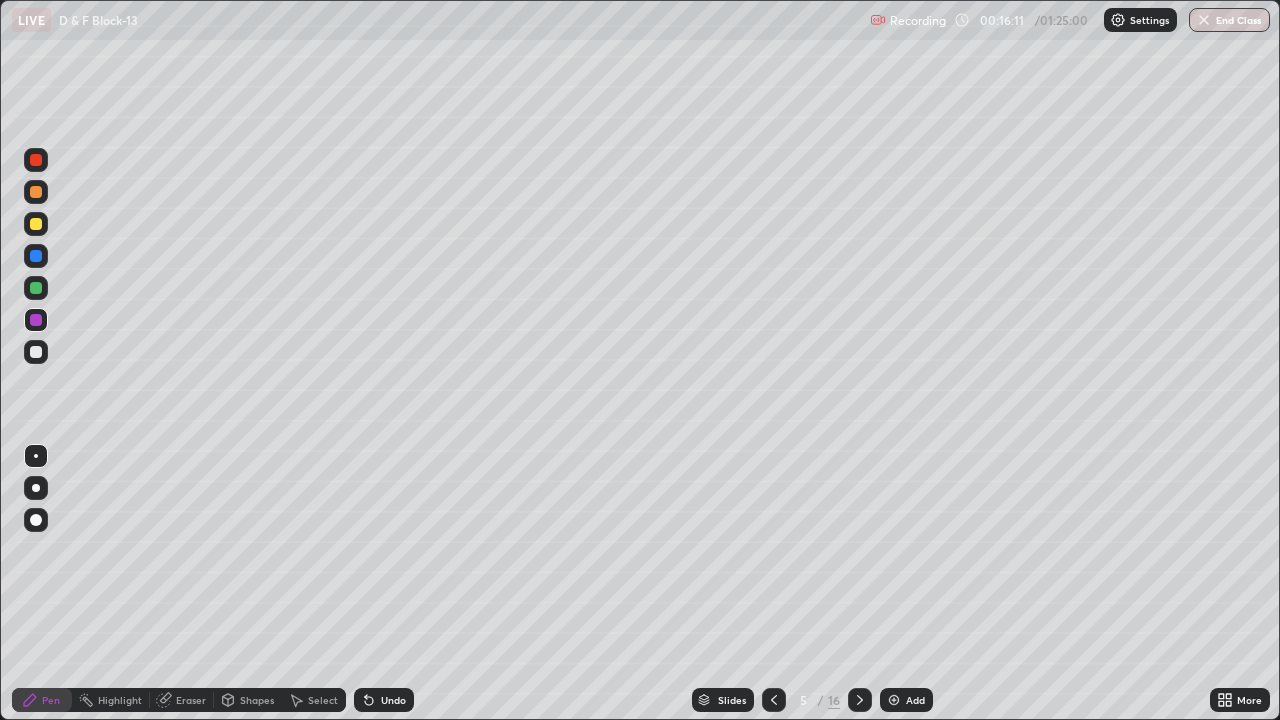 click at bounding box center (36, 256) 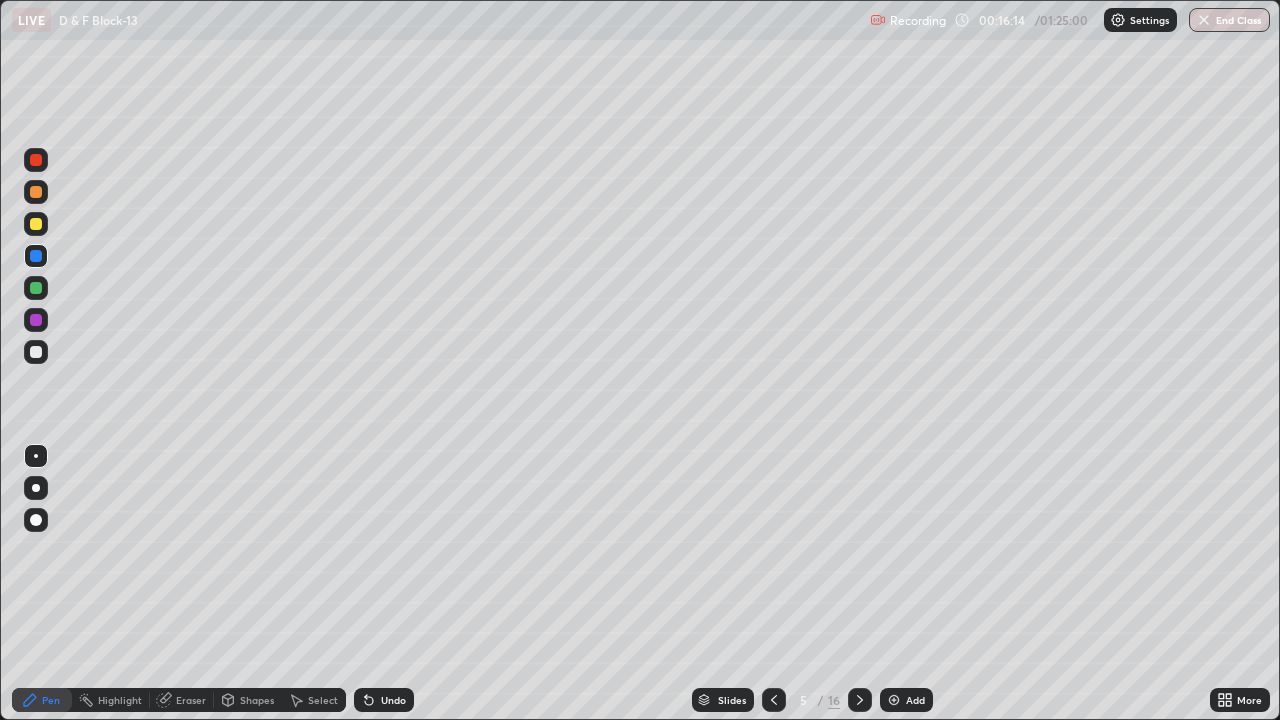 click at bounding box center [36, 192] 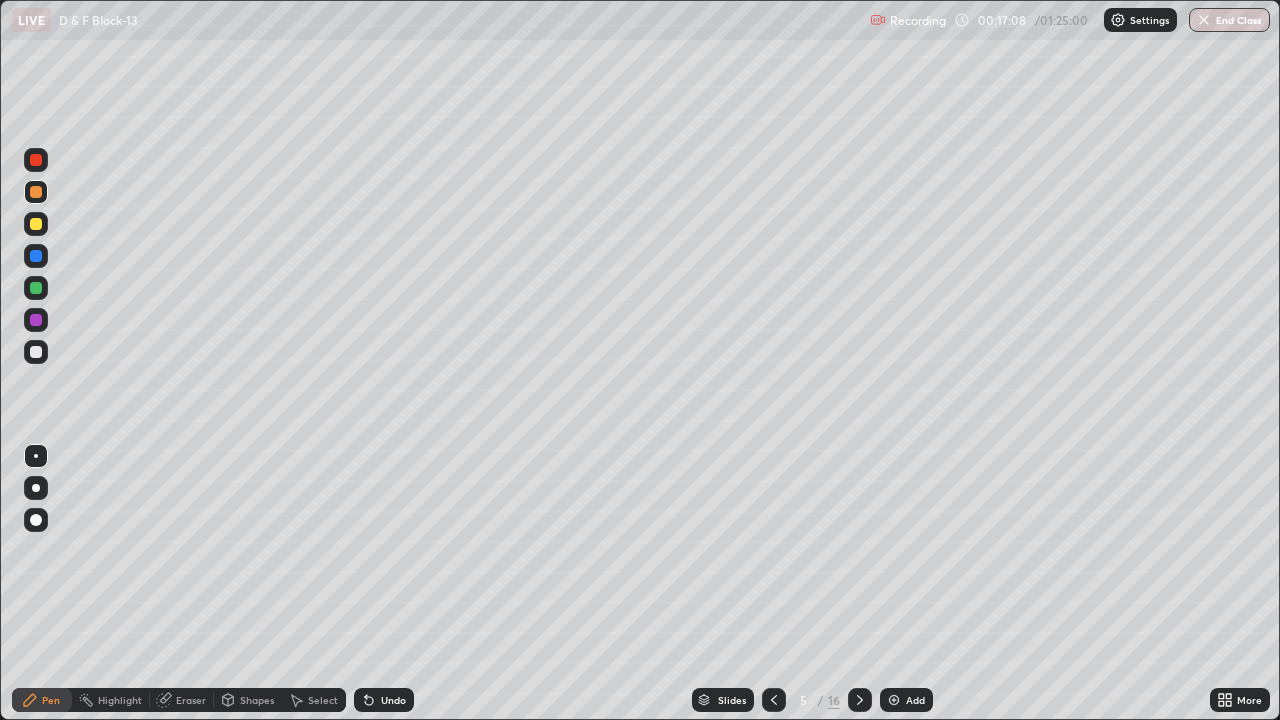 click at bounding box center (36, 224) 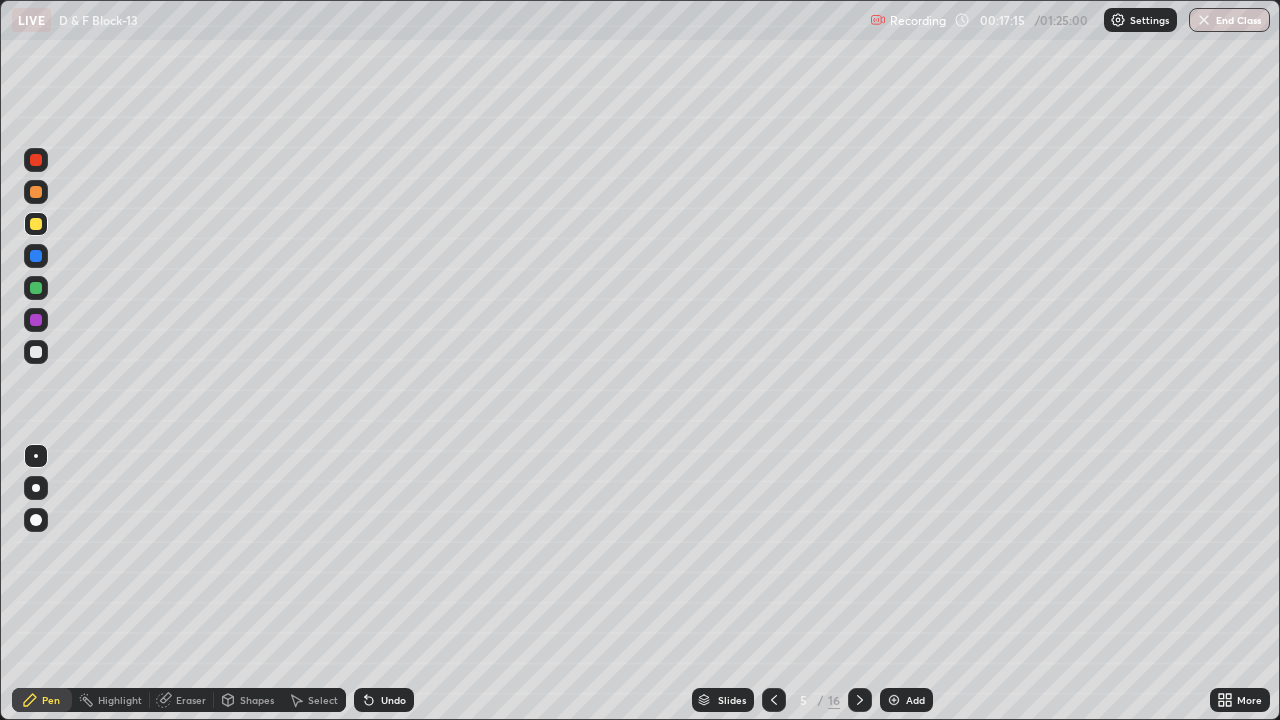 click at bounding box center (36, 352) 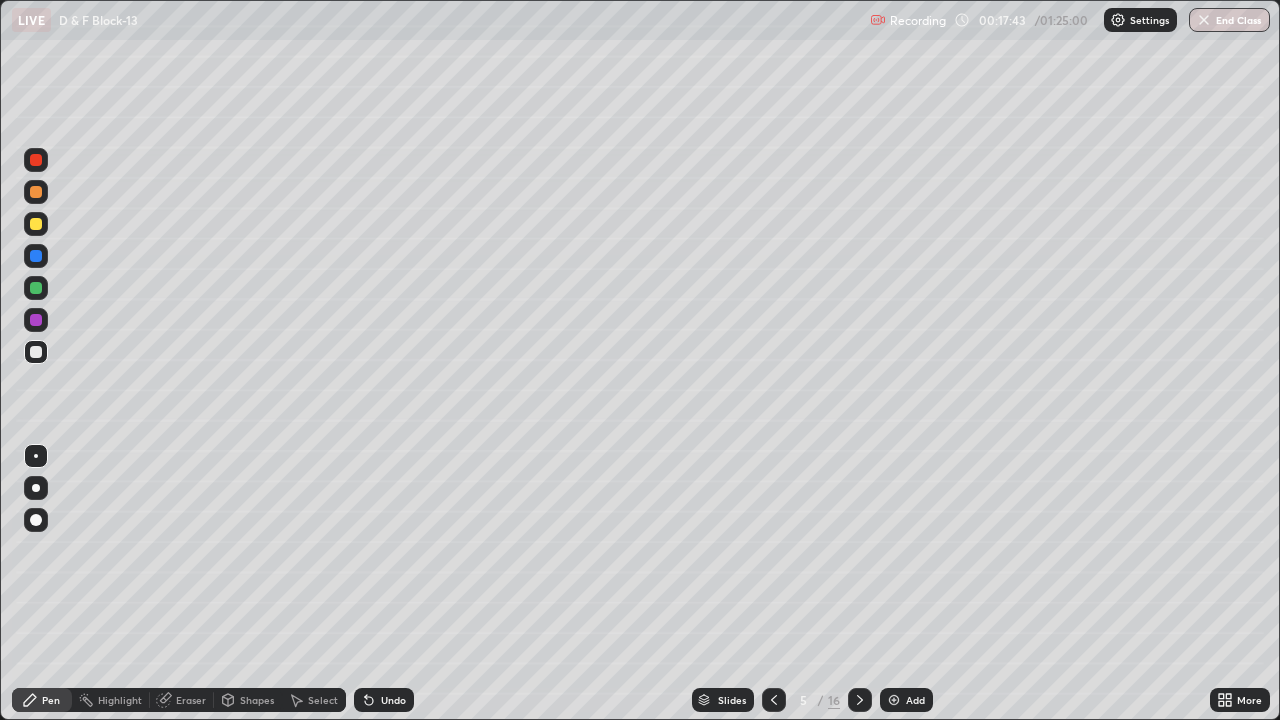 click on "Shapes" at bounding box center (257, 700) 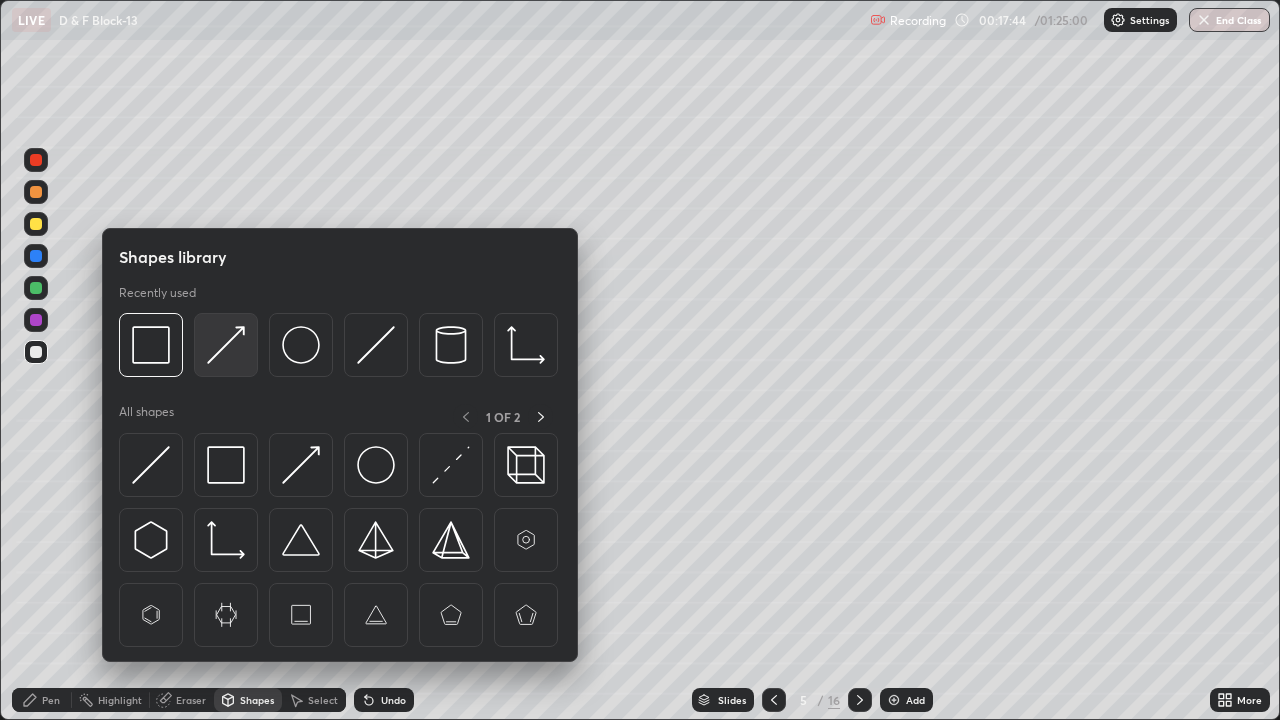 click at bounding box center (226, 345) 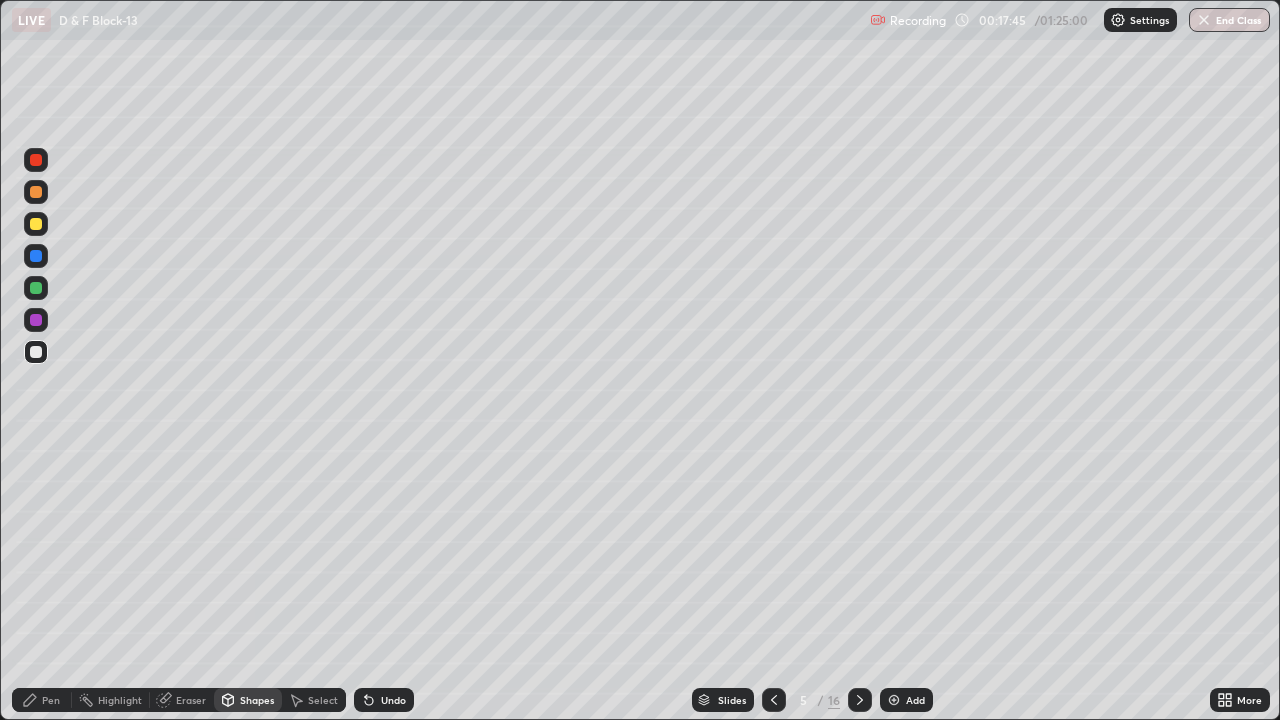 click at bounding box center [36, 256] 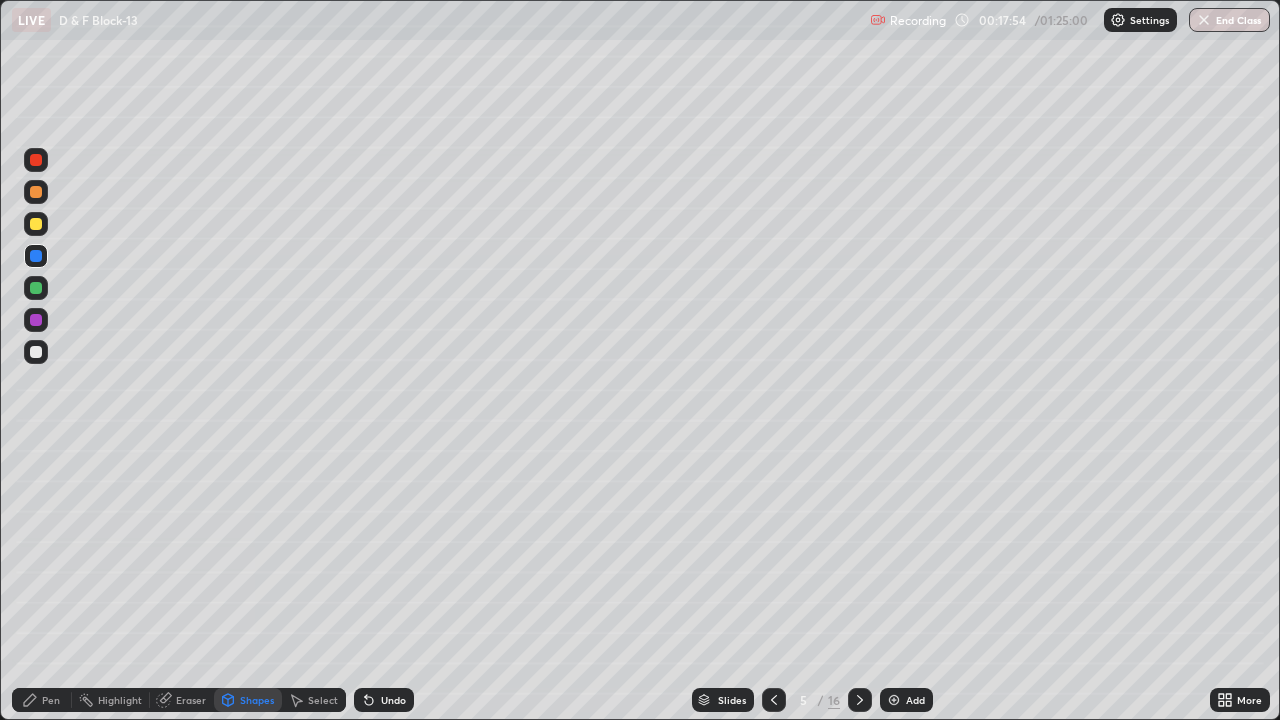 click on "Pen" at bounding box center (42, 700) 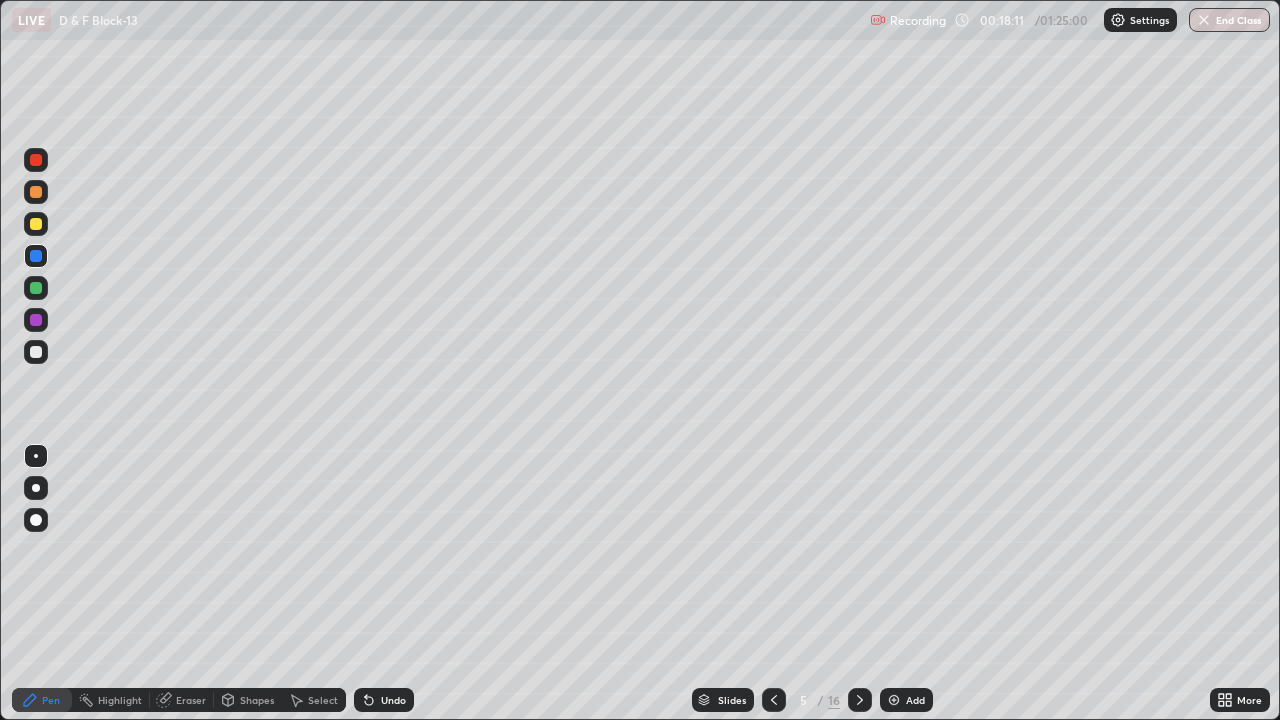 click at bounding box center (36, 160) 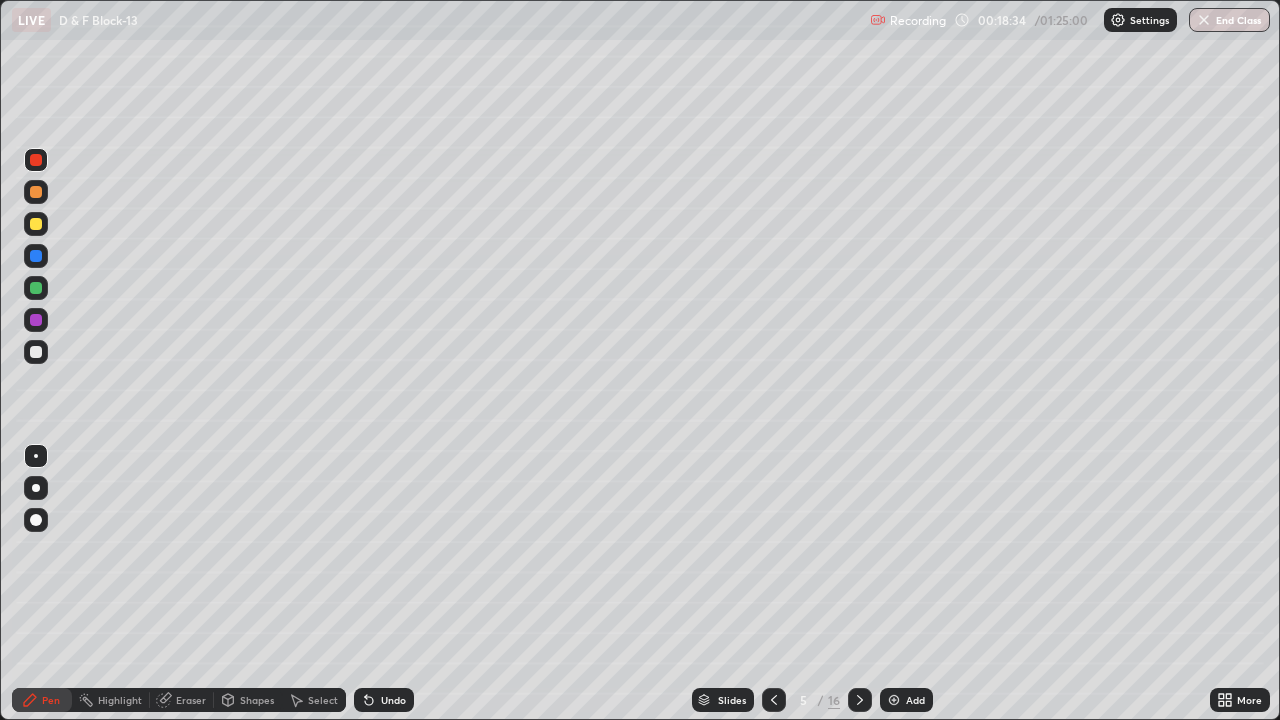 click at bounding box center [36, 288] 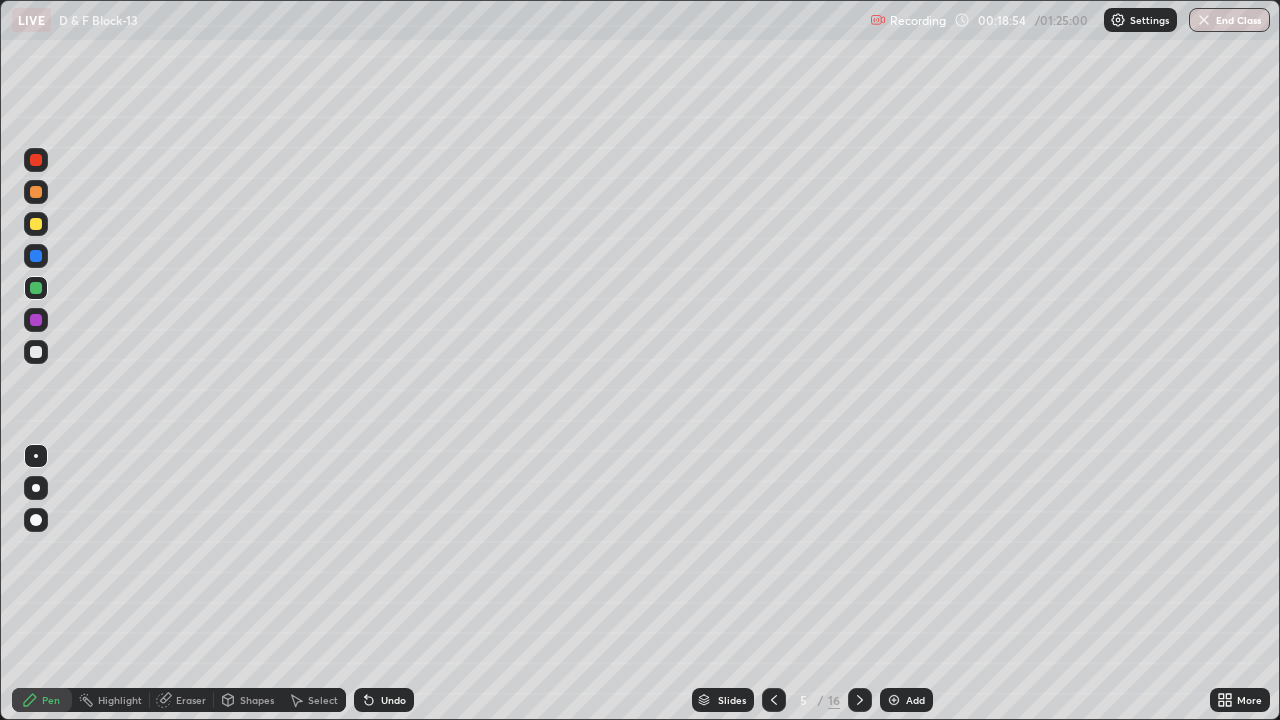 click on "Select" at bounding box center [323, 700] 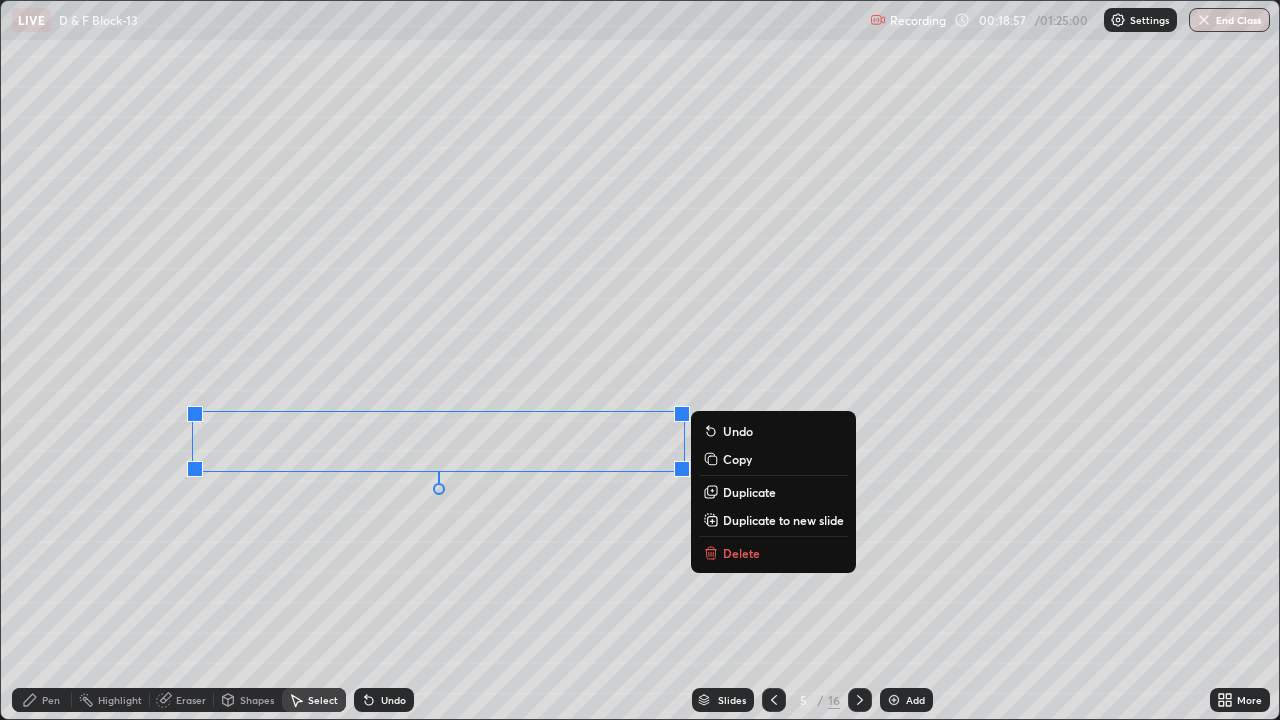 click 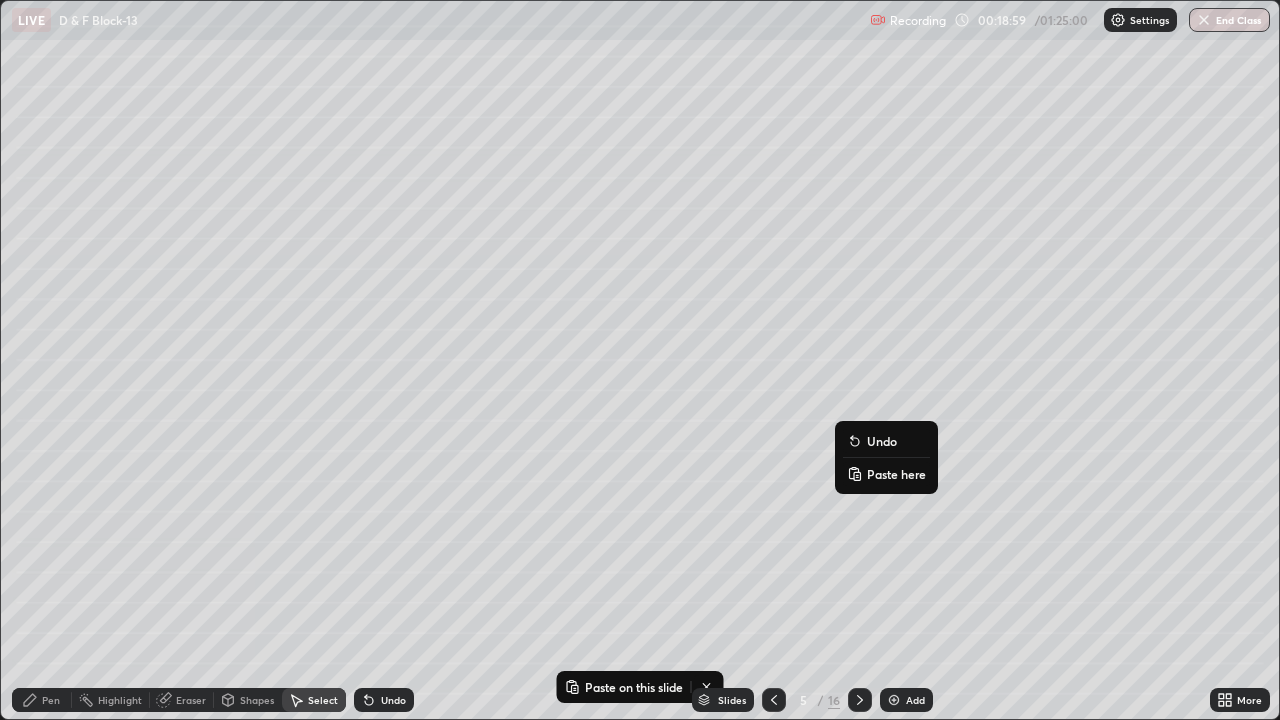 click on "Paste here" at bounding box center [896, 474] 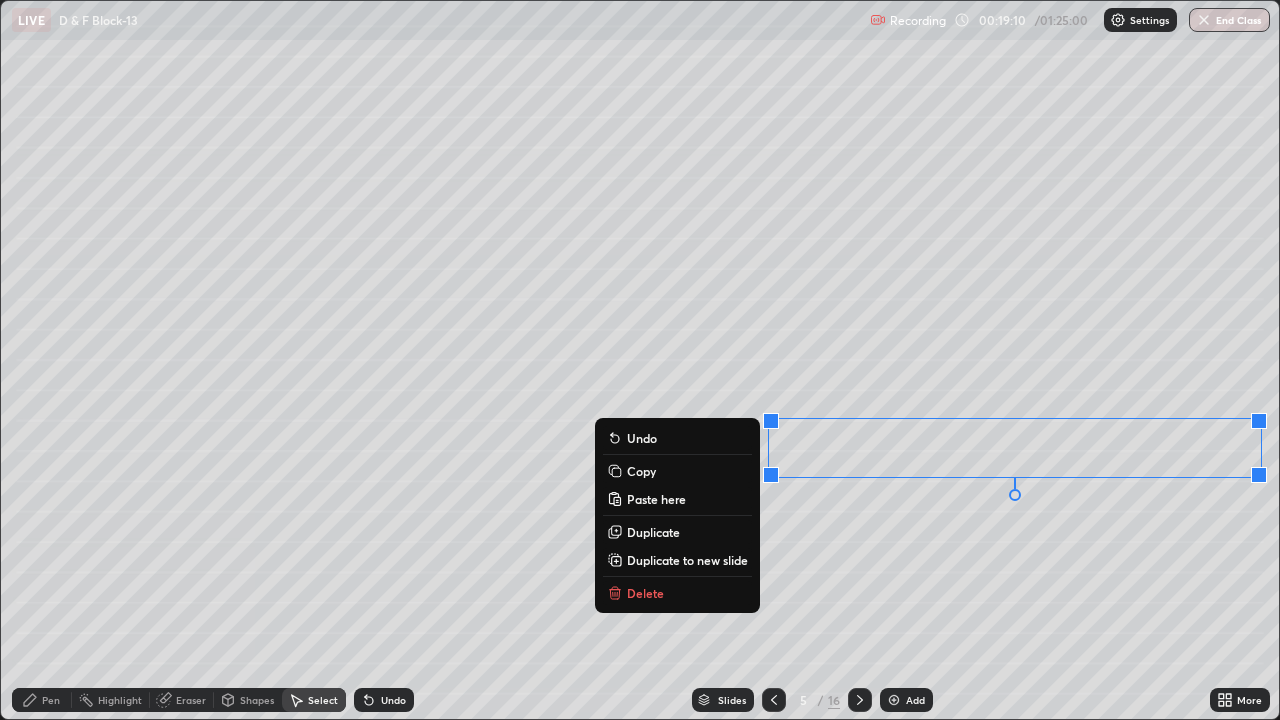 click on "0 ° Undo Copy Paste here Duplicate Duplicate to new slide Delete" at bounding box center [640, 360] 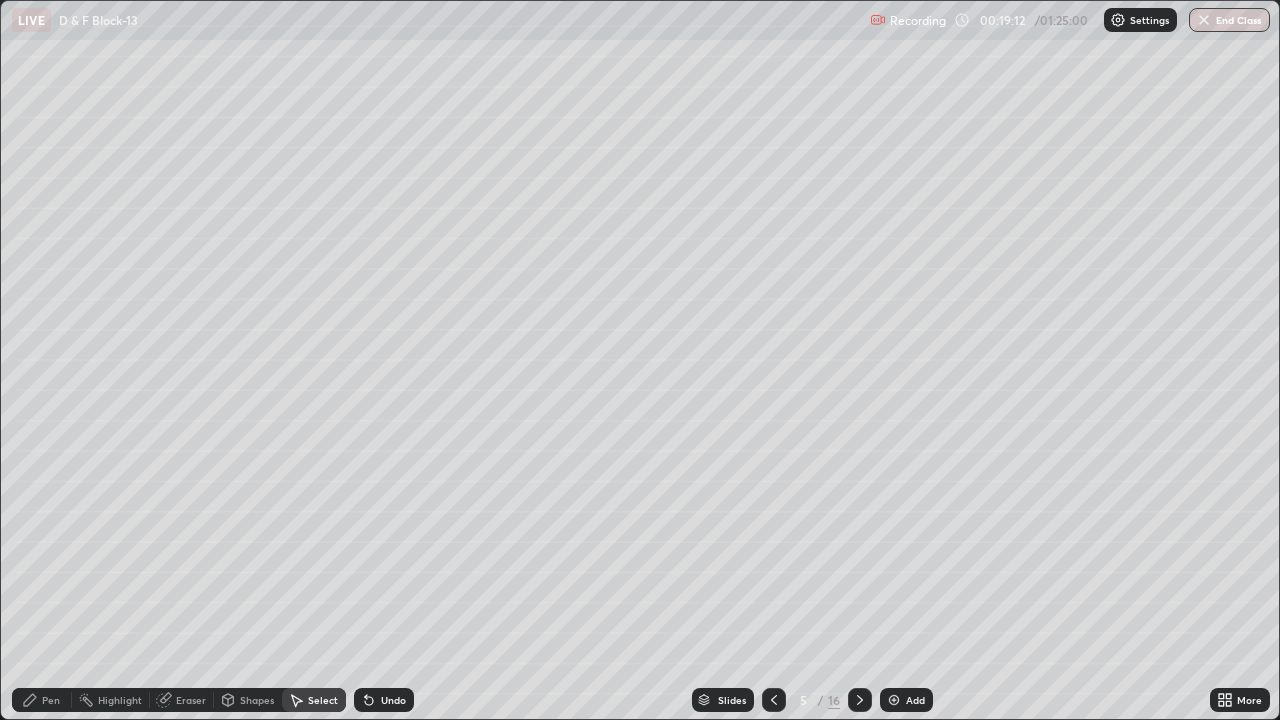click on "Eraser" at bounding box center (191, 700) 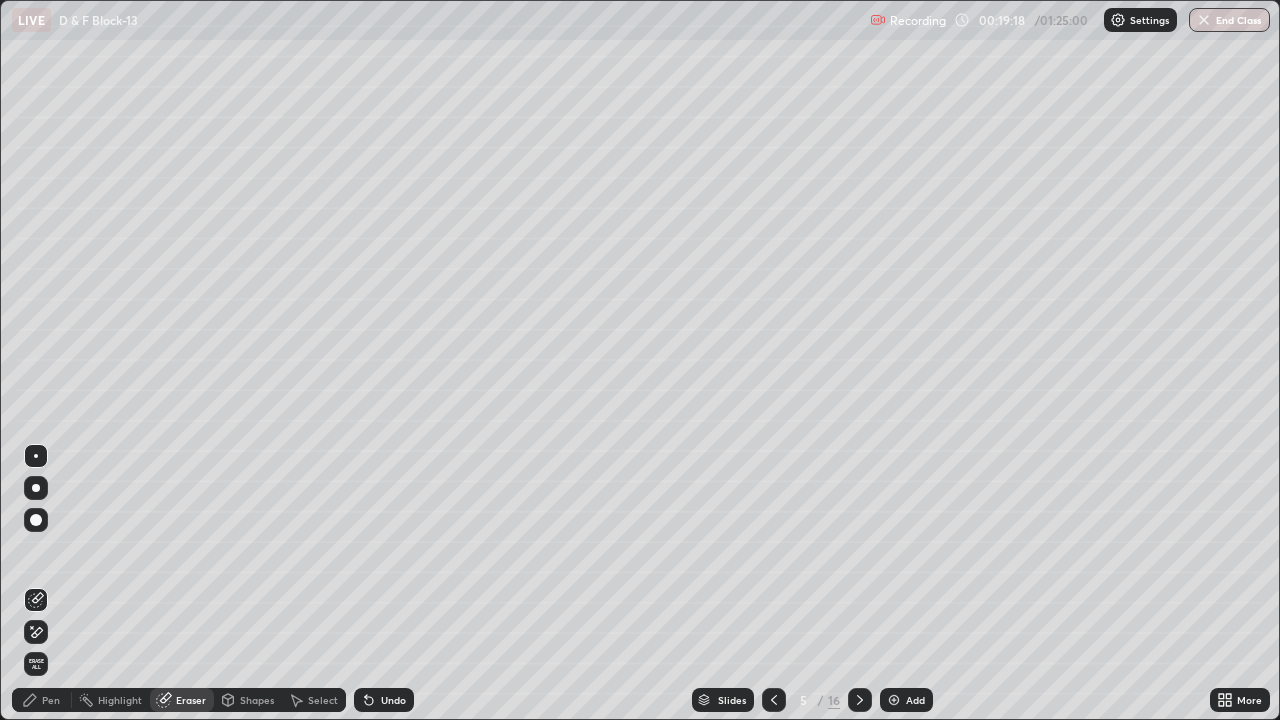 click on "Pen" at bounding box center (42, 700) 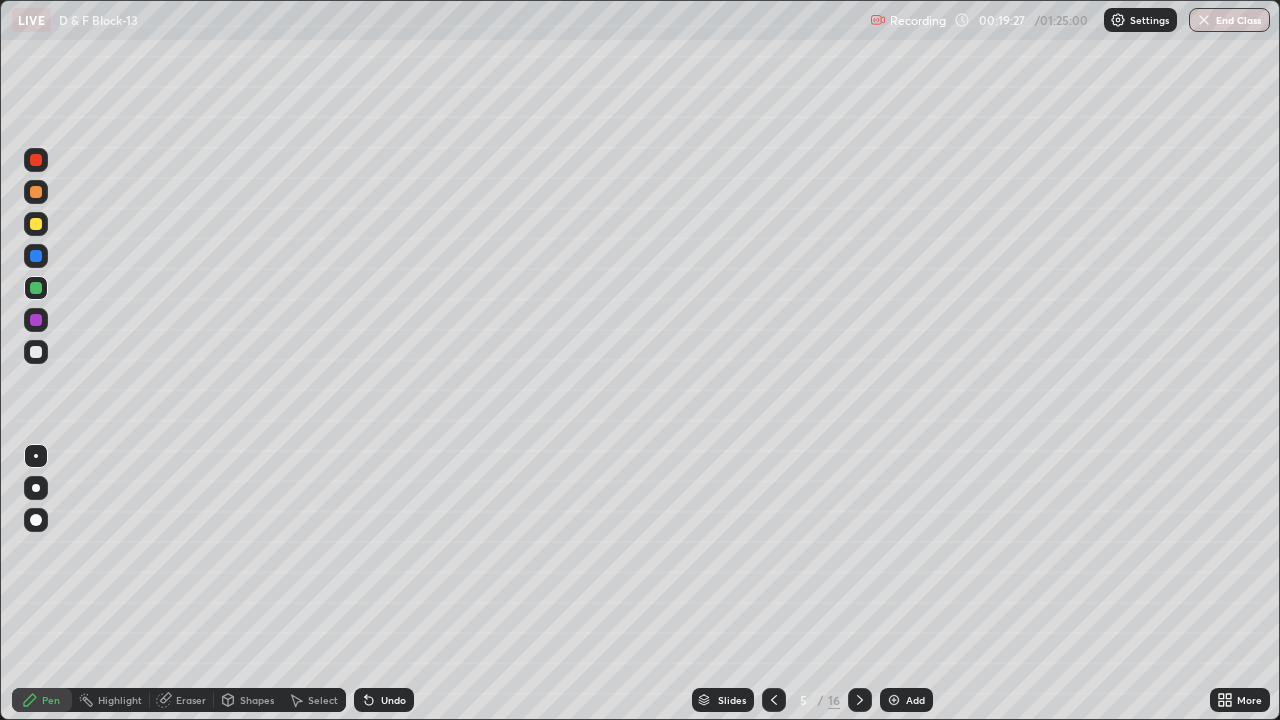 click at bounding box center [36, 352] 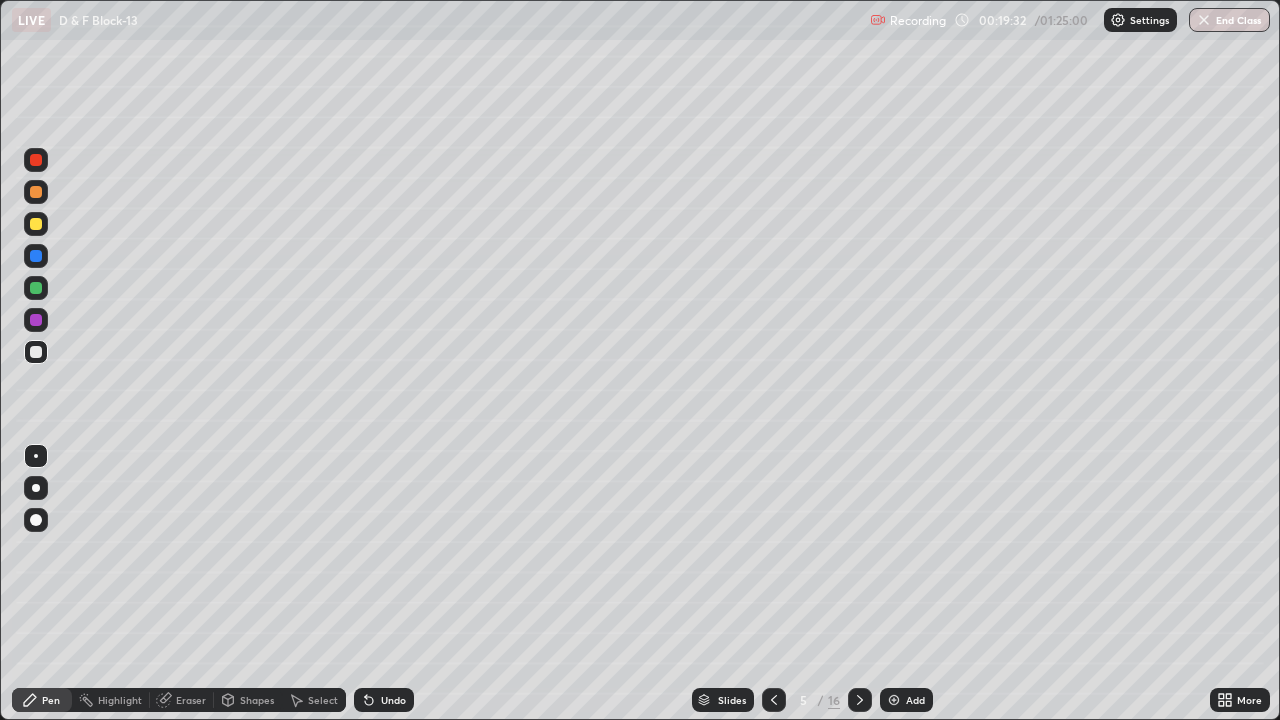 click 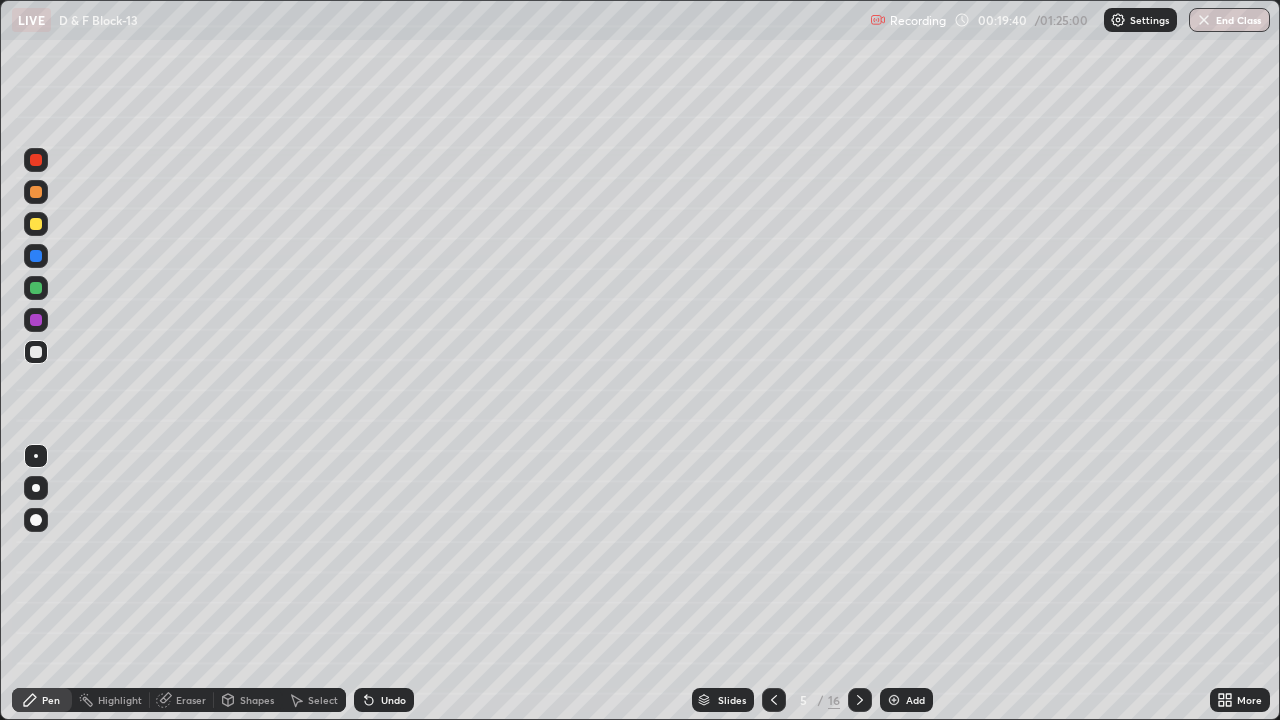 click at bounding box center [36, 224] 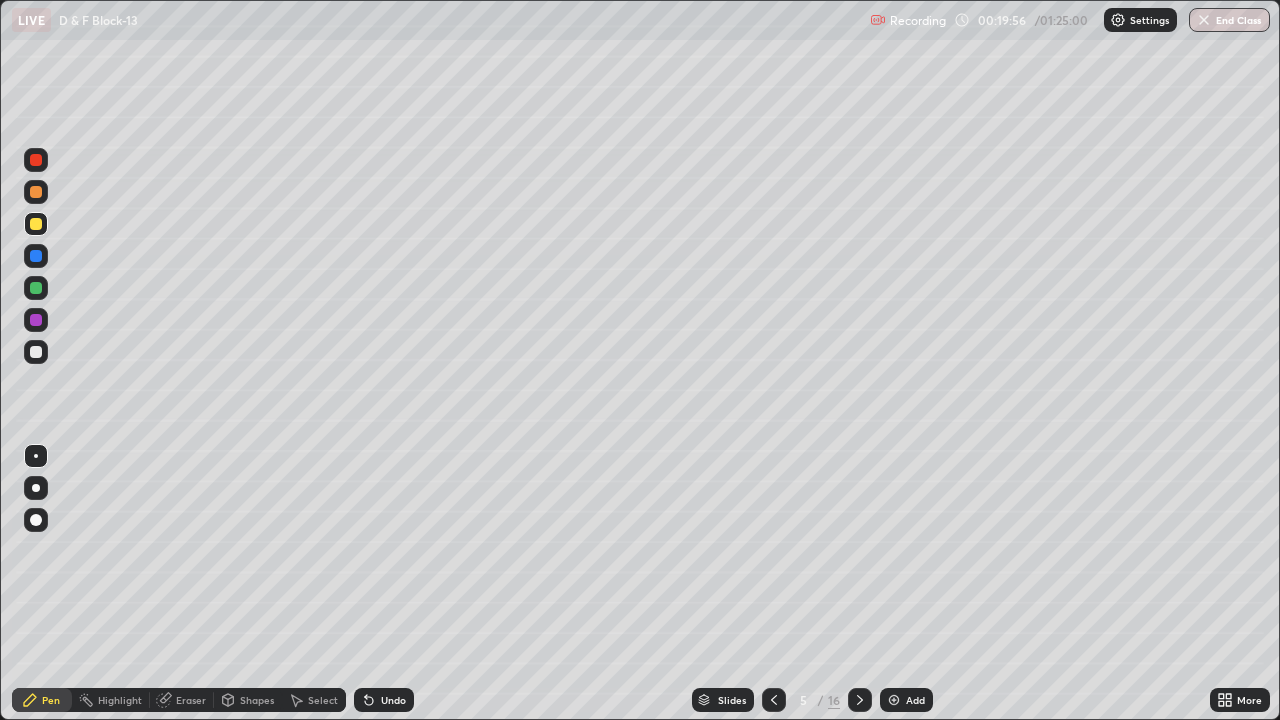 click at bounding box center [36, 320] 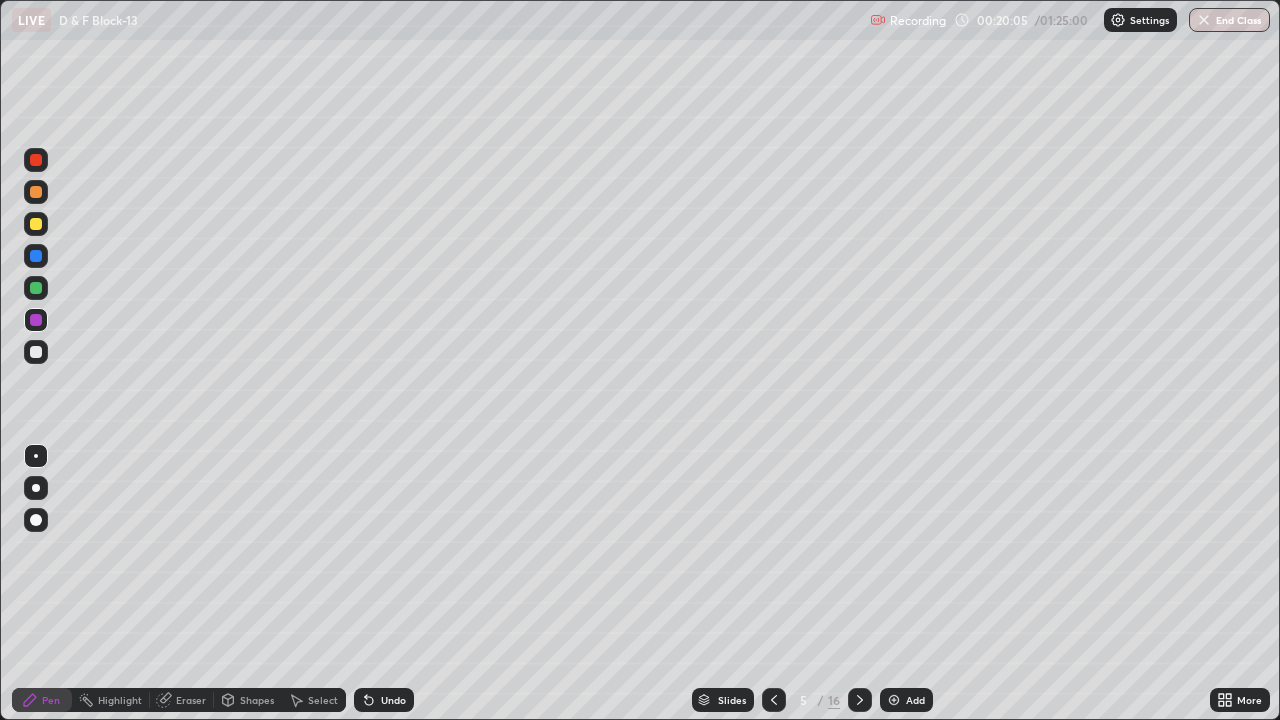 click on "Undo" at bounding box center [384, 700] 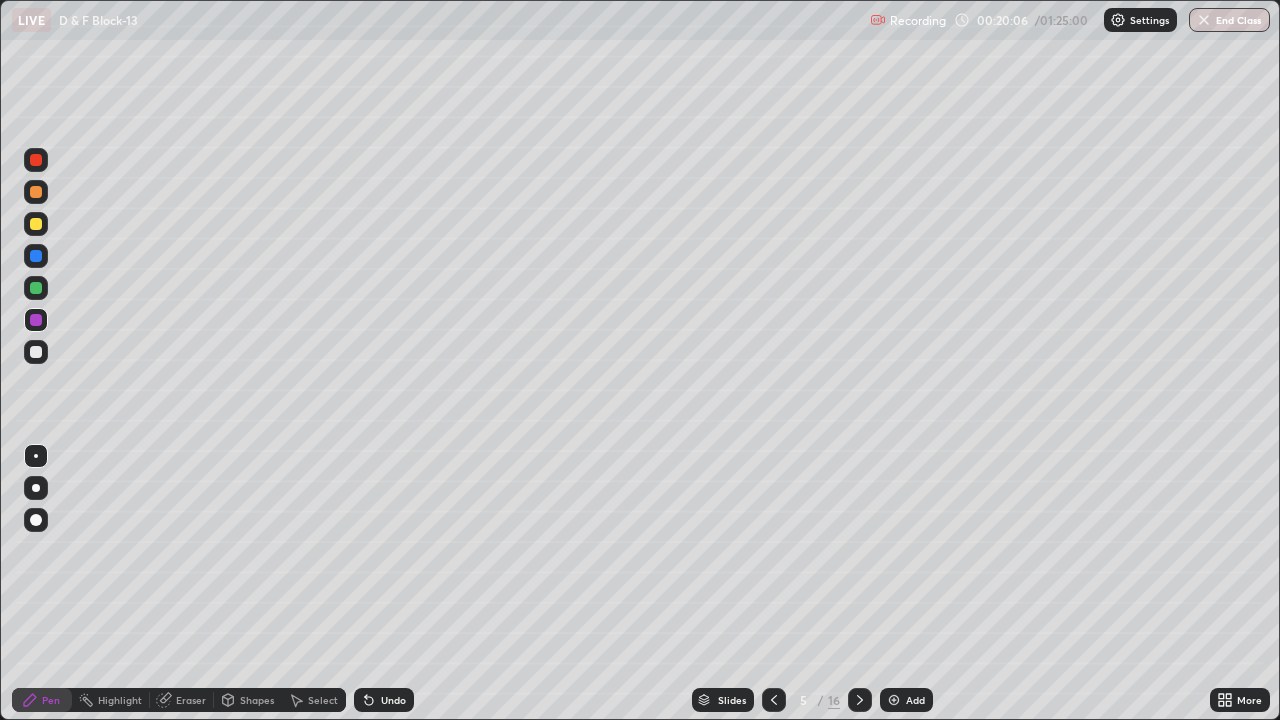 click on "Undo" at bounding box center [384, 700] 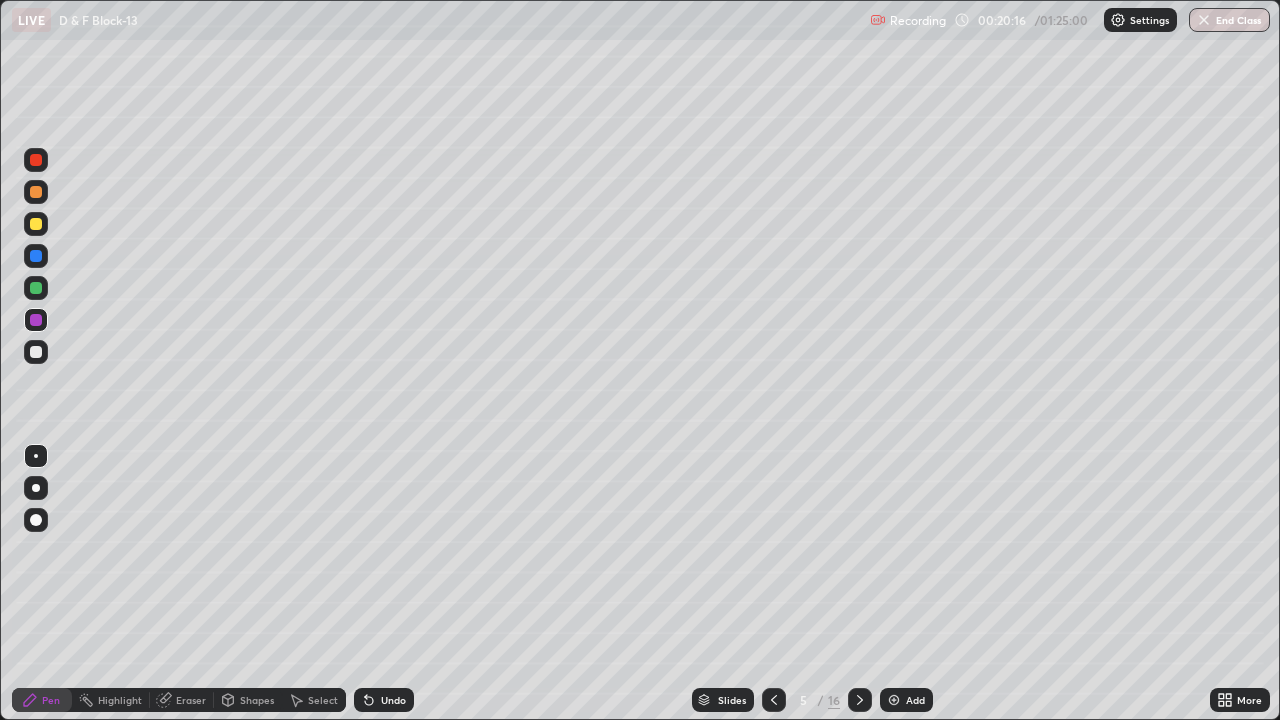 click on "Undo" at bounding box center [384, 700] 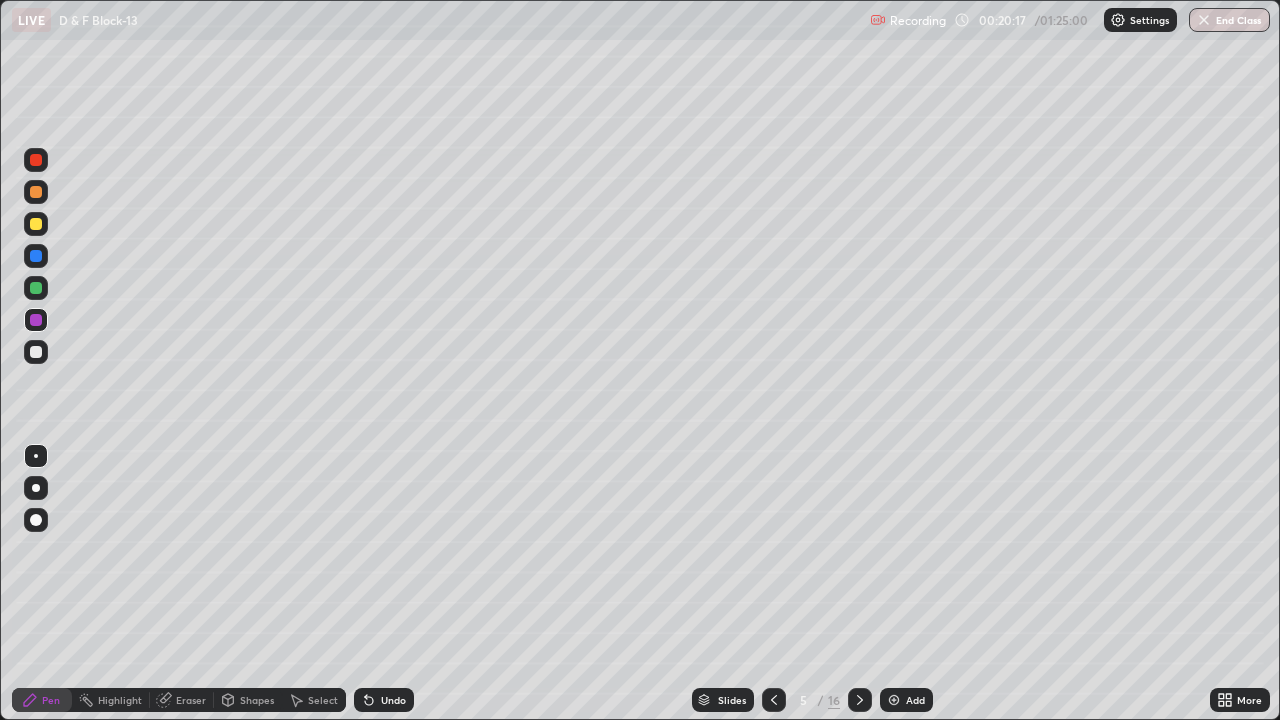 click at bounding box center (36, 224) 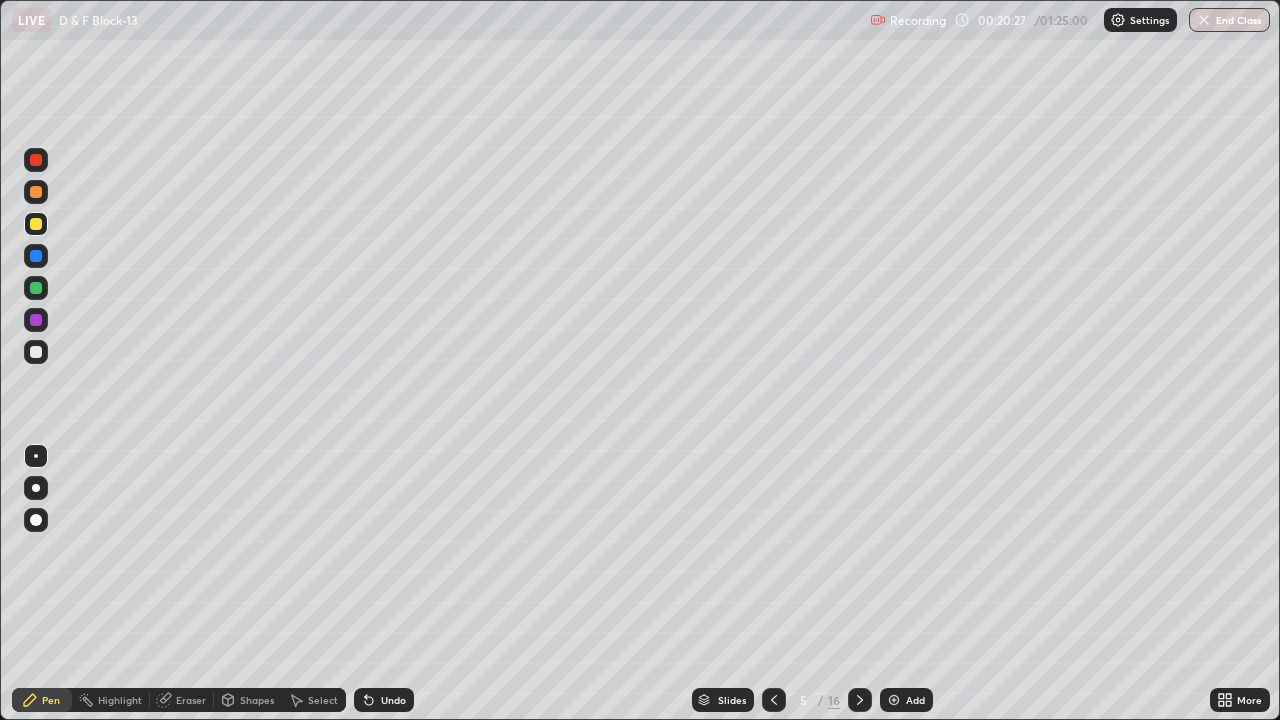 click at bounding box center [36, 320] 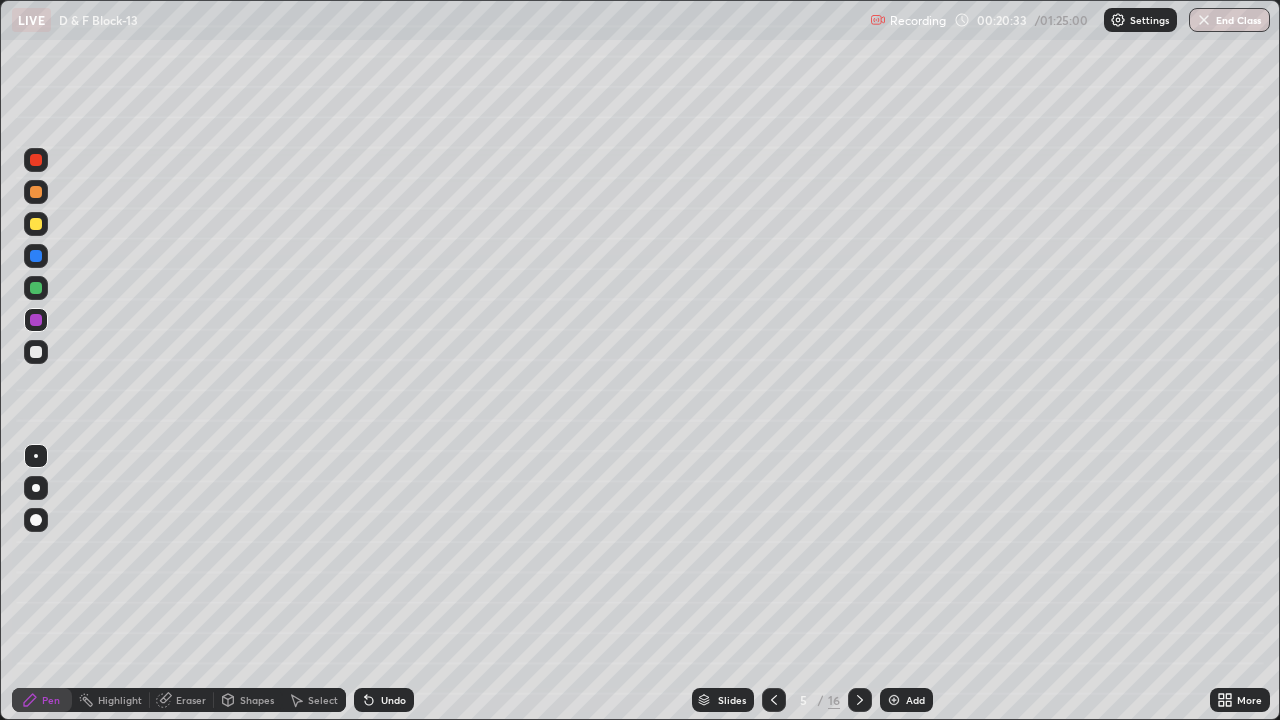 click on "Undo" at bounding box center [393, 700] 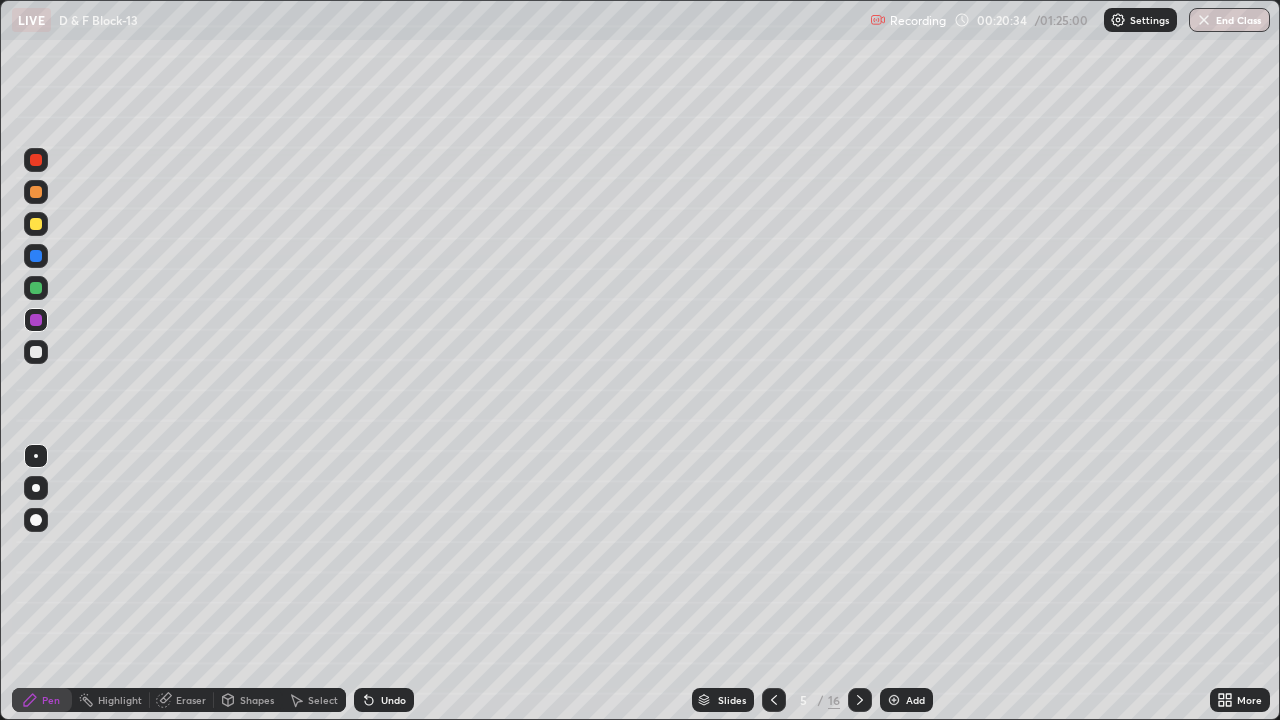 click on "Undo" at bounding box center [384, 700] 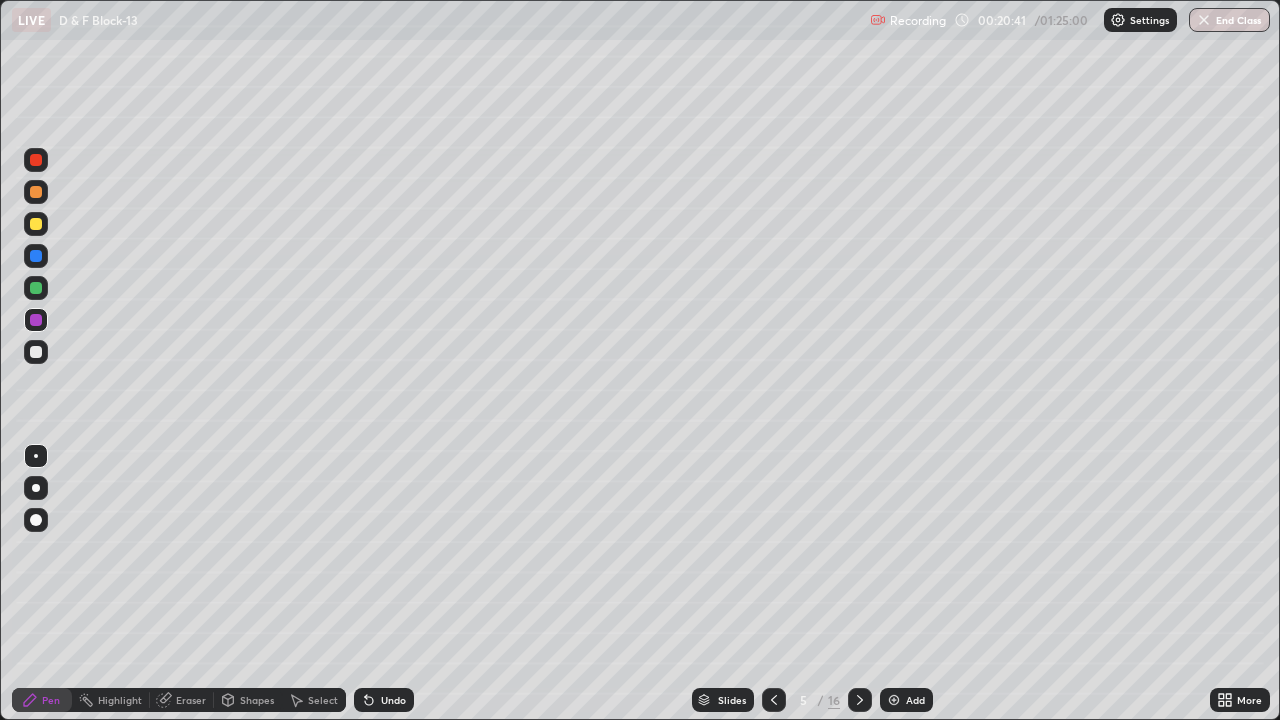 click at bounding box center [36, 224] 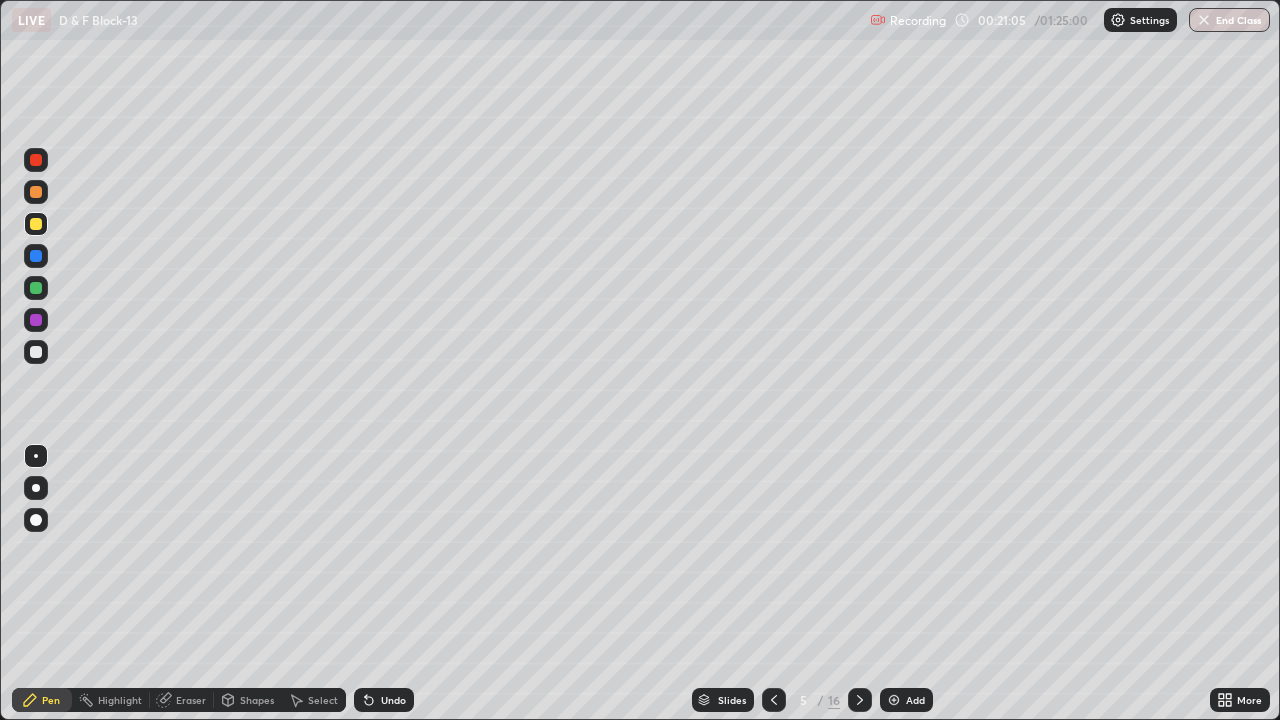click at bounding box center [36, 320] 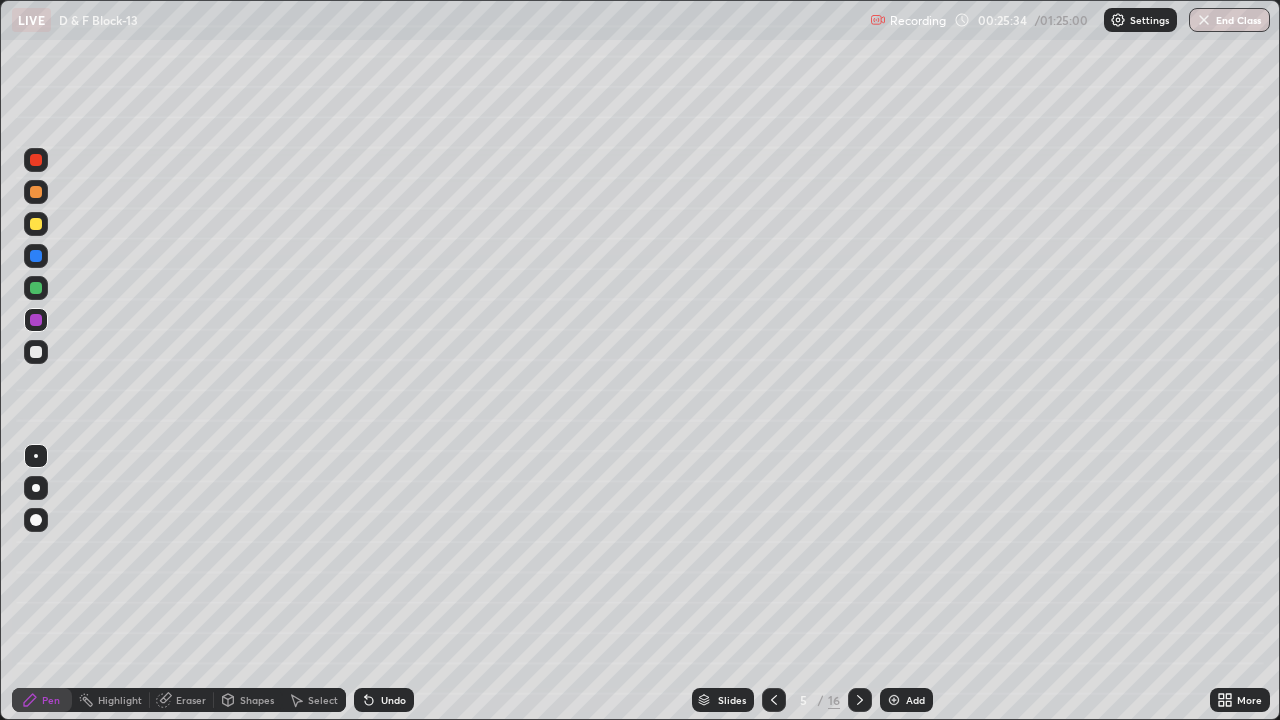 click at bounding box center (36, 256) 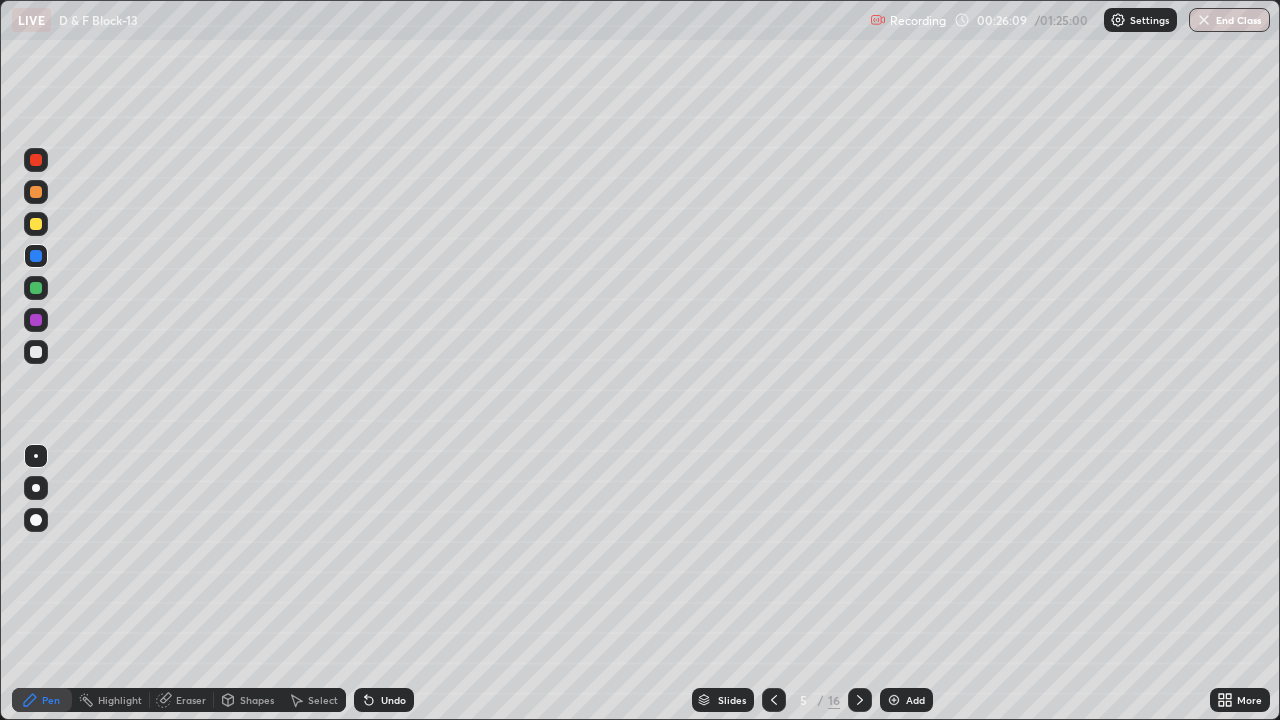 click on "Highlight" at bounding box center (111, 700) 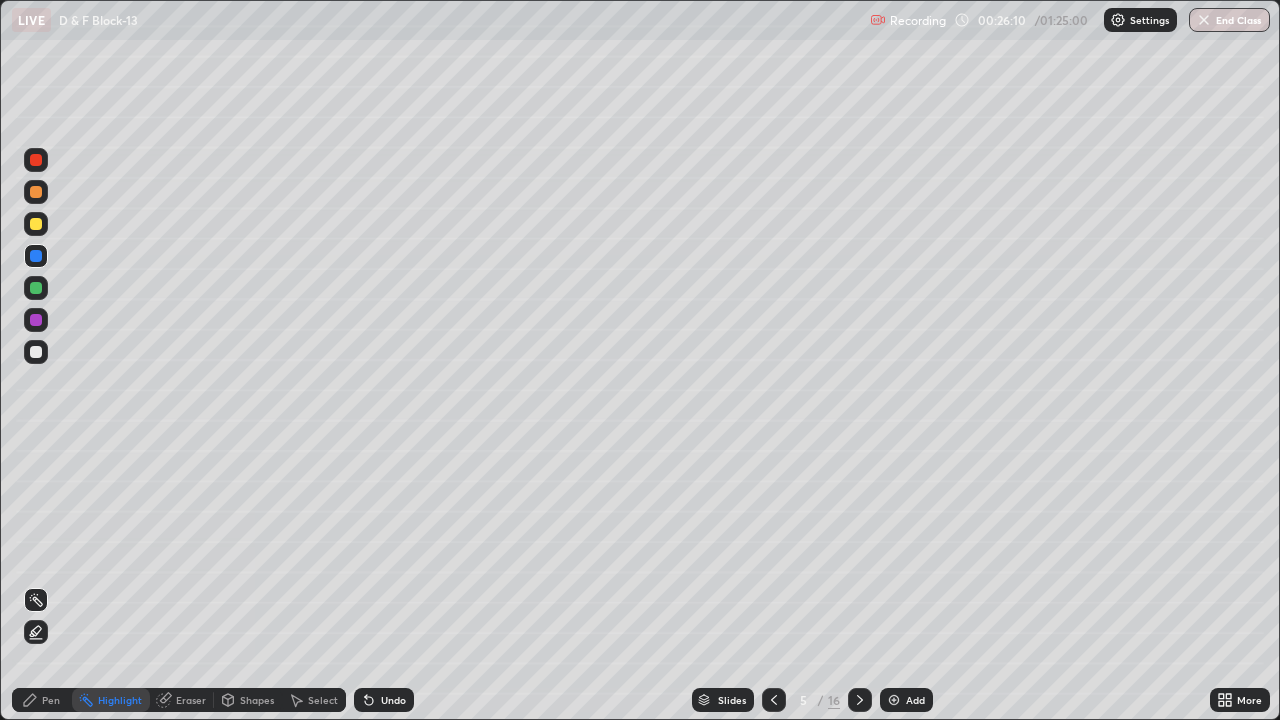 click at bounding box center (36, 288) 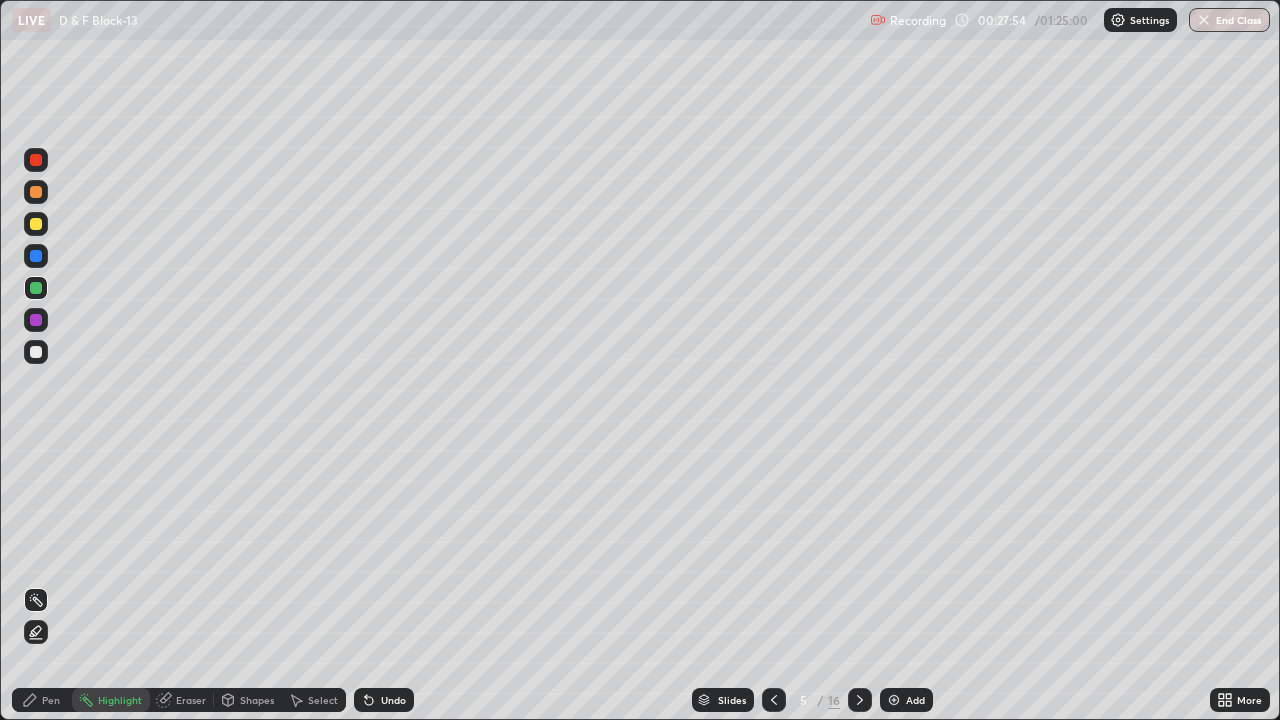 click 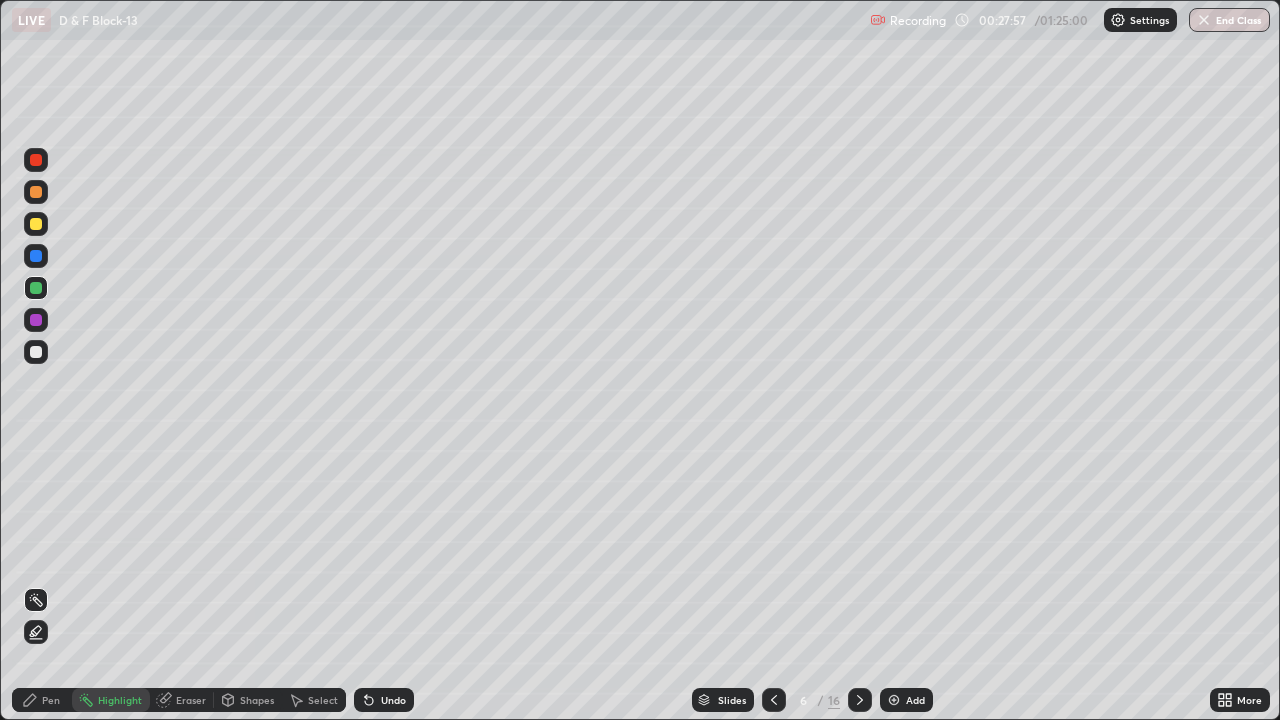 click at bounding box center [36, 192] 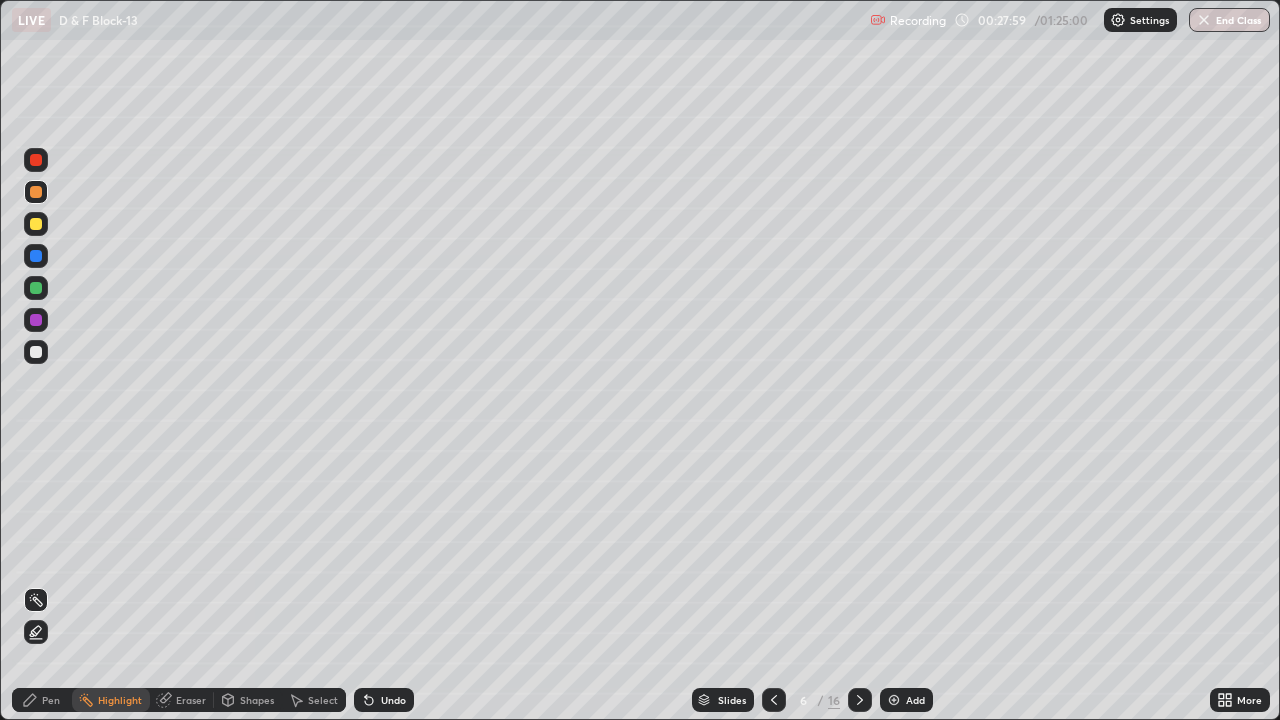 click 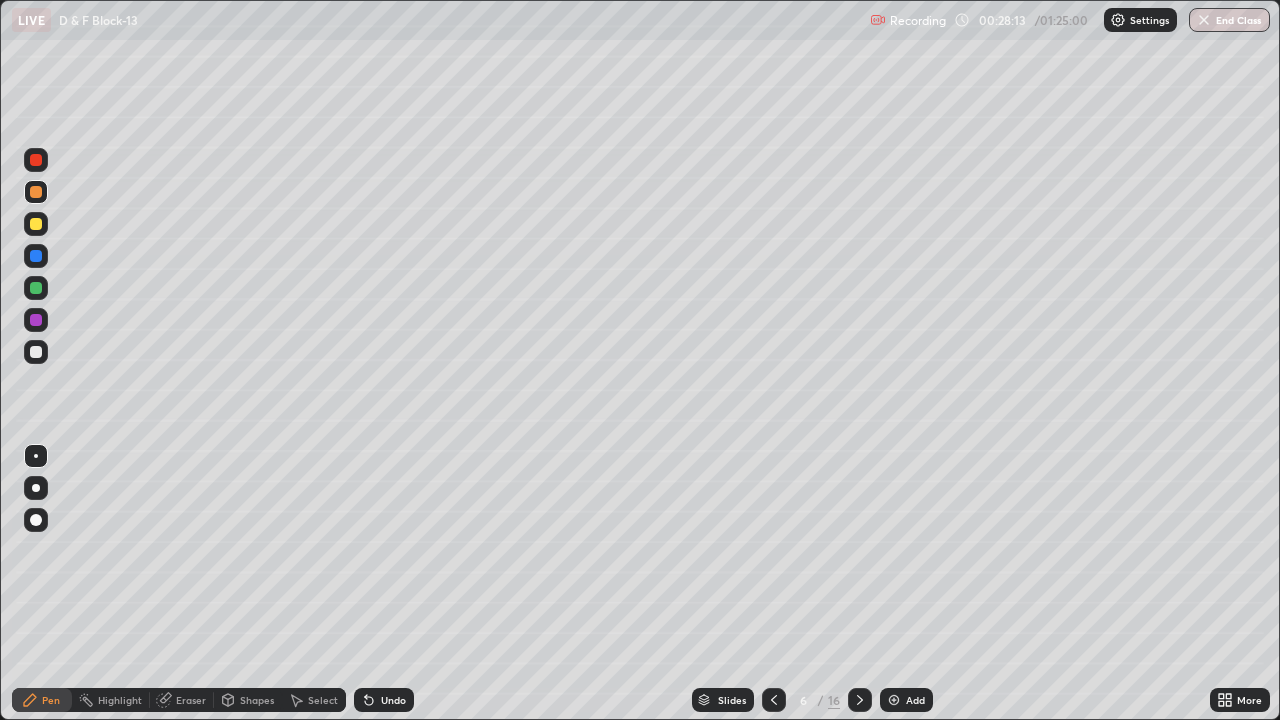 click on "Shapes" at bounding box center [257, 700] 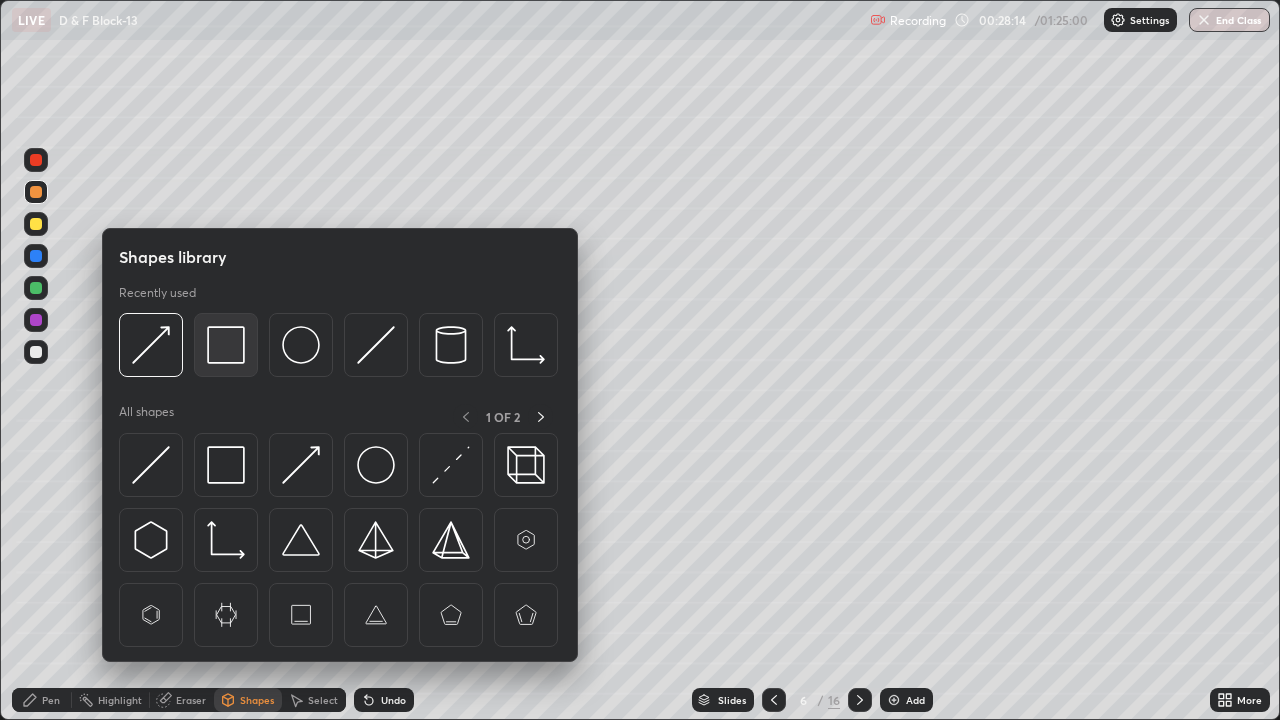 click at bounding box center (226, 345) 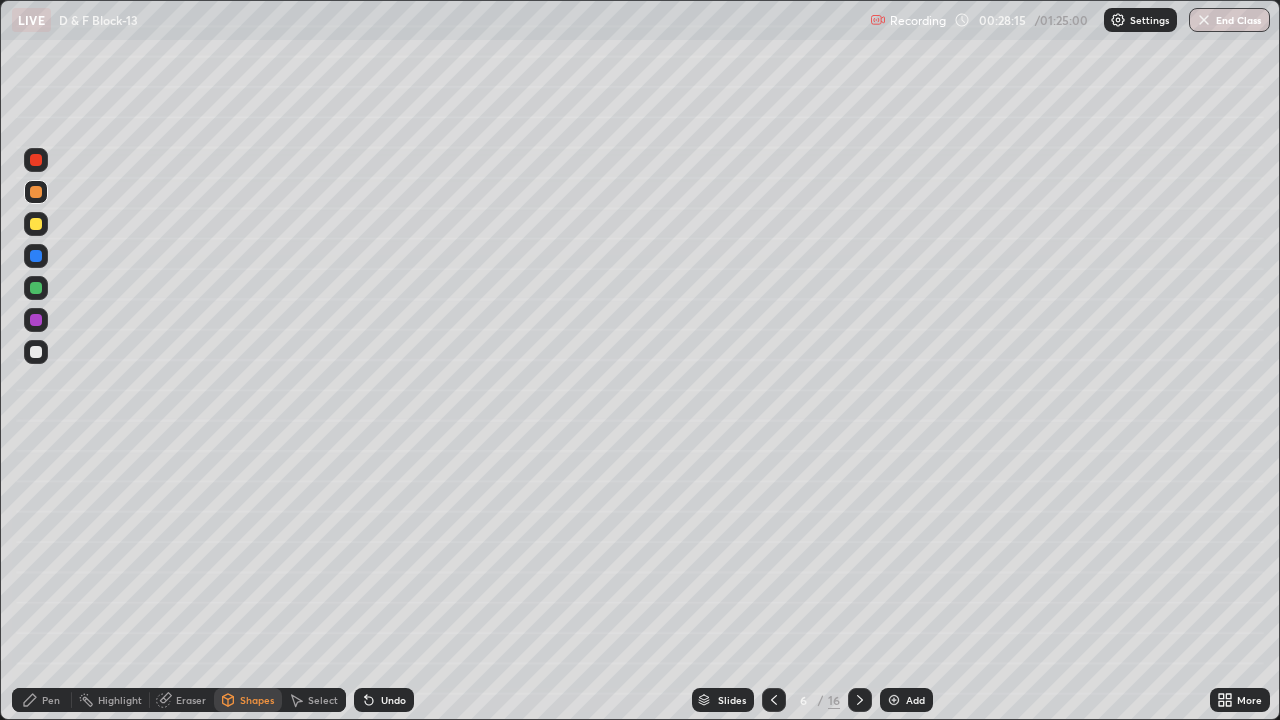 click at bounding box center (36, 288) 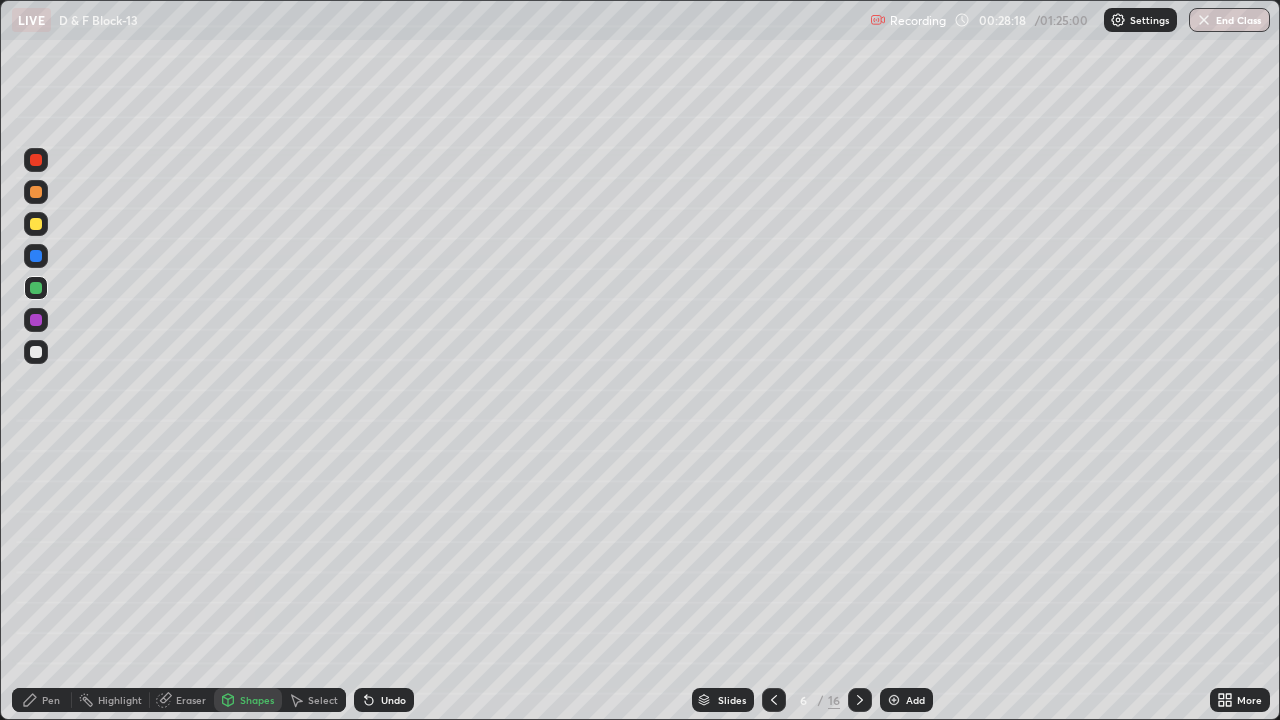 click on "Pen" at bounding box center (42, 700) 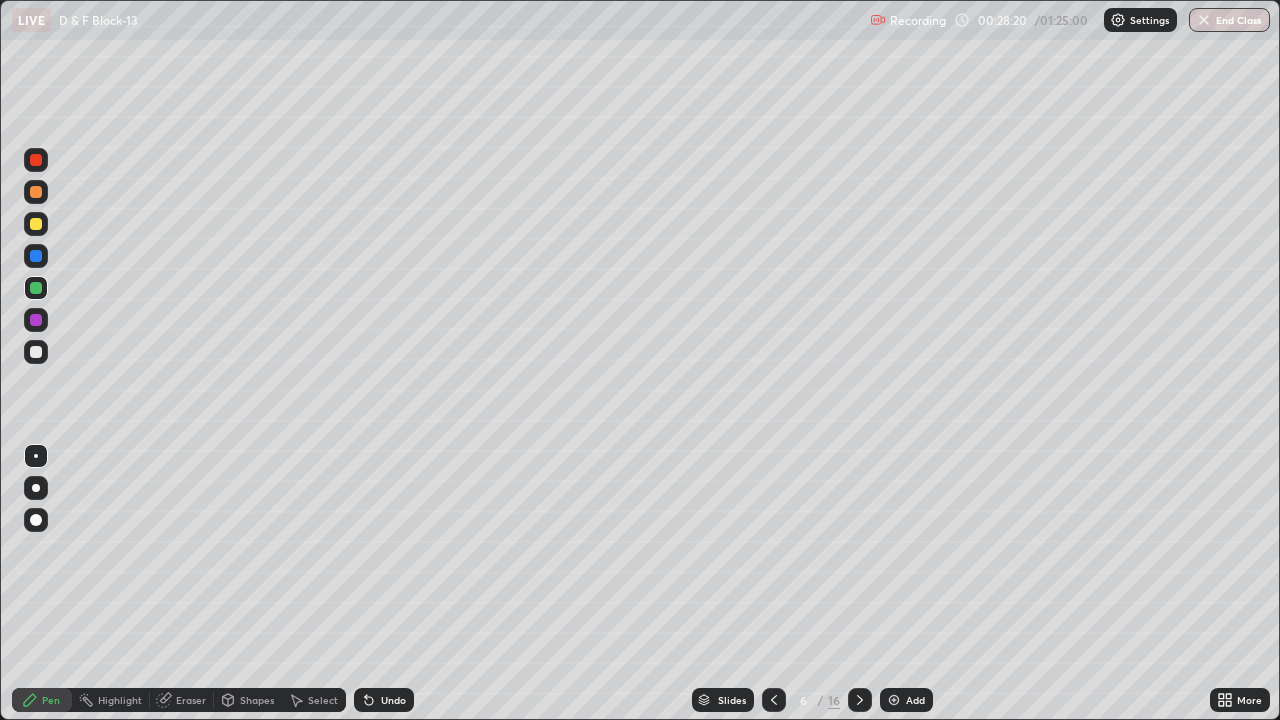 click at bounding box center (36, 256) 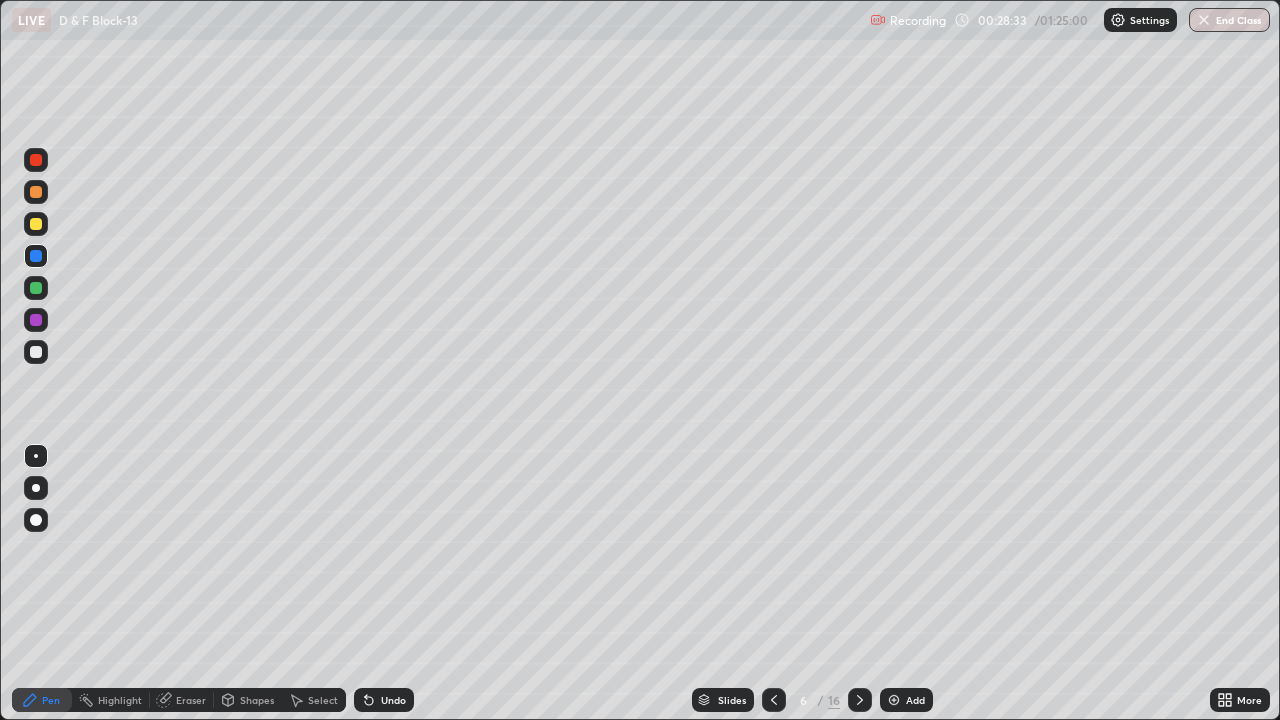 click on "Undo" at bounding box center [393, 700] 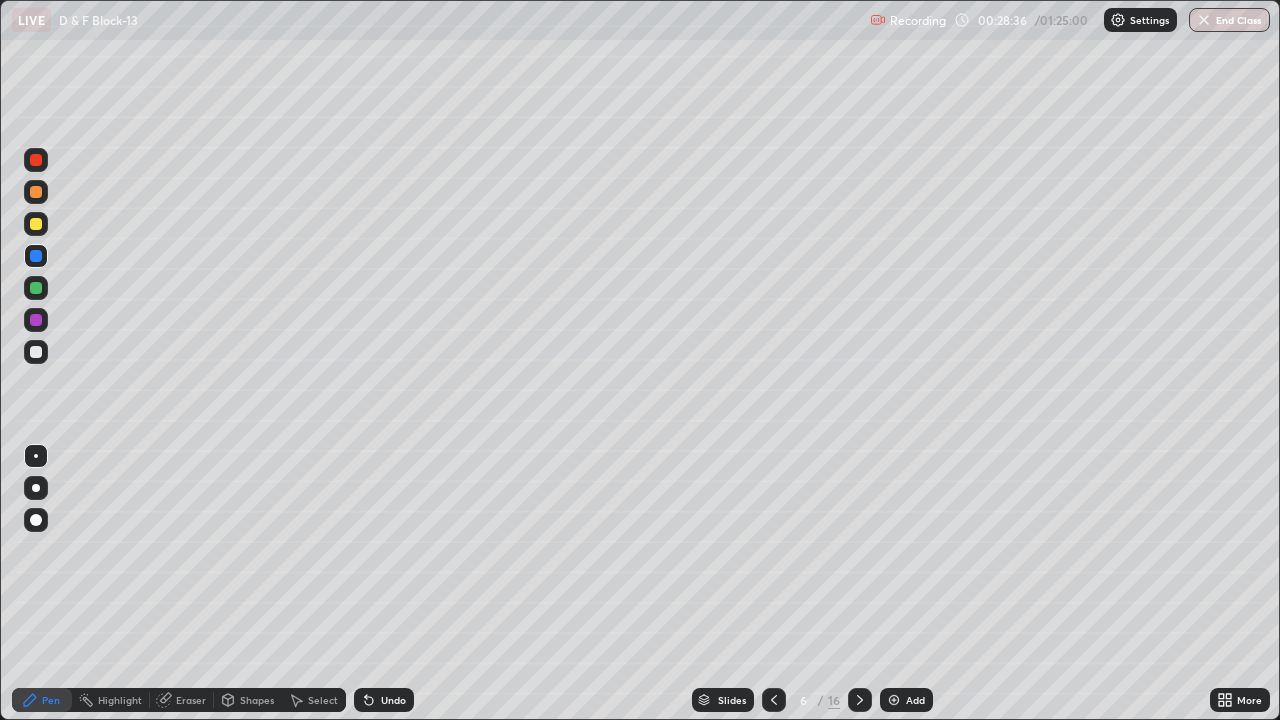 click on "Undo" at bounding box center (393, 700) 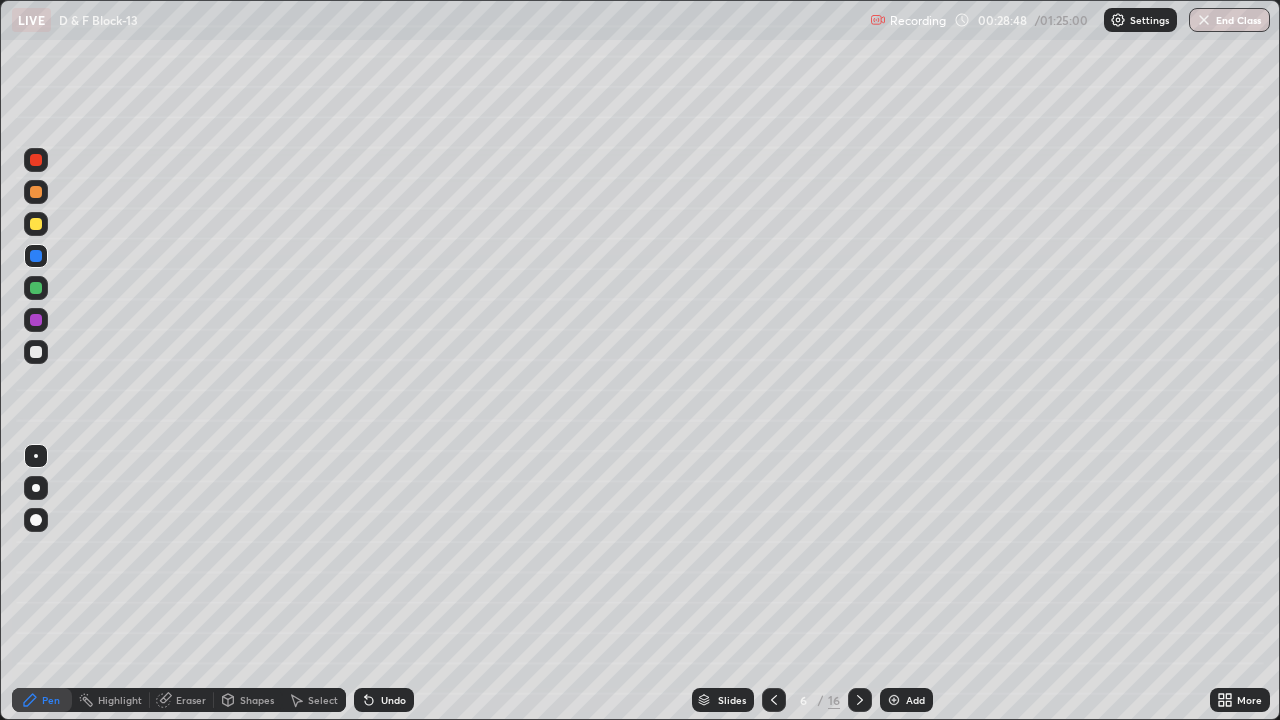 click at bounding box center (36, 288) 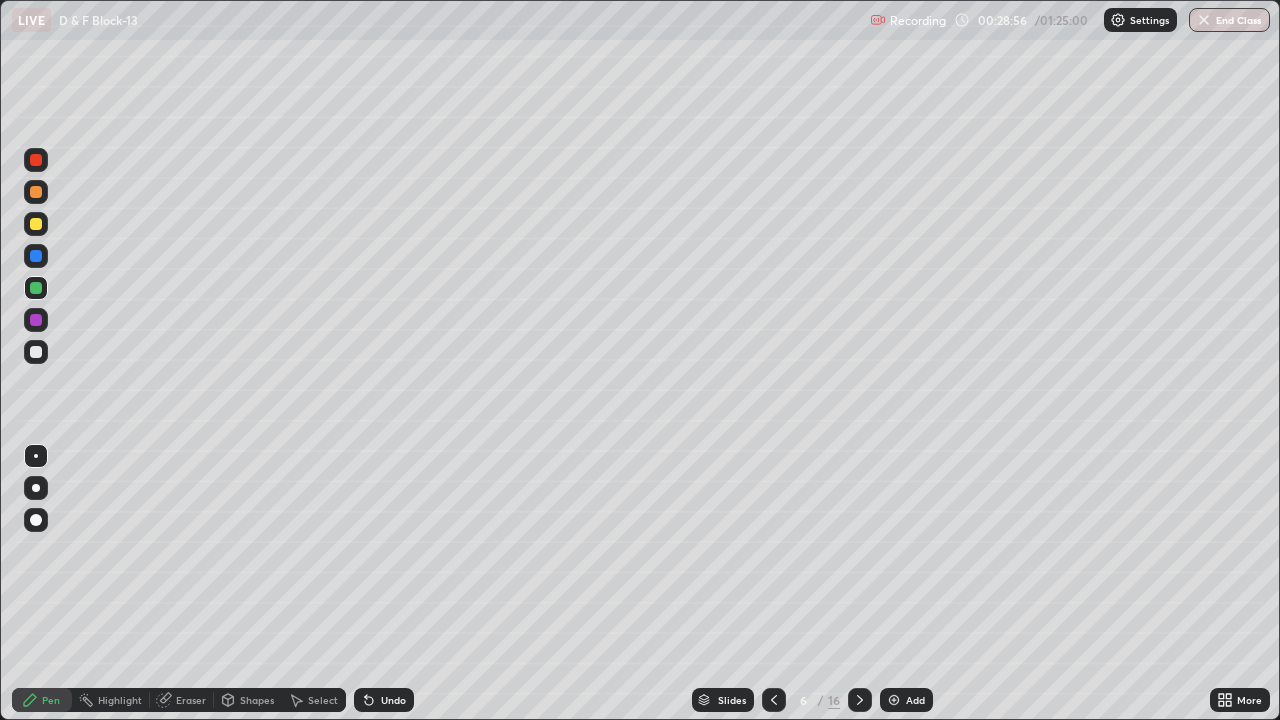 click at bounding box center [36, 320] 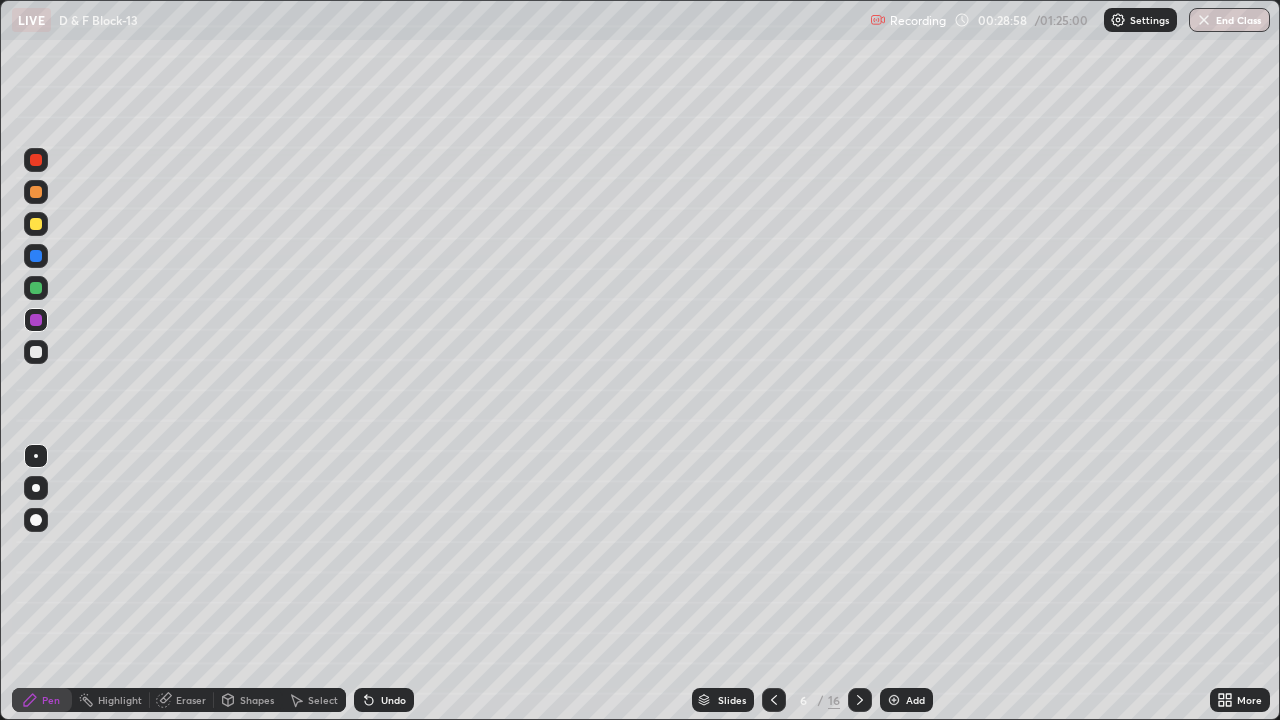 click at bounding box center [36, 224] 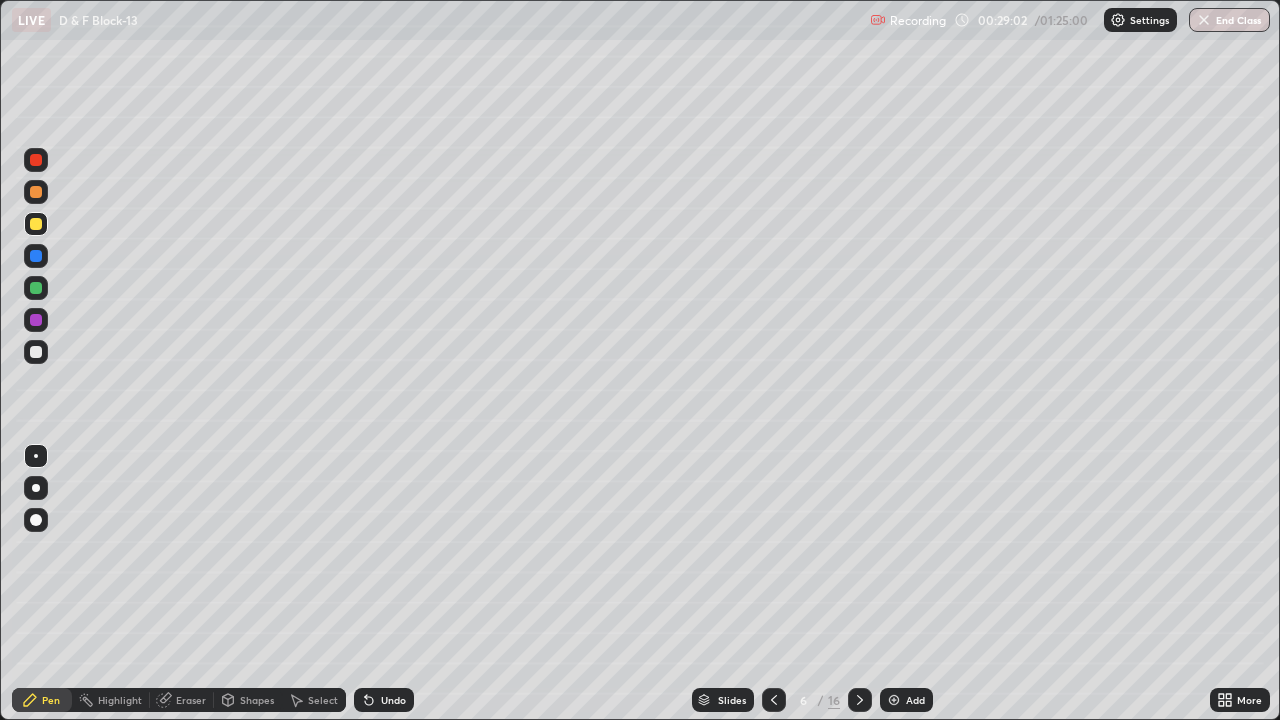 click at bounding box center (36, 352) 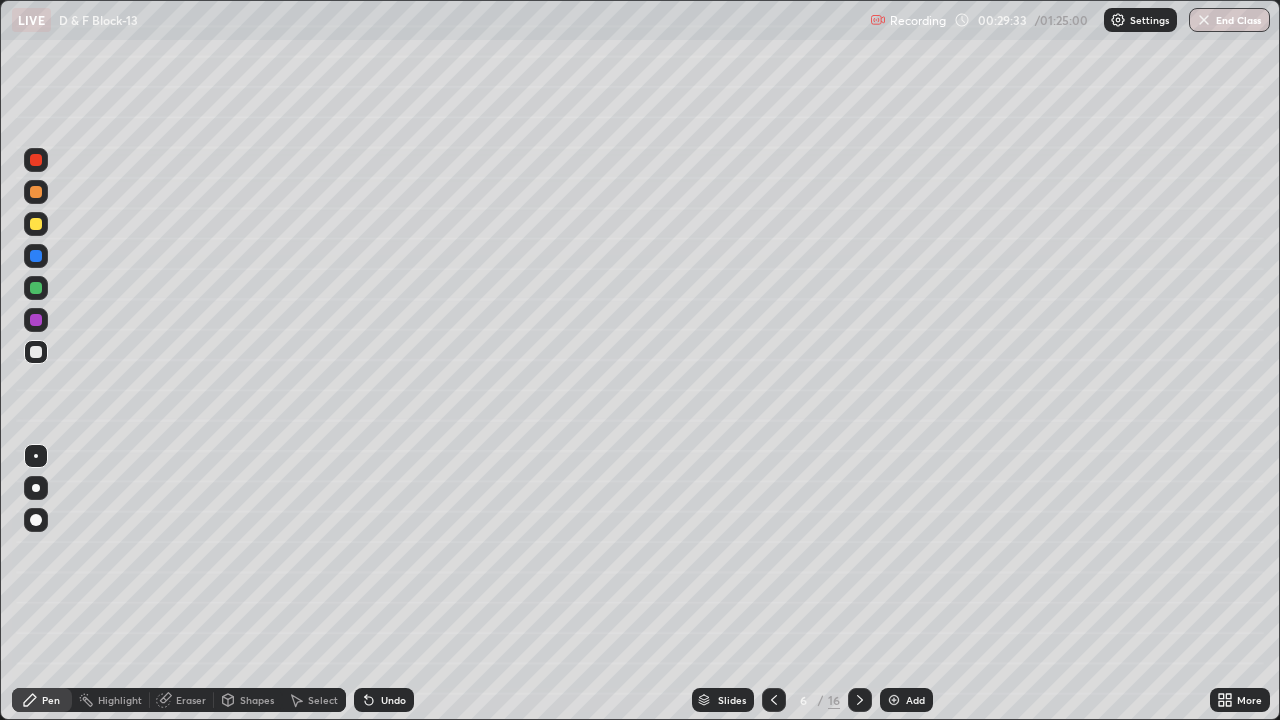 click on "Undo" at bounding box center (384, 700) 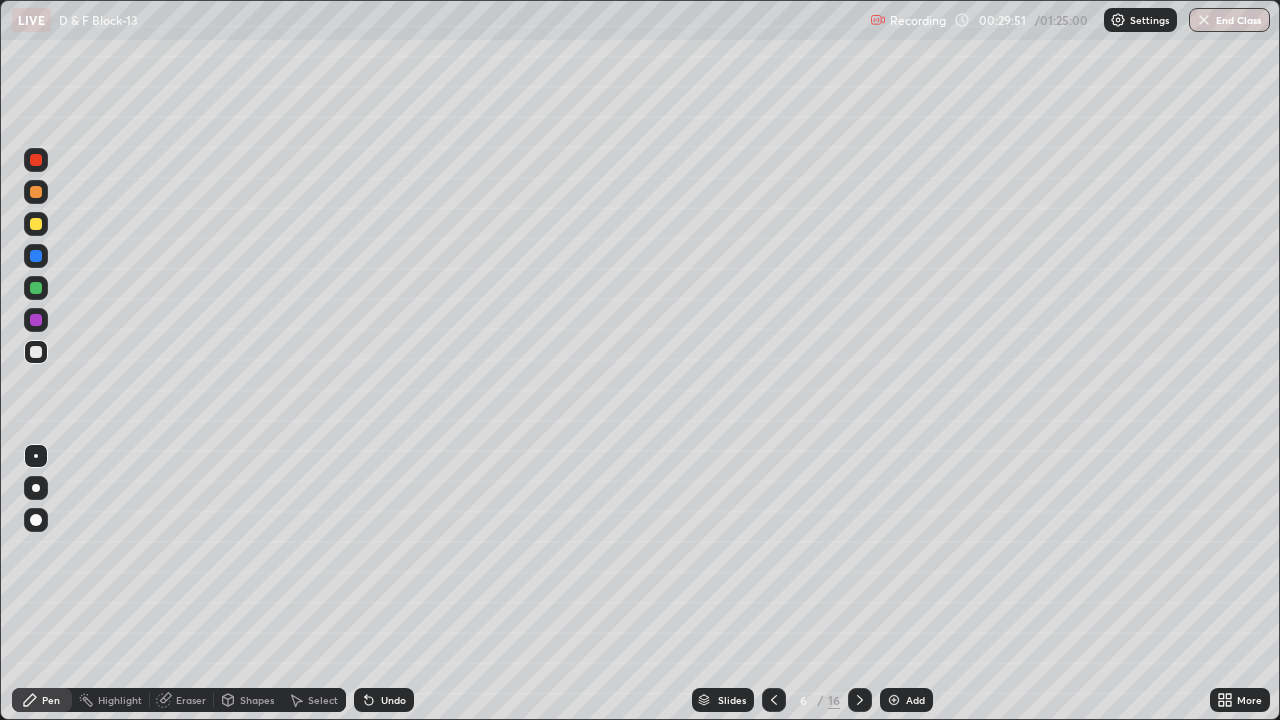 click at bounding box center (36, 288) 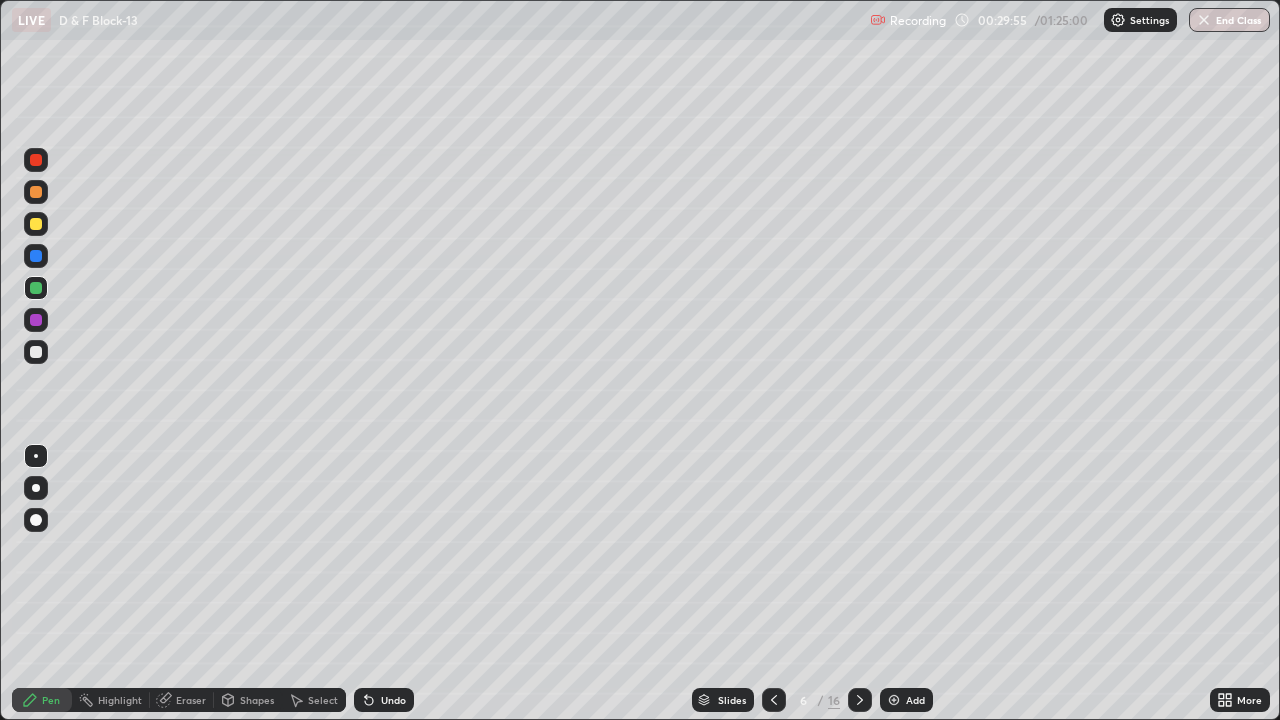 click at bounding box center (36, 192) 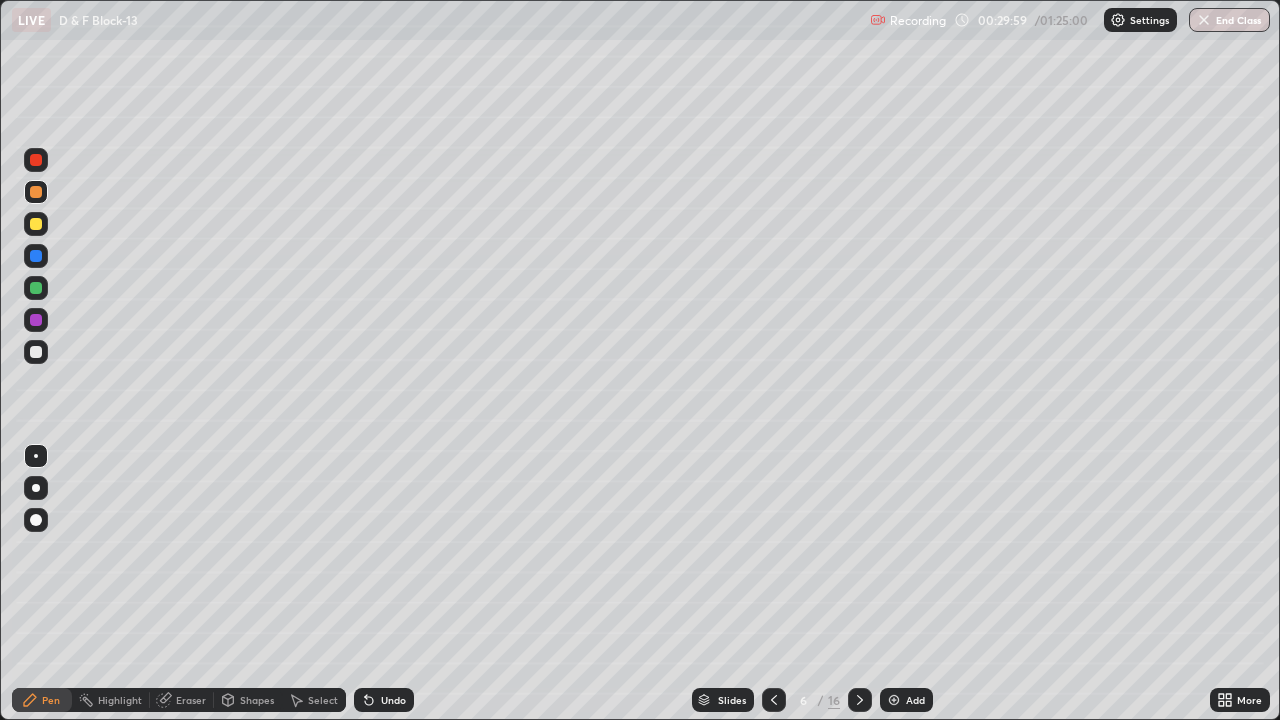 click on "Shapes" at bounding box center (257, 700) 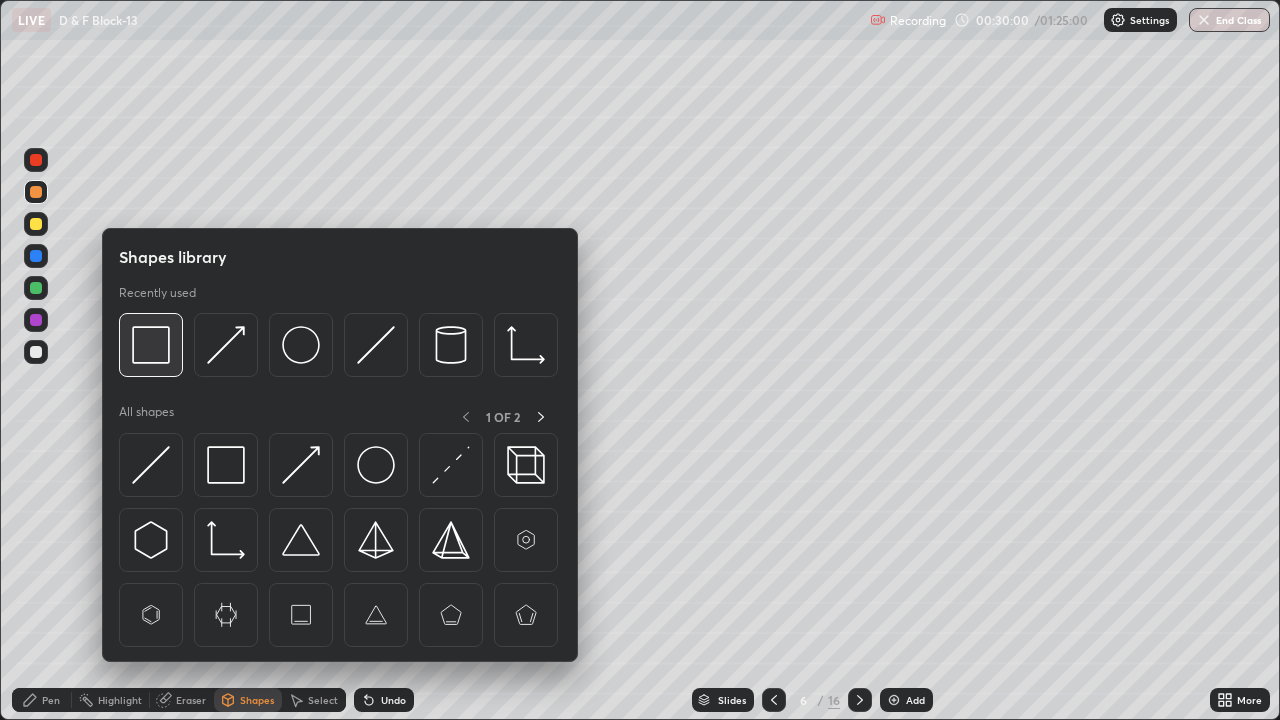 click at bounding box center (151, 345) 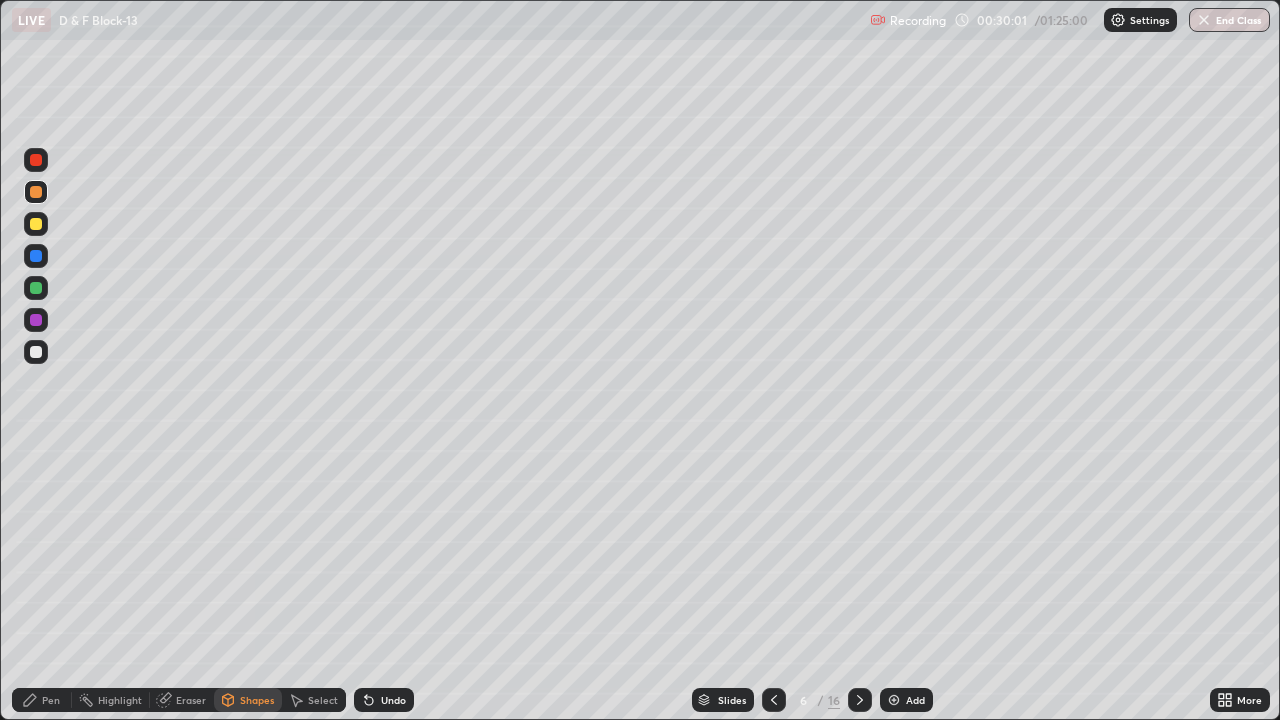 click at bounding box center (36, 160) 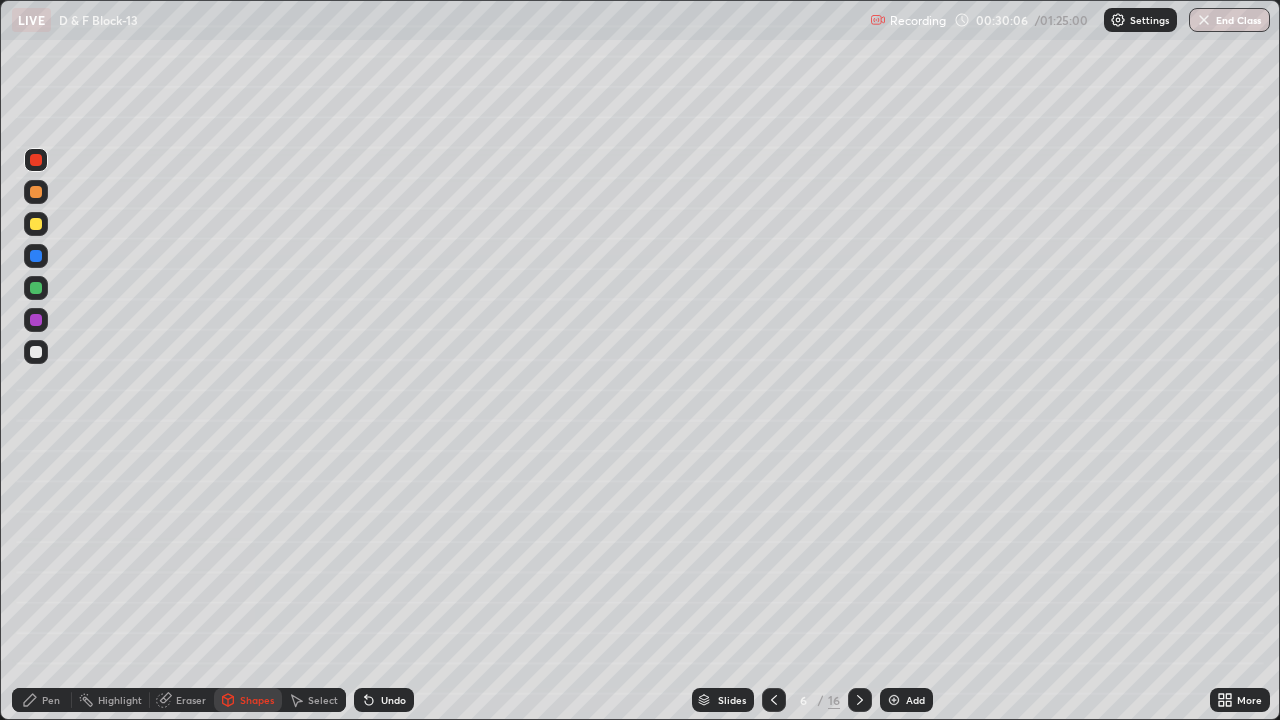 click on "Select" at bounding box center [323, 700] 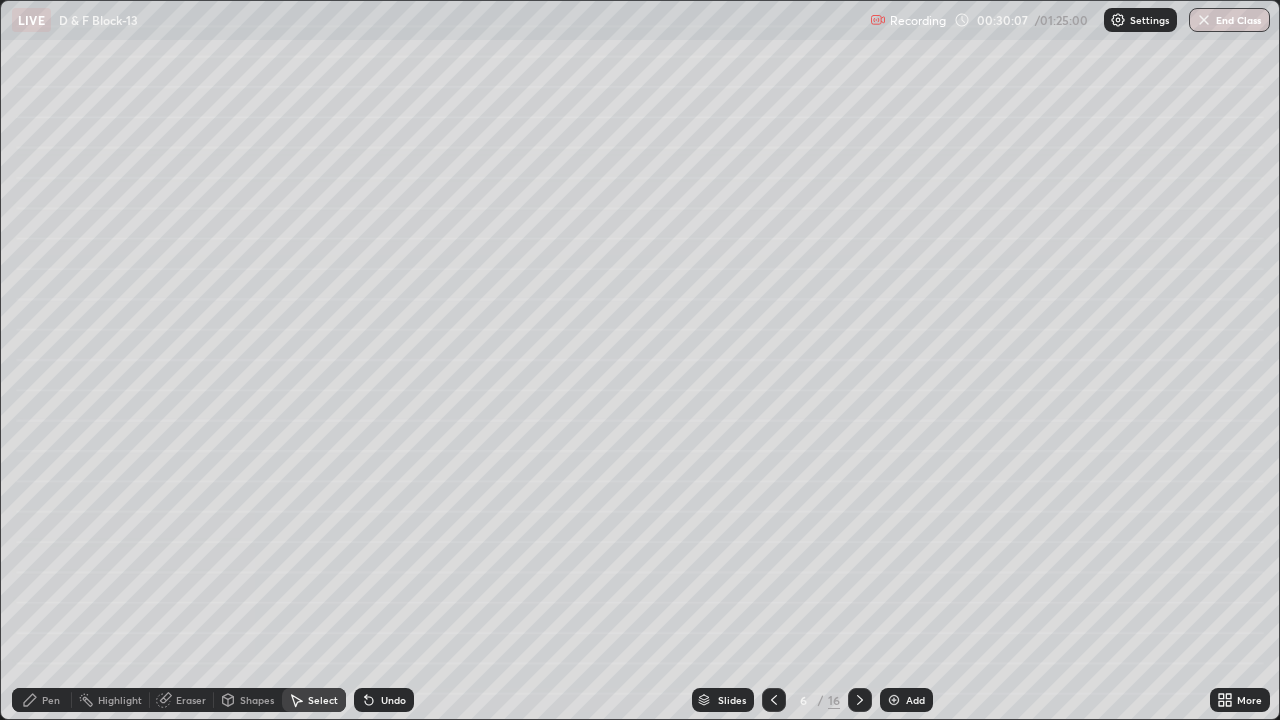 click on "Undo" at bounding box center (384, 700) 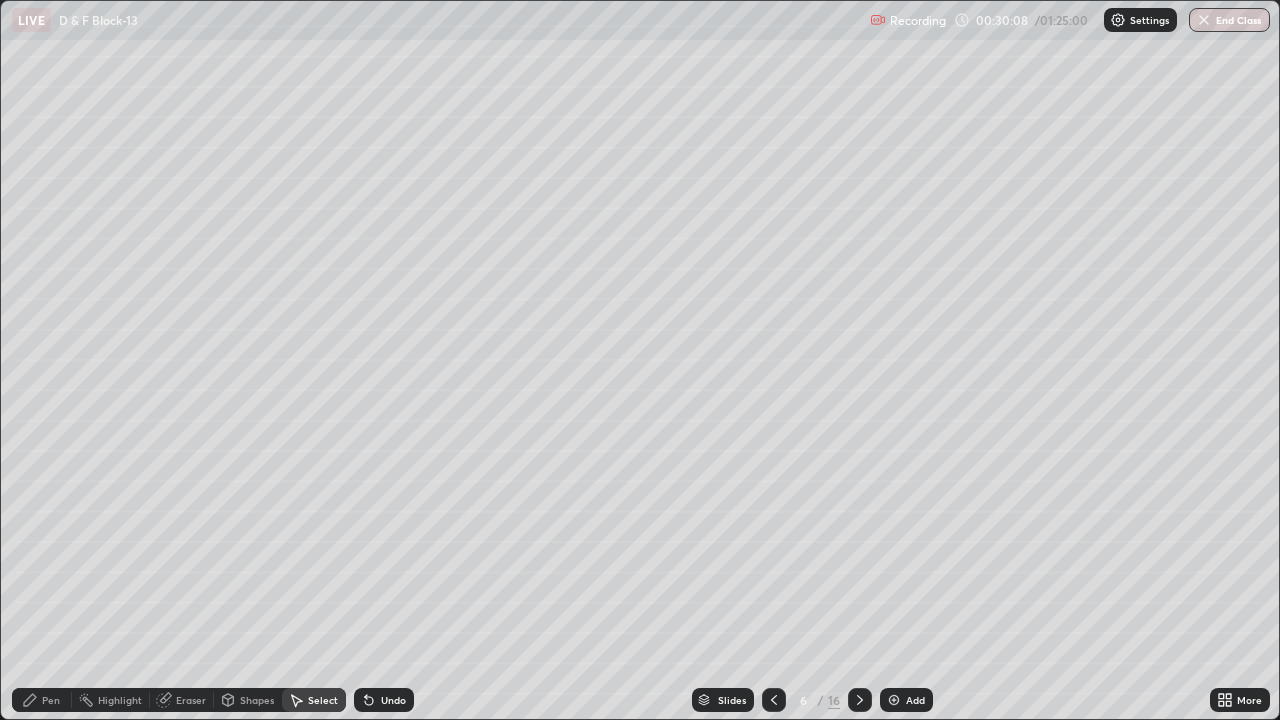 click 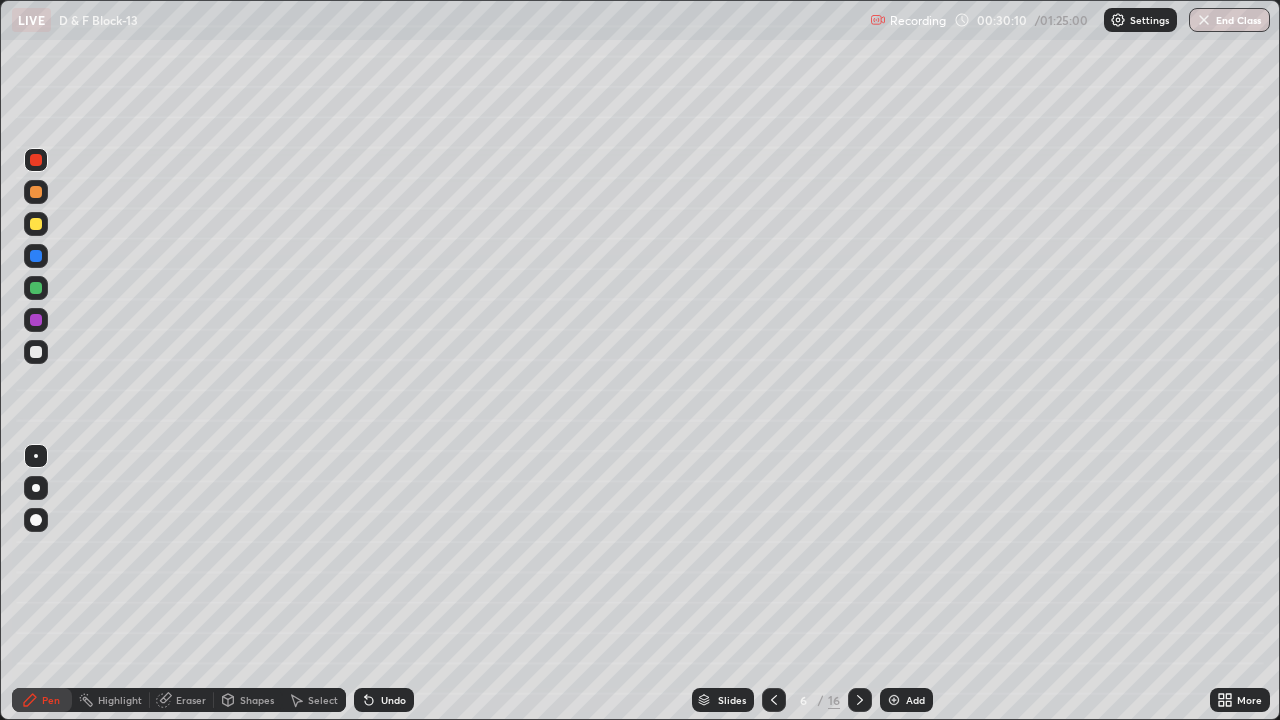 click 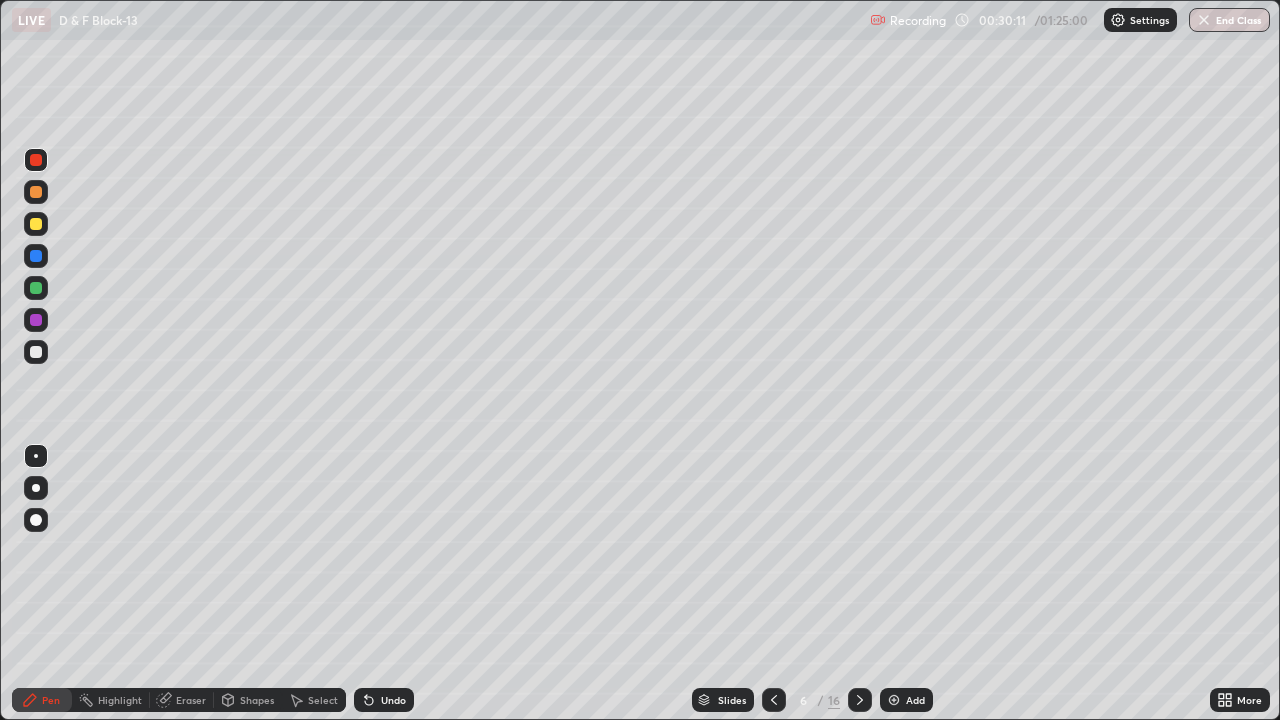 click on "Shapes" at bounding box center (257, 700) 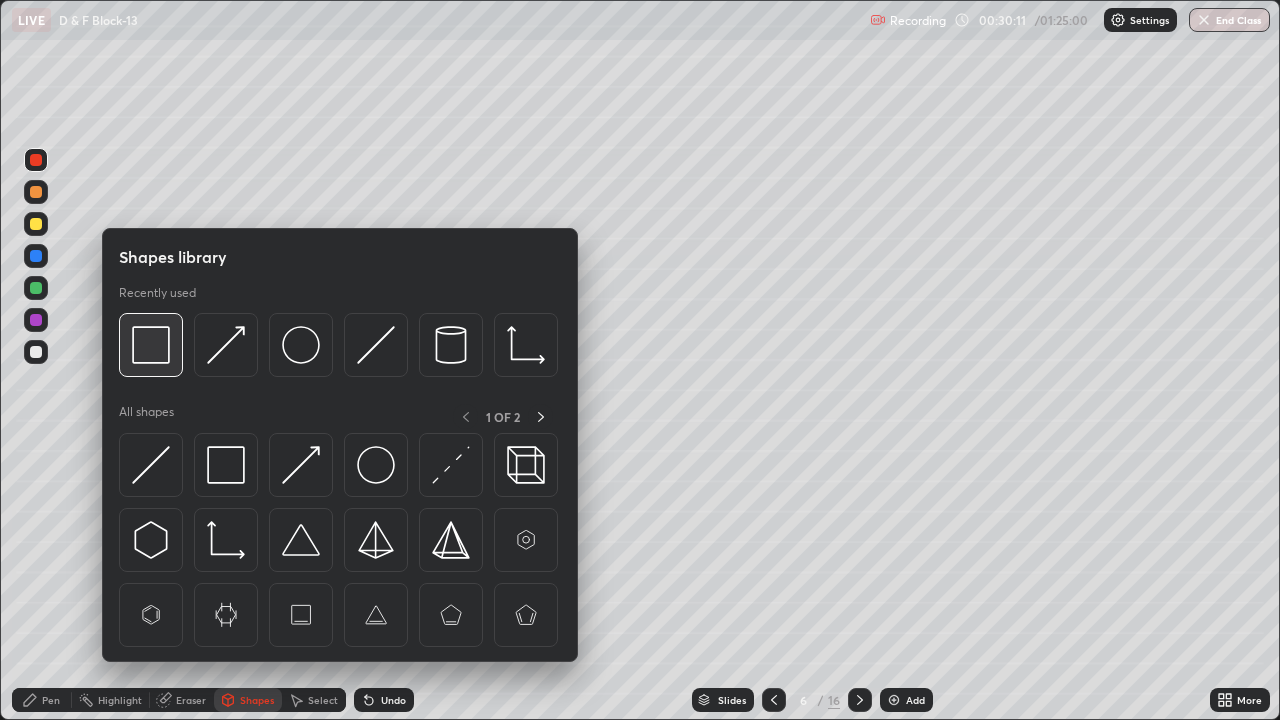 click at bounding box center [151, 345] 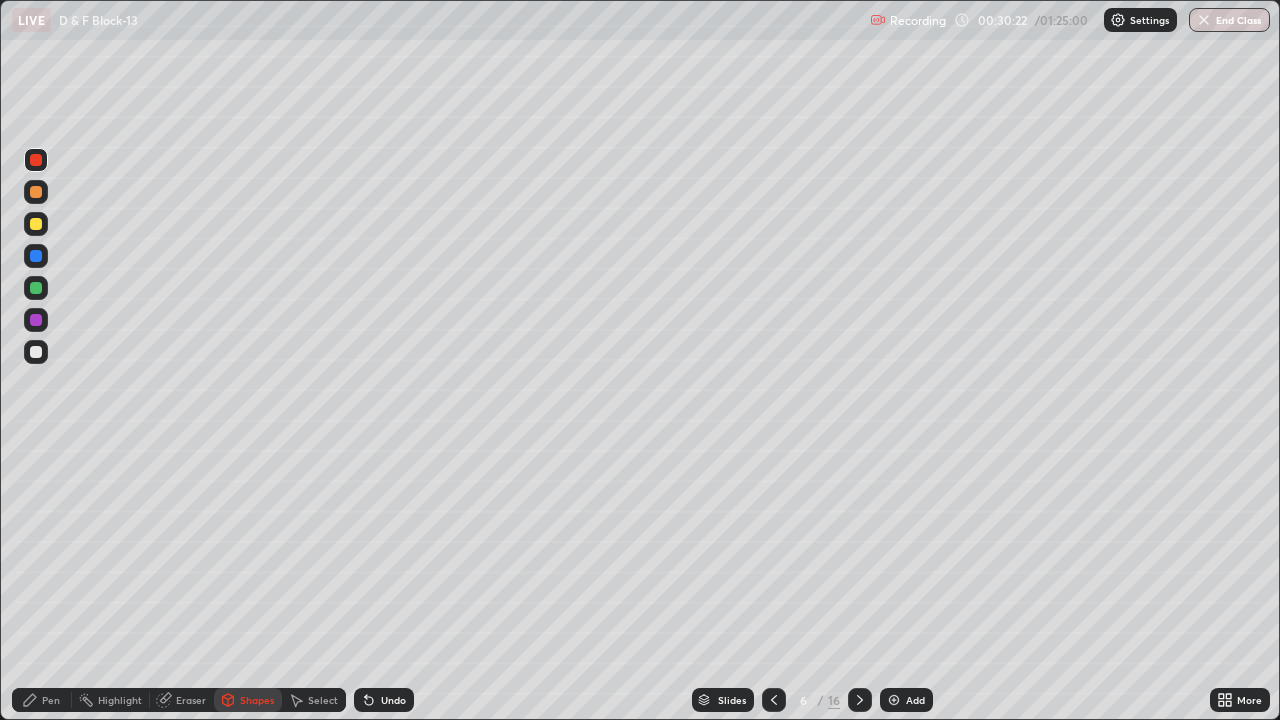 click on "Select" at bounding box center [323, 700] 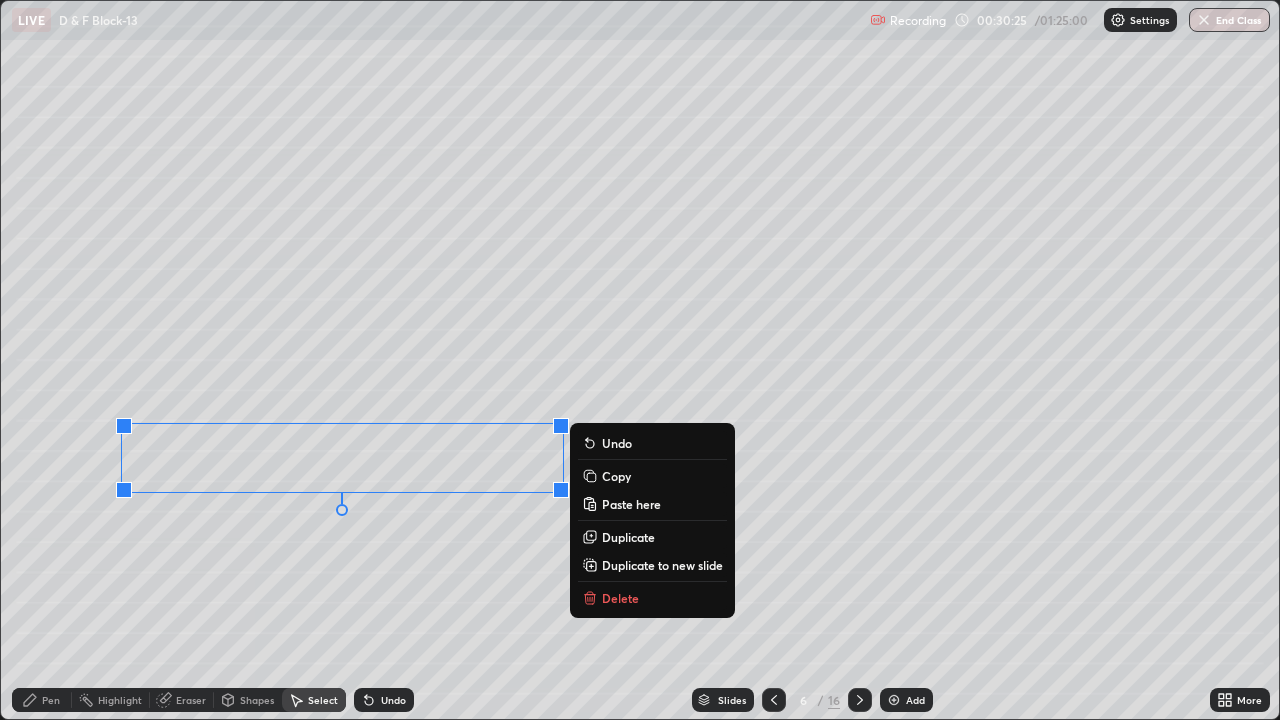 click 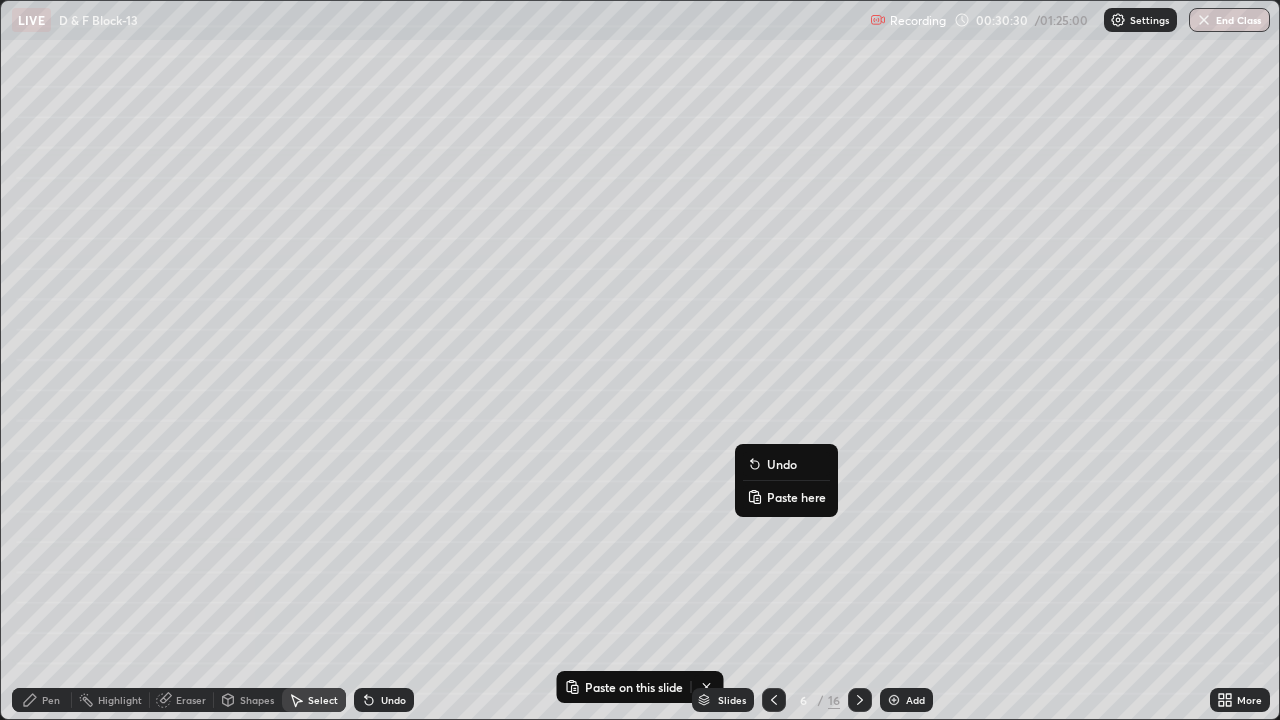 click on "Paste here" at bounding box center [796, 497] 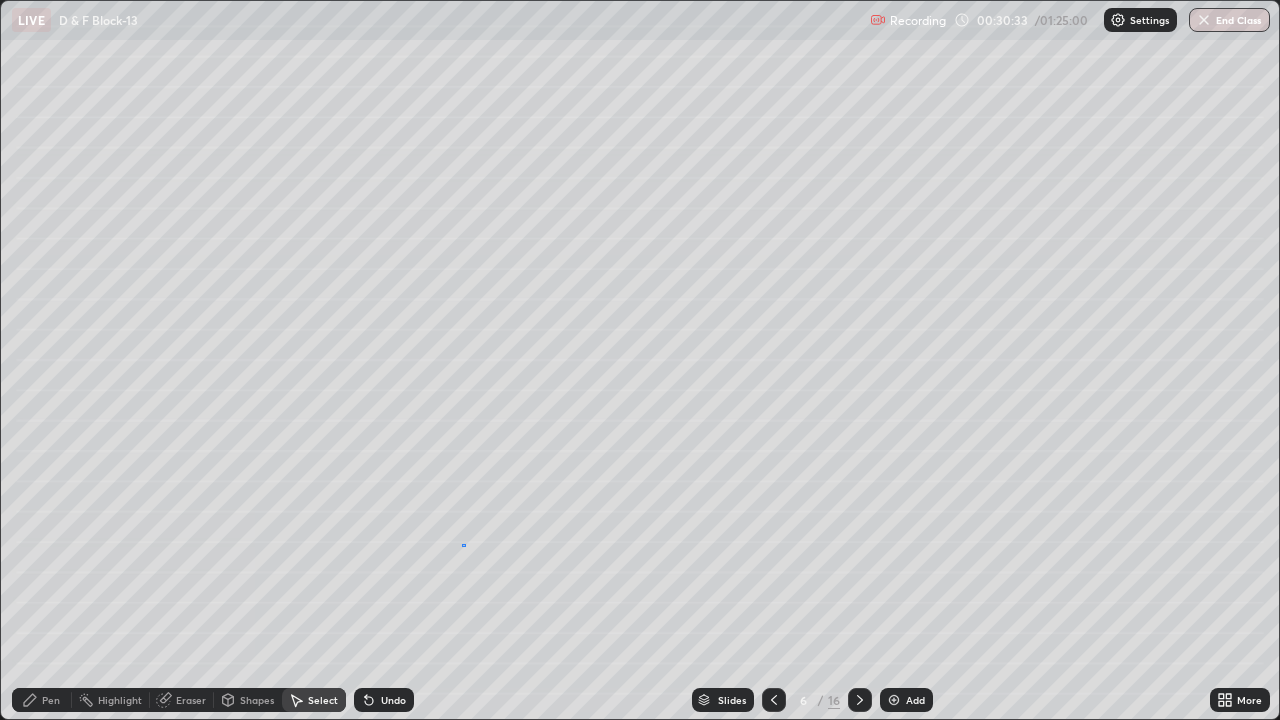 click on "0 ° Undo Copy Paste here Duplicate Duplicate to new slide Delete" at bounding box center [640, 360] 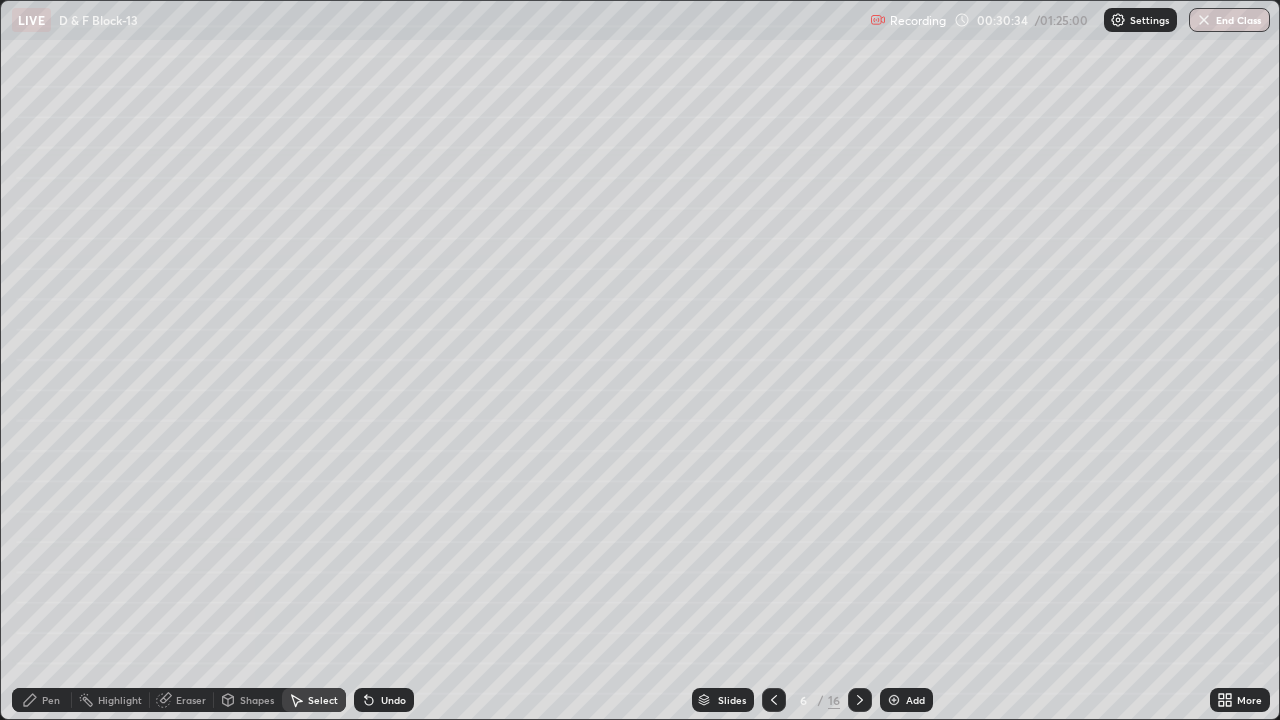 click on "Pen" at bounding box center [42, 700] 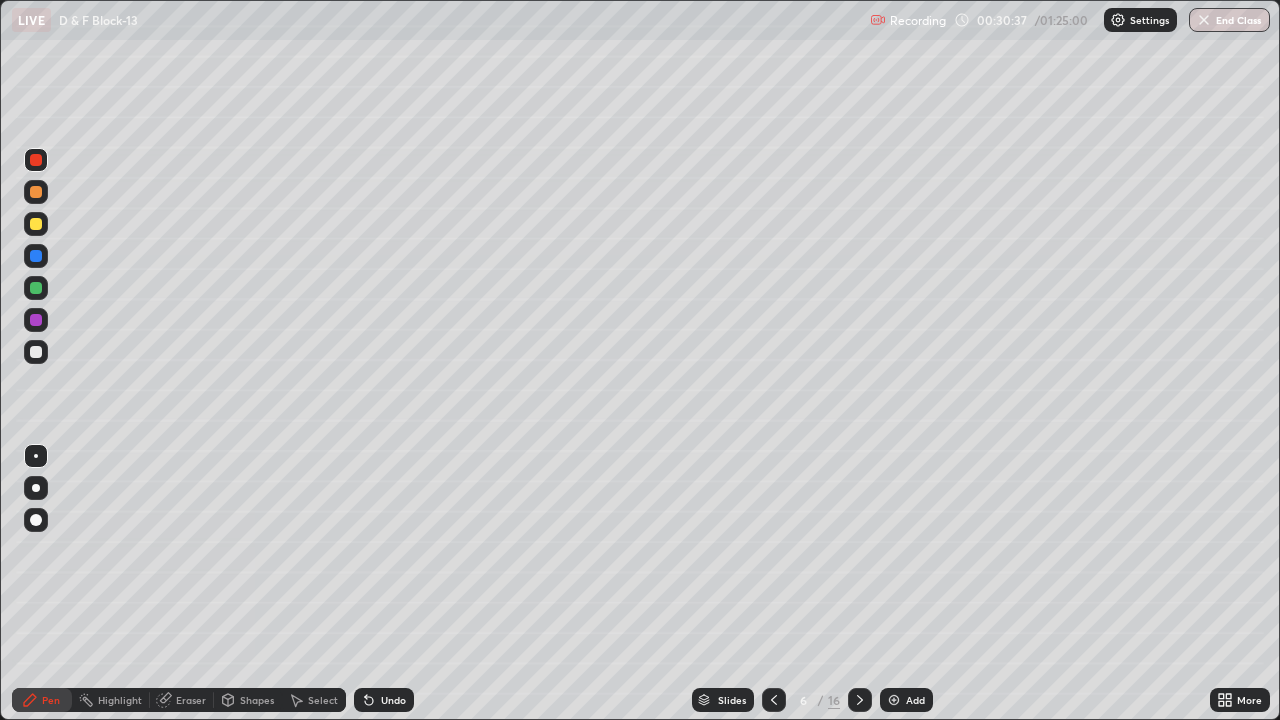 click at bounding box center [36, 192] 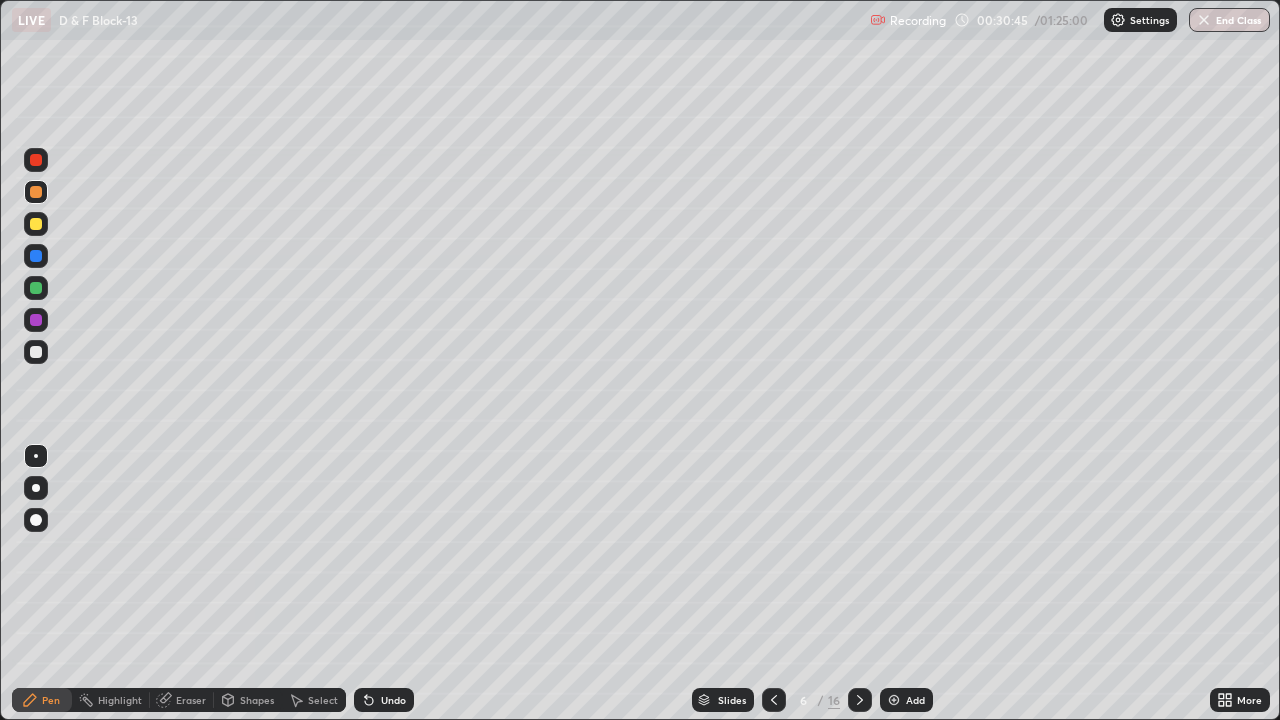 click 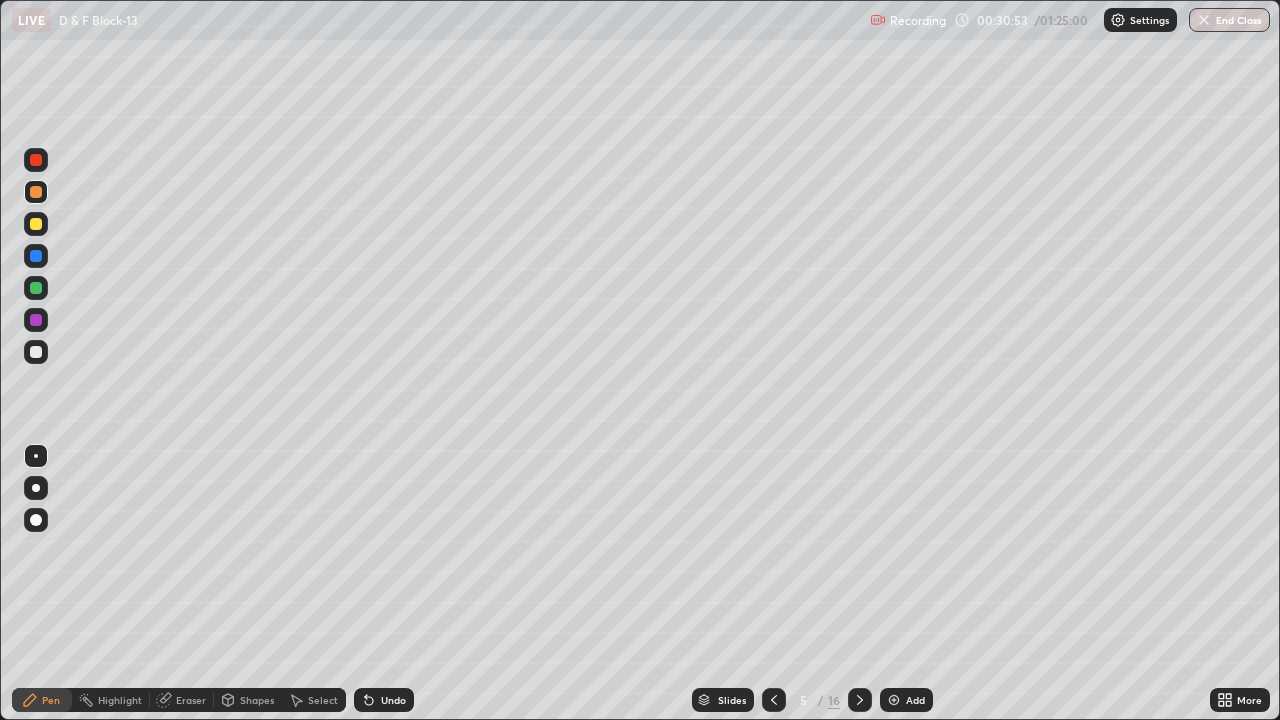 click 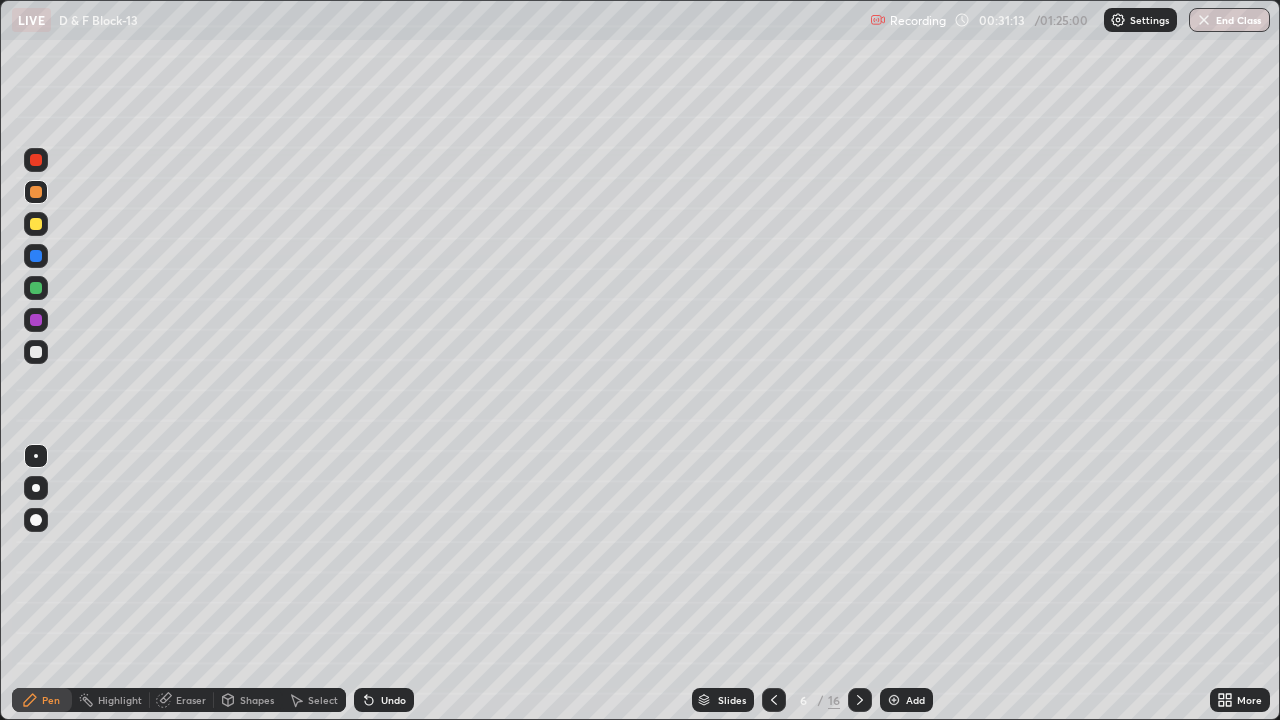 click at bounding box center (36, 352) 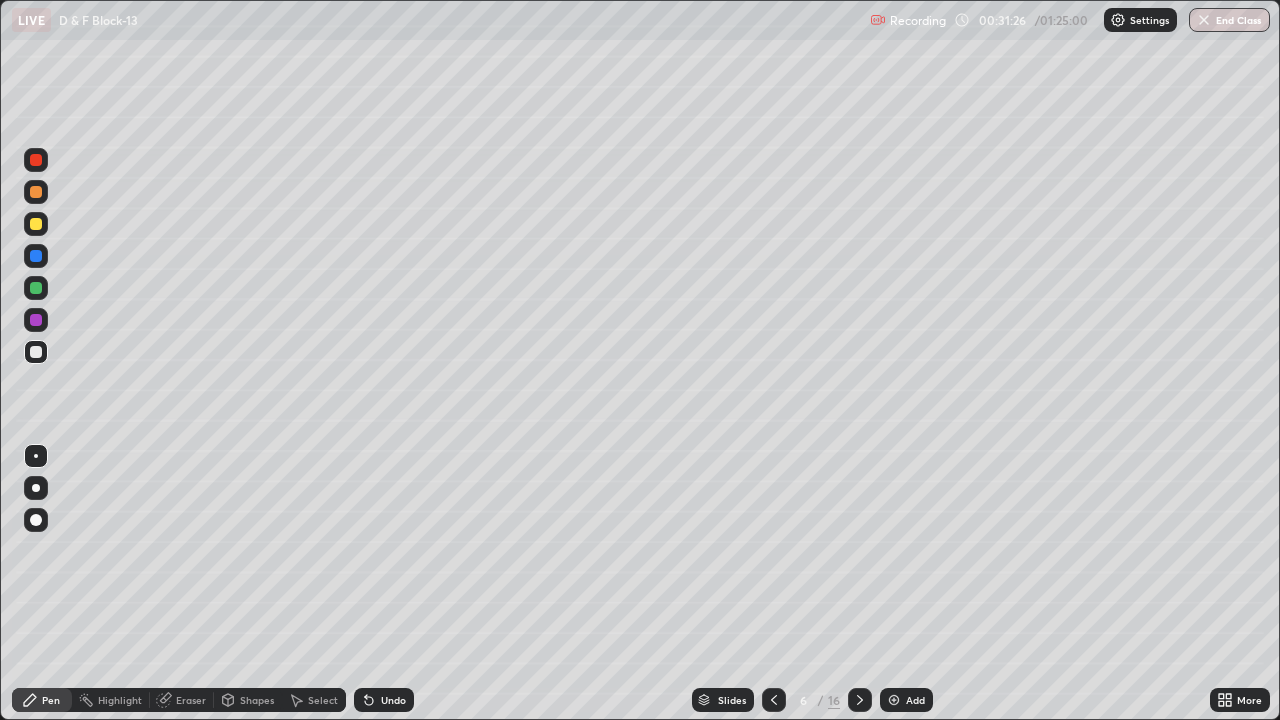 click on "Eraser" at bounding box center [182, 700] 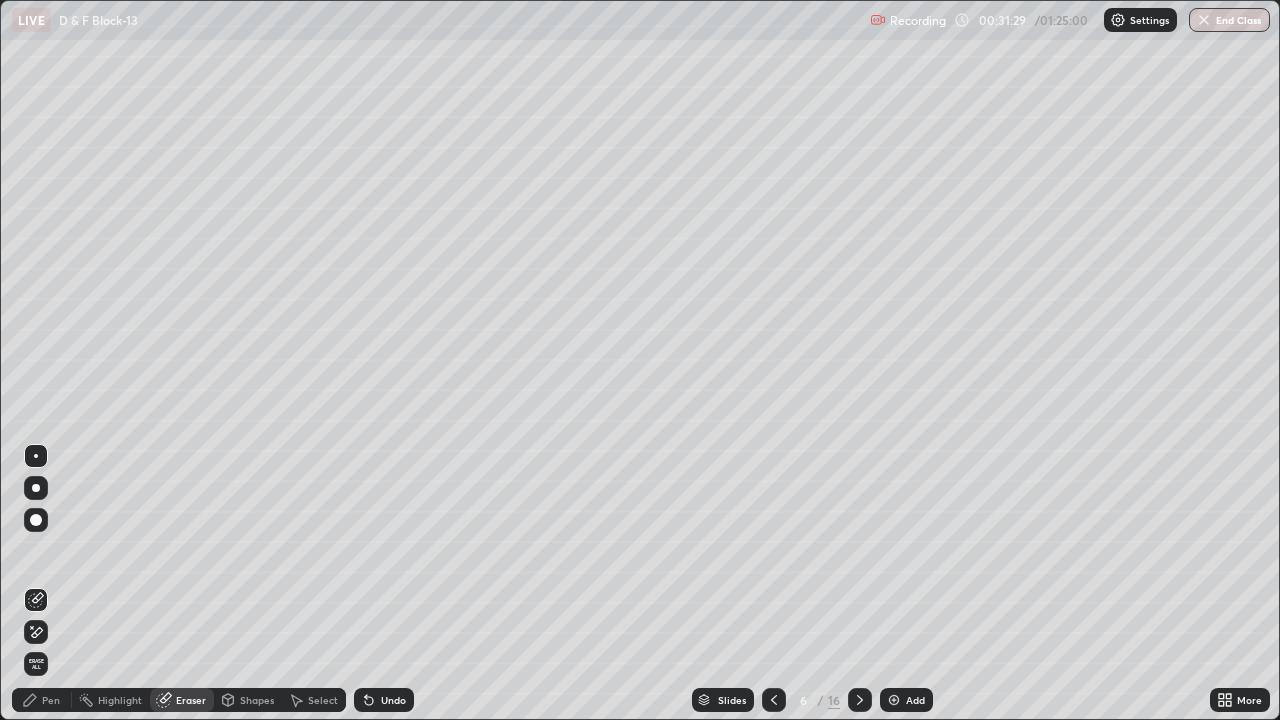 click 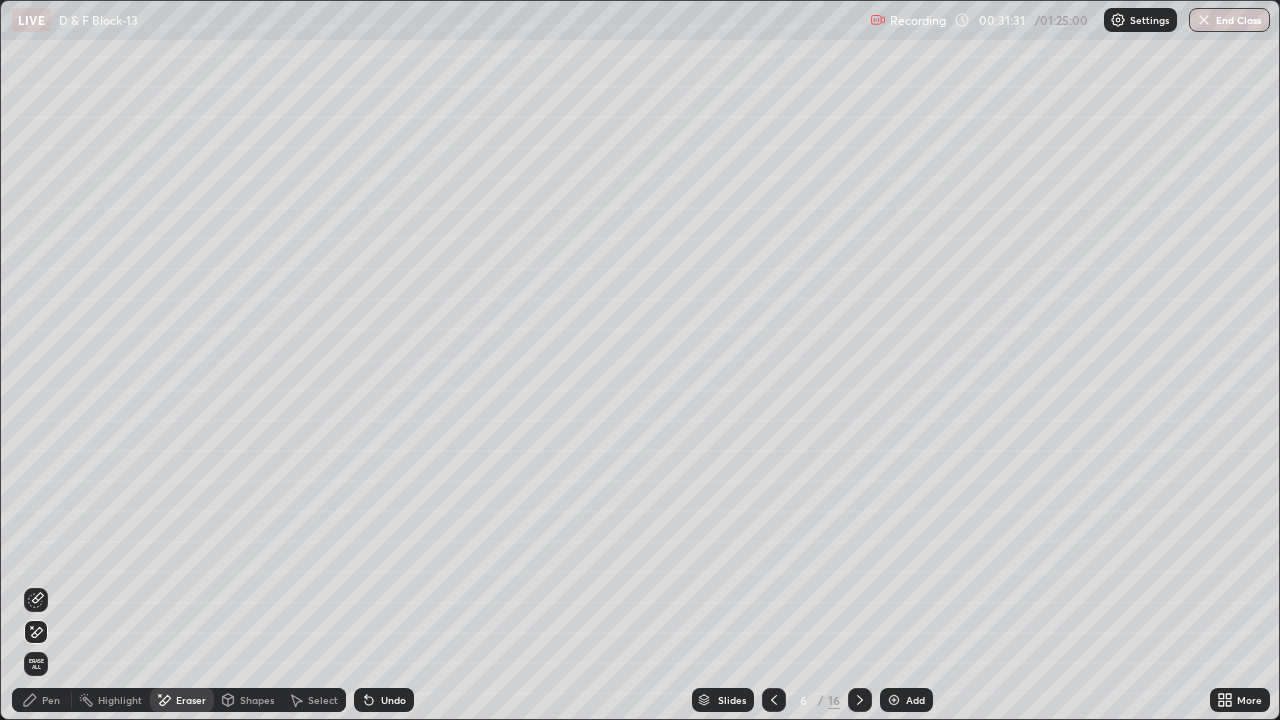 click on "Pen" at bounding box center [51, 700] 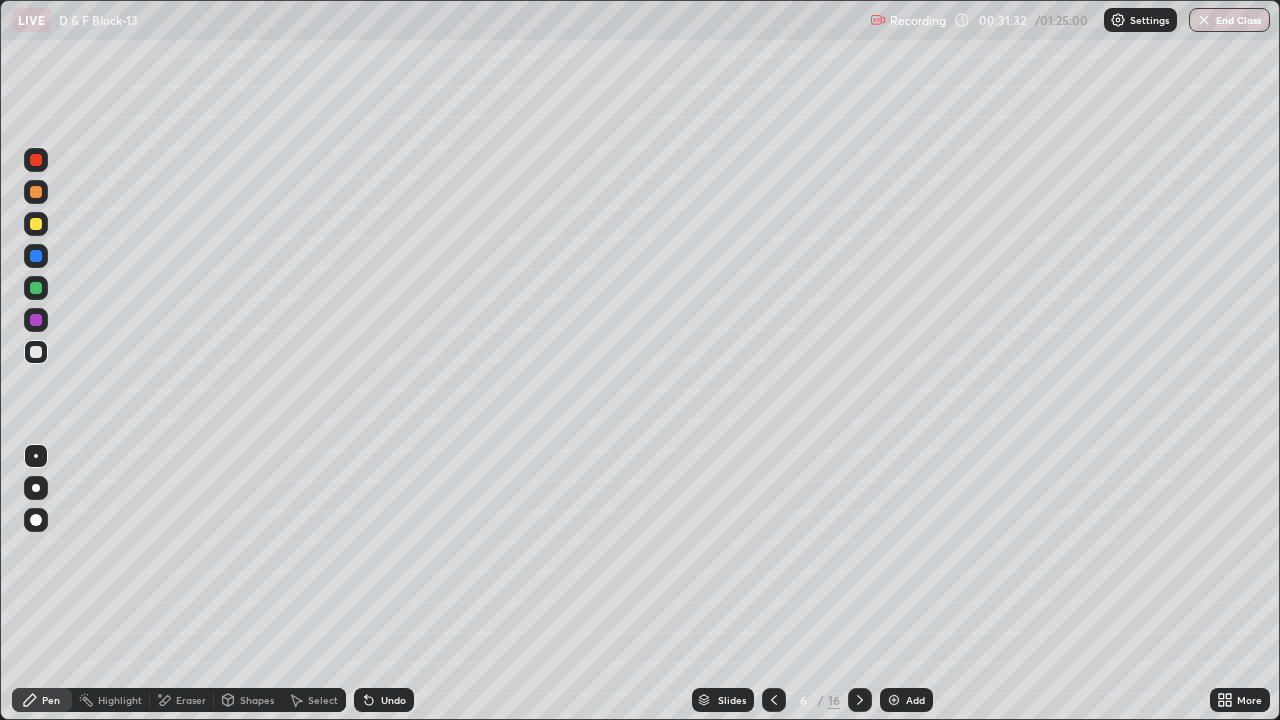 click at bounding box center [36, 288] 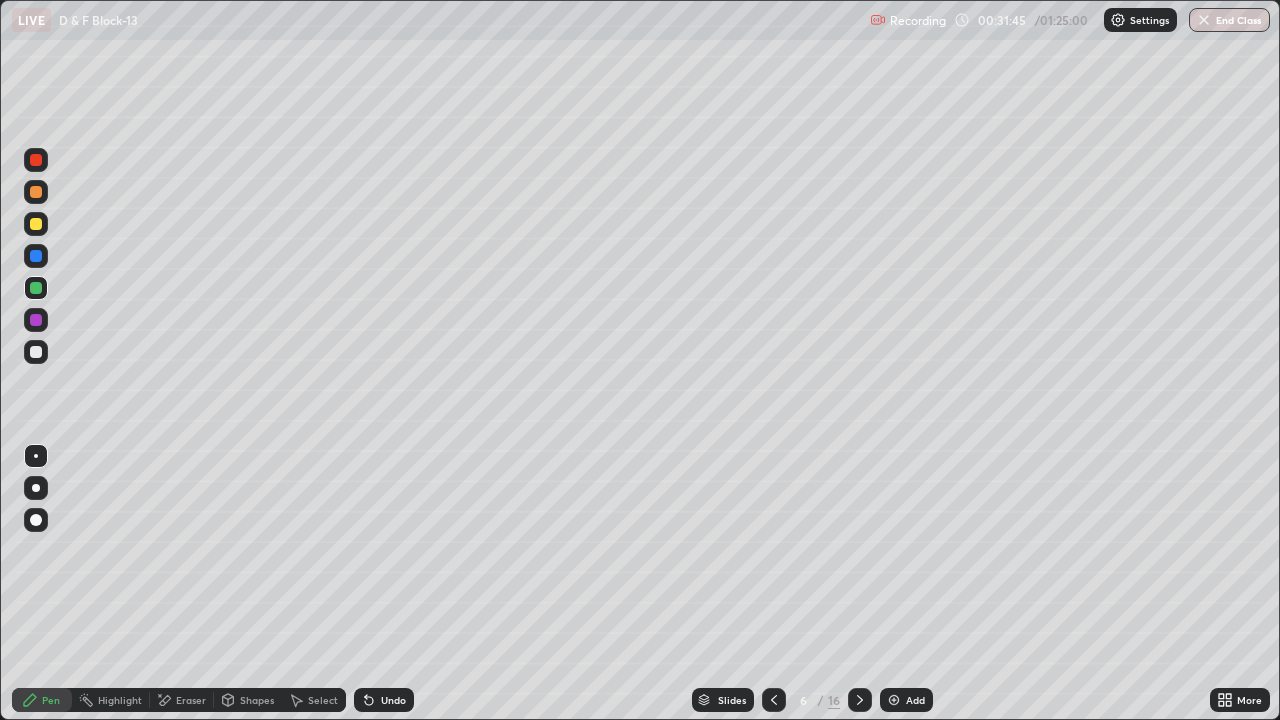 click at bounding box center (36, 160) 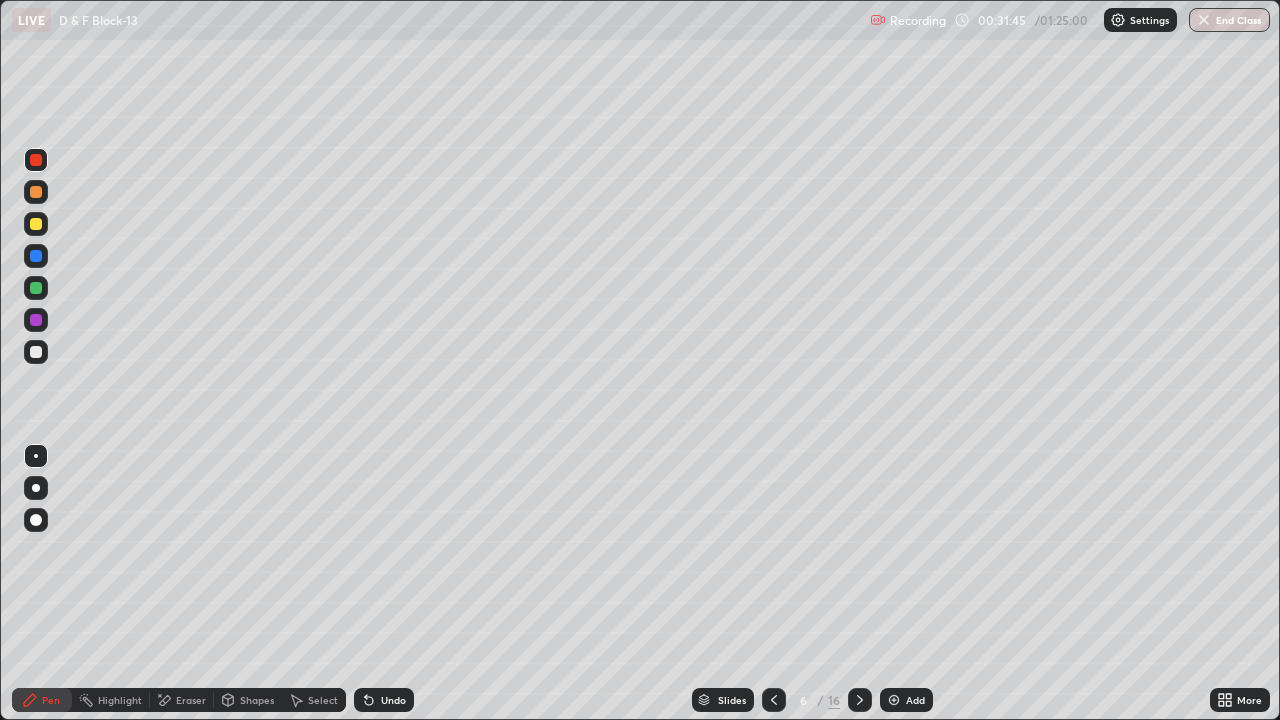 click at bounding box center (36, 224) 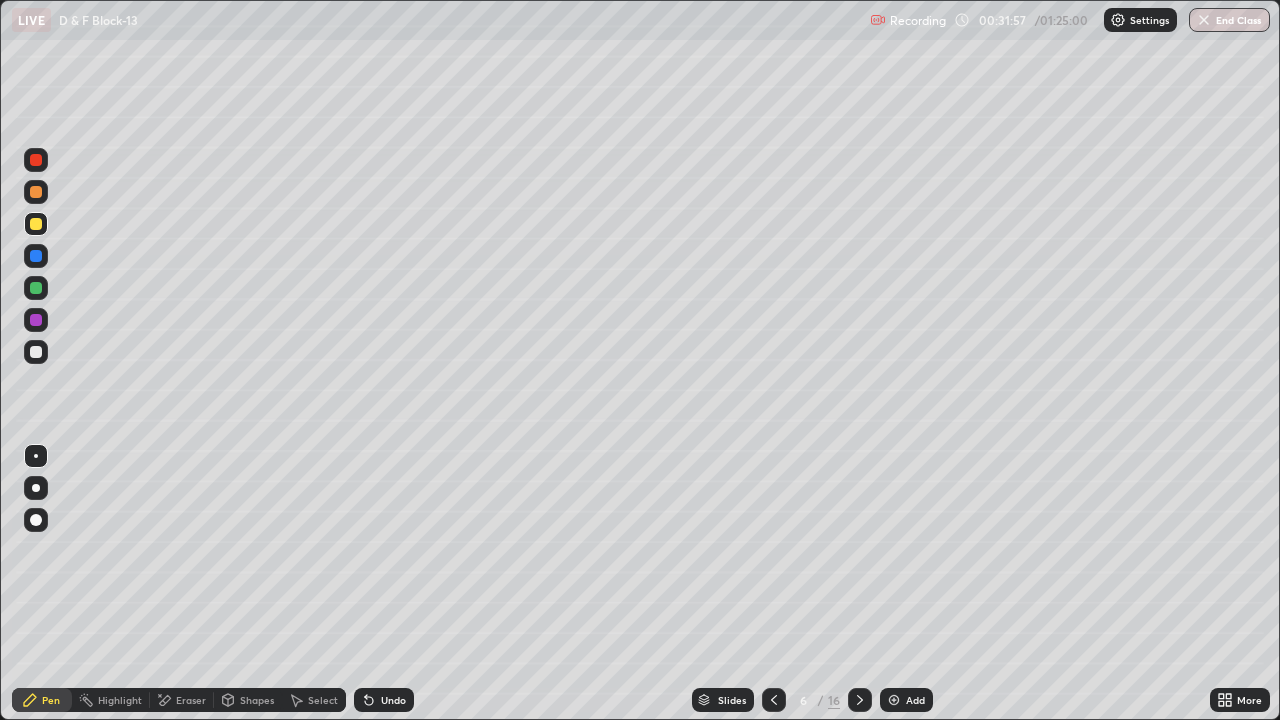 click at bounding box center [36, 288] 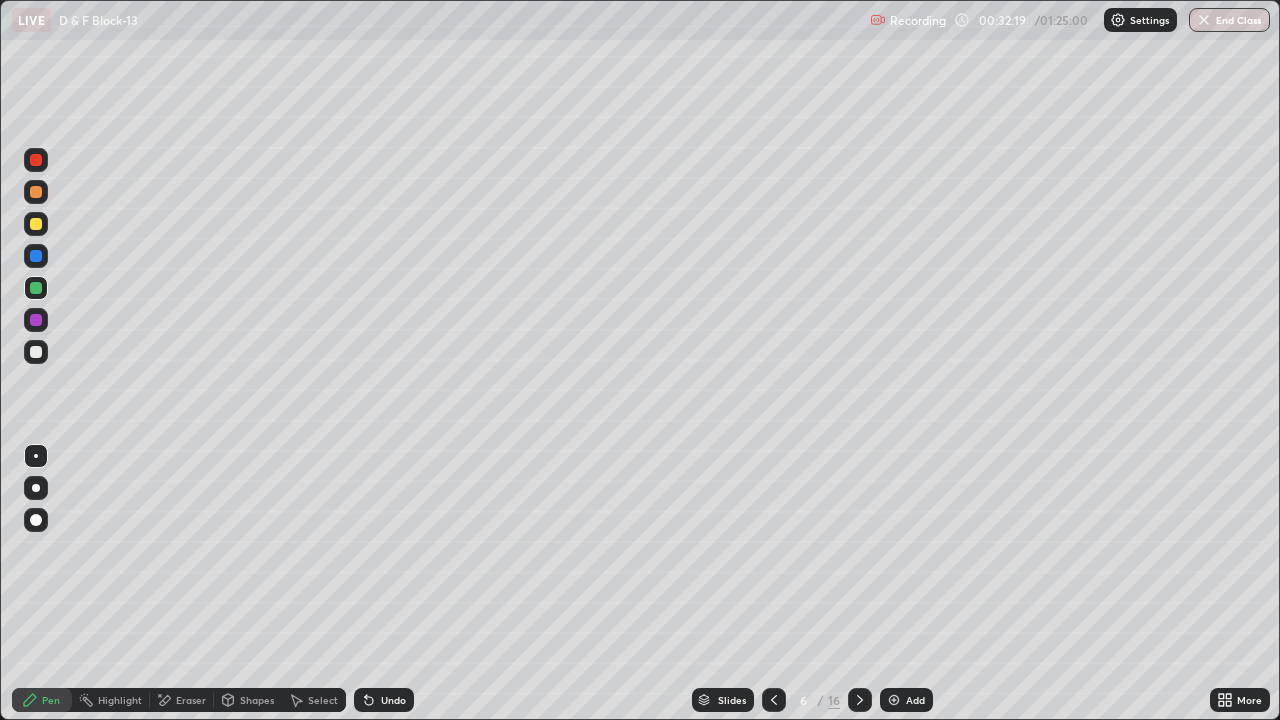 click at bounding box center (36, 352) 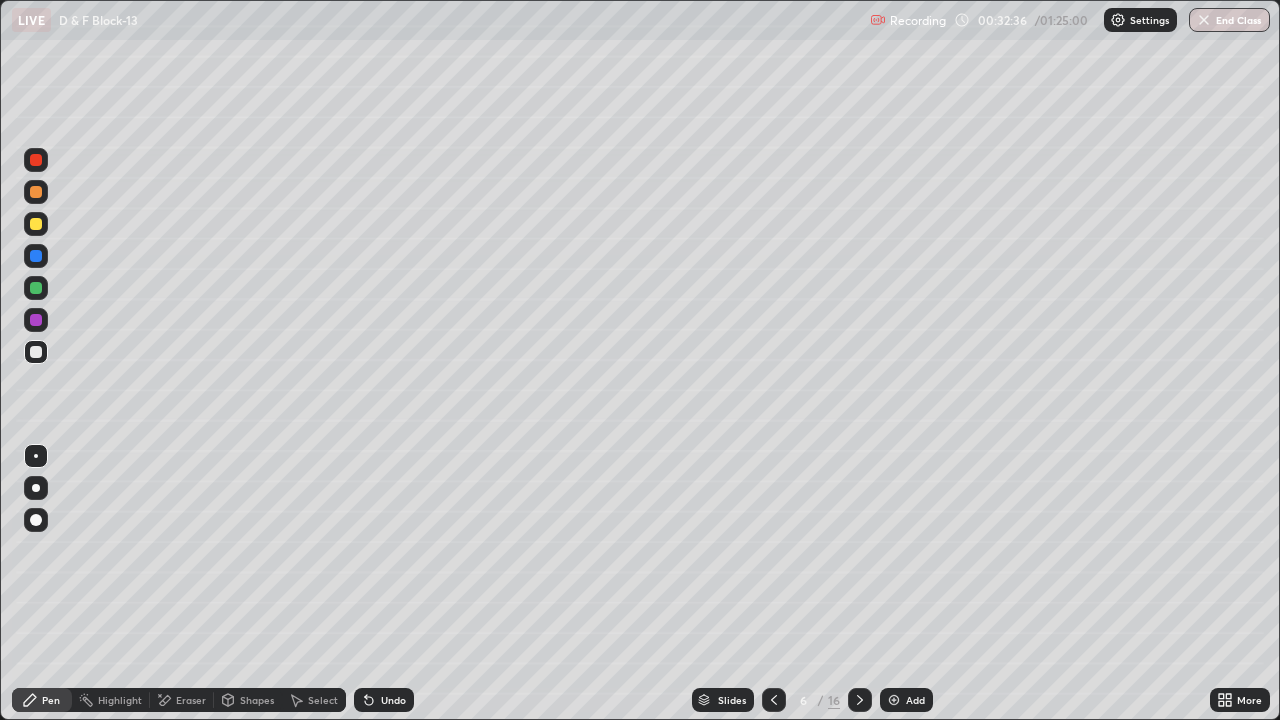 click at bounding box center (36, 192) 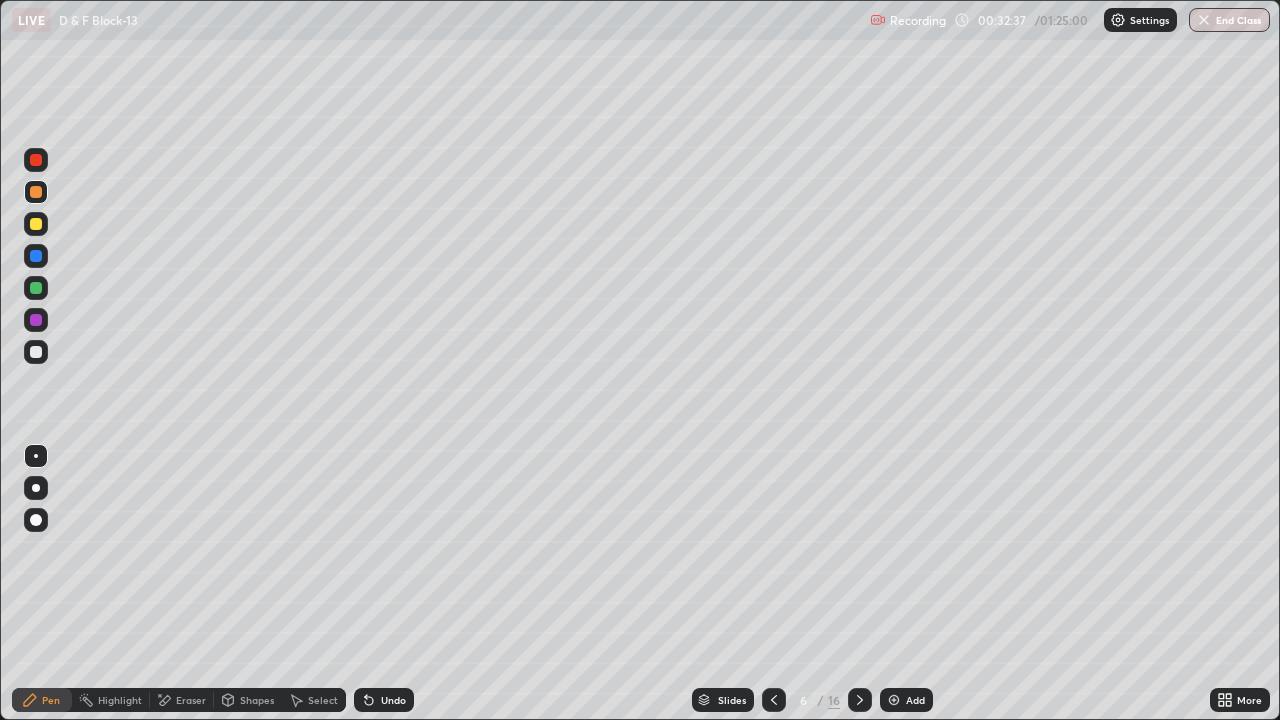 click 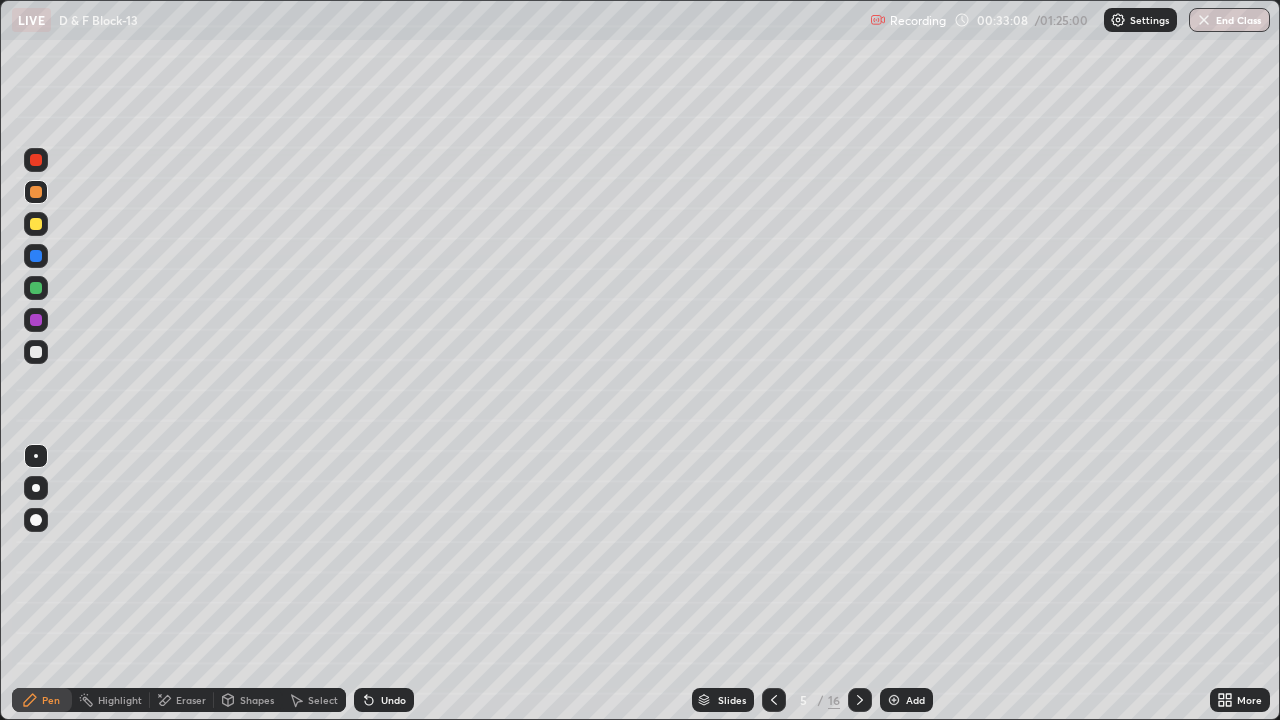 click on "Highlight" at bounding box center (120, 700) 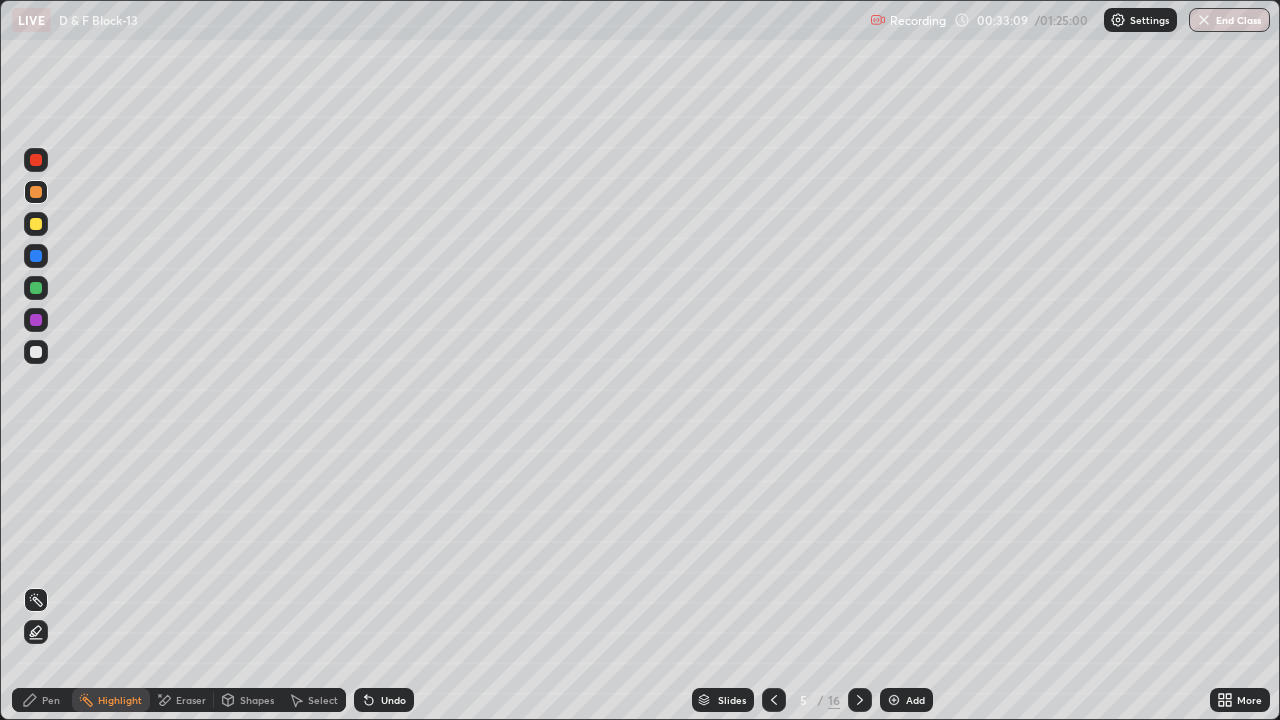 click at bounding box center (36, 224) 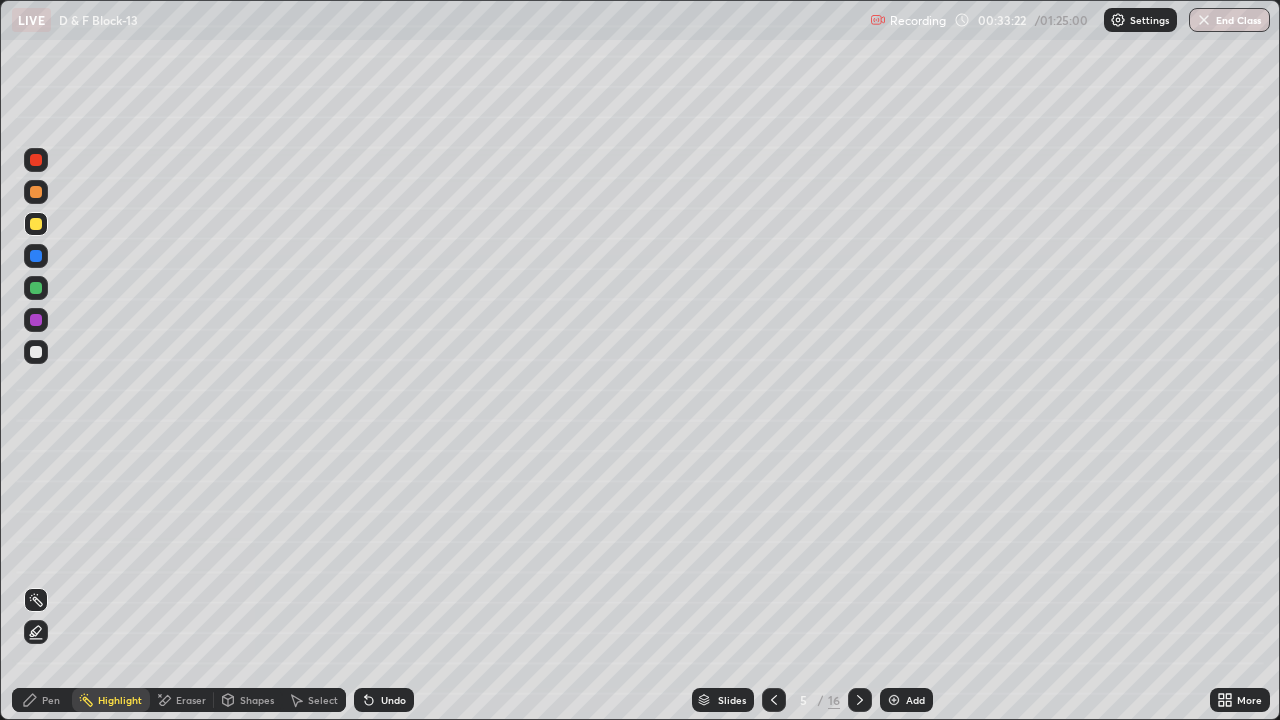 click 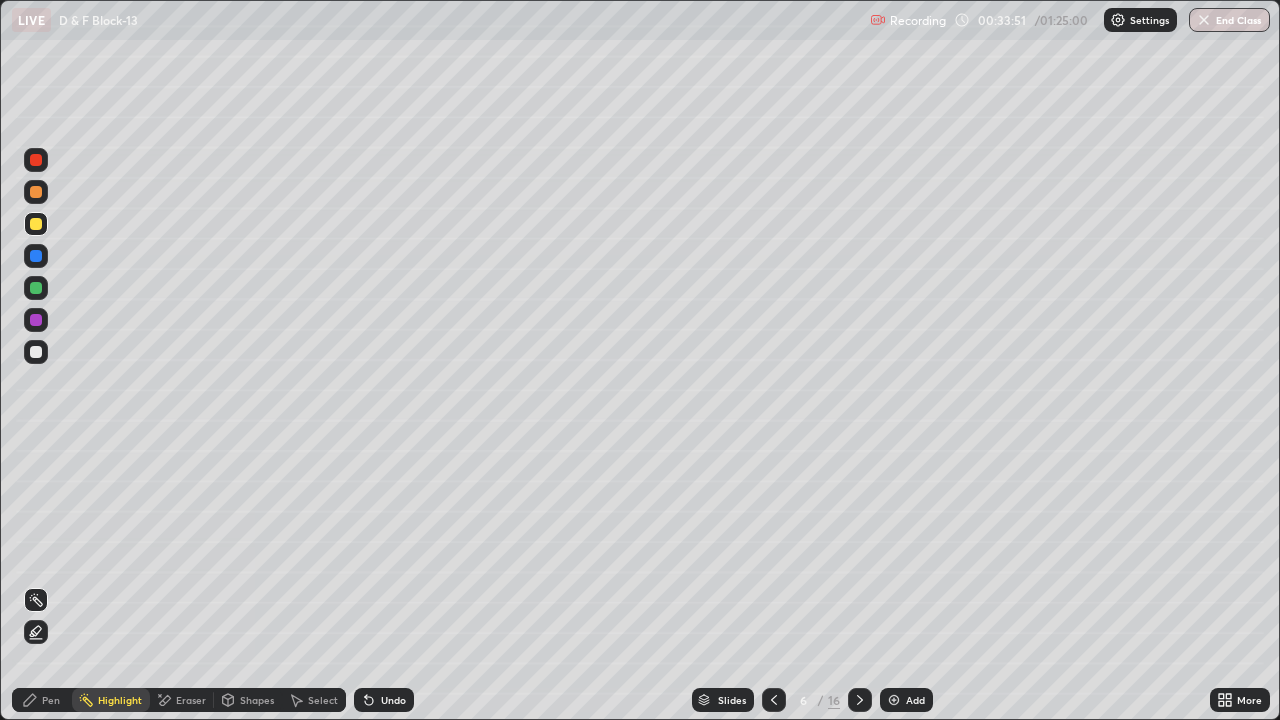 click at bounding box center [774, 700] 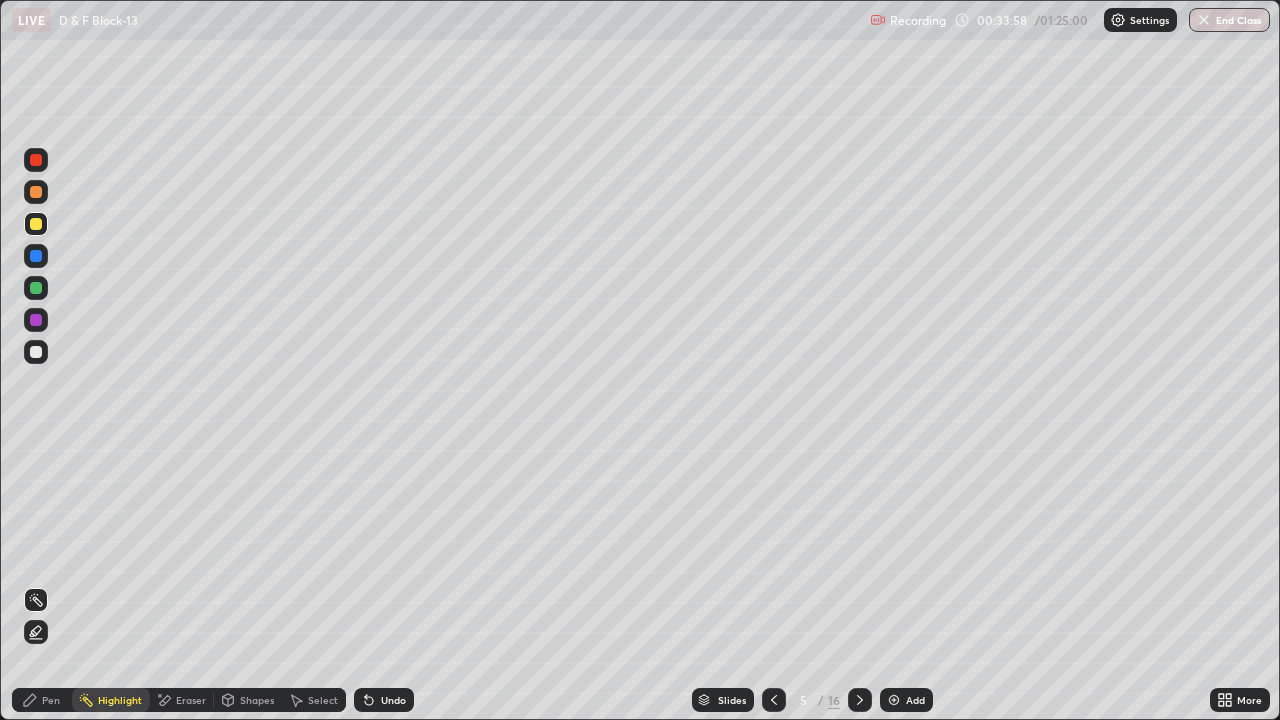 click 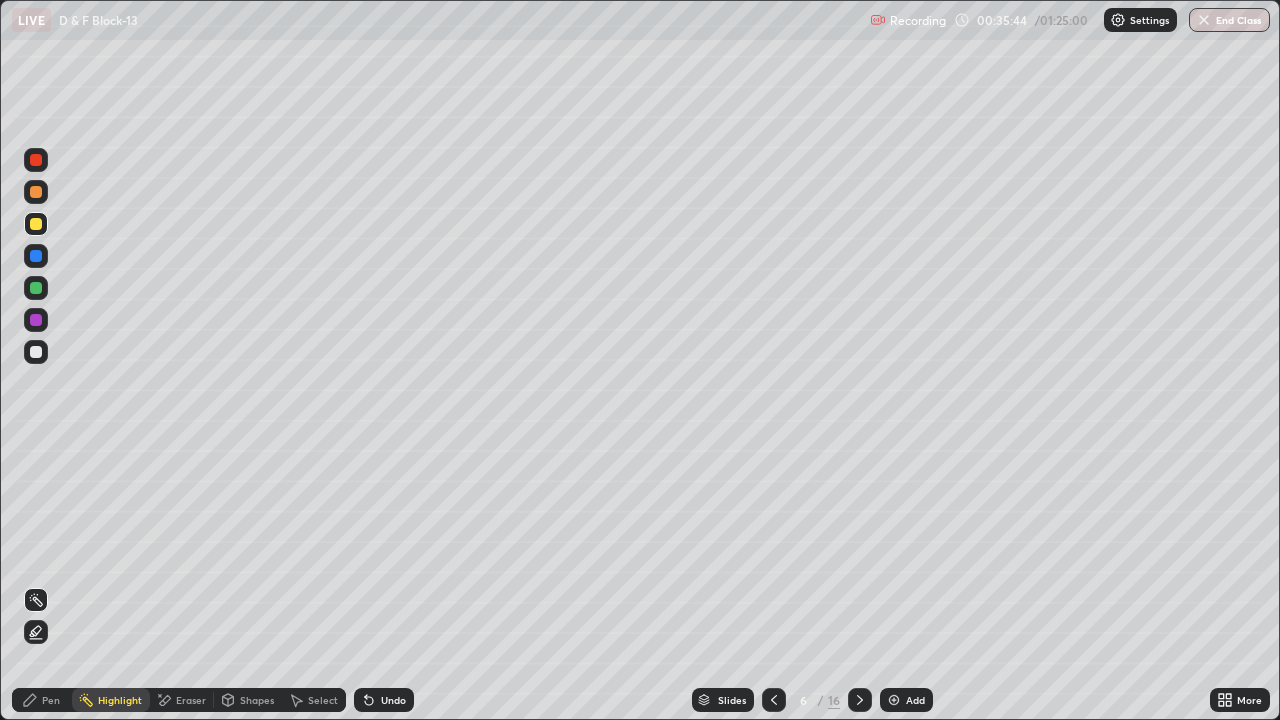 click on "Pen" at bounding box center [42, 700] 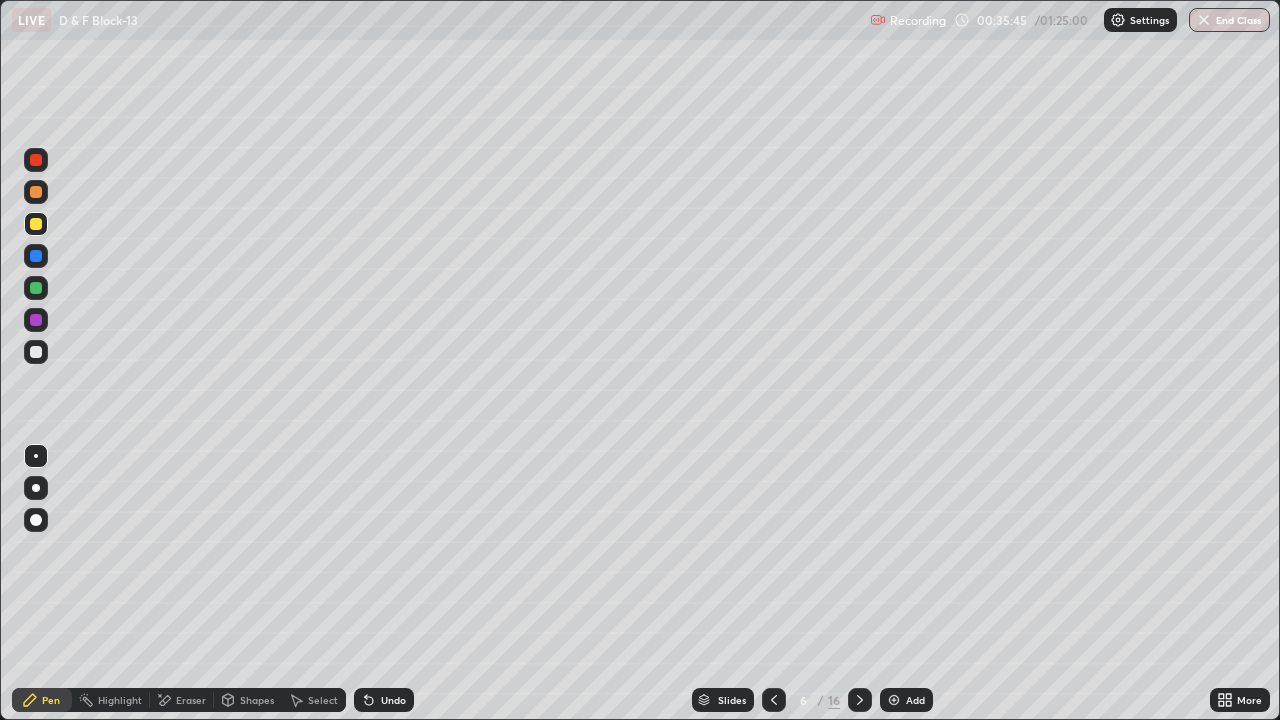 click at bounding box center (36, 288) 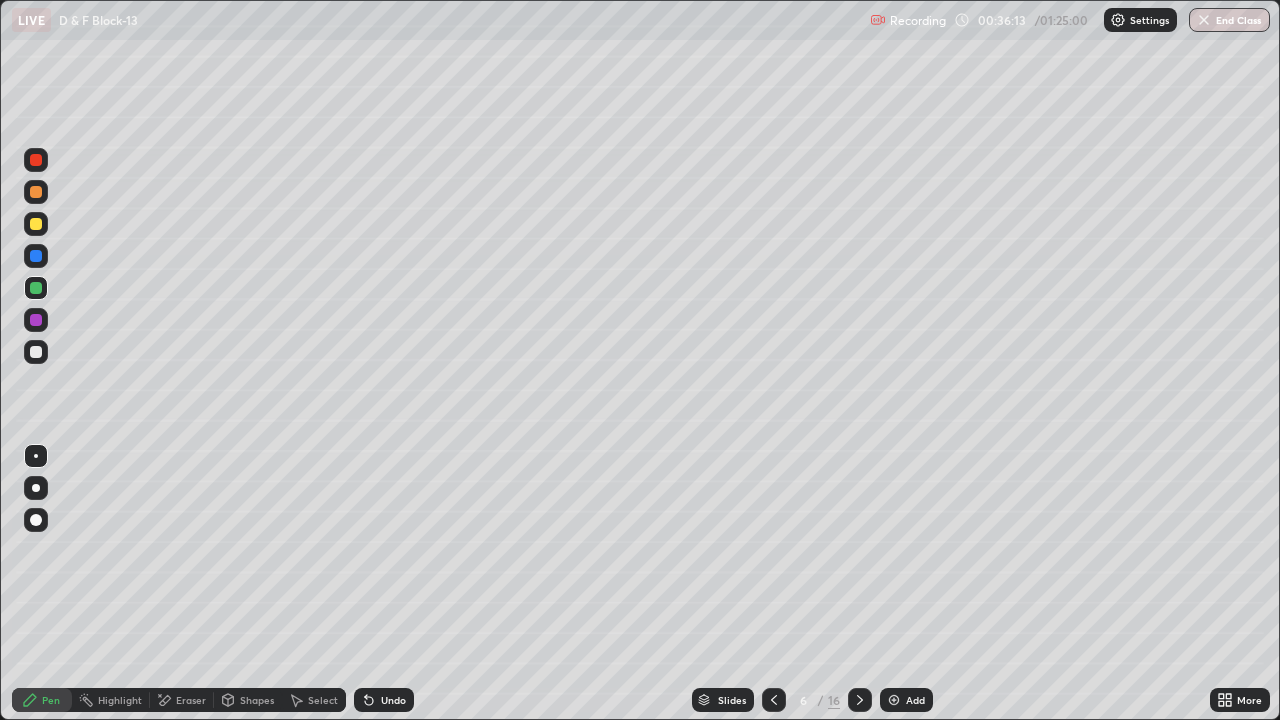 click at bounding box center (36, 352) 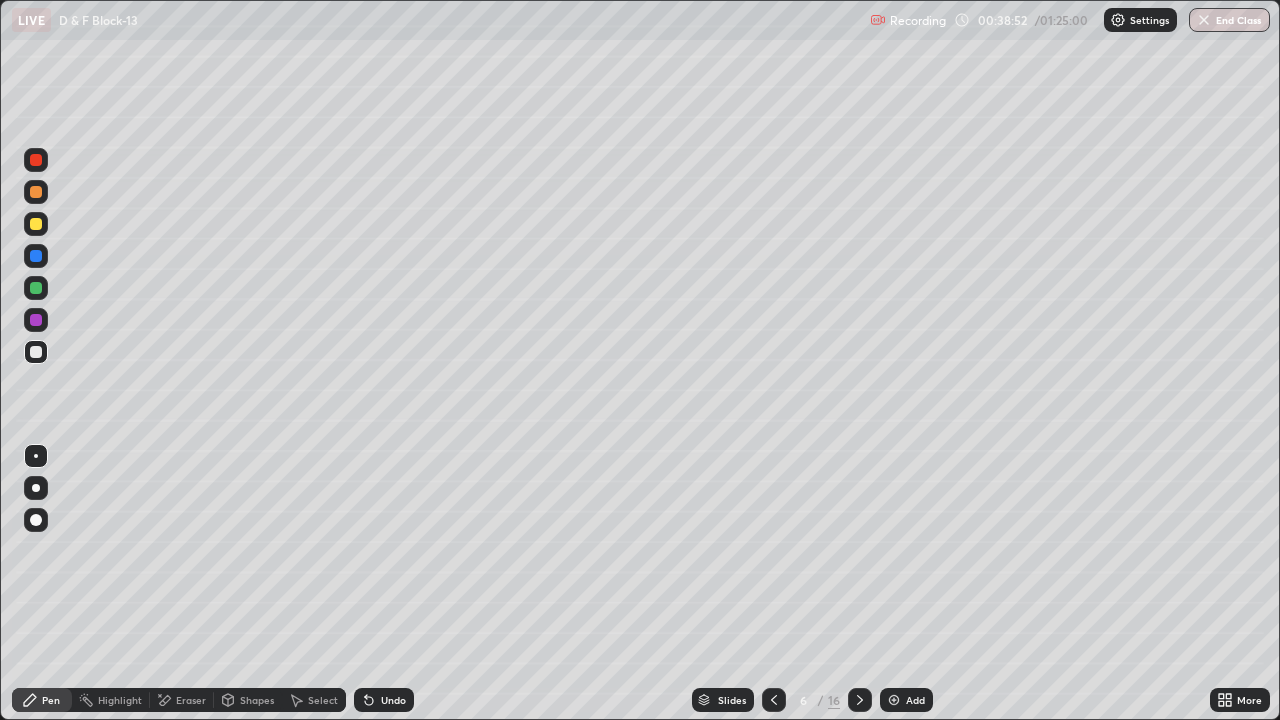 click 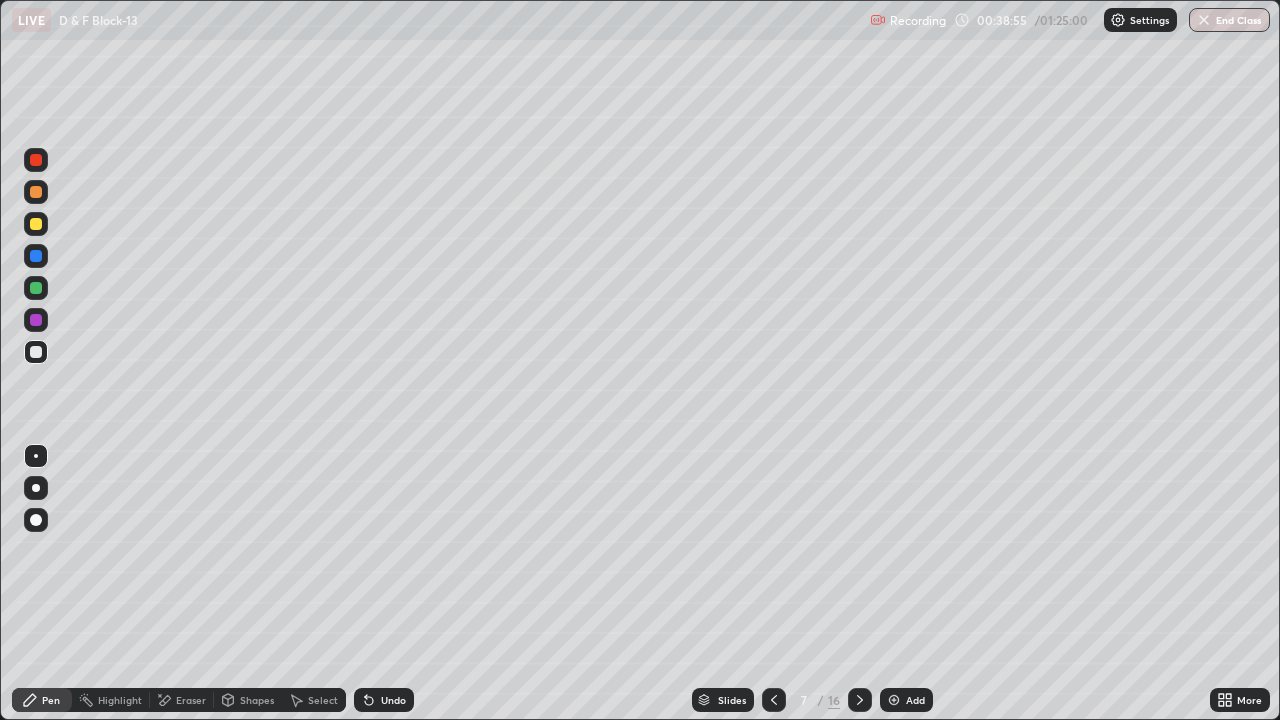 click at bounding box center (36, 192) 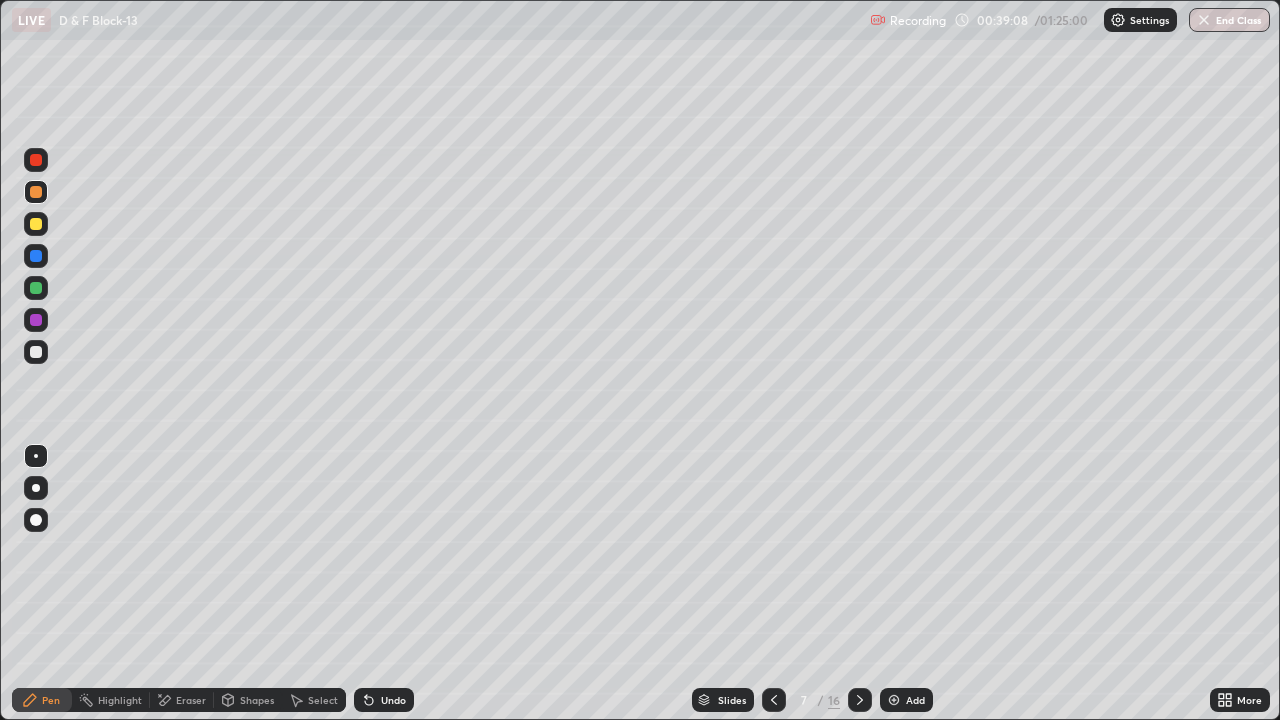 click at bounding box center (36, 224) 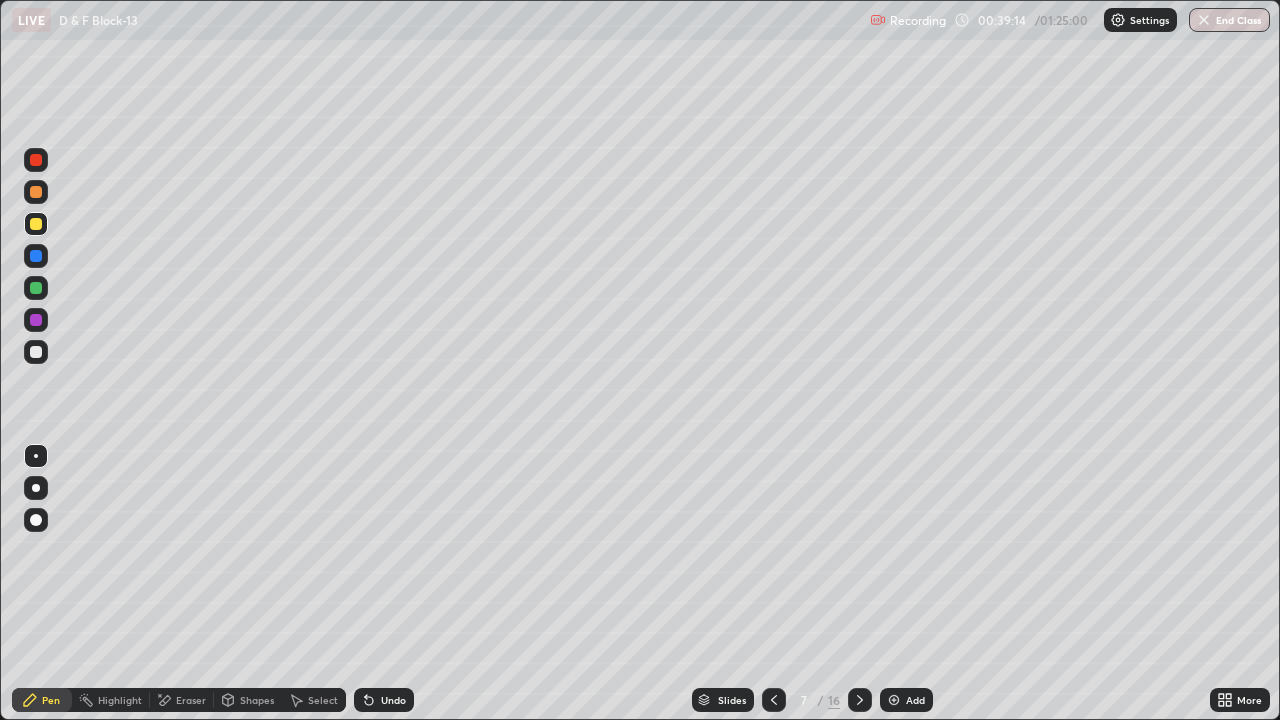 click at bounding box center (36, 256) 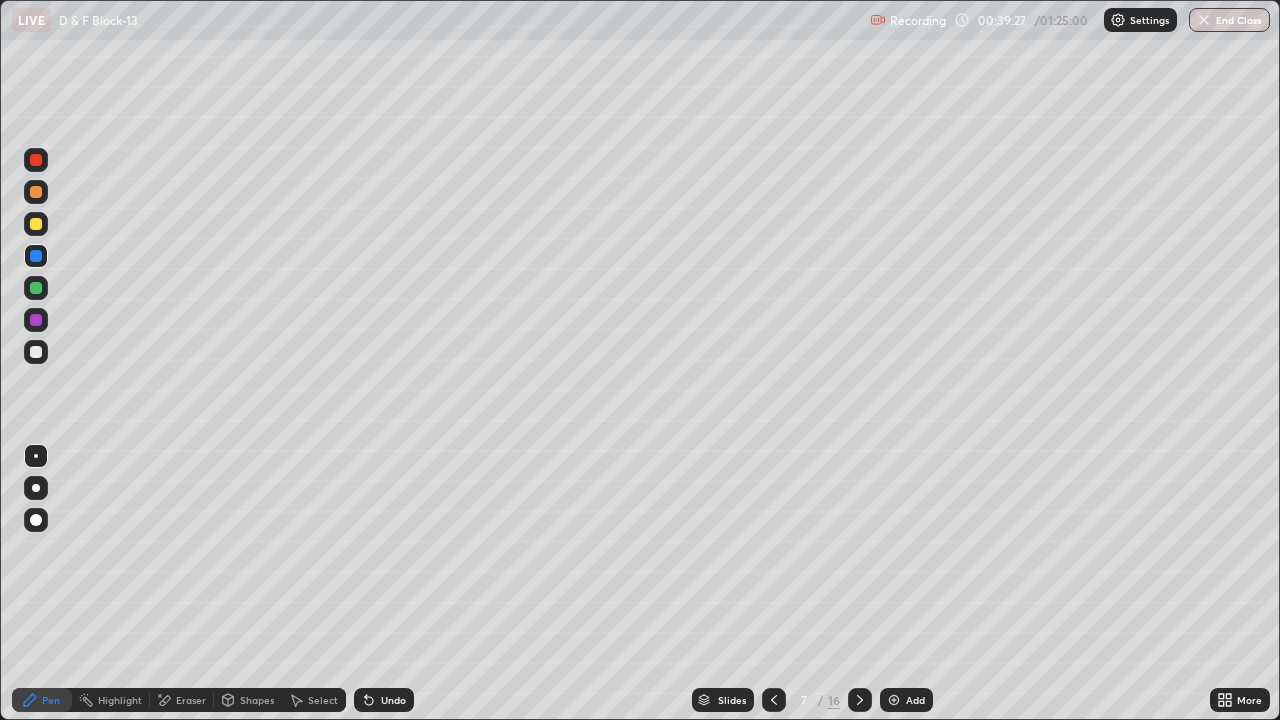 click on "Shapes" at bounding box center (257, 700) 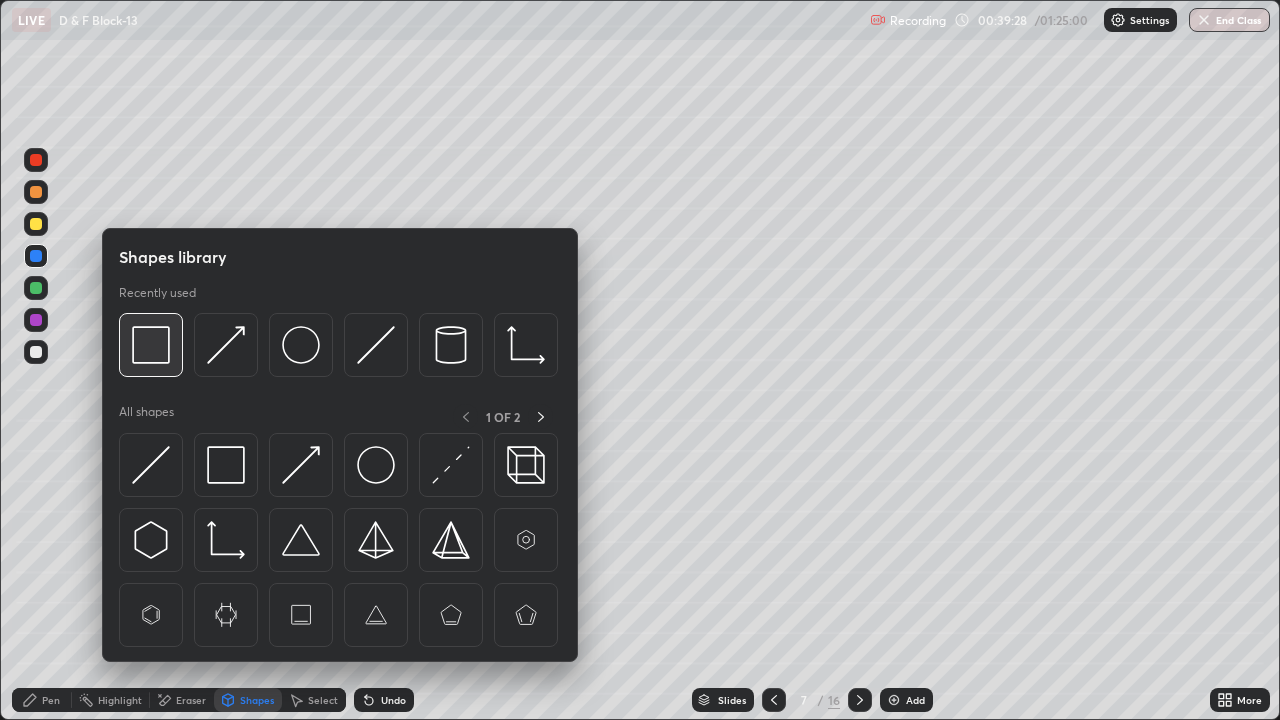 click at bounding box center (151, 345) 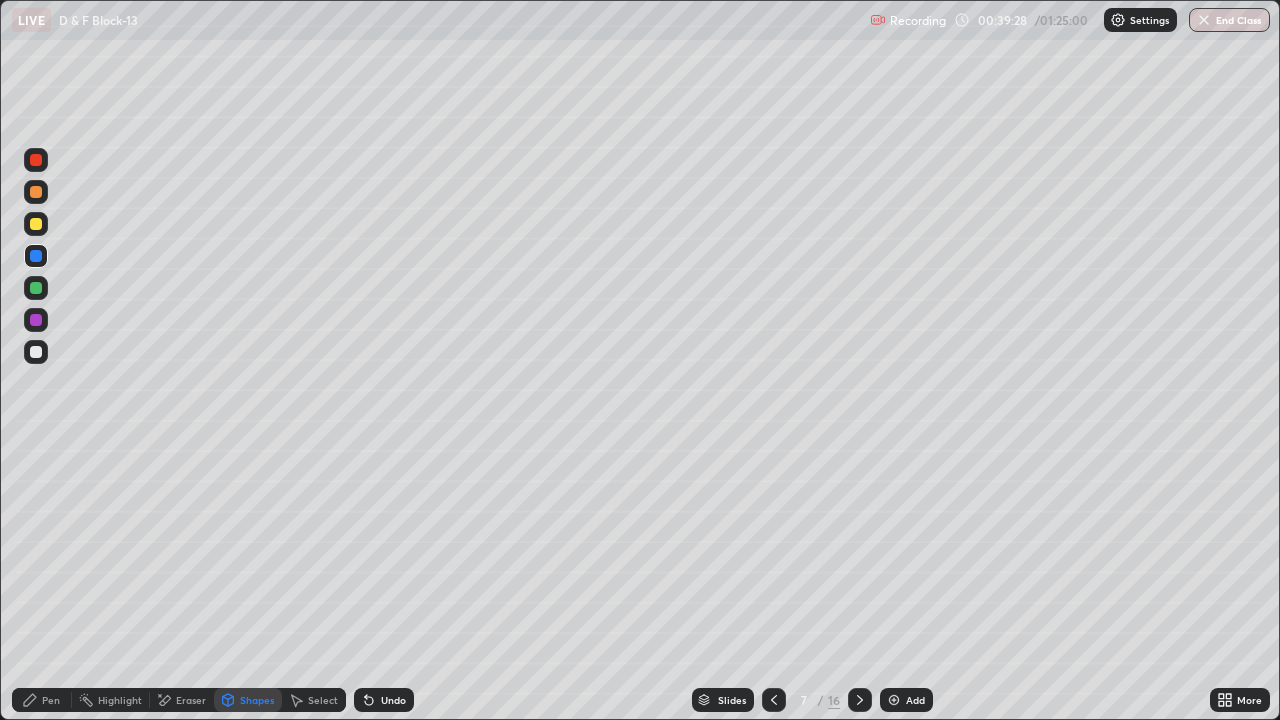 click at bounding box center (36, 320) 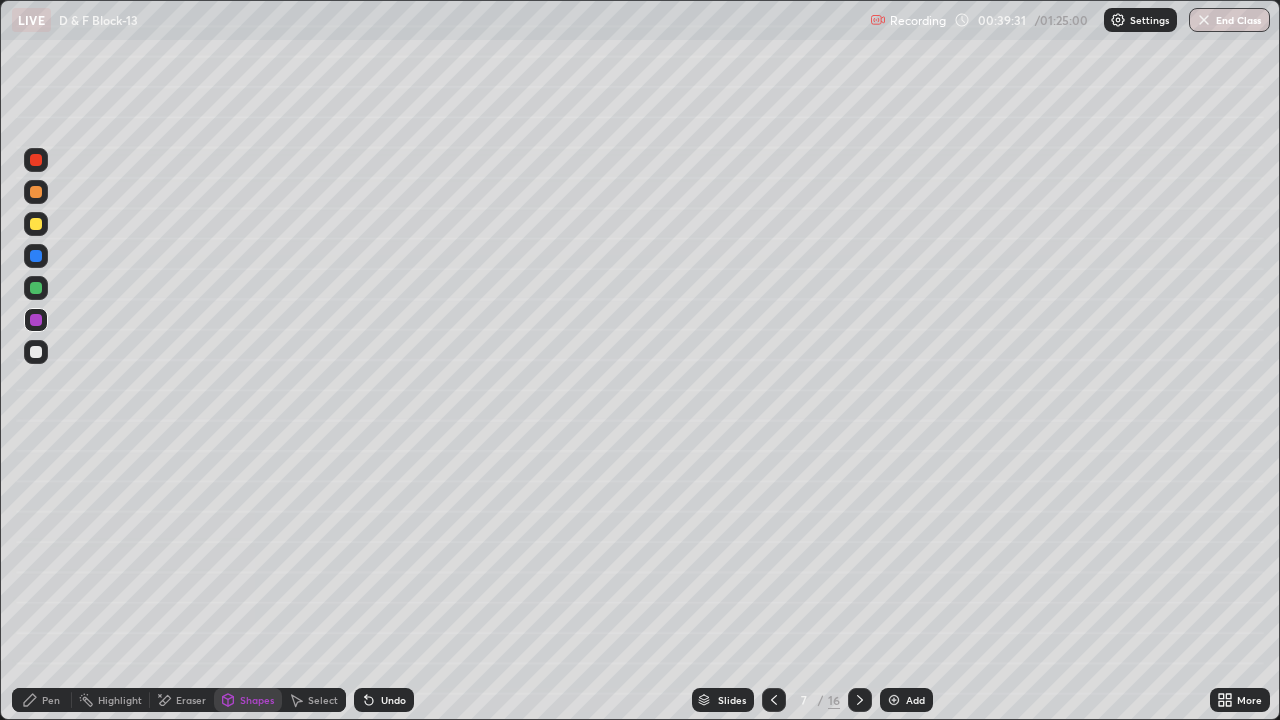 click on "Pen" at bounding box center [51, 700] 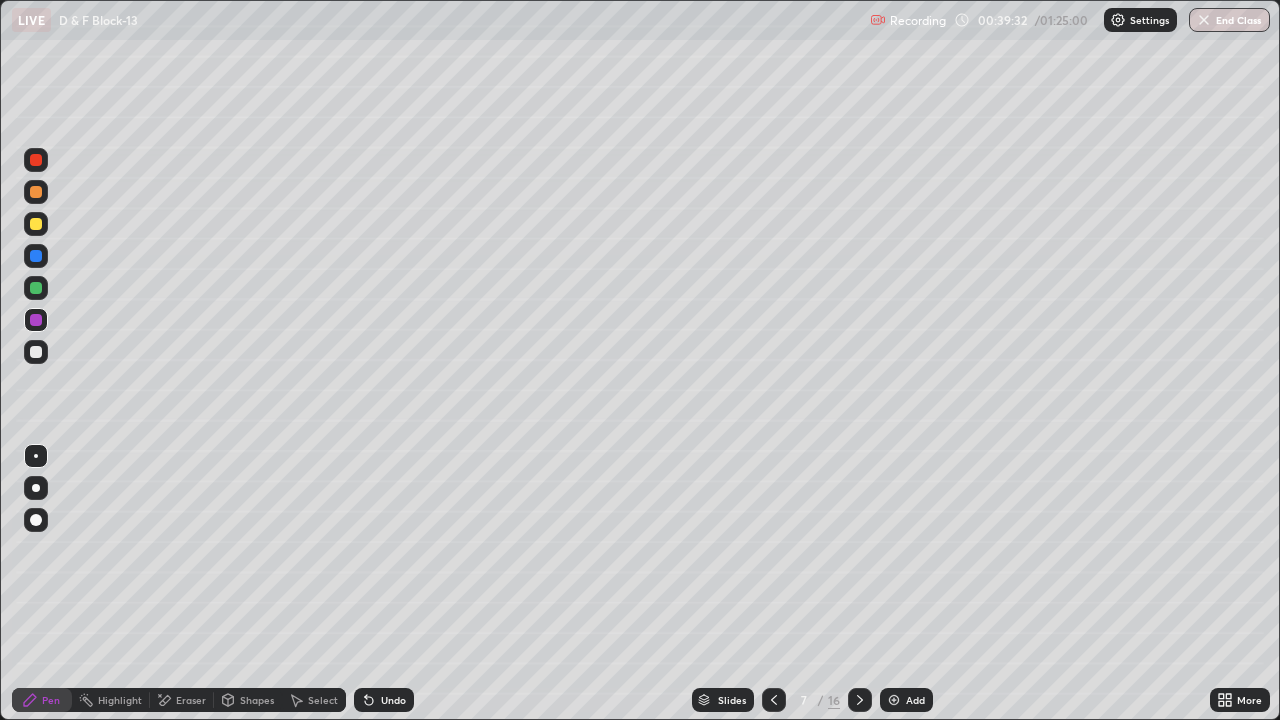 click at bounding box center [36, 352] 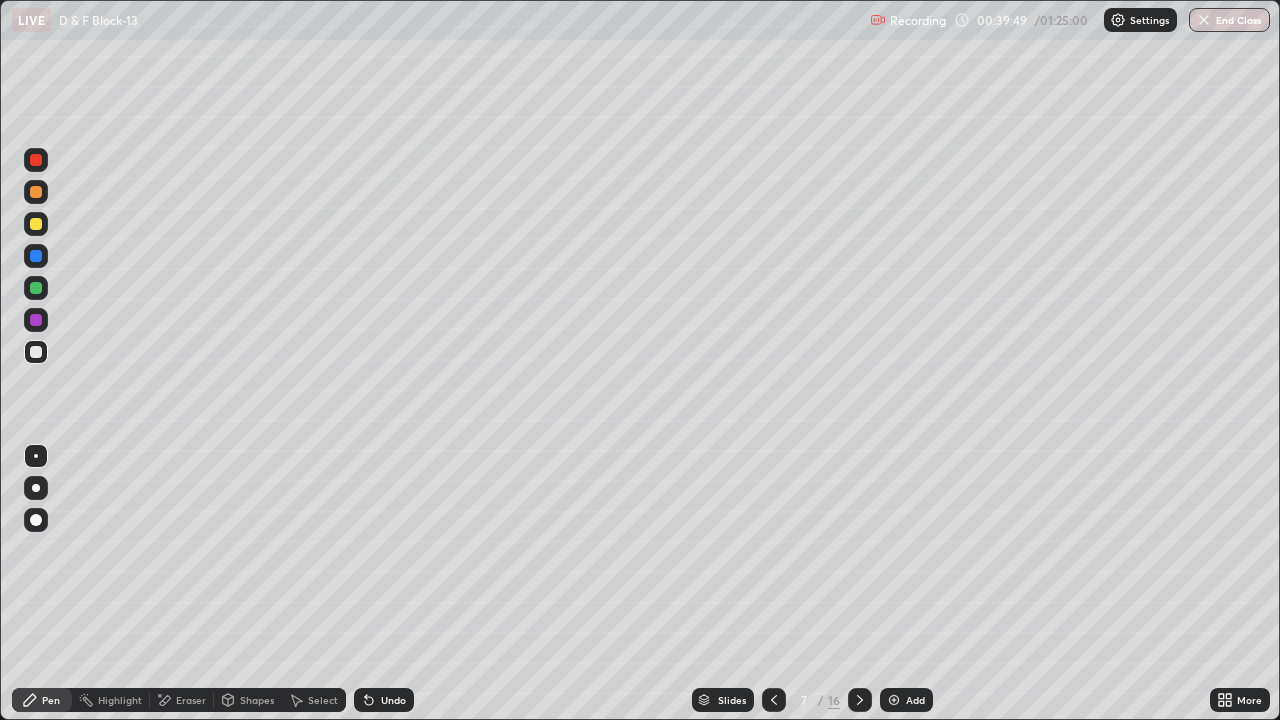 click at bounding box center [36, 224] 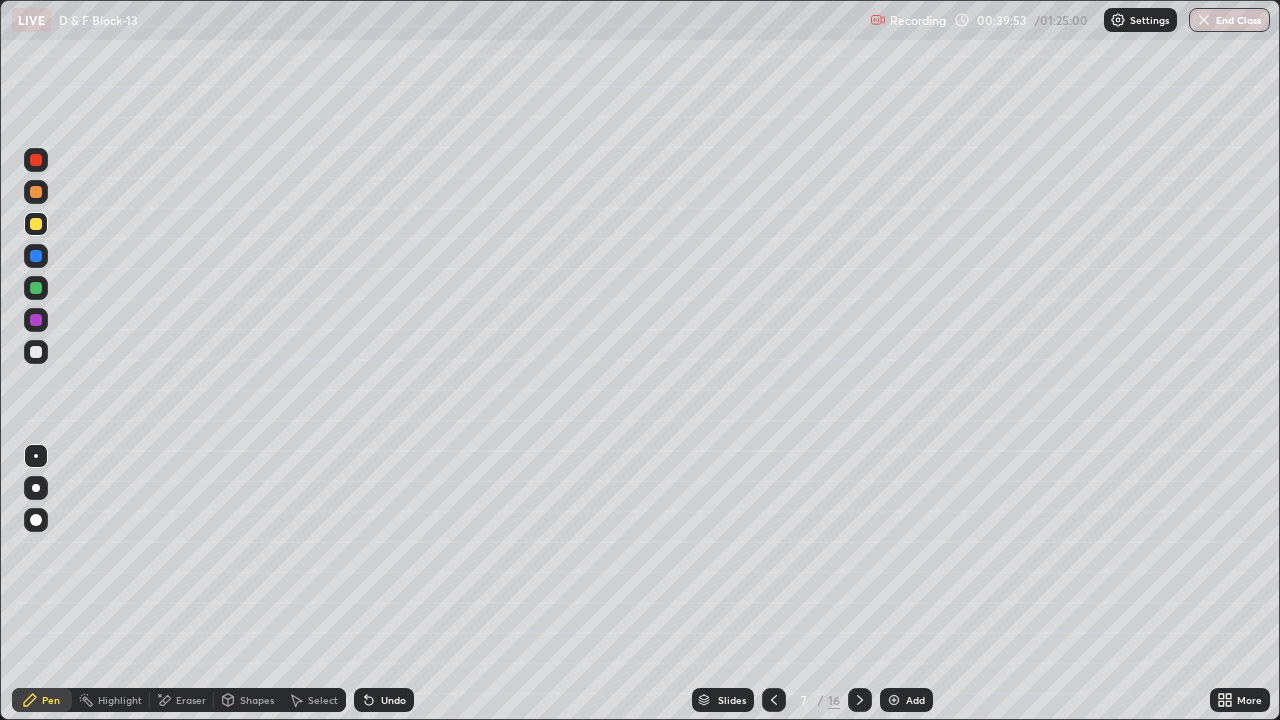 click at bounding box center [36, 256] 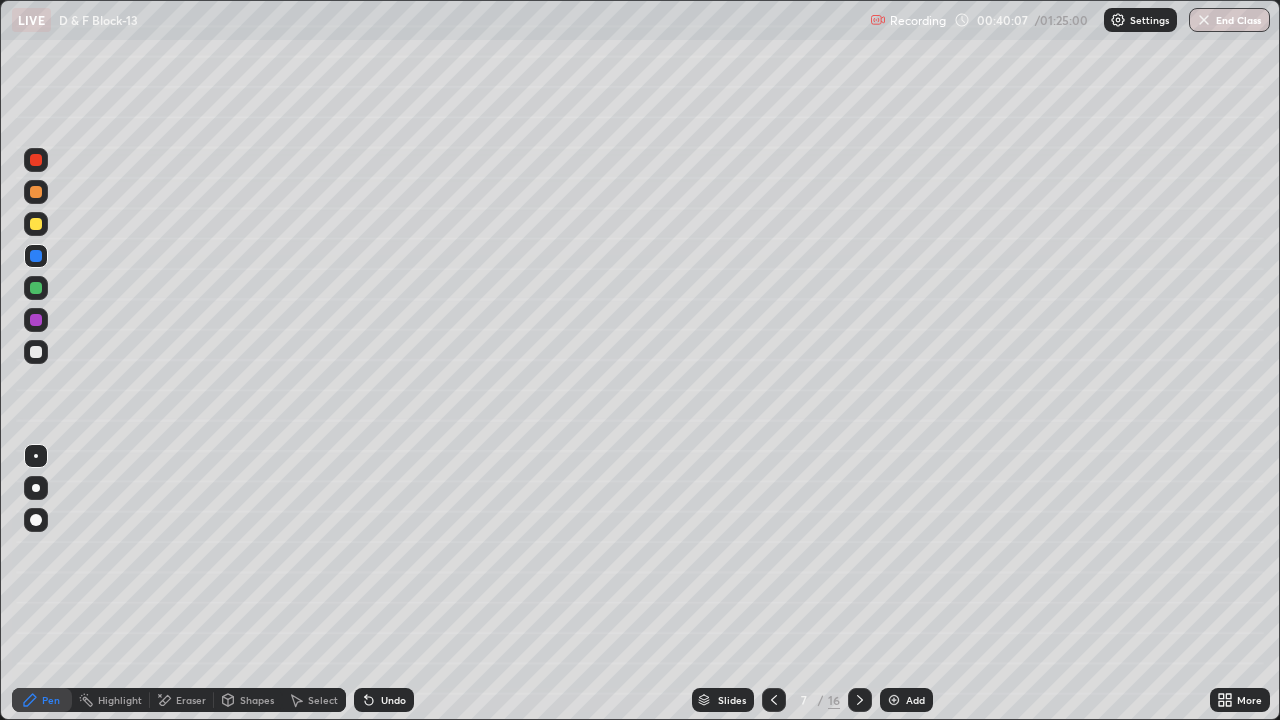 click on "Shapes" at bounding box center (257, 700) 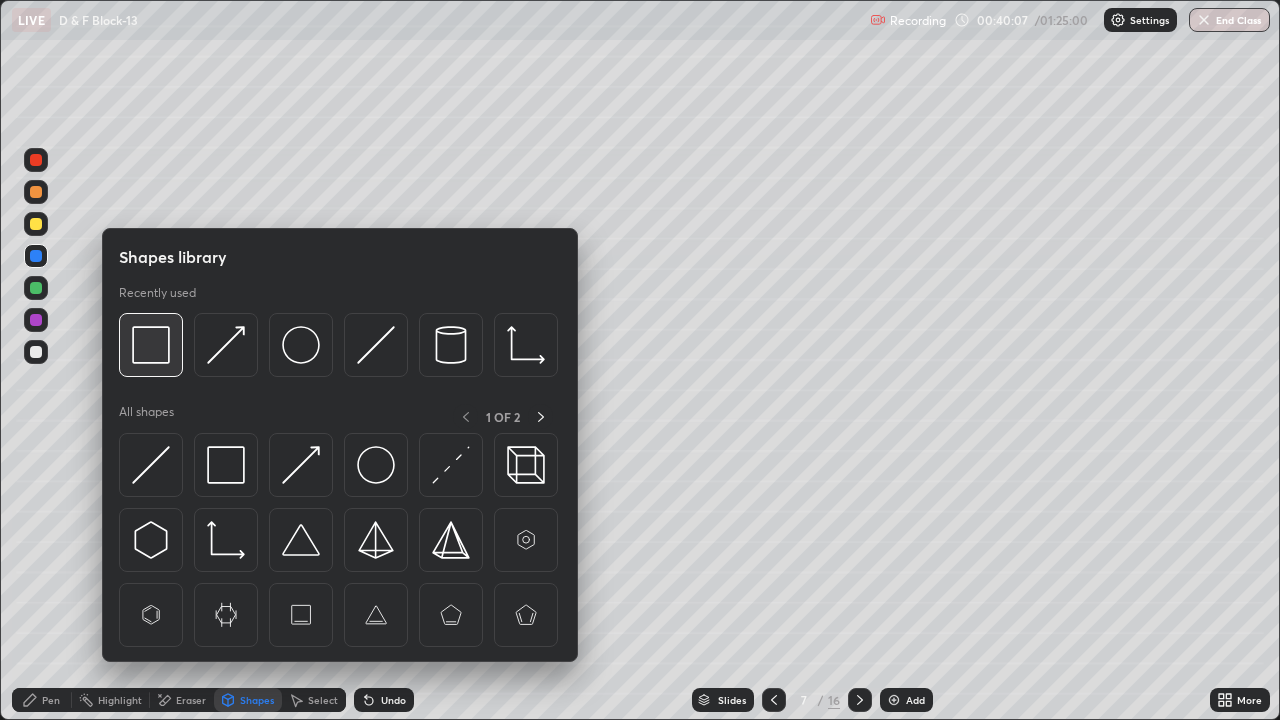 click at bounding box center [151, 345] 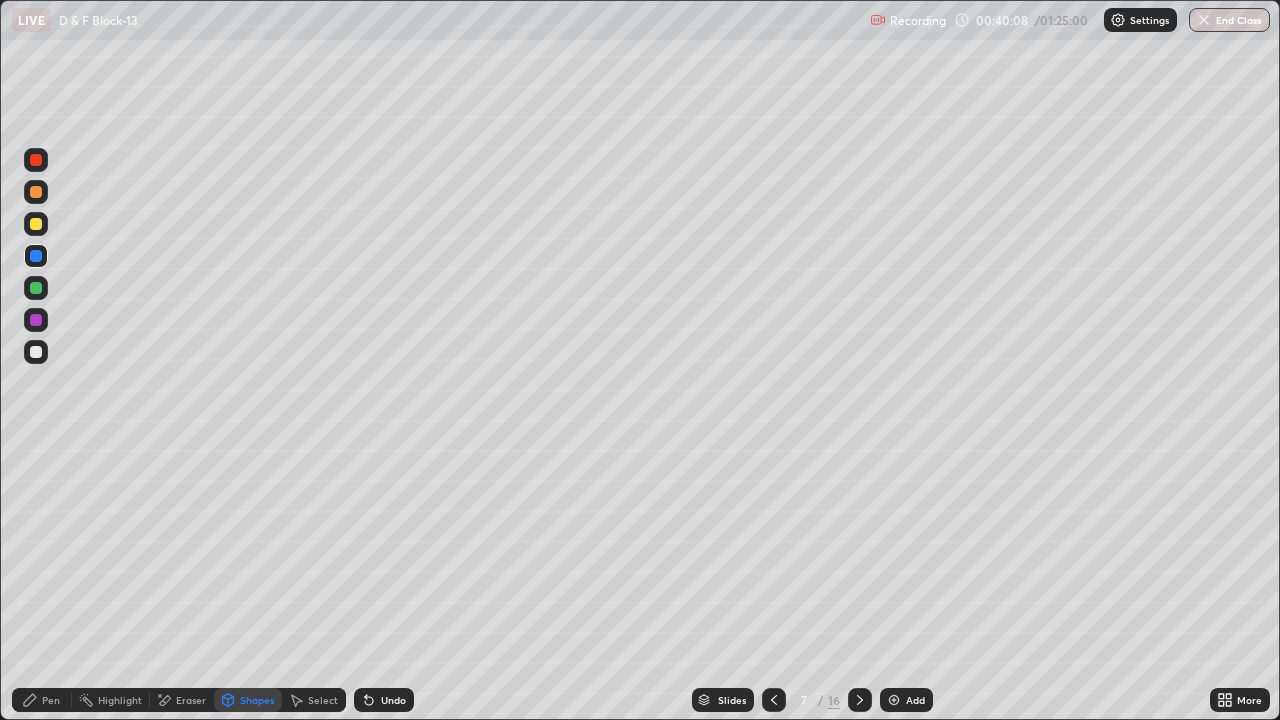 click at bounding box center (36, 320) 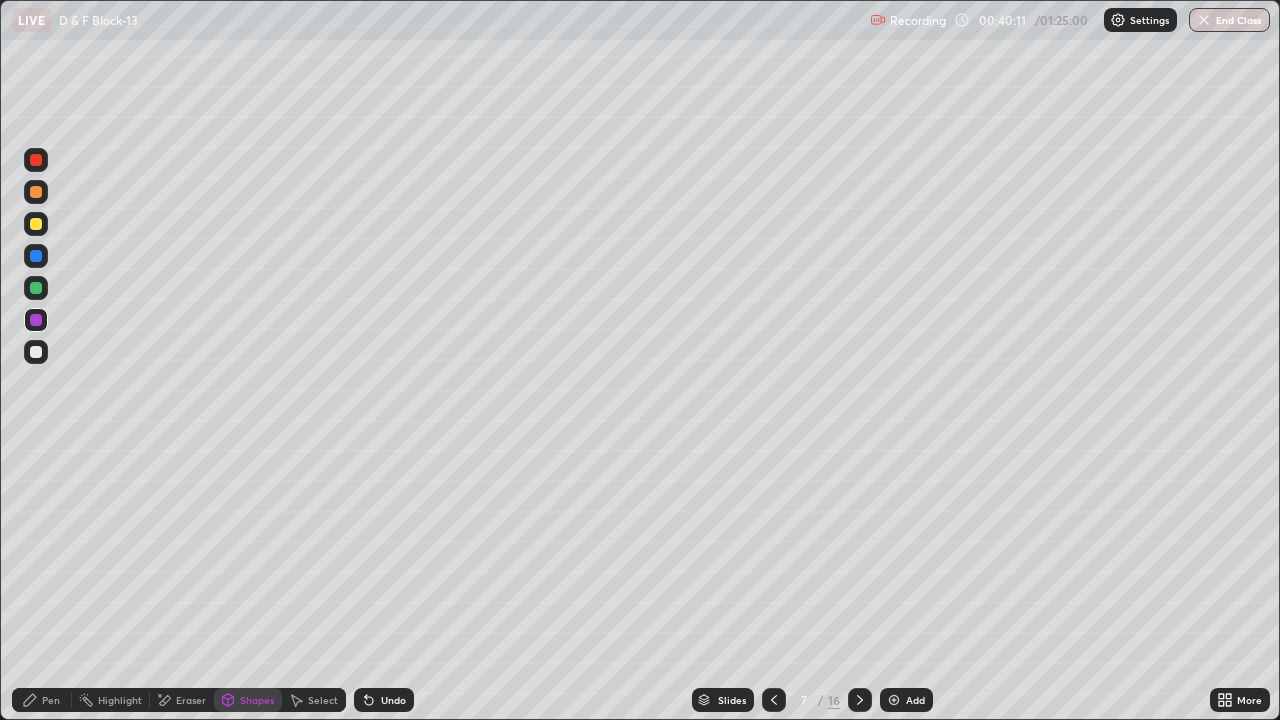 click on "Pen" at bounding box center [42, 700] 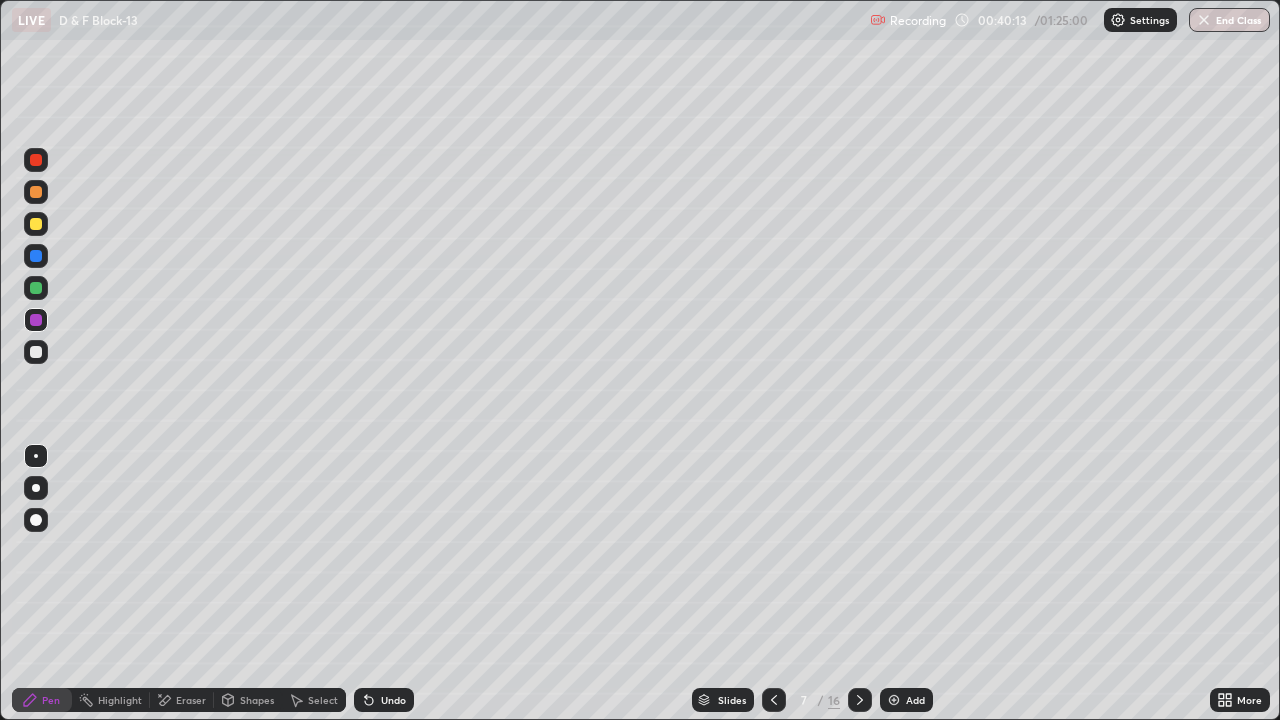 click at bounding box center [36, 352] 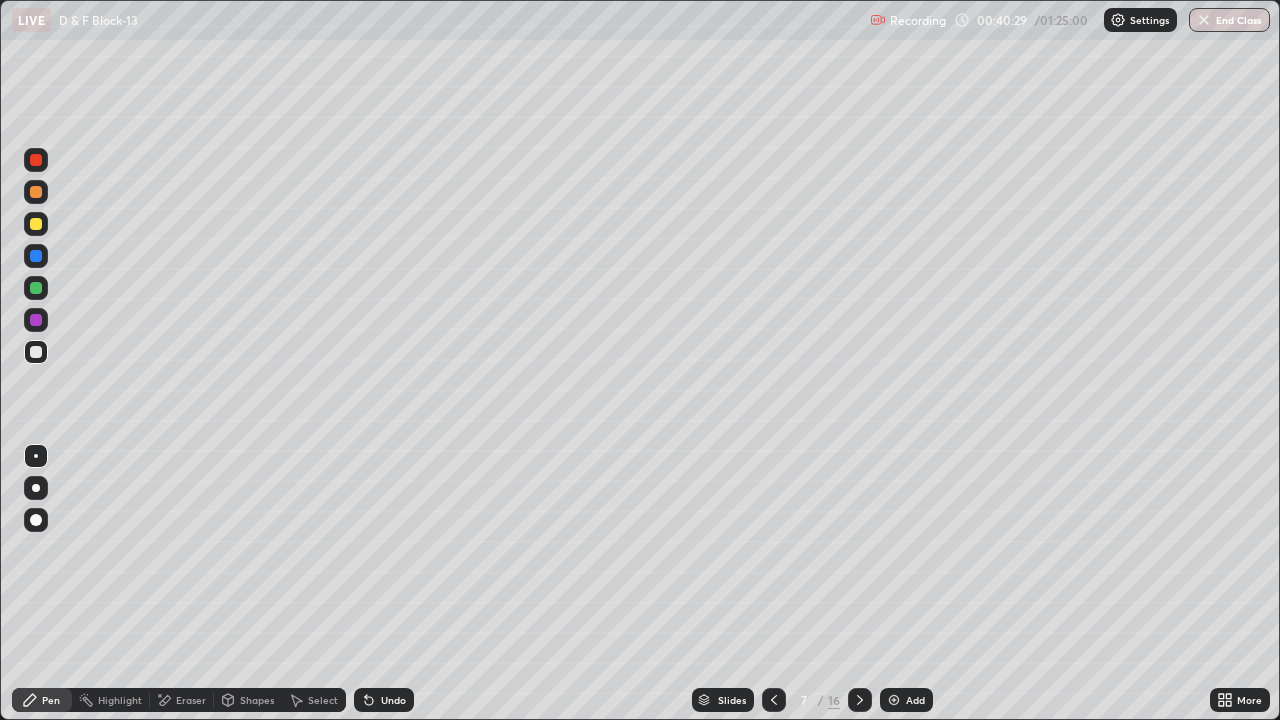 click on "Undo" at bounding box center [393, 700] 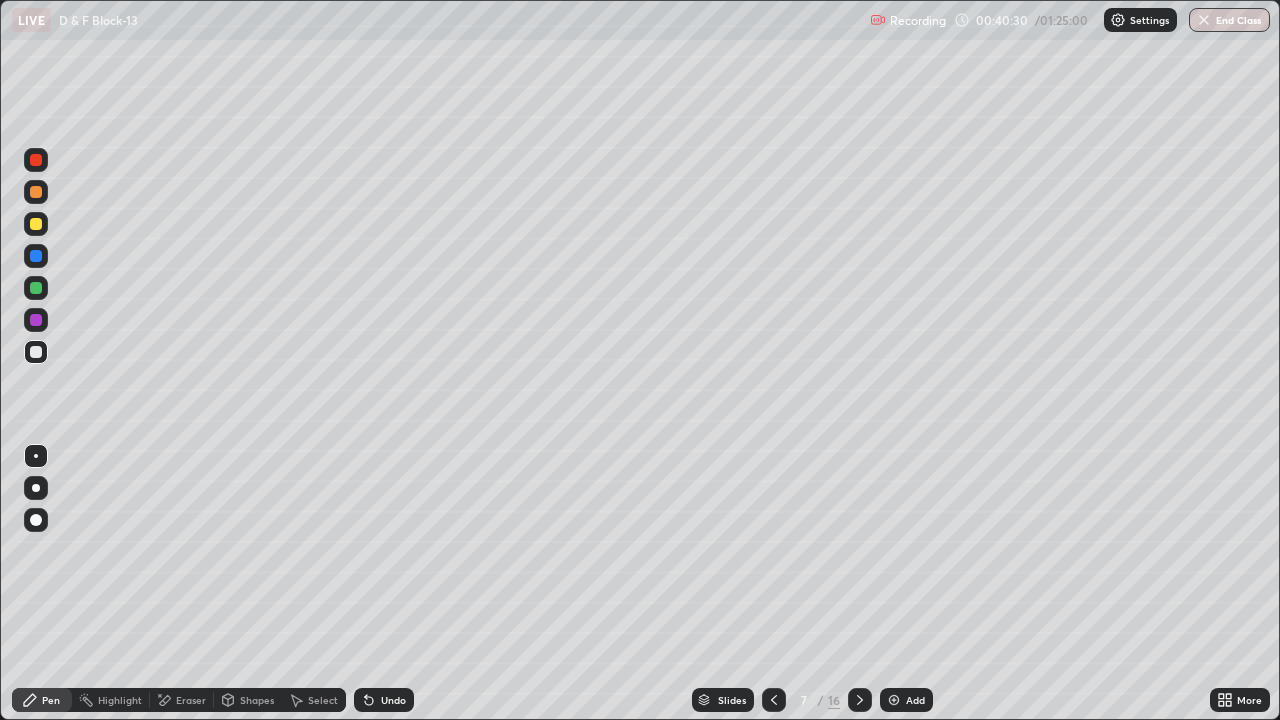 click on "Undo" at bounding box center (384, 700) 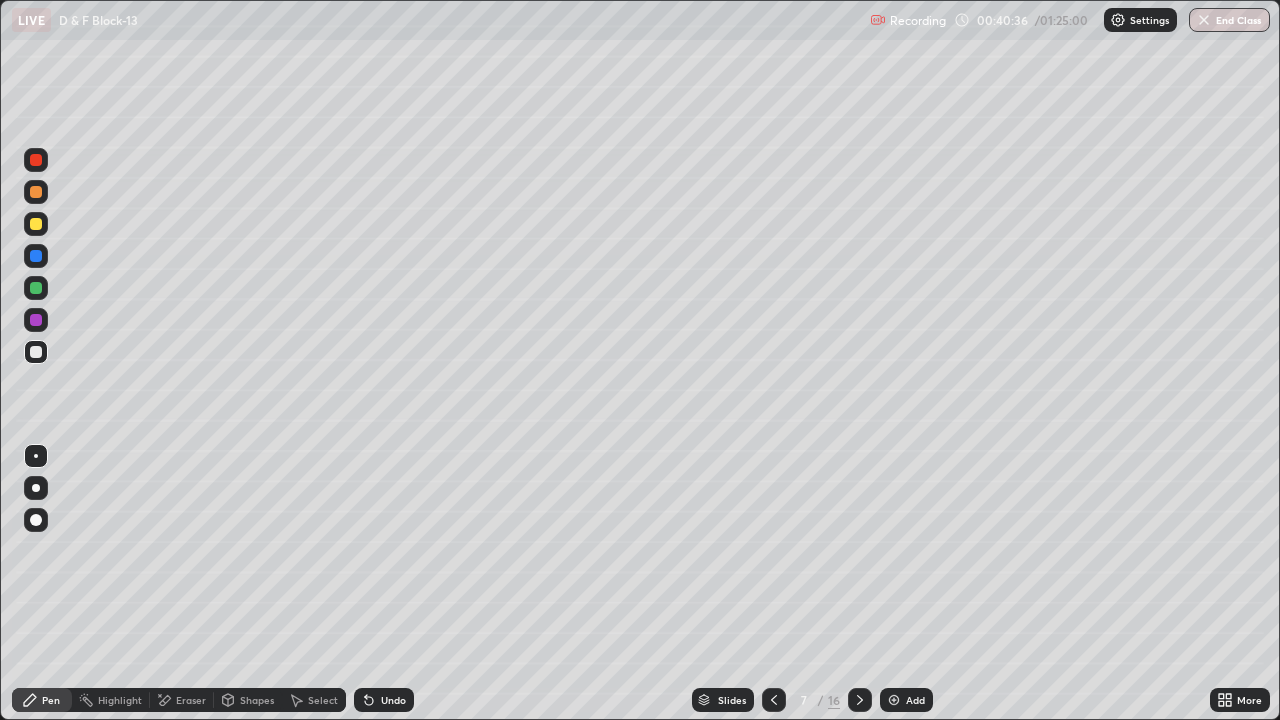 click at bounding box center (36, 320) 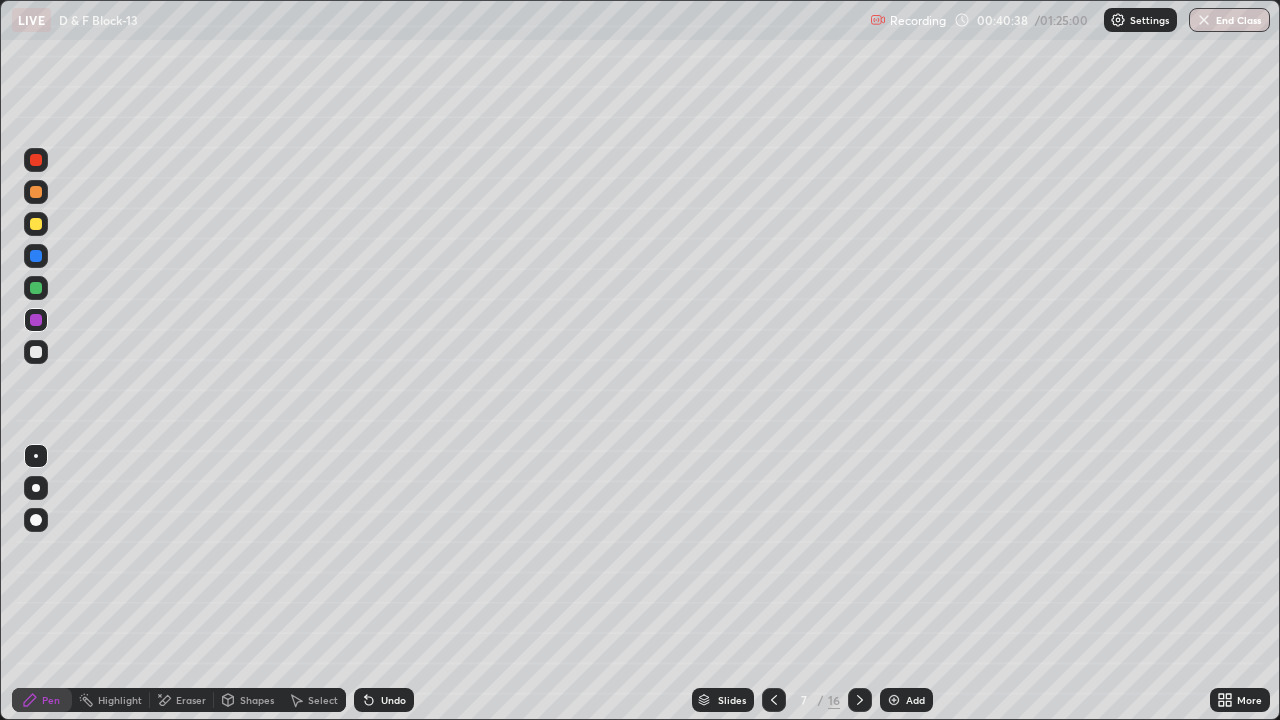 click at bounding box center [36, 224] 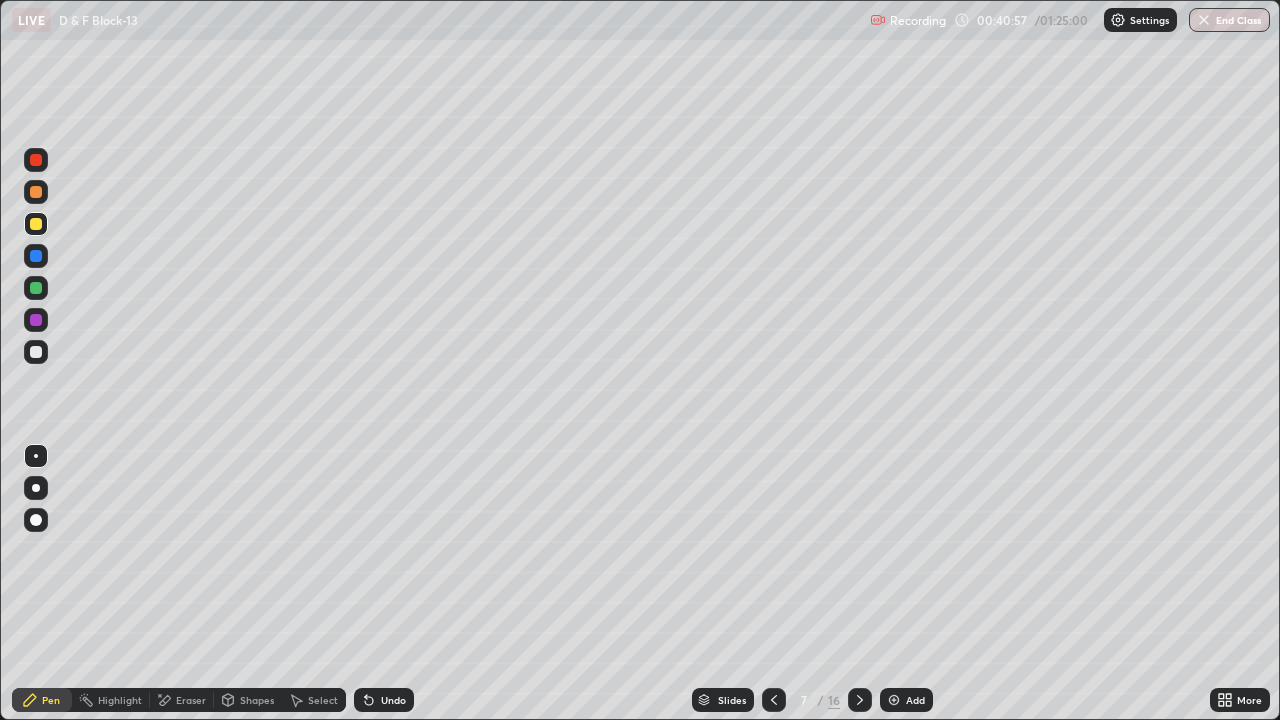 click at bounding box center [36, 192] 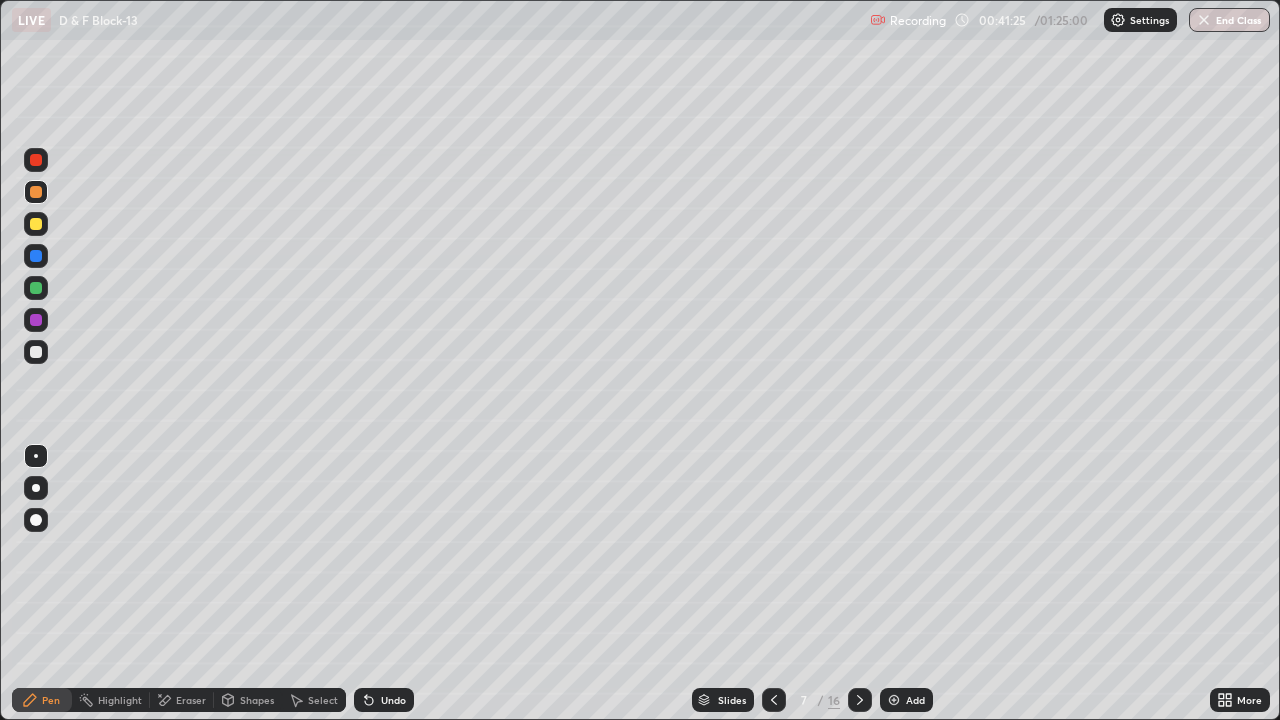 click 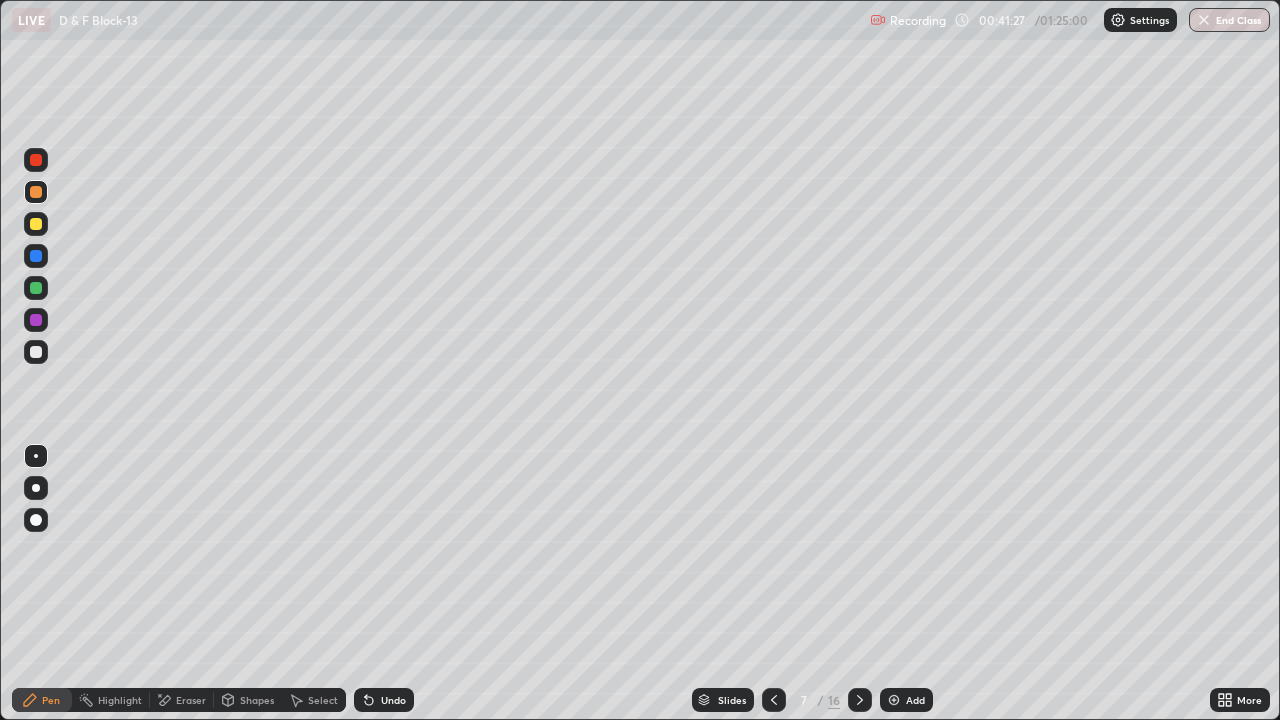 click 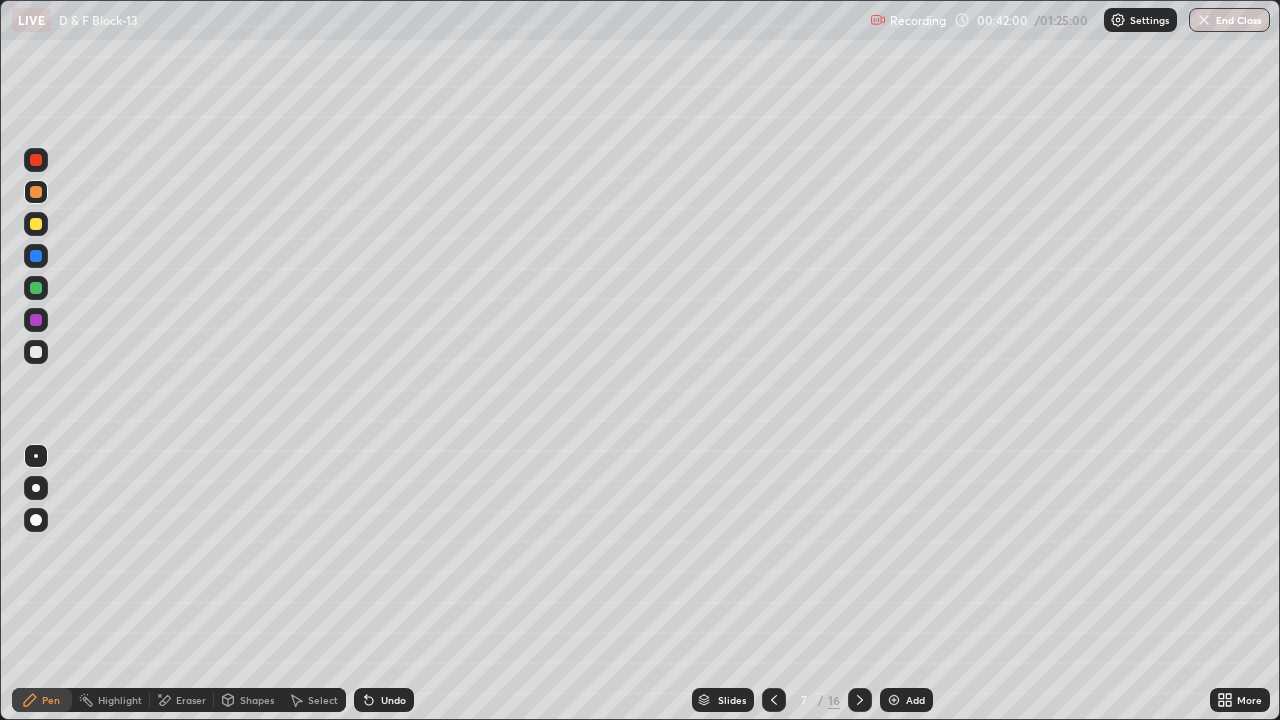click at bounding box center [36, 288] 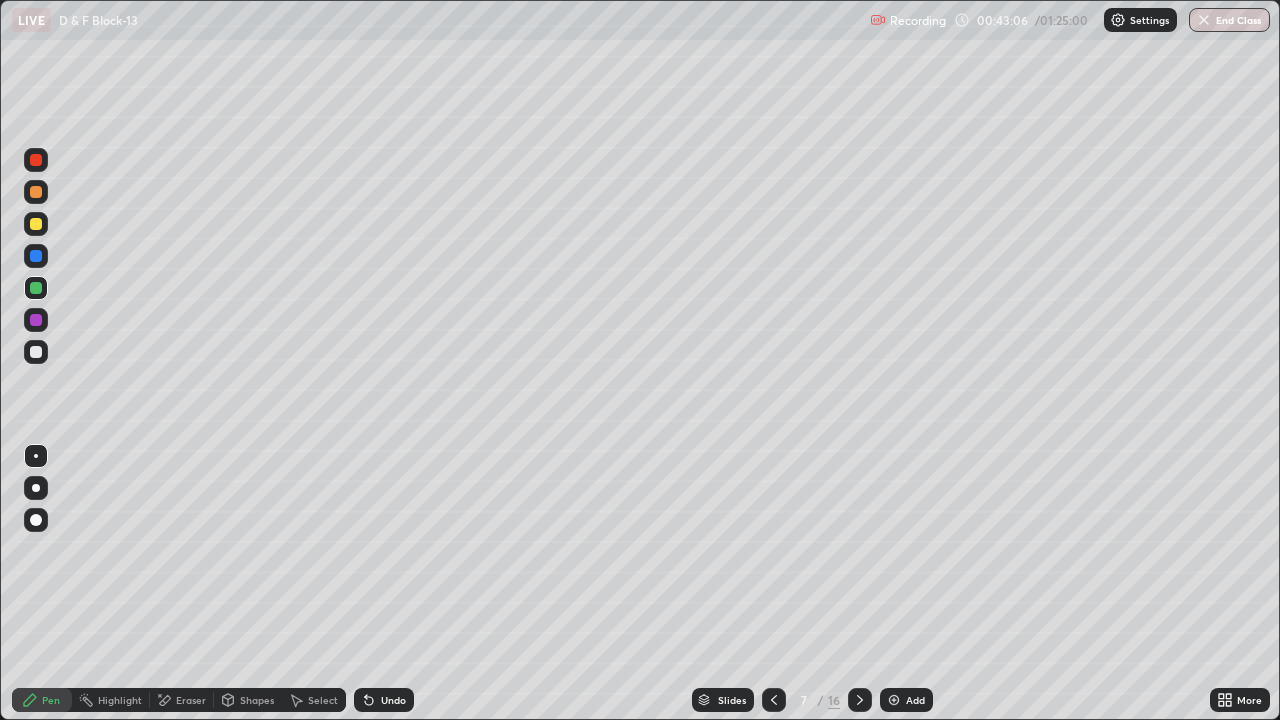 click at bounding box center [36, 320] 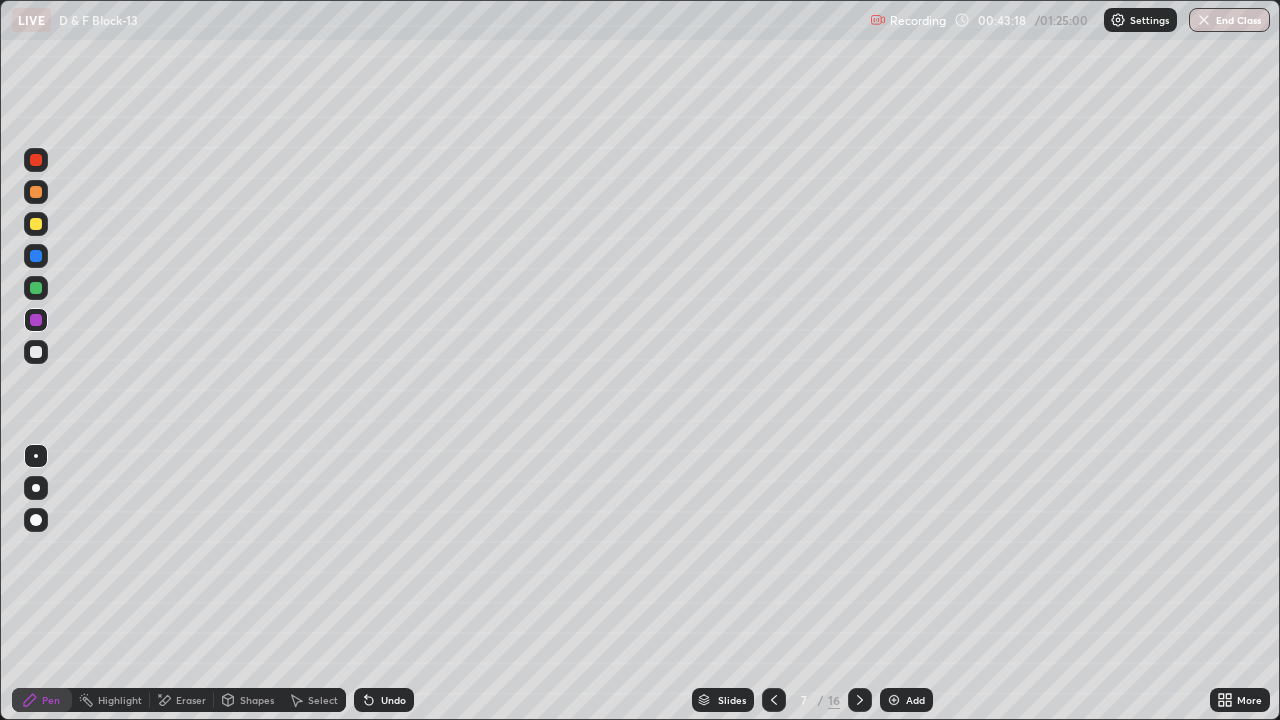click at bounding box center (36, 224) 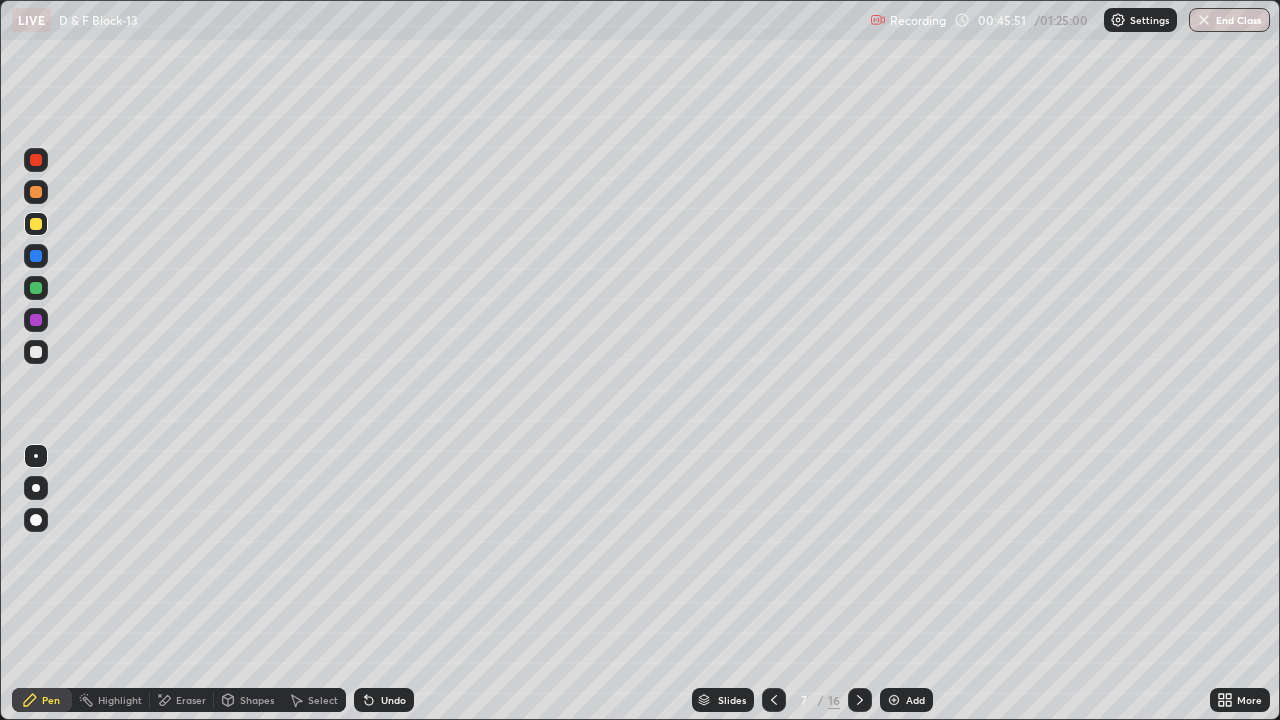 click 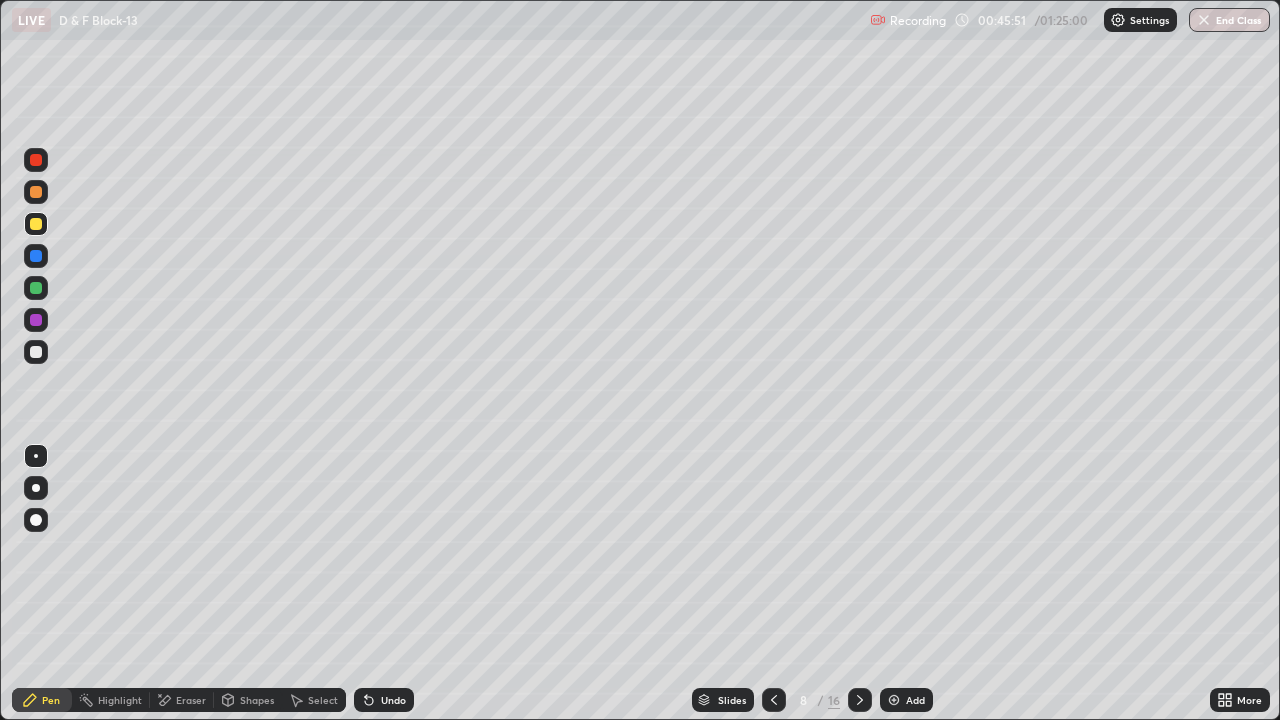 click 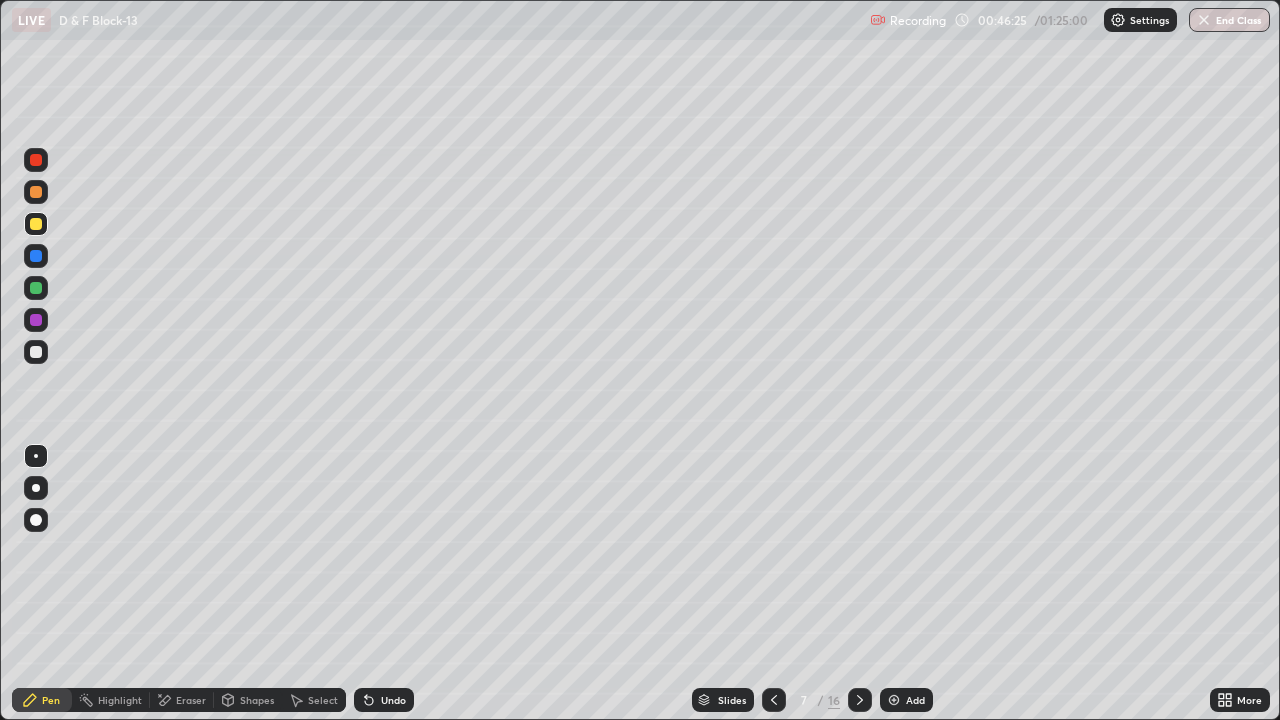 click at bounding box center (860, 700) 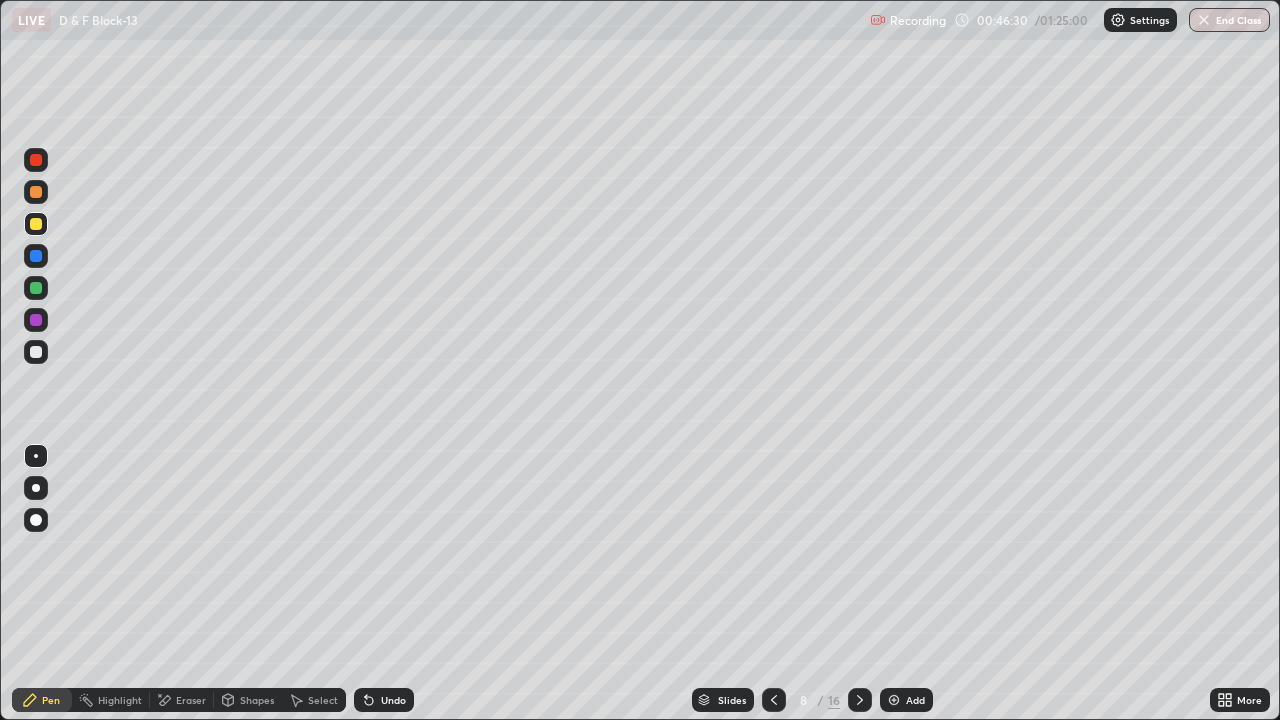 click at bounding box center (36, 256) 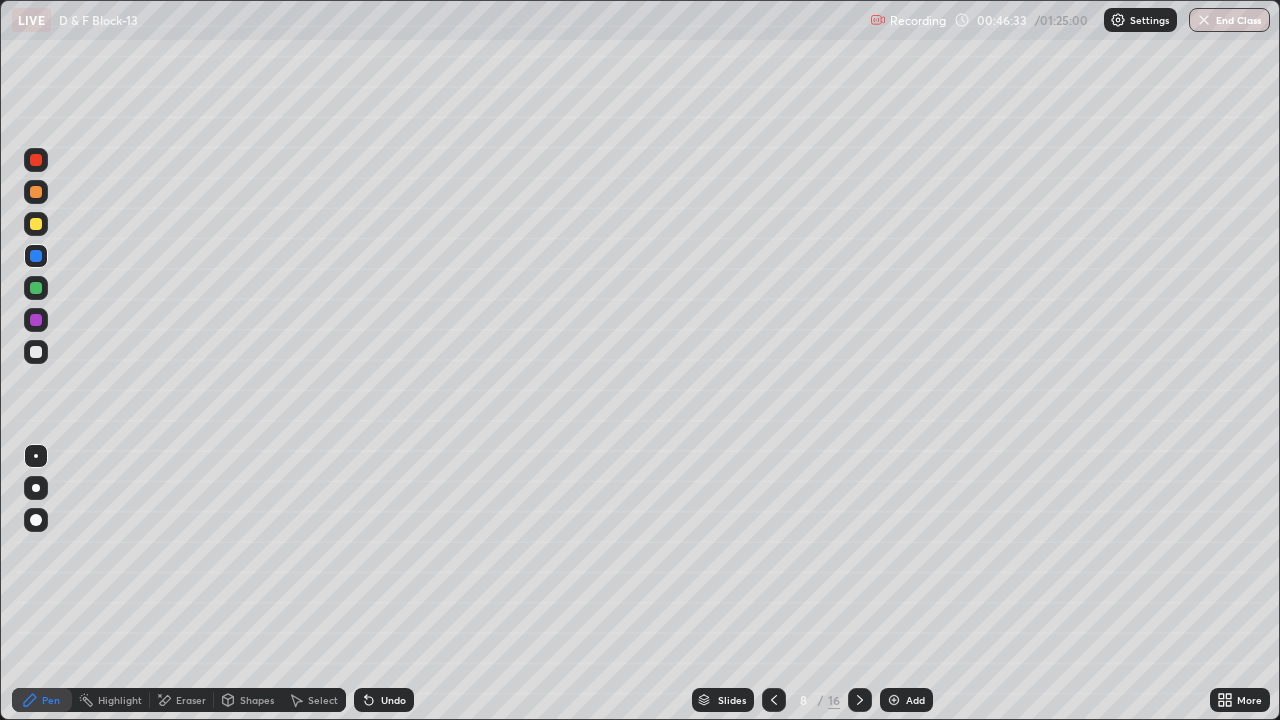 click 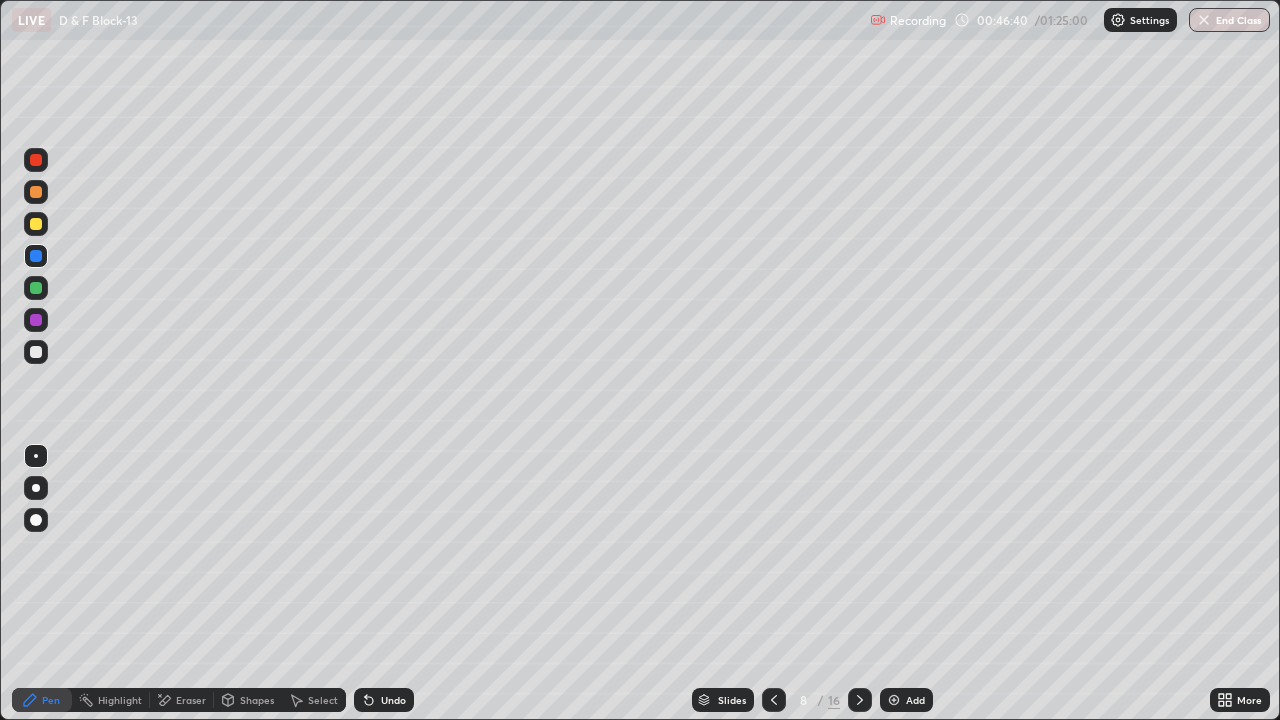 click at bounding box center (36, 288) 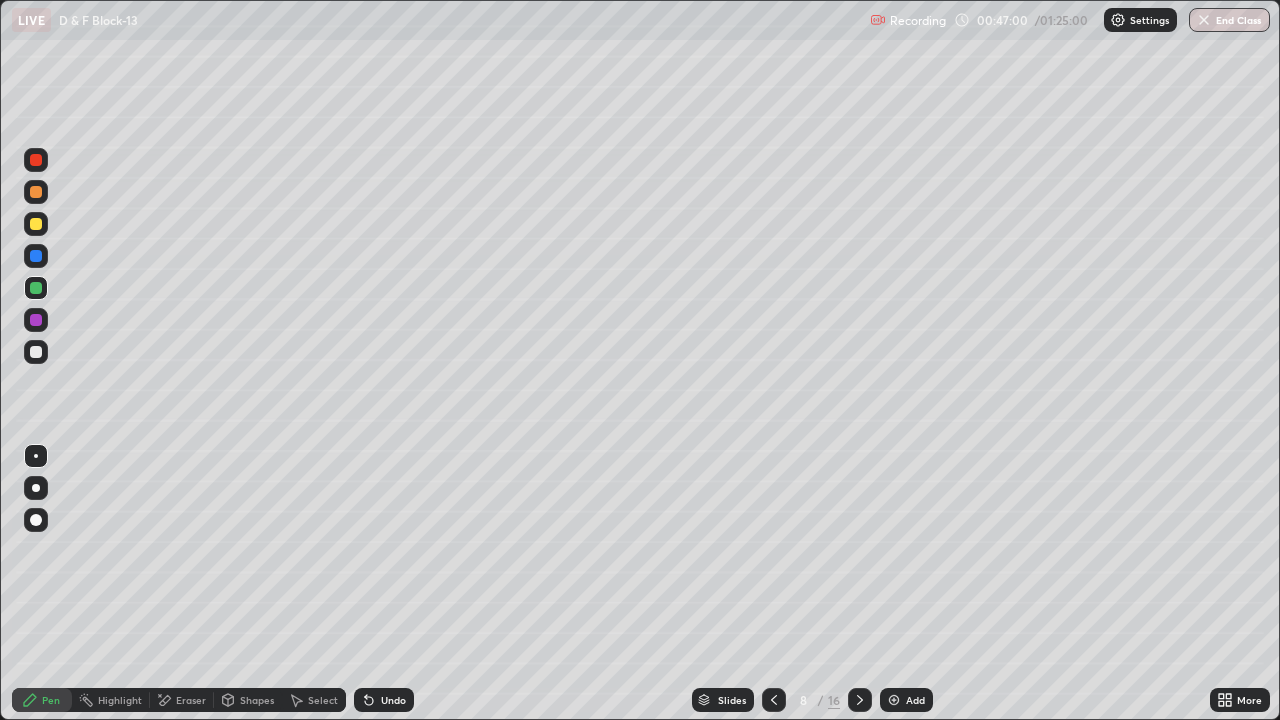 click 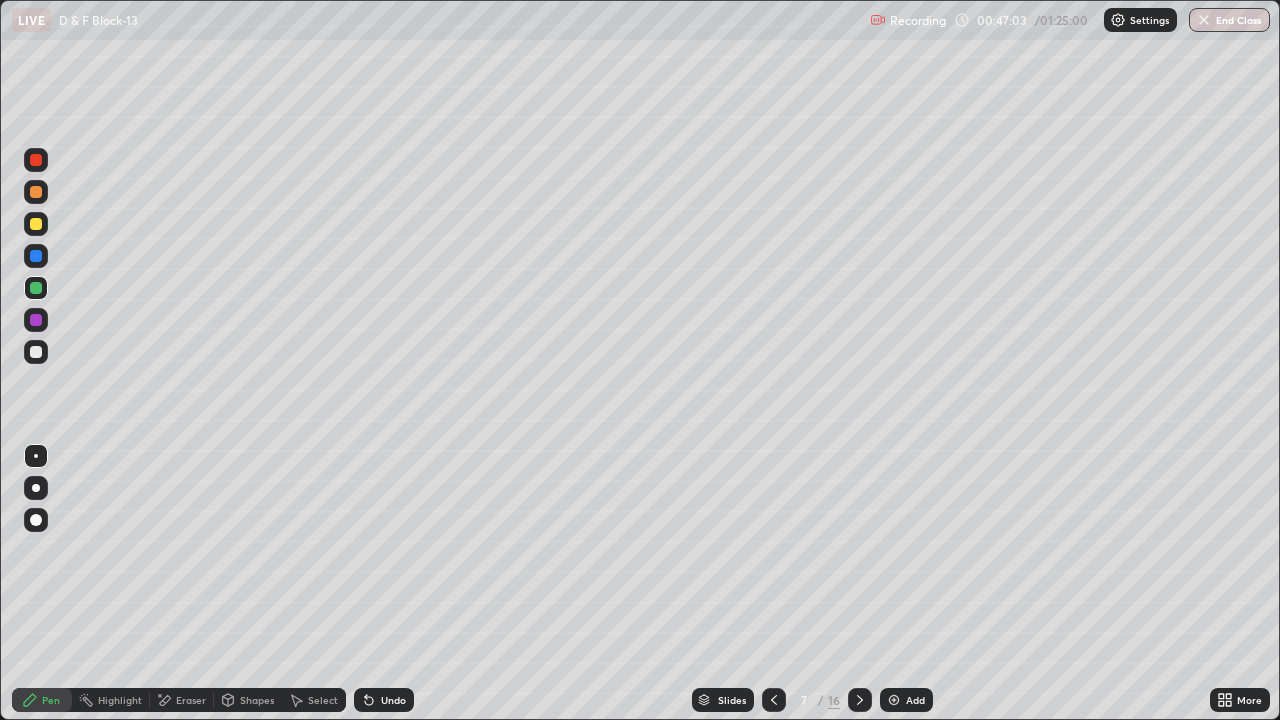 click 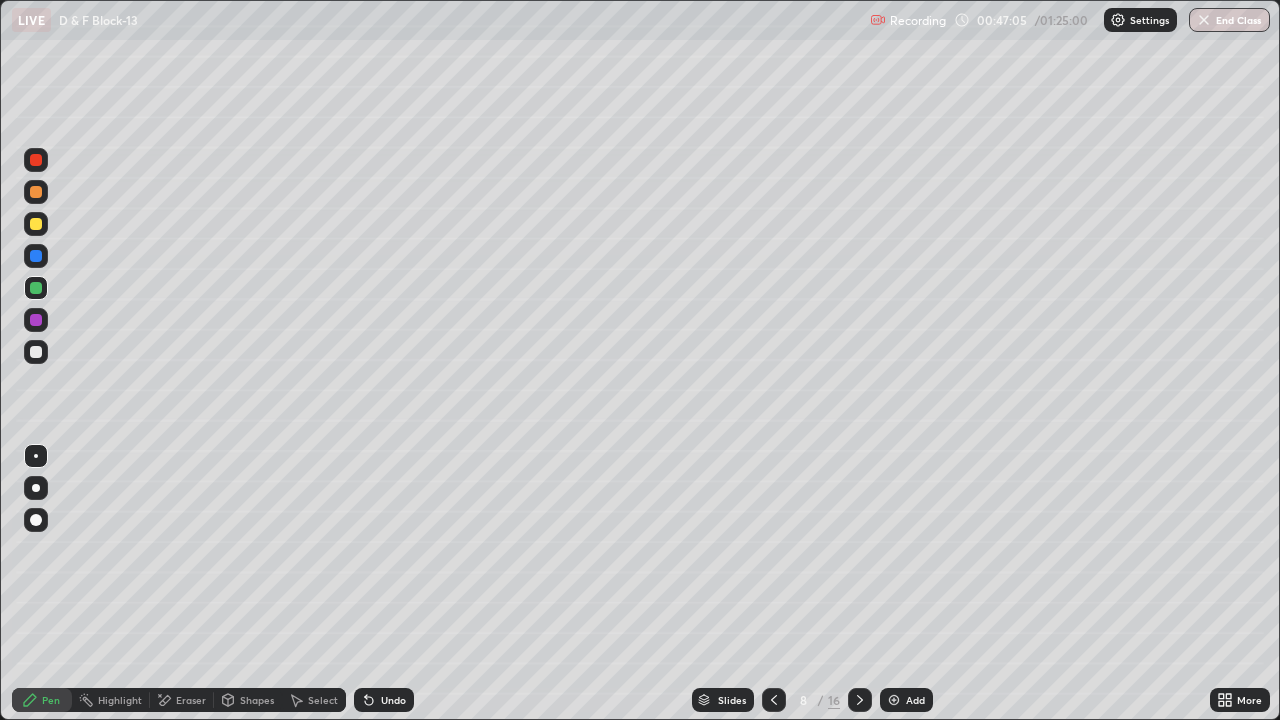 click on "Eraser" at bounding box center (182, 700) 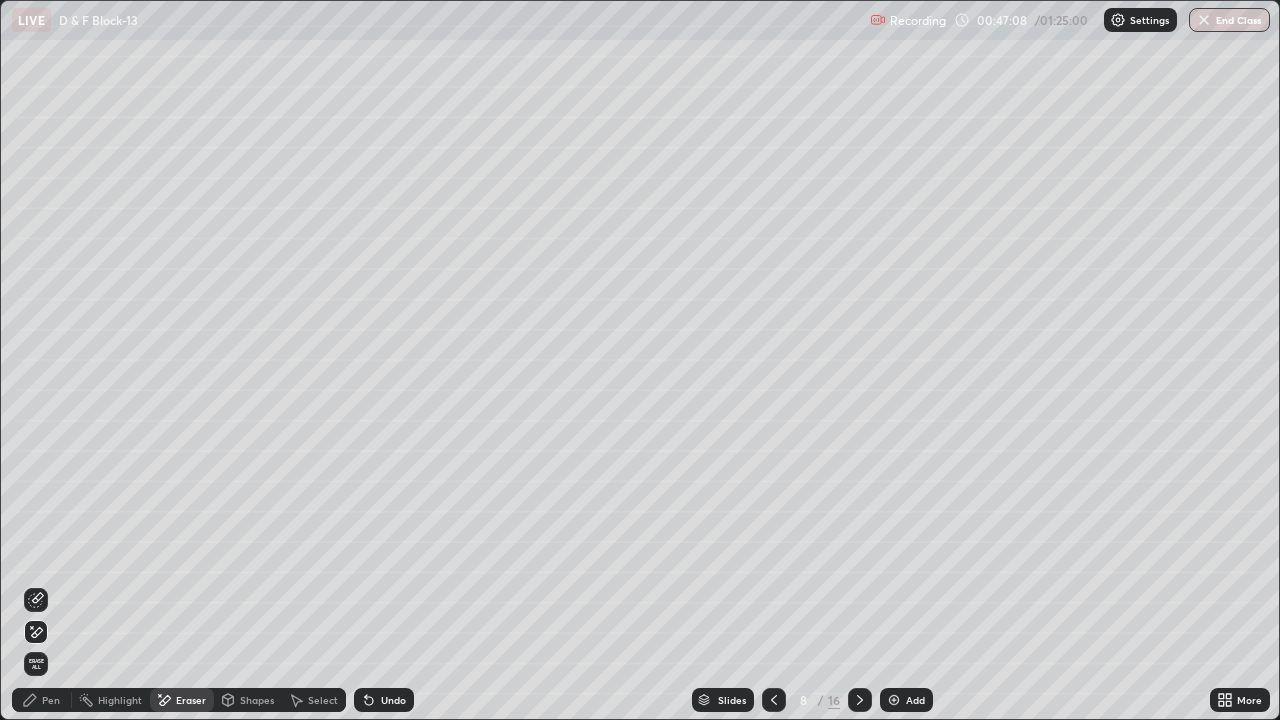 click on "Pen" at bounding box center (51, 700) 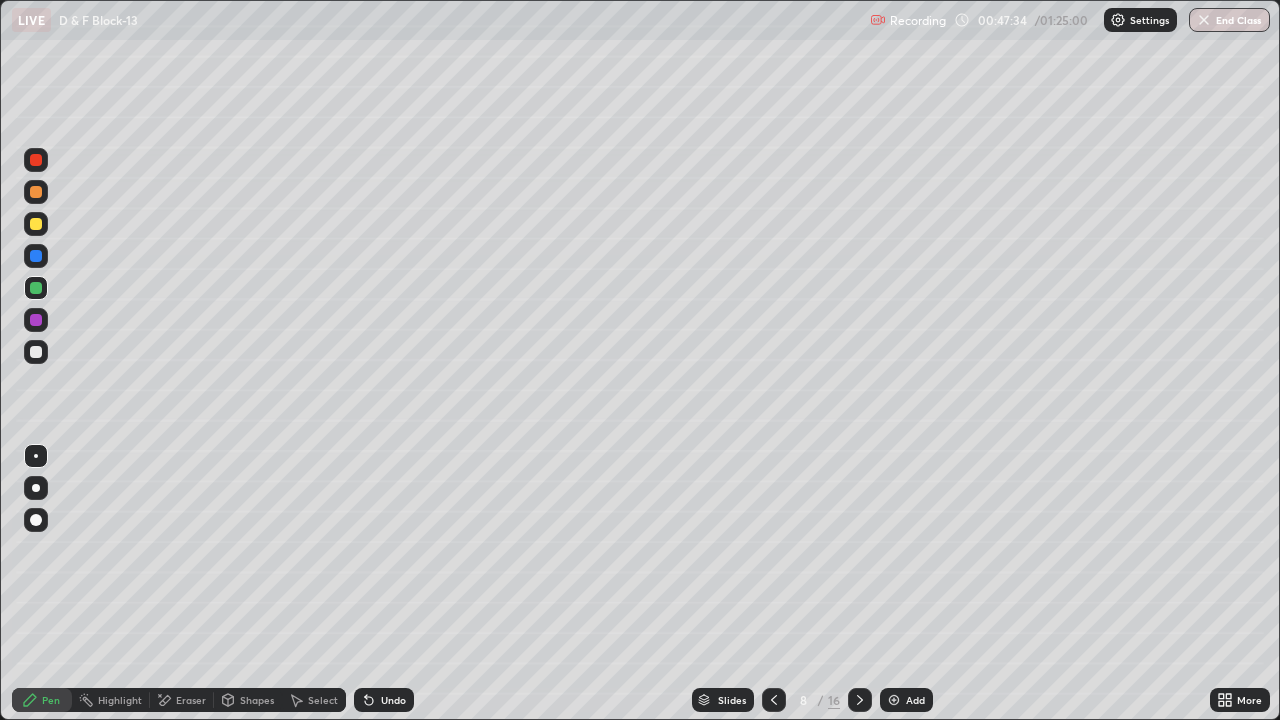 click on "Undo" at bounding box center [393, 700] 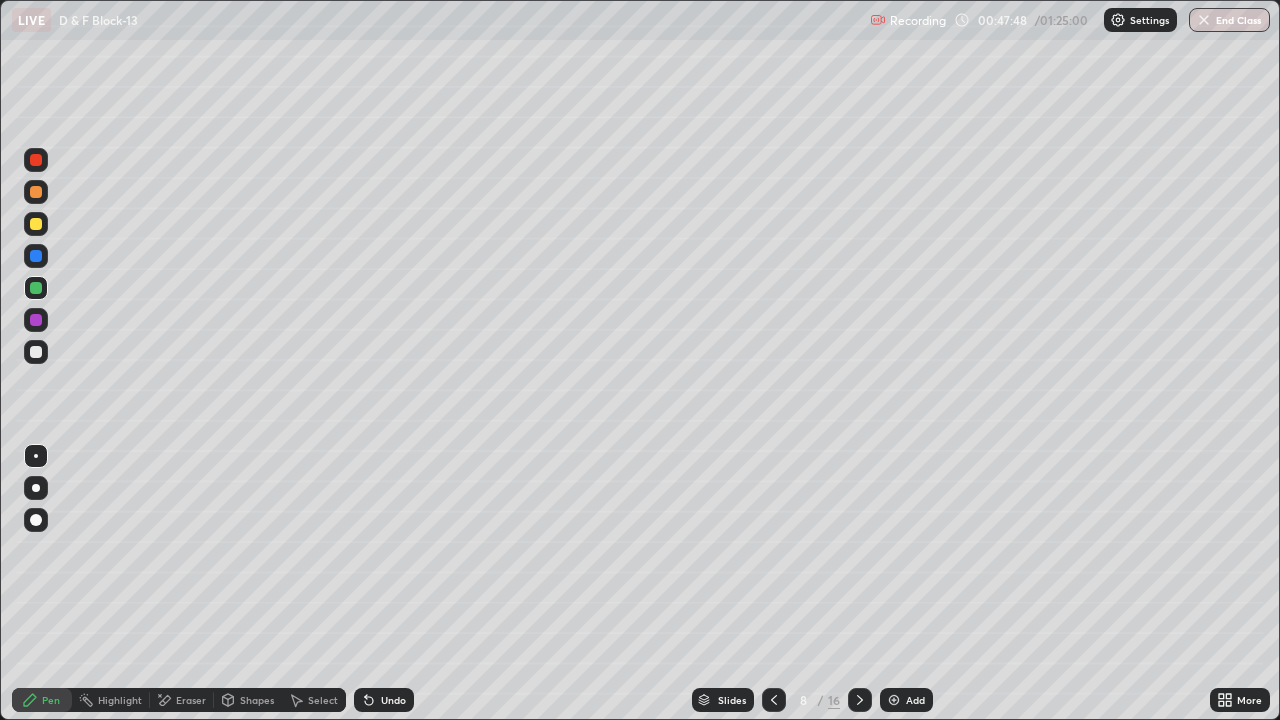 click at bounding box center [36, 192] 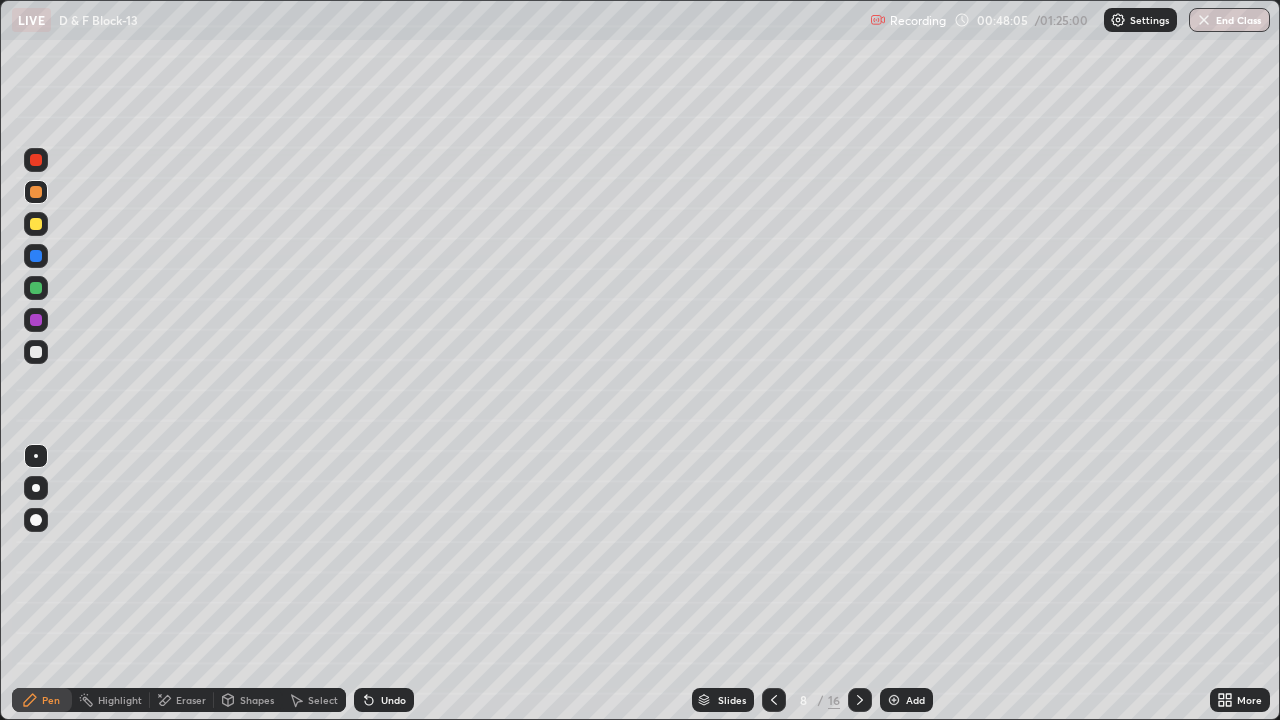 click at bounding box center [36, 224] 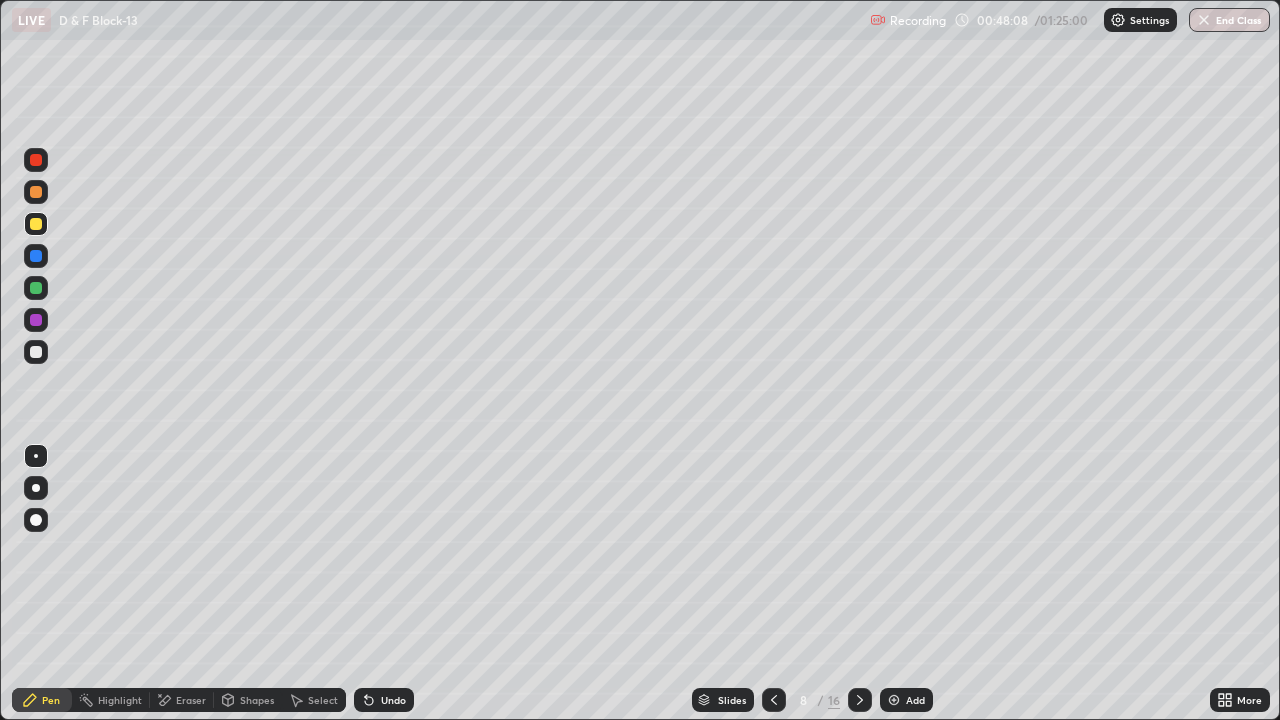 click at bounding box center (36, 256) 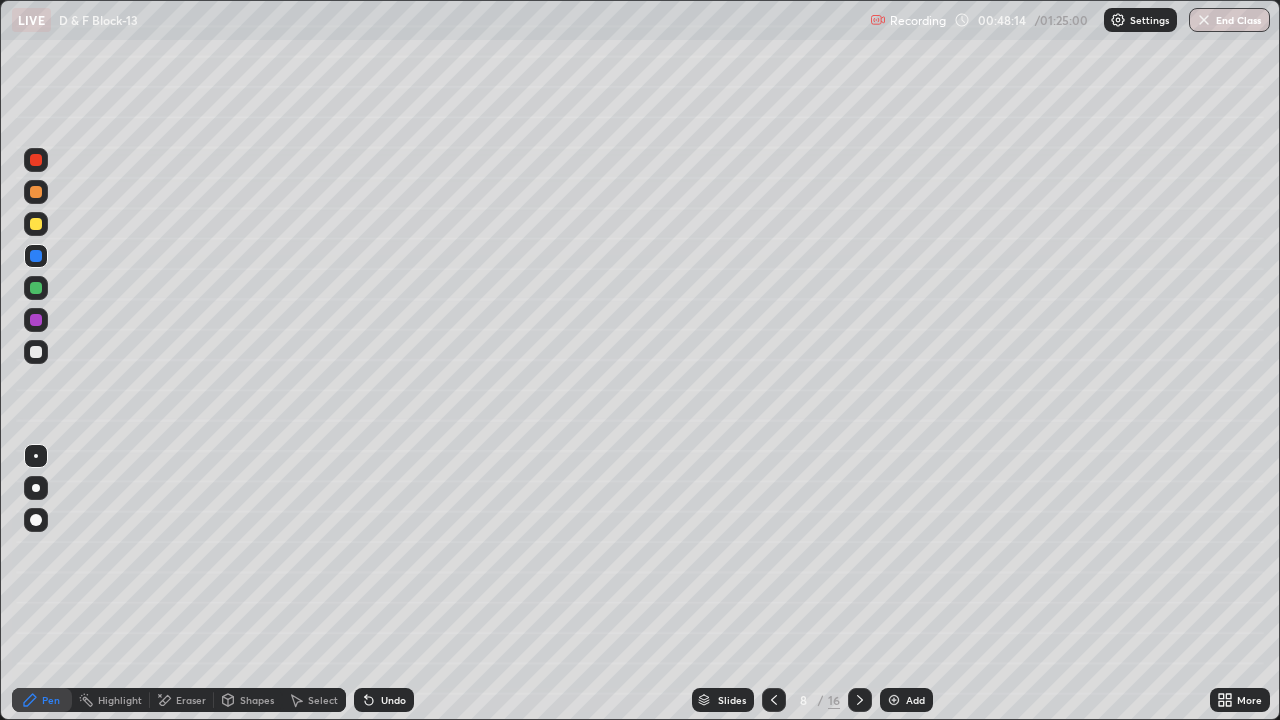 click at bounding box center (36, 288) 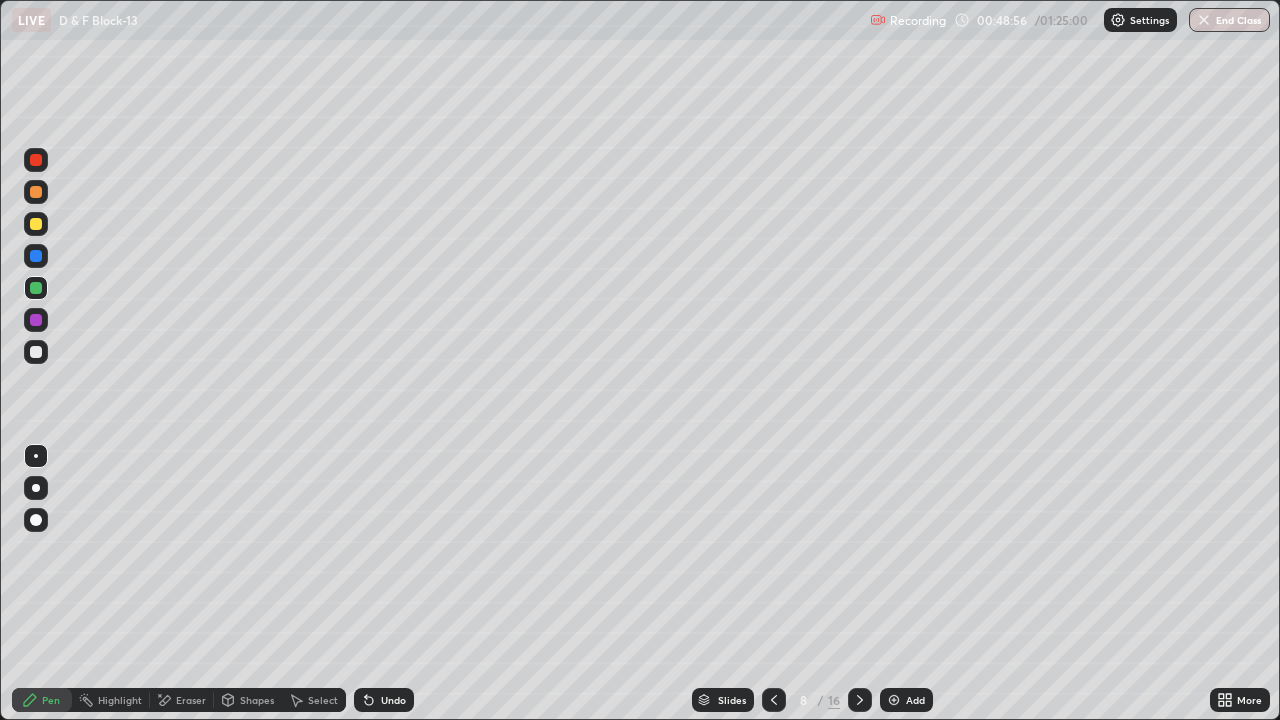 click at bounding box center (36, 192) 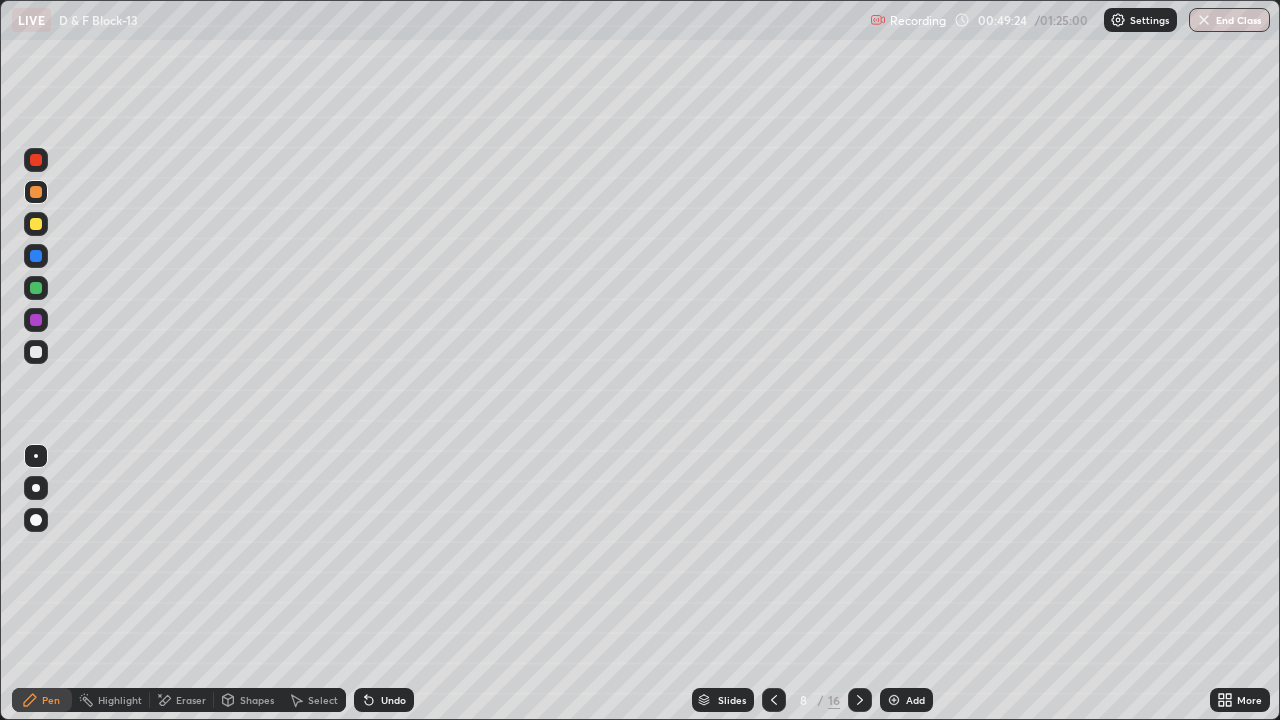 click on "Undo" at bounding box center [393, 700] 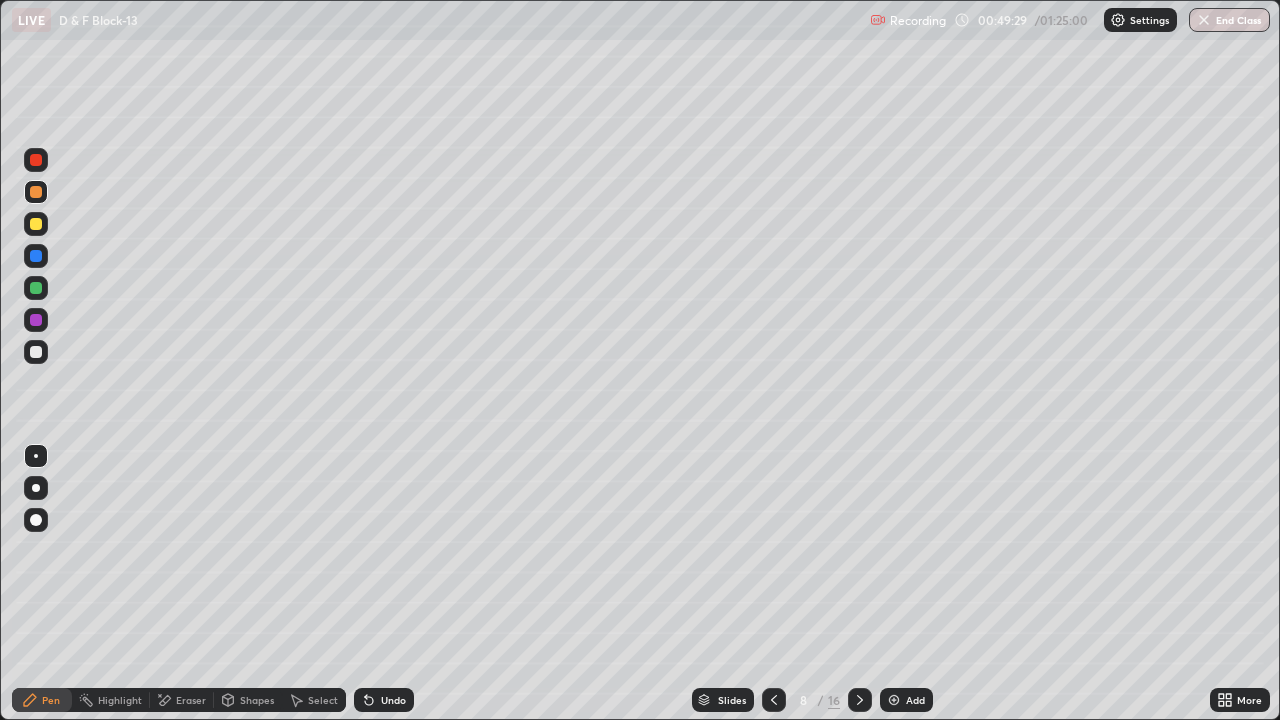 click at bounding box center [36, 224] 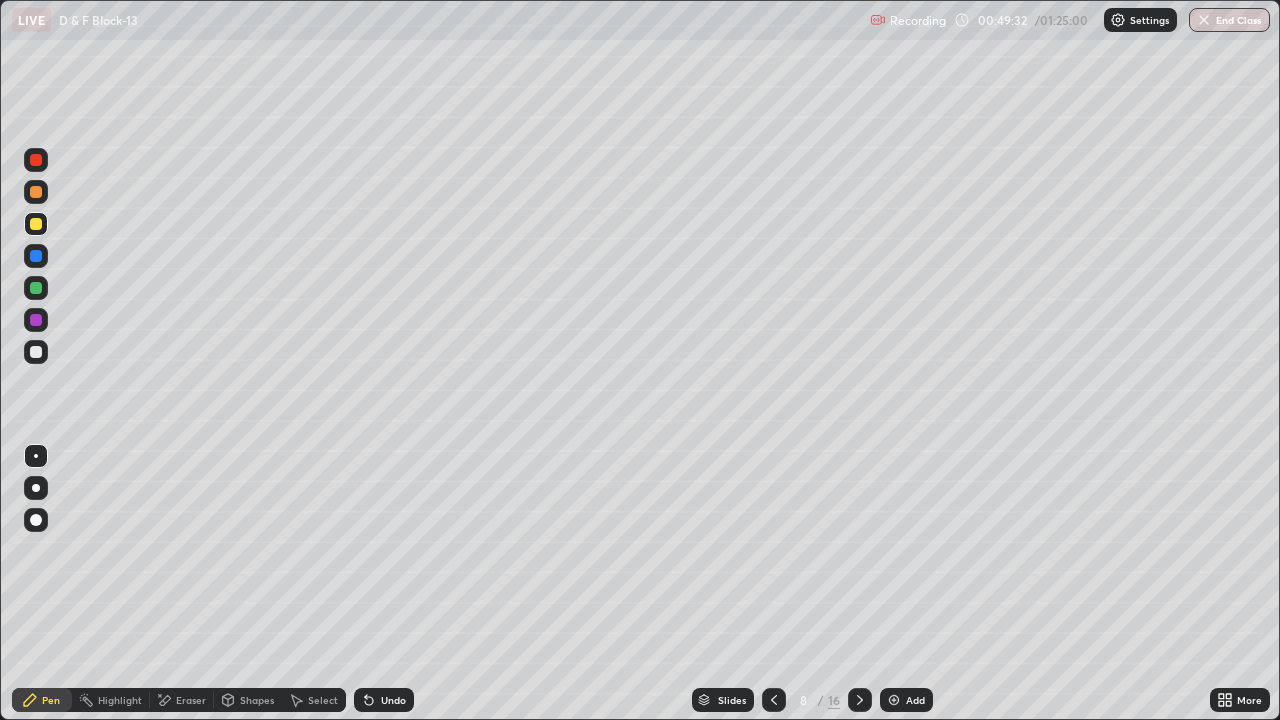 click at bounding box center [36, 256] 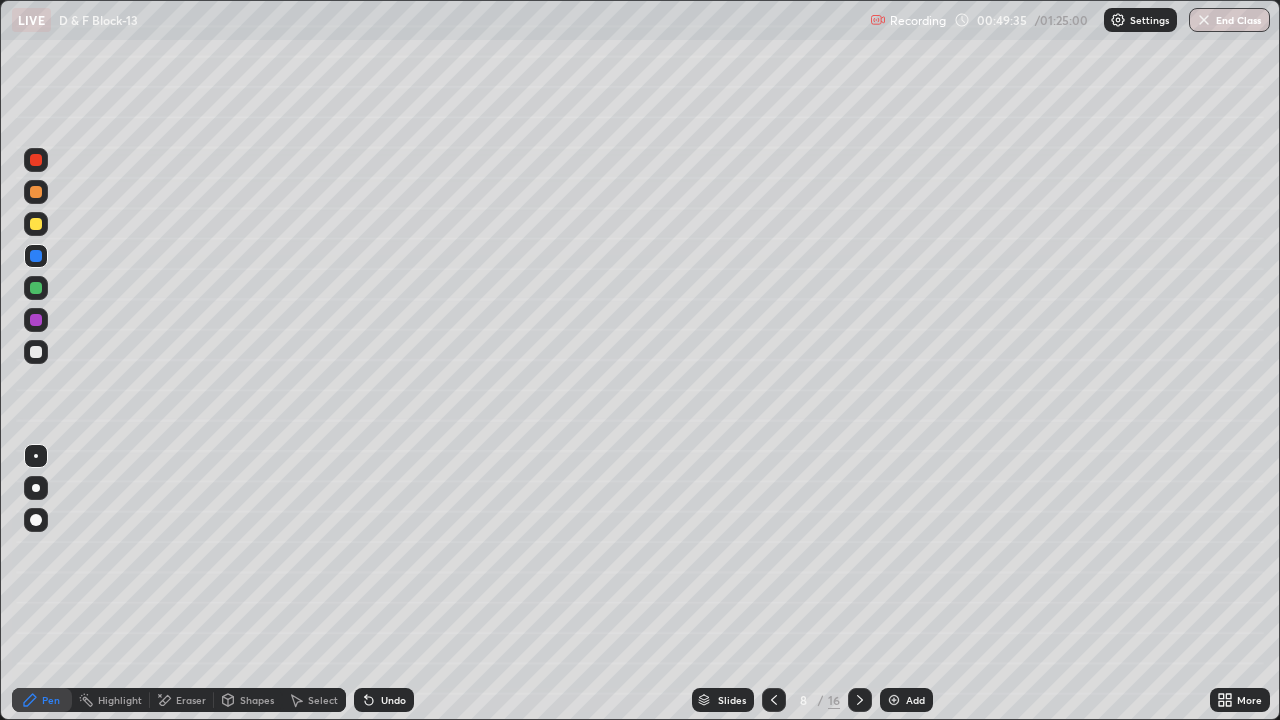 click at bounding box center [36, 288] 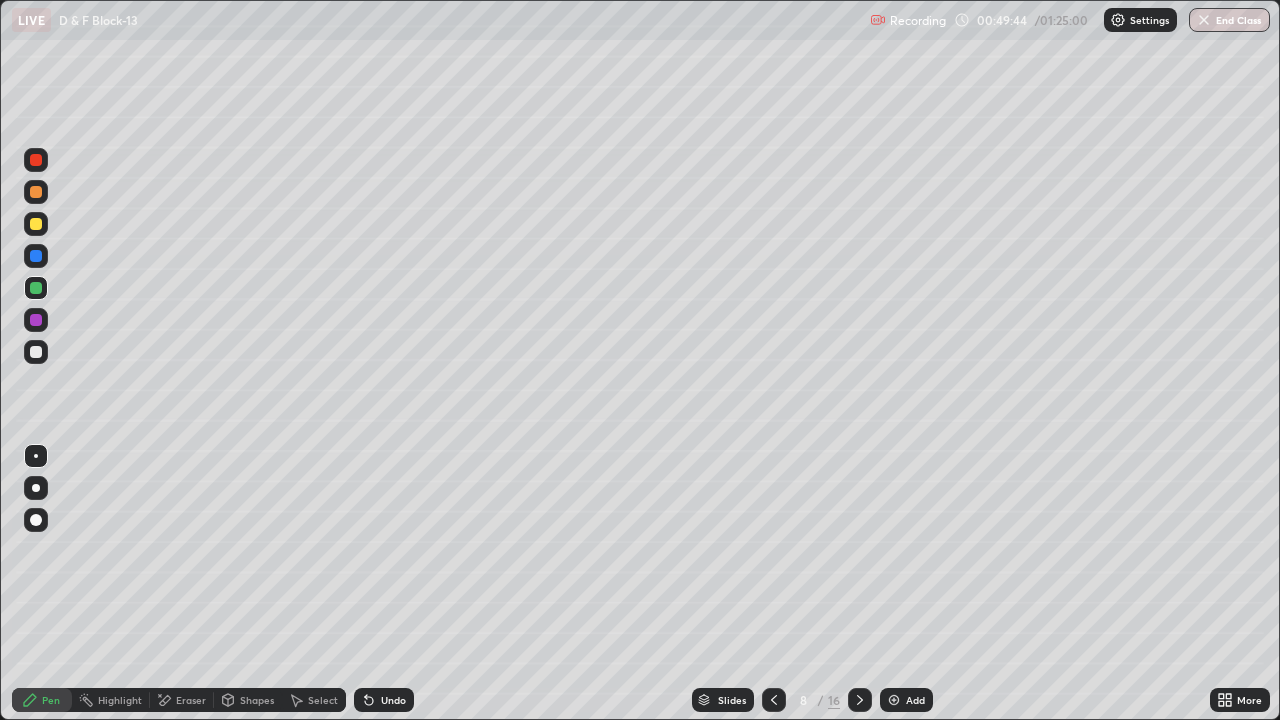 click at bounding box center [36, 192] 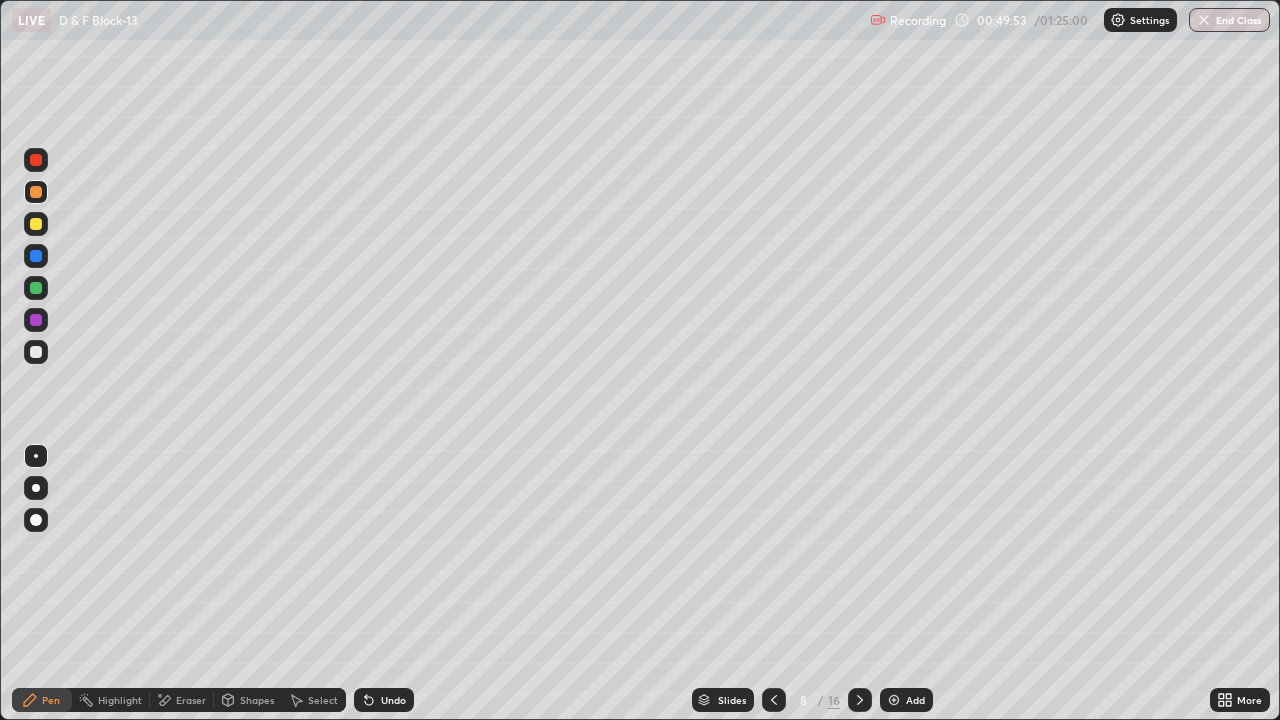 click at bounding box center (36, 320) 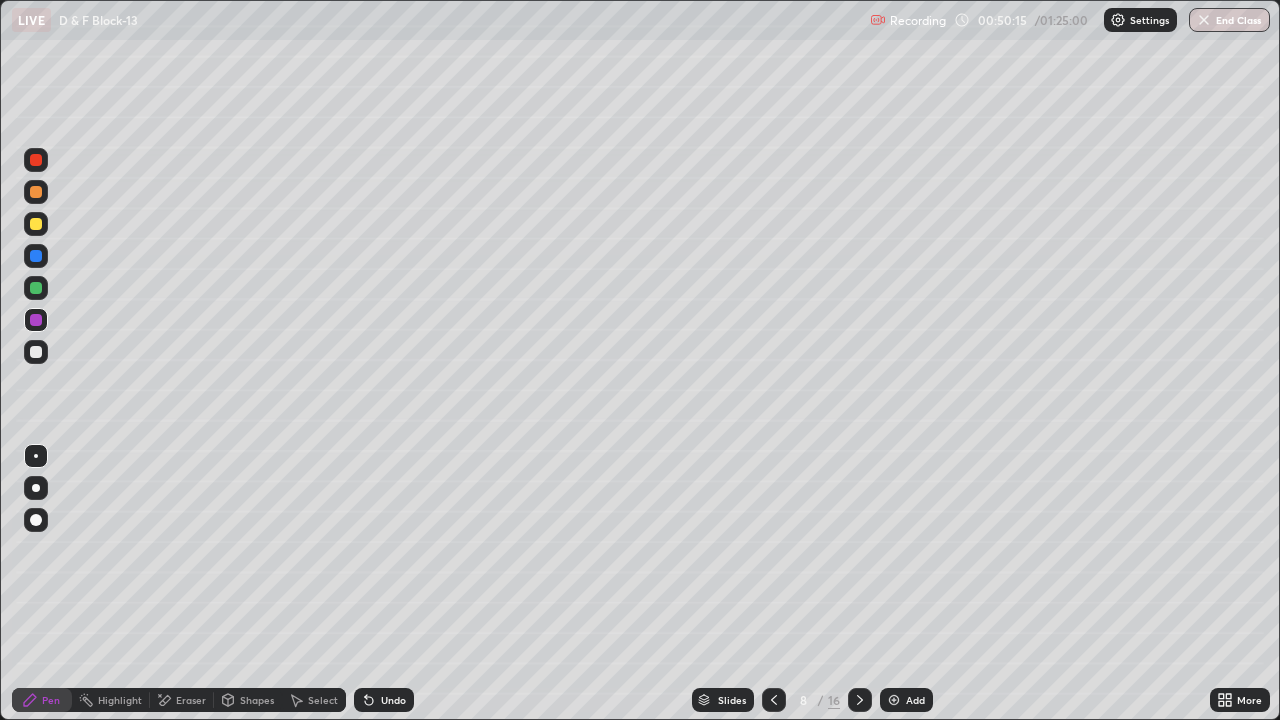 click at bounding box center (36, 224) 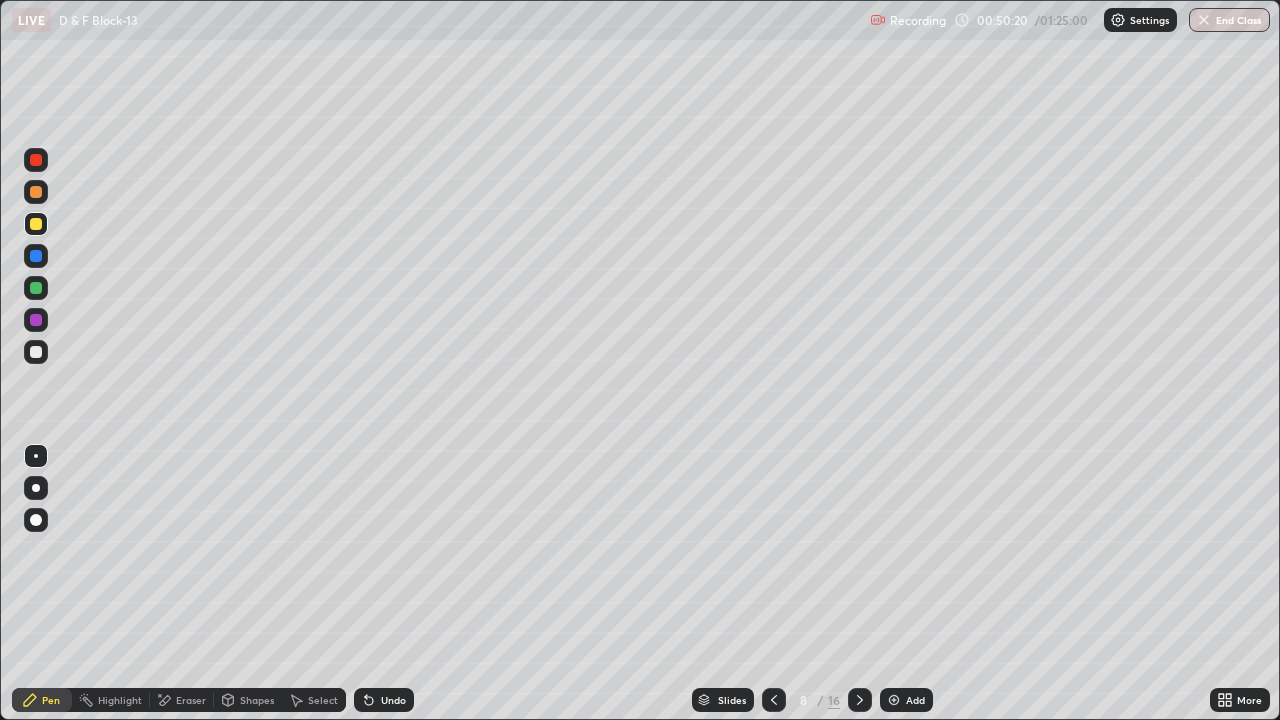 click at bounding box center [36, 288] 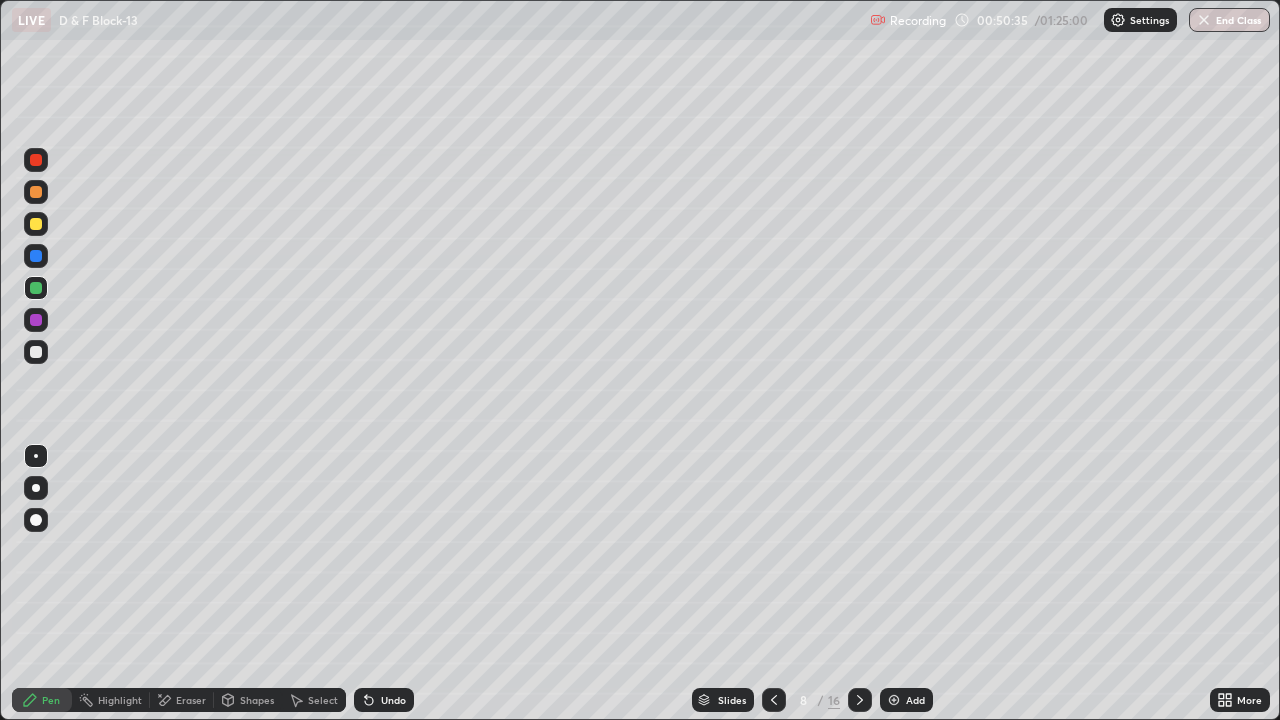click on "Undo" at bounding box center [393, 700] 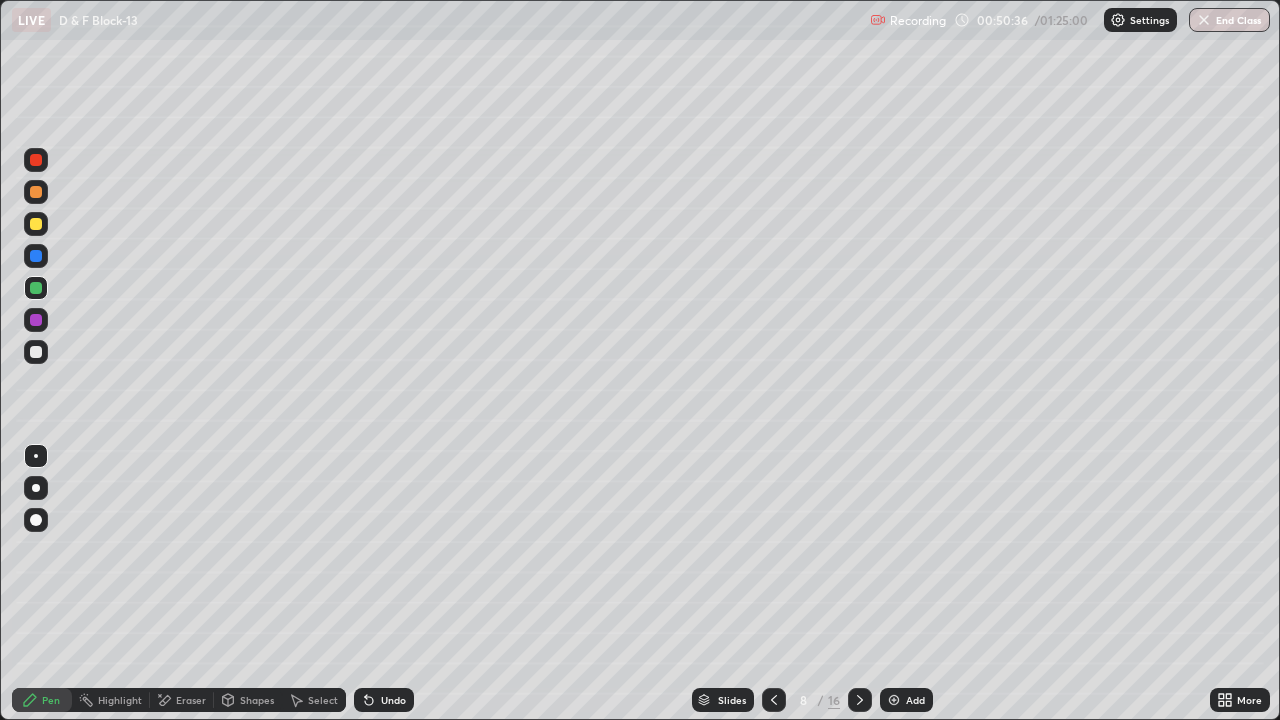 click on "Undo" at bounding box center [393, 700] 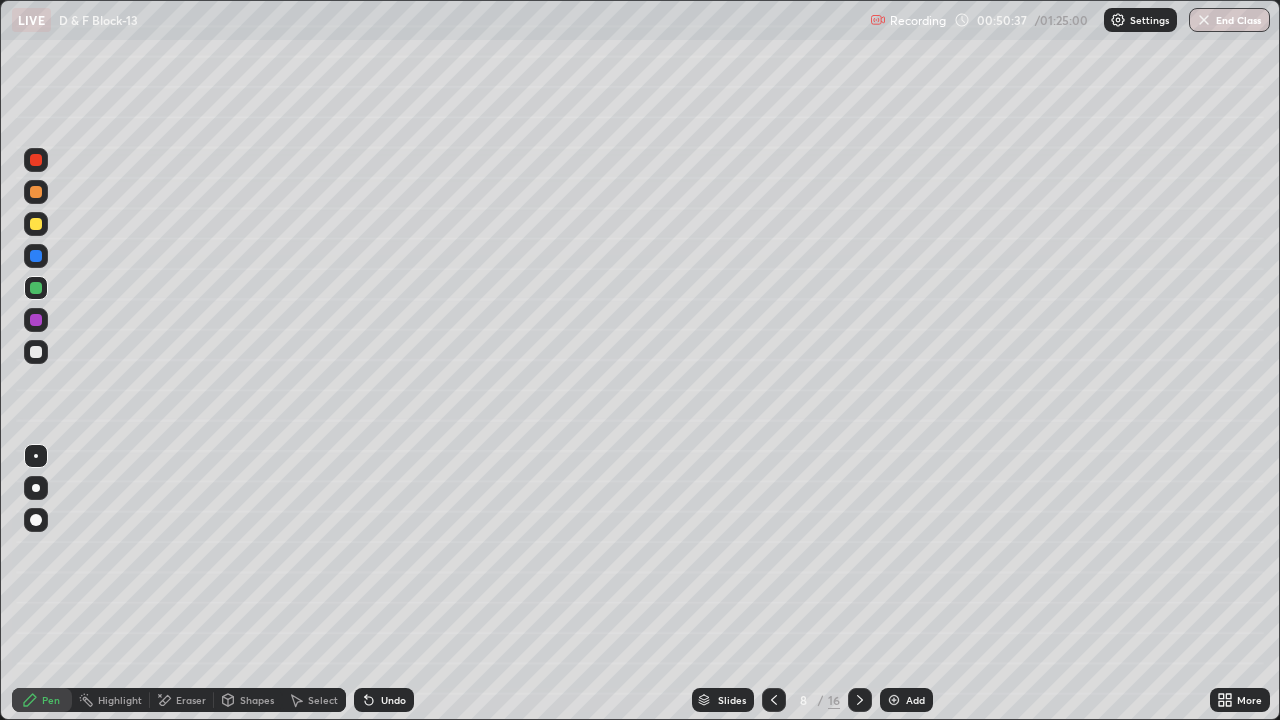 click 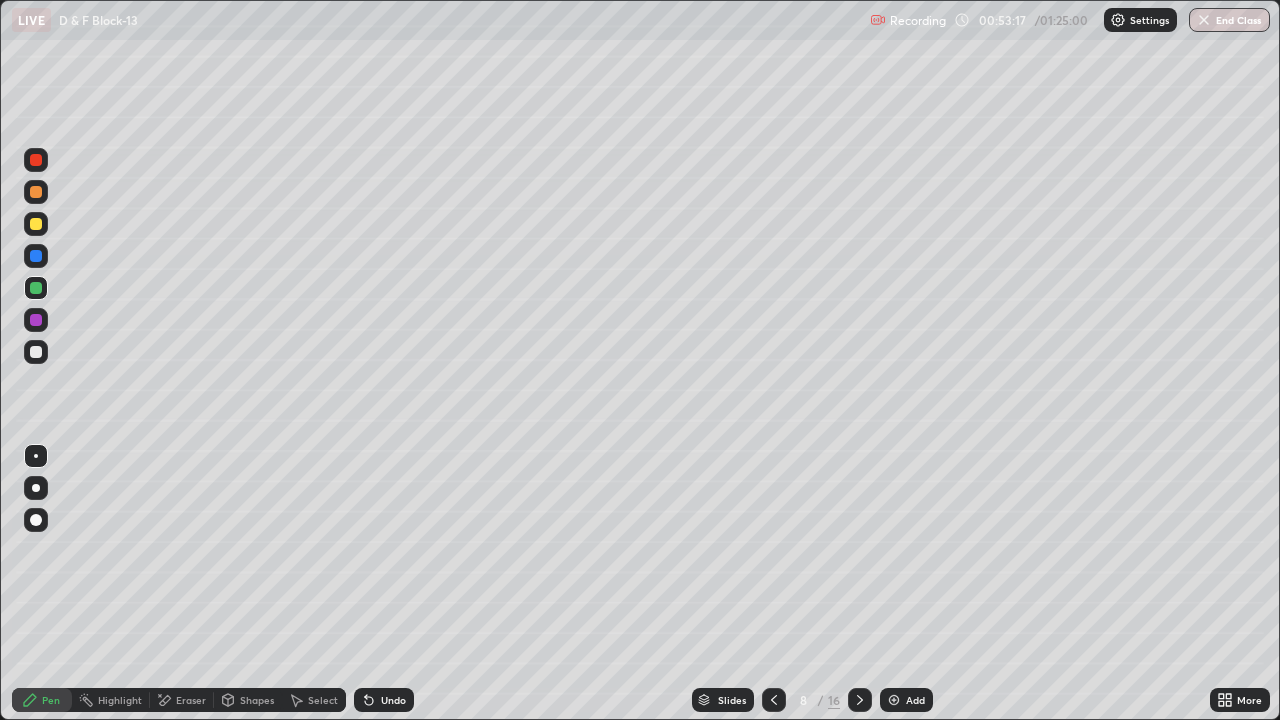 click on "Eraser" at bounding box center (191, 700) 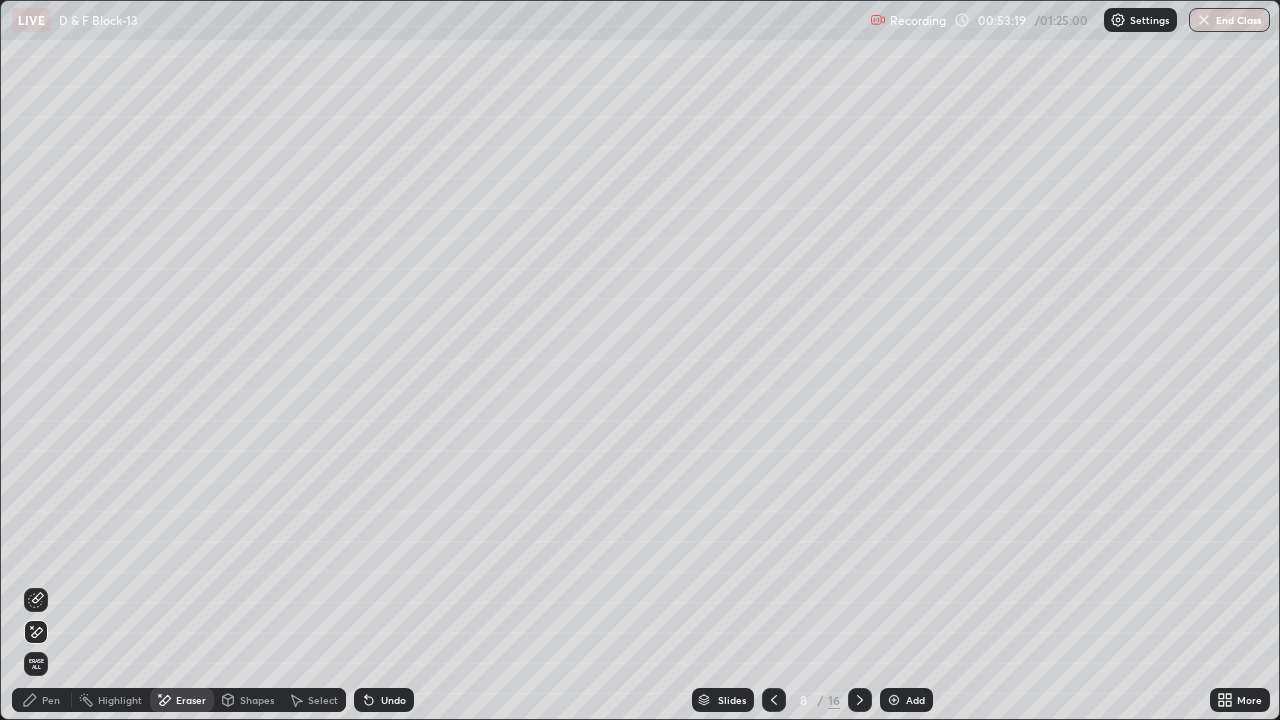click on "Pen" at bounding box center [42, 700] 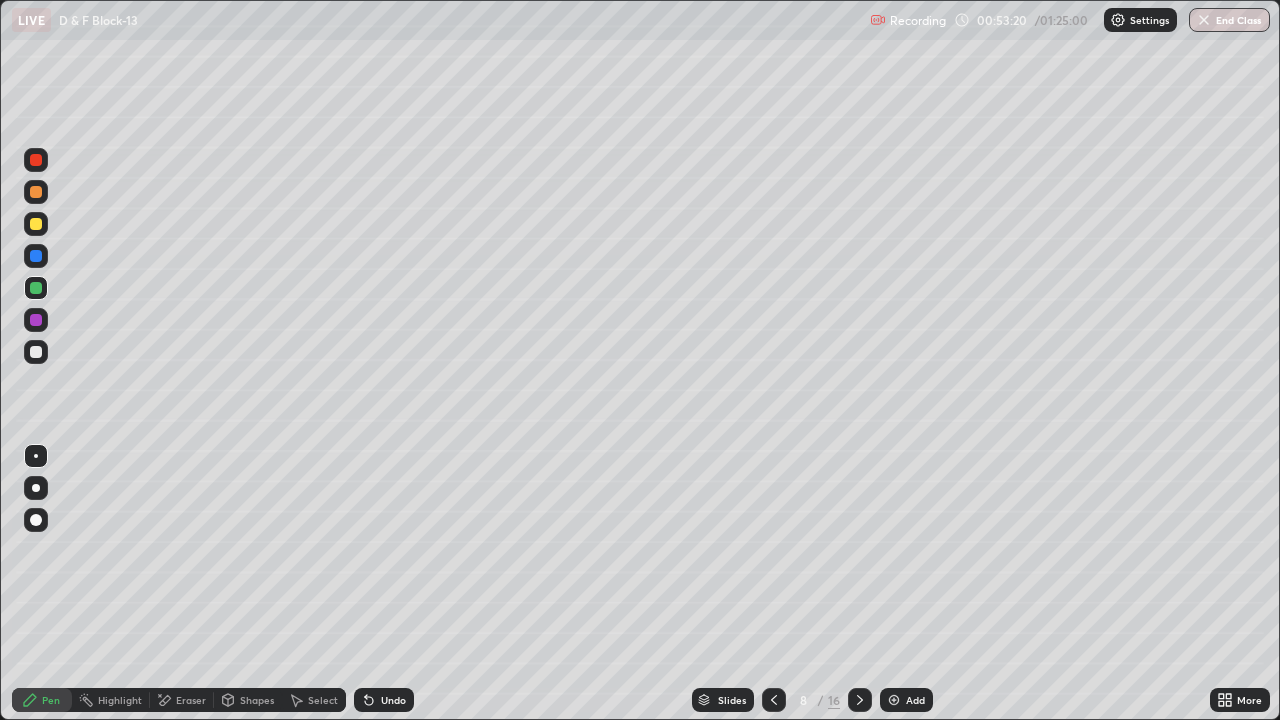 click at bounding box center [36, 256] 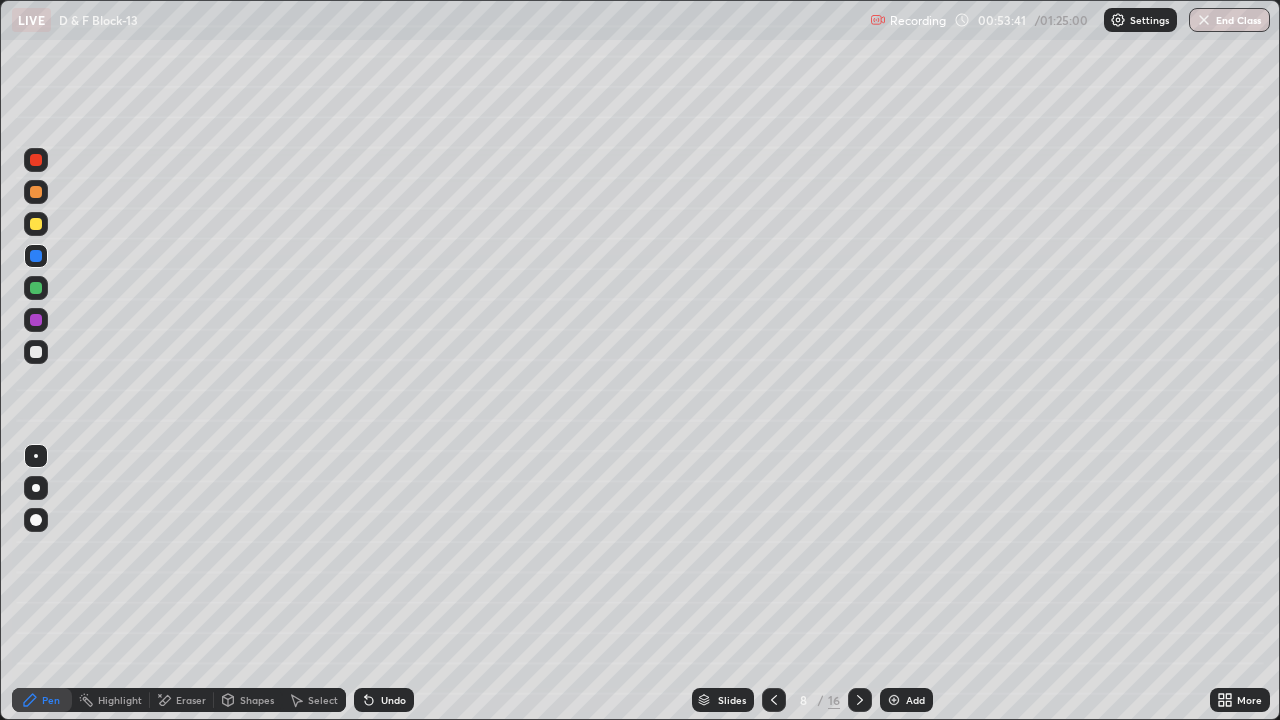 click 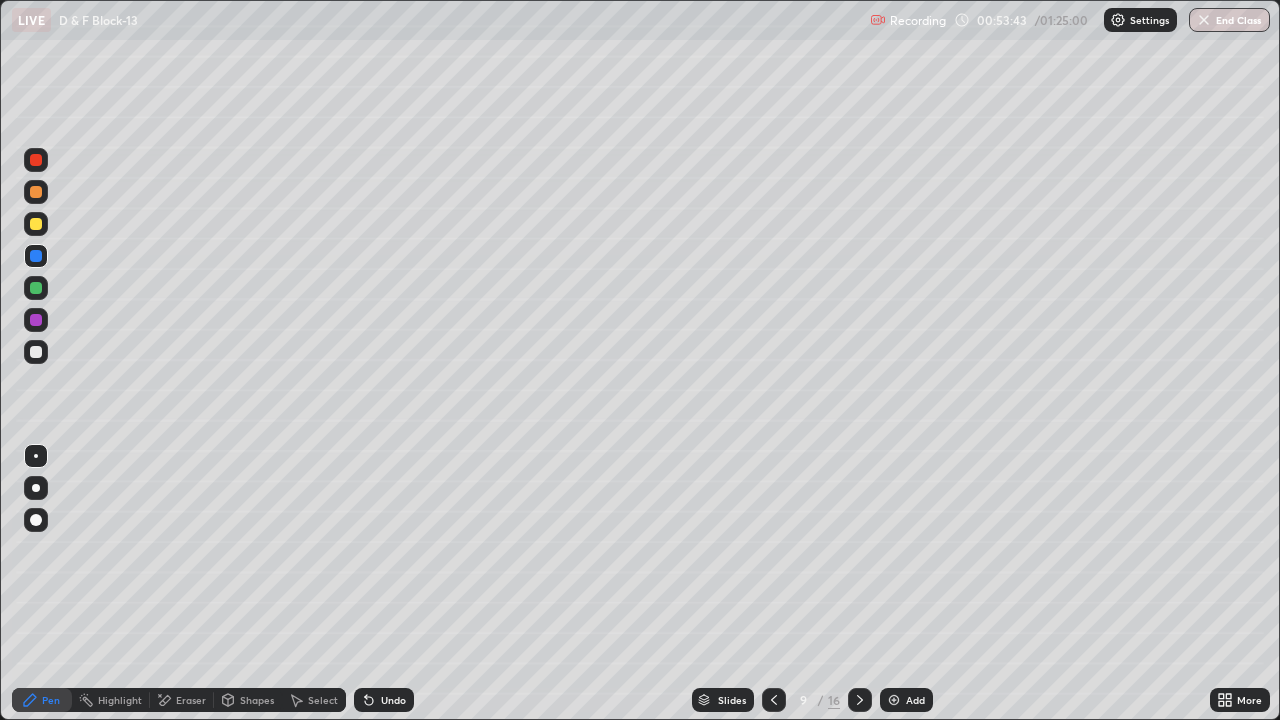 click at bounding box center (36, 192) 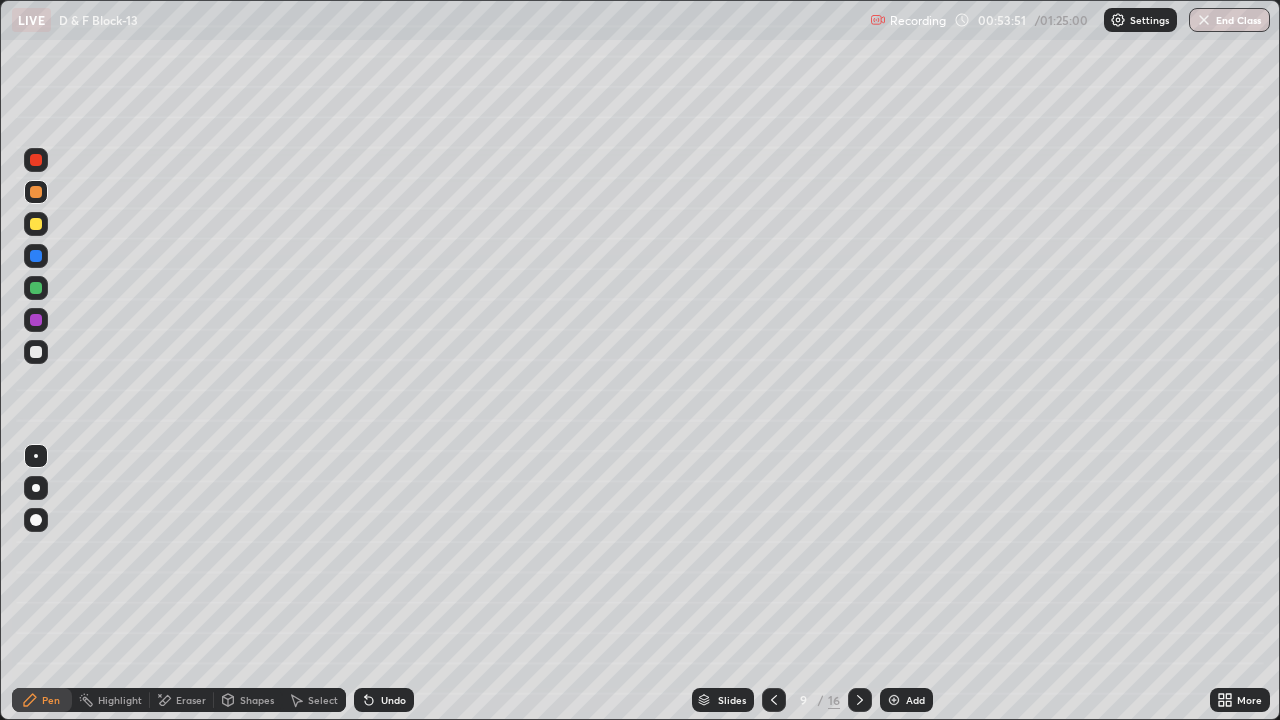 click at bounding box center (36, 288) 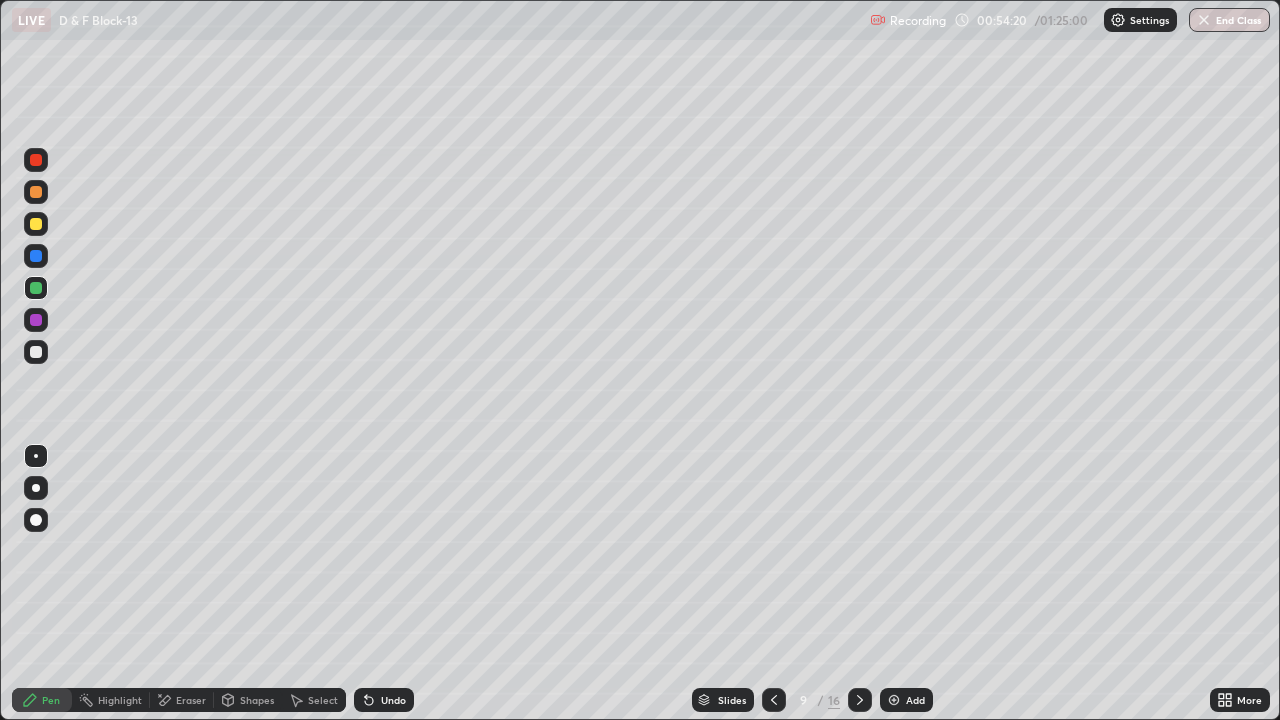 click at bounding box center (36, 224) 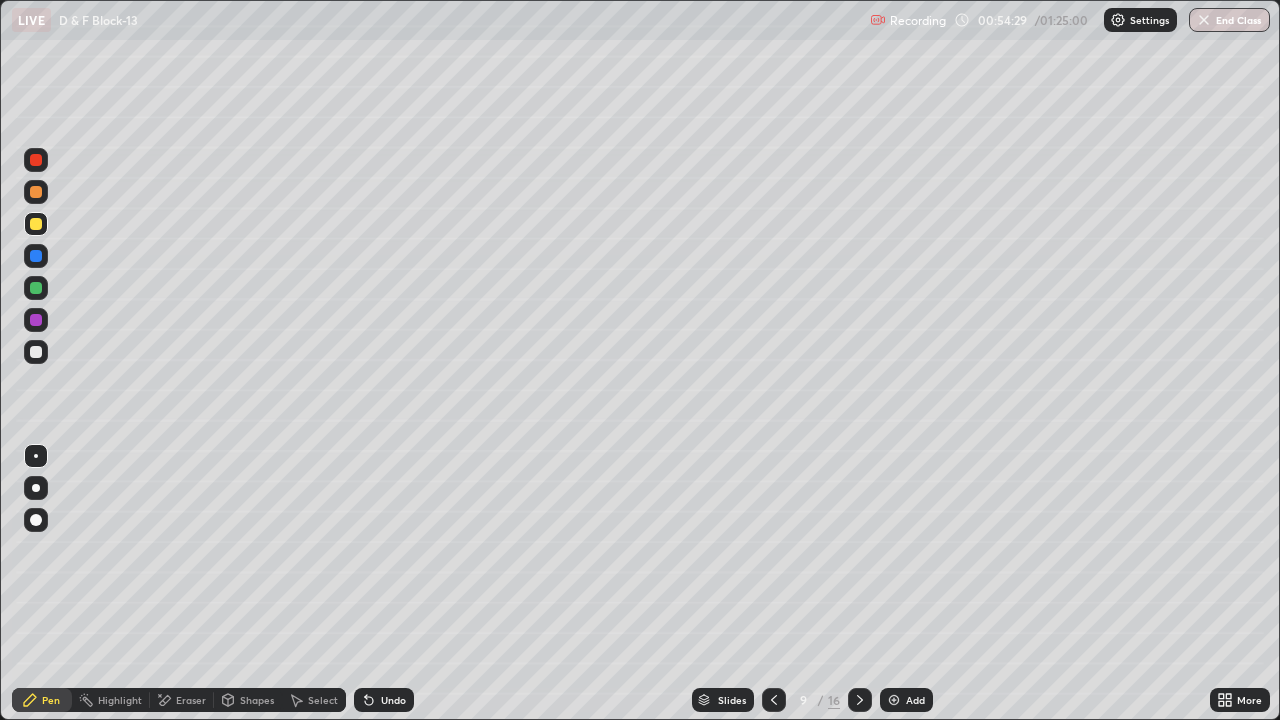 click at bounding box center (36, 192) 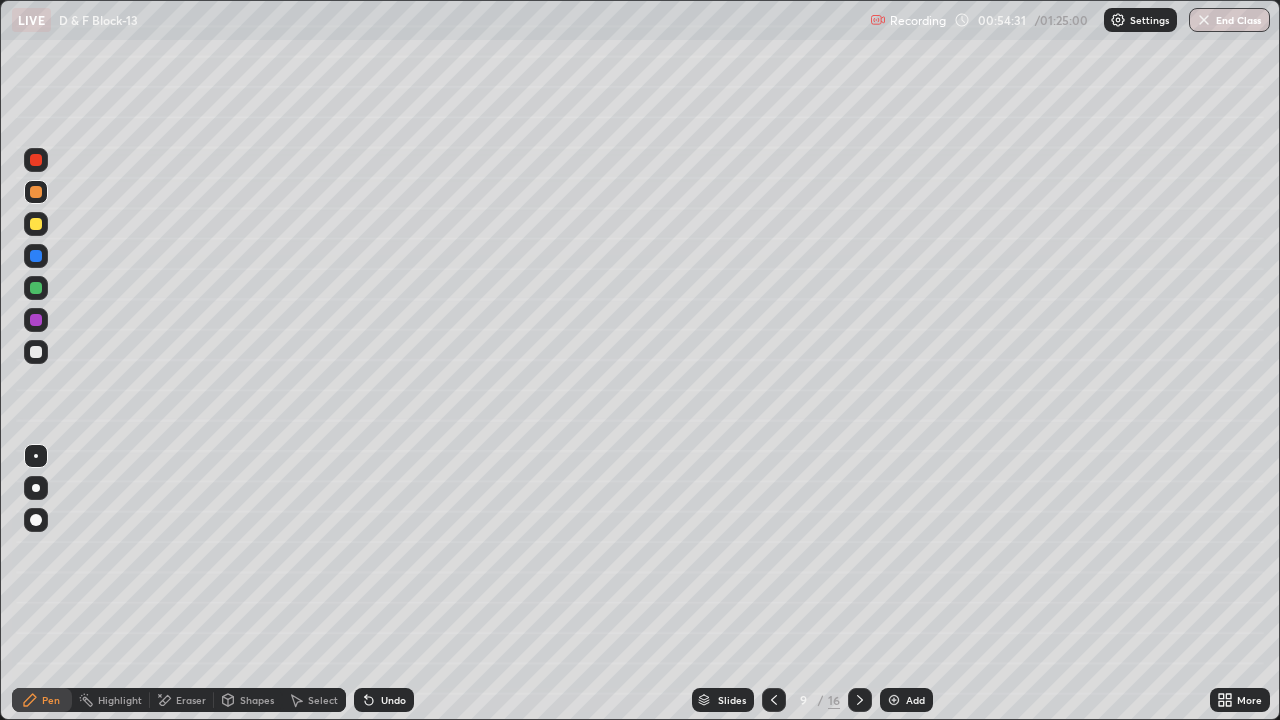 click at bounding box center (36, 288) 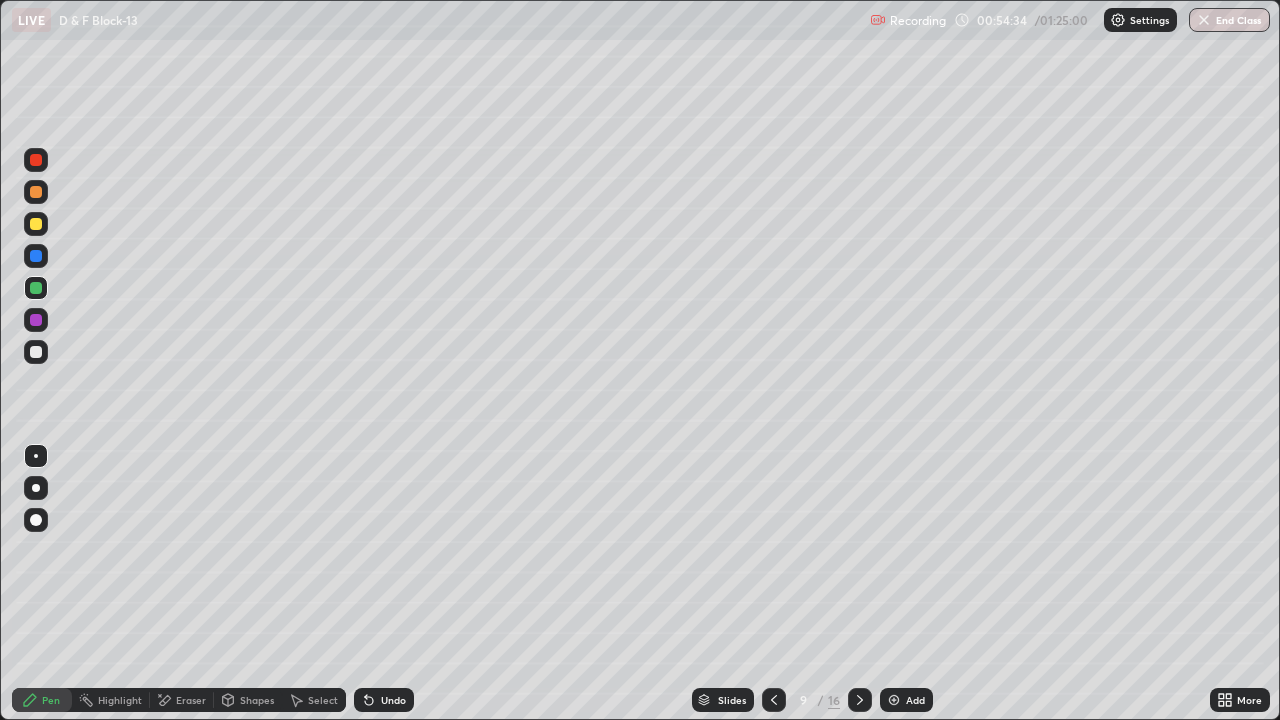 click on "Undo" at bounding box center (384, 700) 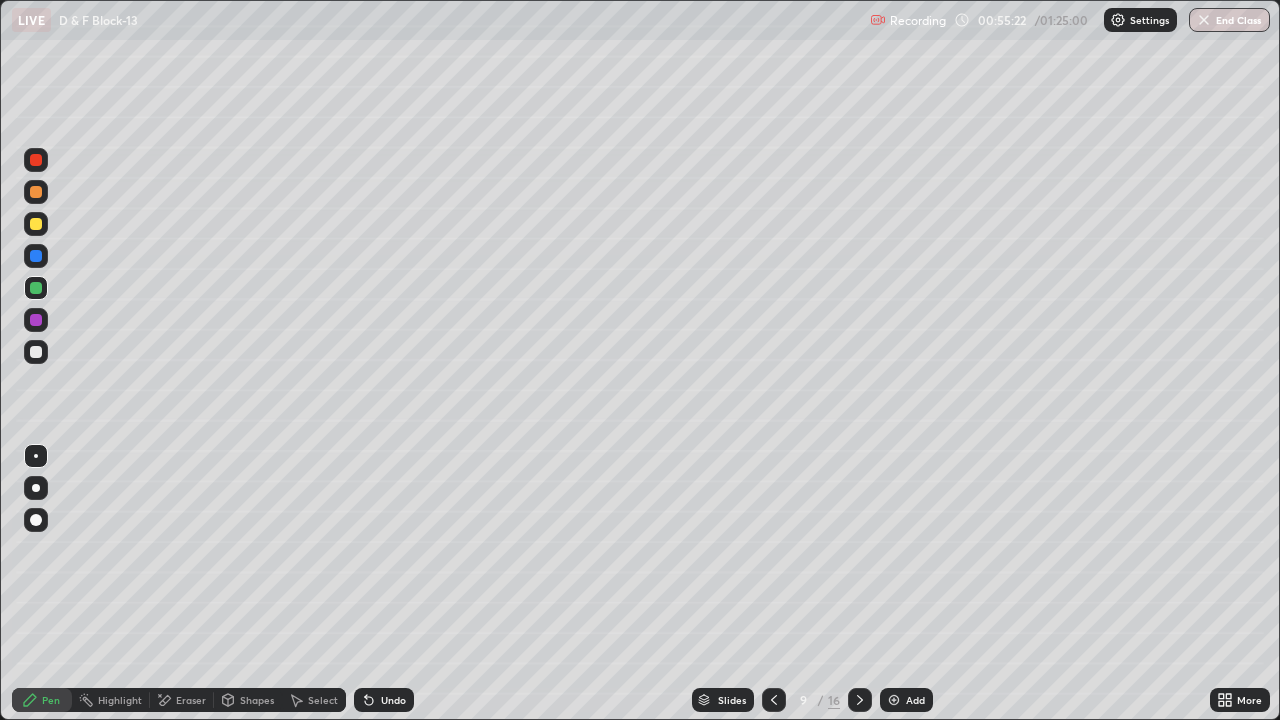 click at bounding box center [36, 192] 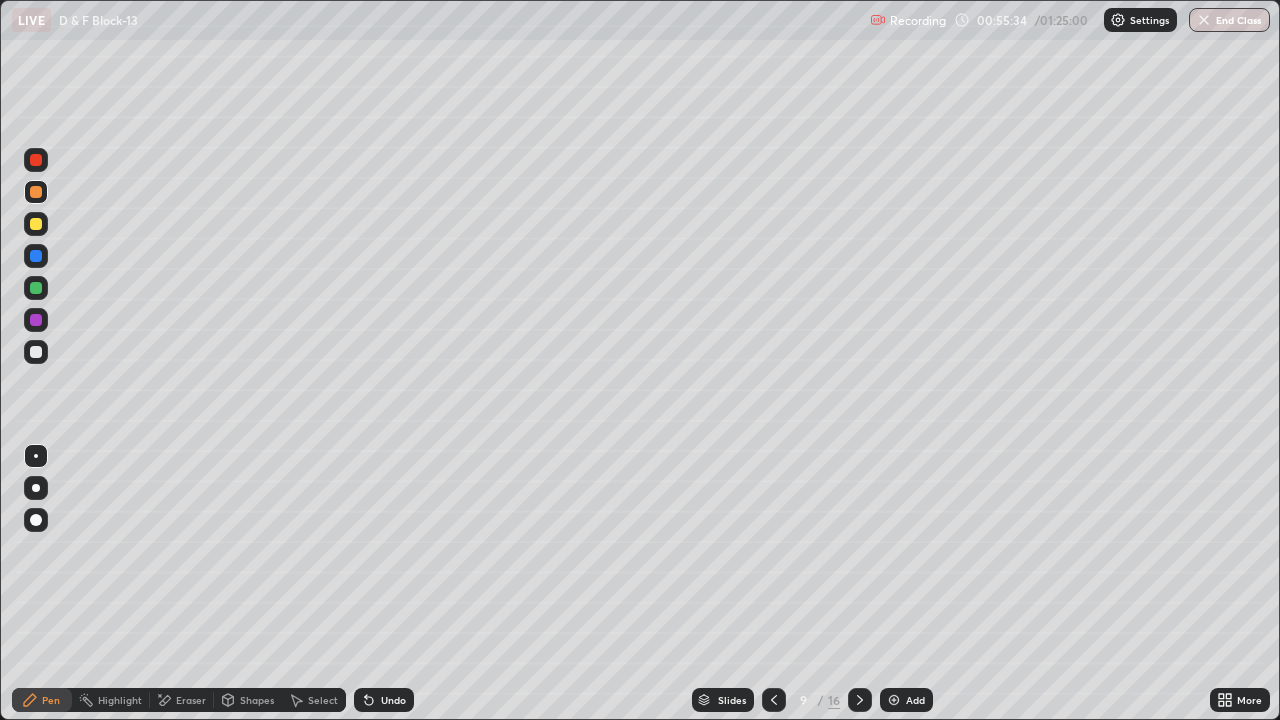 click at bounding box center [36, 320] 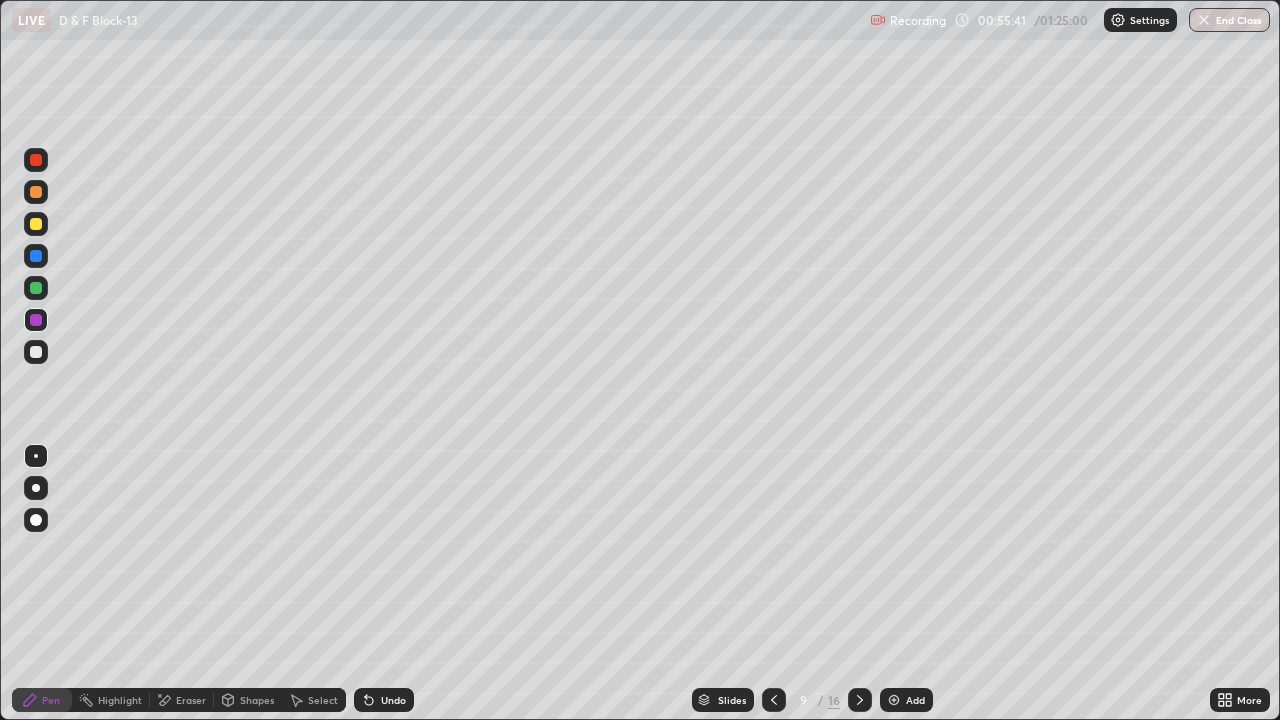 click at bounding box center [36, 352] 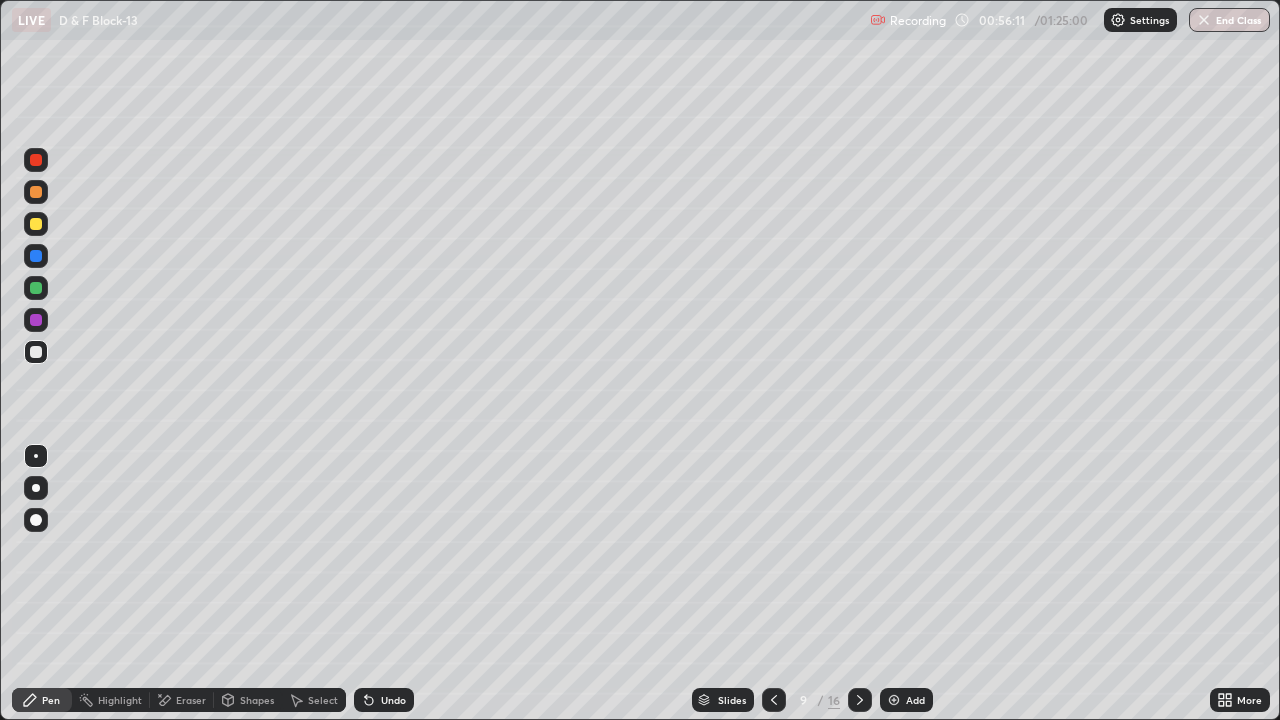 click at bounding box center (36, 192) 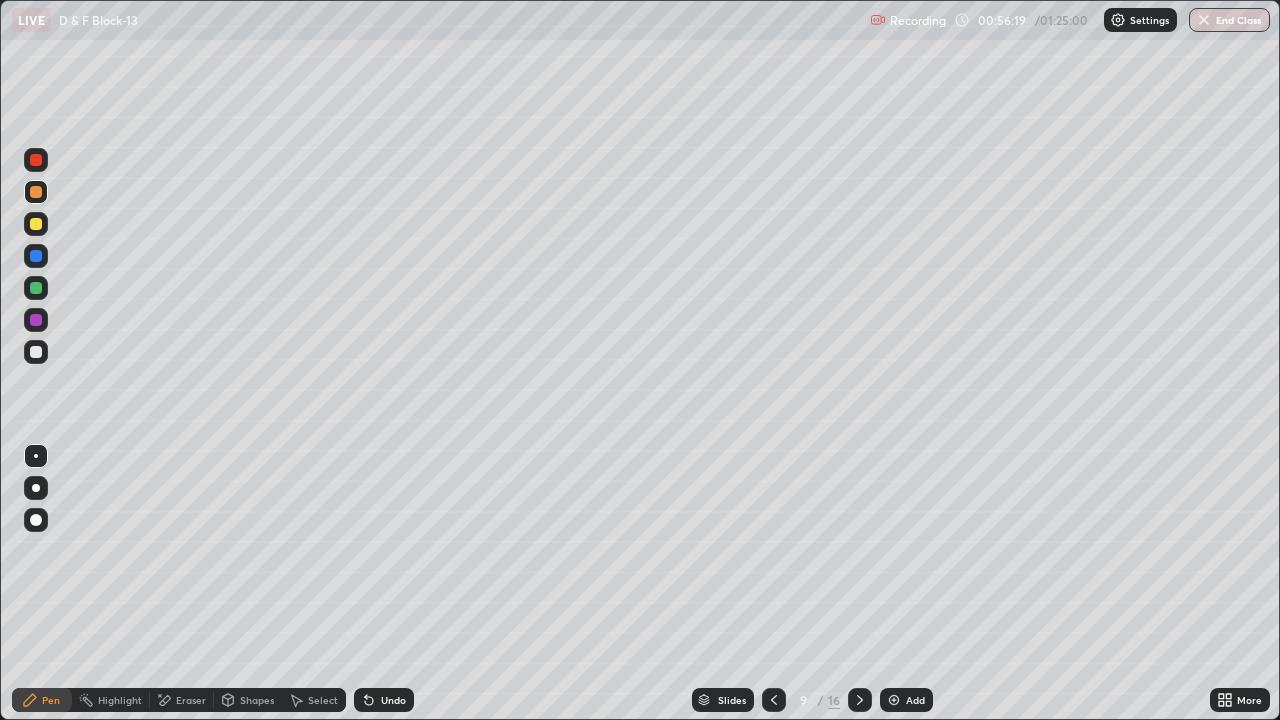 click at bounding box center (36, 320) 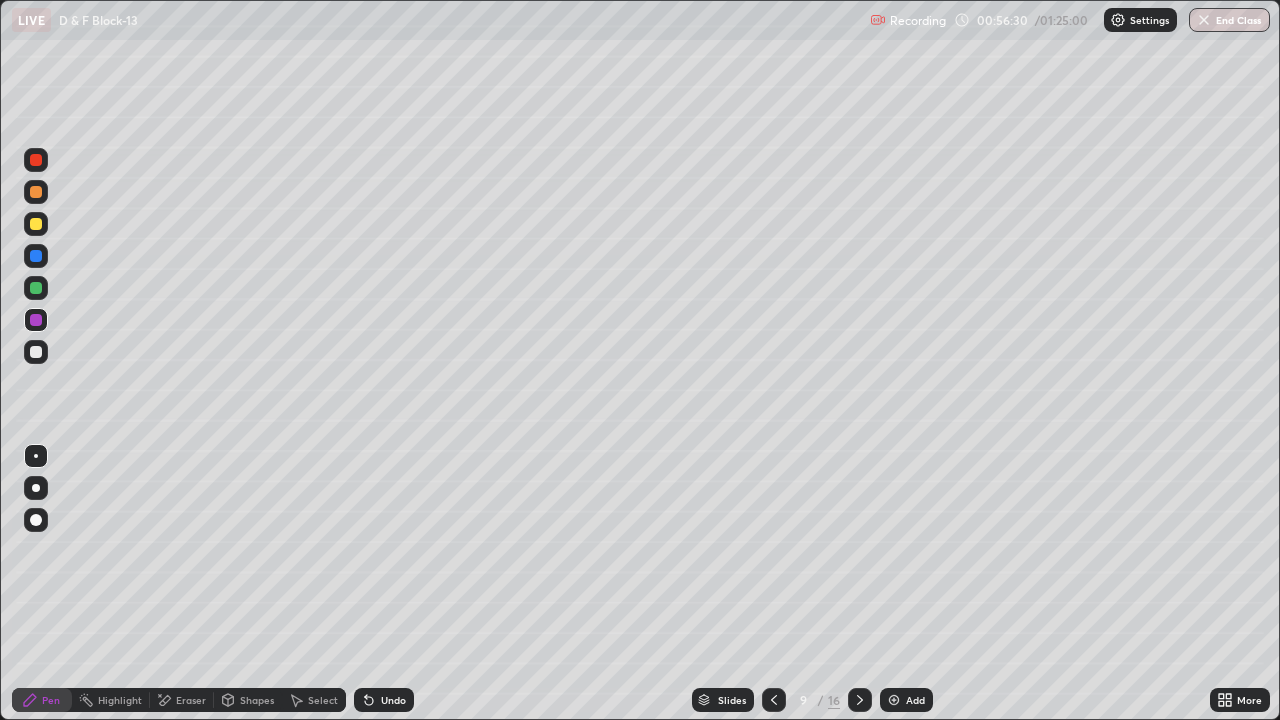 click at bounding box center [36, 352] 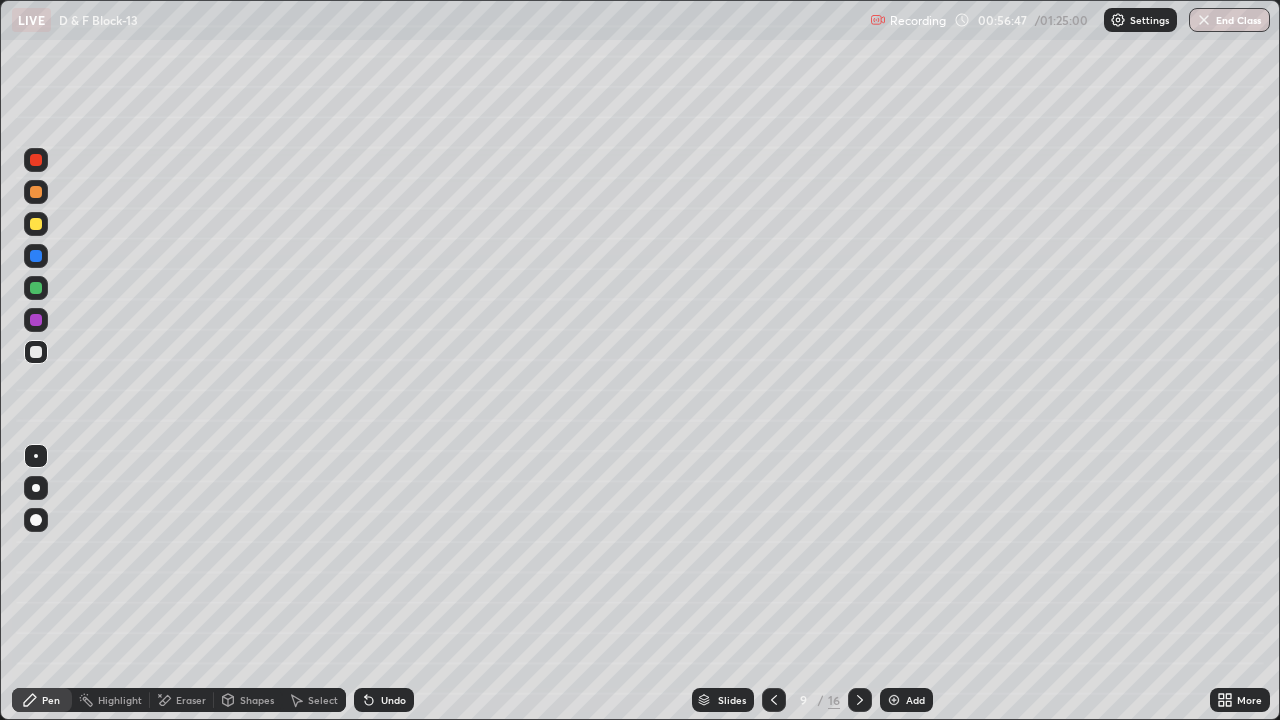 click at bounding box center (36, 224) 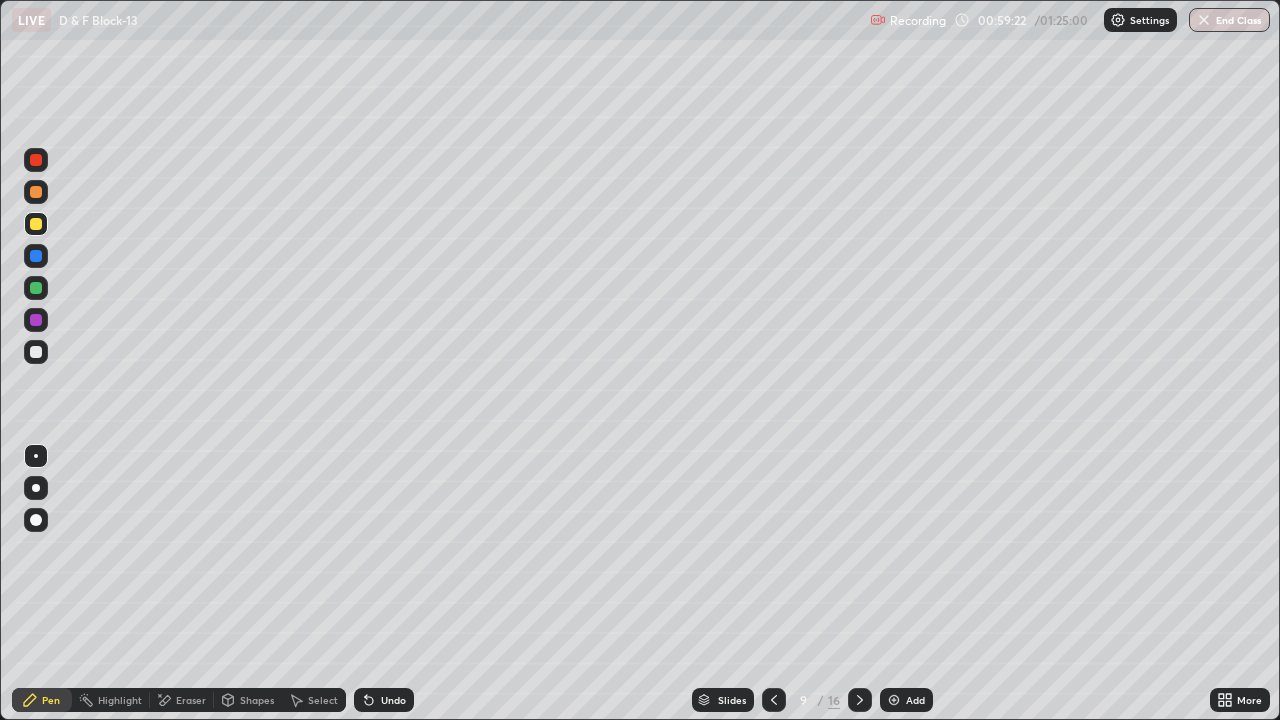 click 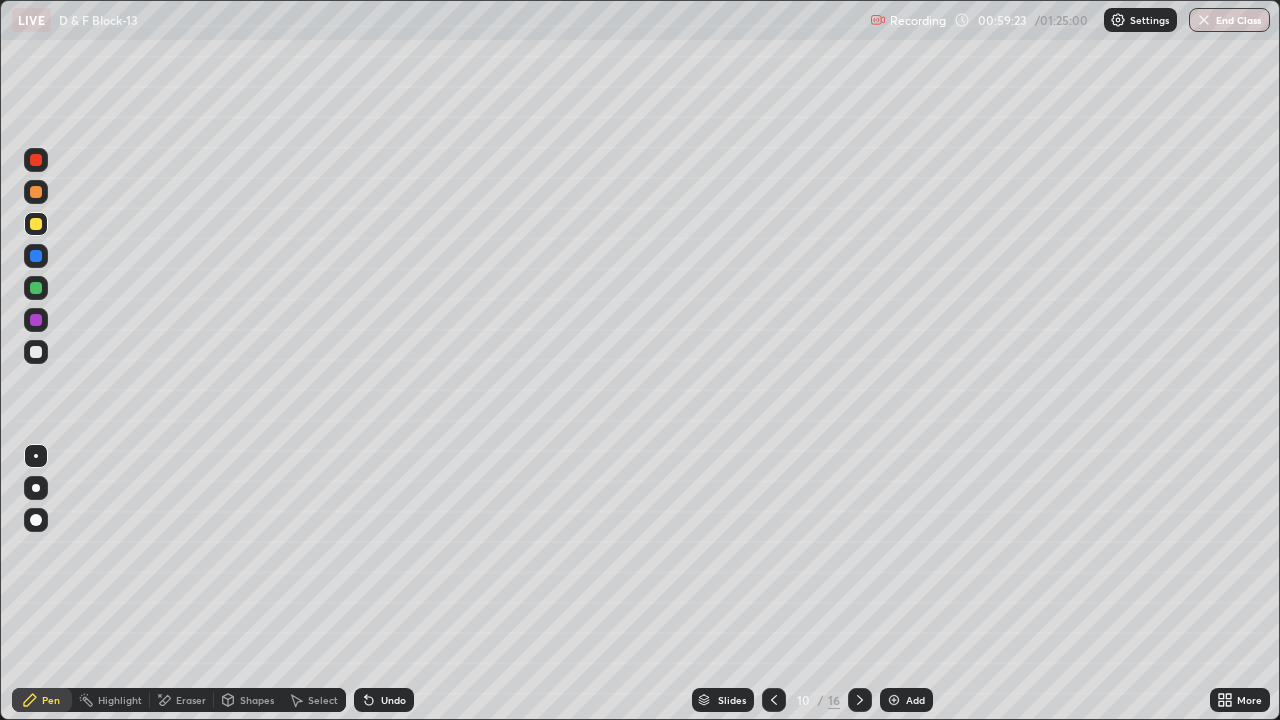 click at bounding box center (36, 192) 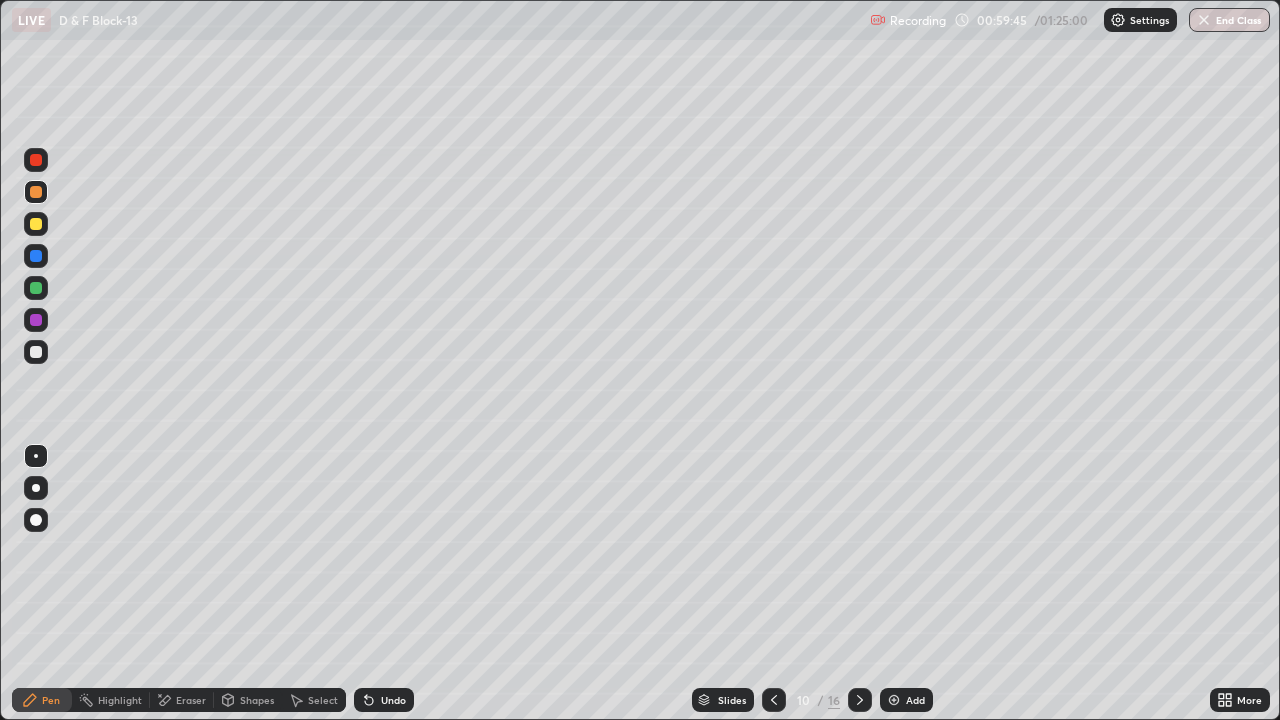 click at bounding box center [36, 320] 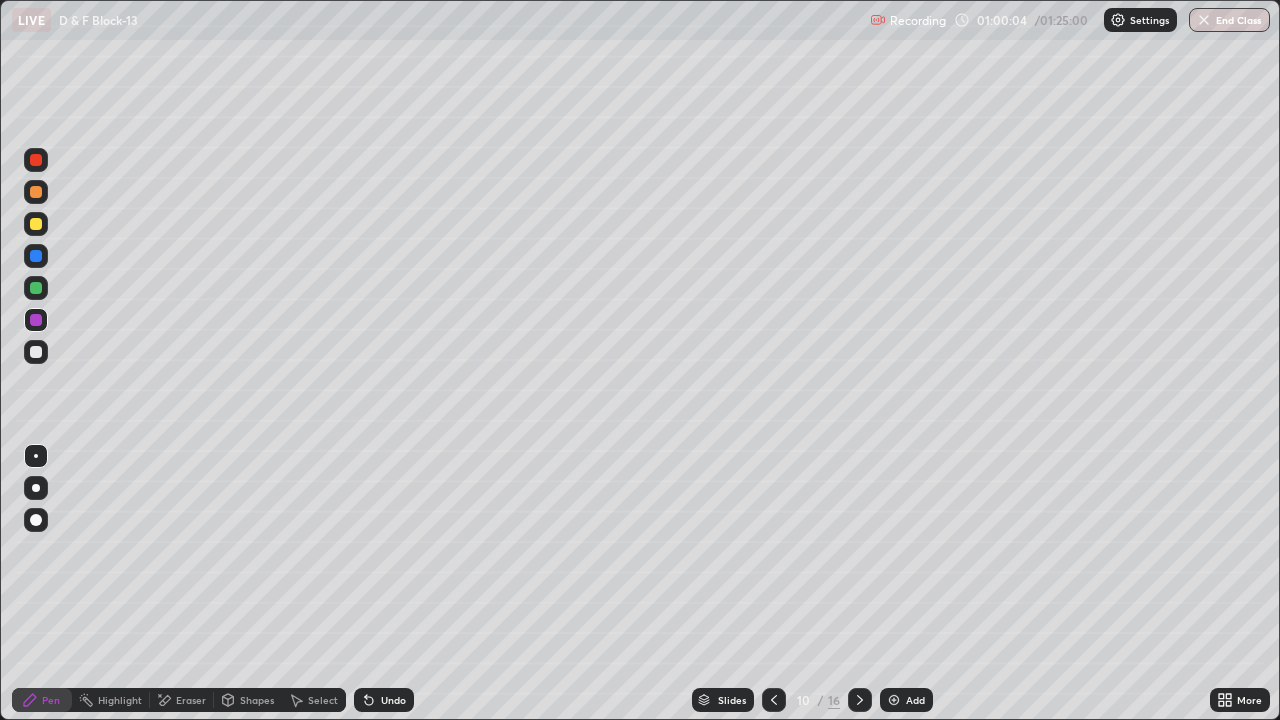 click at bounding box center (36, 288) 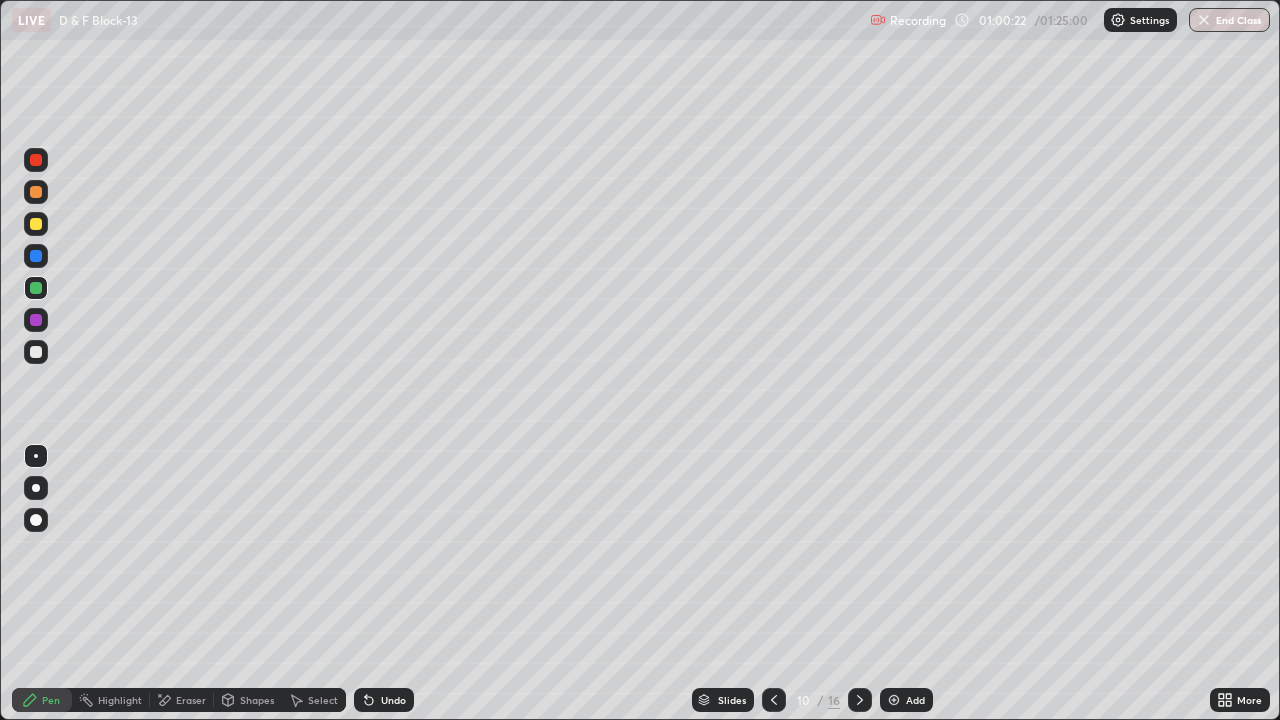 click at bounding box center (36, 192) 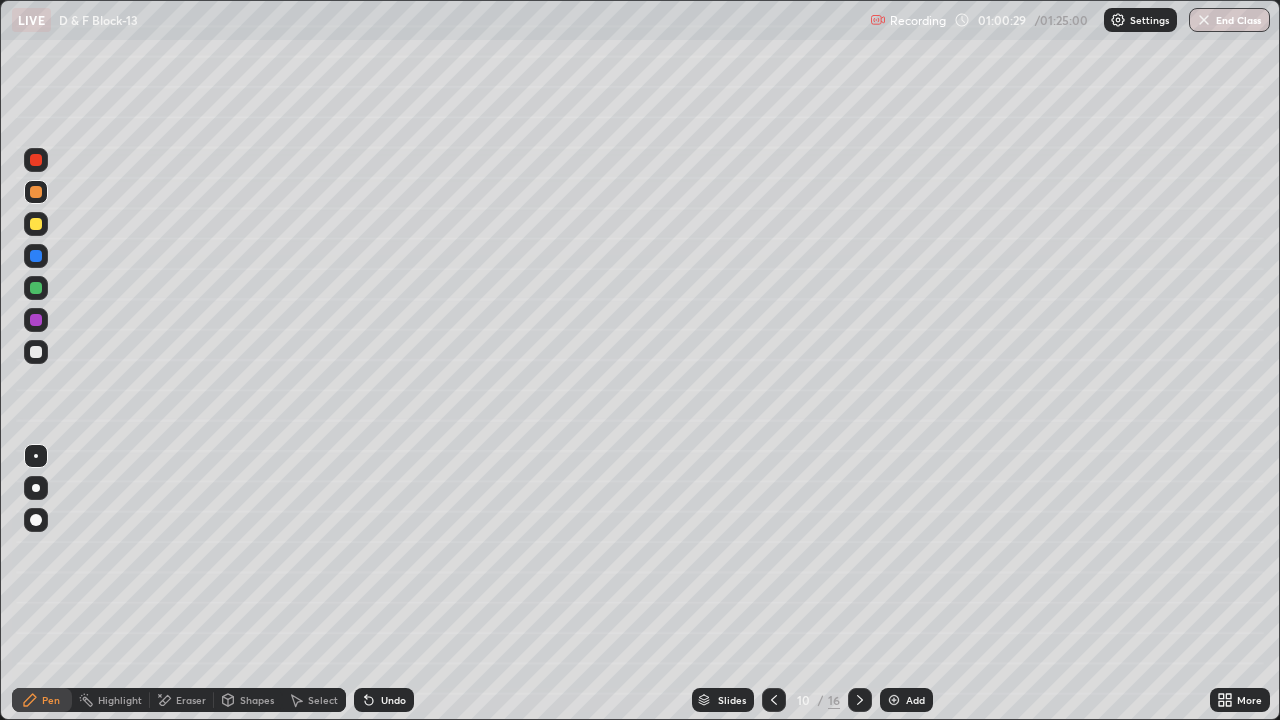 click at bounding box center [36, 224] 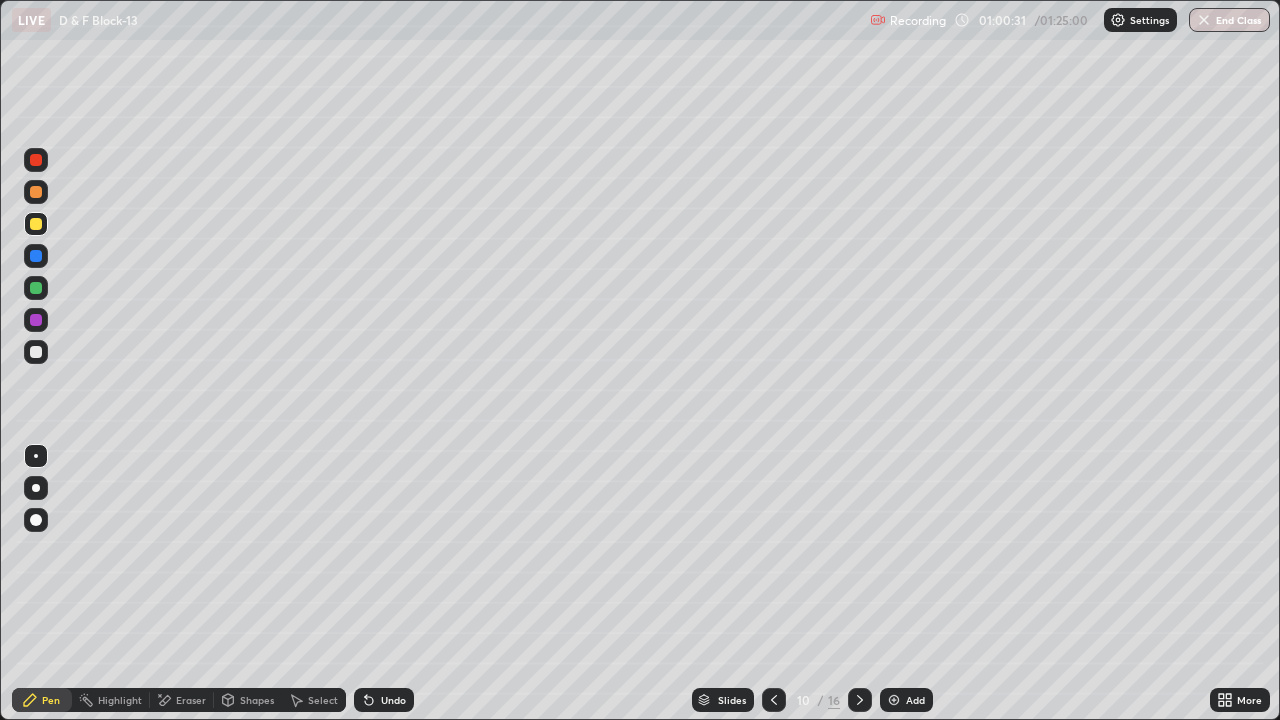 click at bounding box center [36, 256] 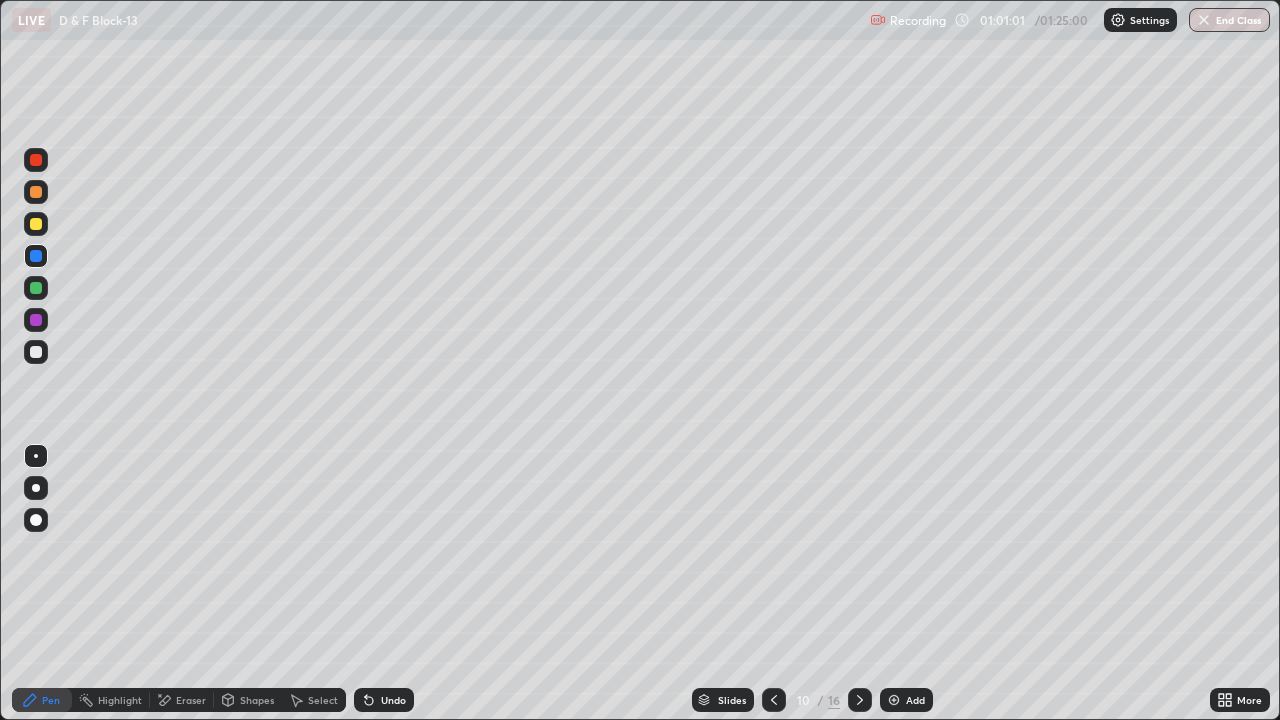 click on "Undo" at bounding box center (393, 700) 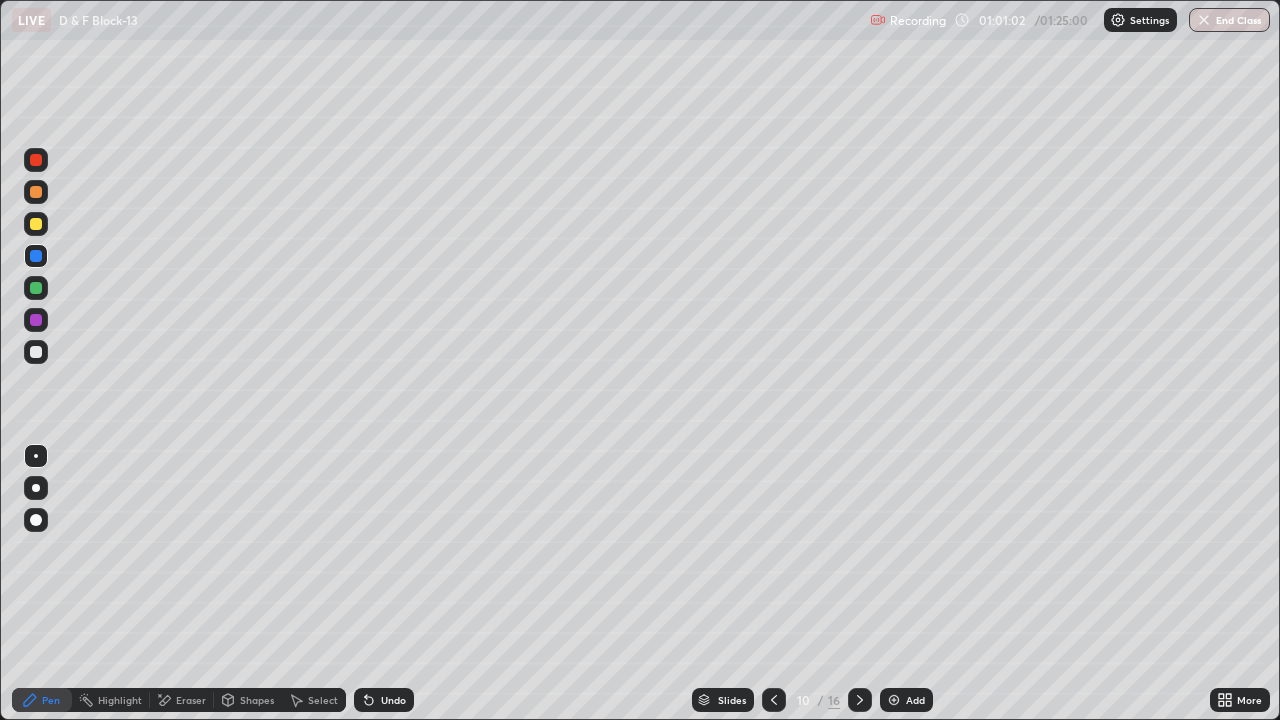 click on "Undo" at bounding box center [393, 700] 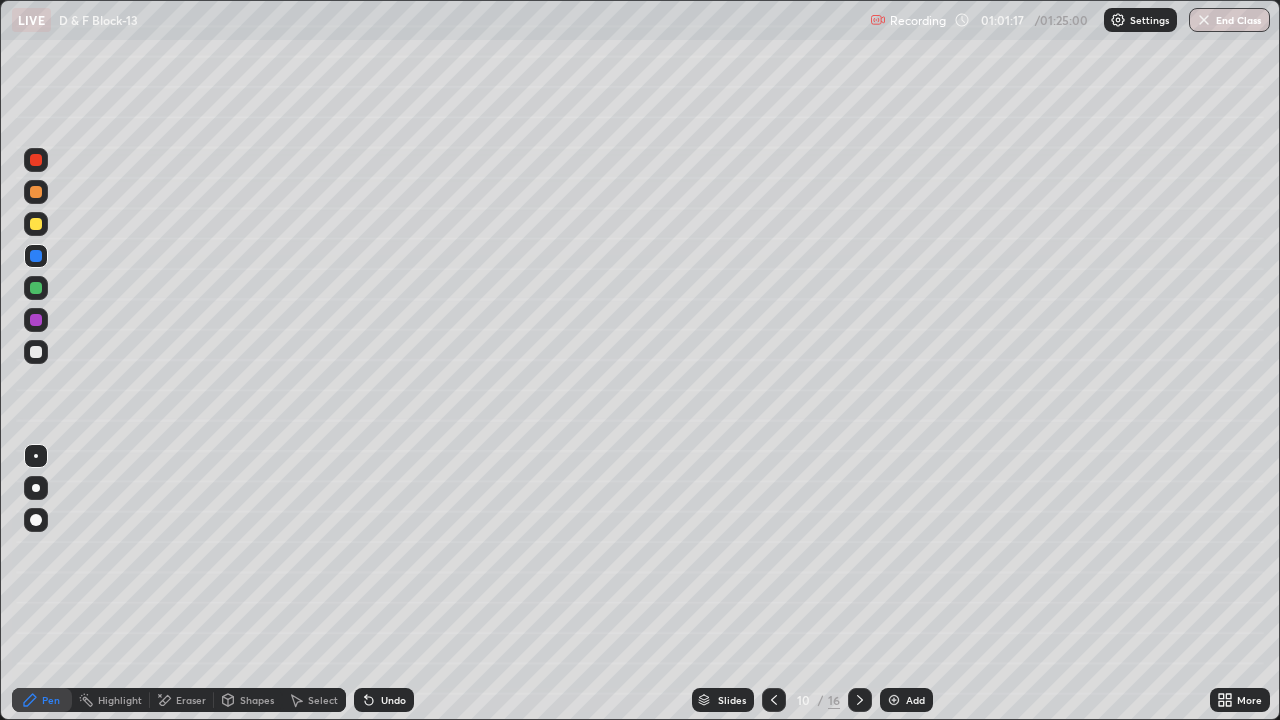 click at bounding box center (36, 192) 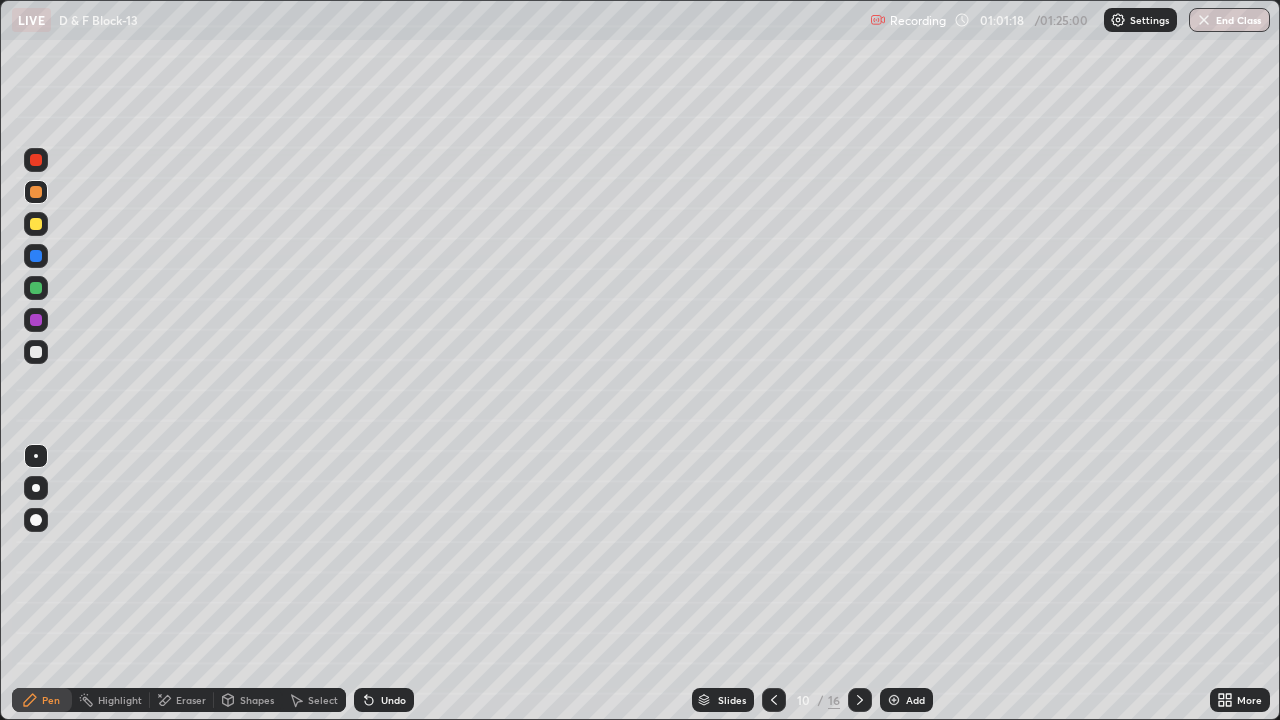 click at bounding box center [36, 224] 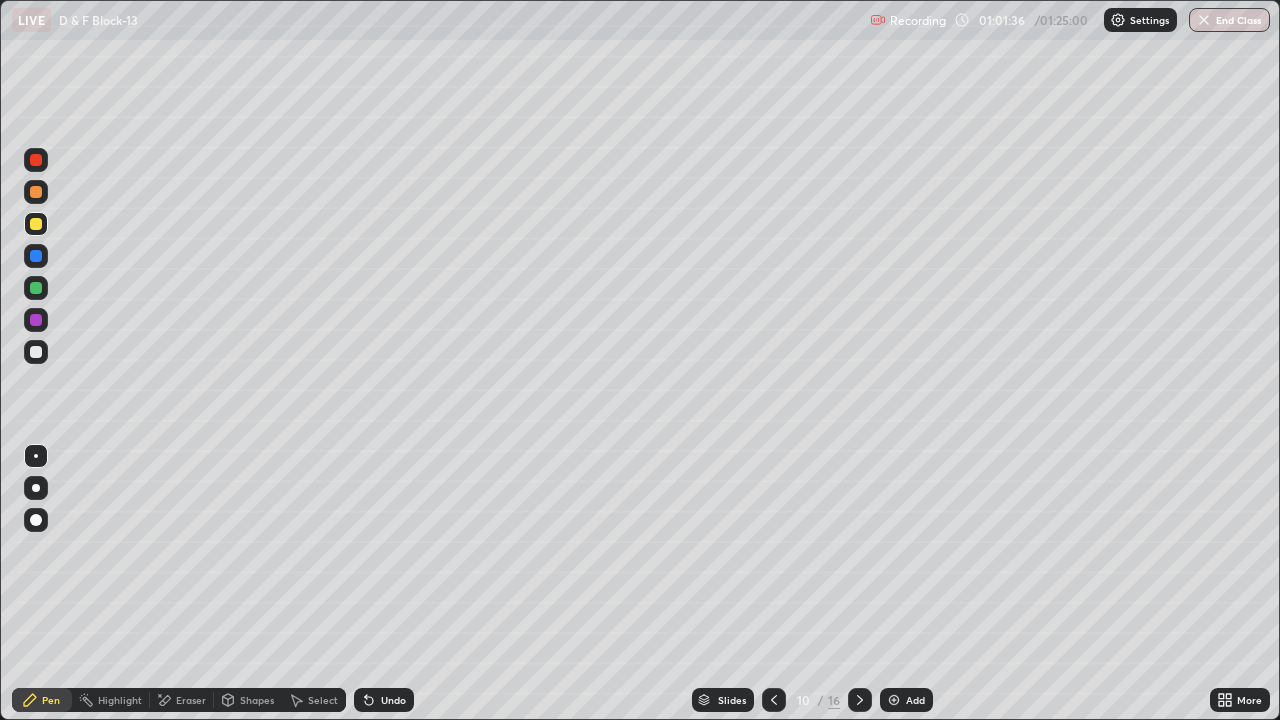 click at bounding box center [36, 288] 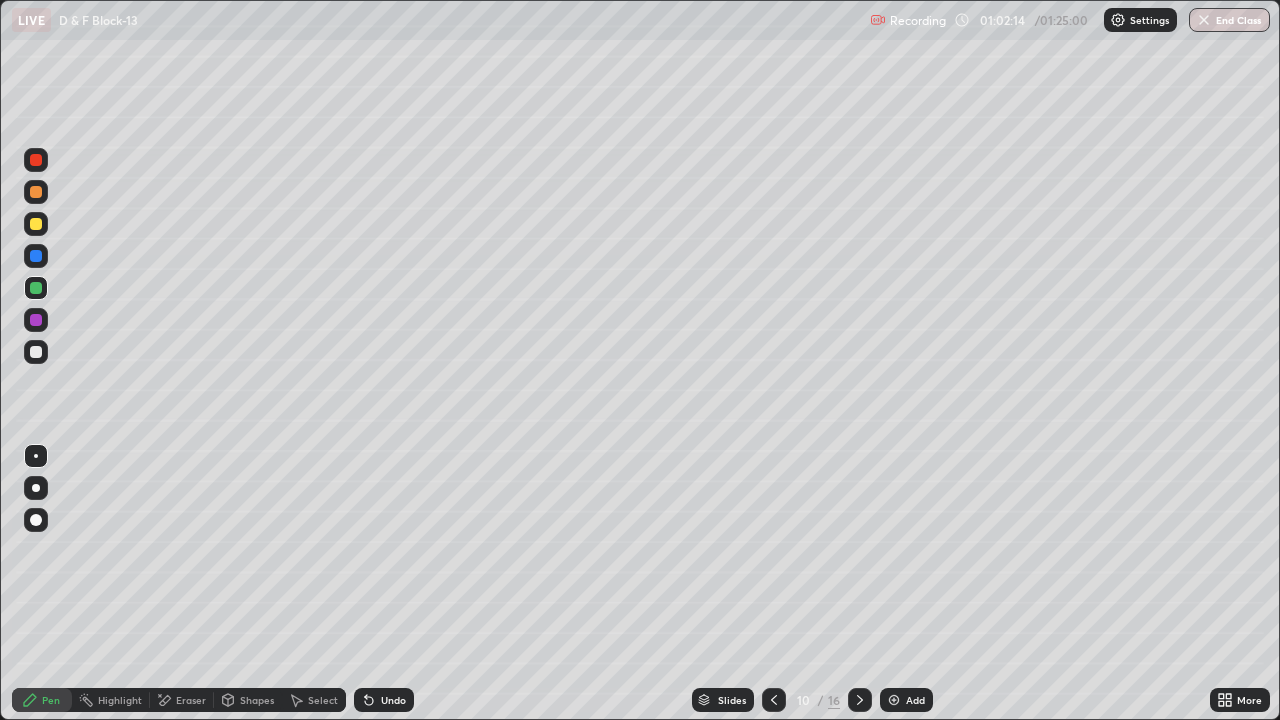 click at bounding box center (36, 320) 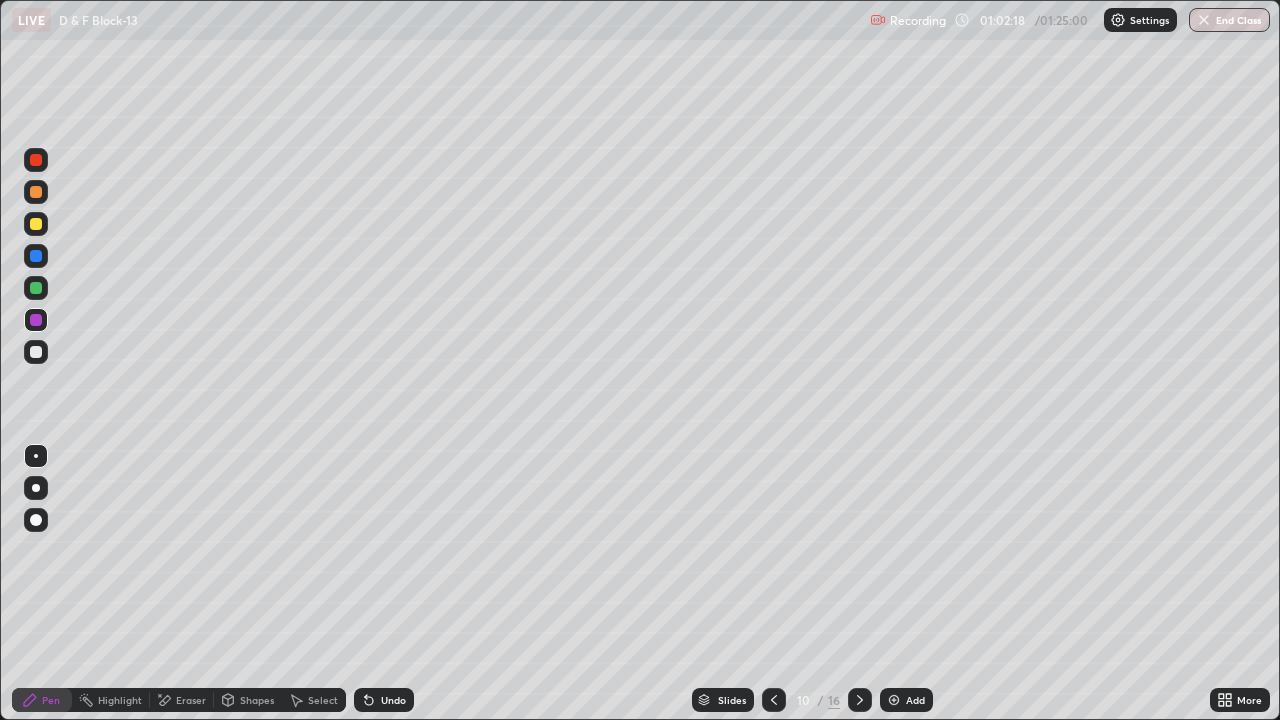 click at bounding box center [36, 160] 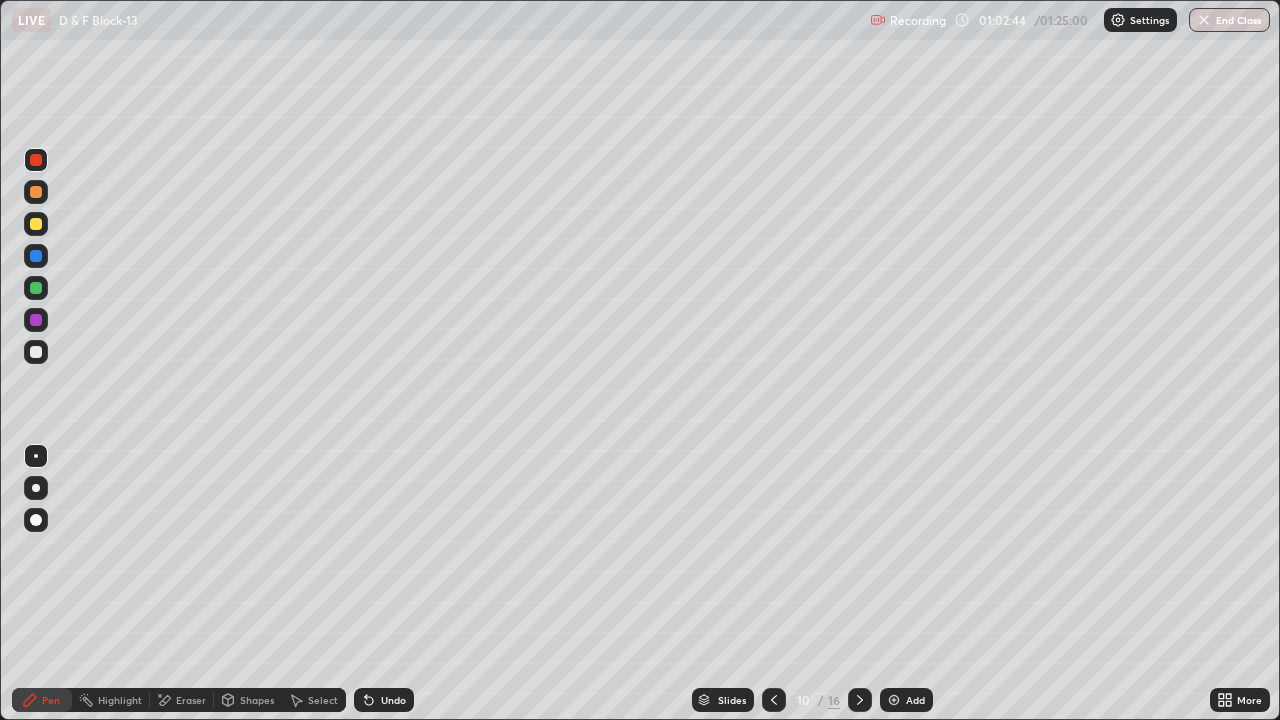 click at bounding box center [36, 320] 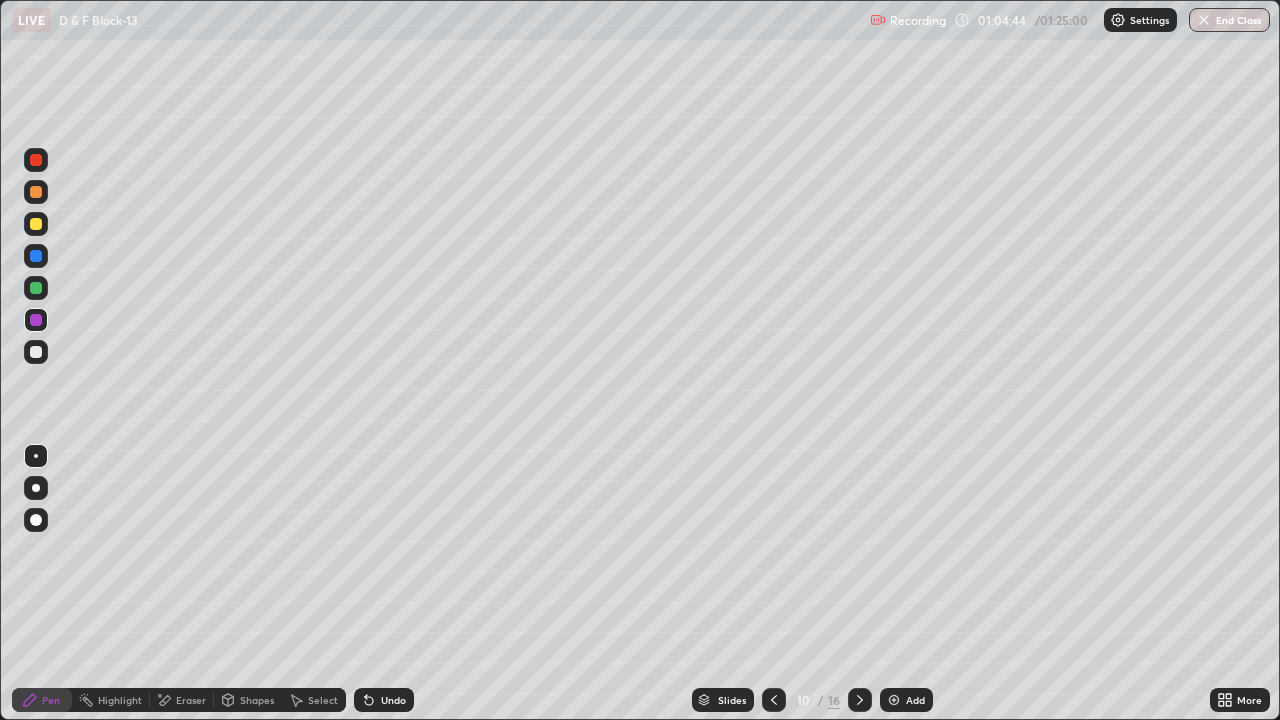 click at bounding box center (36, 224) 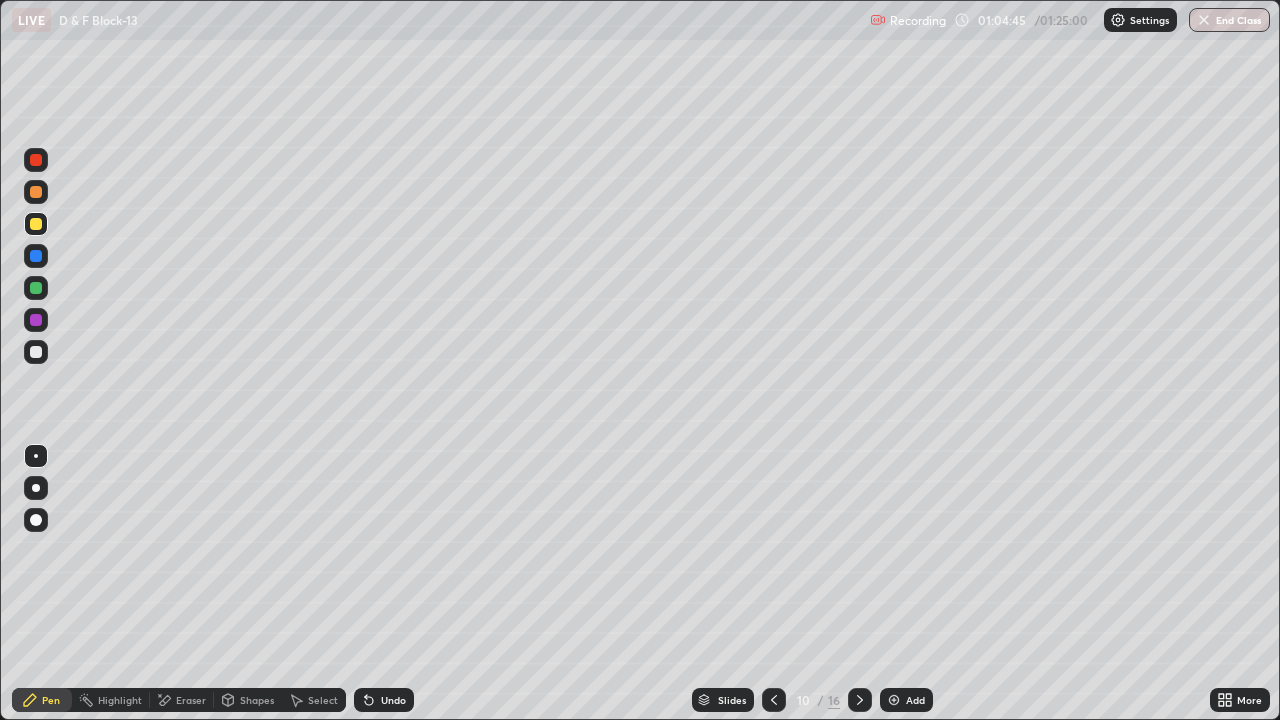 click on "Highlight" at bounding box center [111, 700] 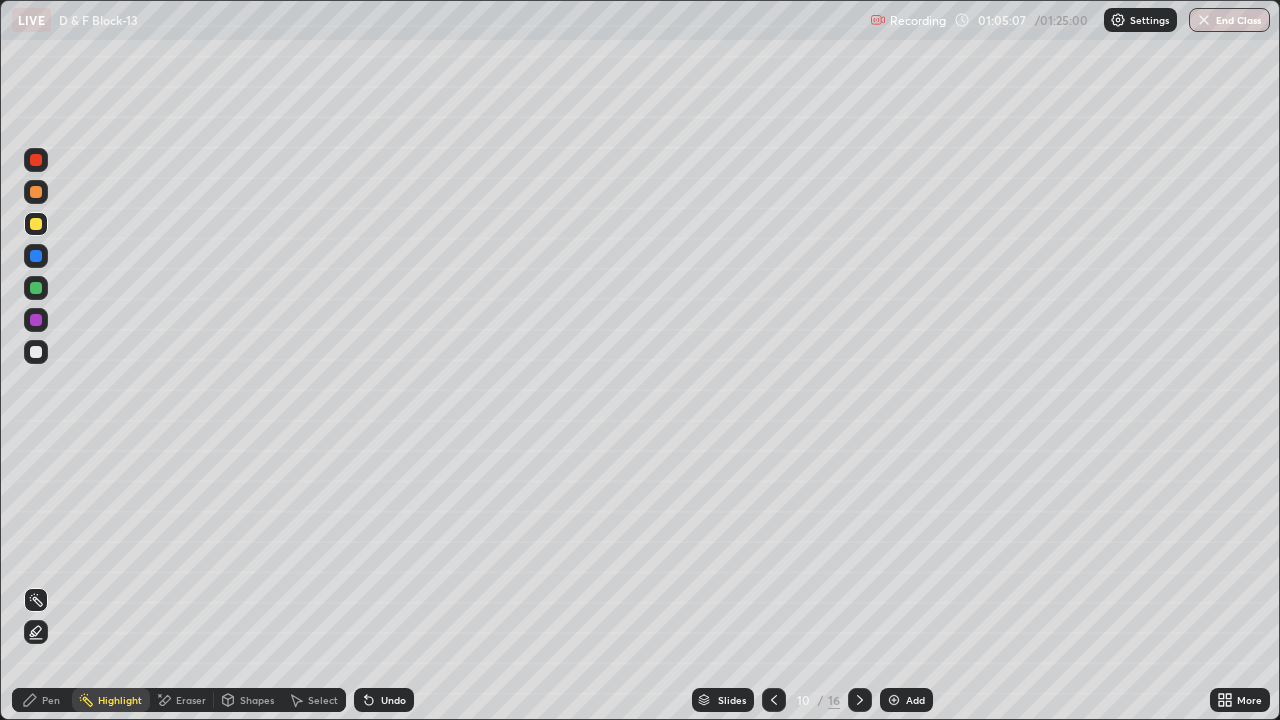 click on "Pen" at bounding box center (42, 700) 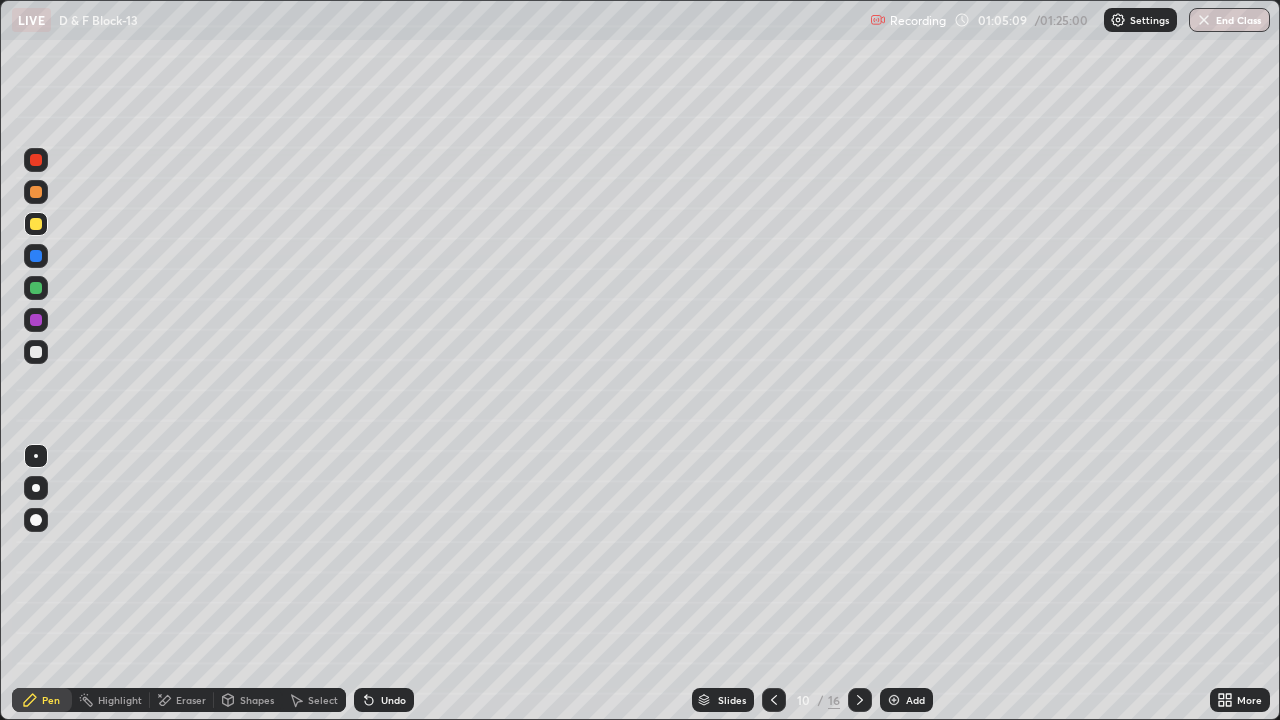 click at bounding box center [36, 160] 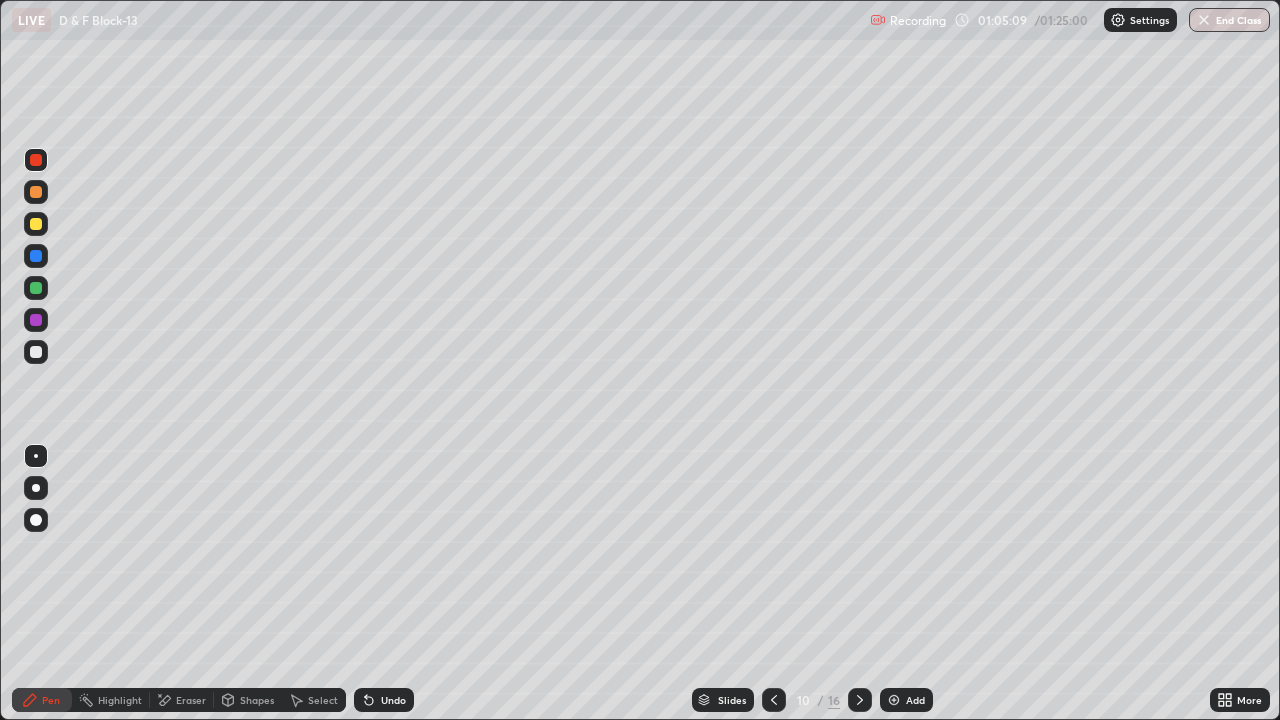 click at bounding box center [36, 192] 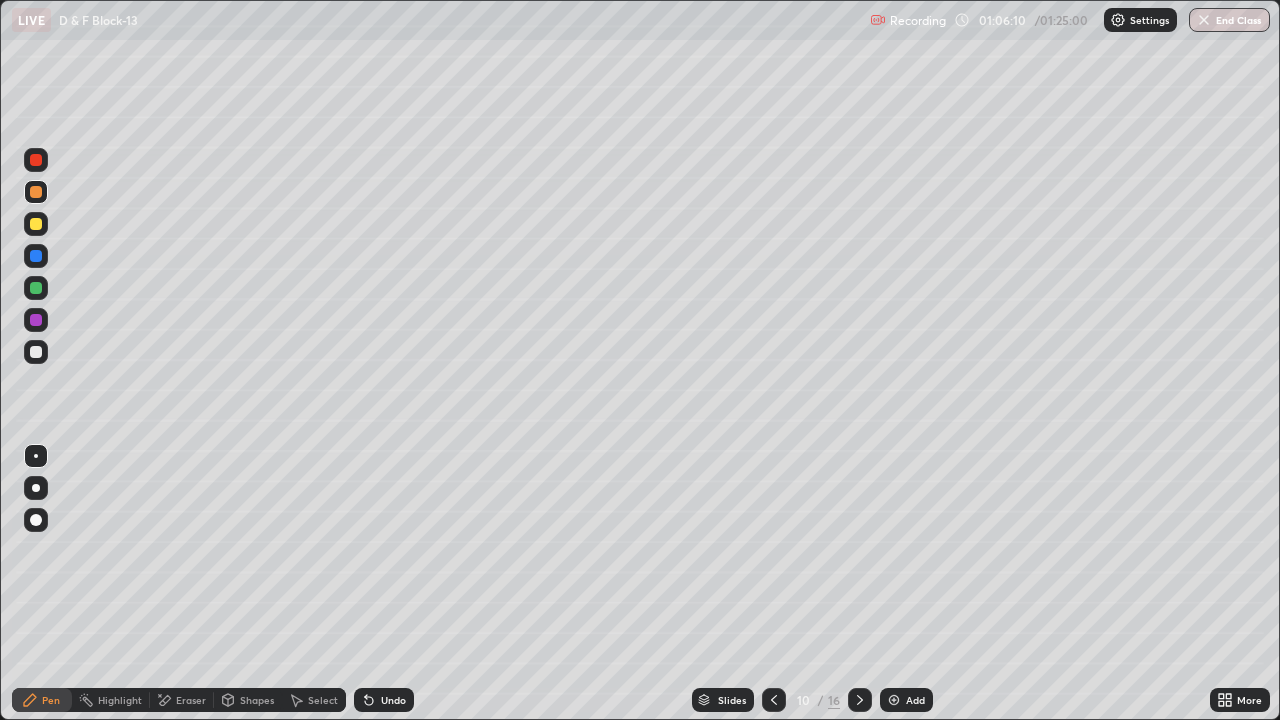 click 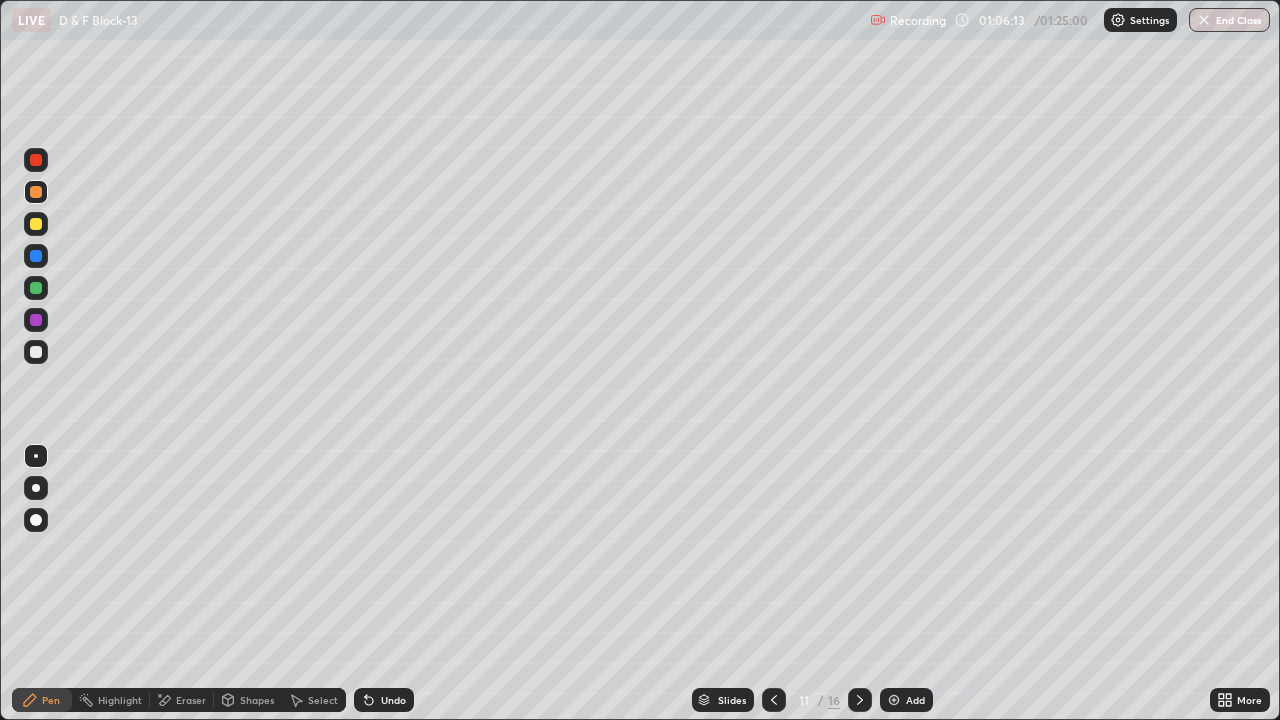 click at bounding box center [36, 192] 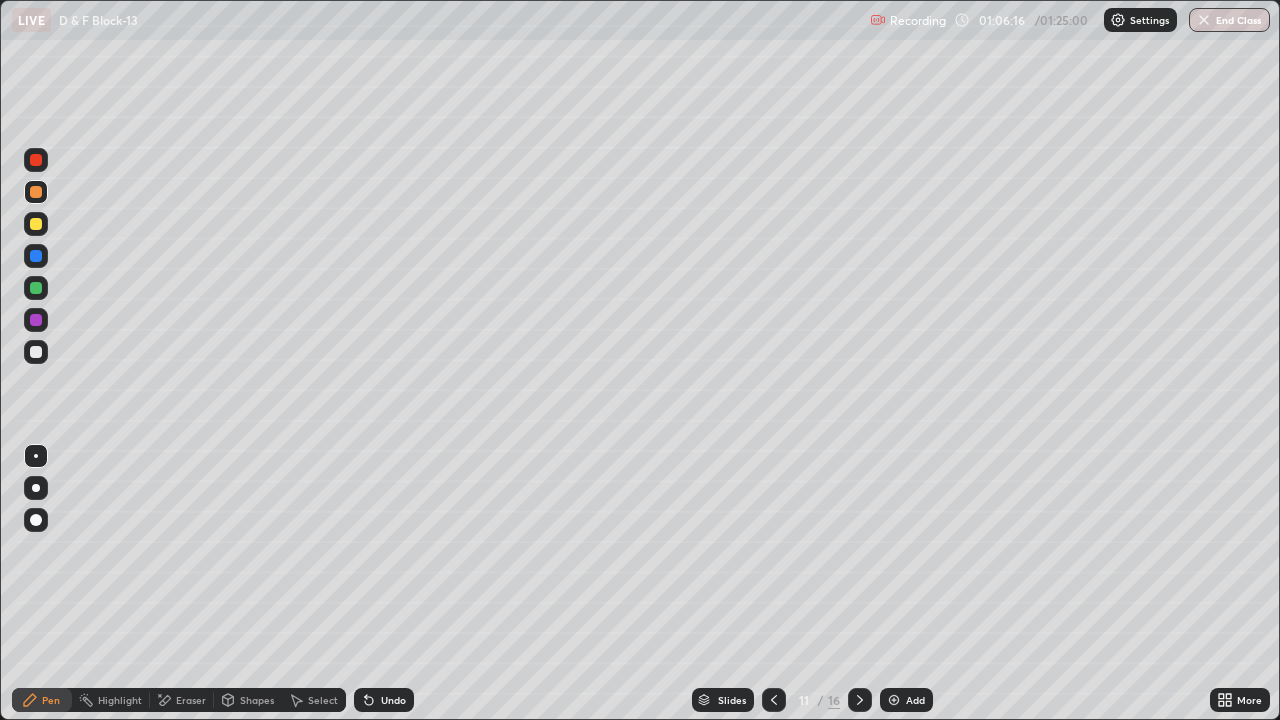 click at bounding box center [36, 352] 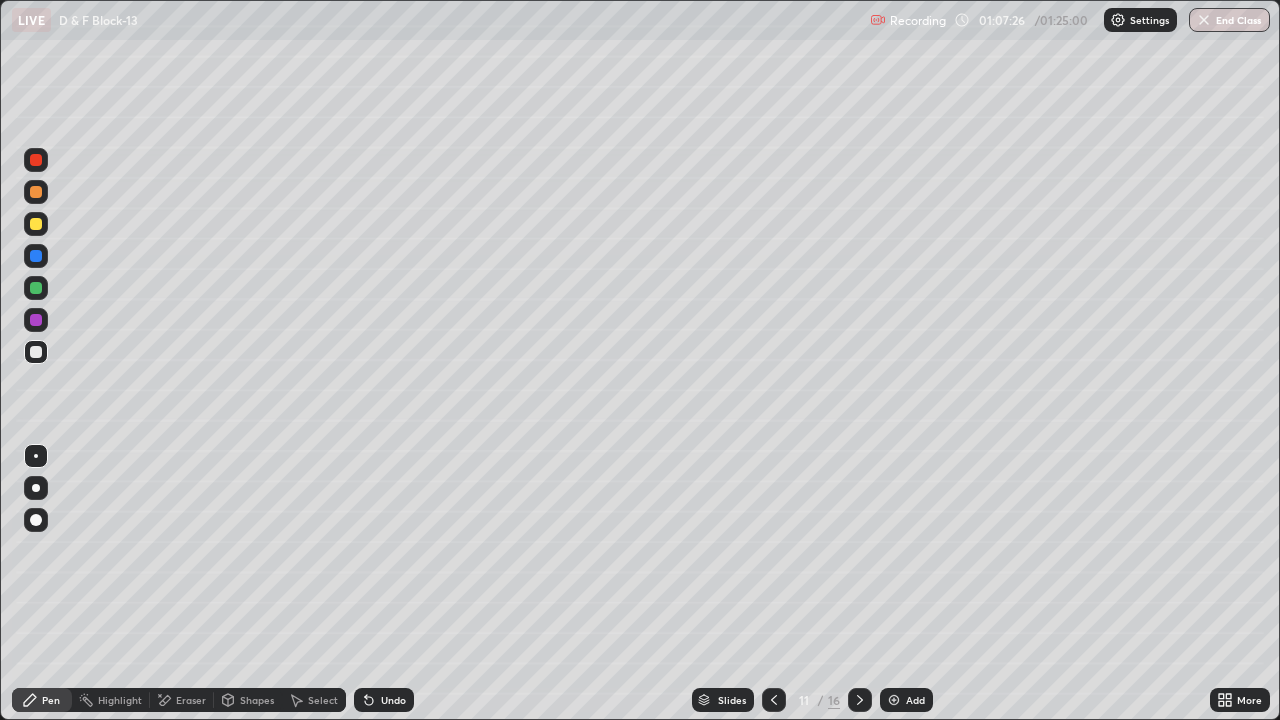 click on "Undo" at bounding box center [393, 700] 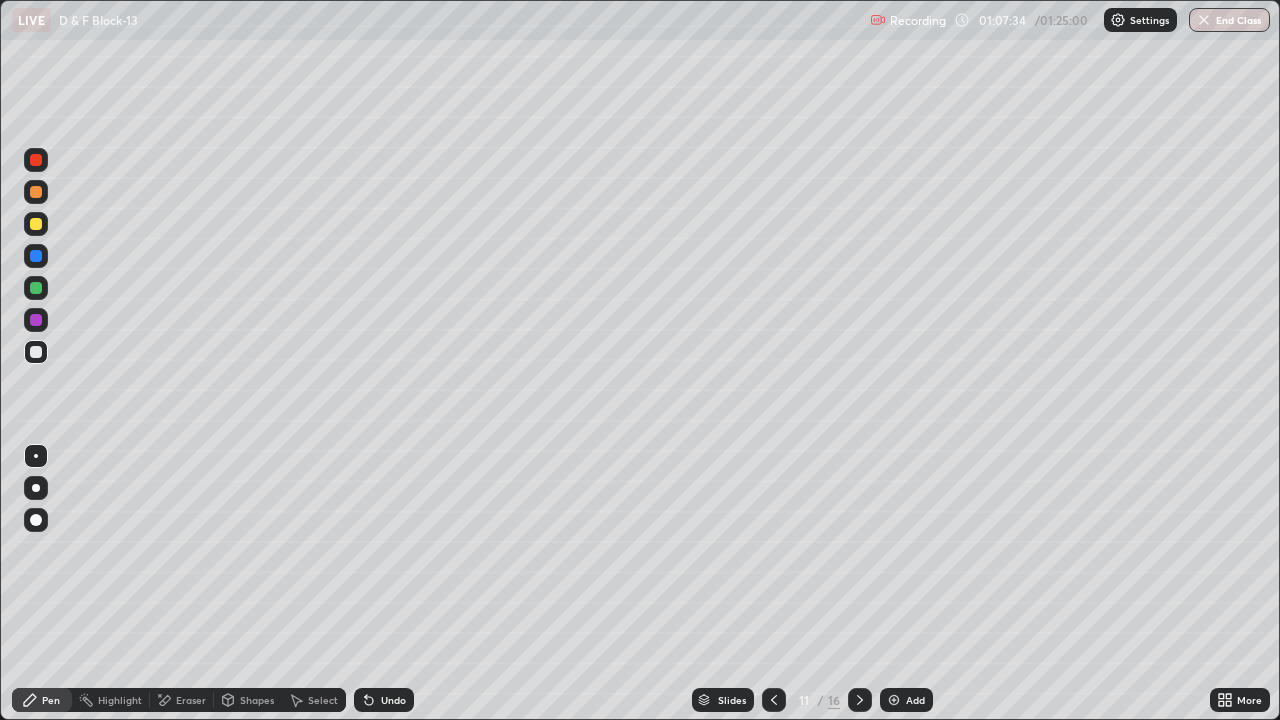 click on "Undo" at bounding box center [384, 700] 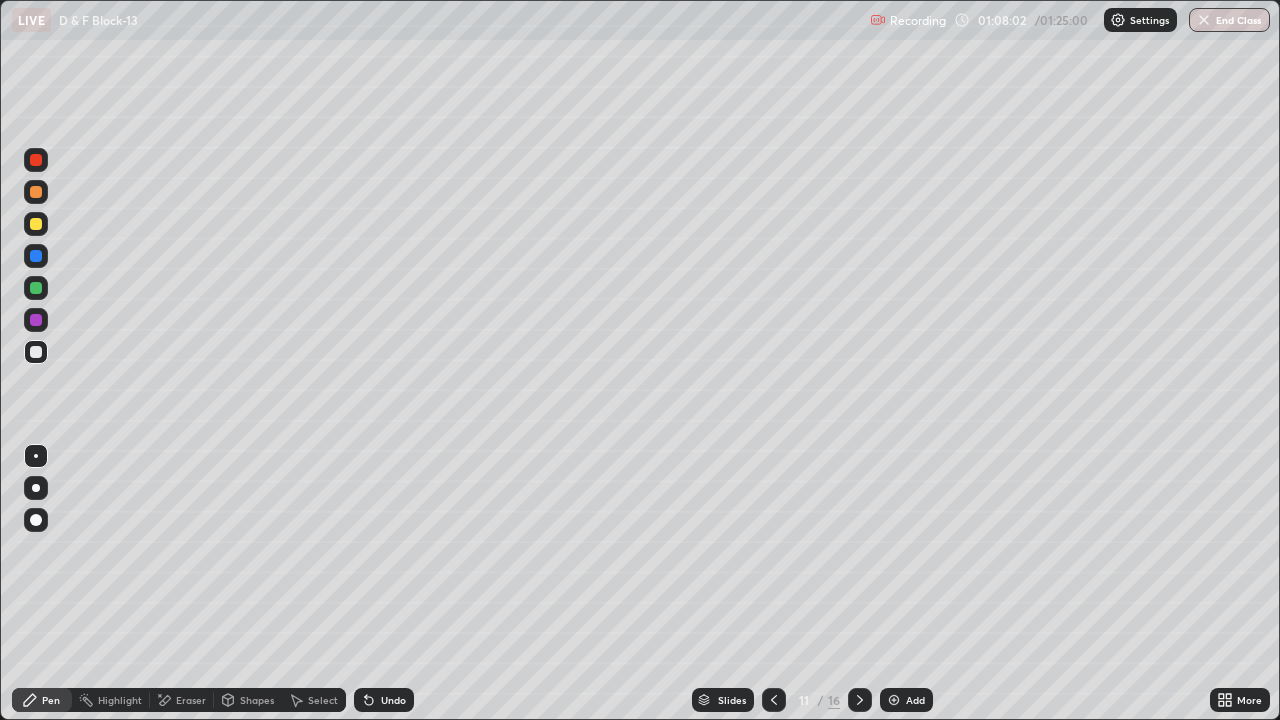 click at bounding box center (36, 288) 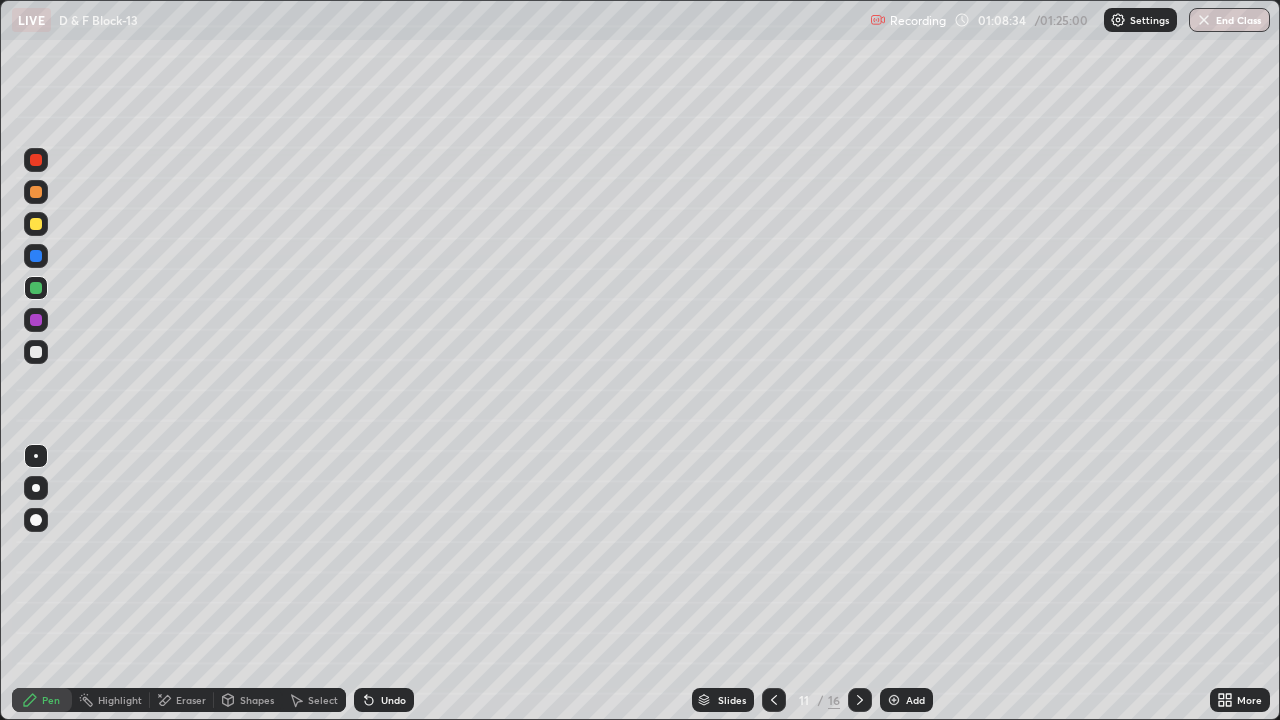 click on "Undo" at bounding box center (393, 700) 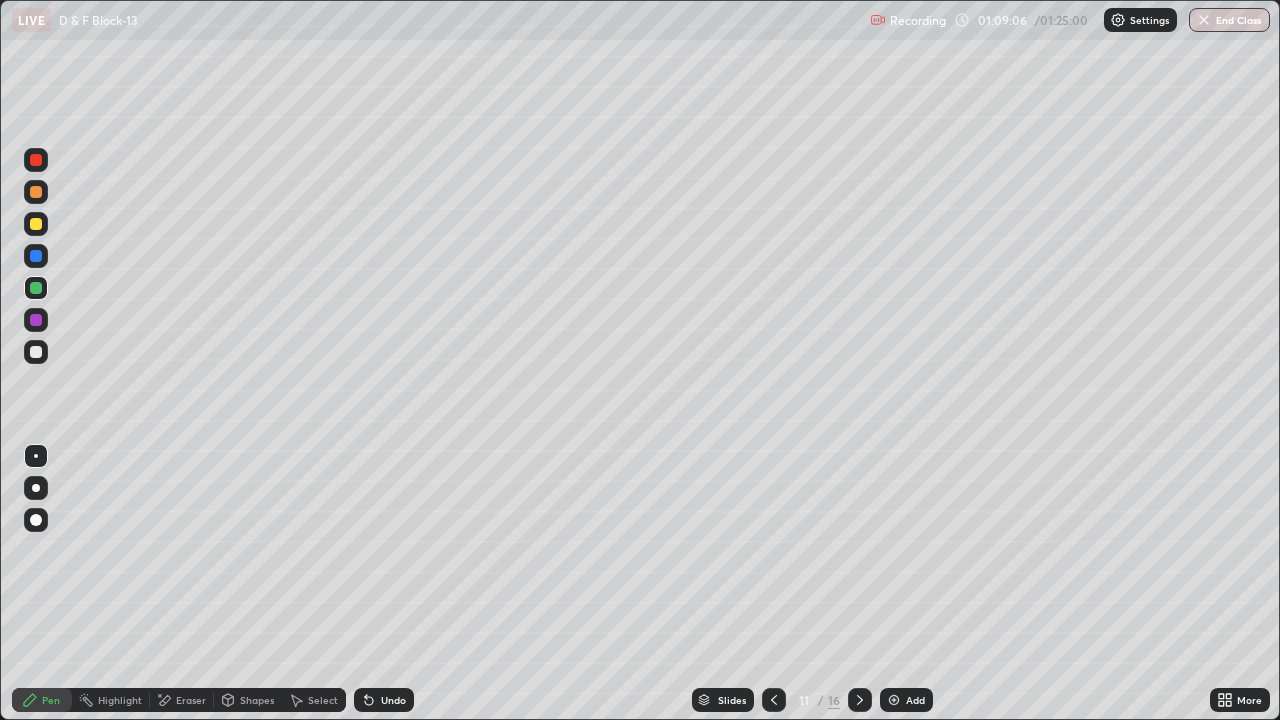 click at bounding box center [36, 224] 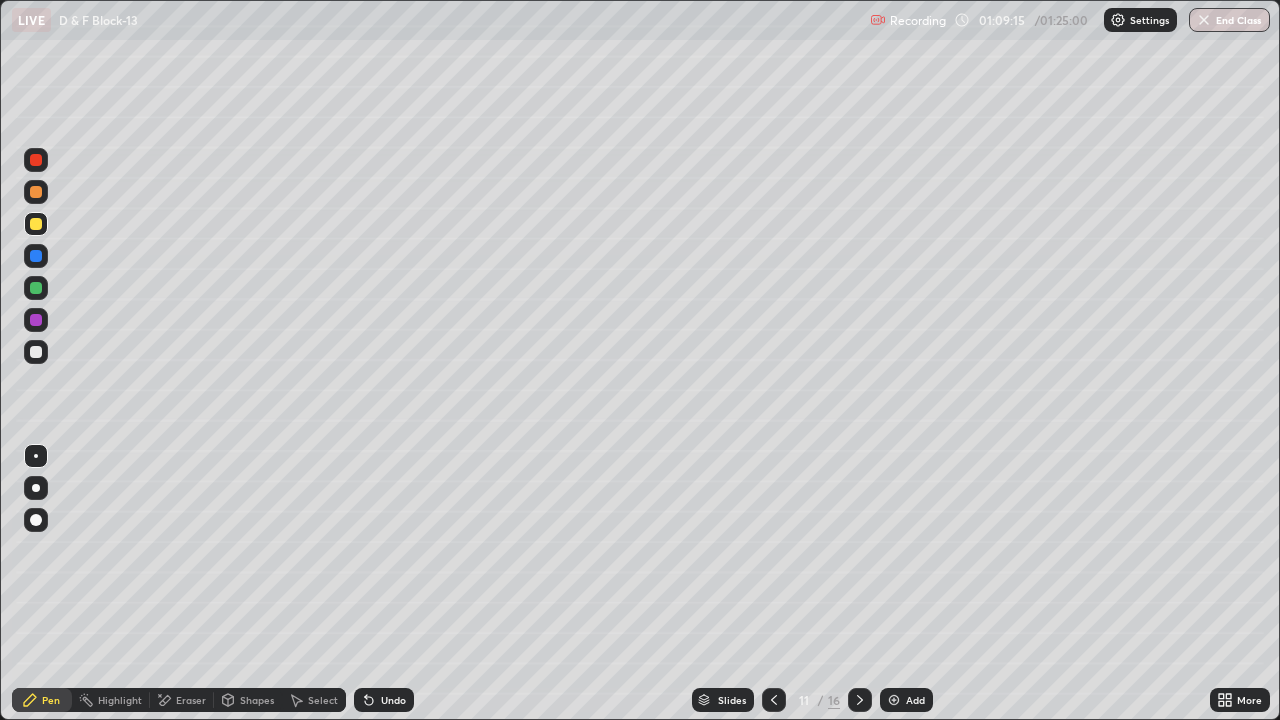 click at bounding box center (36, 256) 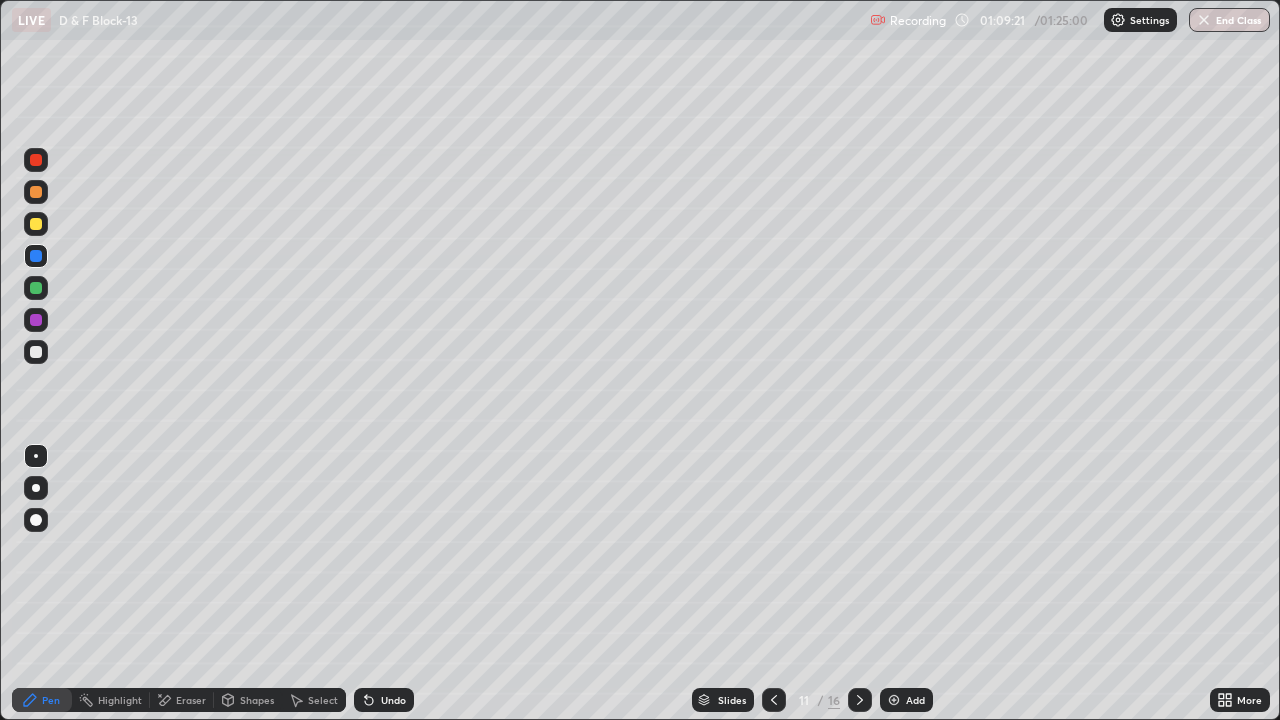 click at bounding box center [36, 352] 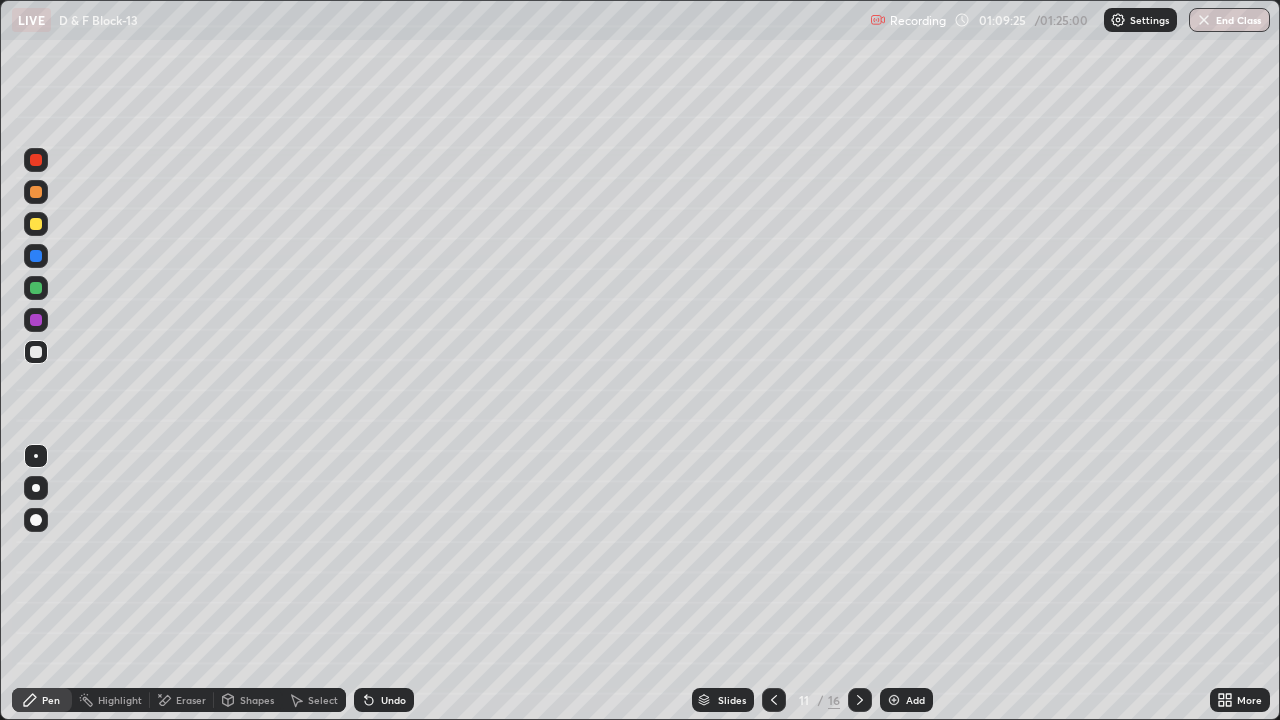 click at bounding box center [36, 160] 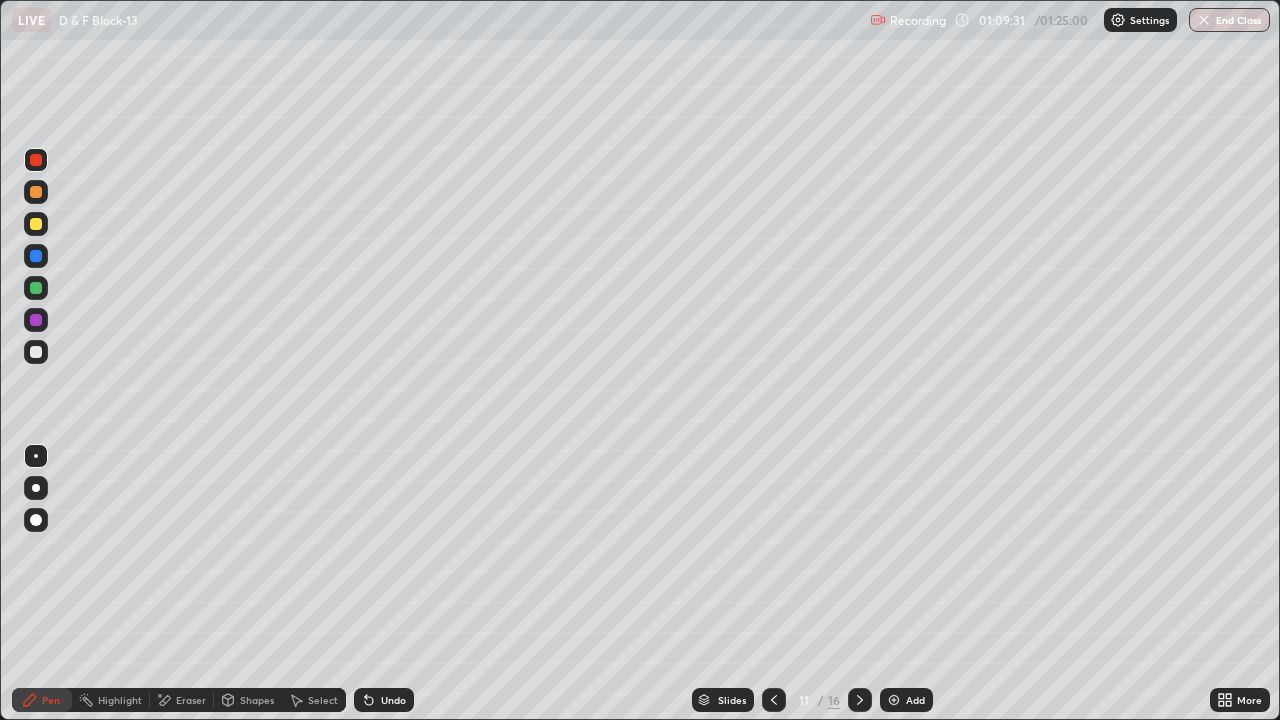 click at bounding box center (36, 320) 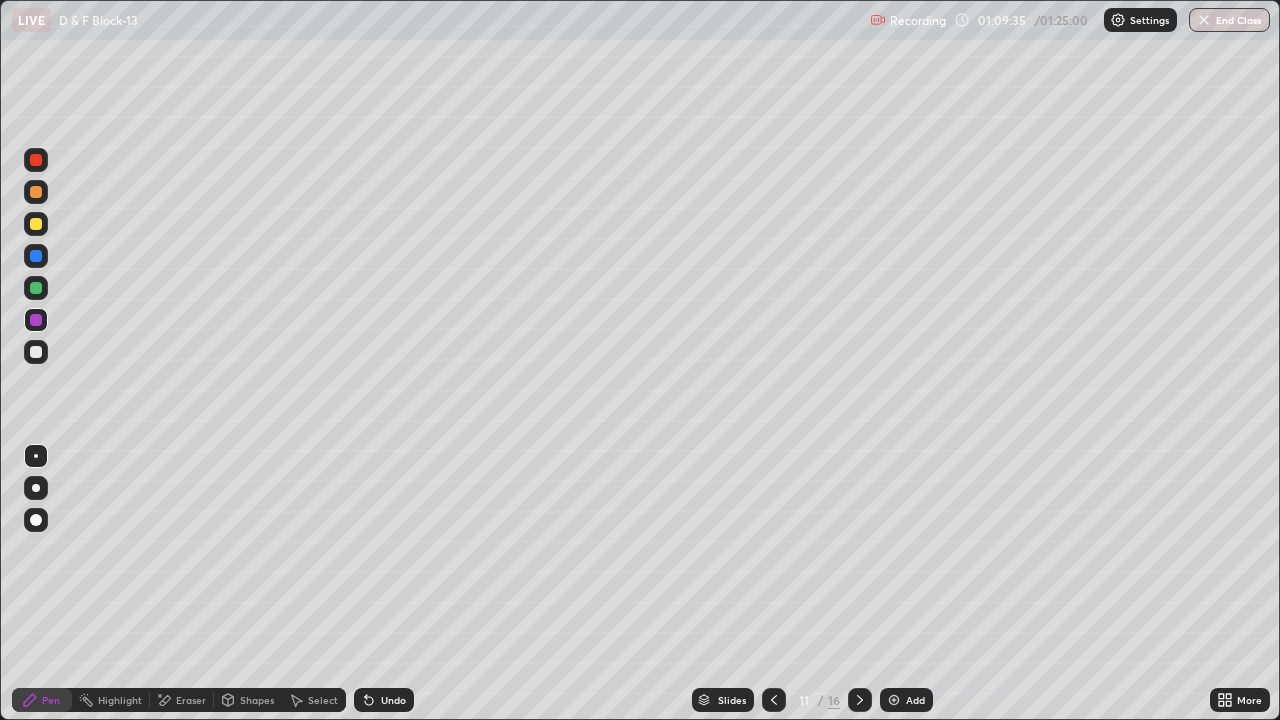 click on "Undo" at bounding box center (393, 700) 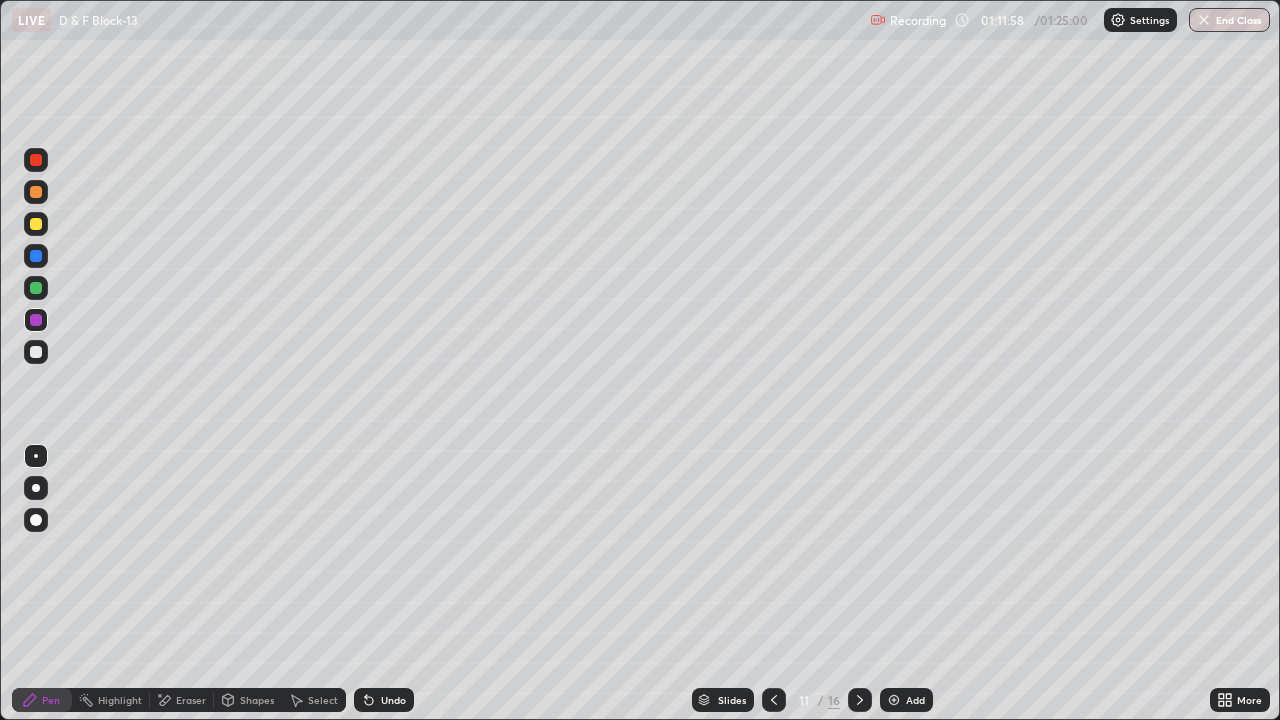 click at bounding box center [36, 160] 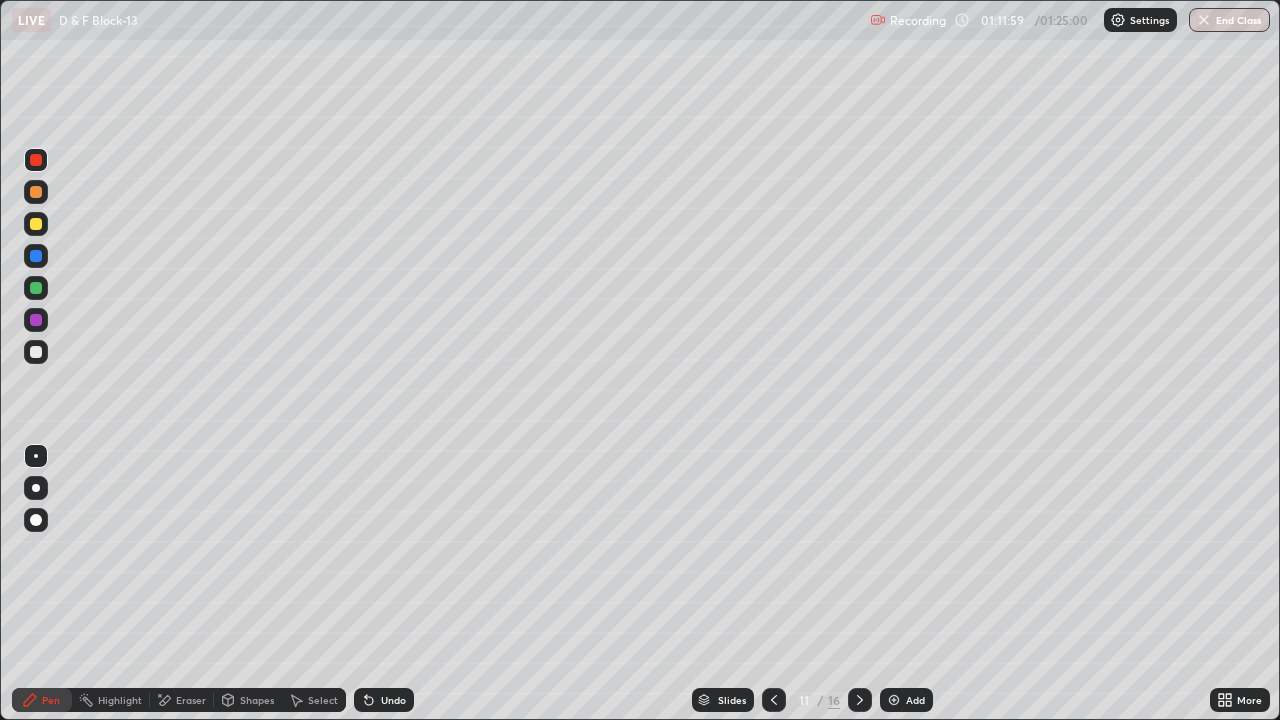 click on "Highlight" at bounding box center [120, 700] 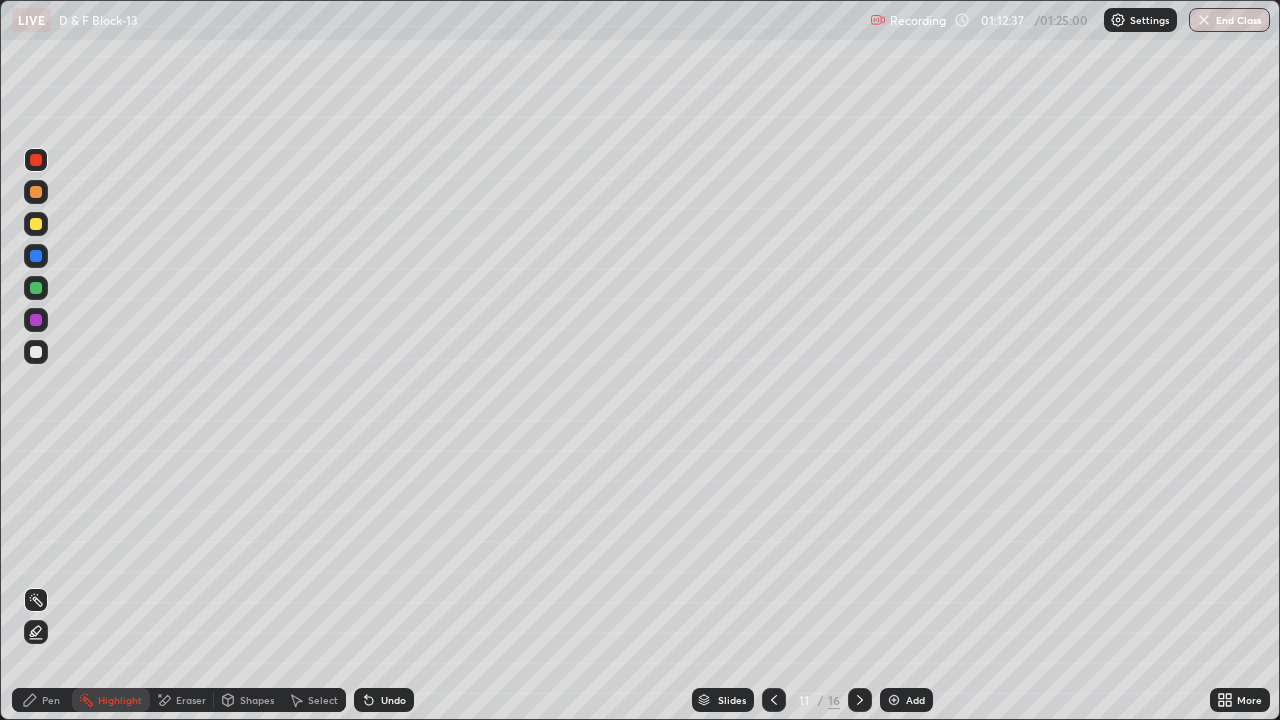 click 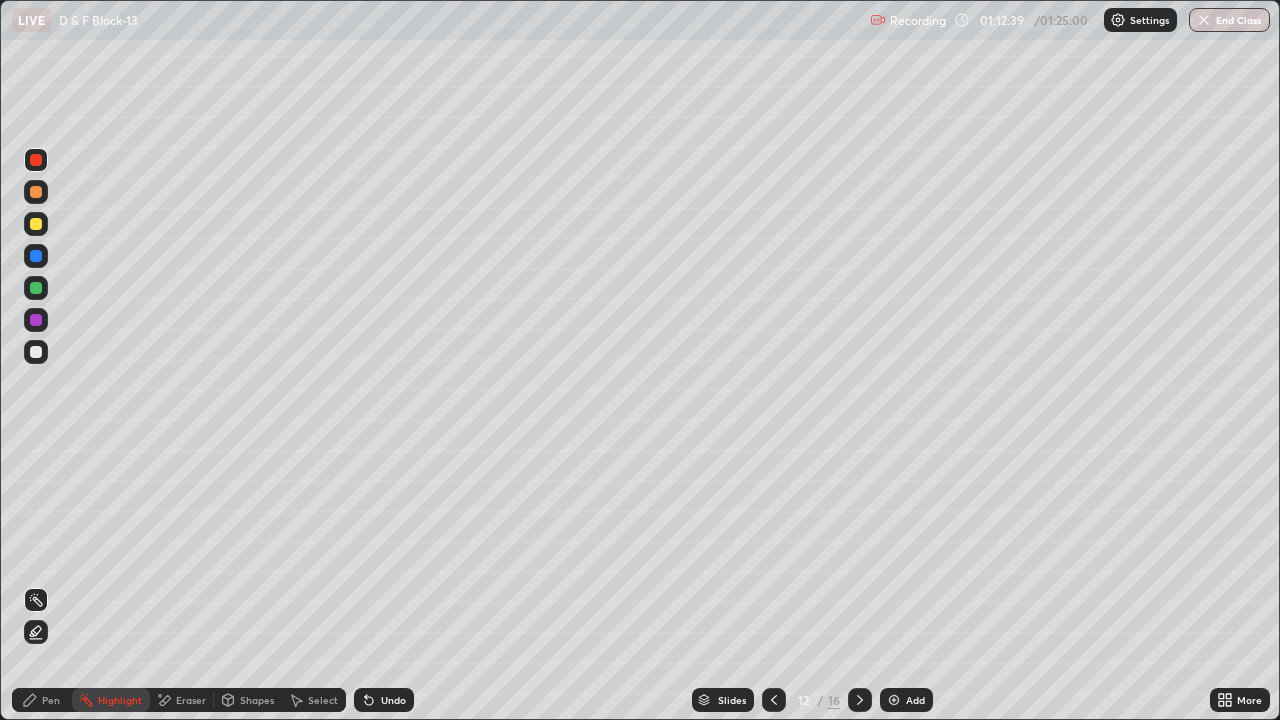 click at bounding box center (36, 192) 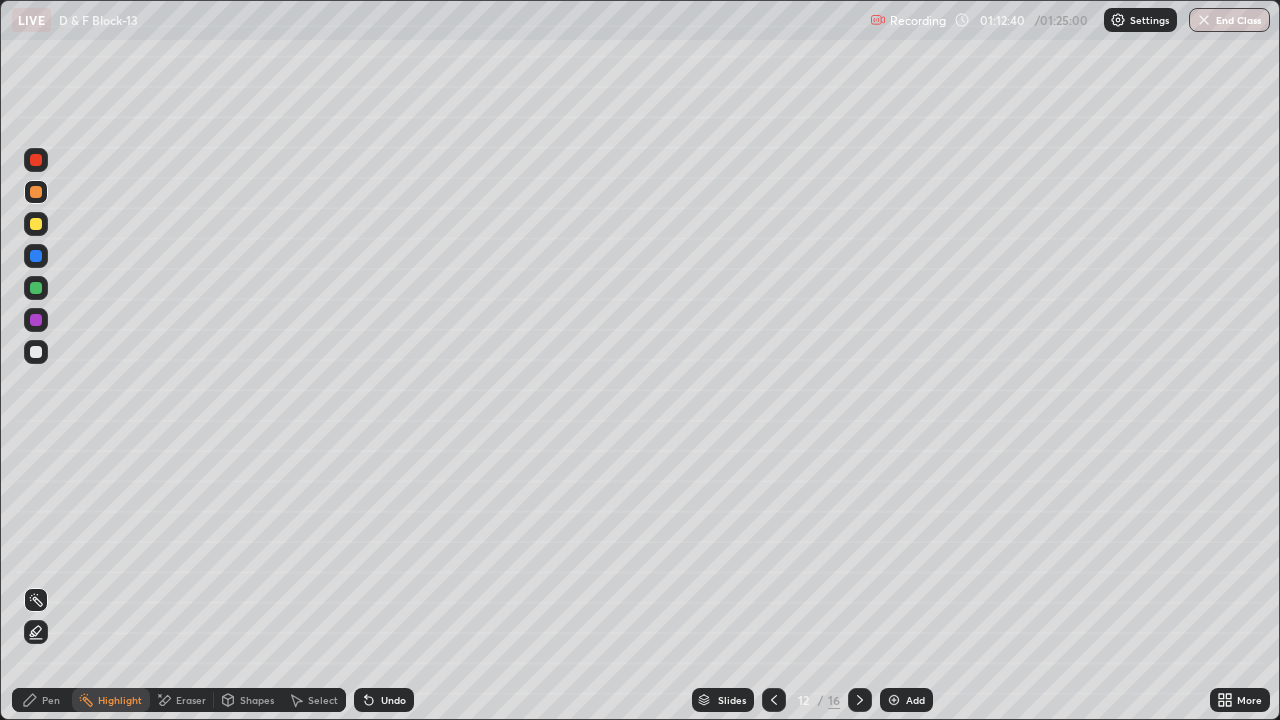click on "Pen" at bounding box center (51, 700) 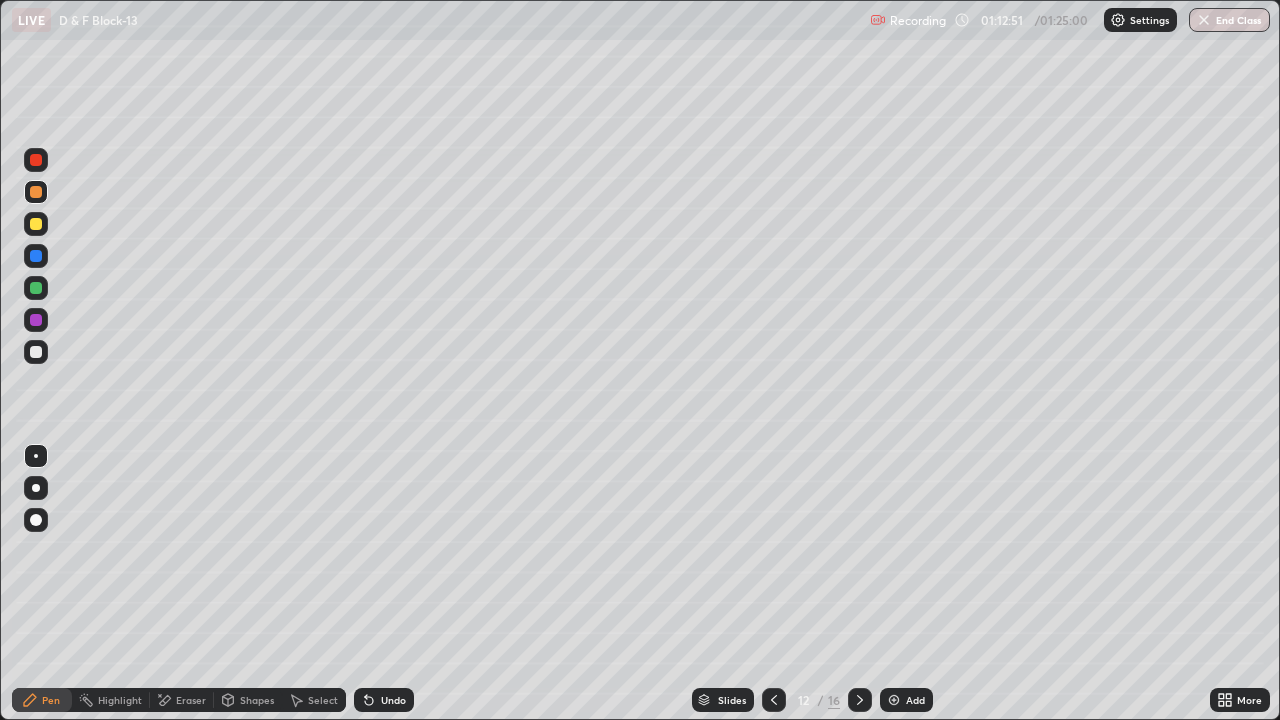 click at bounding box center (36, 320) 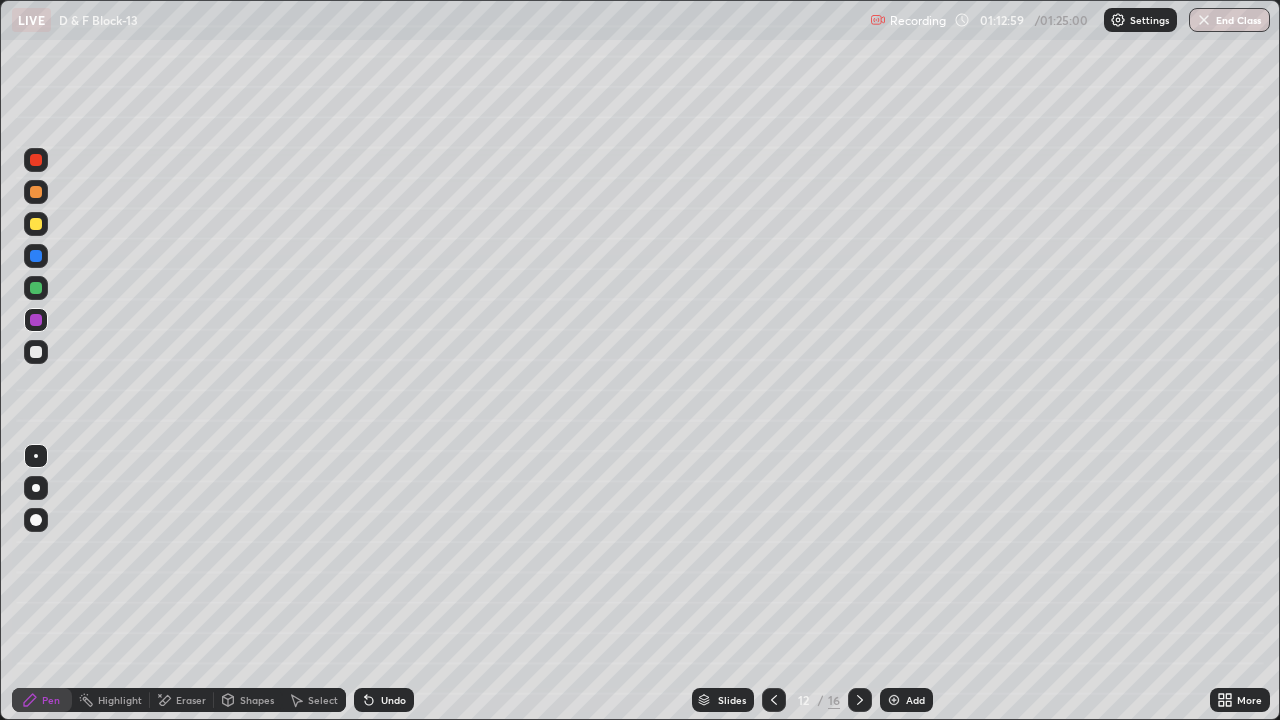 click on "Shapes" at bounding box center (248, 700) 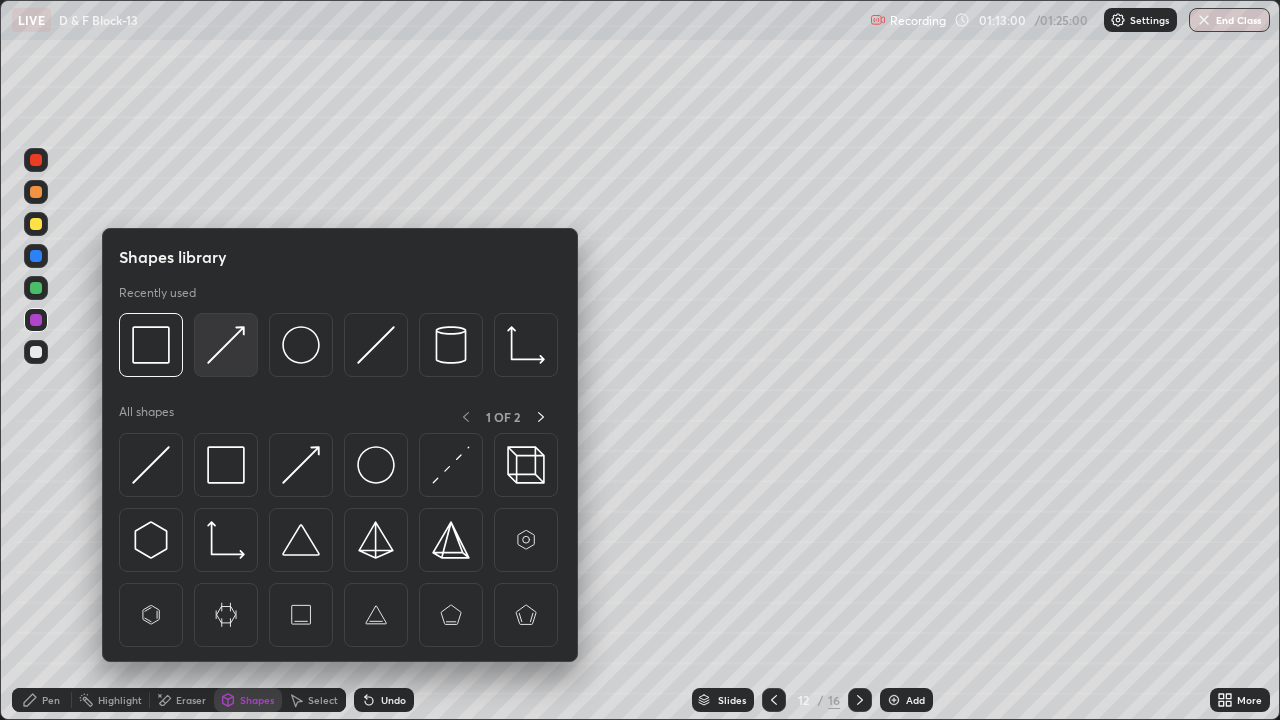 click at bounding box center [226, 345] 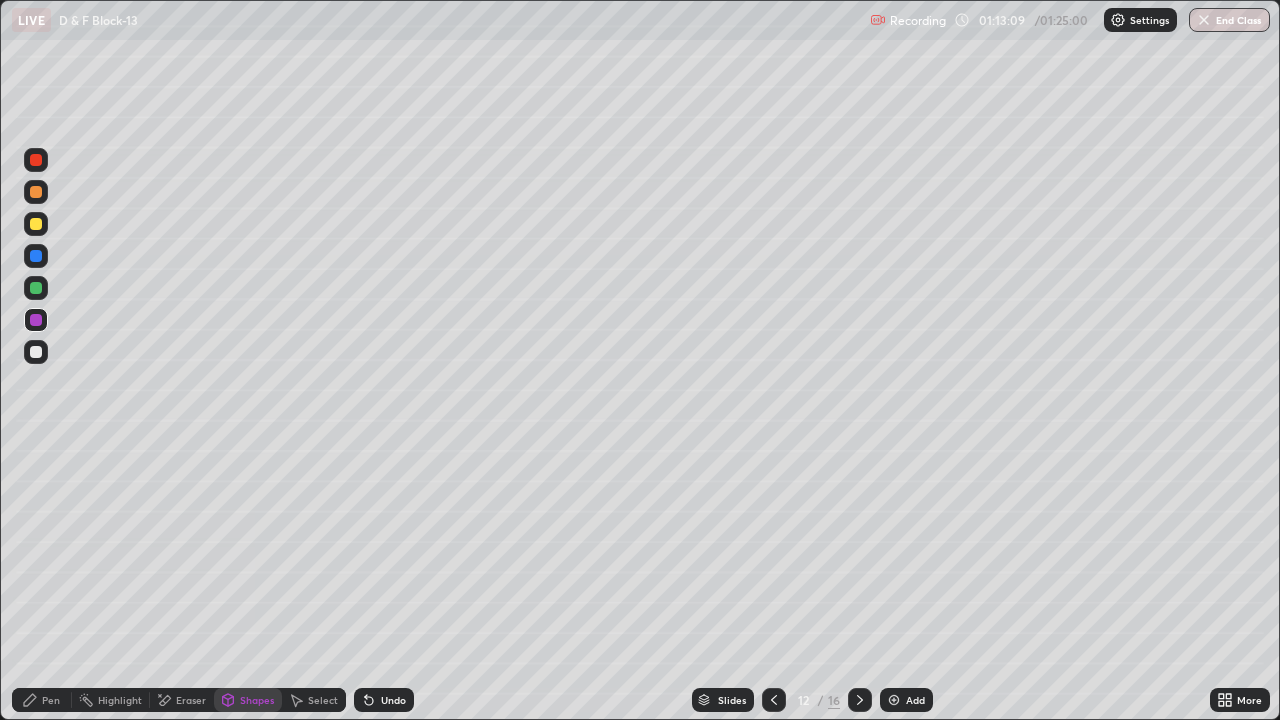 click on "Undo" at bounding box center (393, 700) 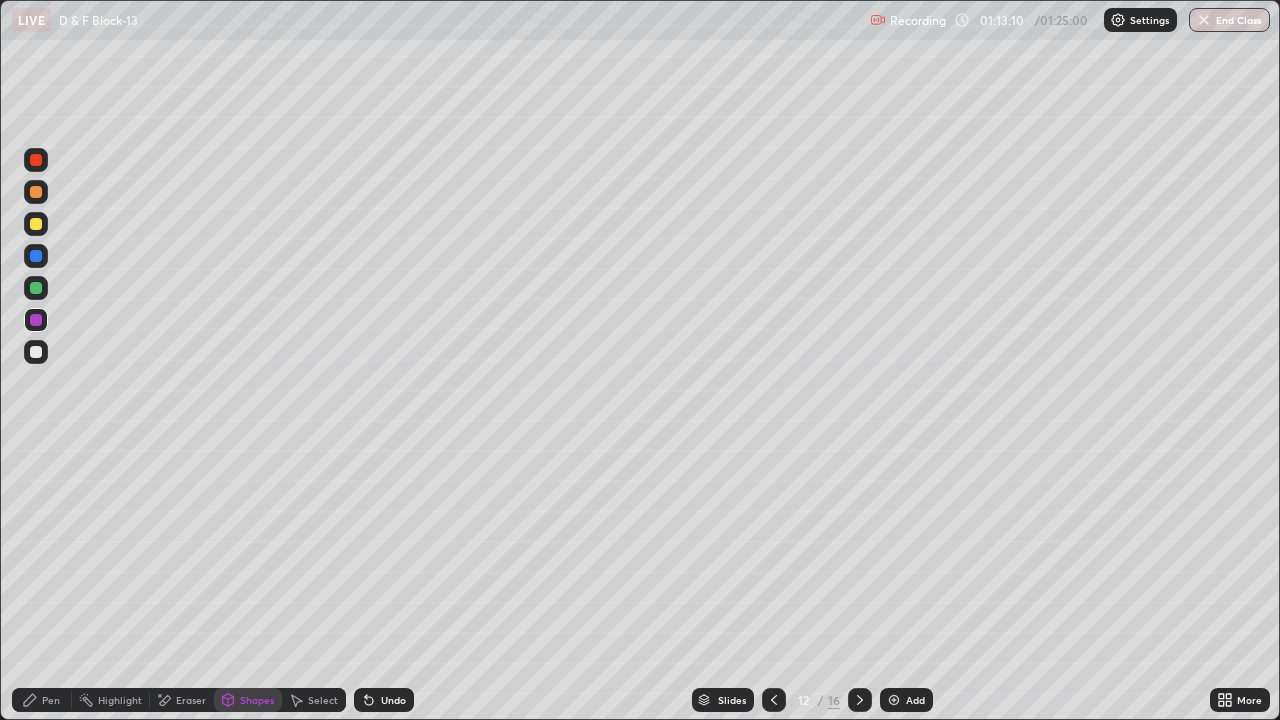 click on "Undo" at bounding box center [393, 700] 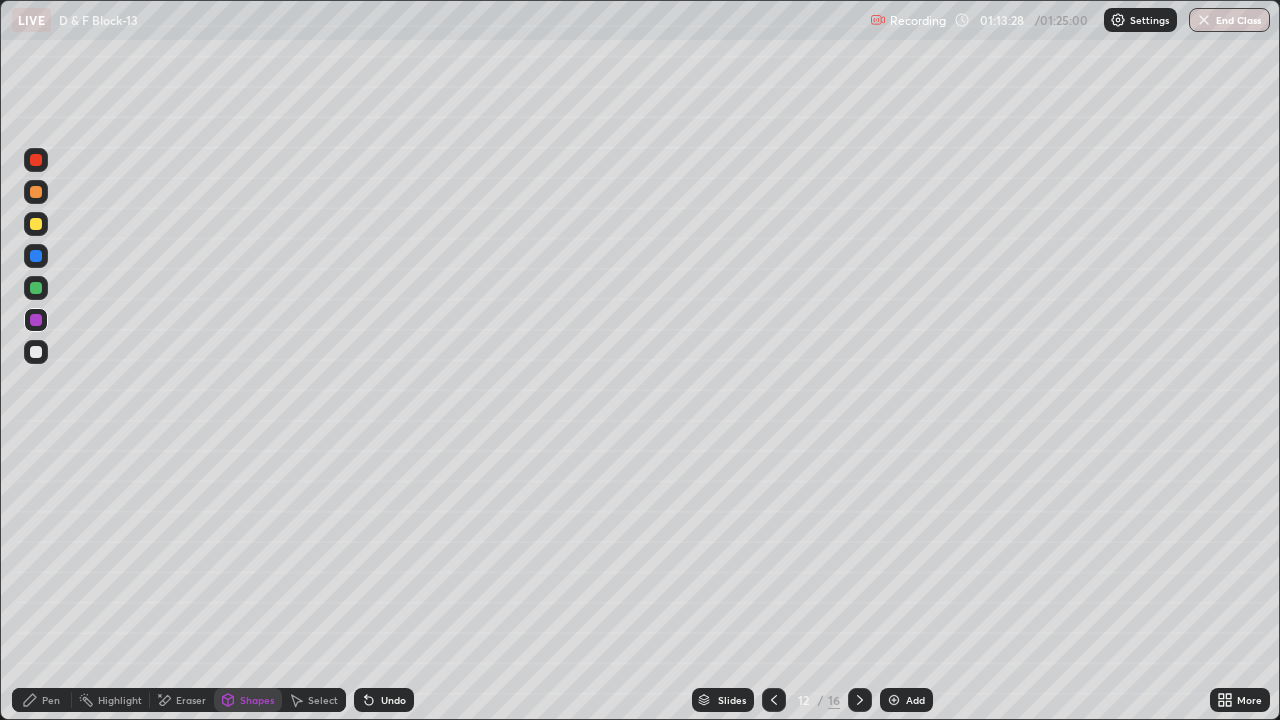 click on "Pen" at bounding box center [51, 700] 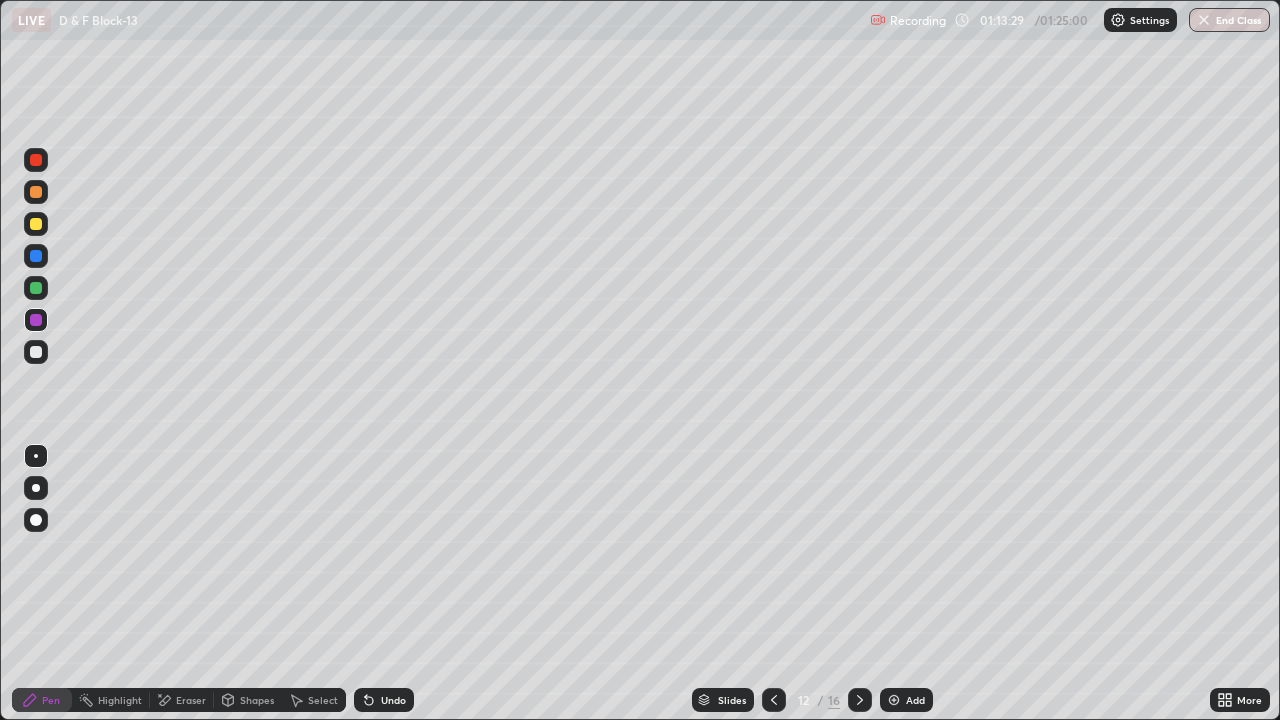 click at bounding box center [36, 288] 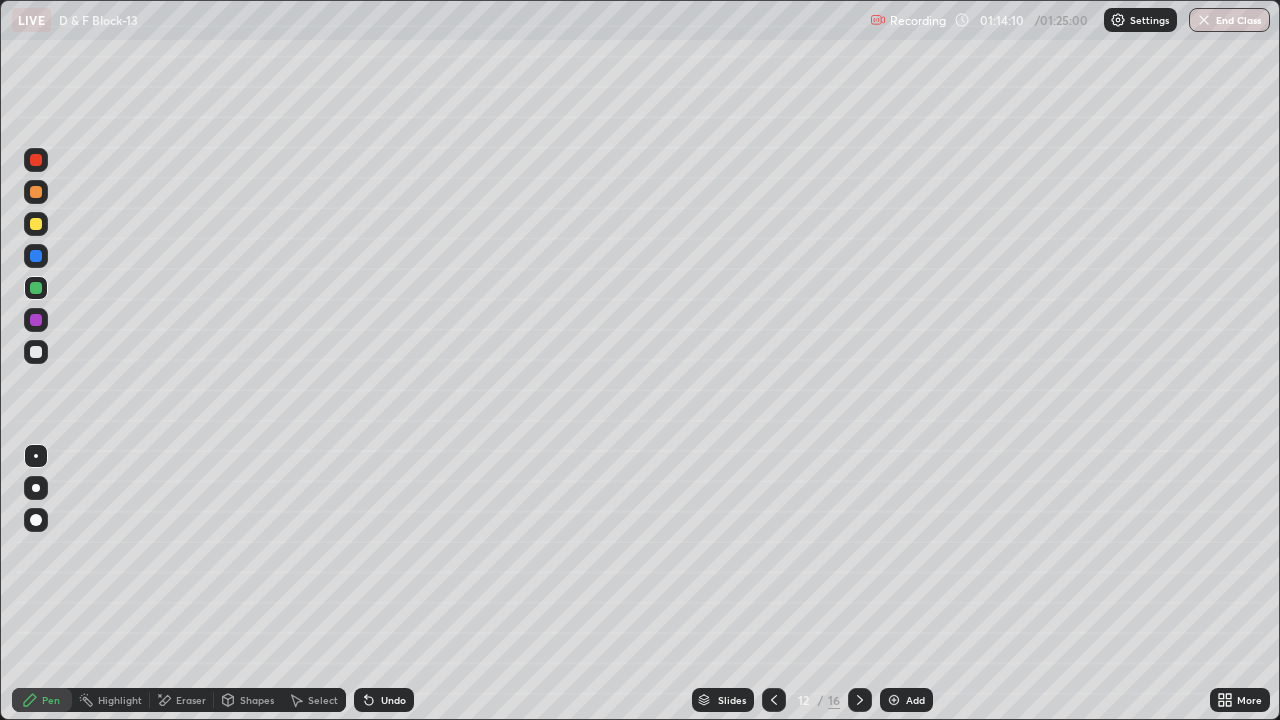 click at bounding box center (36, 352) 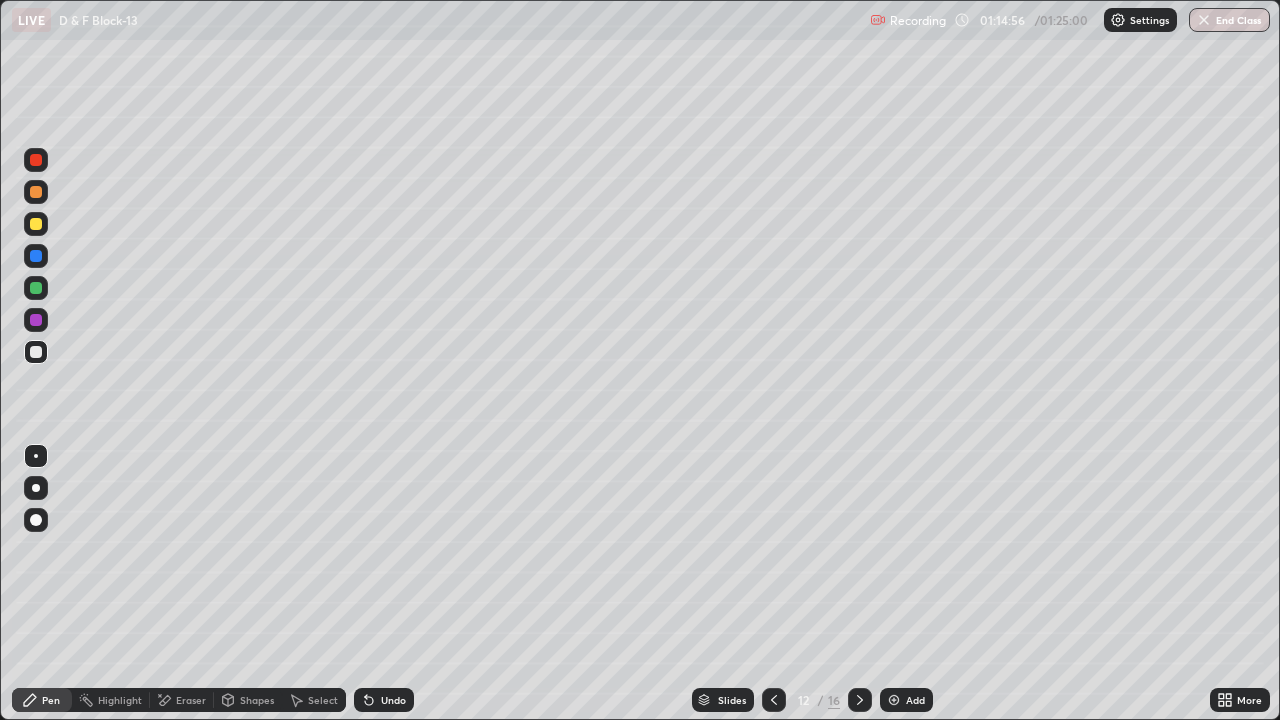 click at bounding box center [36, 224] 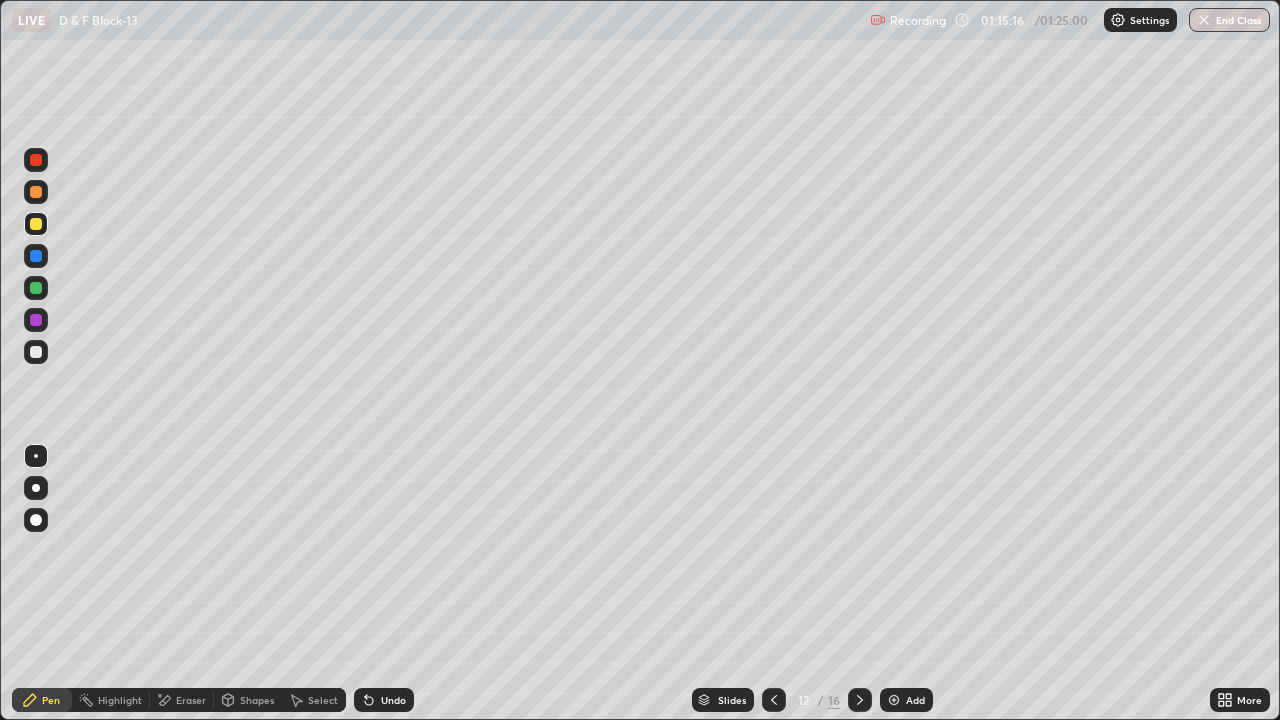 click at bounding box center (36, 288) 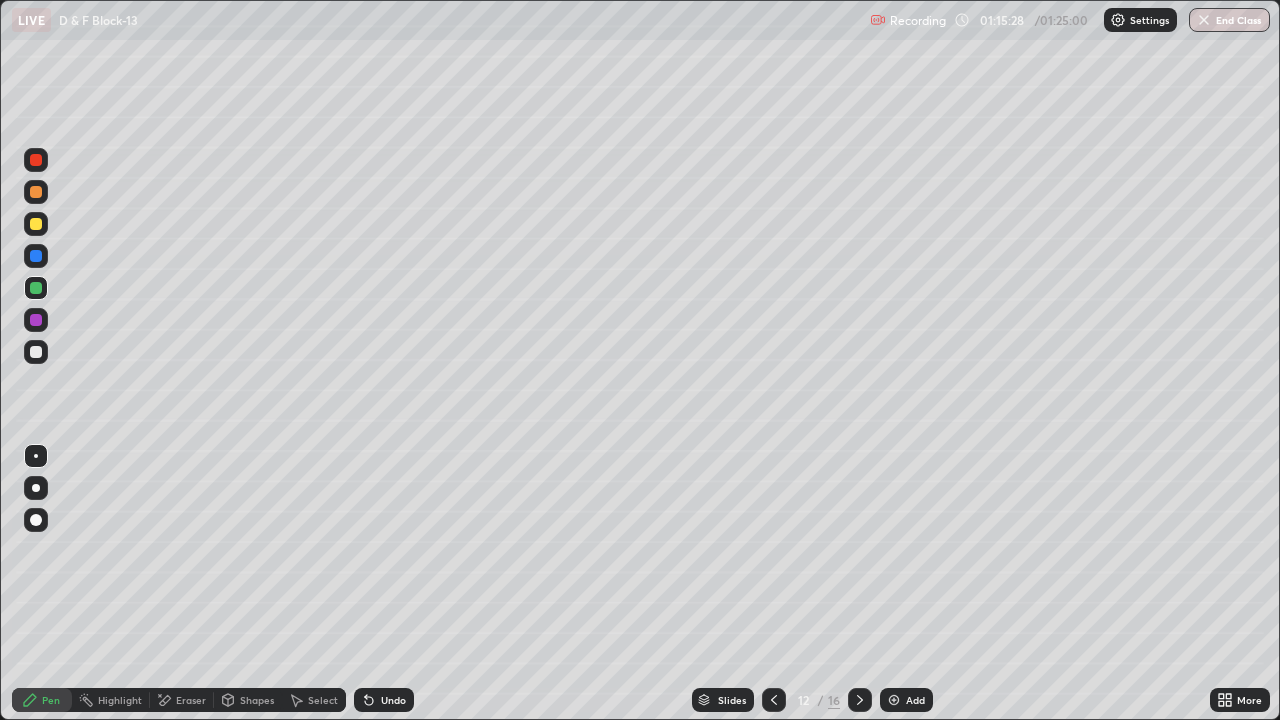 click at bounding box center [36, 352] 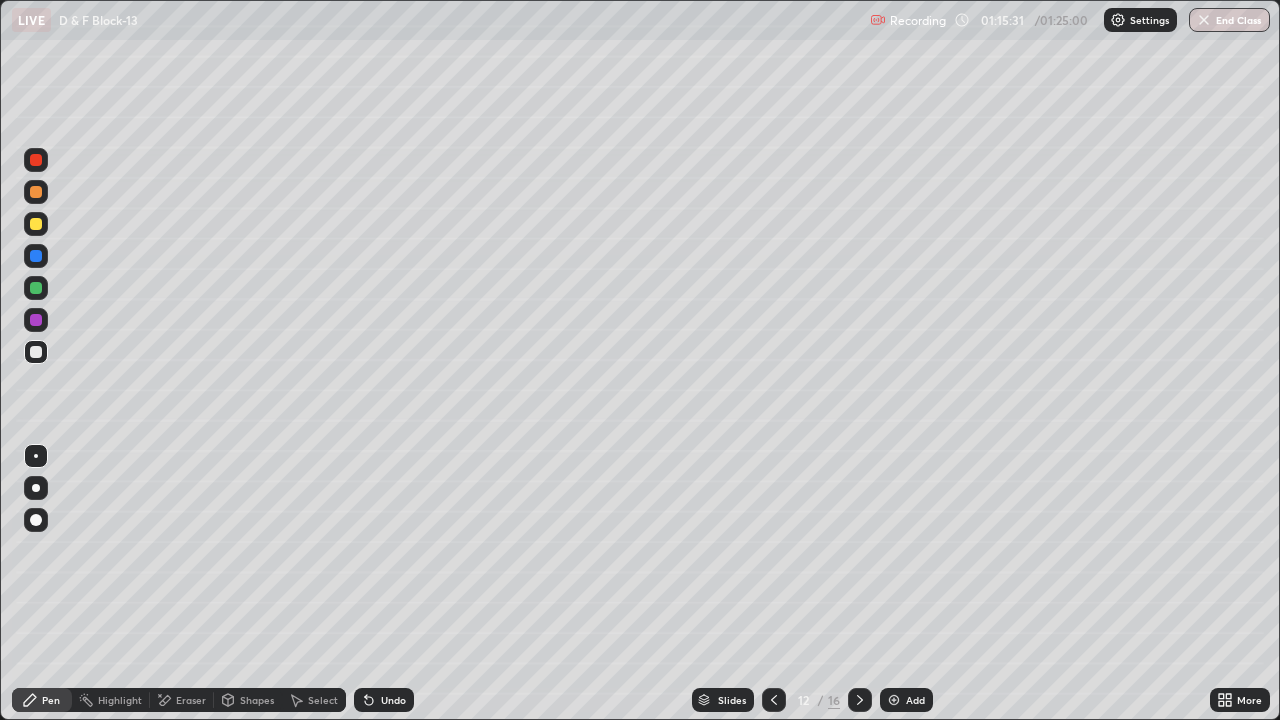 click 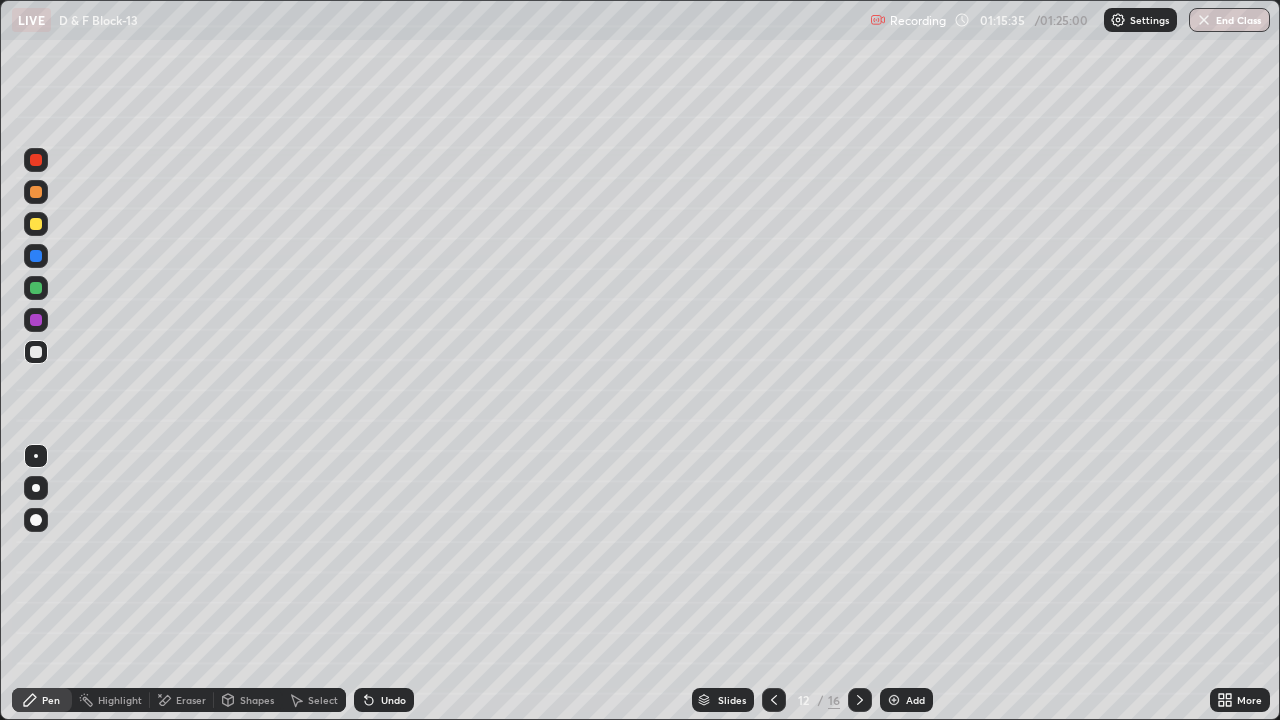 click at bounding box center (36, 288) 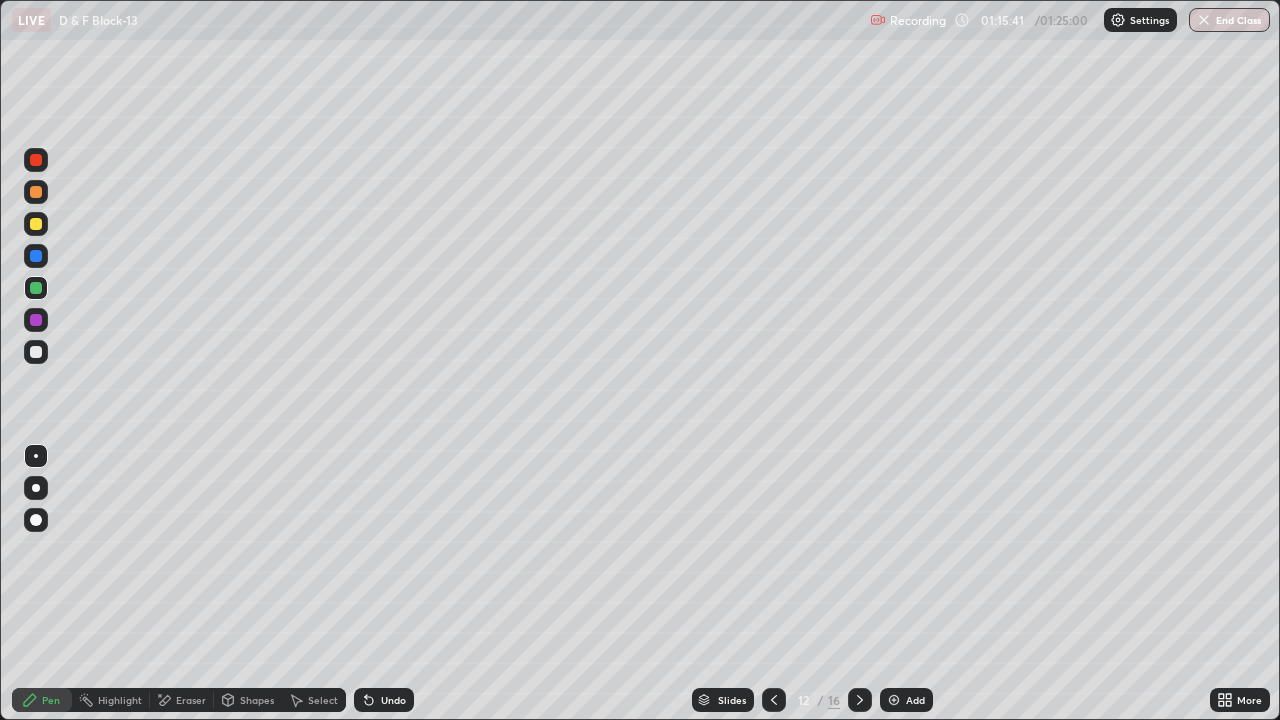 click at bounding box center (36, 320) 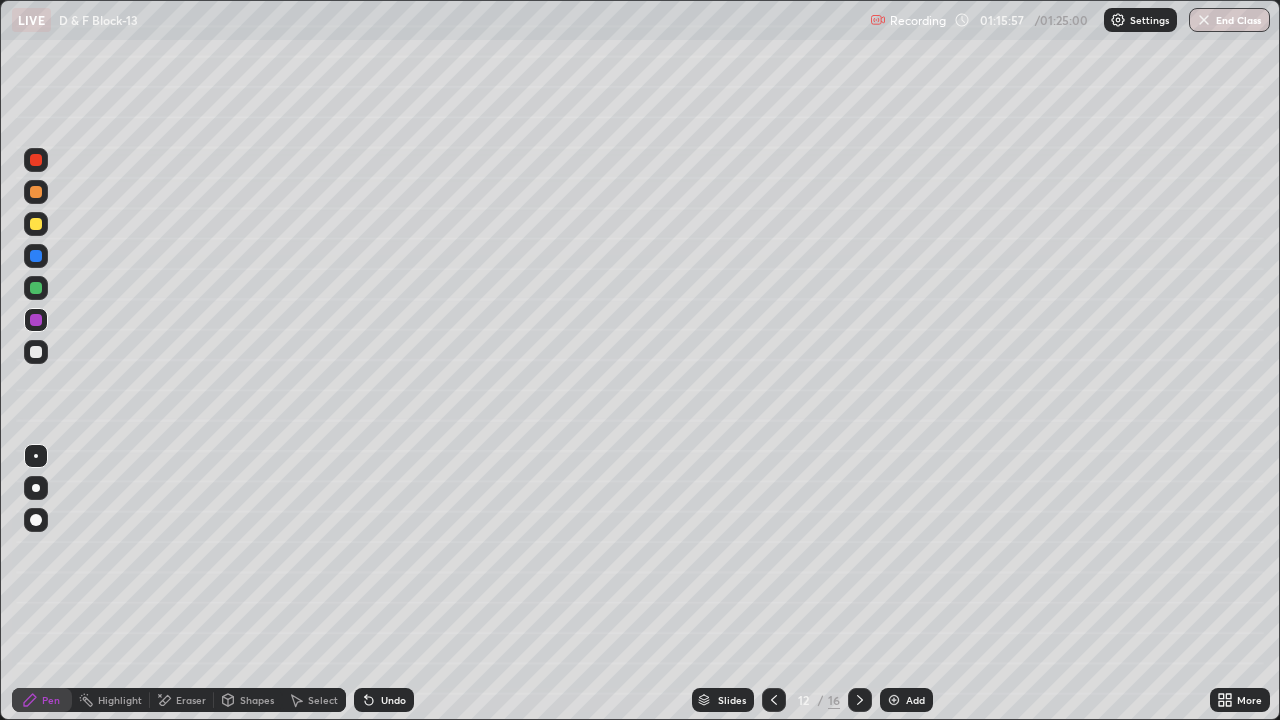 click at bounding box center [36, 288] 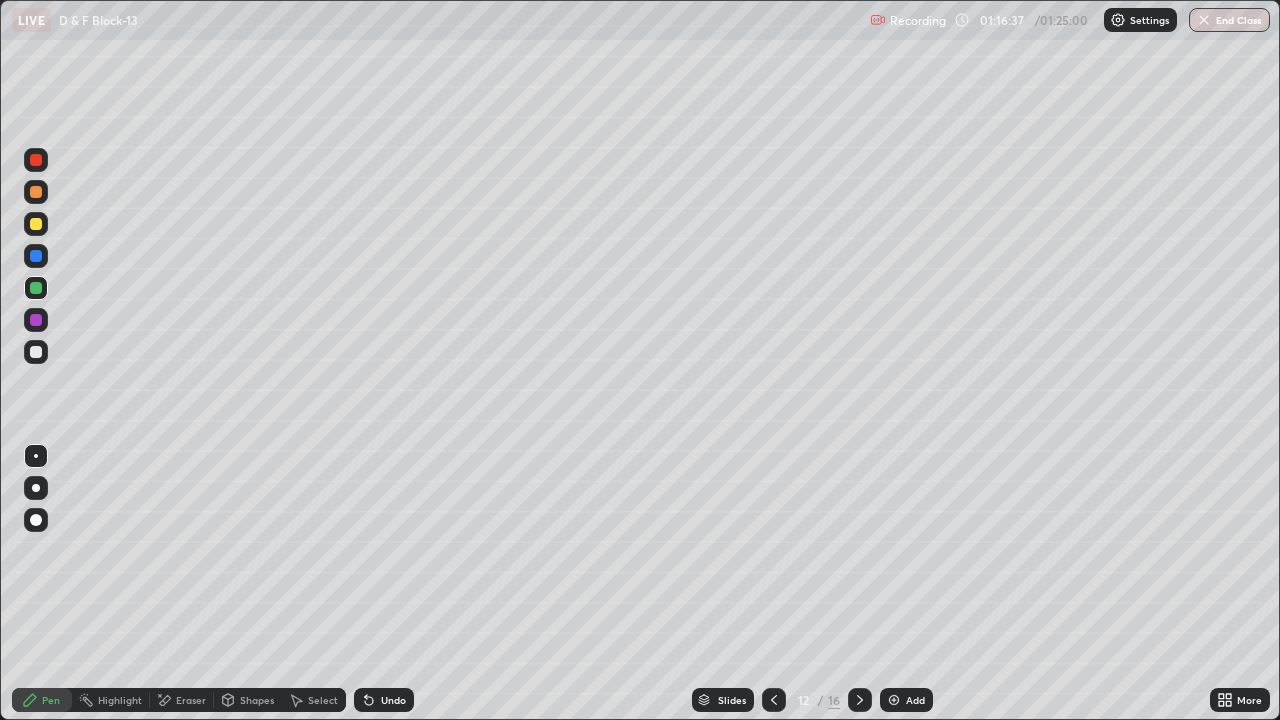 click at bounding box center [36, 160] 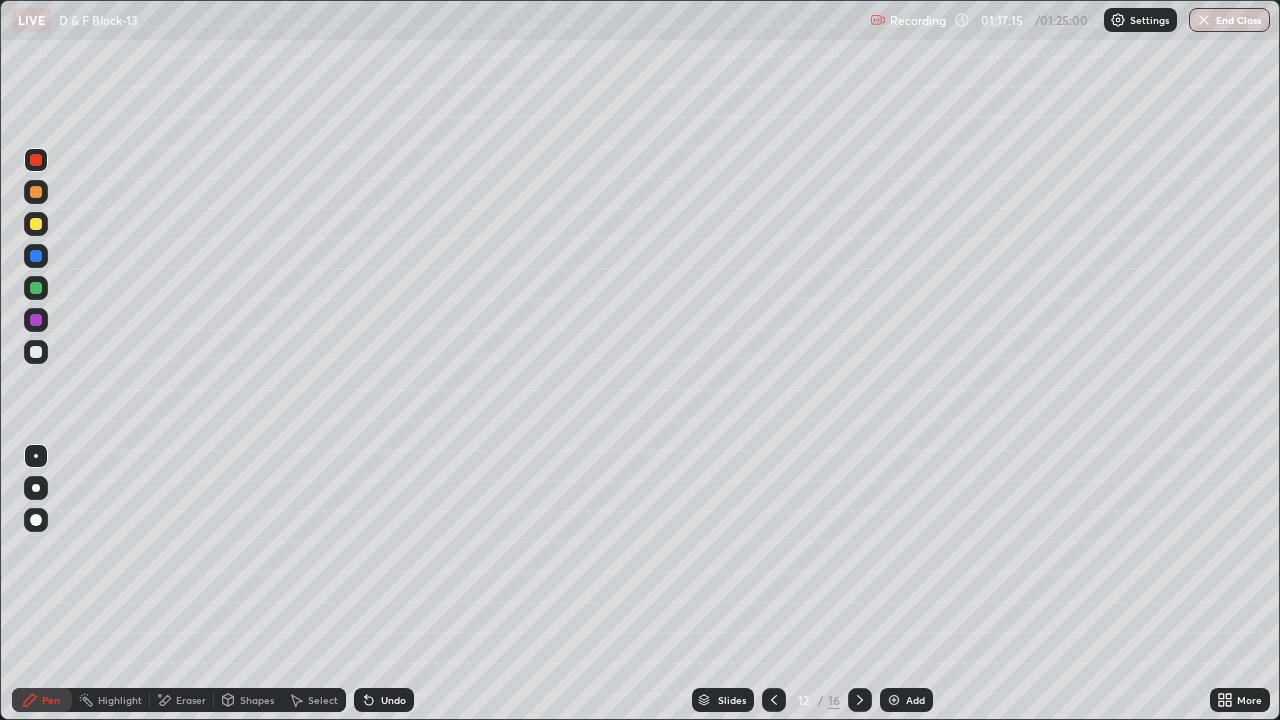 click at bounding box center (36, 256) 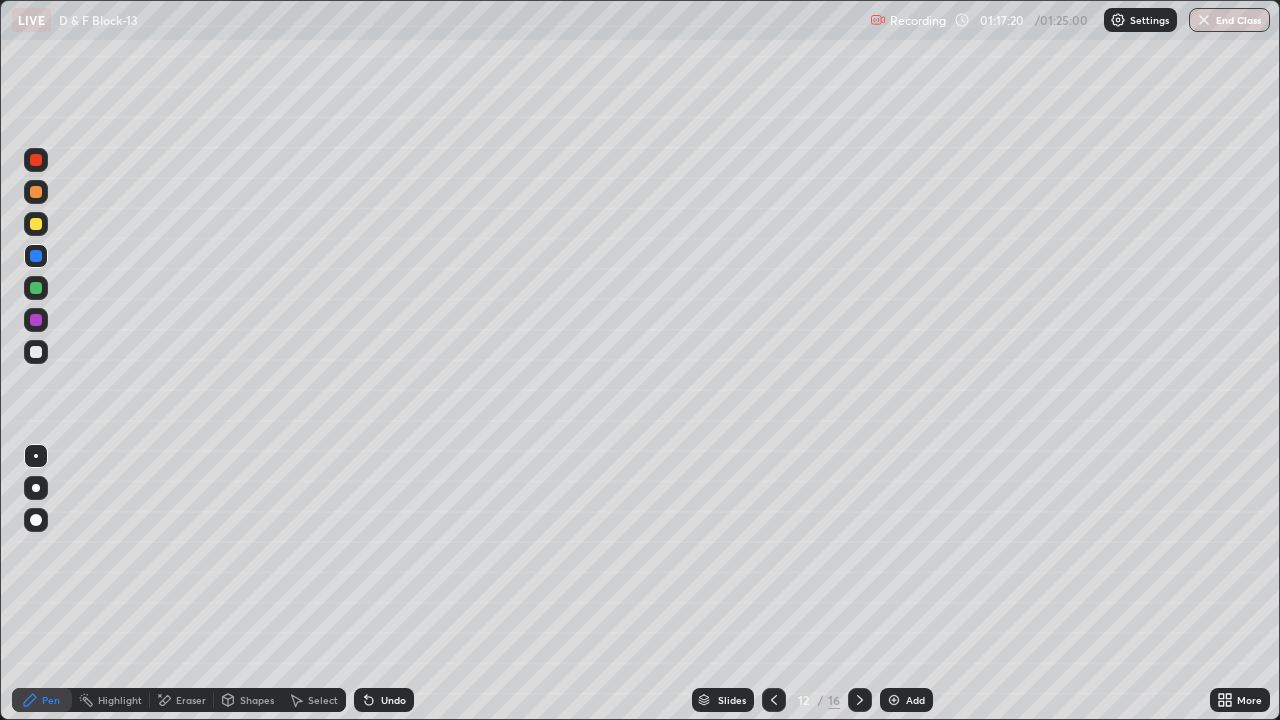 click at bounding box center [36, 192] 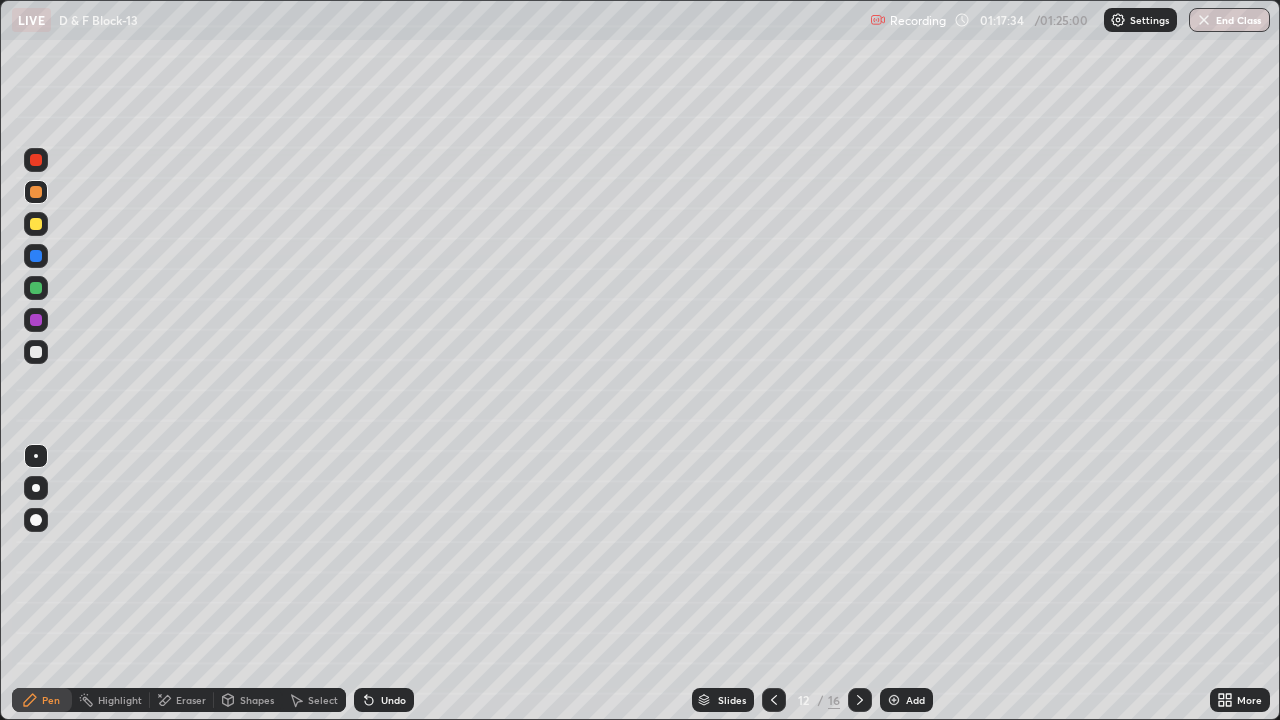 click at bounding box center [36, 160] 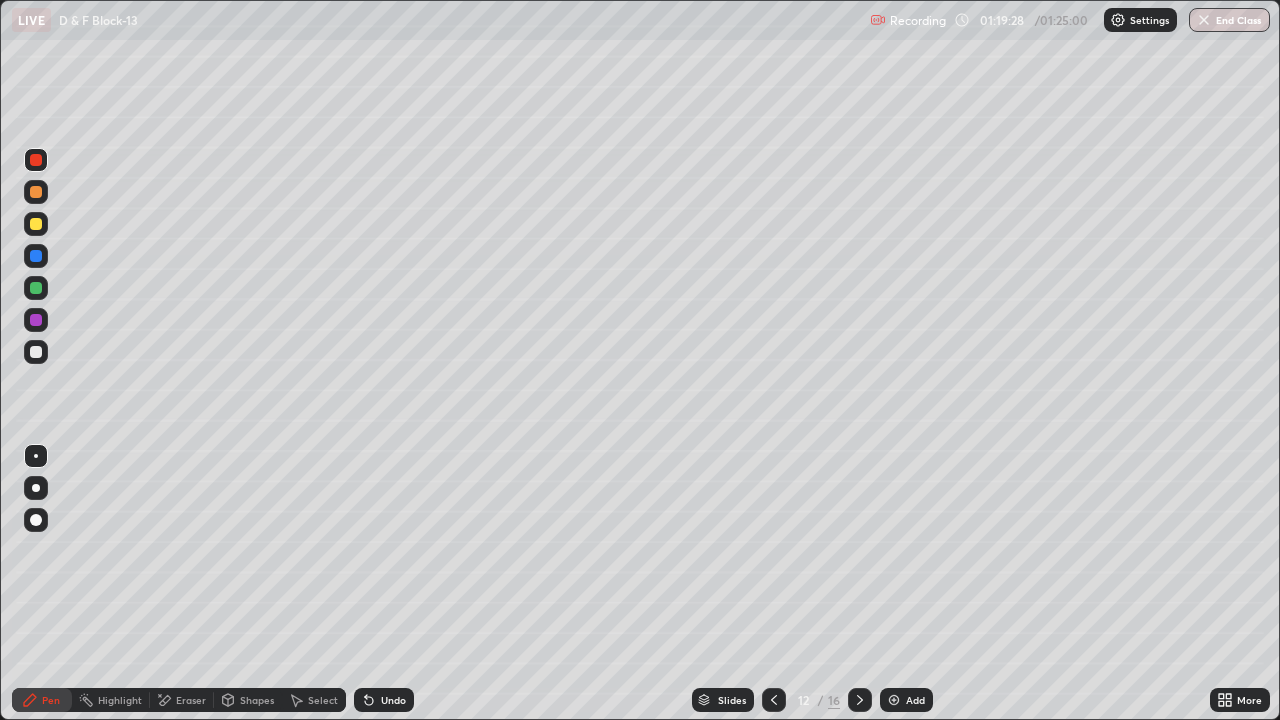 click 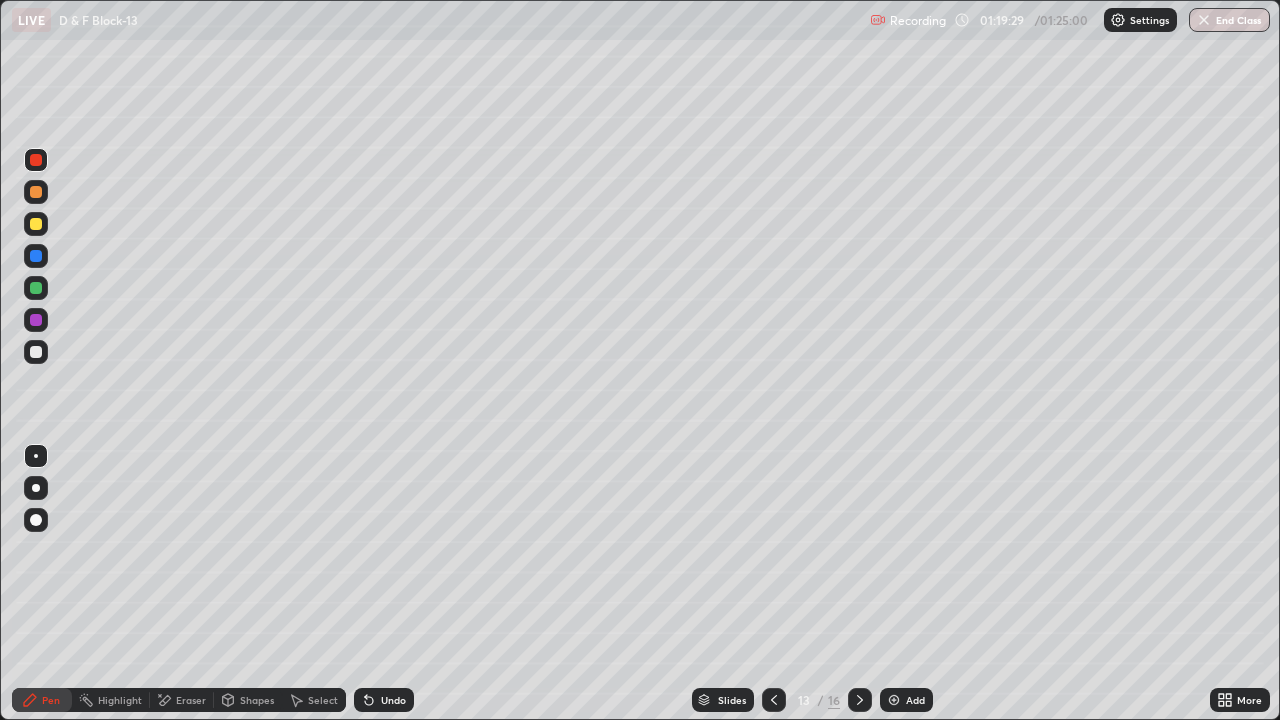 click at bounding box center [36, 192] 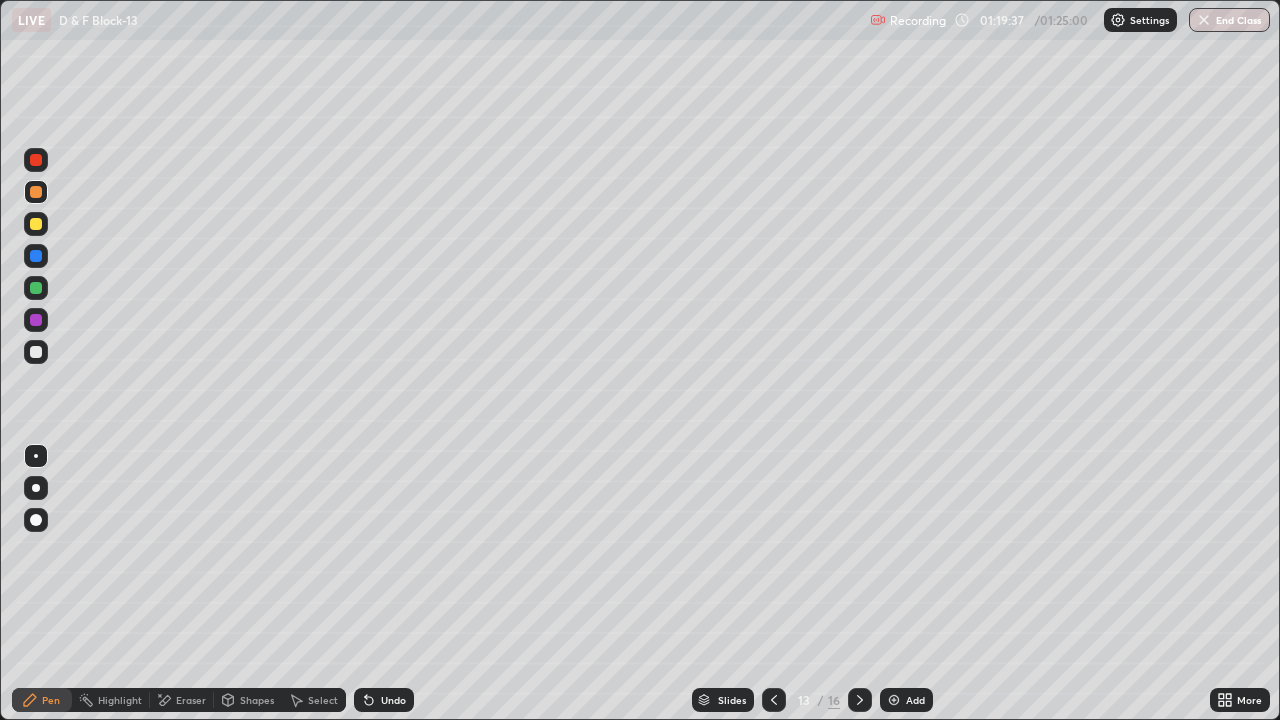 click at bounding box center [36, 224] 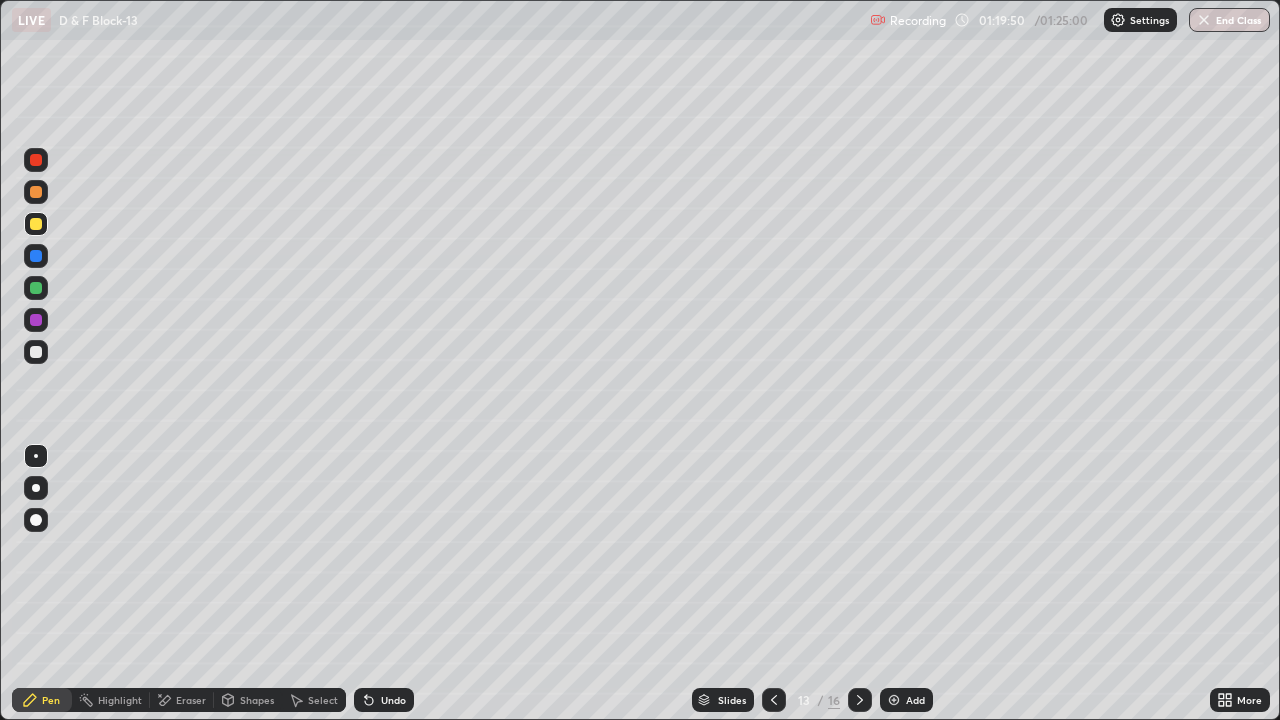 click at bounding box center [36, 288] 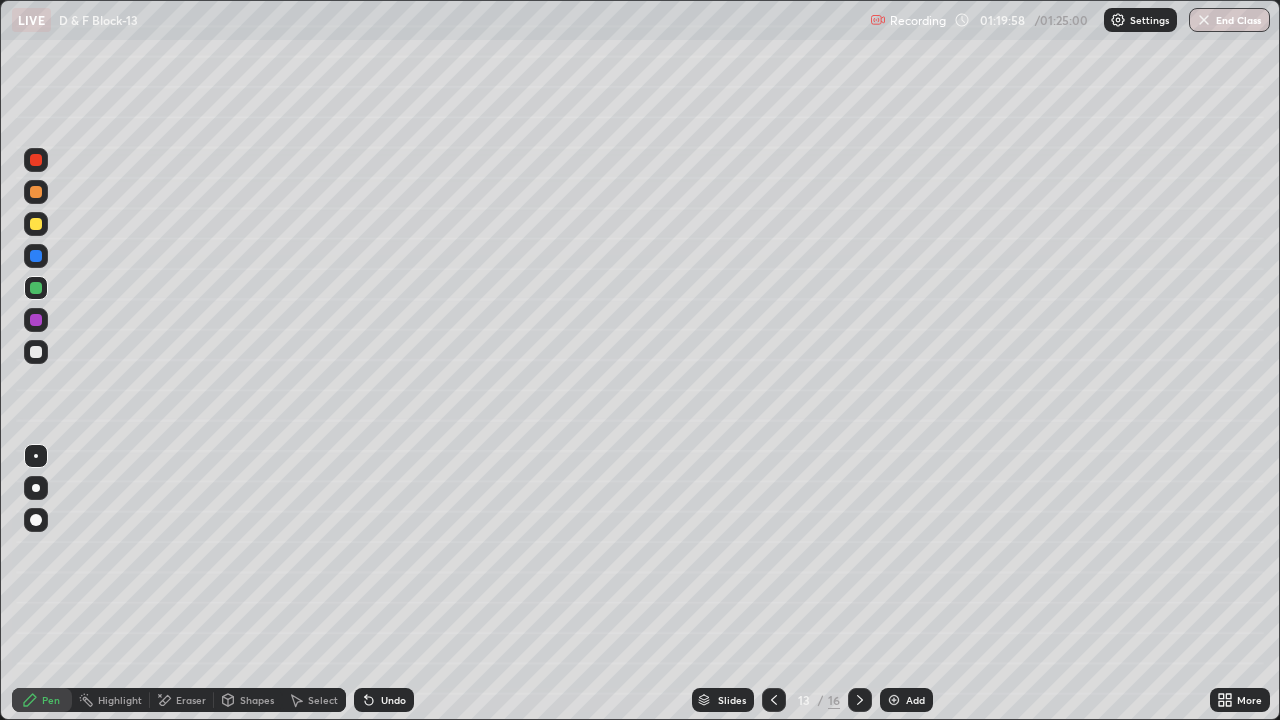 click at bounding box center (36, 352) 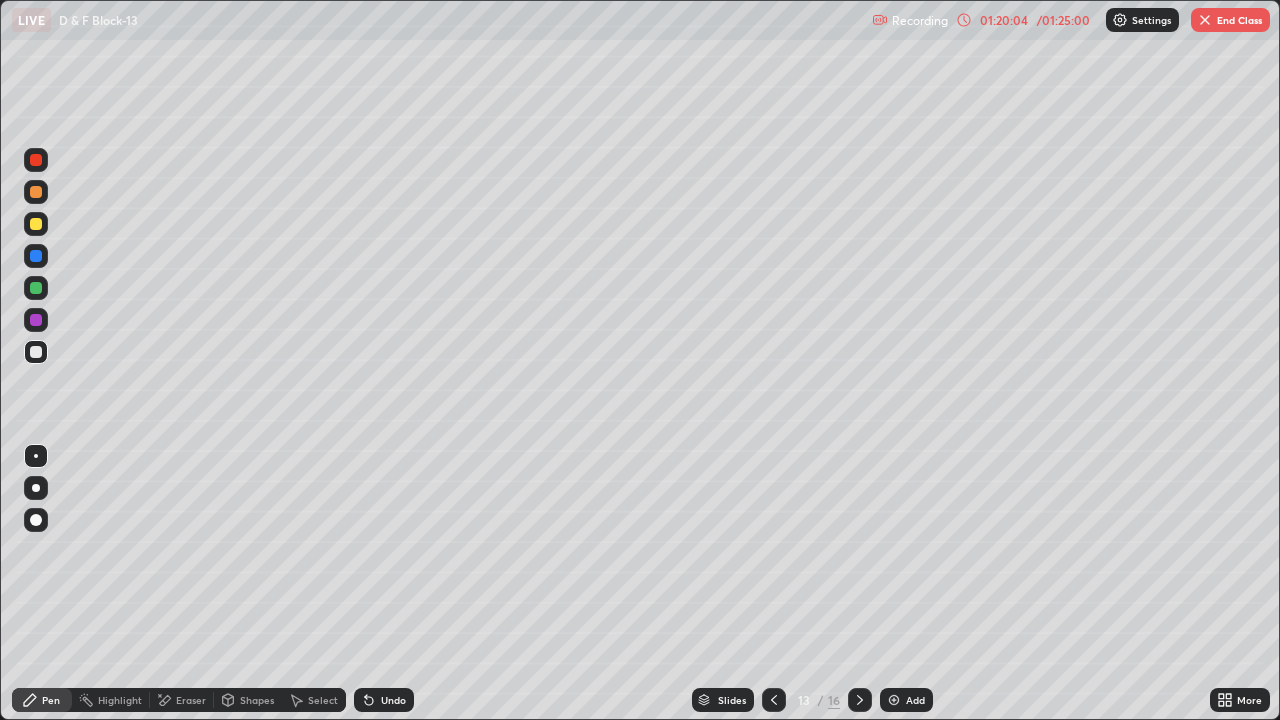 click at bounding box center [36, 224] 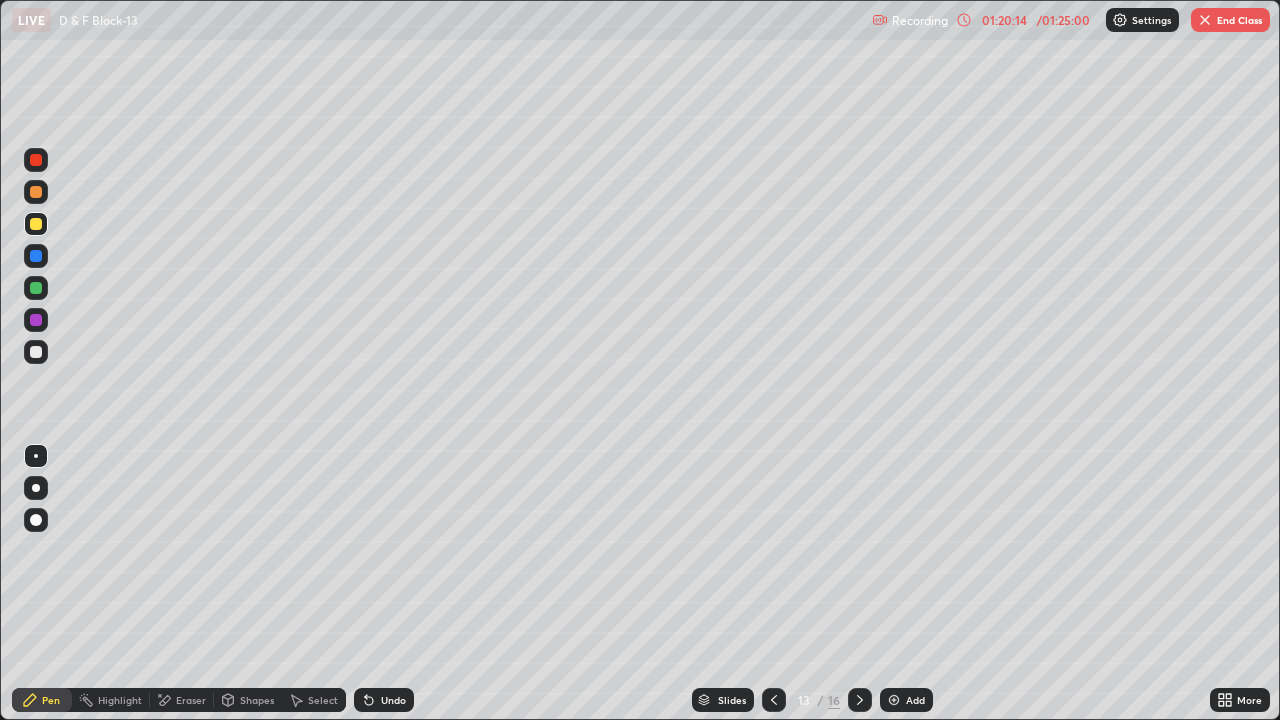 click at bounding box center [36, 352] 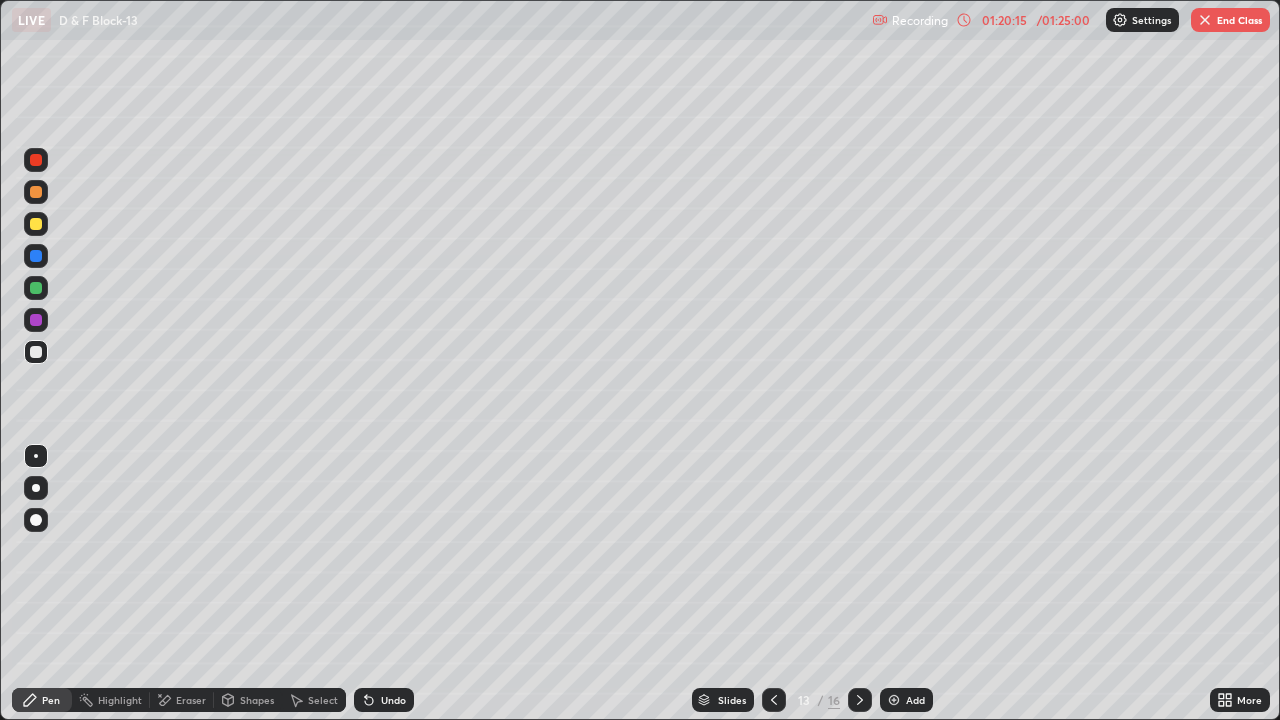 click at bounding box center [36, 224] 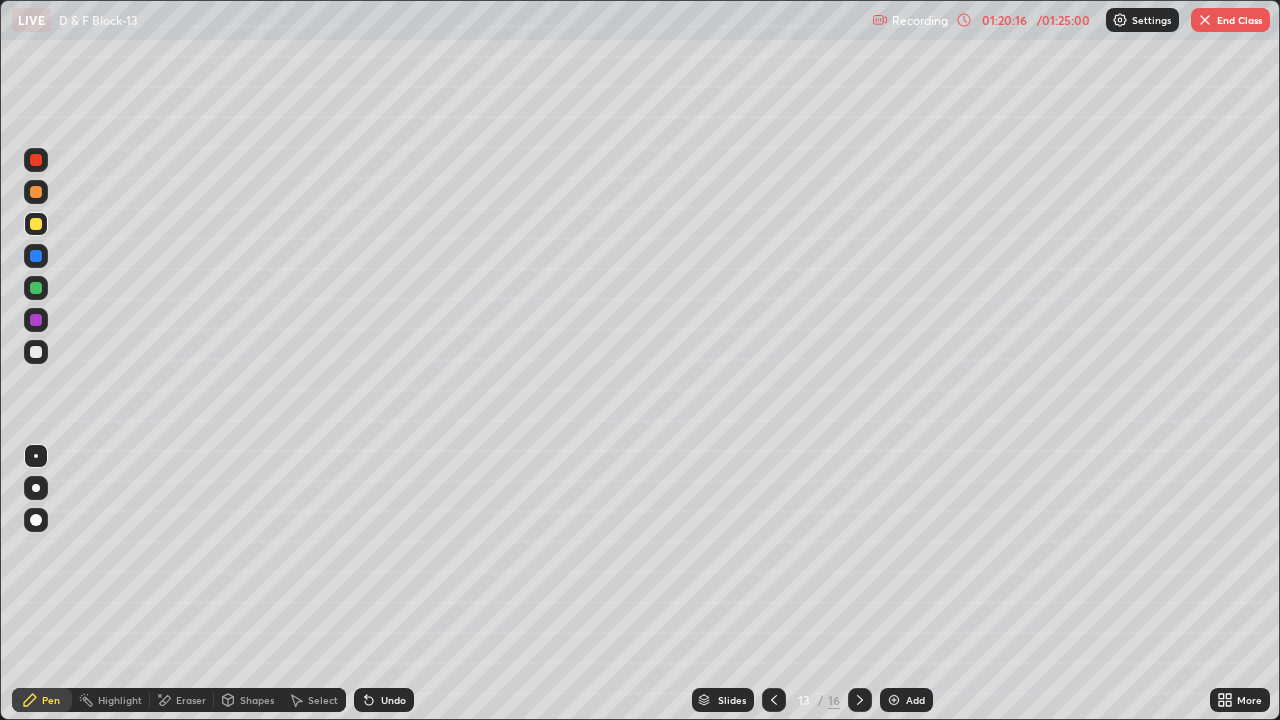 click at bounding box center [36, 288] 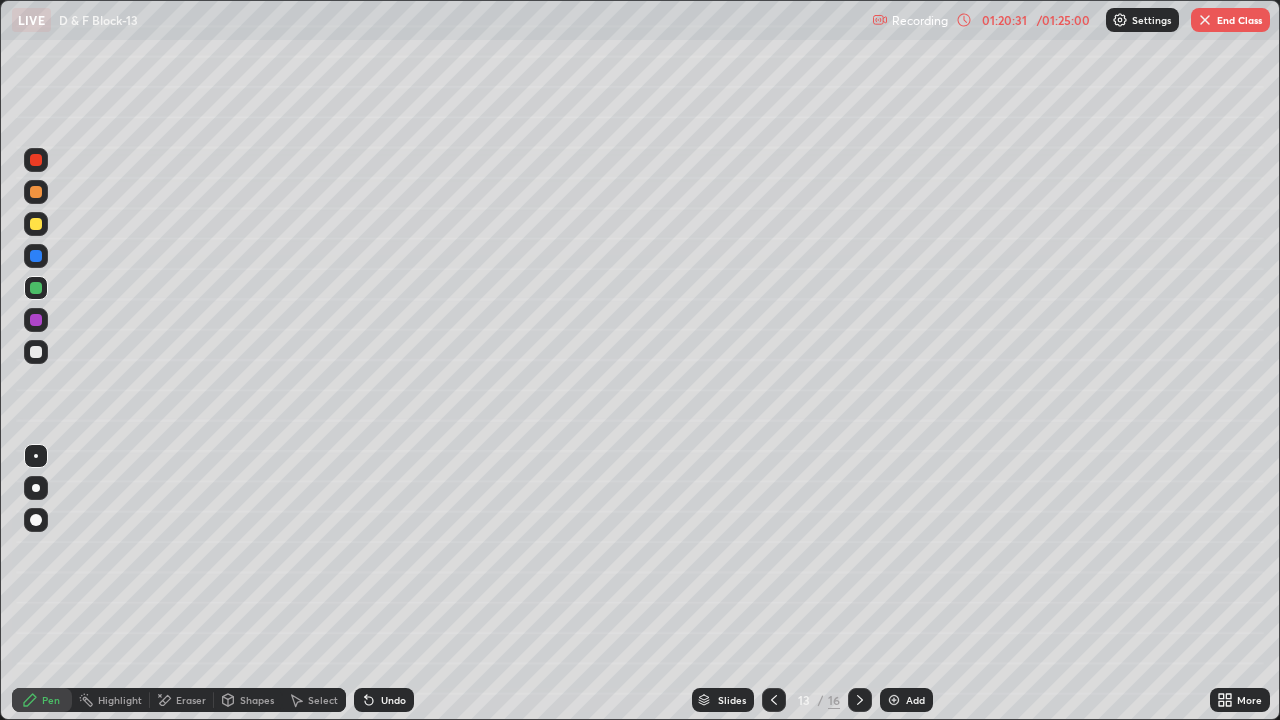 click at bounding box center (36, 224) 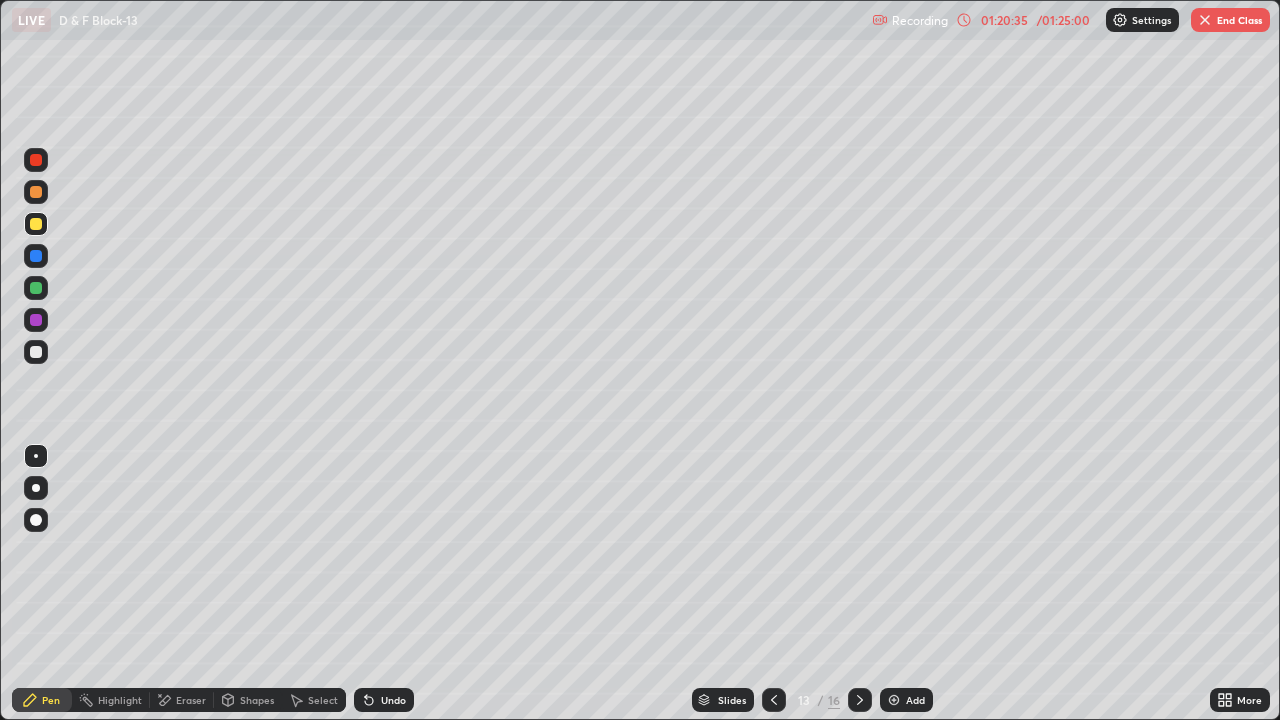 click 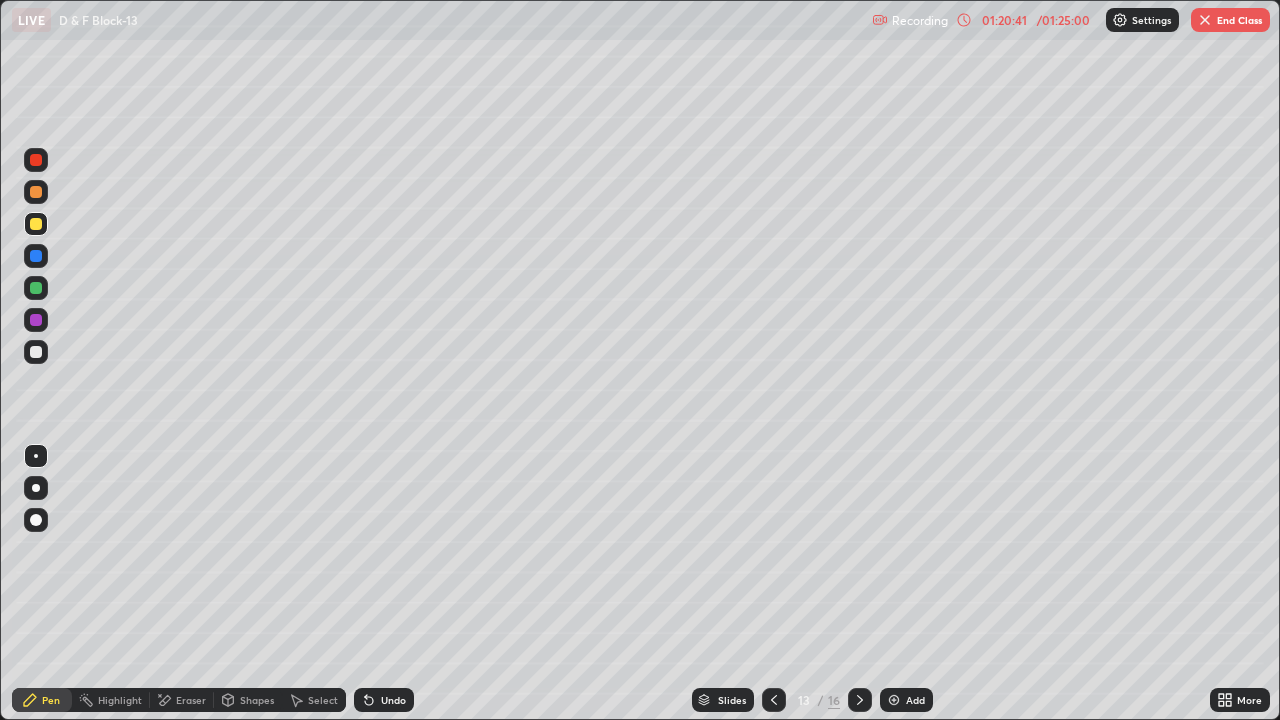 click at bounding box center [36, 288] 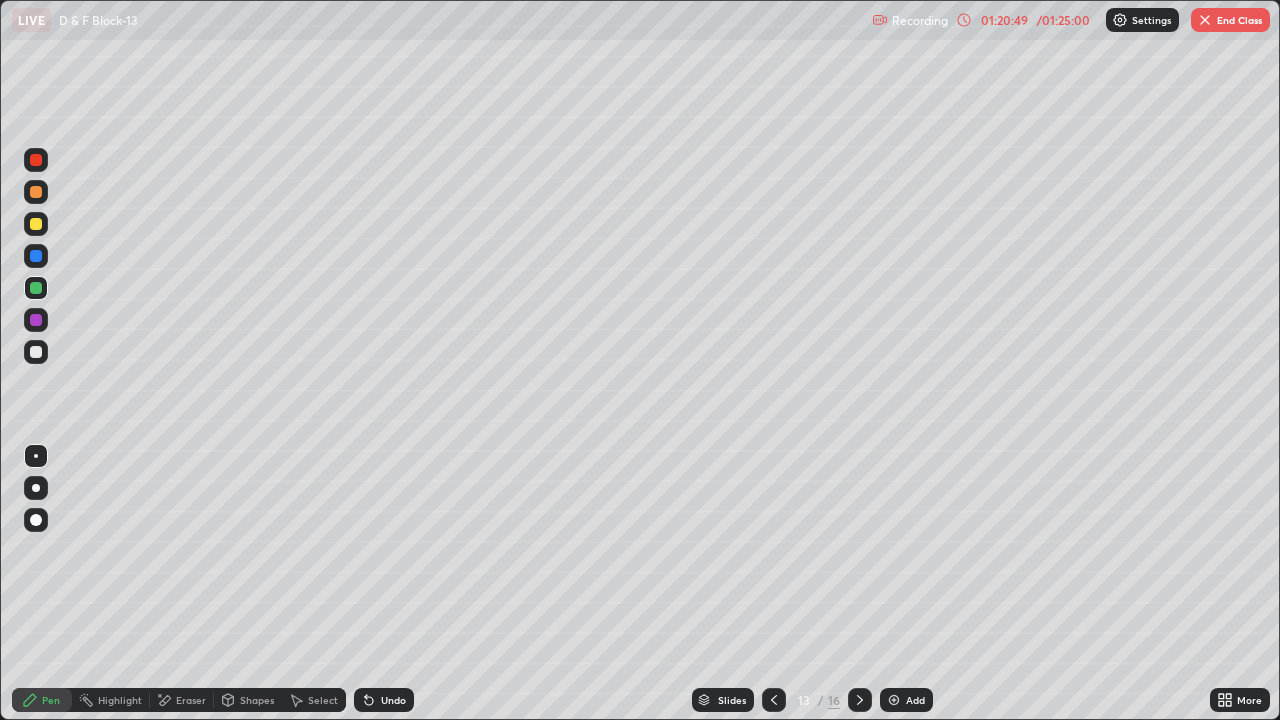 click at bounding box center [36, 320] 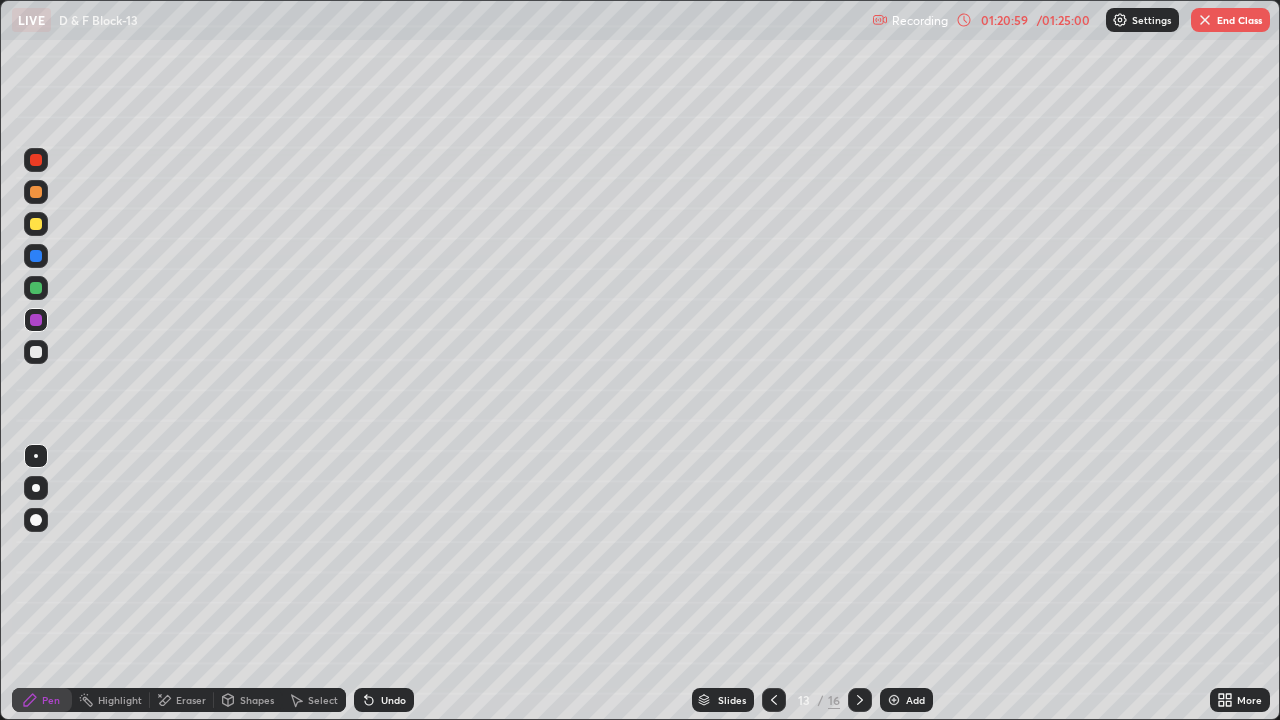 click at bounding box center (36, 256) 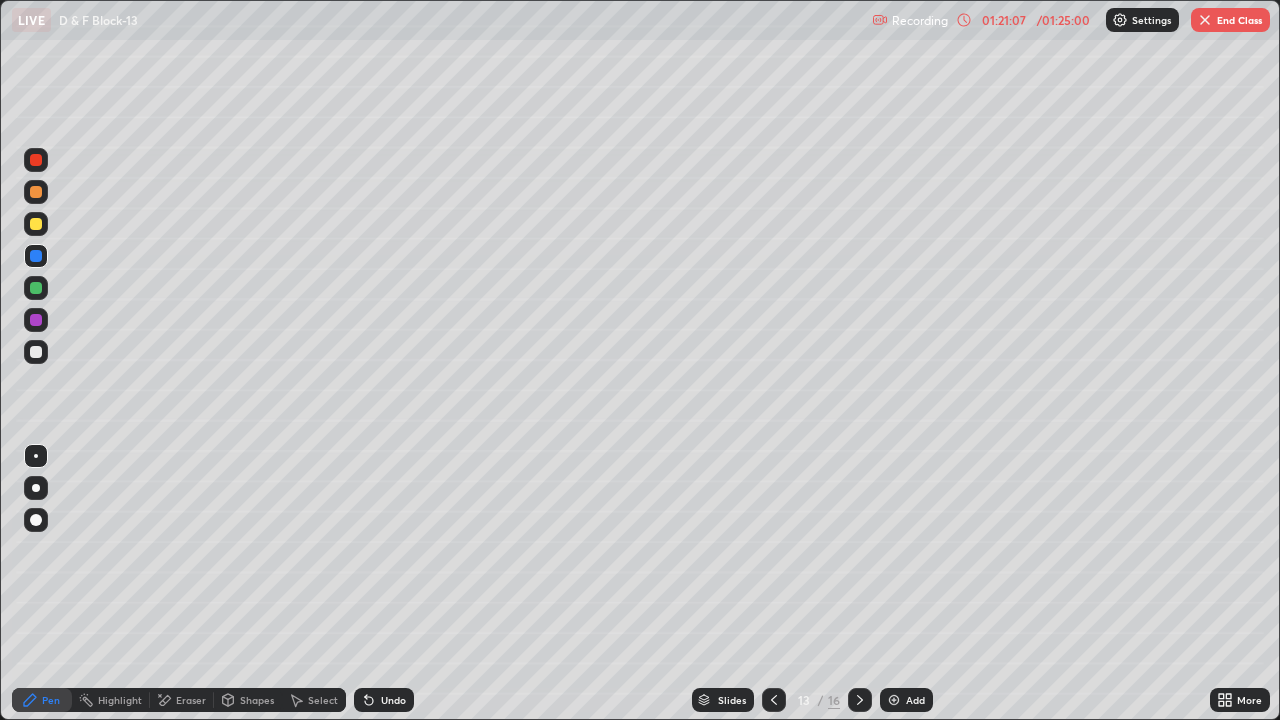 click at bounding box center [36, 352] 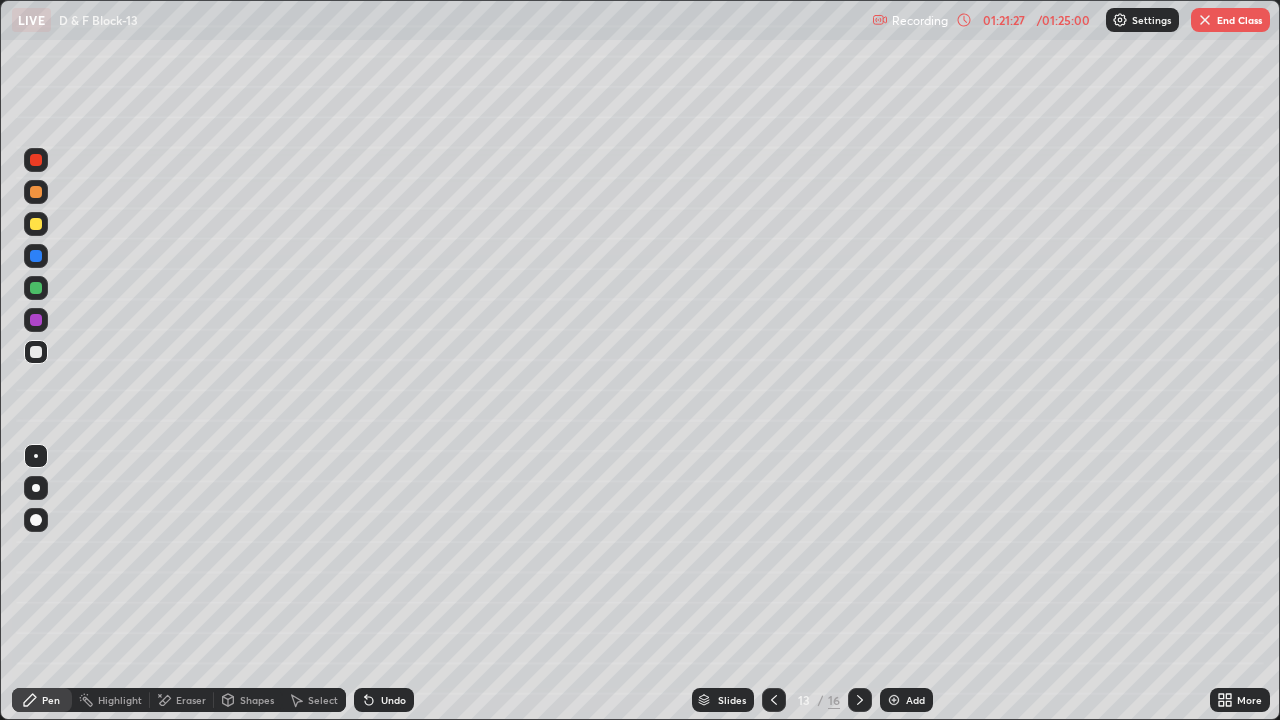 click at bounding box center [36, 192] 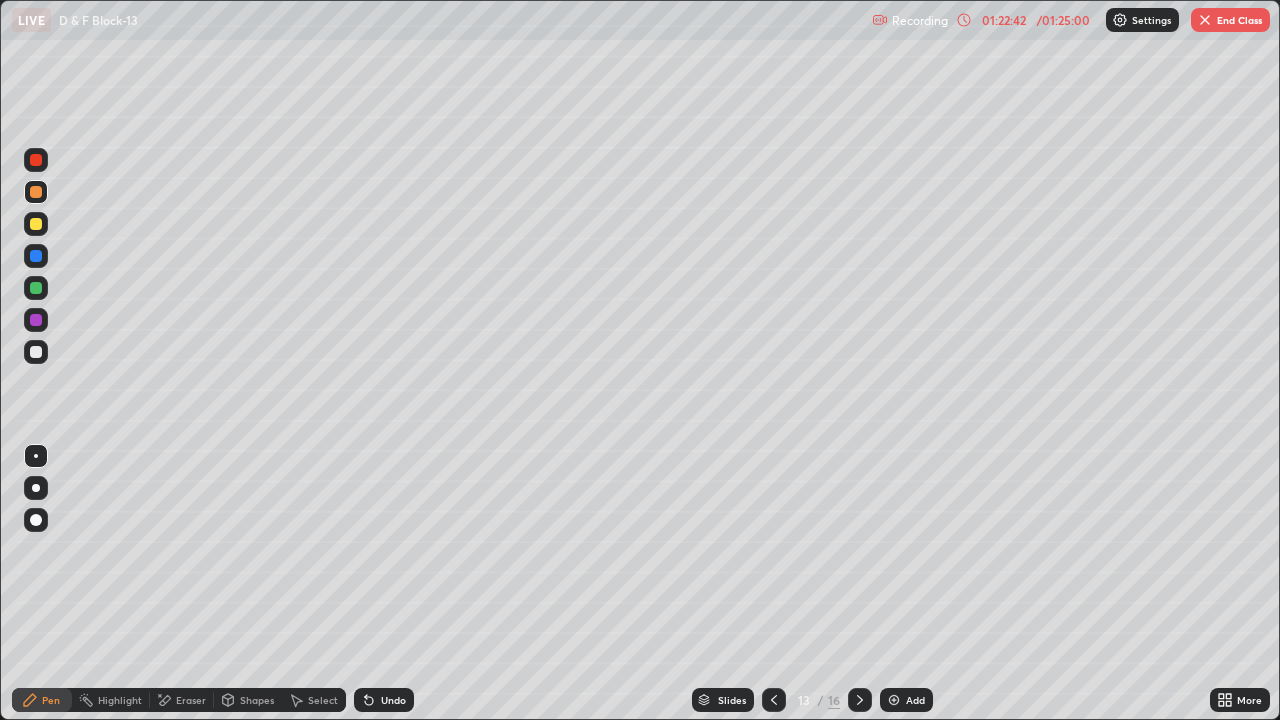 click at bounding box center (36, 224) 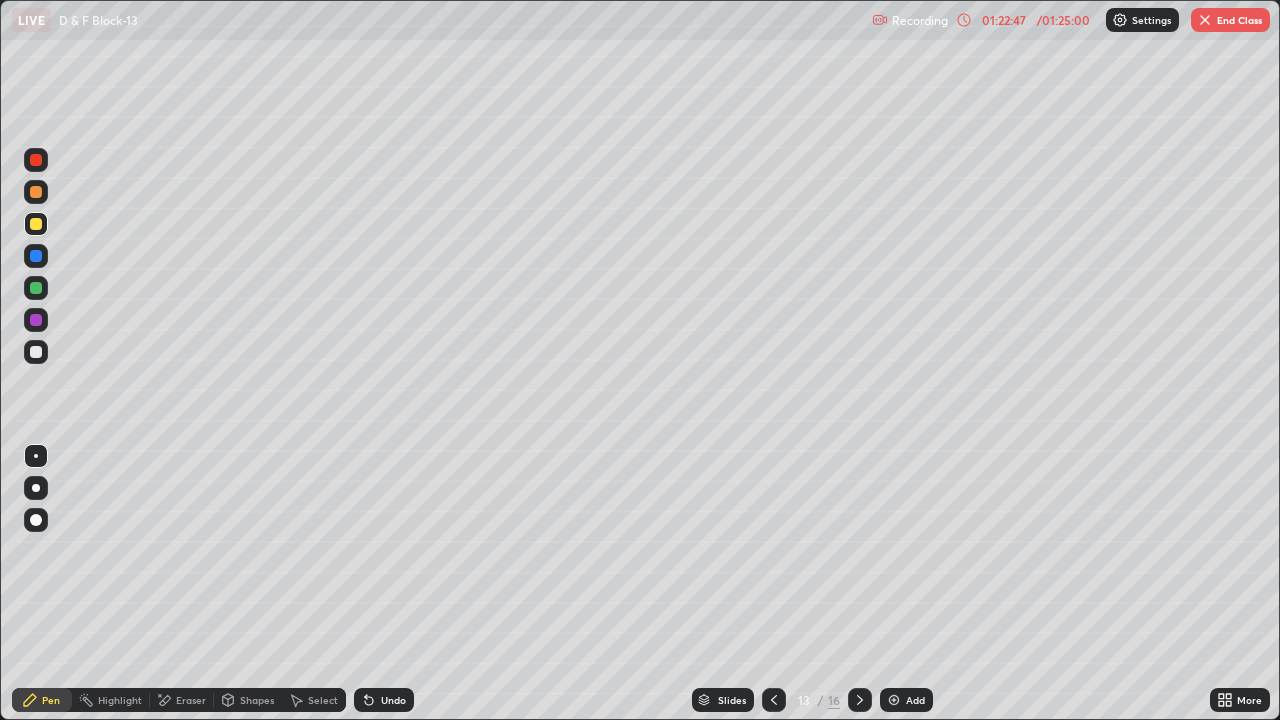 click at bounding box center (36, 352) 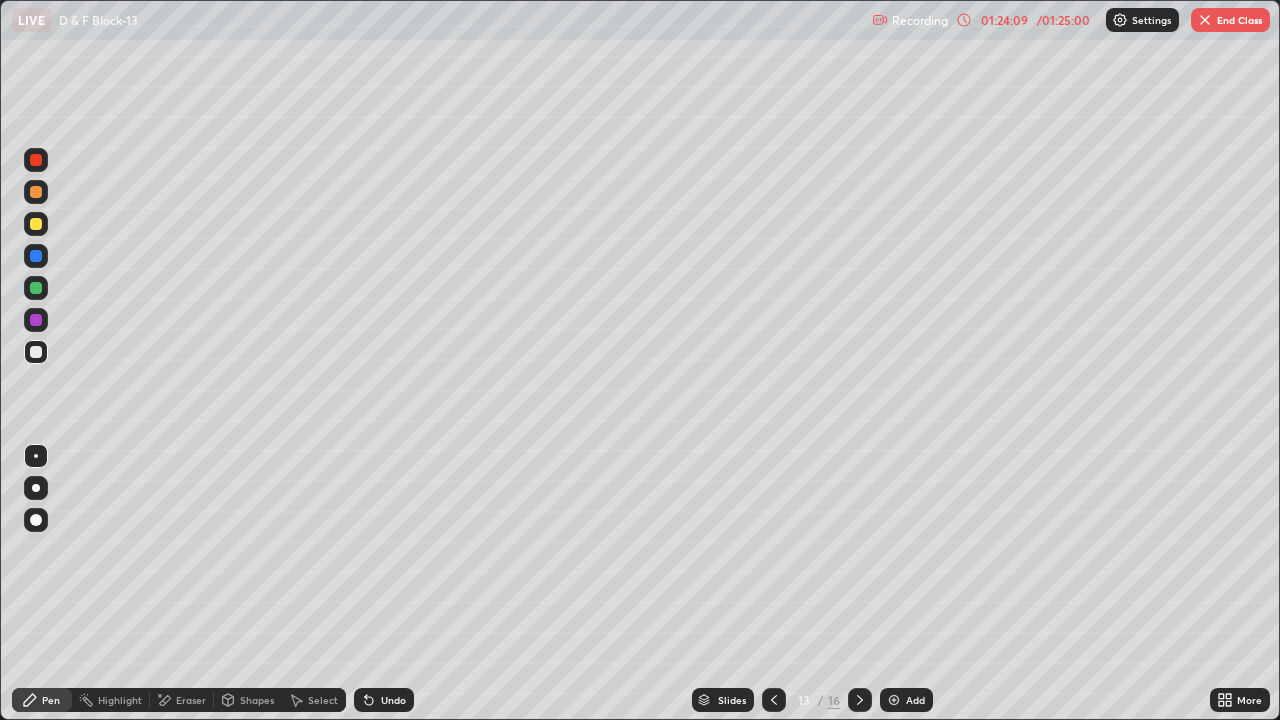 click 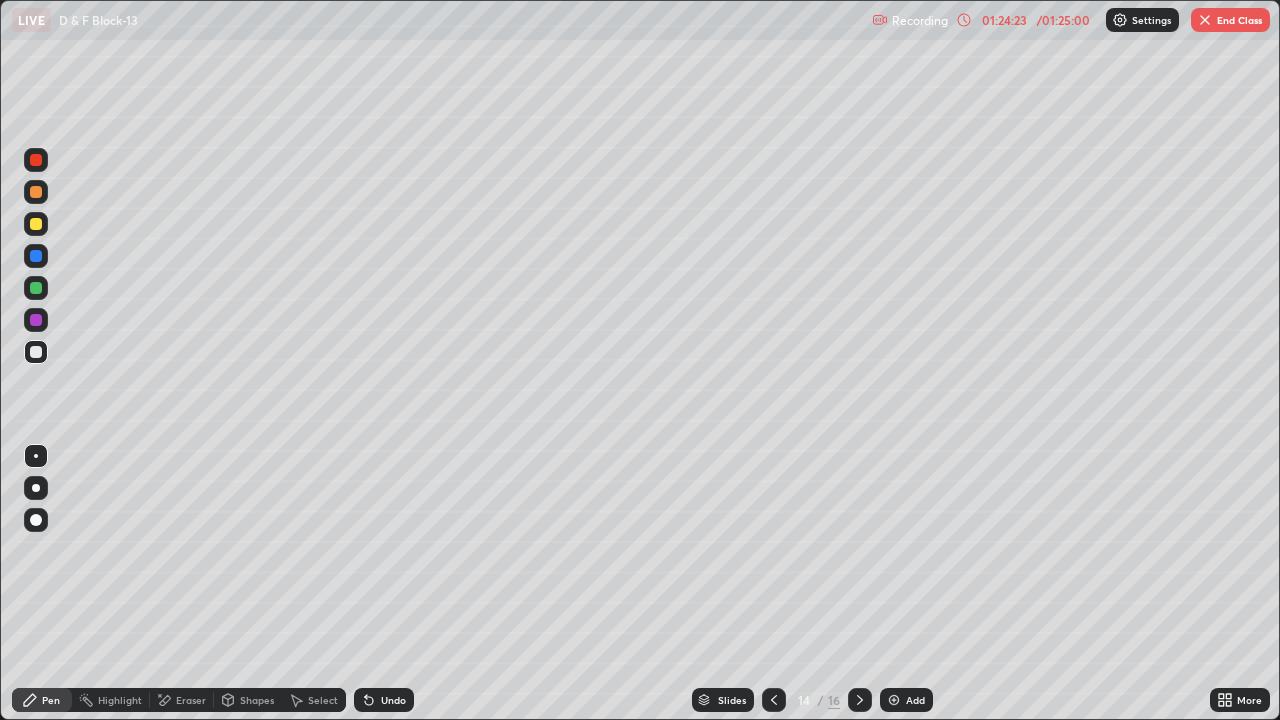 click at bounding box center (36, 192) 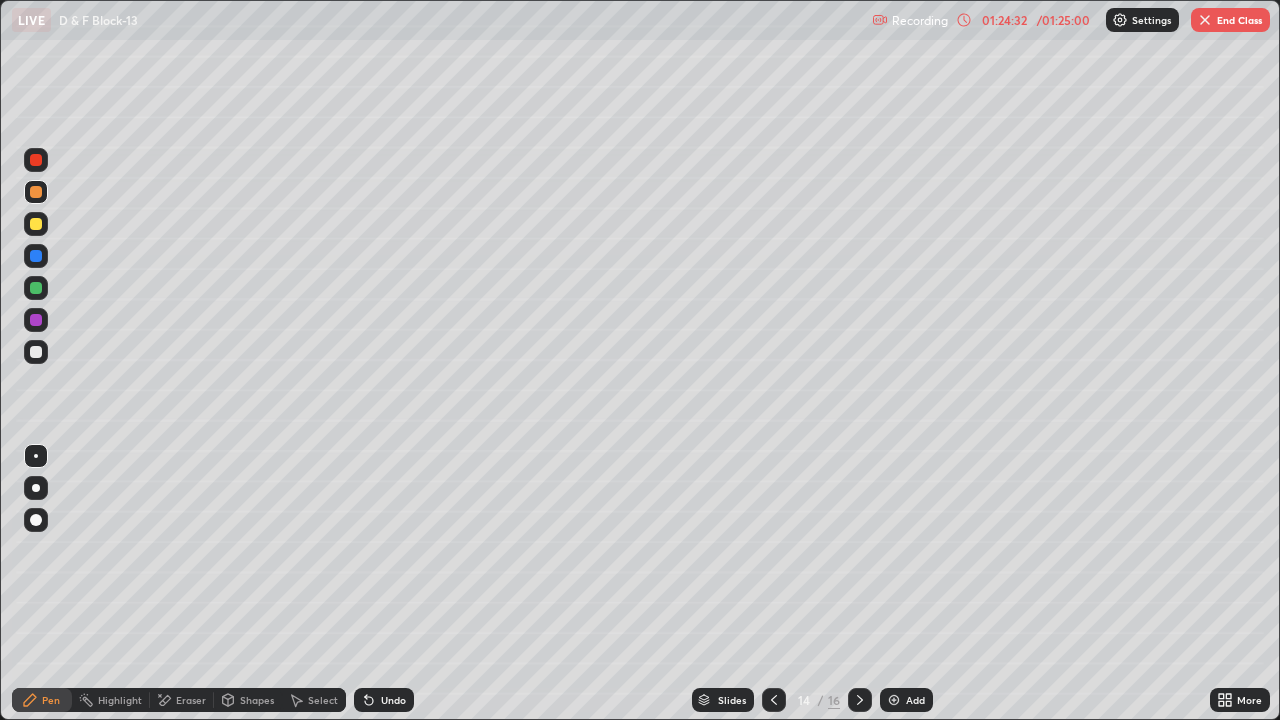 click at bounding box center (36, 224) 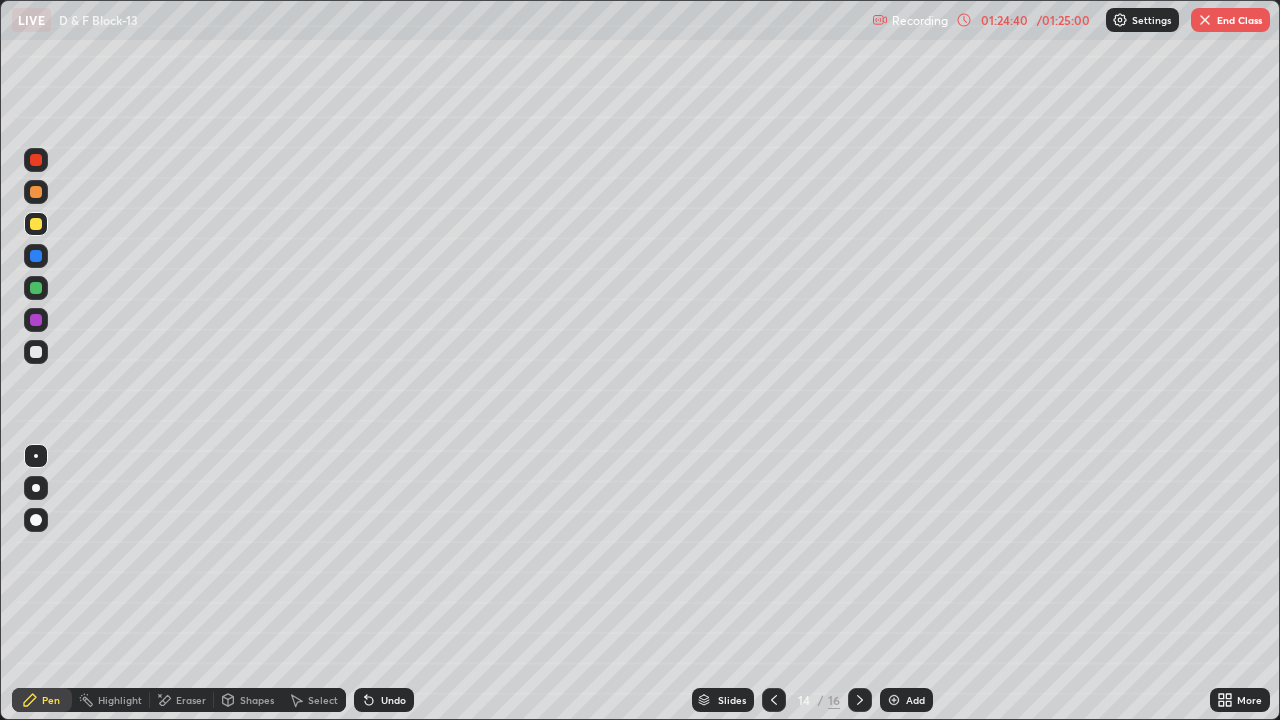 click at bounding box center [36, 320] 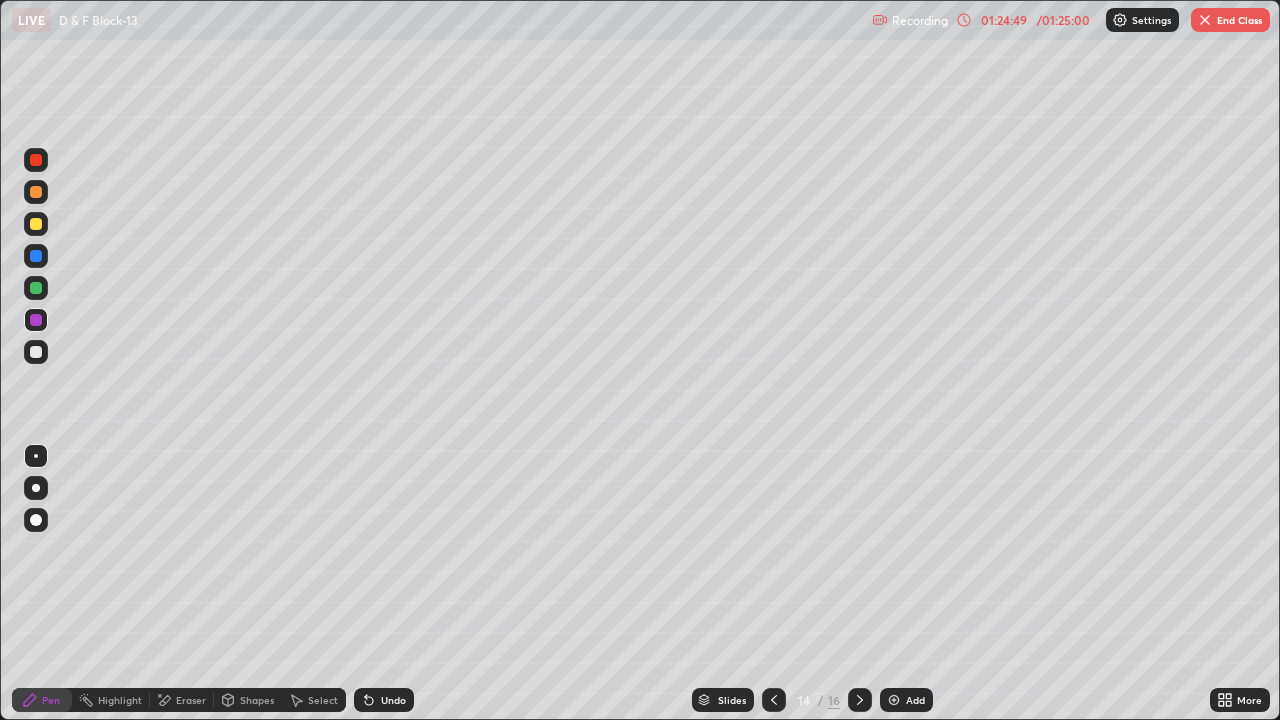 click at bounding box center [36, 224] 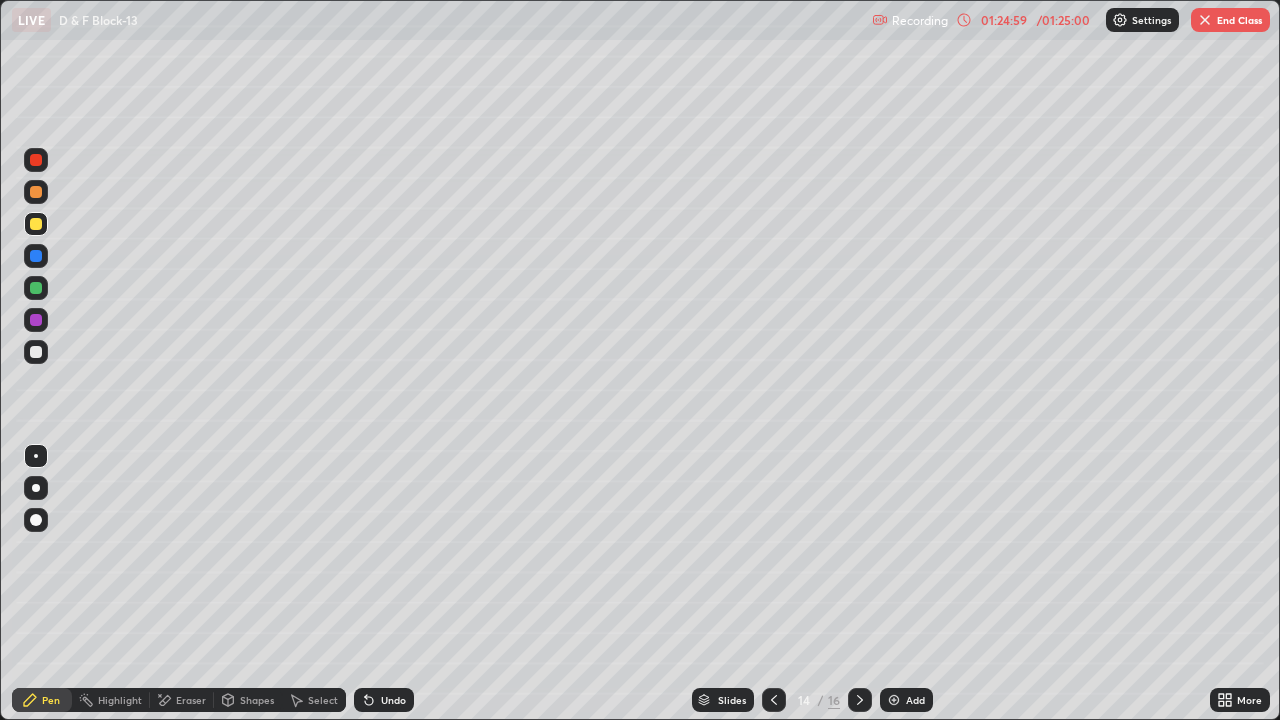 click at bounding box center (36, 352) 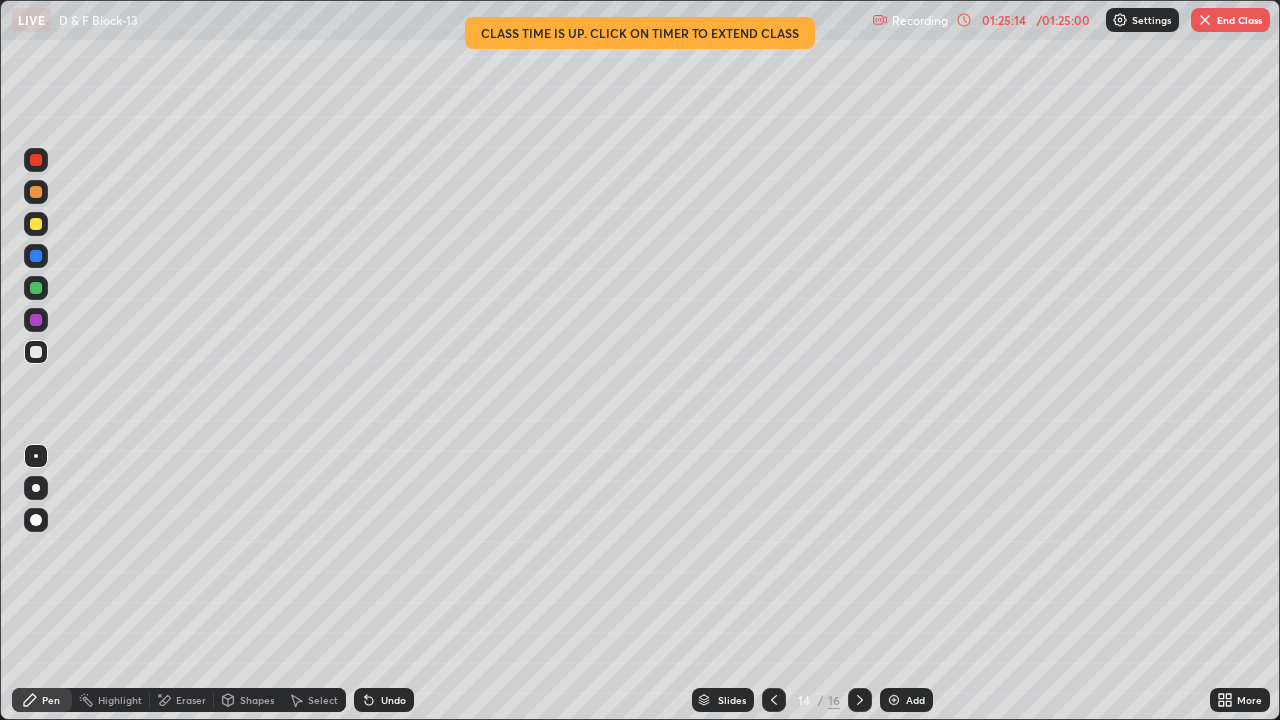 click at bounding box center [36, 256] 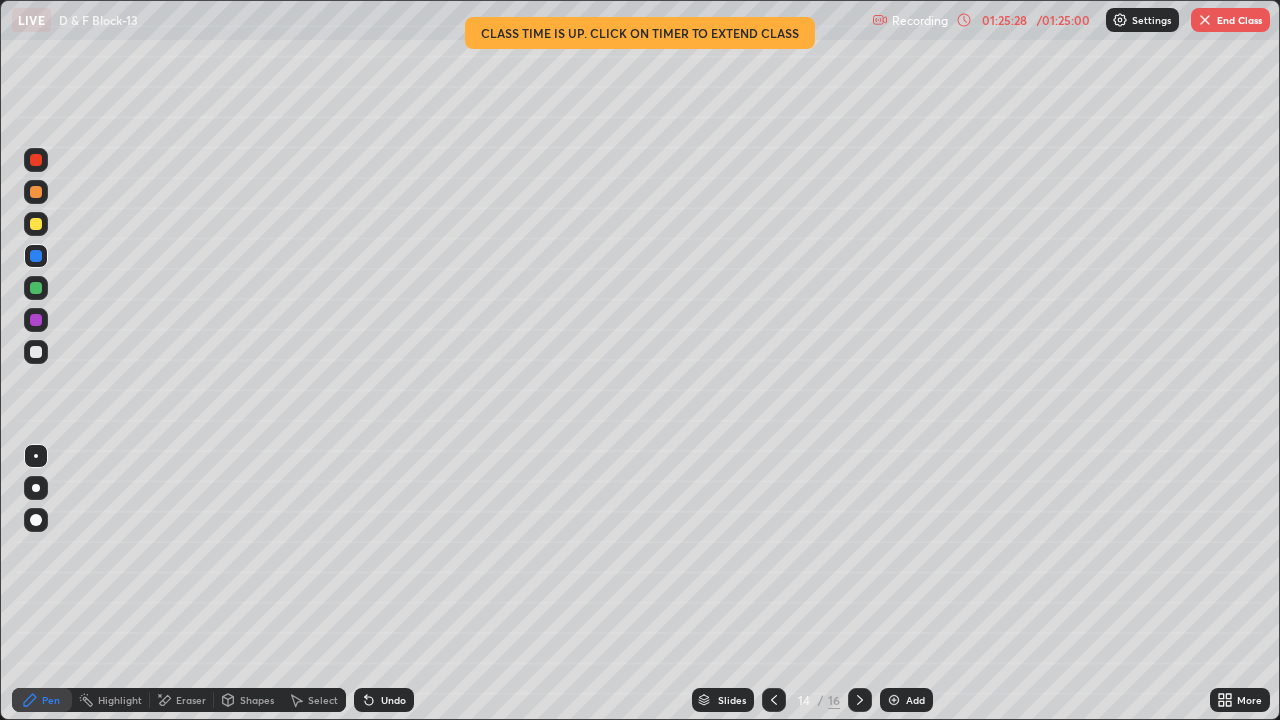 click at bounding box center (36, 320) 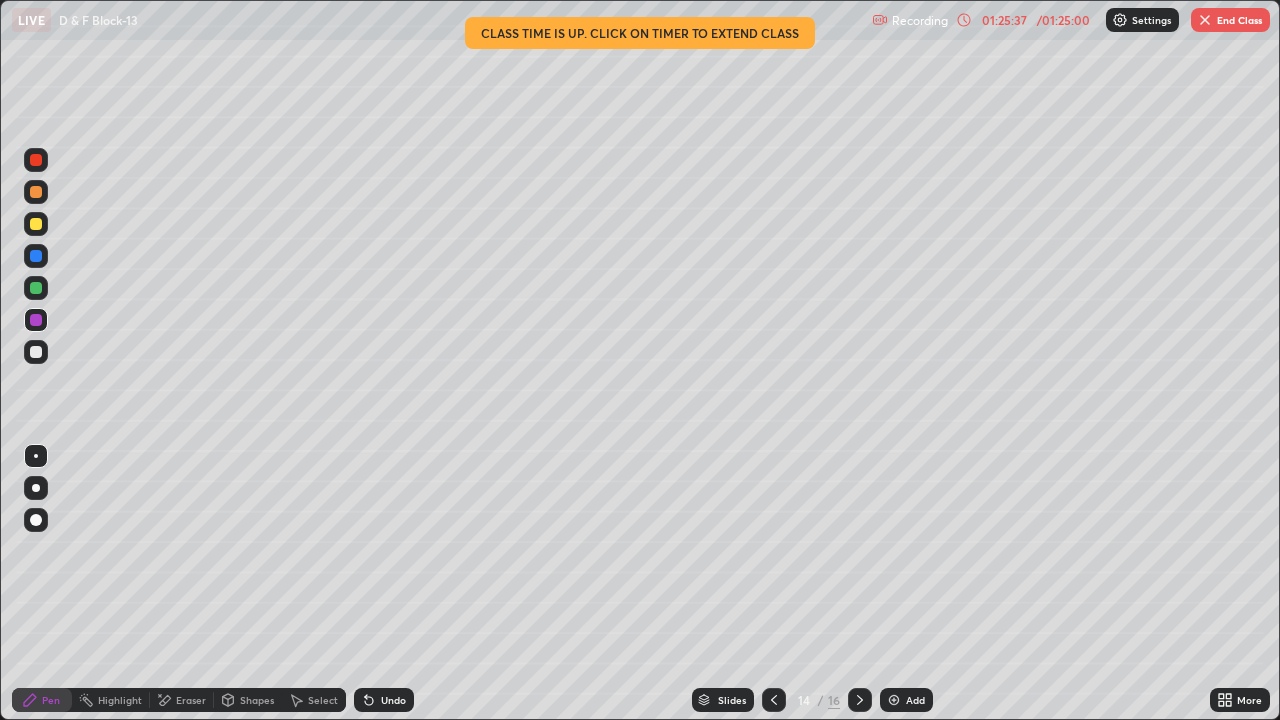 click at bounding box center [36, 192] 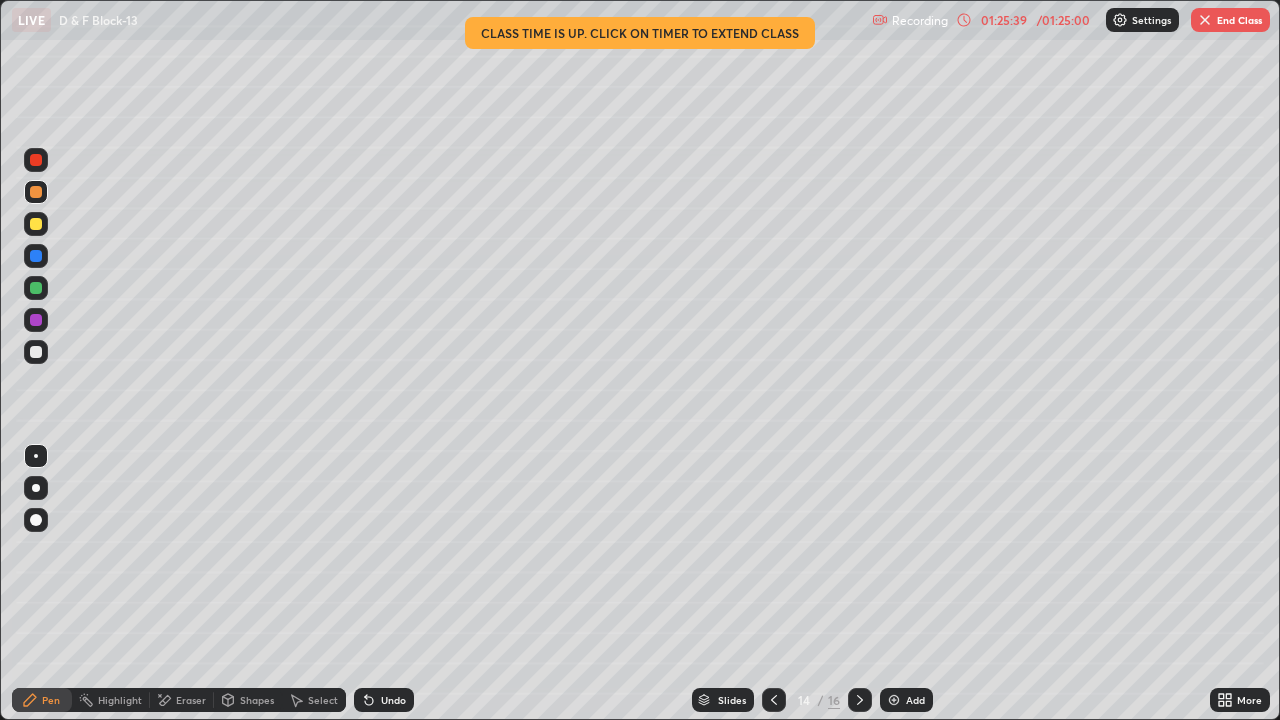 click at bounding box center (36, 288) 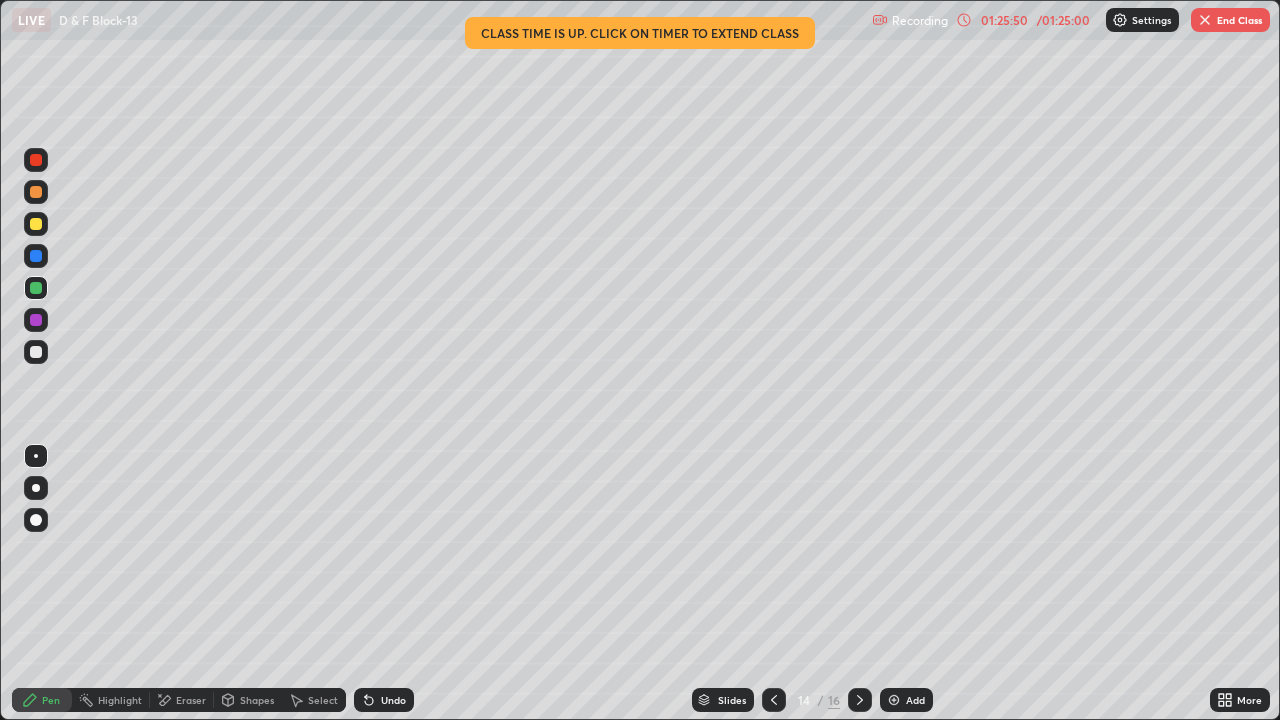 click on "/  01:25:00" at bounding box center (1063, 20) 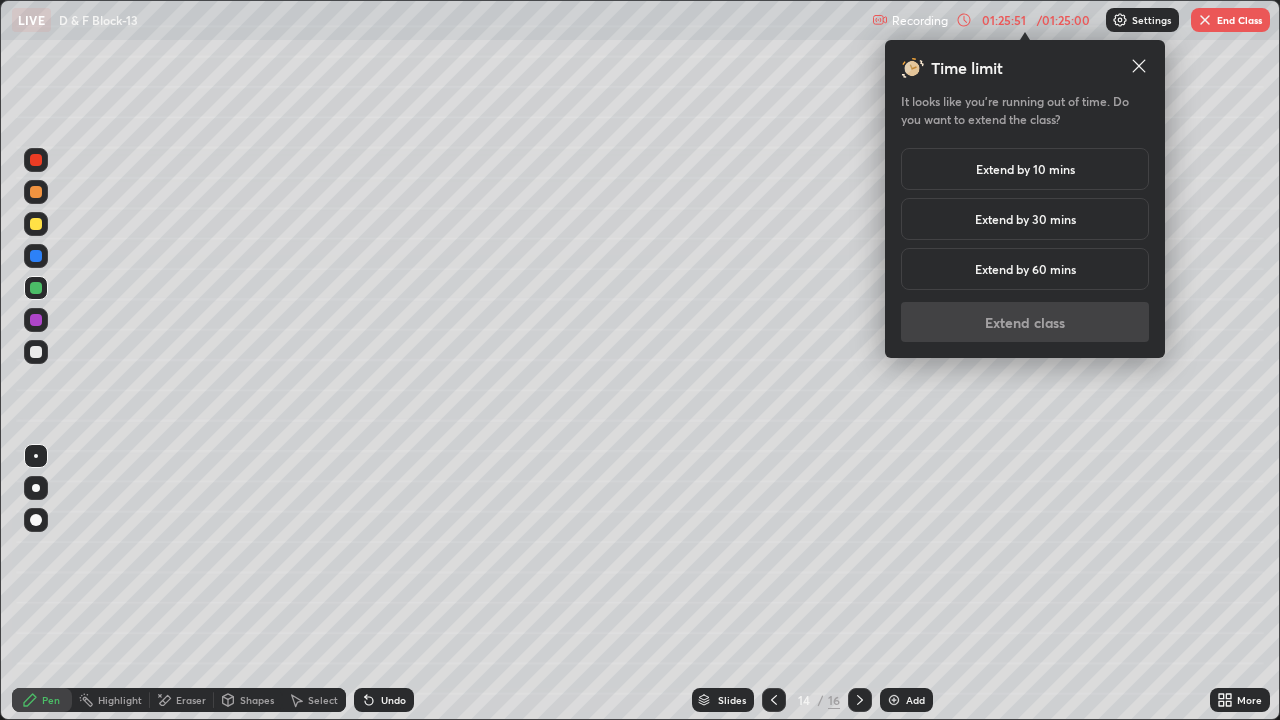 click on "Extend by 10 mins" at bounding box center [1025, 169] 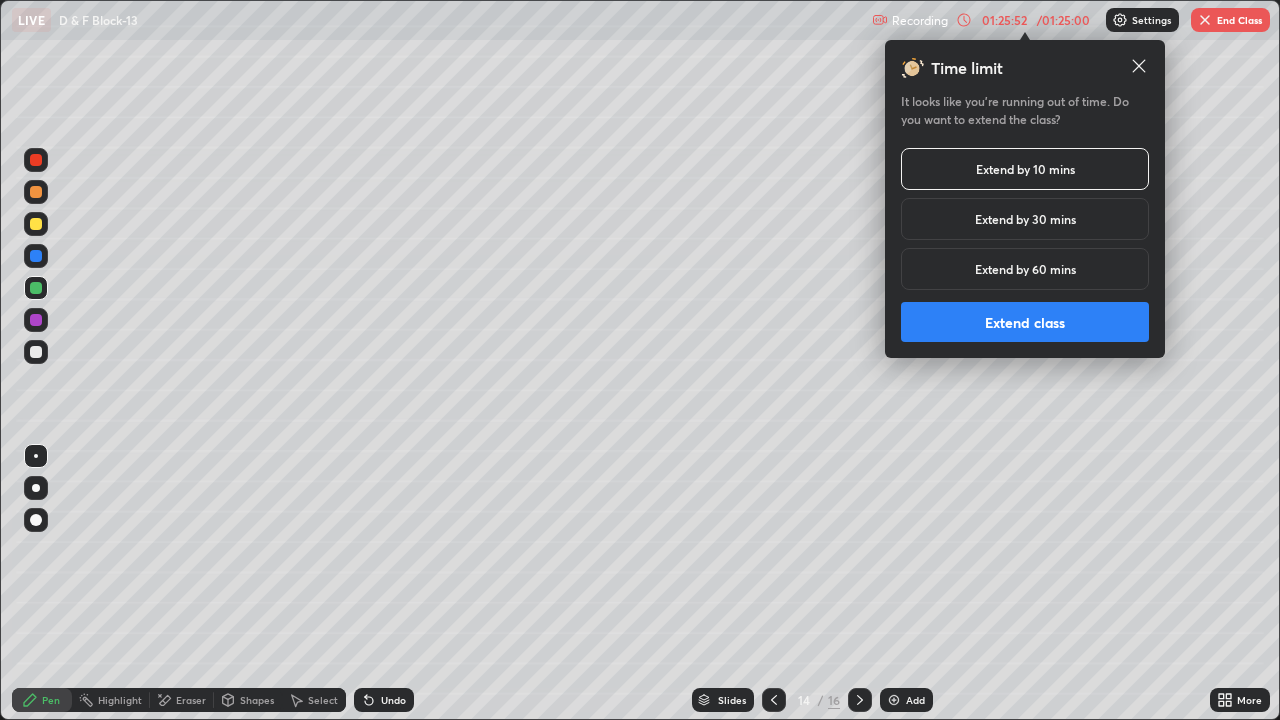 click on "Extend class" at bounding box center (1025, 322) 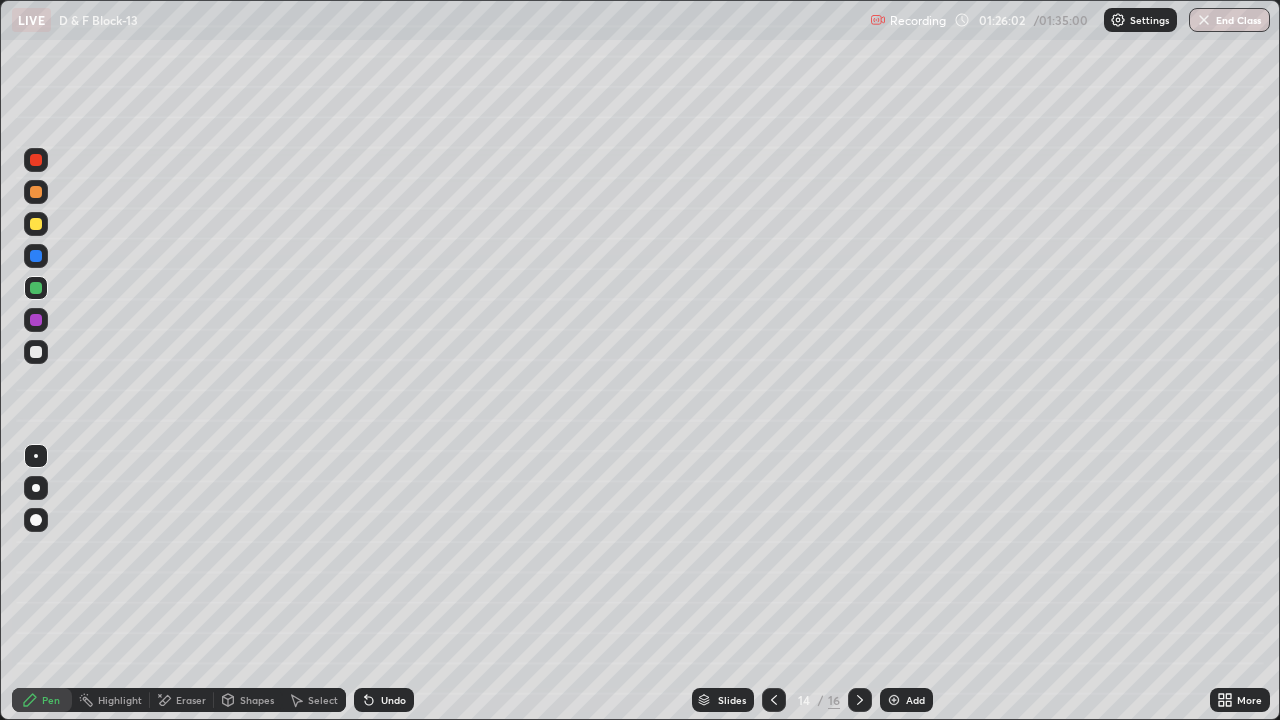 scroll, scrollTop: 0, scrollLeft: 0, axis: both 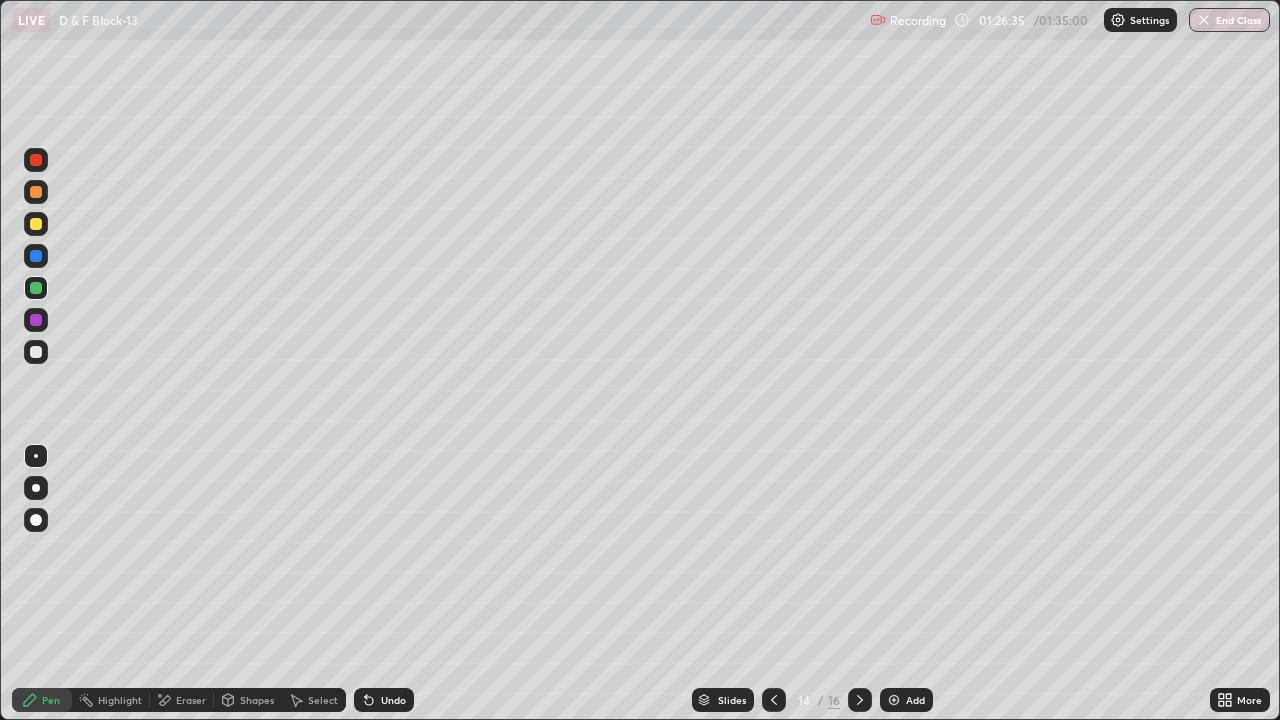 click on "Undo" at bounding box center (384, 700) 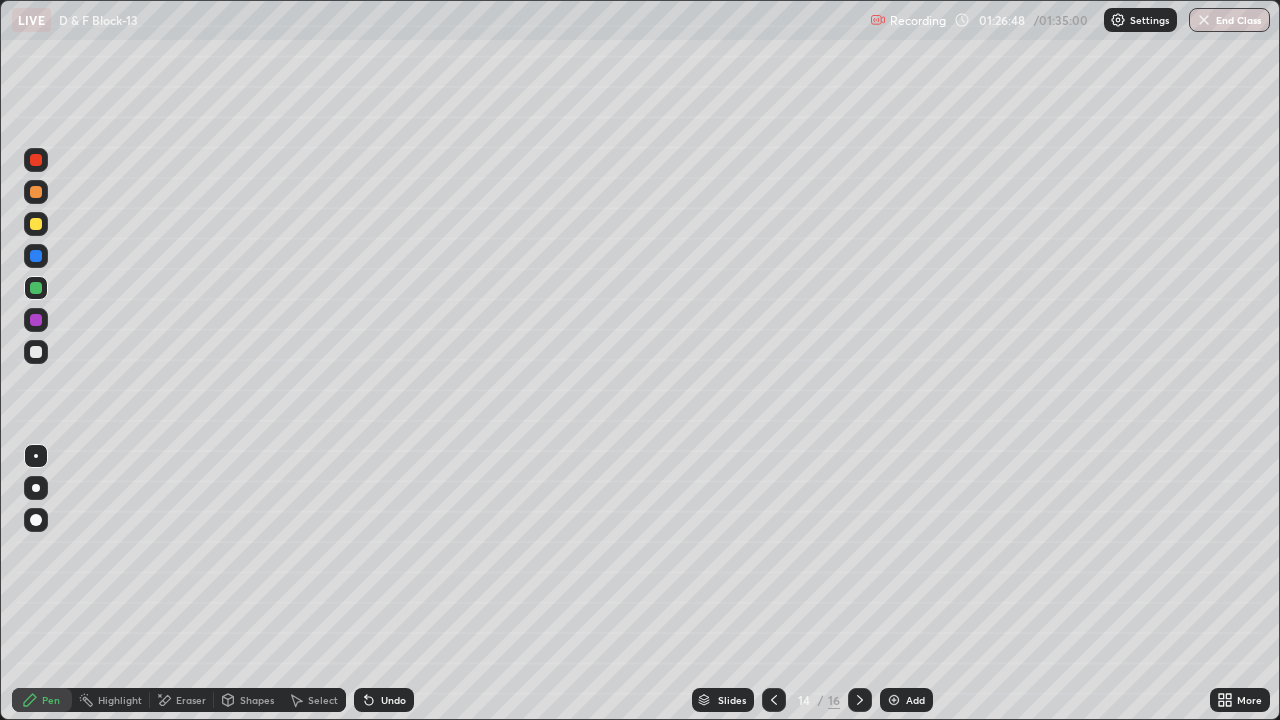 click at bounding box center [36, 320] 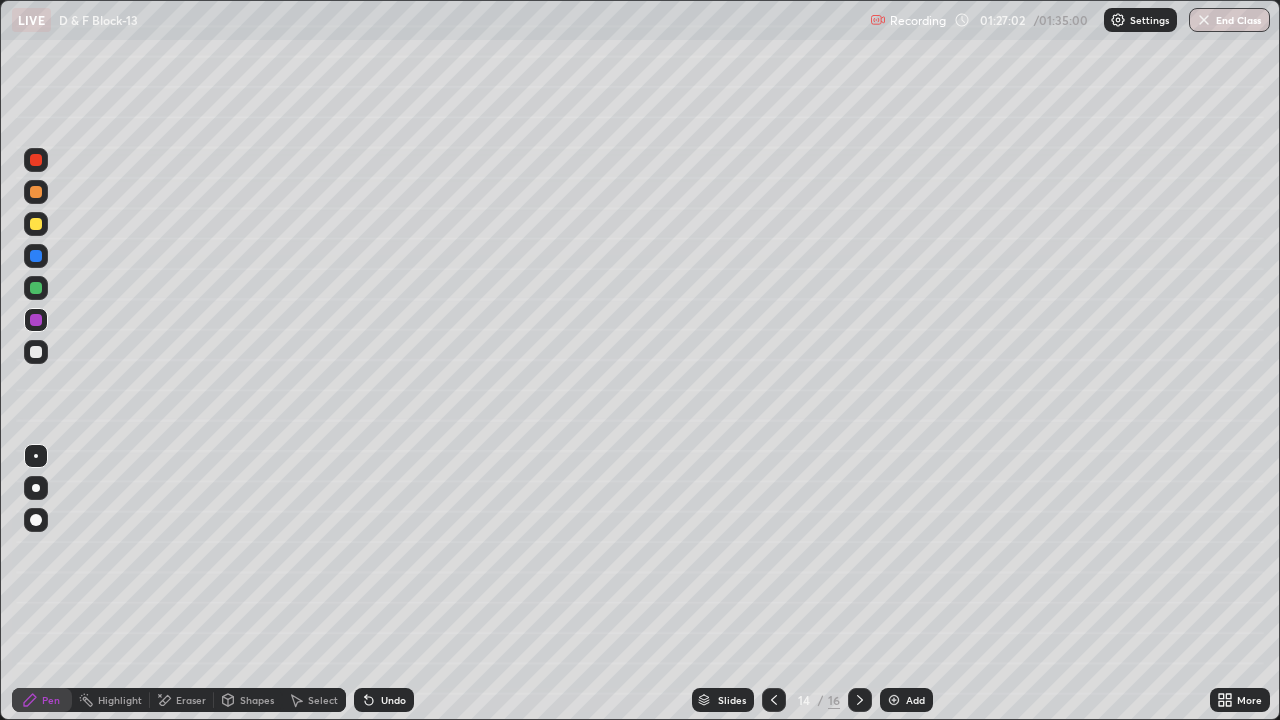 click at bounding box center (36, 224) 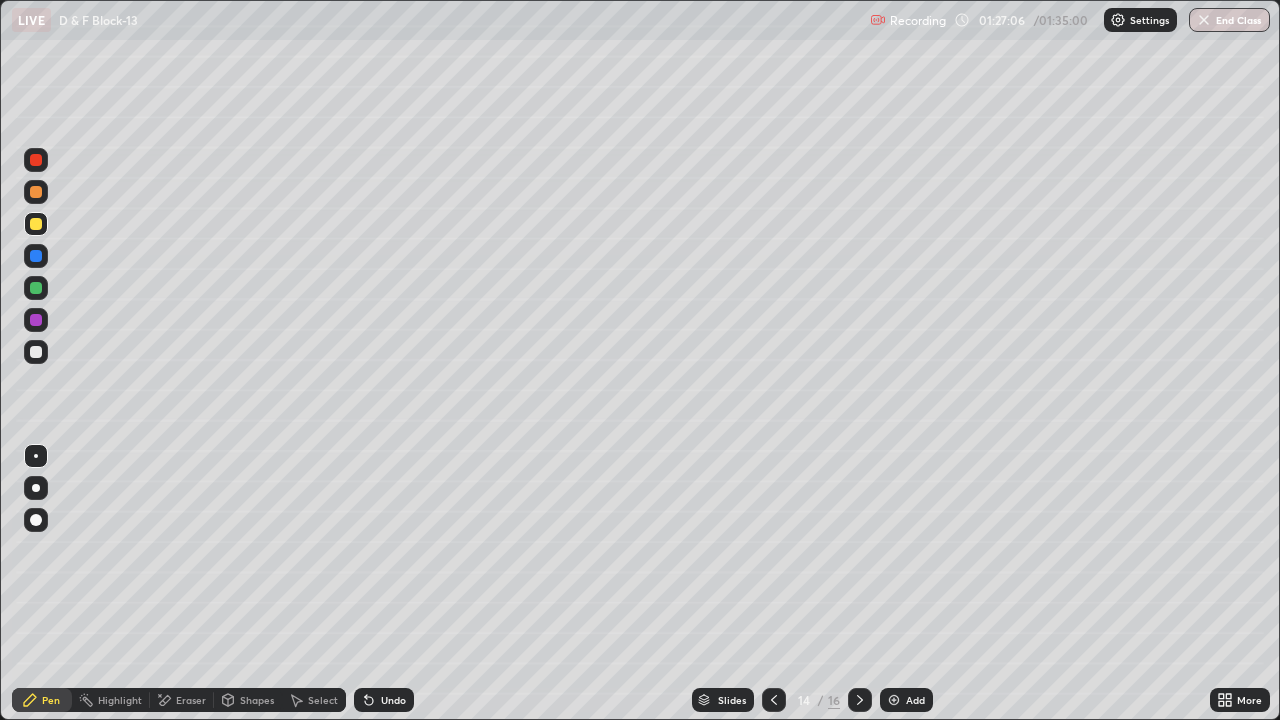 click at bounding box center [36, 288] 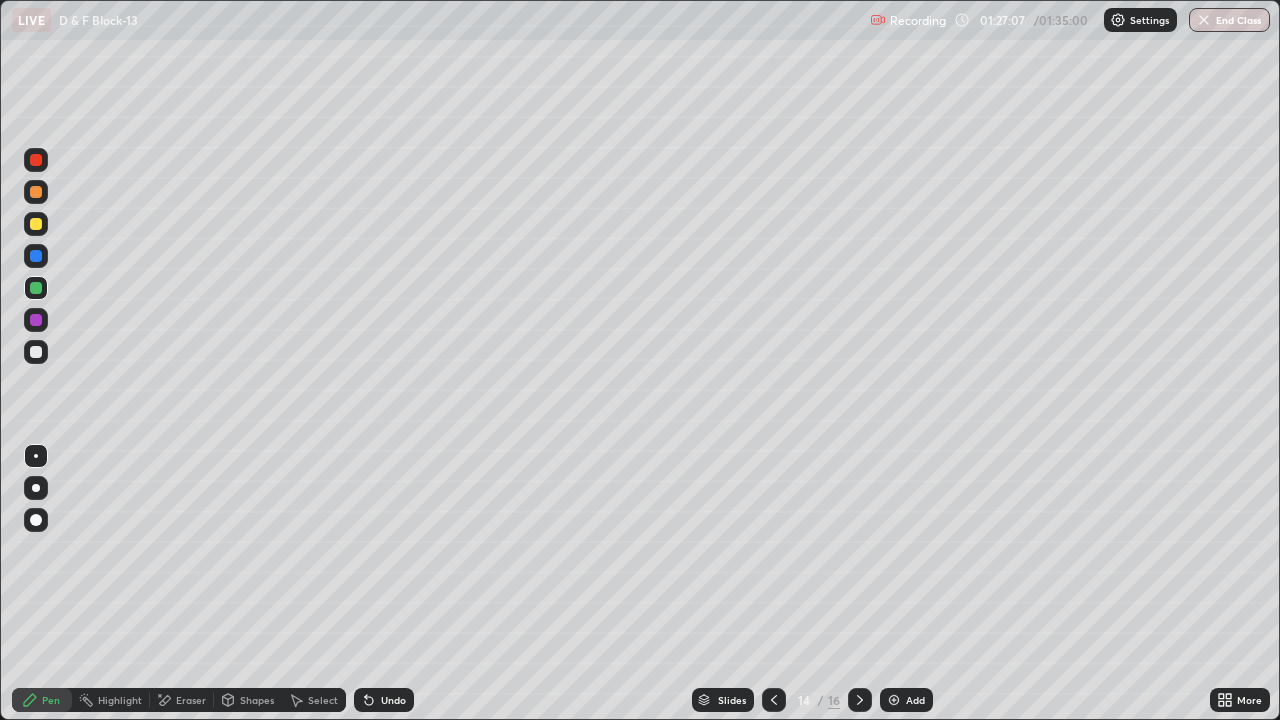 click at bounding box center (36, 256) 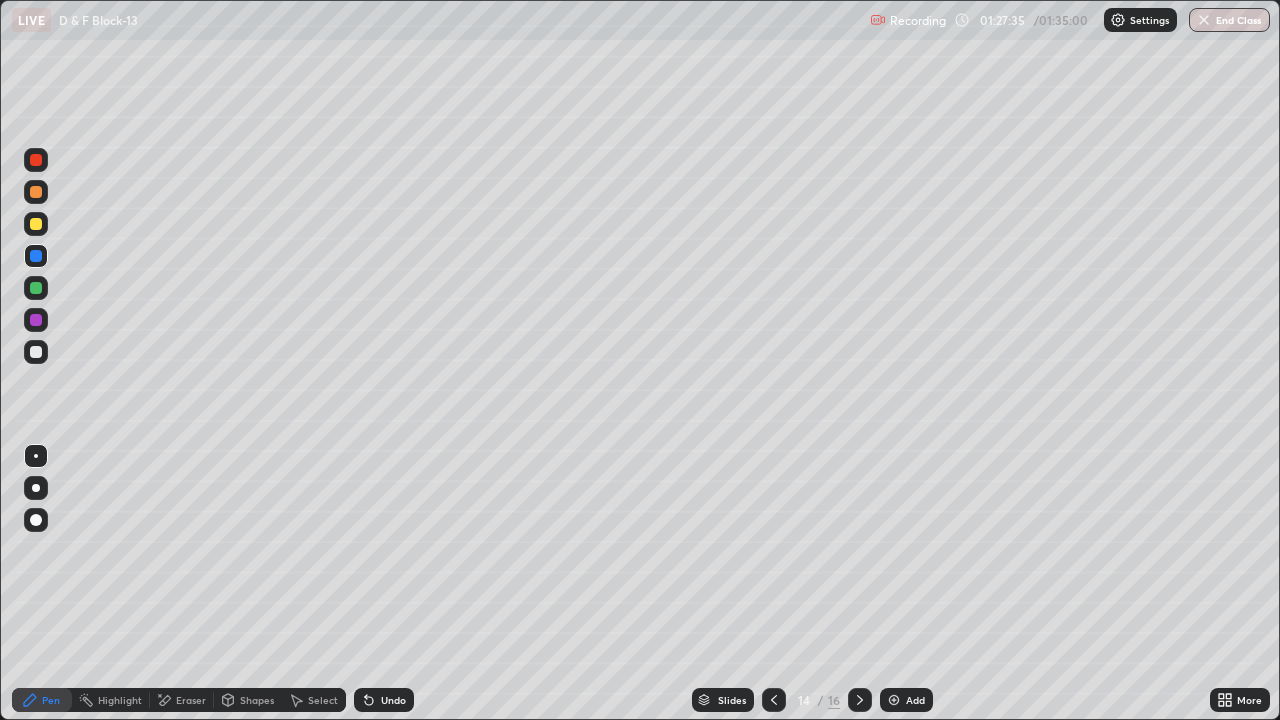 click on "Undo" at bounding box center (393, 700) 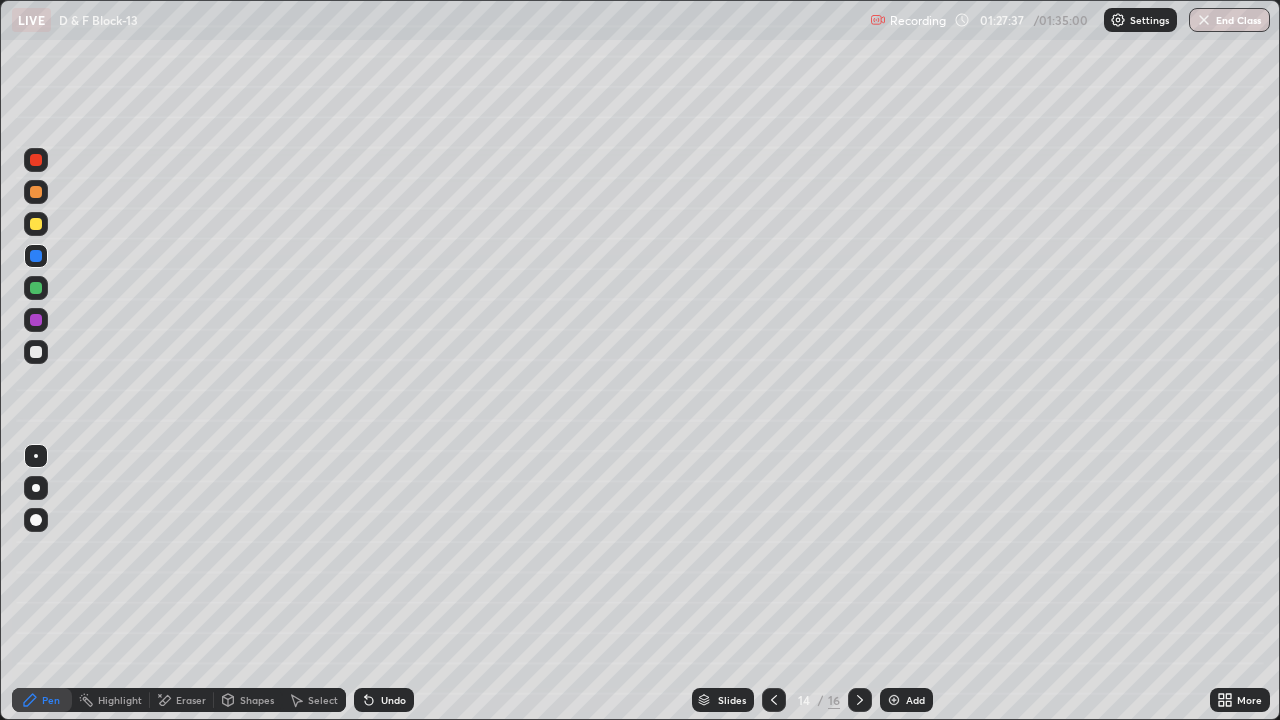 click on "Undo" at bounding box center [384, 700] 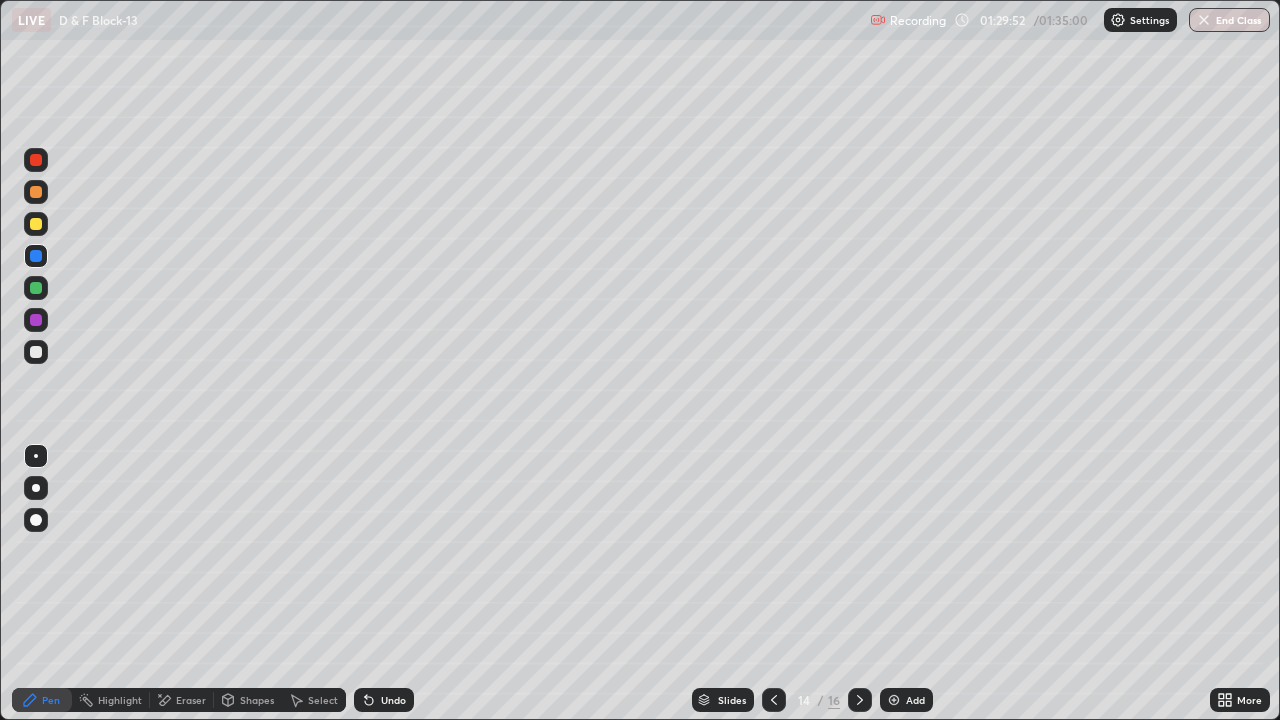 click 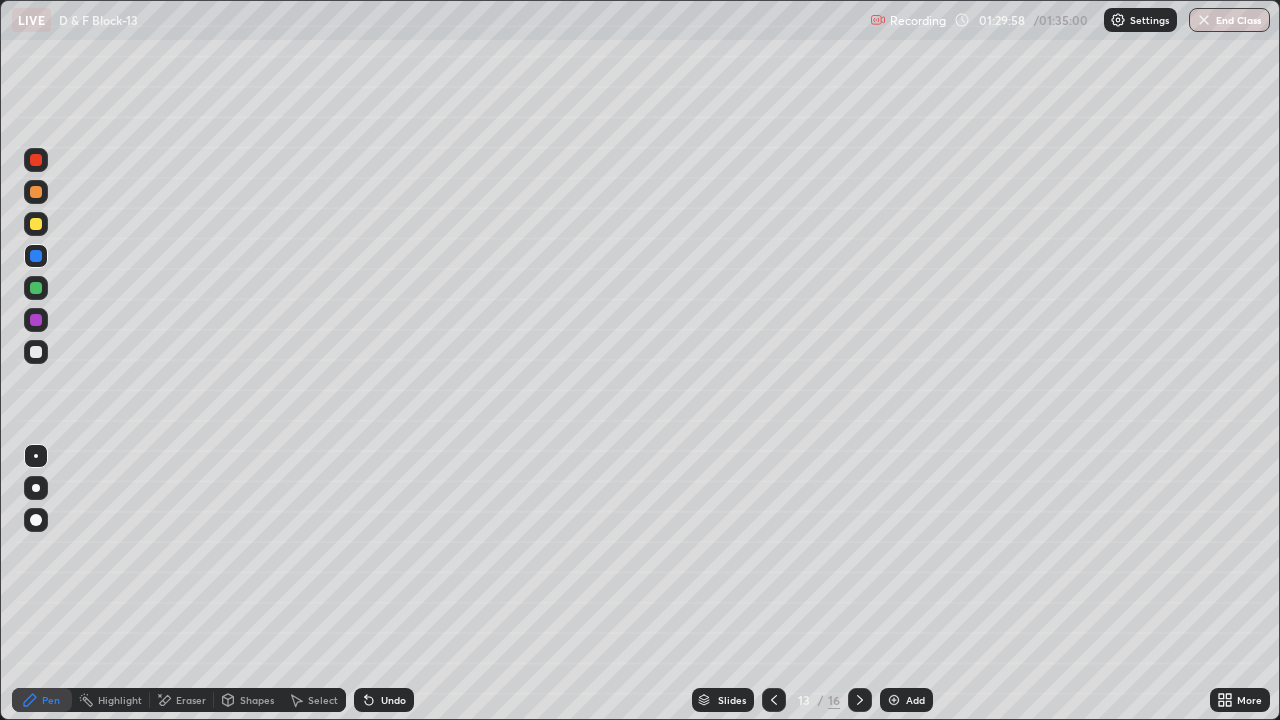 click at bounding box center (774, 700) 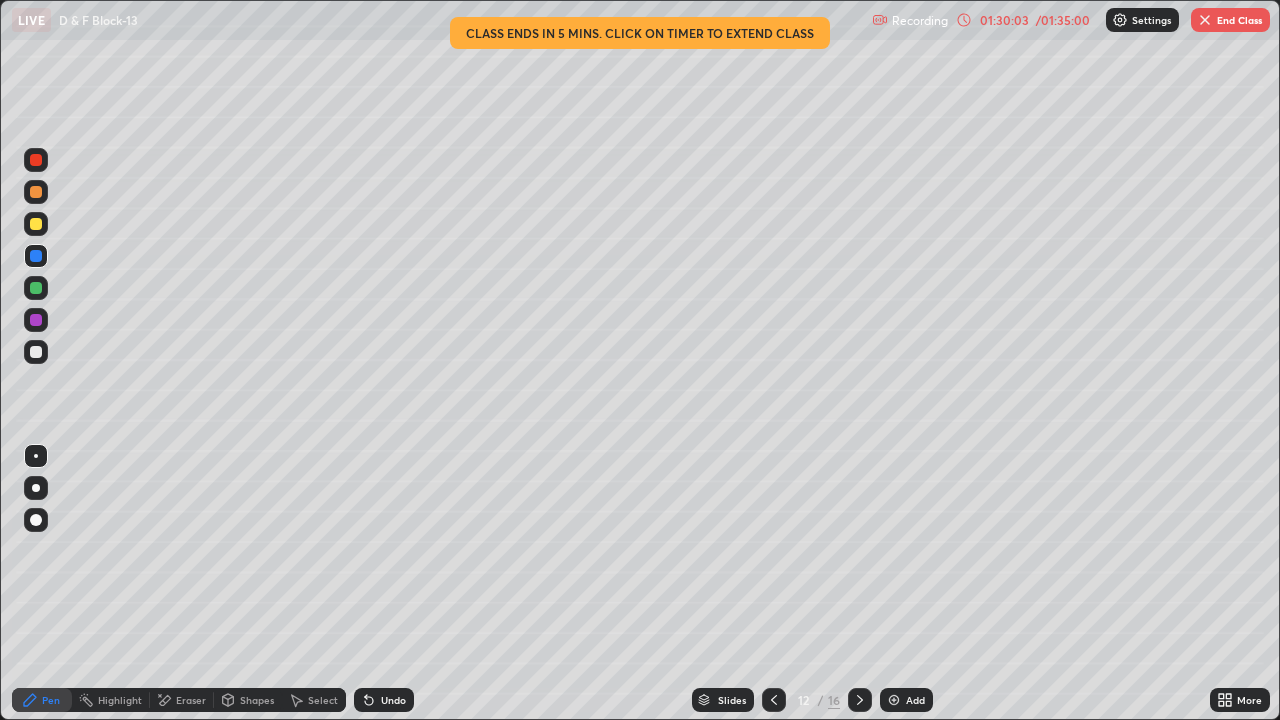 click at bounding box center [860, 700] 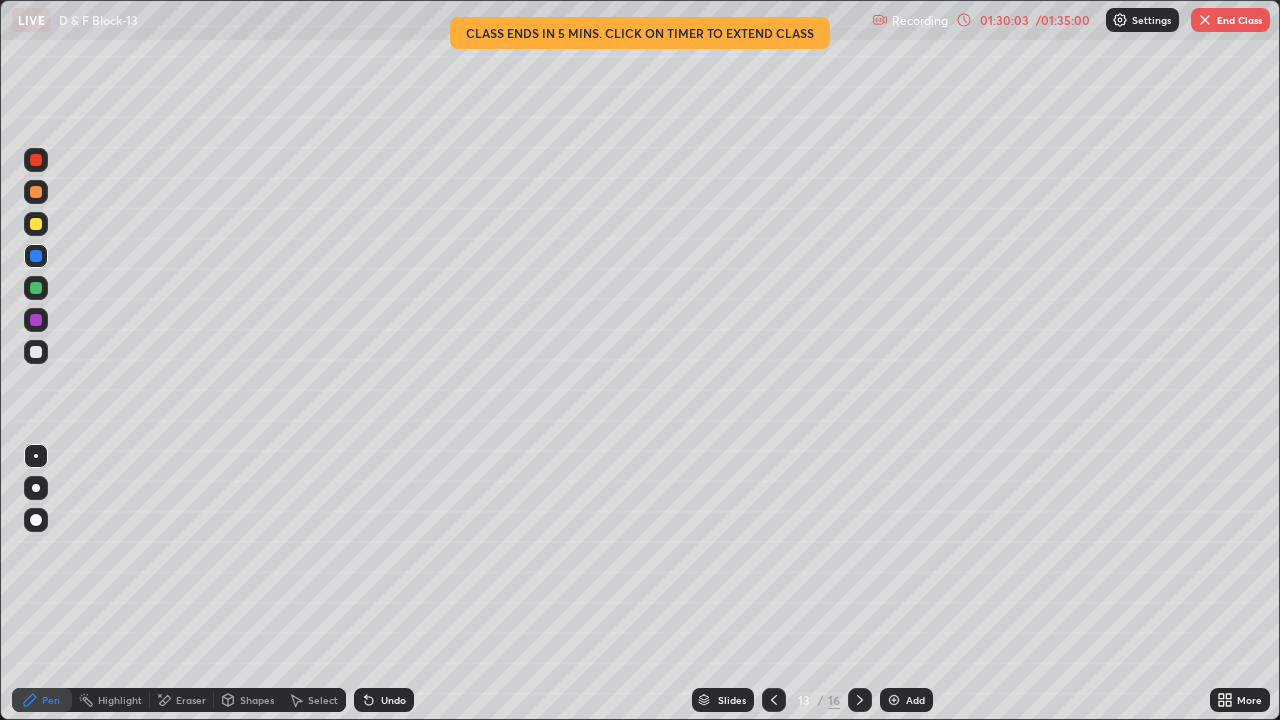 click 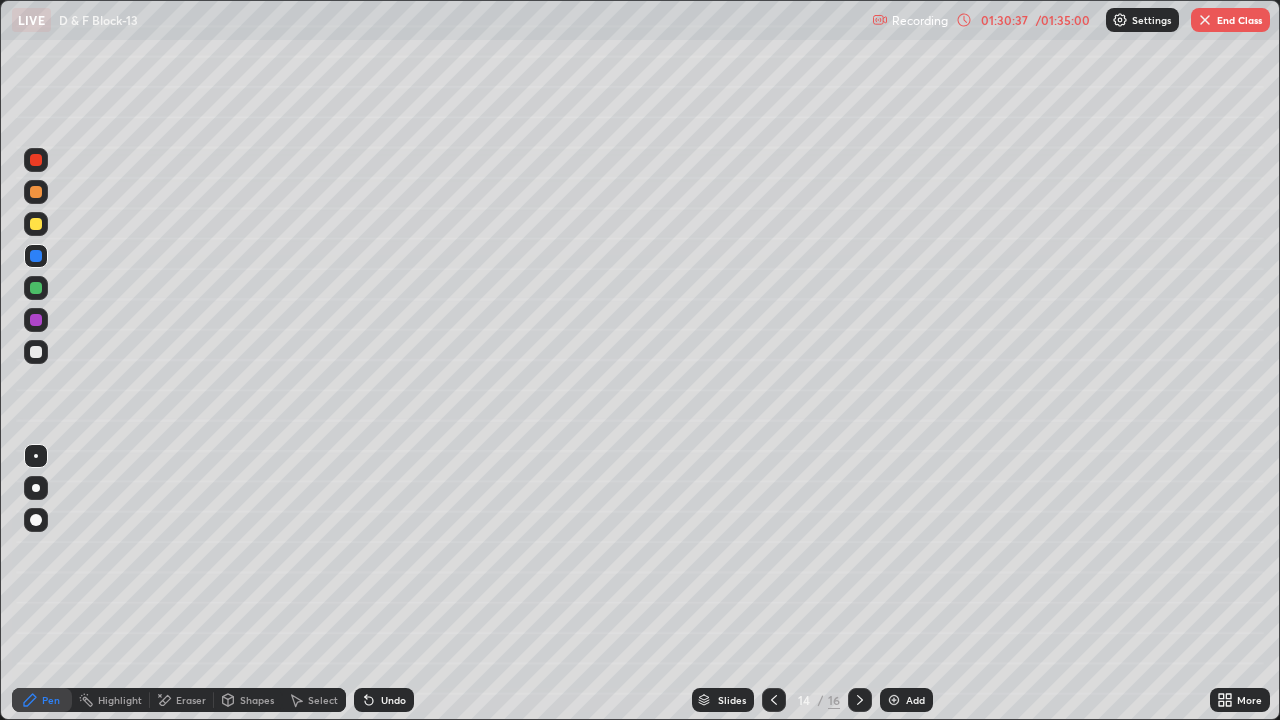 click 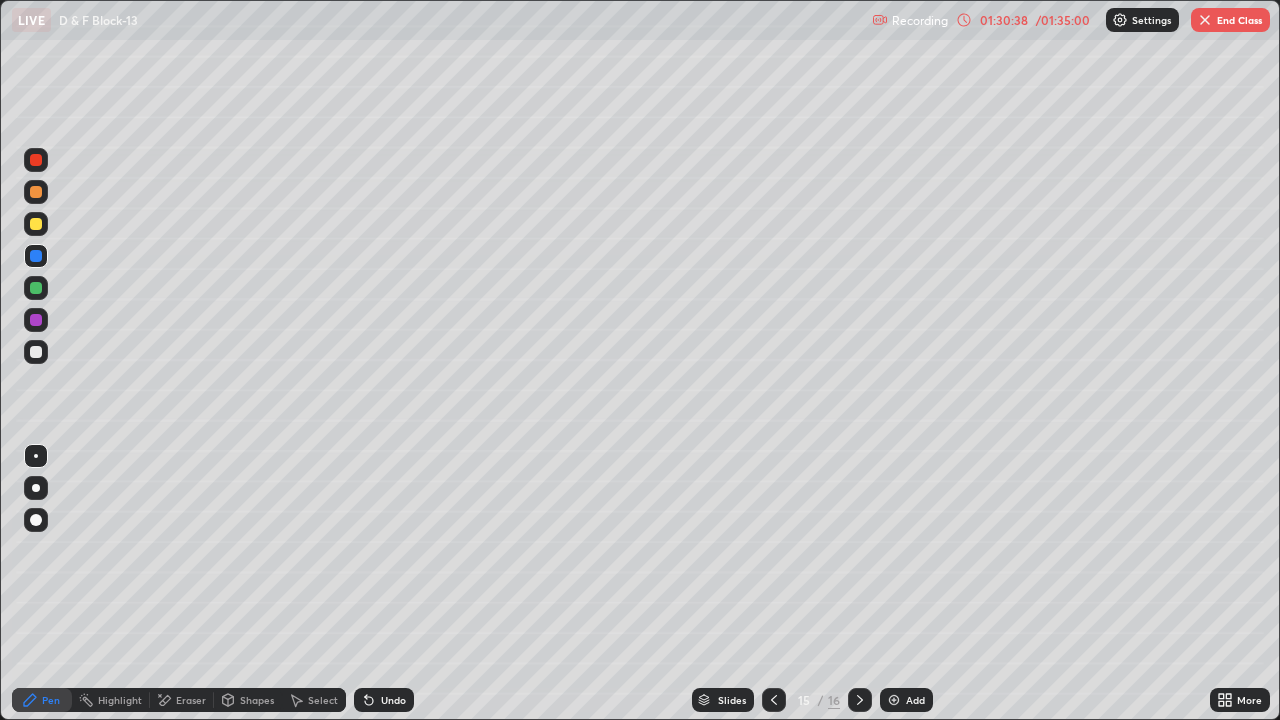 click on "Highlight" at bounding box center [120, 700] 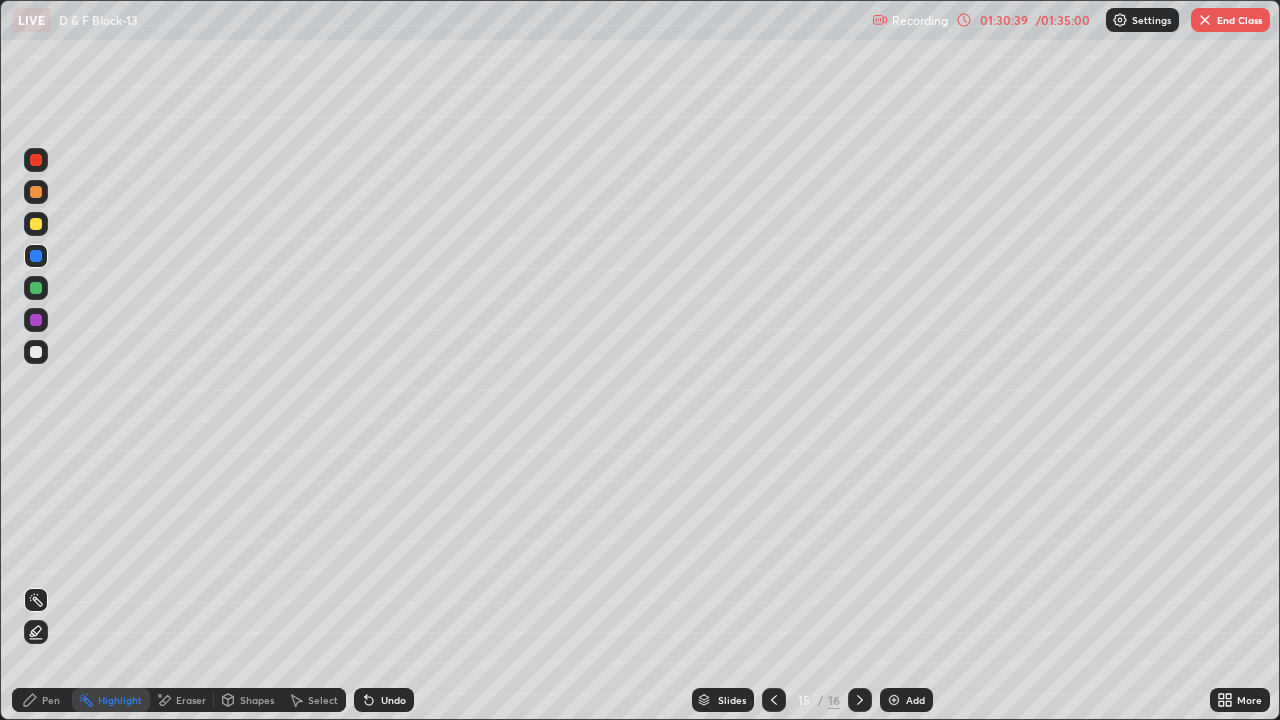 click 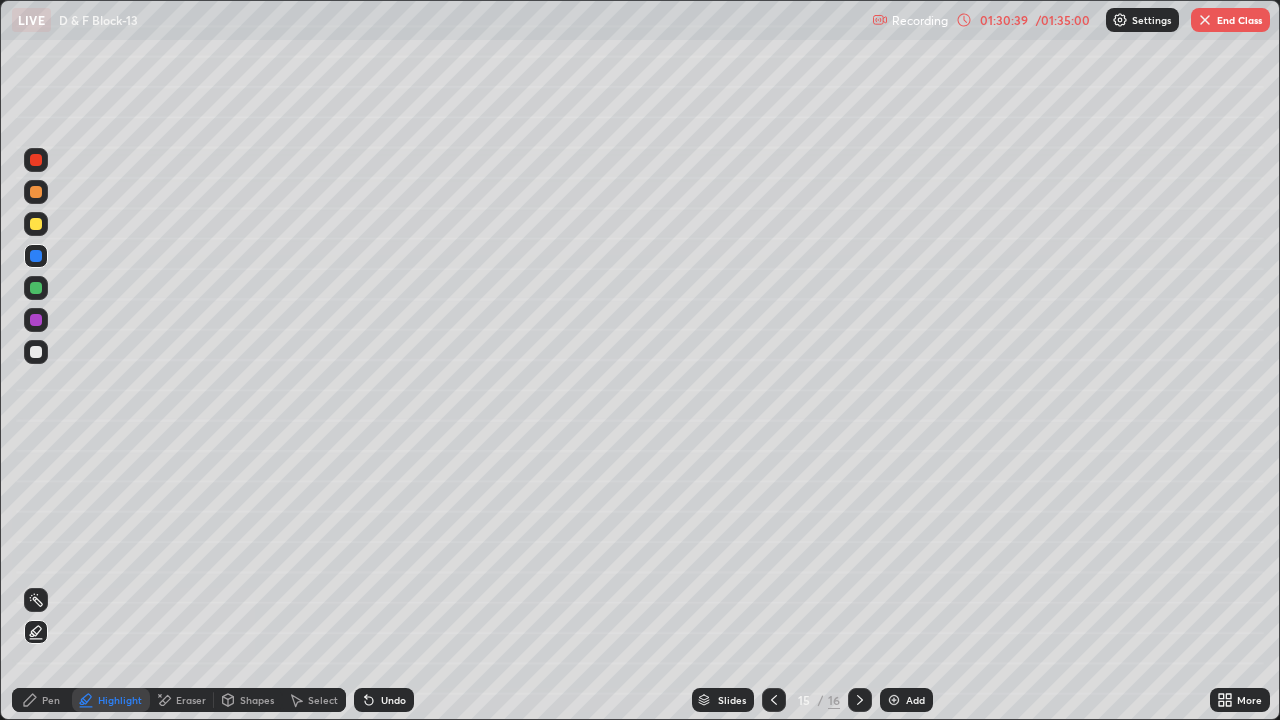 click at bounding box center [36, 224] 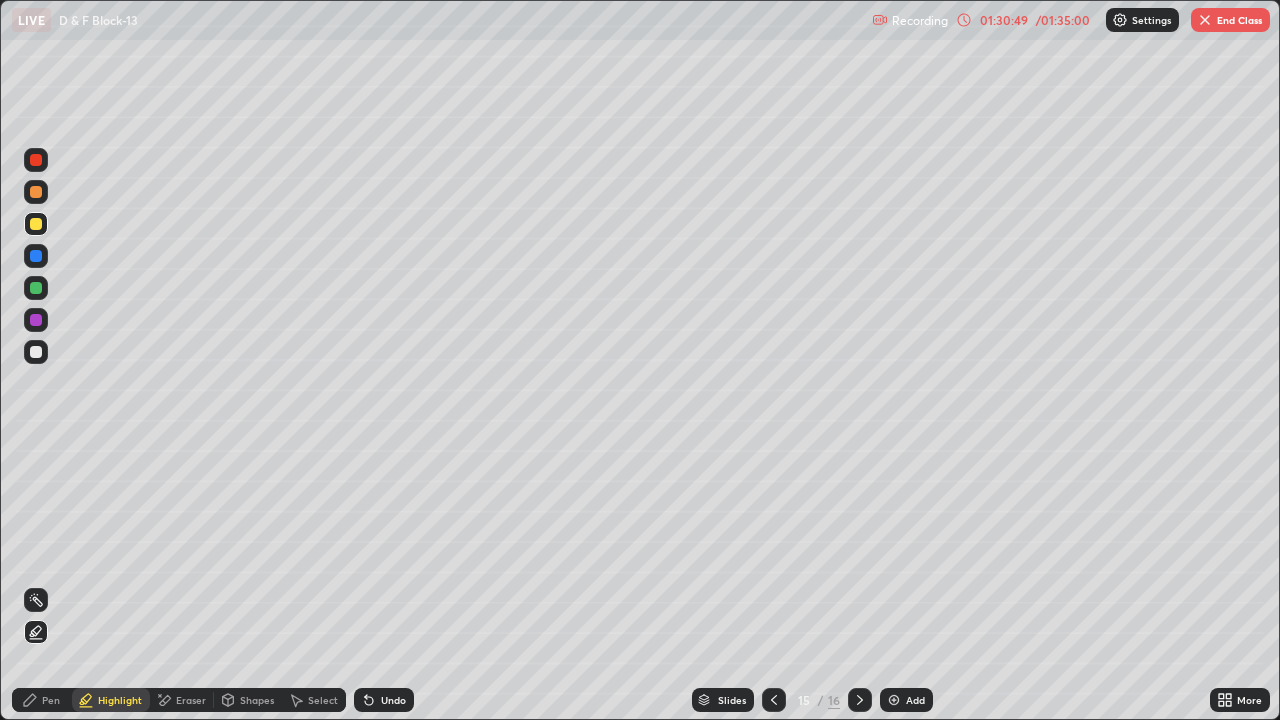 click on "End Class" at bounding box center (1230, 20) 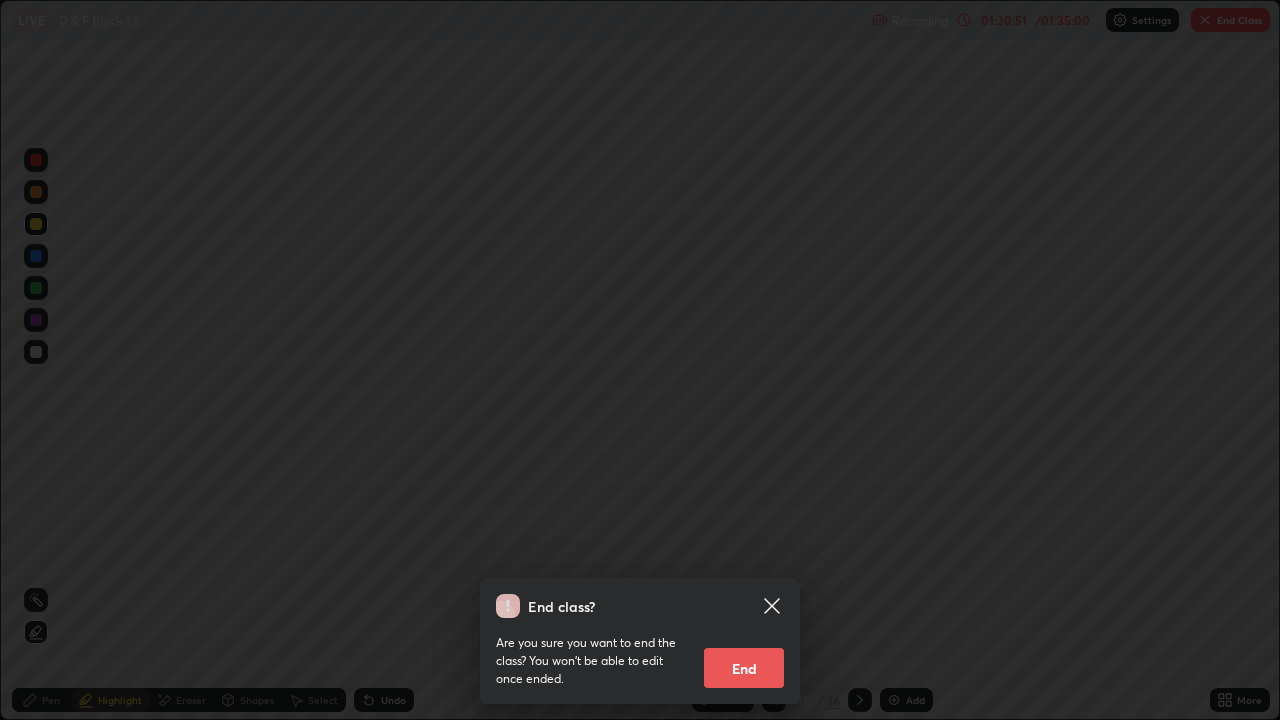 click on "End" at bounding box center (744, 668) 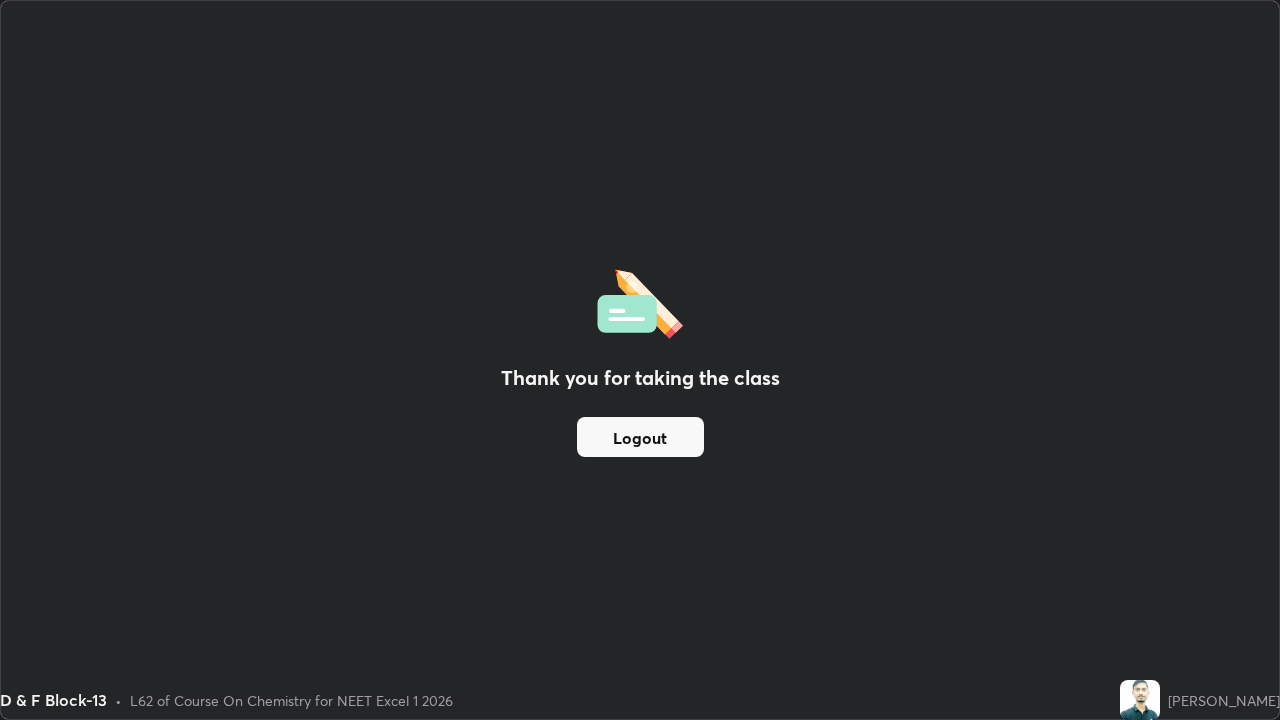 click on "Logout" at bounding box center [640, 437] 